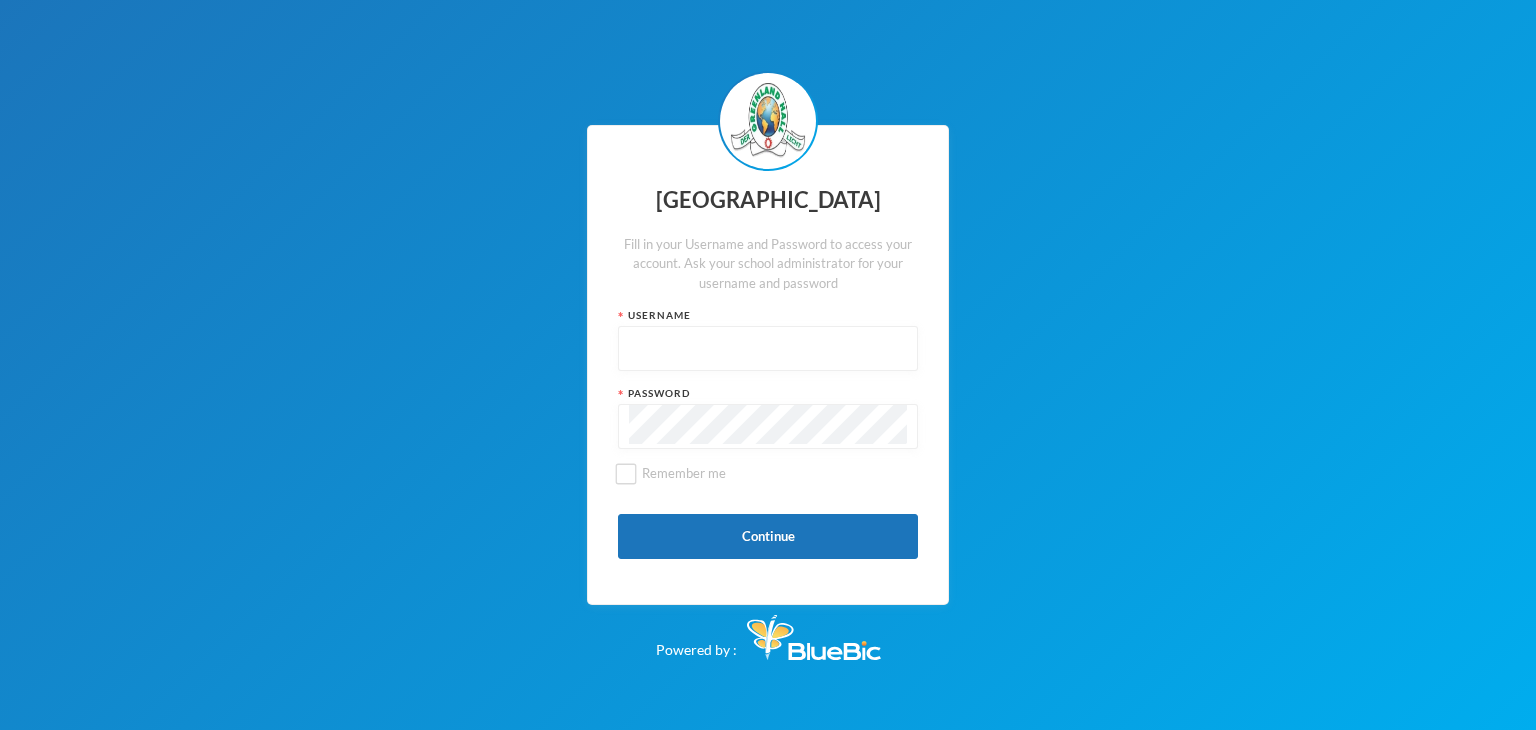 scroll, scrollTop: 0, scrollLeft: 0, axis: both 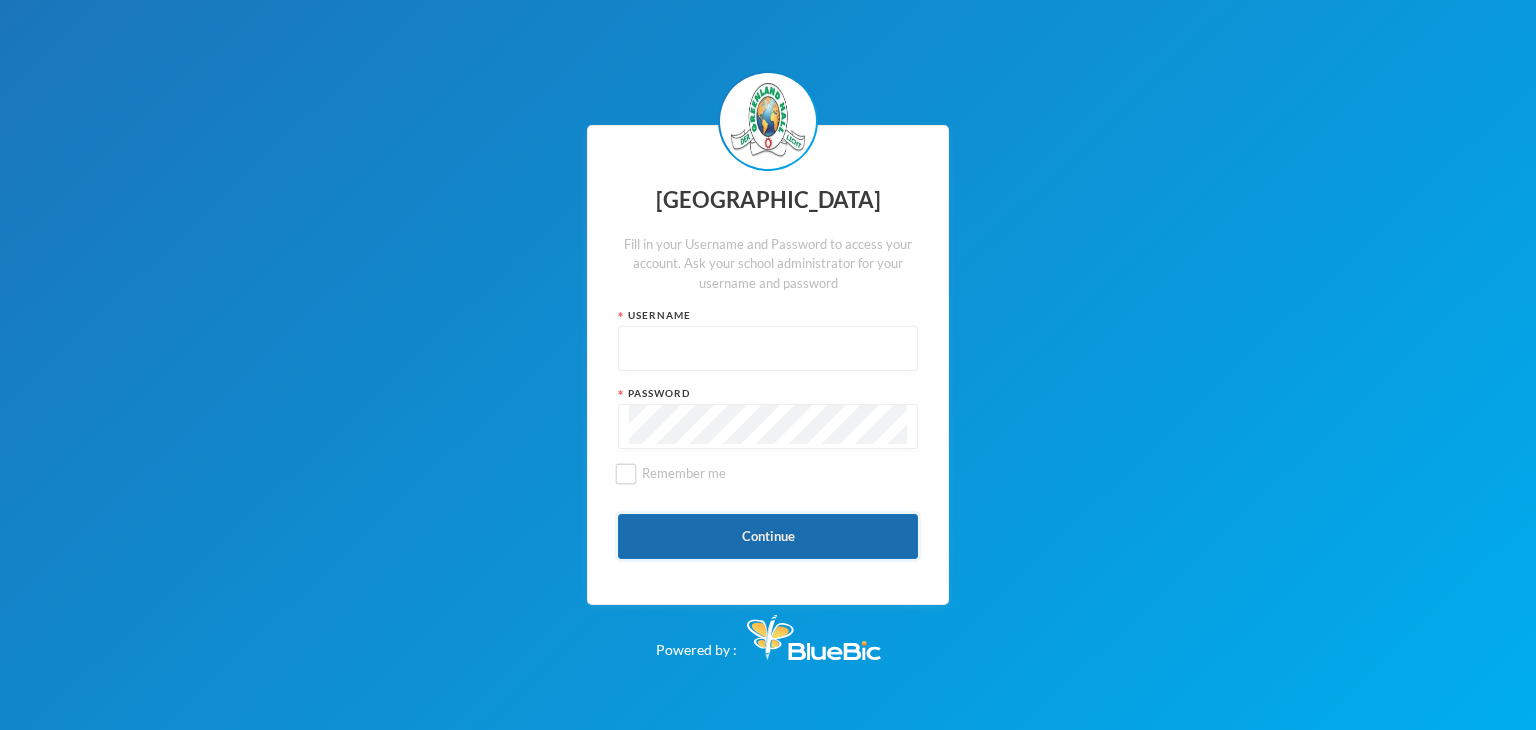 type on "glhc21" 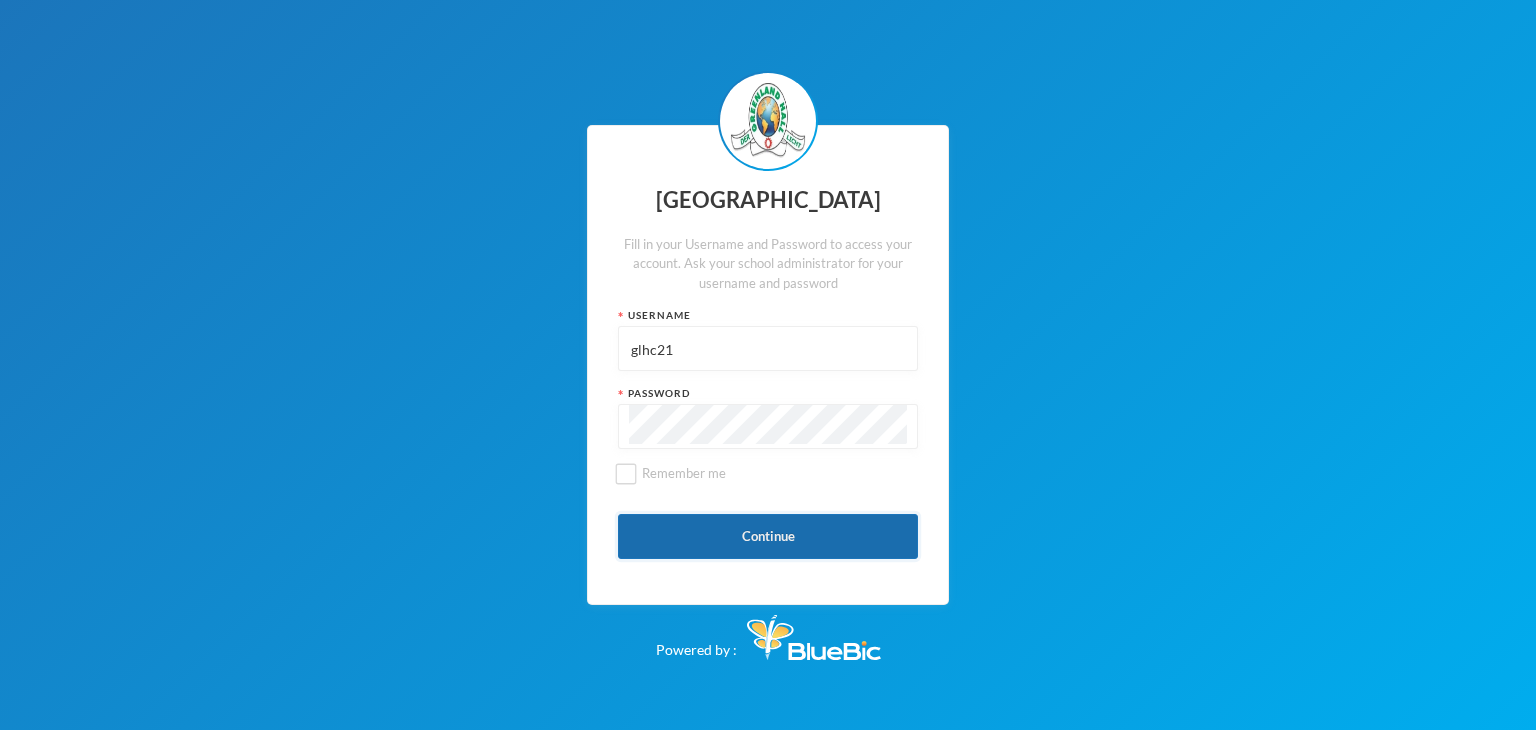 click on "Continue" at bounding box center (768, 536) 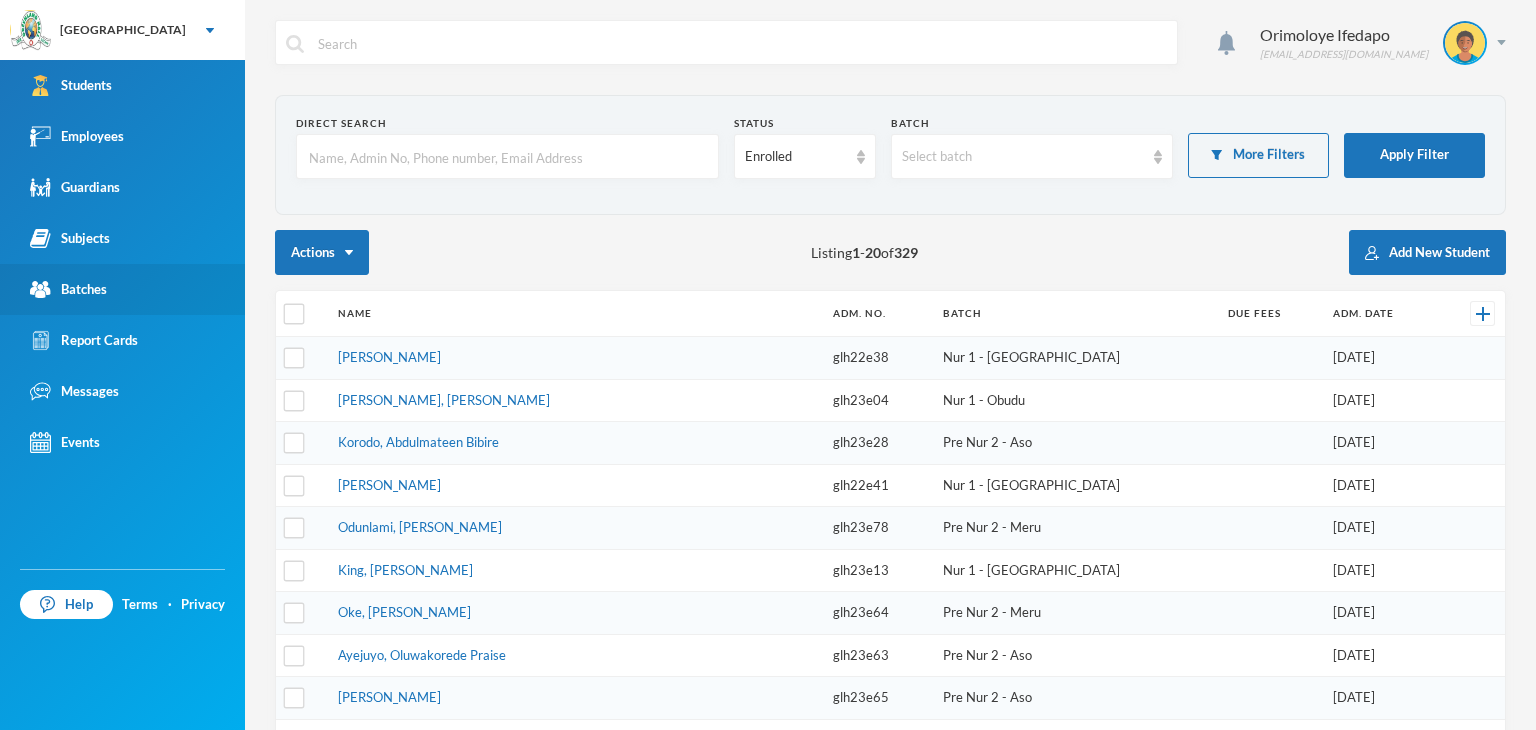 click on "Batches" at bounding box center (68, 289) 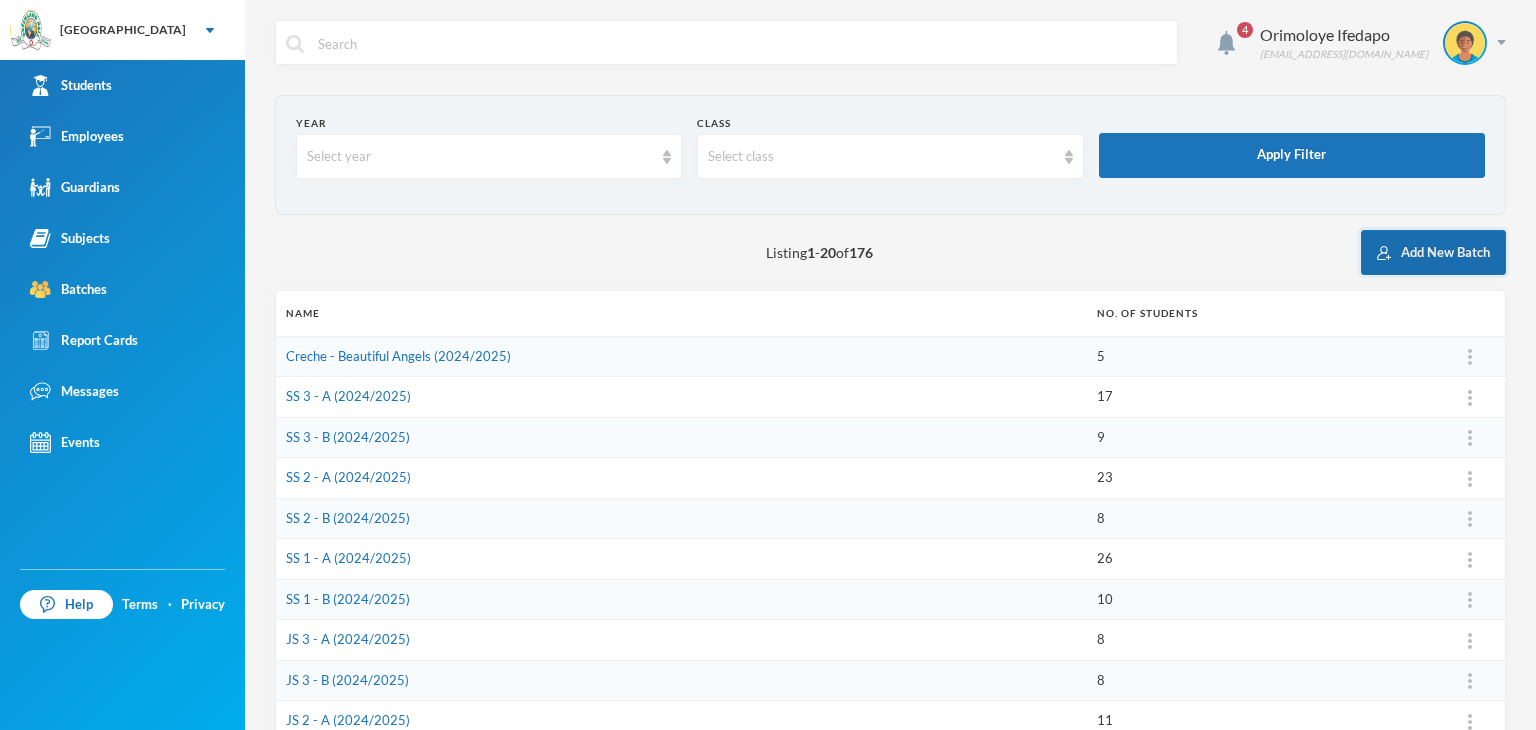 click on "Add New Batch" at bounding box center [1433, 252] 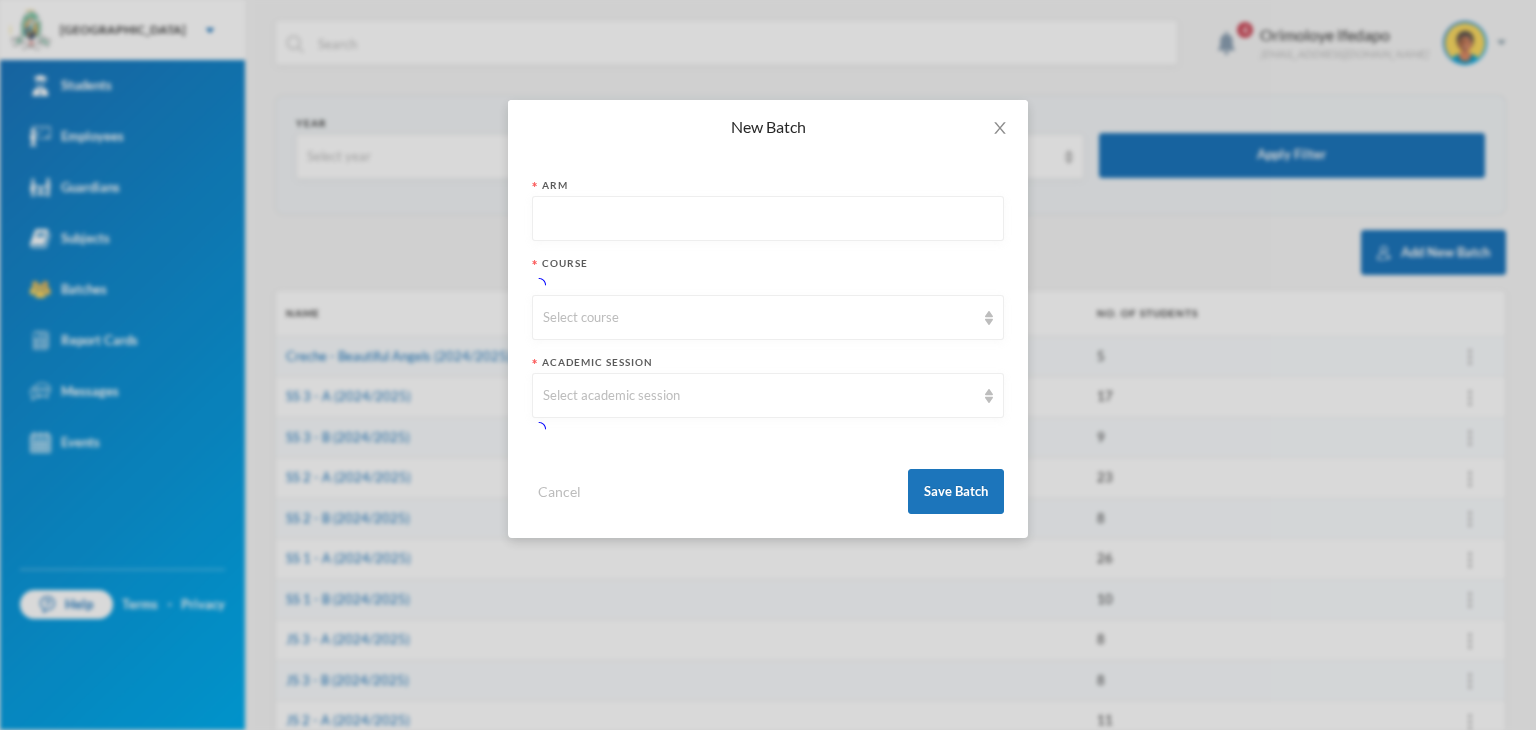 click at bounding box center (768, 219) 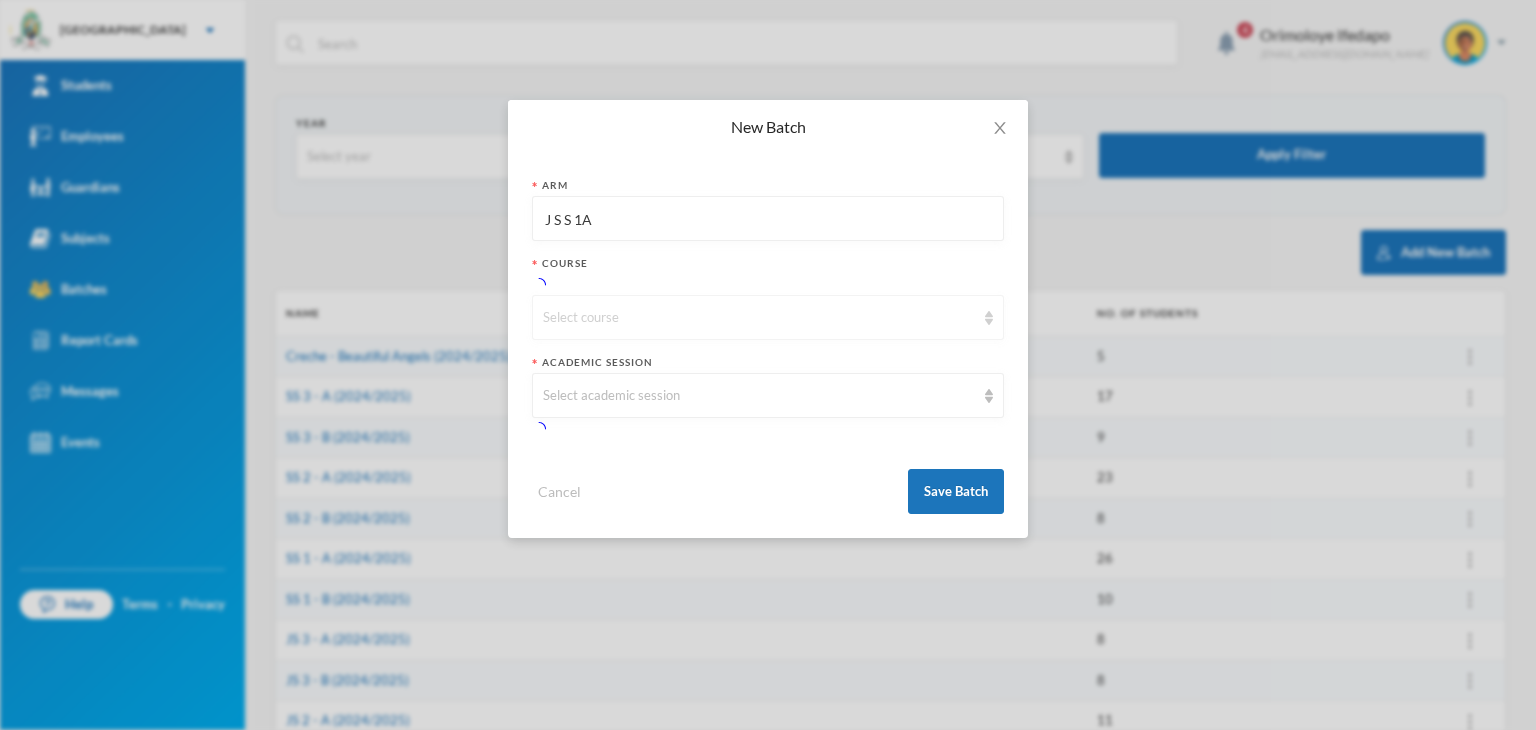 type on "J S S 1A" 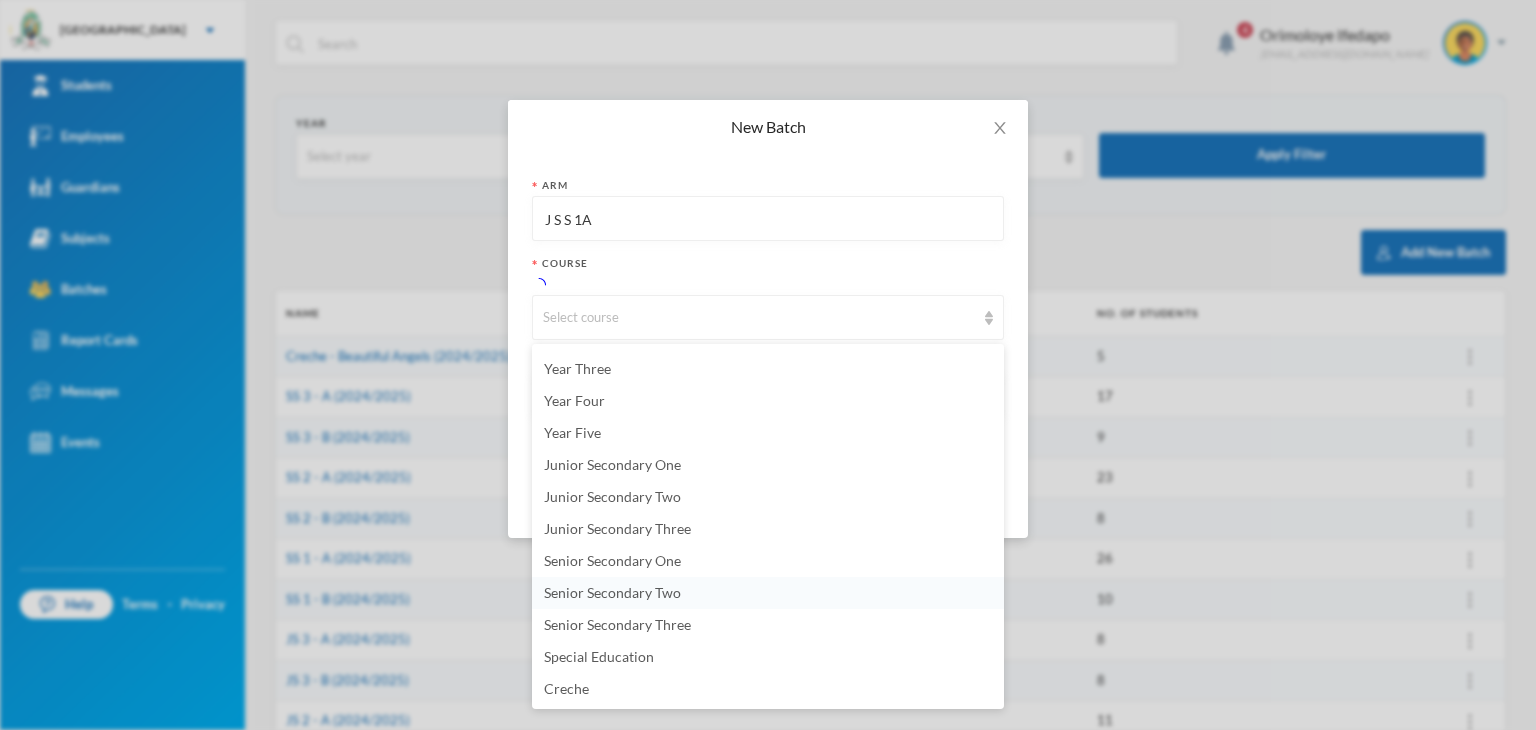 scroll, scrollTop: 87, scrollLeft: 0, axis: vertical 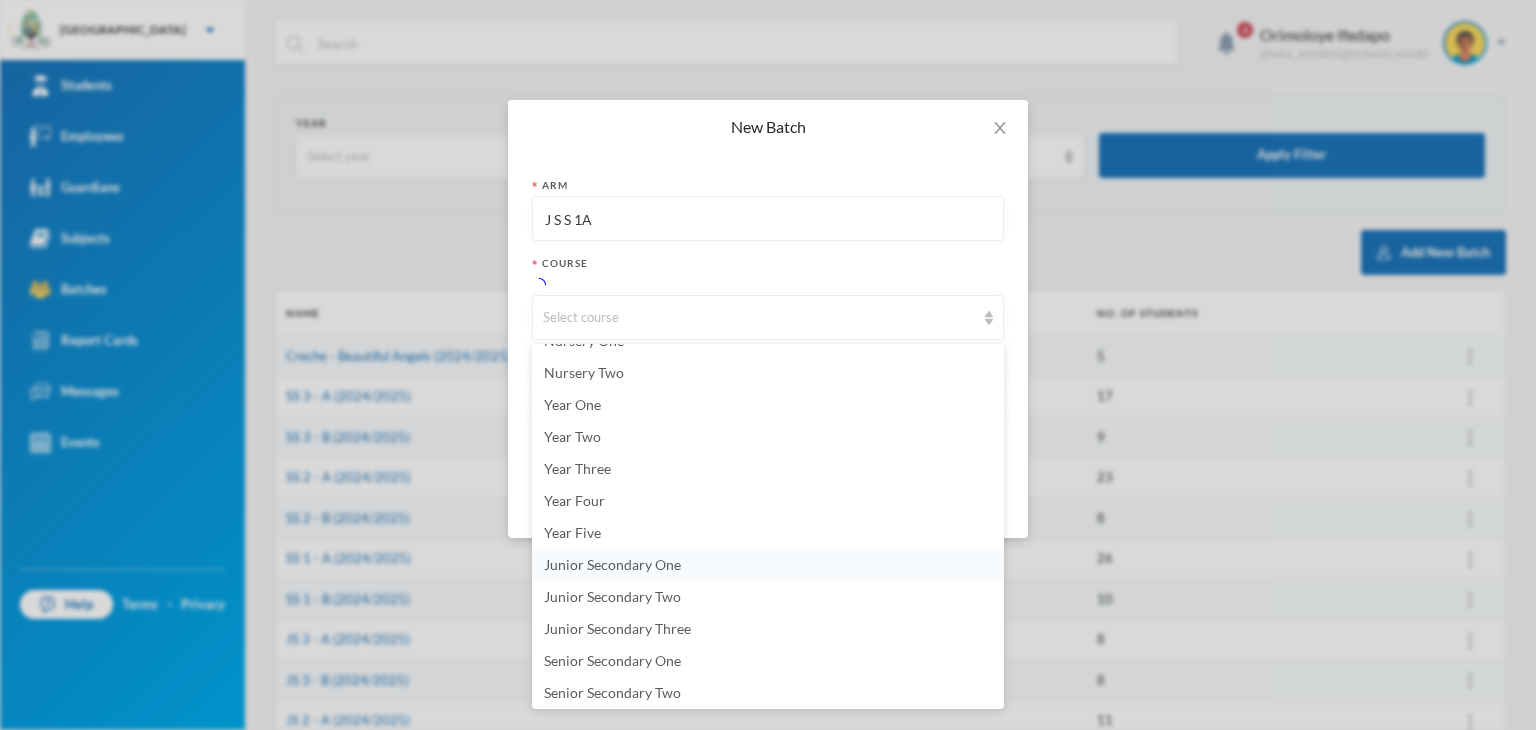click on "Junior Secondary One" at bounding box center [612, 564] 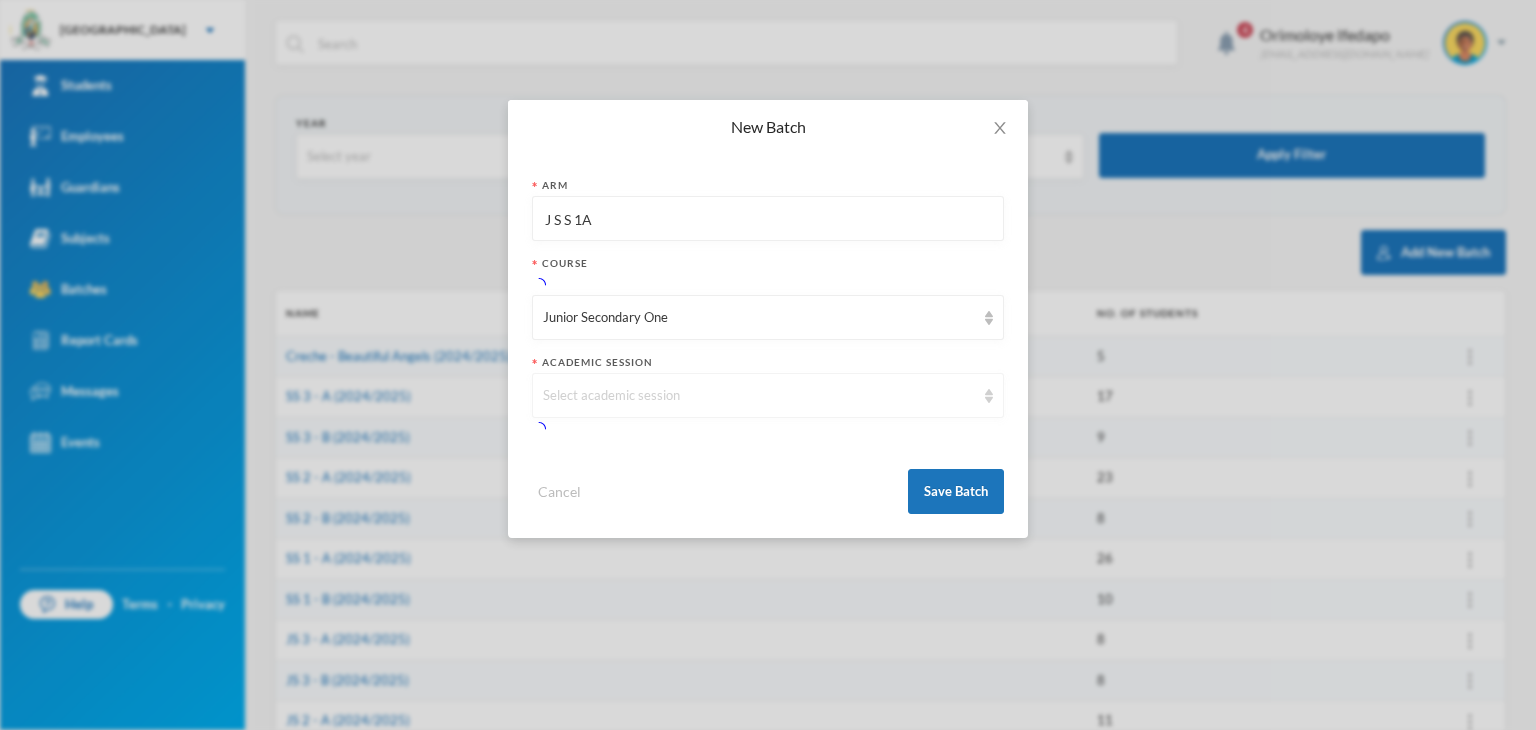 click on "Select academic session" at bounding box center (759, 396) 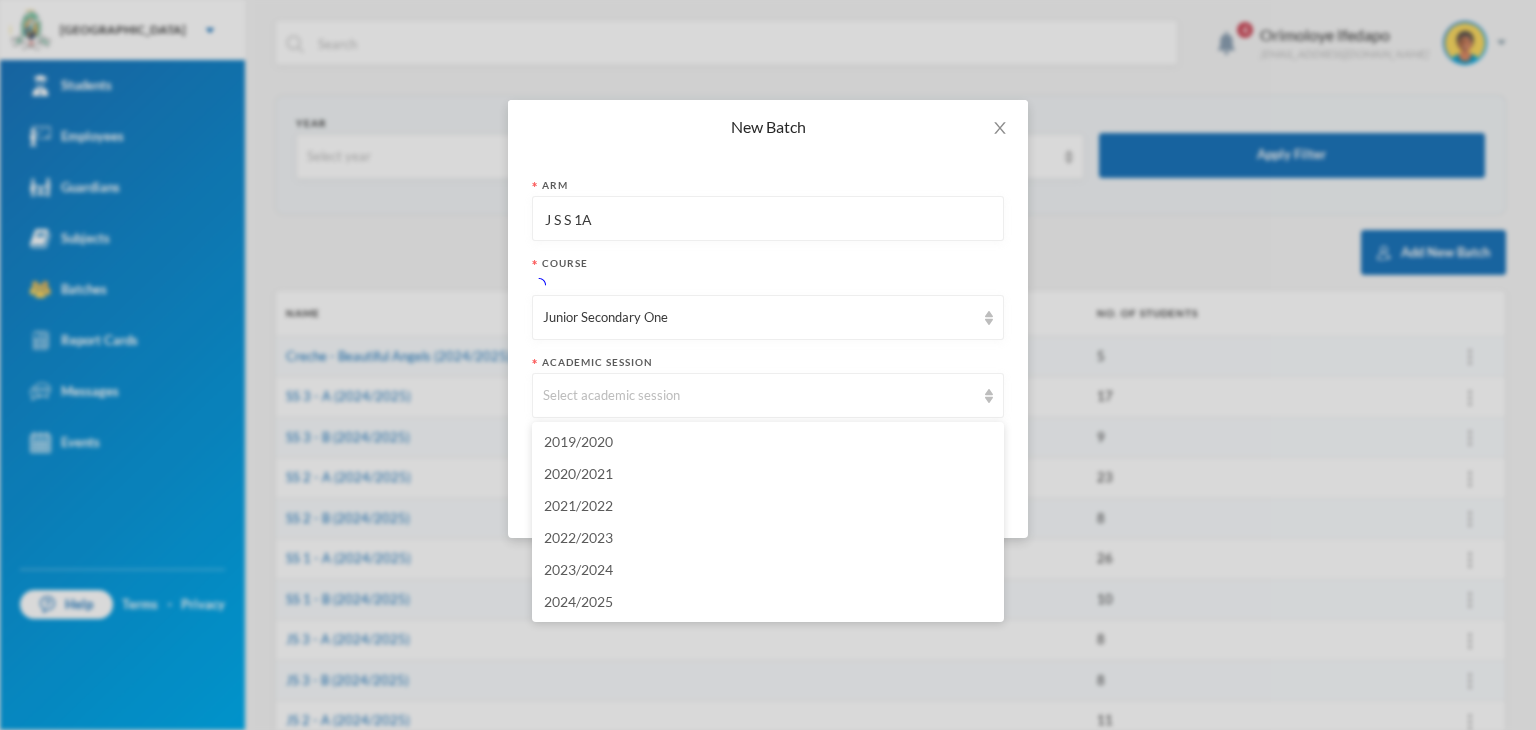 click on "New Batch Arm J S S 1A Course   Junior Secondary One Academic Session Select academic session   Cancel Save Batch" at bounding box center (768, 365) 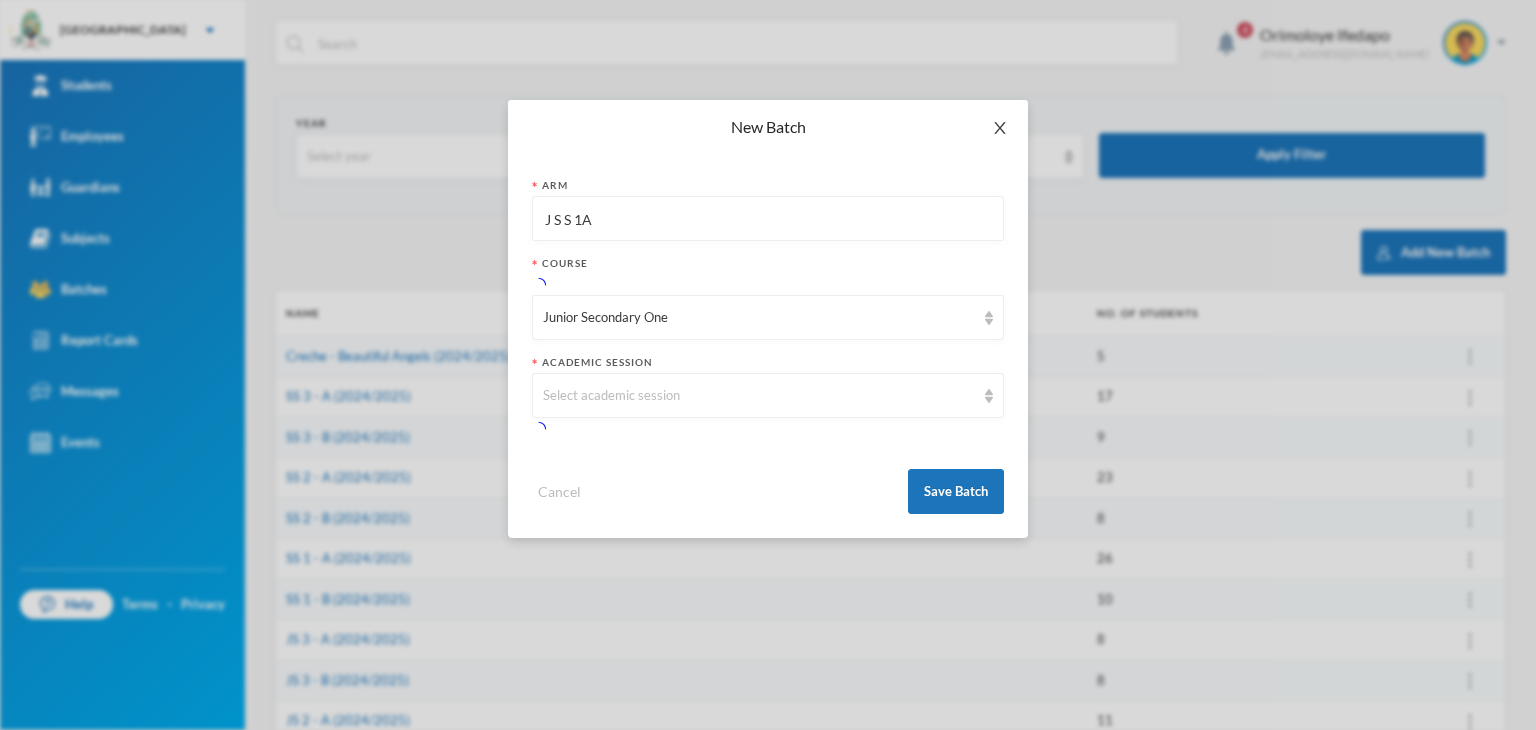 click 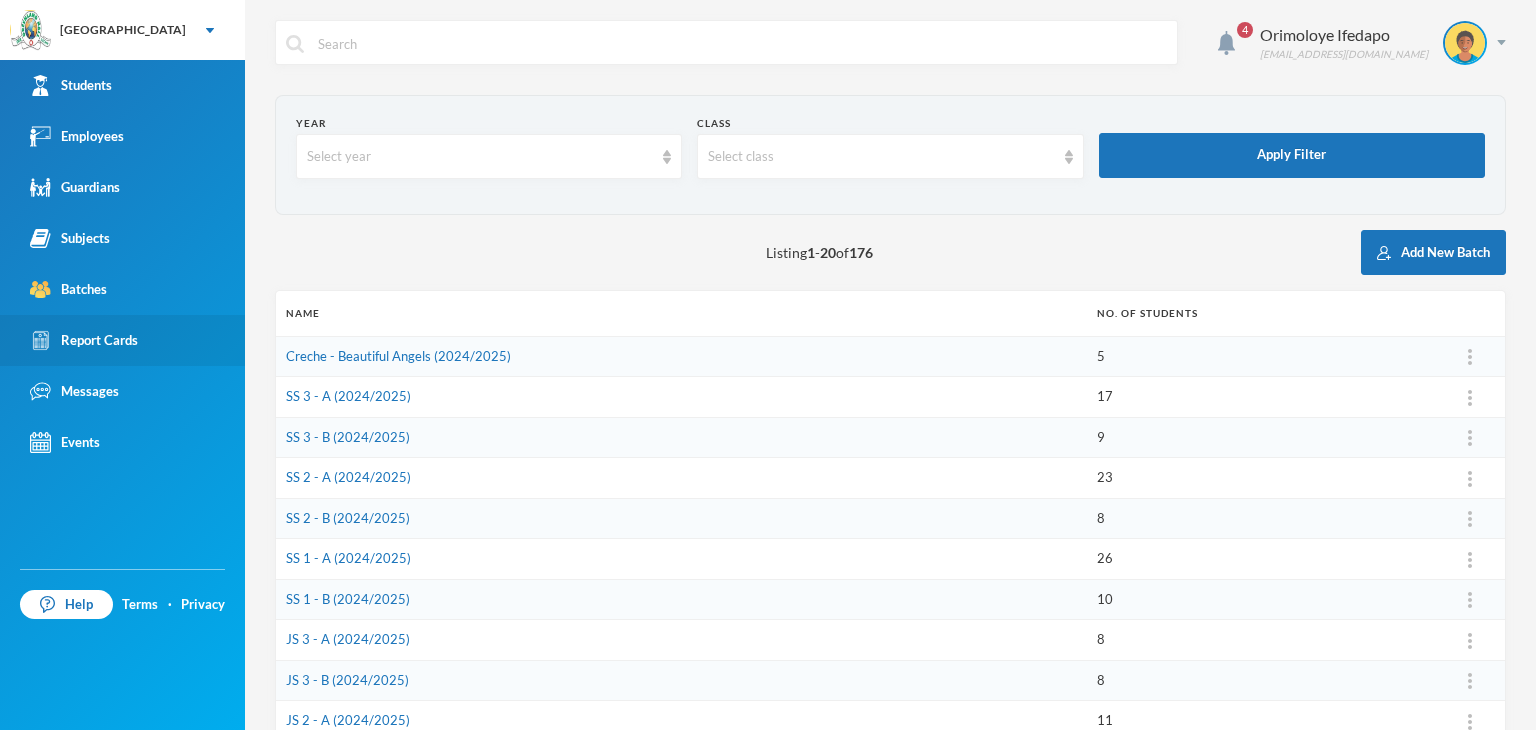 click on "Report Cards" at bounding box center [84, 340] 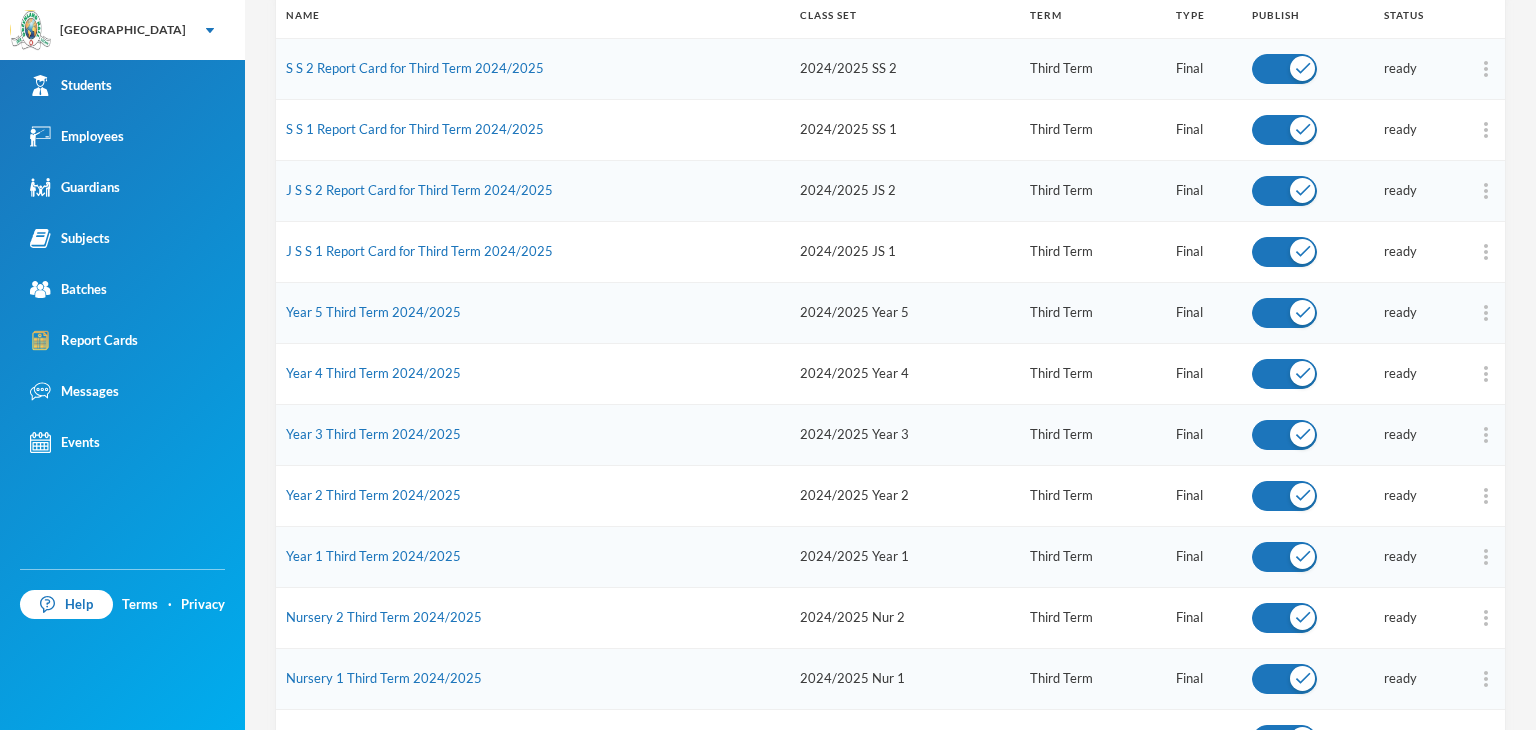 scroll, scrollTop: 500, scrollLeft: 0, axis: vertical 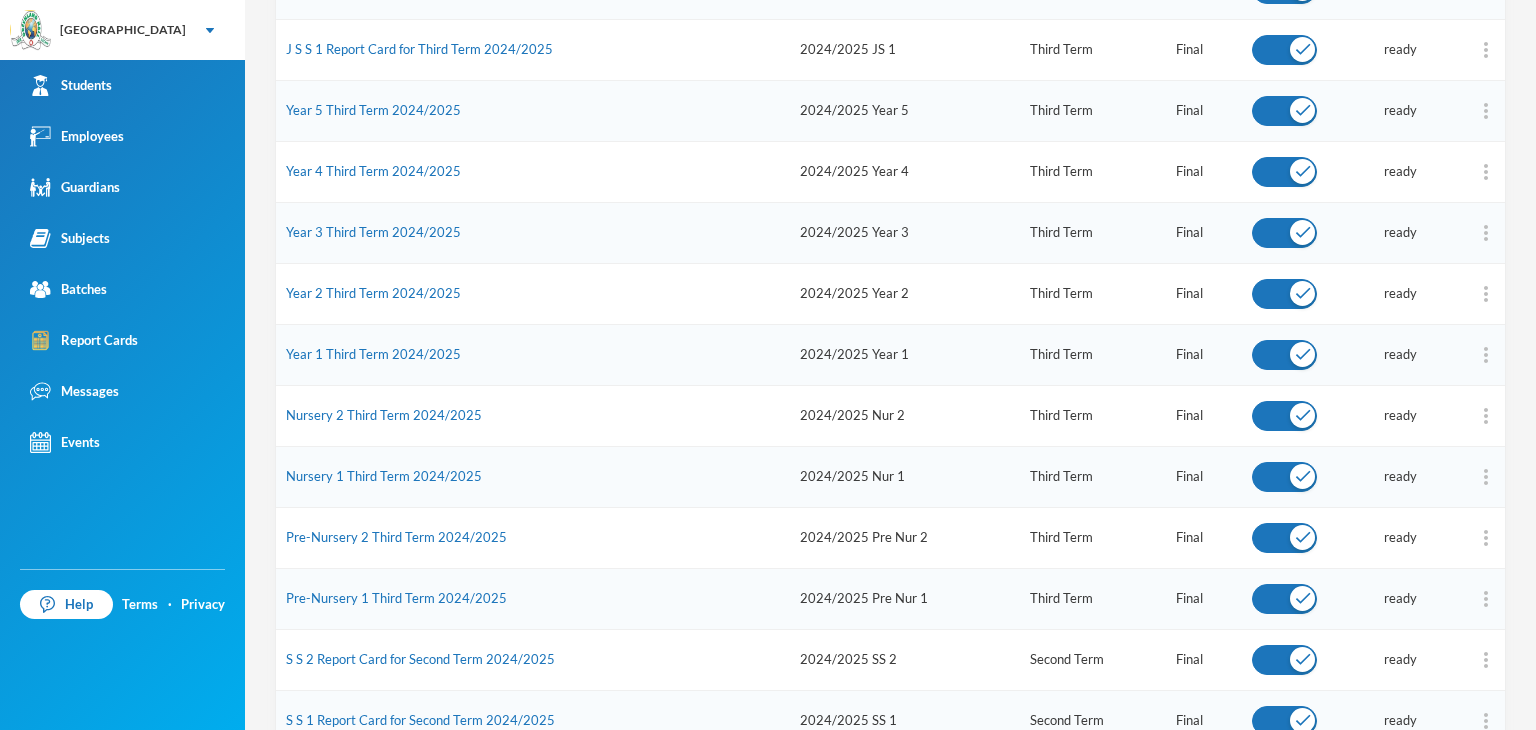 click on "Nursery 2 Third Term 2024/2025" at bounding box center (533, 415) 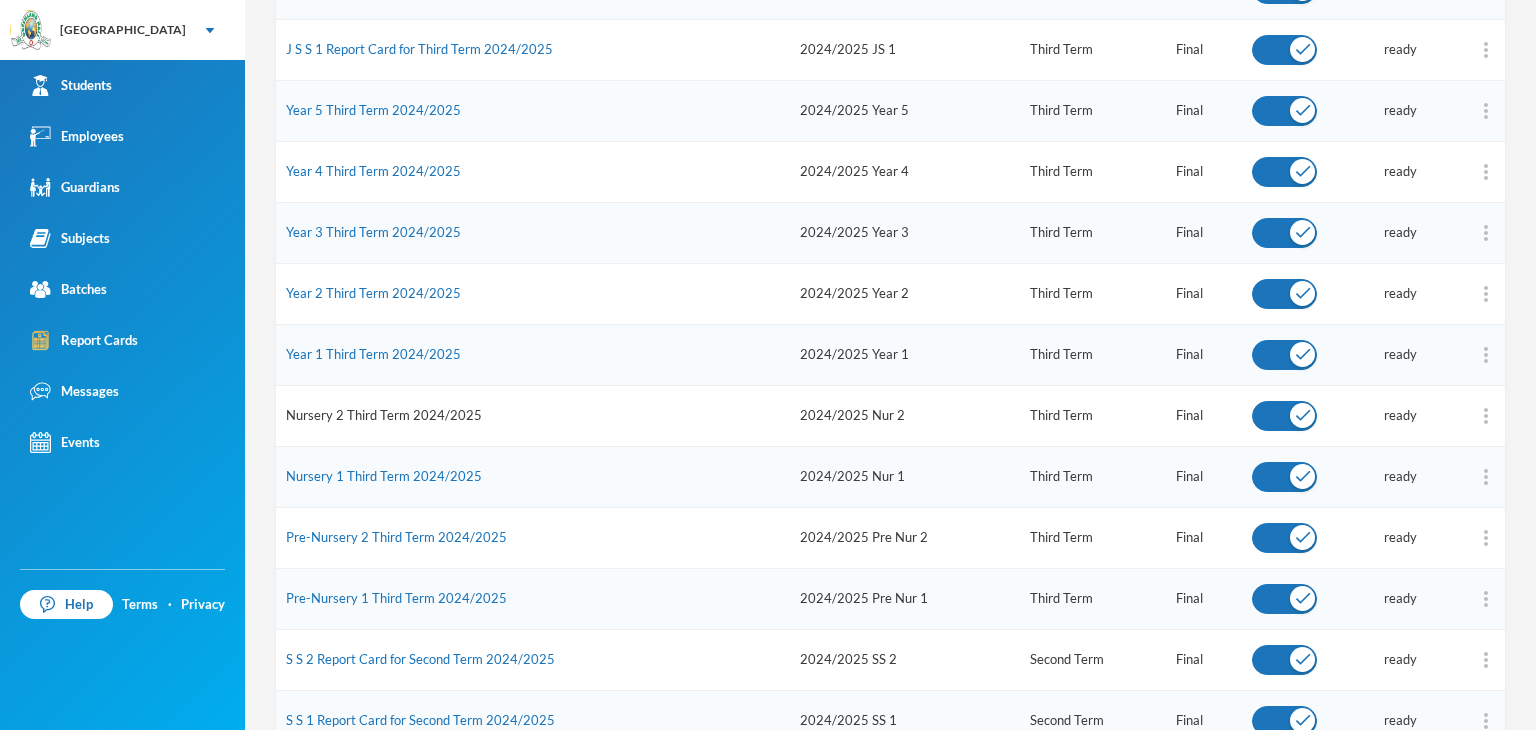 click on "Nursery 2 Third Term 2024/2025" at bounding box center (384, 415) 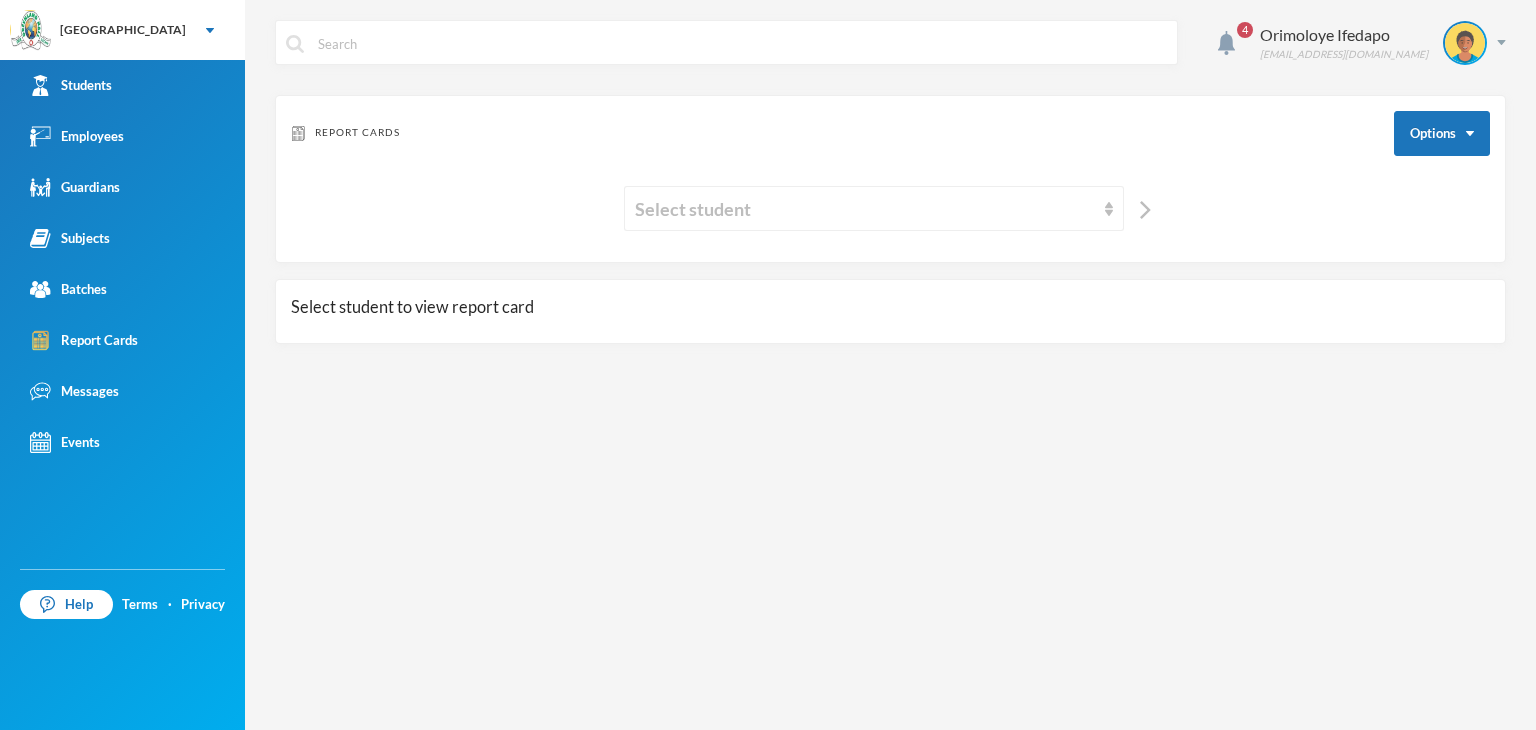 scroll, scrollTop: 0, scrollLeft: 0, axis: both 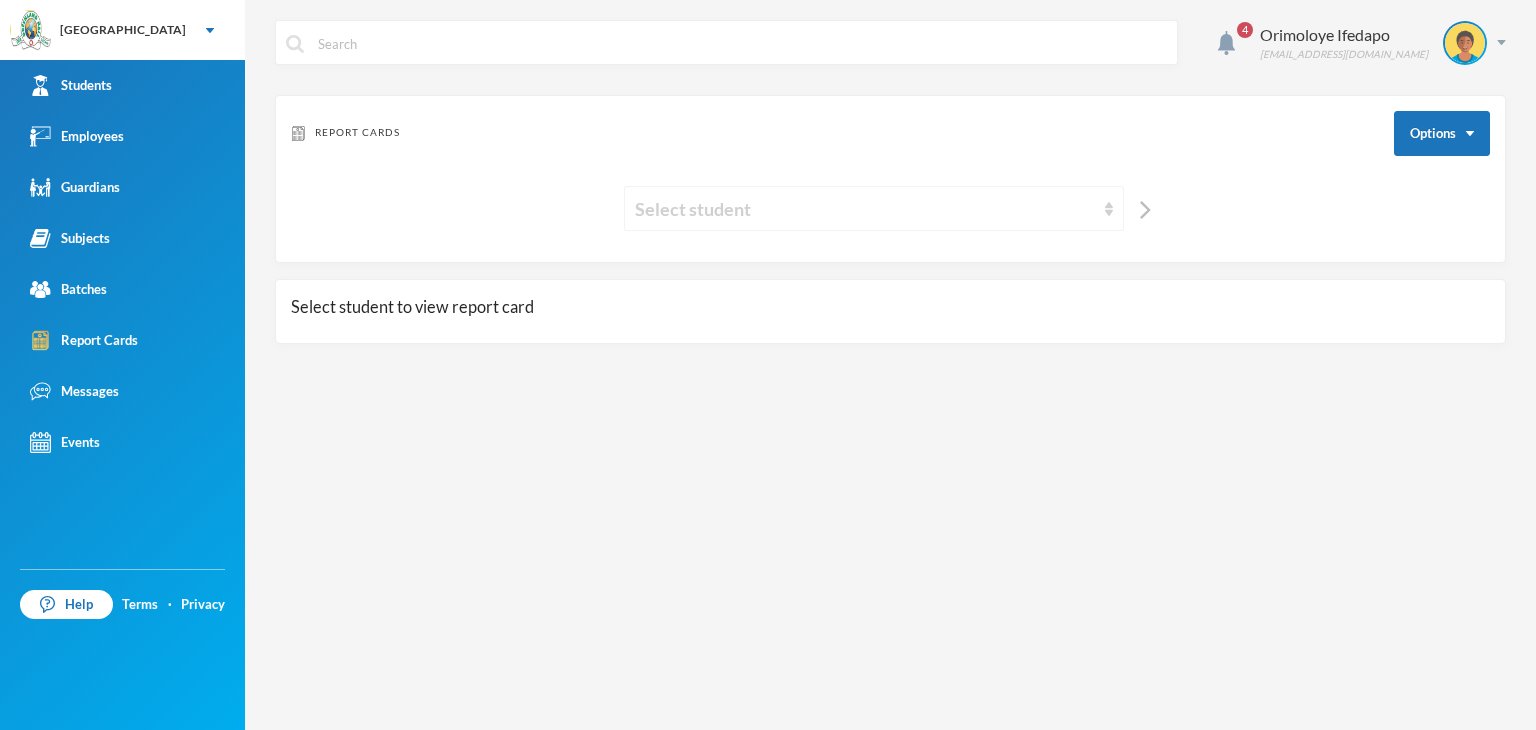 click on "Select student" at bounding box center [865, 209] 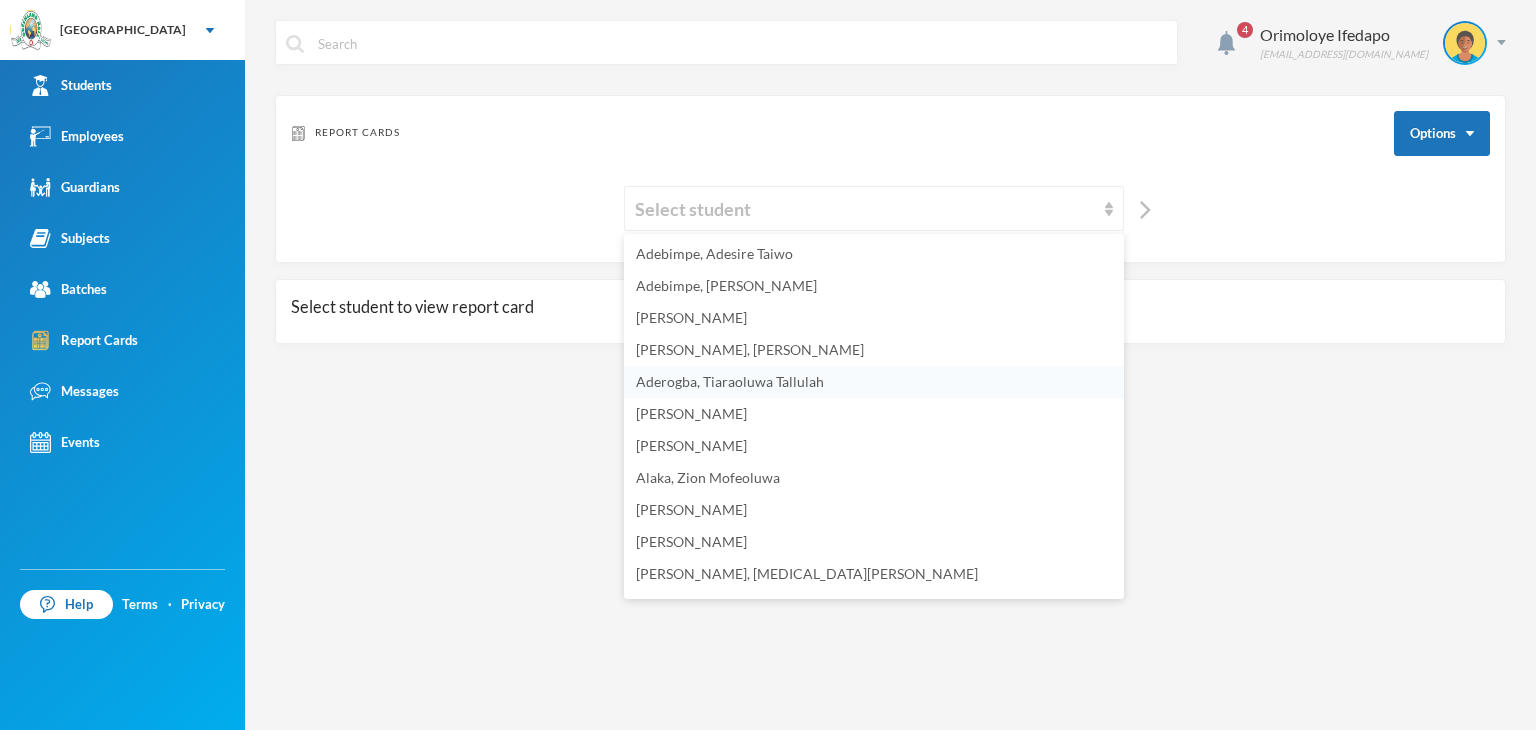 click on "Aderogba, Tiaraoluwa Tallulah" at bounding box center (874, 382) 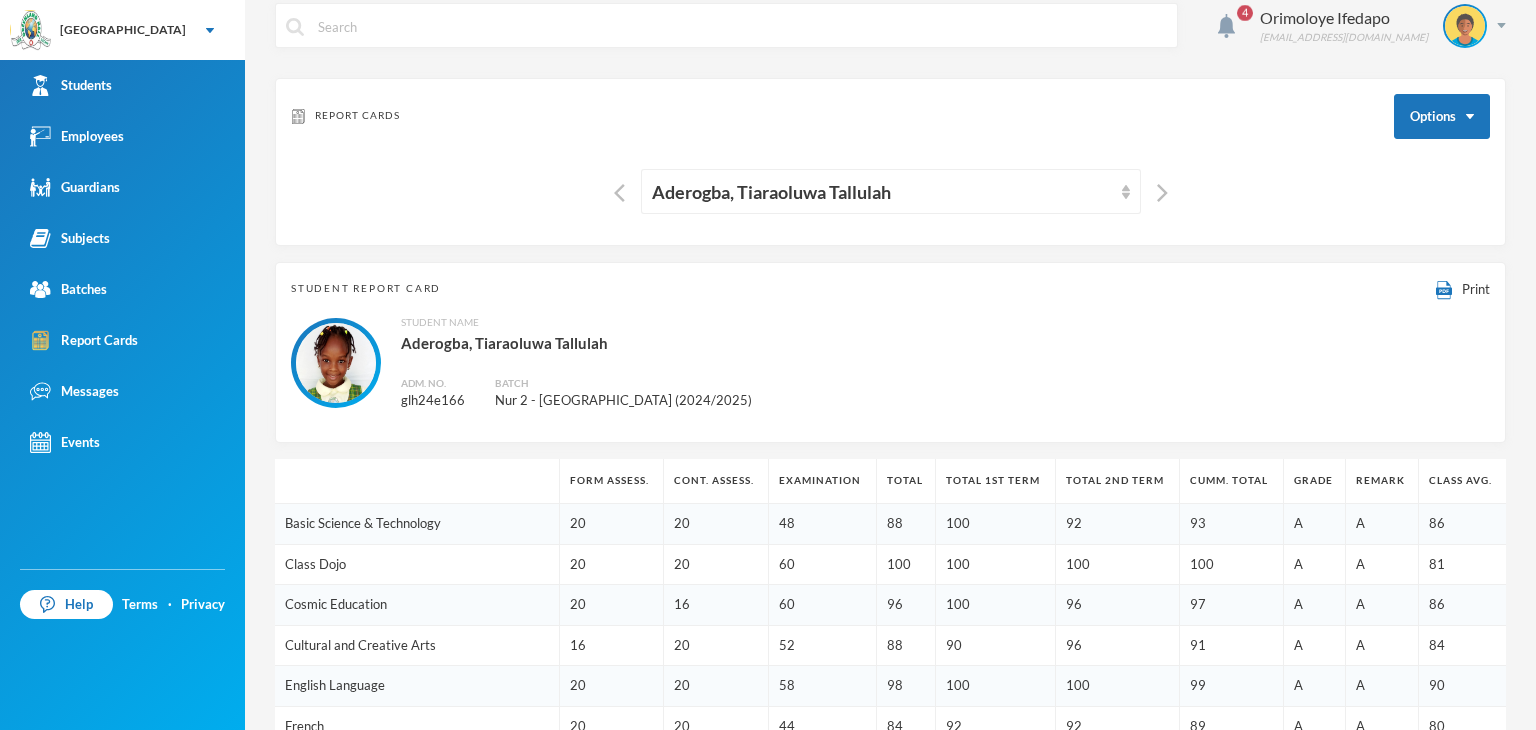 scroll, scrollTop: 0, scrollLeft: 0, axis: both 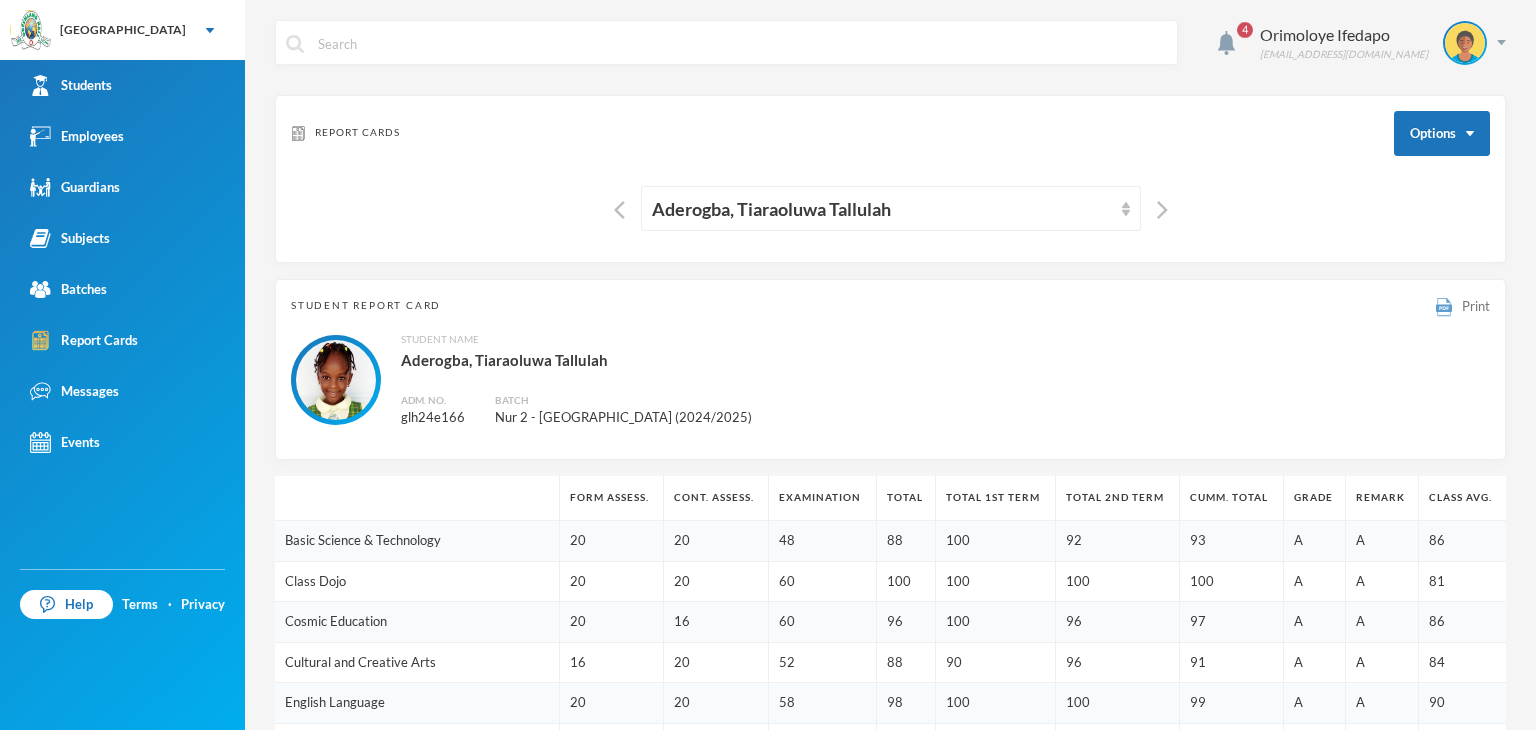 click on "Print" at bounding box center [1463, 306] 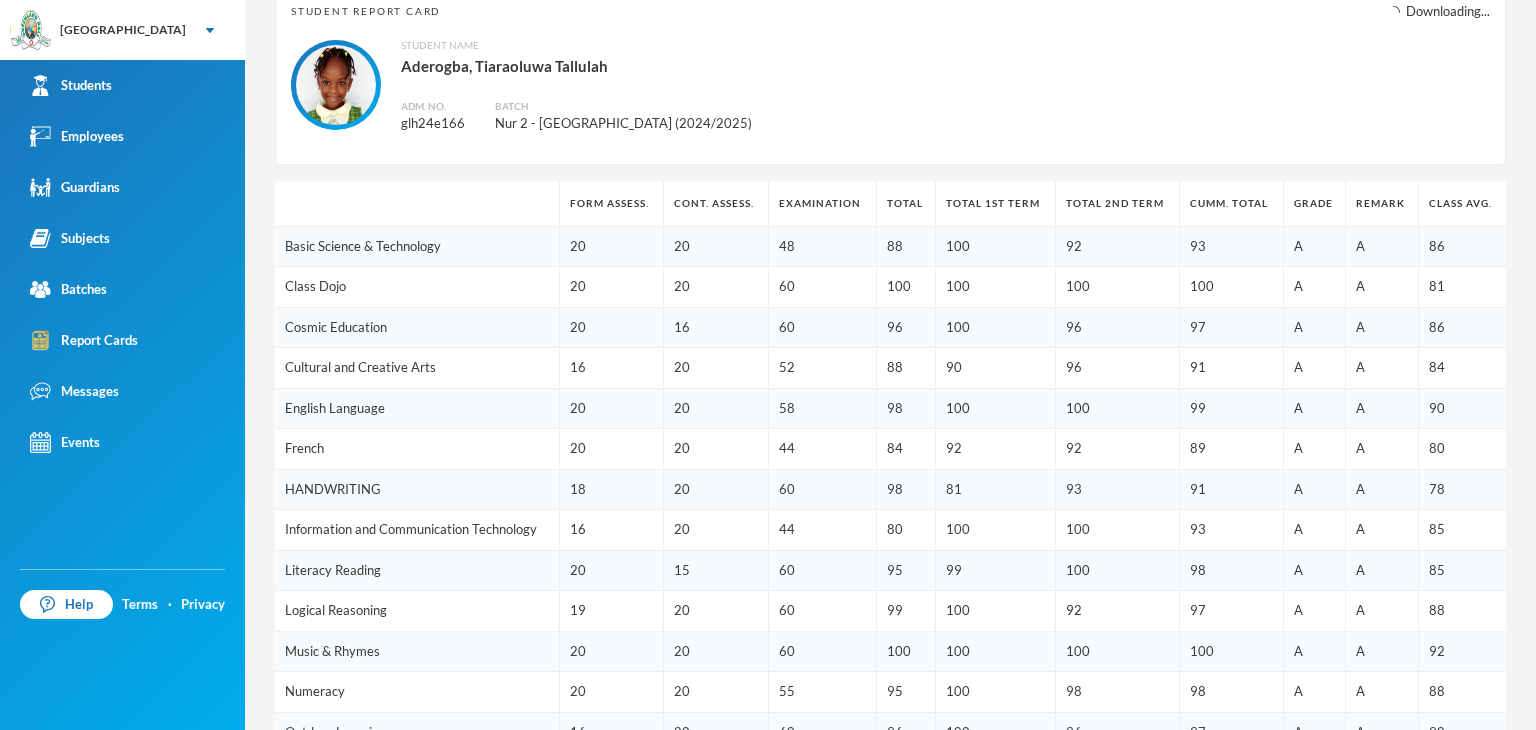 scroll, scrollTop: 100, scrollLeft: 0, axis: vertical 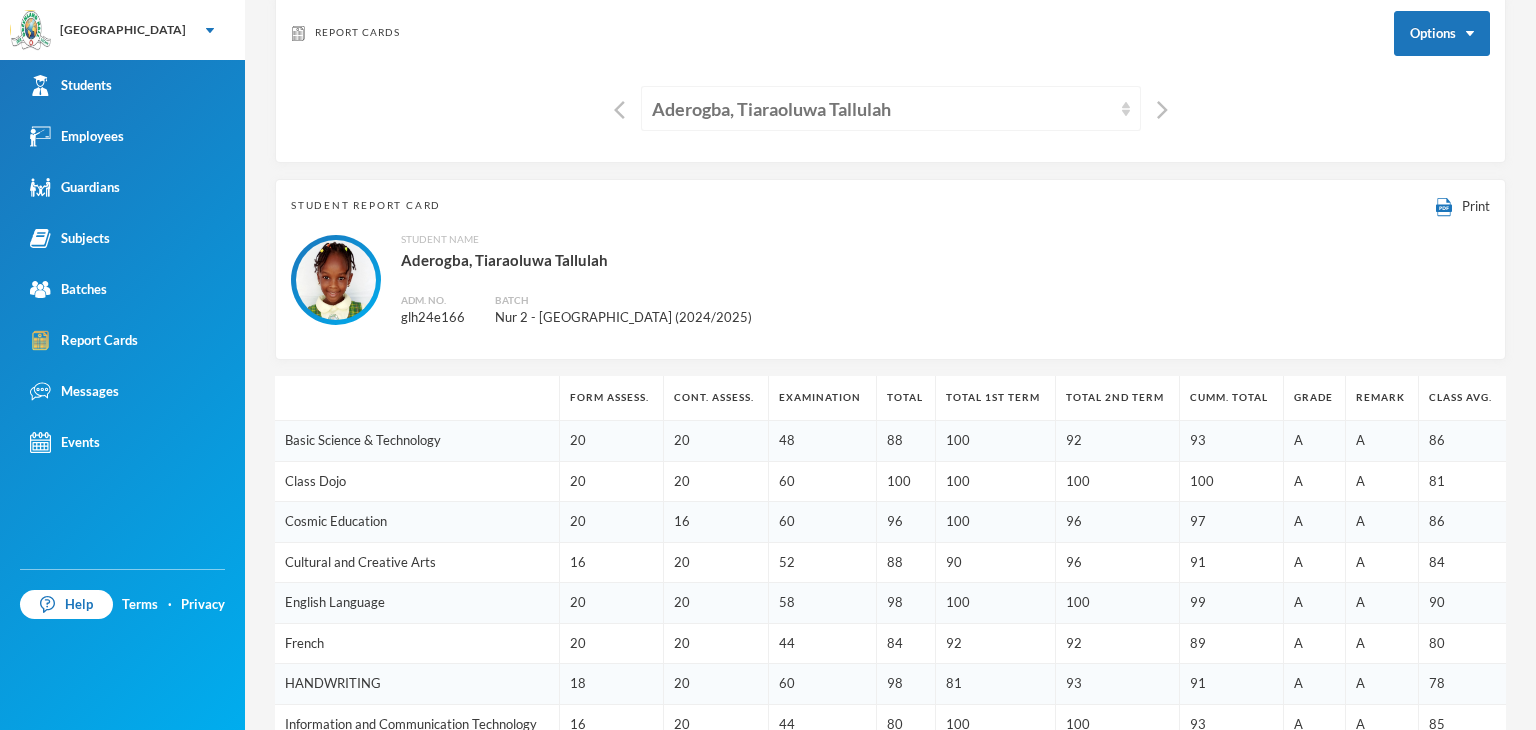 click on "Aderogba, Tiaraoluwa Tallulah" at bounding box center [882, 109] 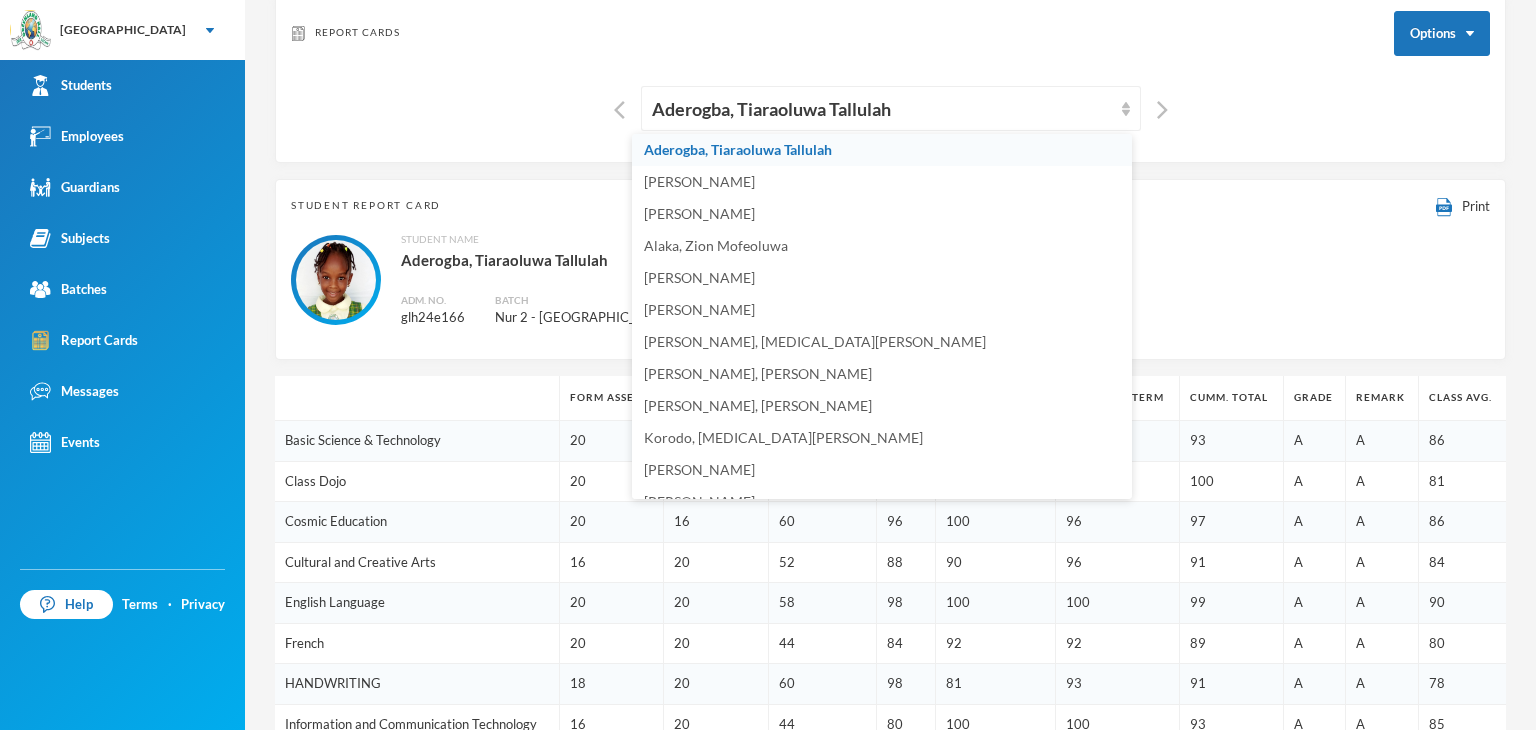 scroll, scrollTop: 300, scrollLeft: 0, axis: vertical 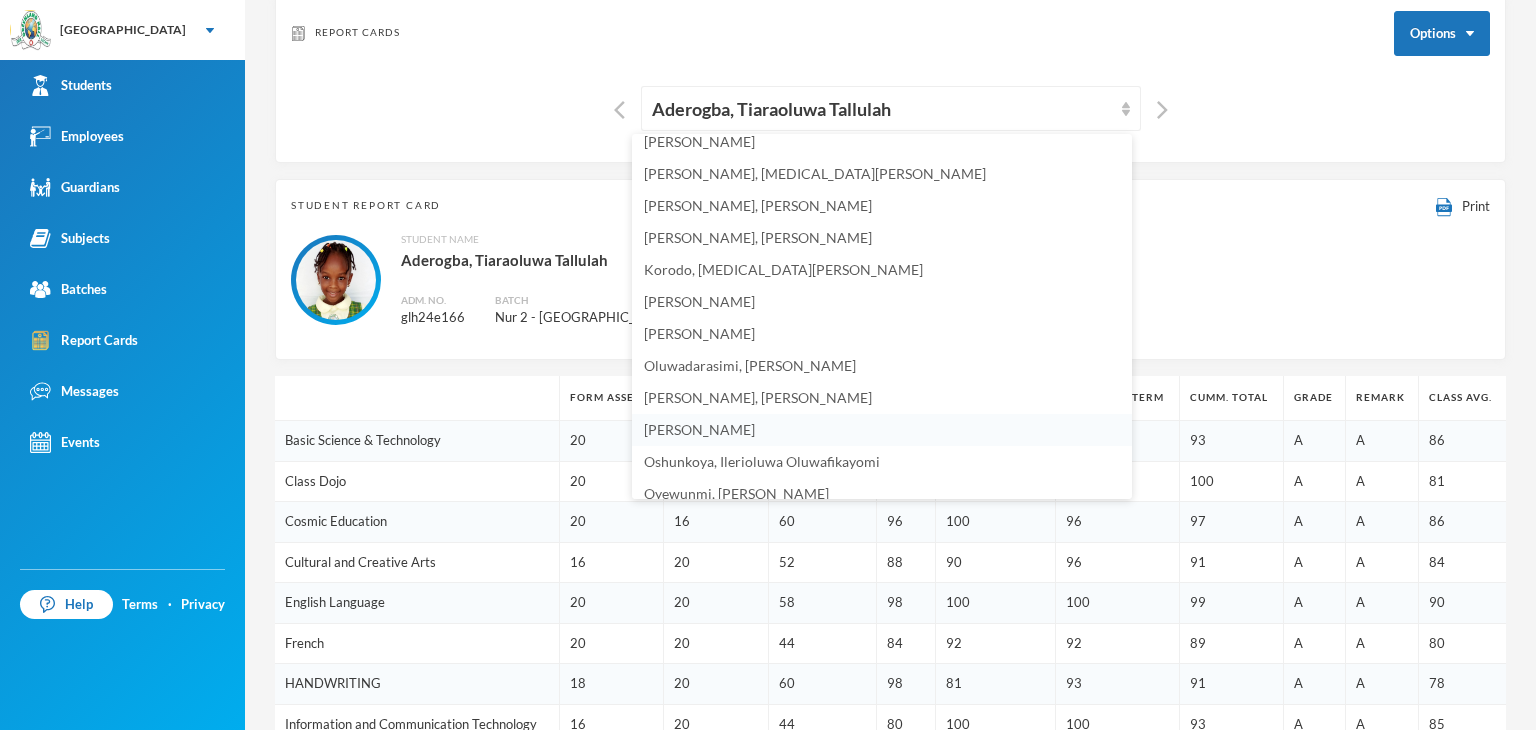click on "[PERSON_NAME]" at bounding box center [699, 429] 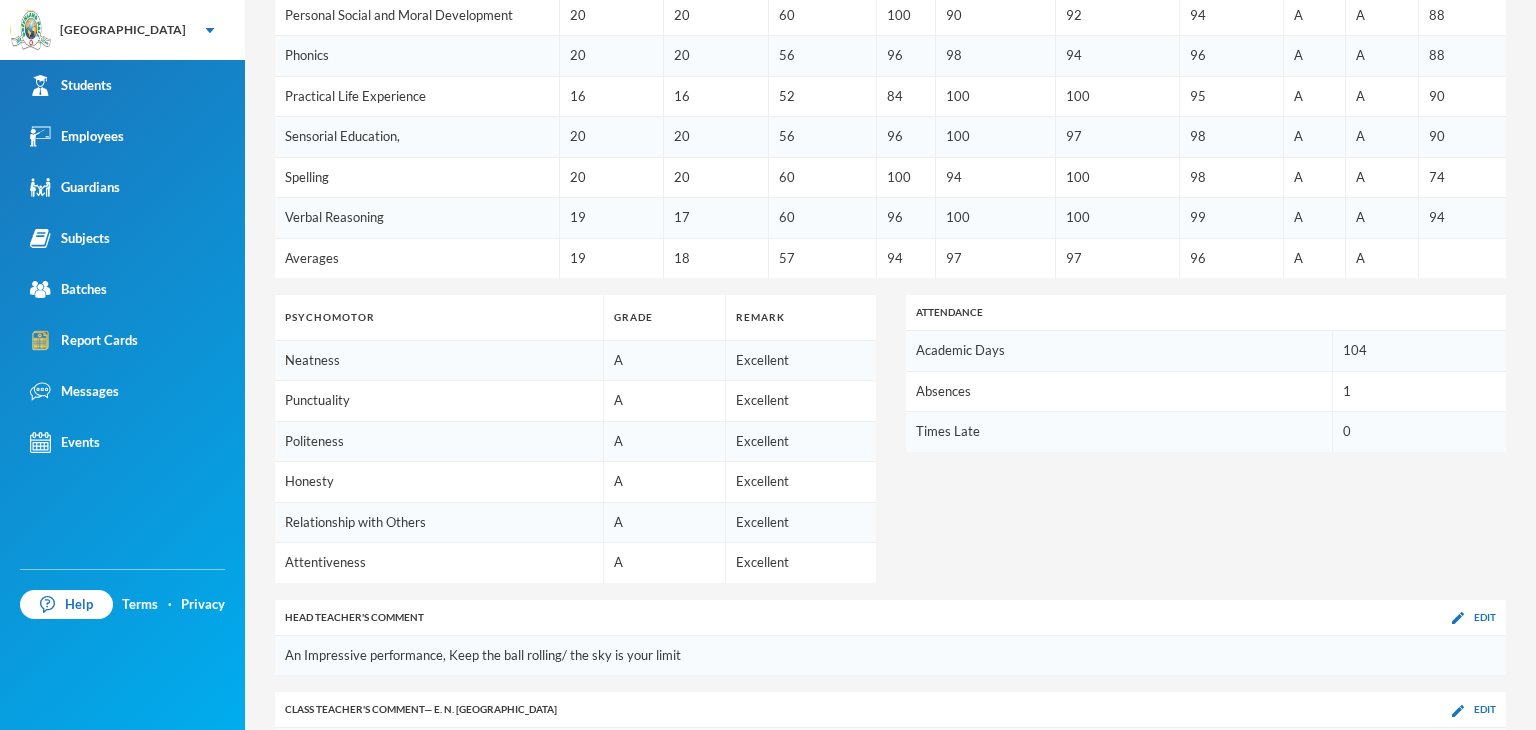 scroll, scrollTop: 1017, scrollLeft: 0, axis: vertical 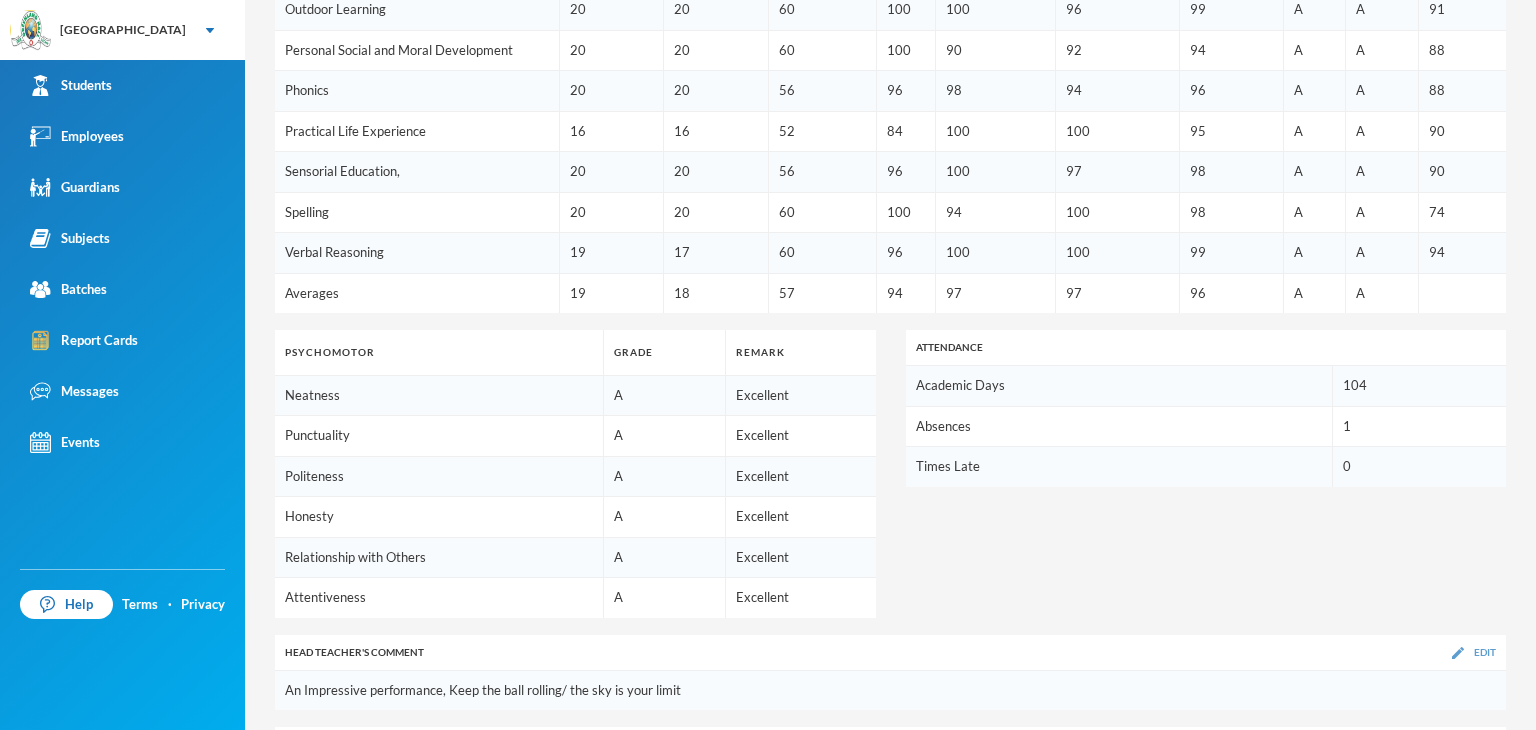 click at bounding box center [1458, 653] 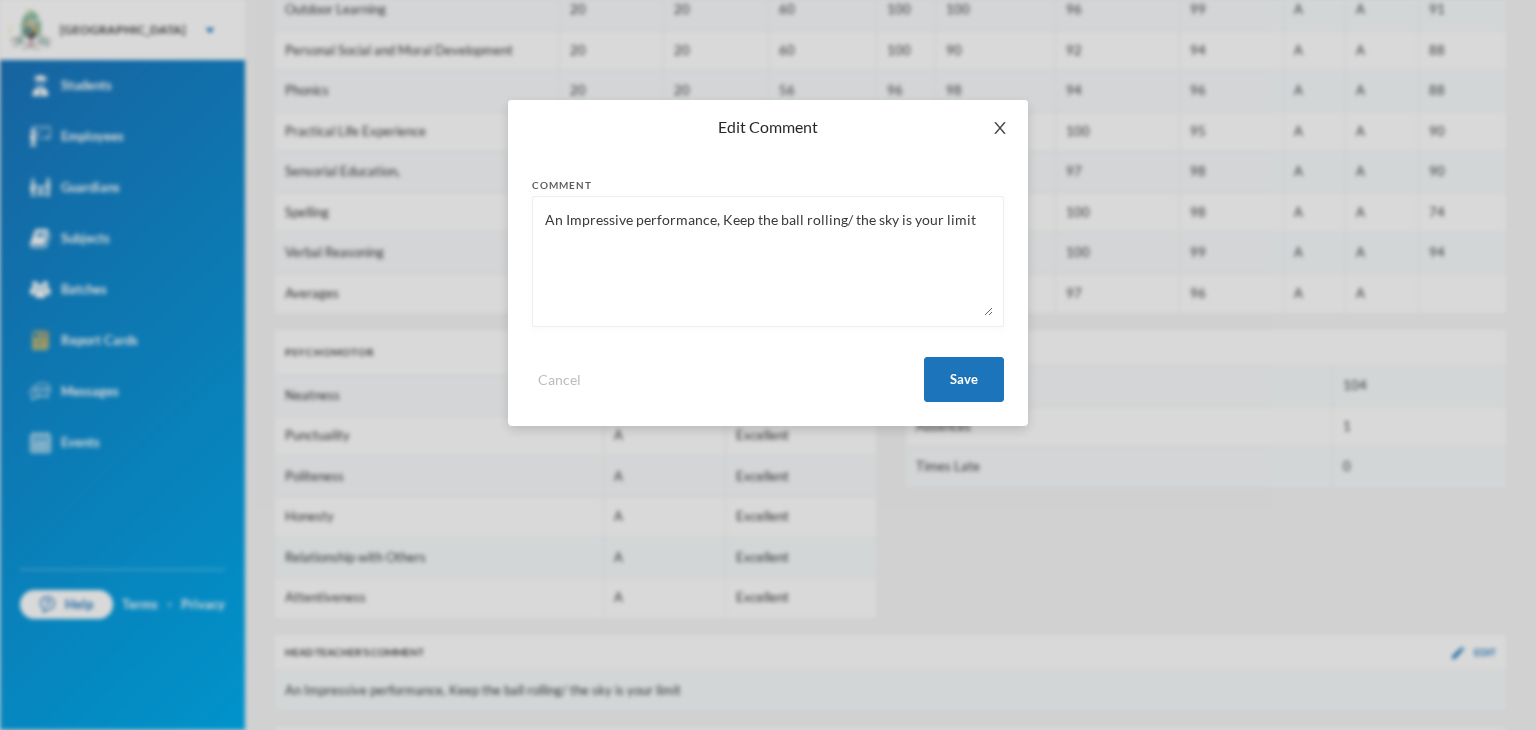 click 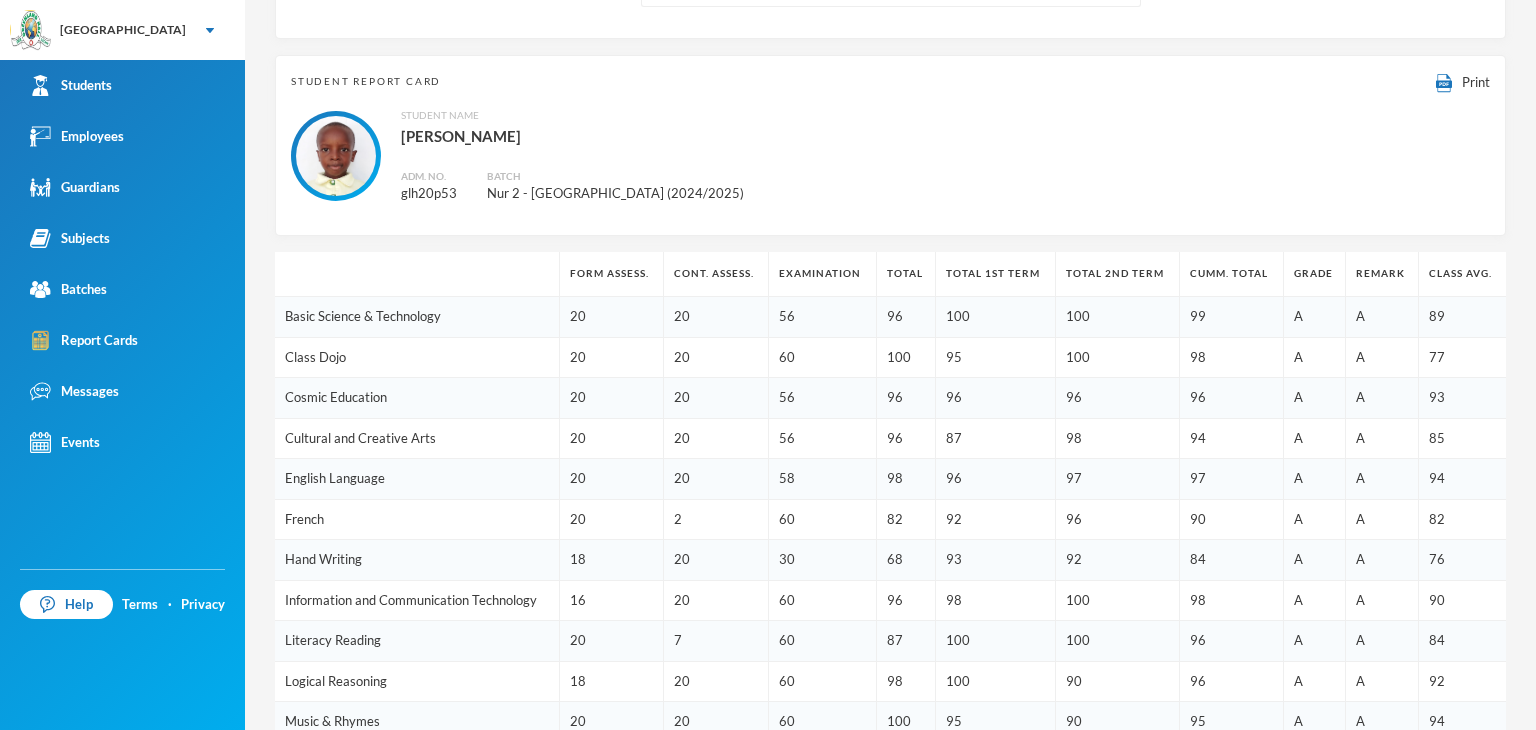 scroll, scrollTop: 217, scrollLeft: 0, axis: vertical 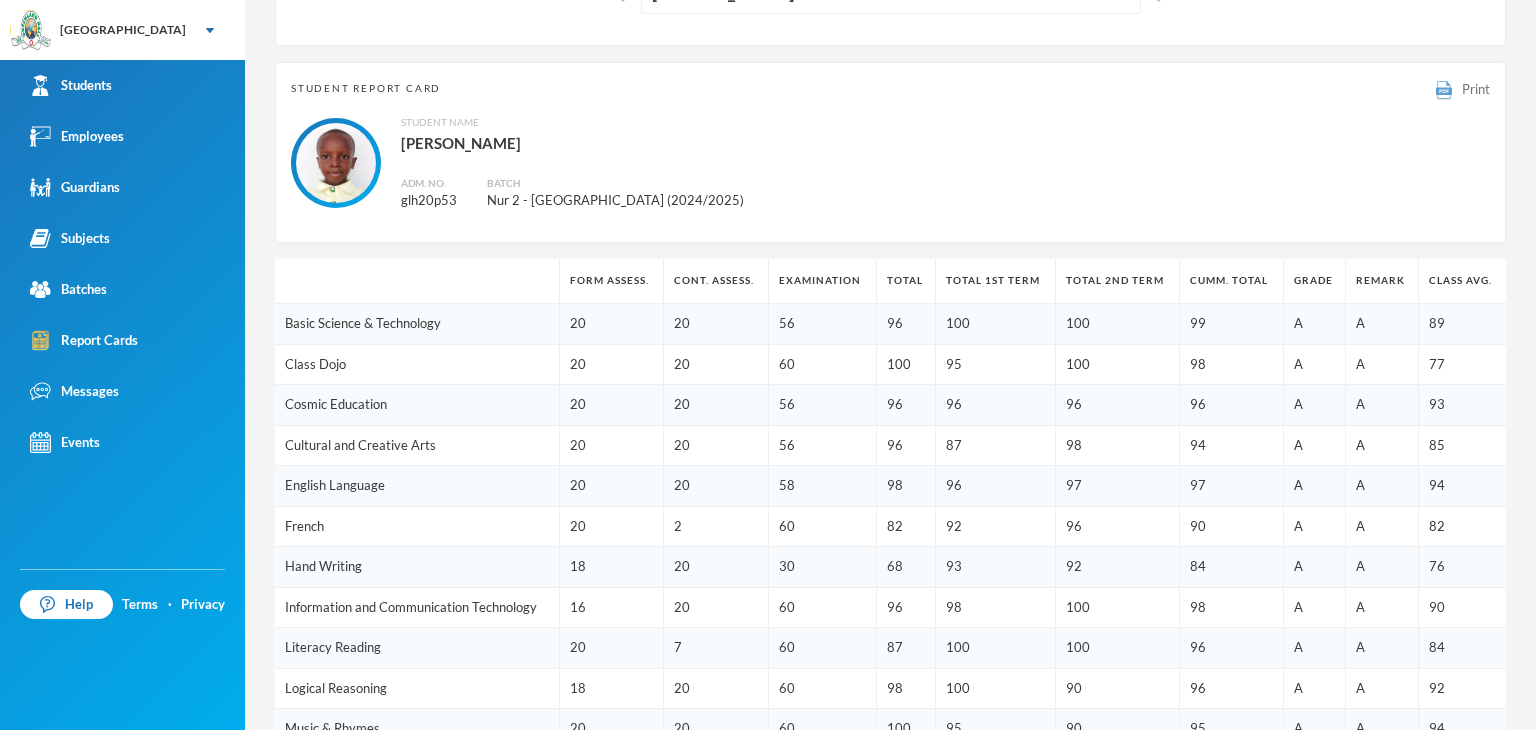 click on "Print" at bounding box center (1463, 89) 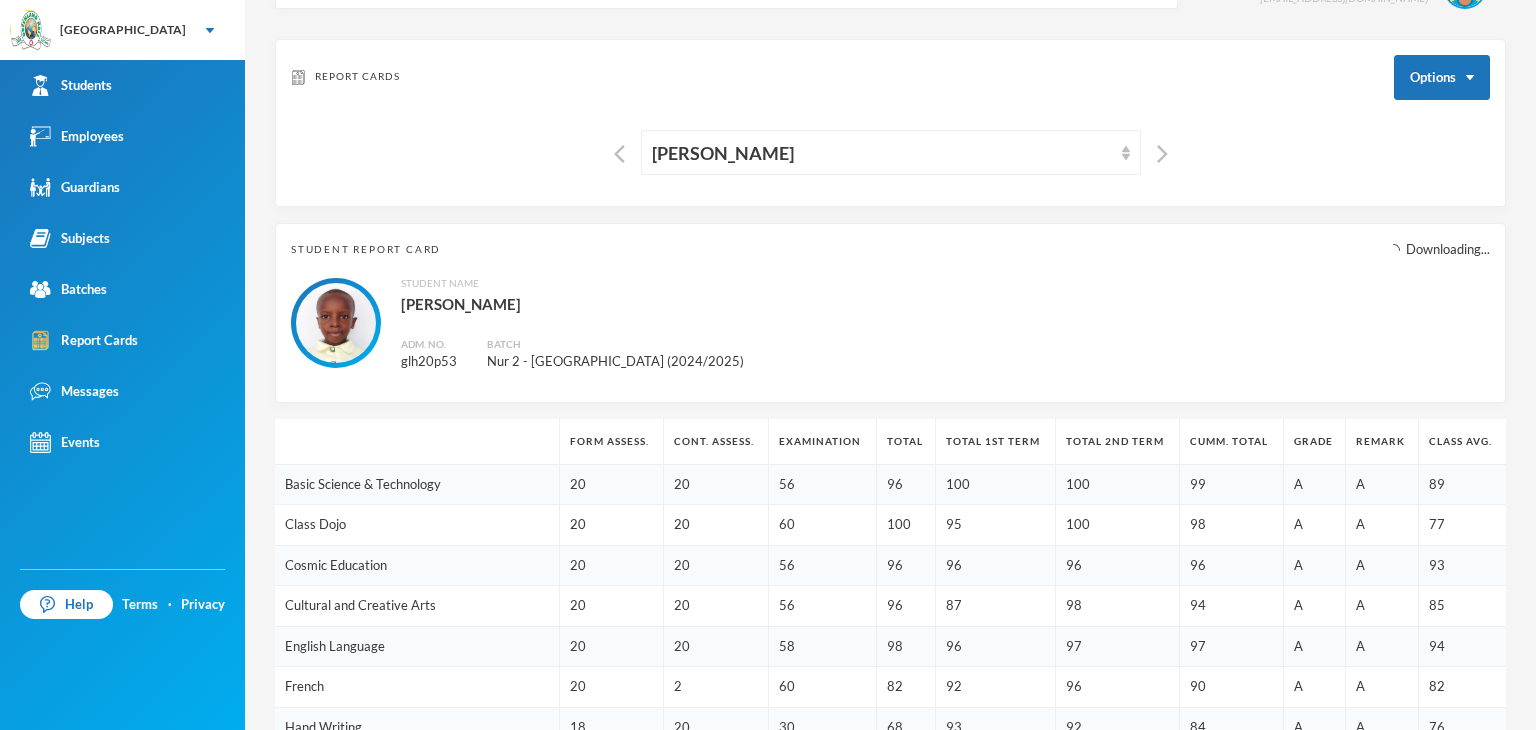 scroll, scrollTop: 0, scrollLeft: 0, axis: both 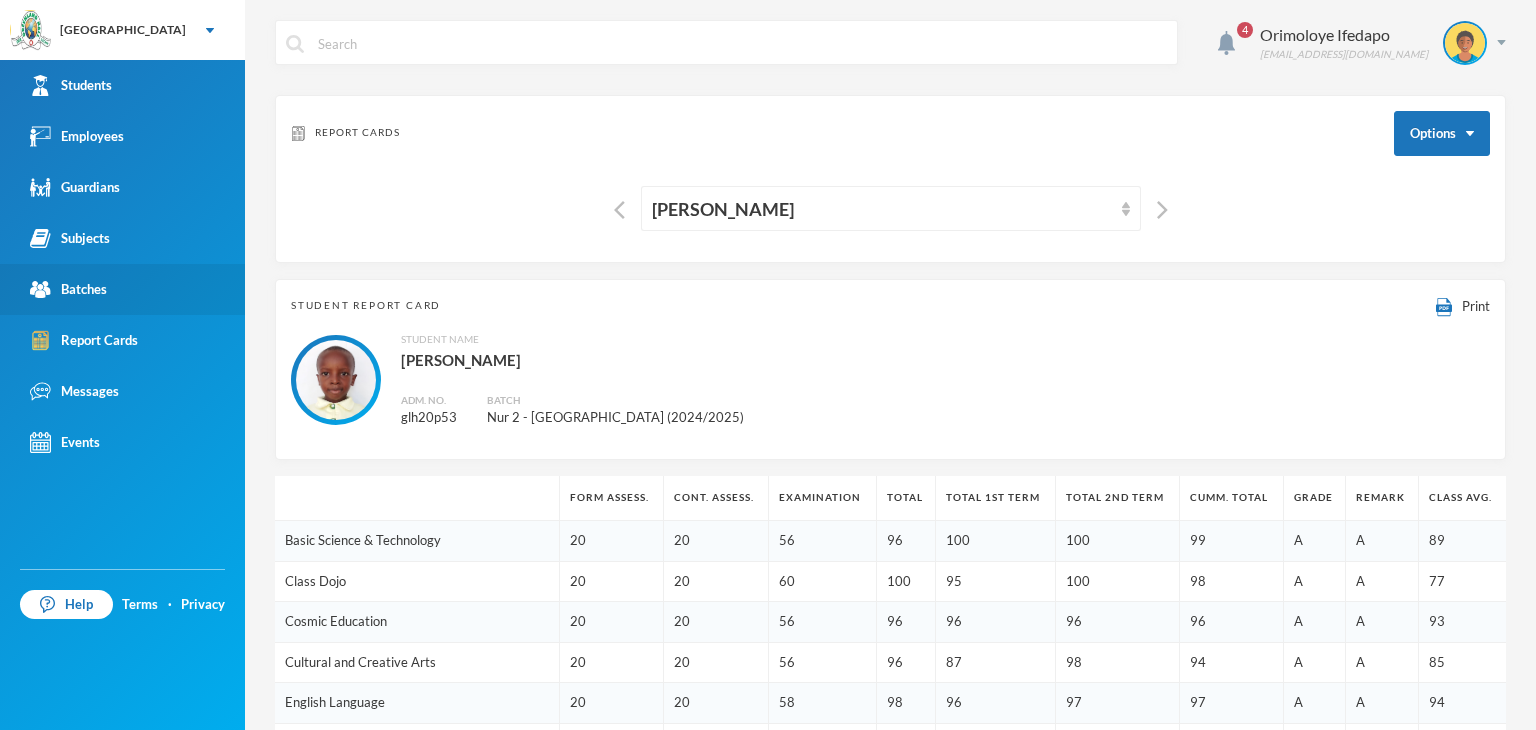 click on "Batches" at bounding box center [68, 289] 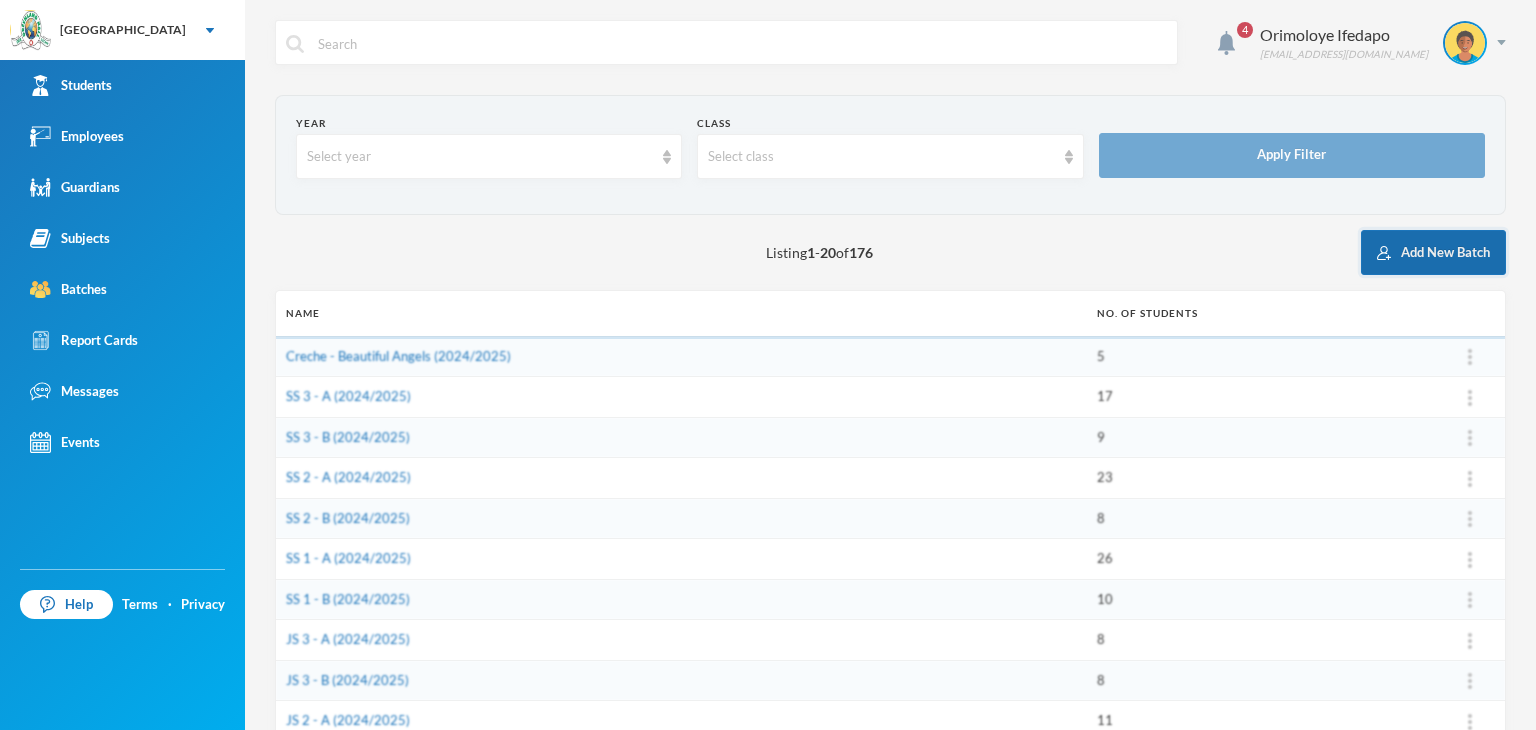 click on "Add New Batch" at bounding box center (1433, 252) 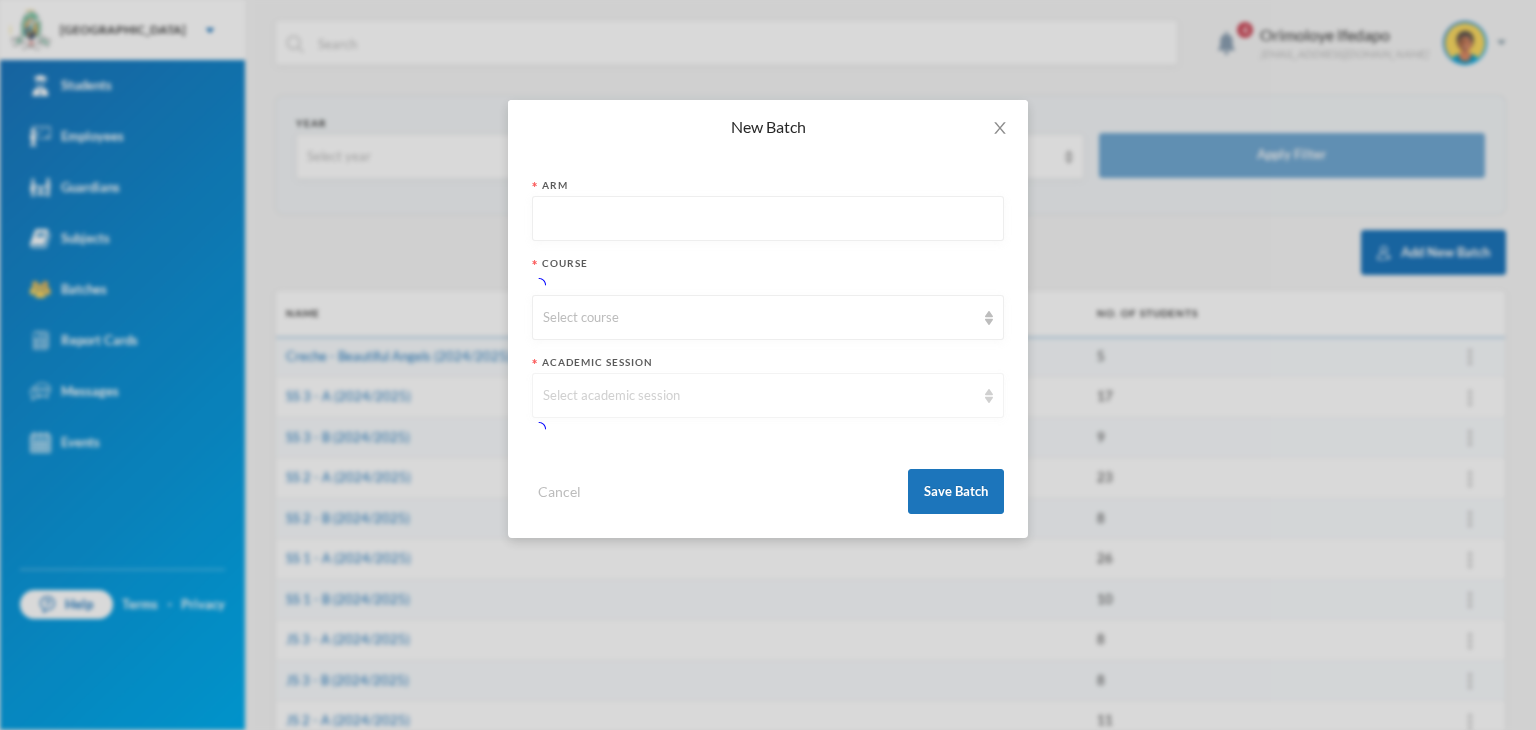 click on "Select academic session" at bounding box center [759, 396] 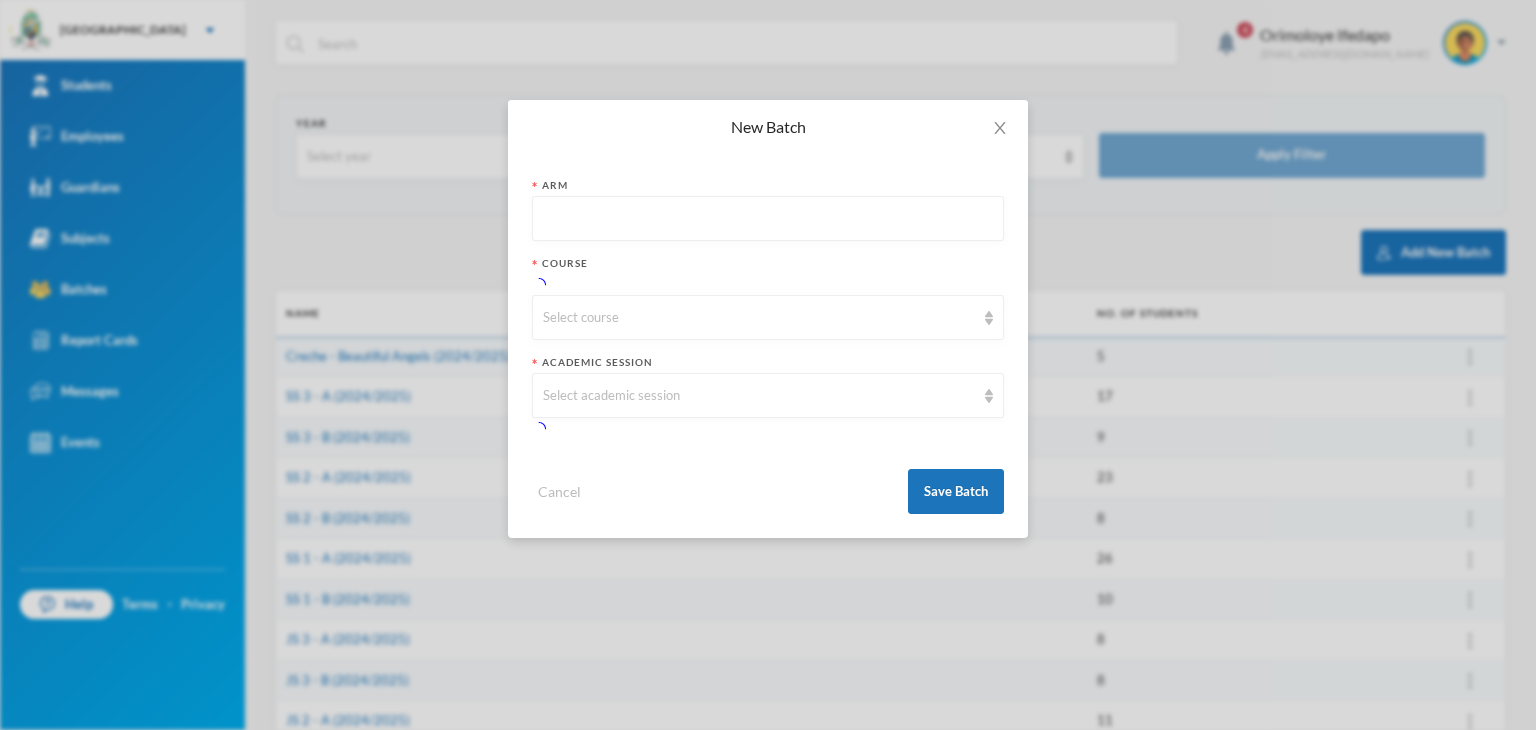 click on "New Batch Arm Course   Select course Academic Session Select academic session   Cancel Save Batch" at bounding box center [768, 365] 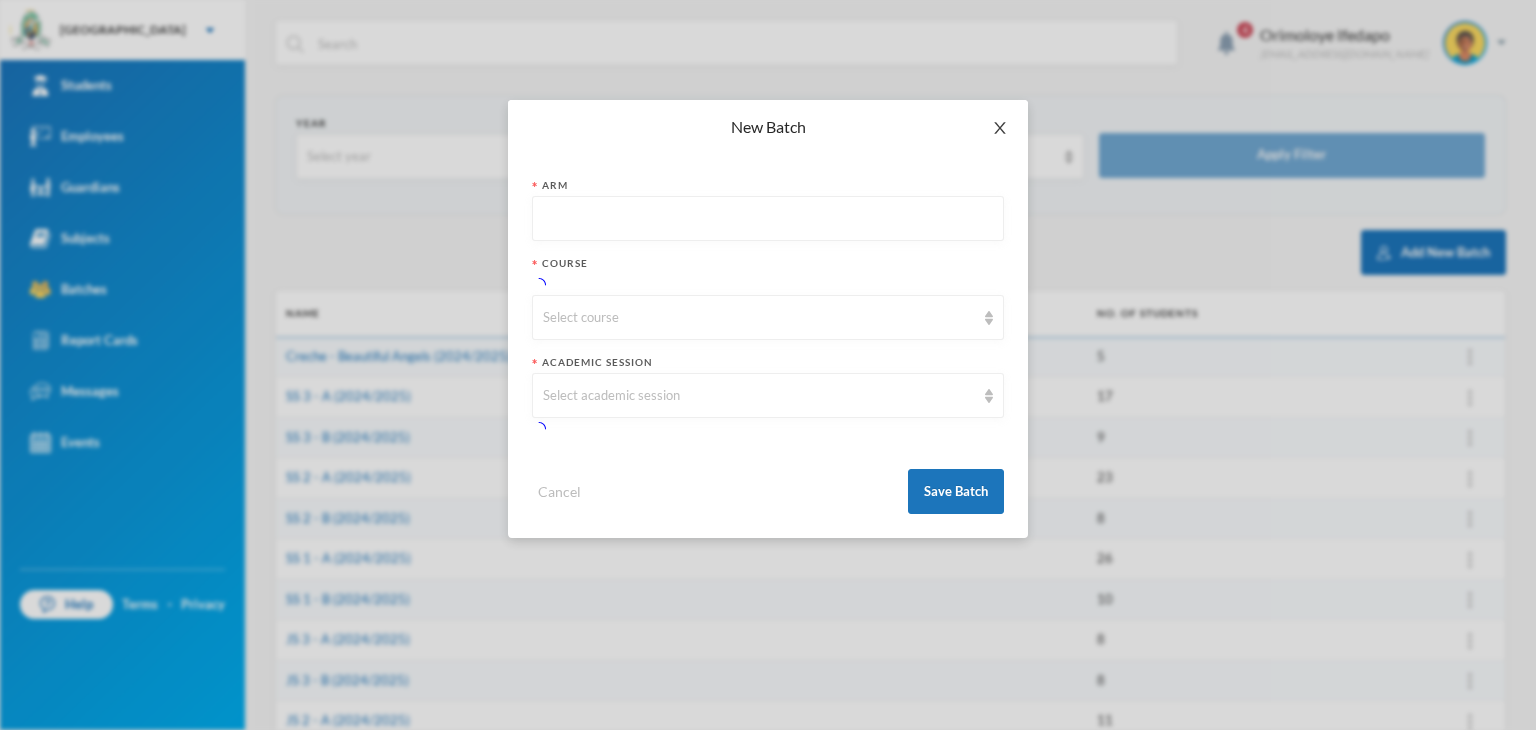 click 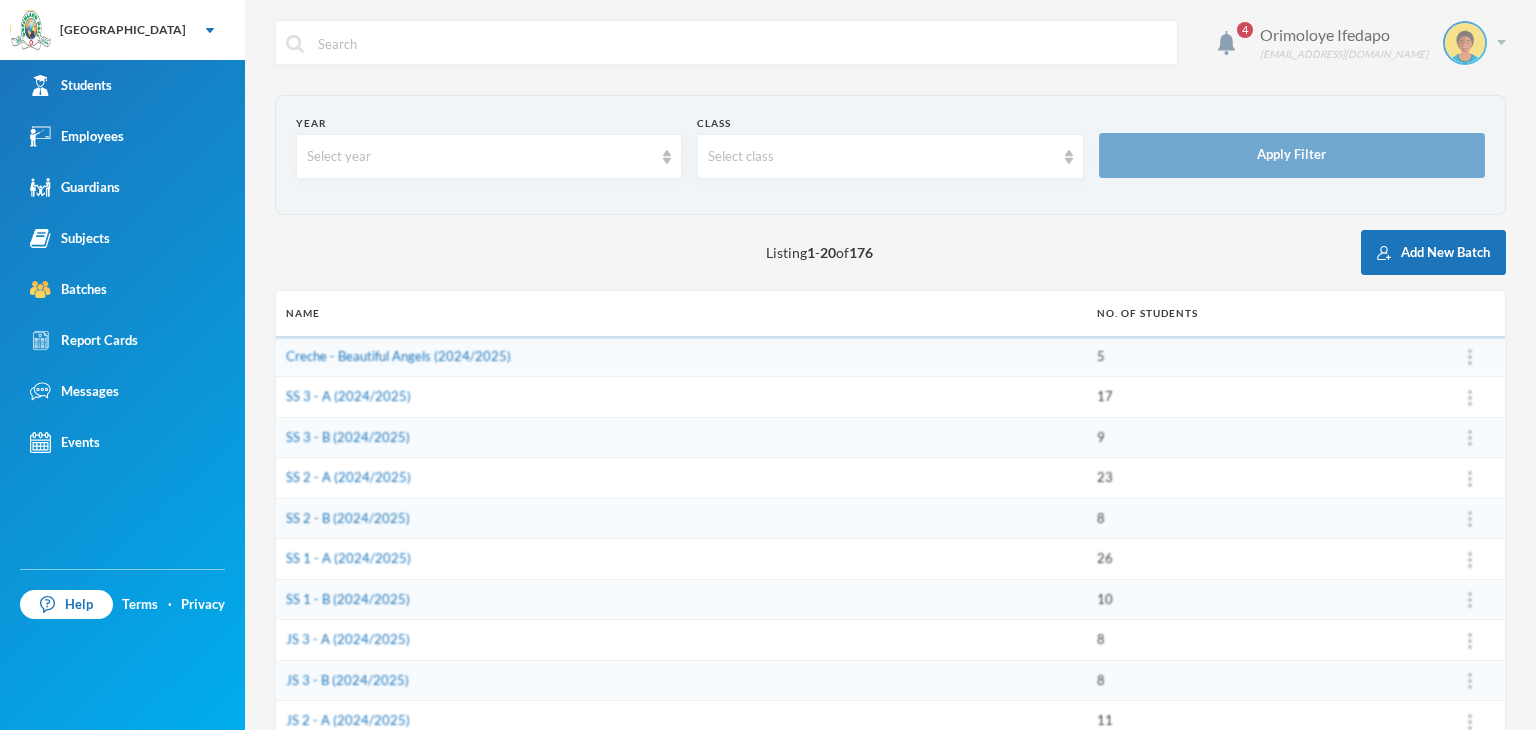 click on "Orimoloye Ifedapo [EMAIL_ADDRESS][DOMAIN_NAME]" at bounding box center (1375, 43) 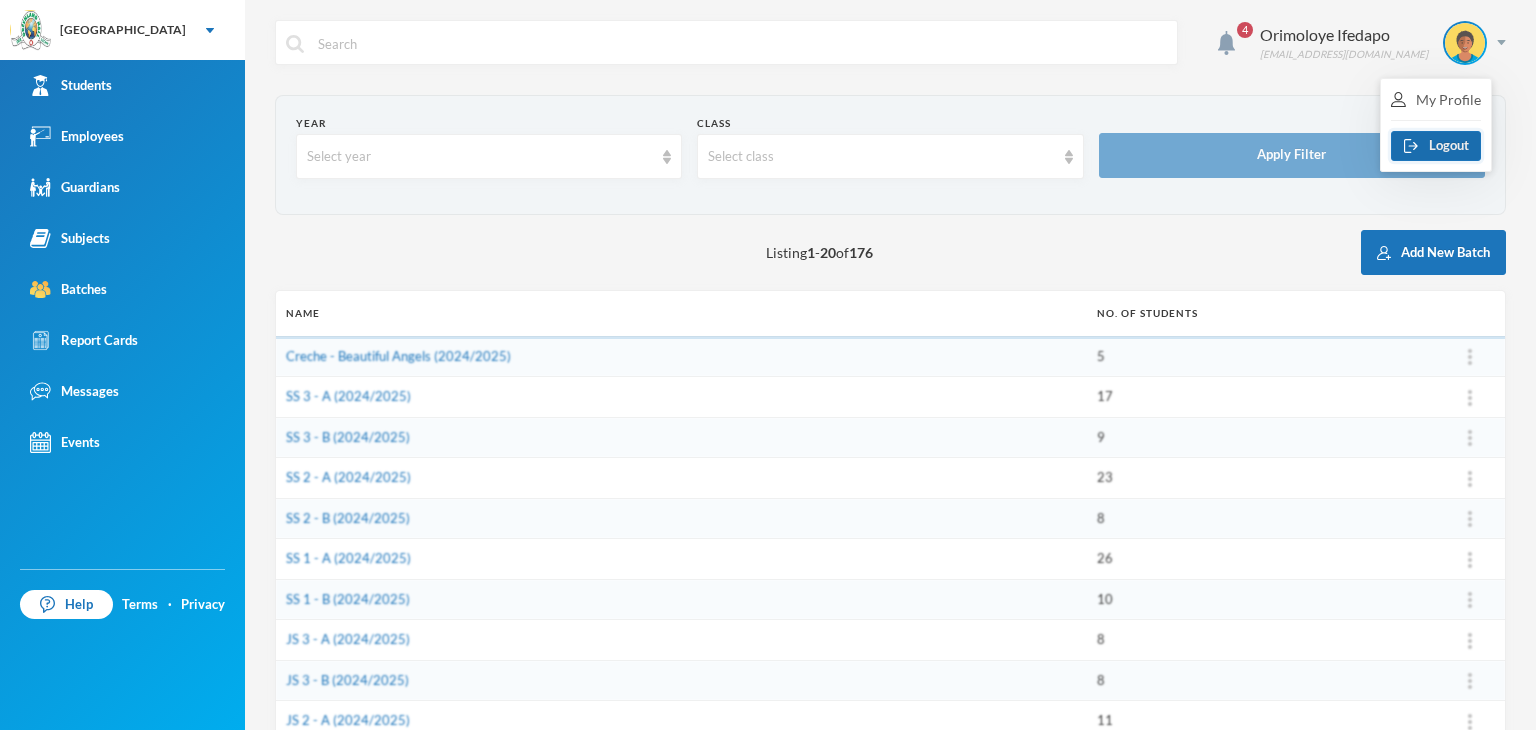 click on "Logout" at bounding box center (1436, 146) 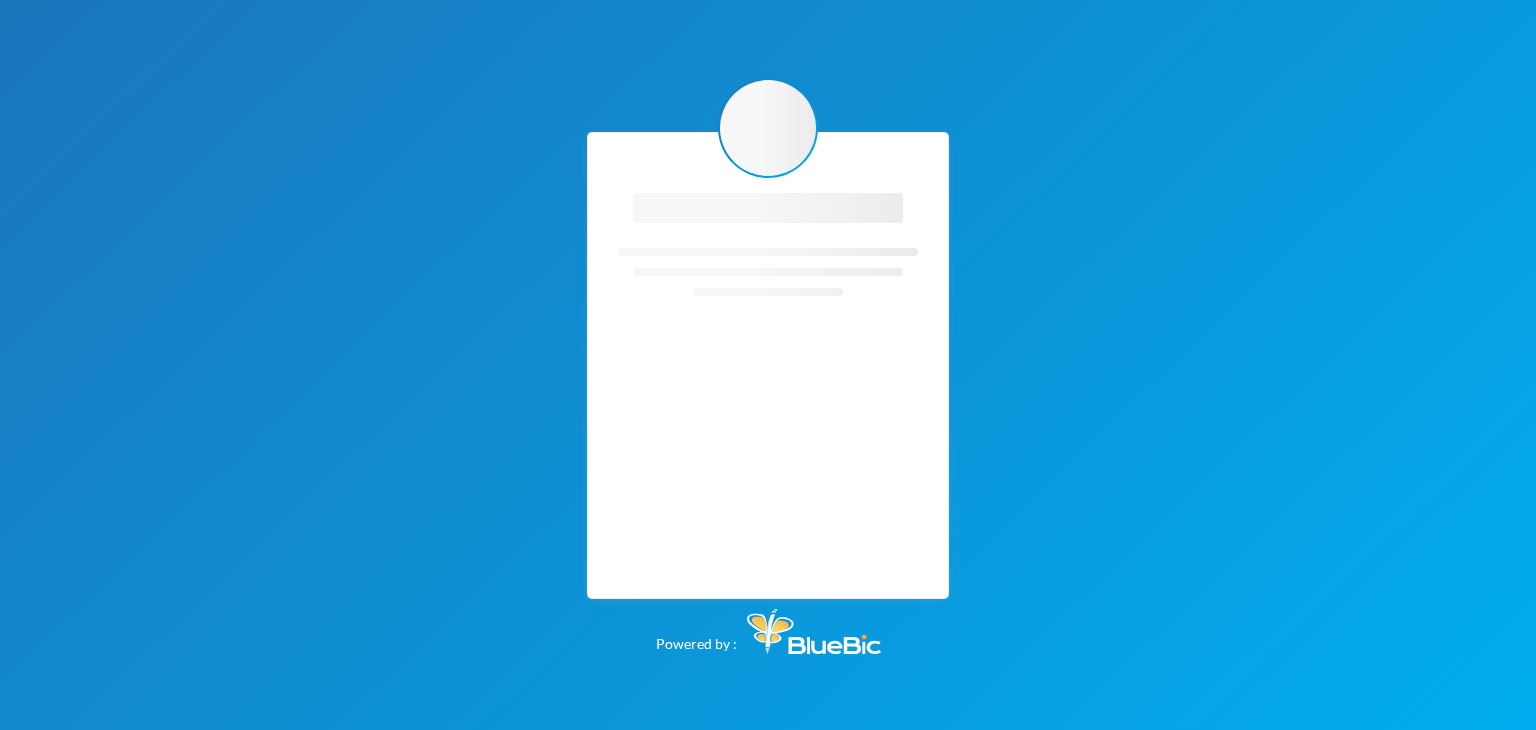 click on "Loading interface... Loading interface... Powered by :" at bounding box center (768, 365) 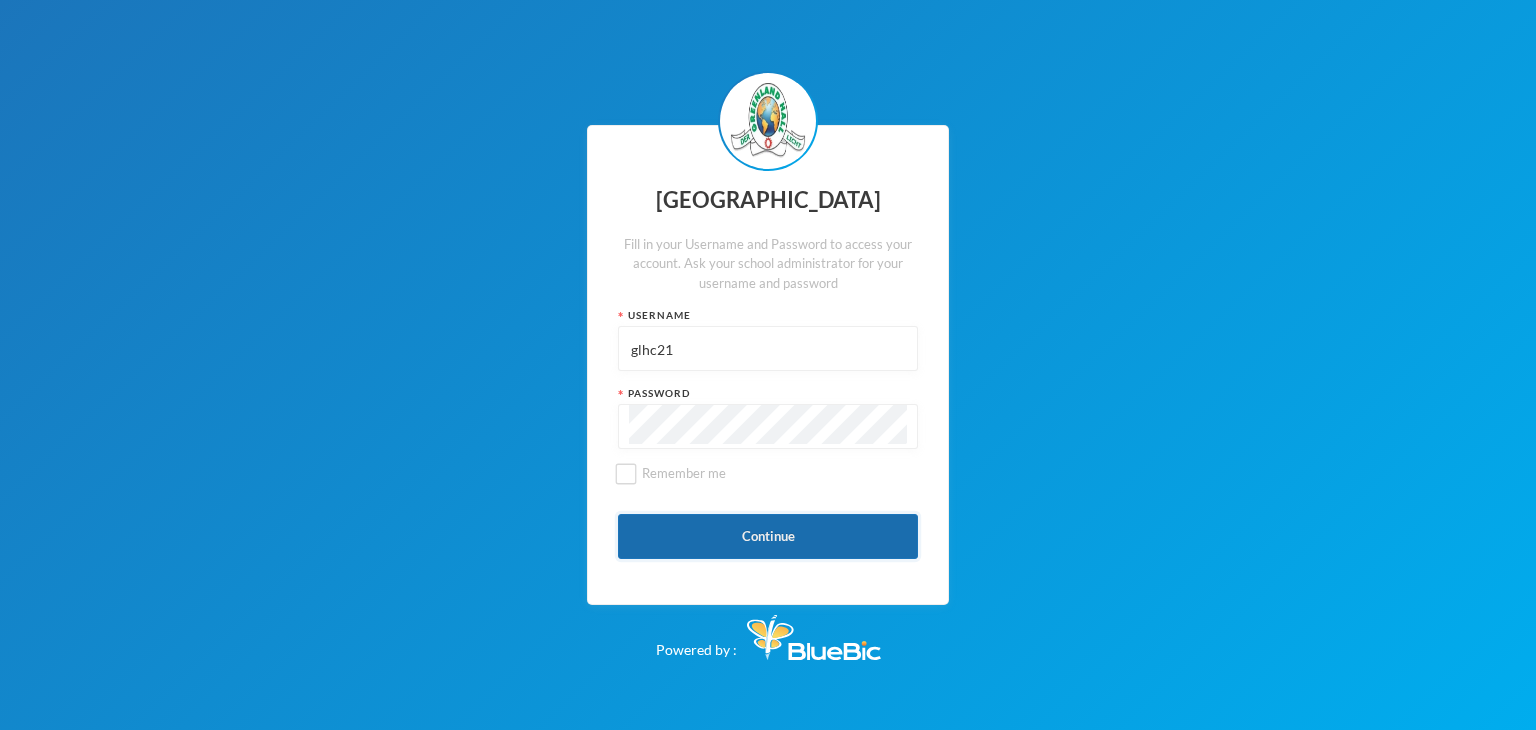 click on "Continue" at bounding box center (768, 536) 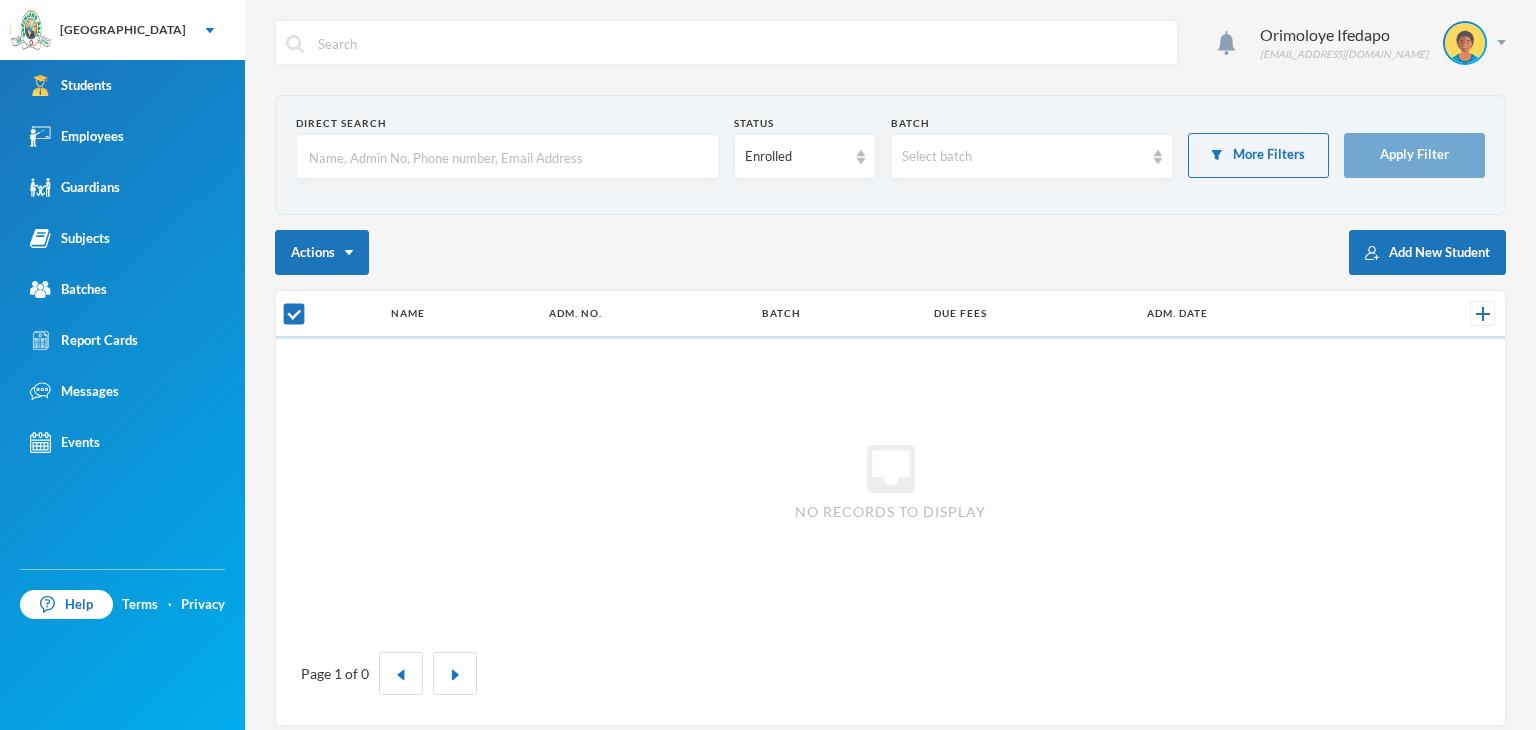 checkbox on "false" 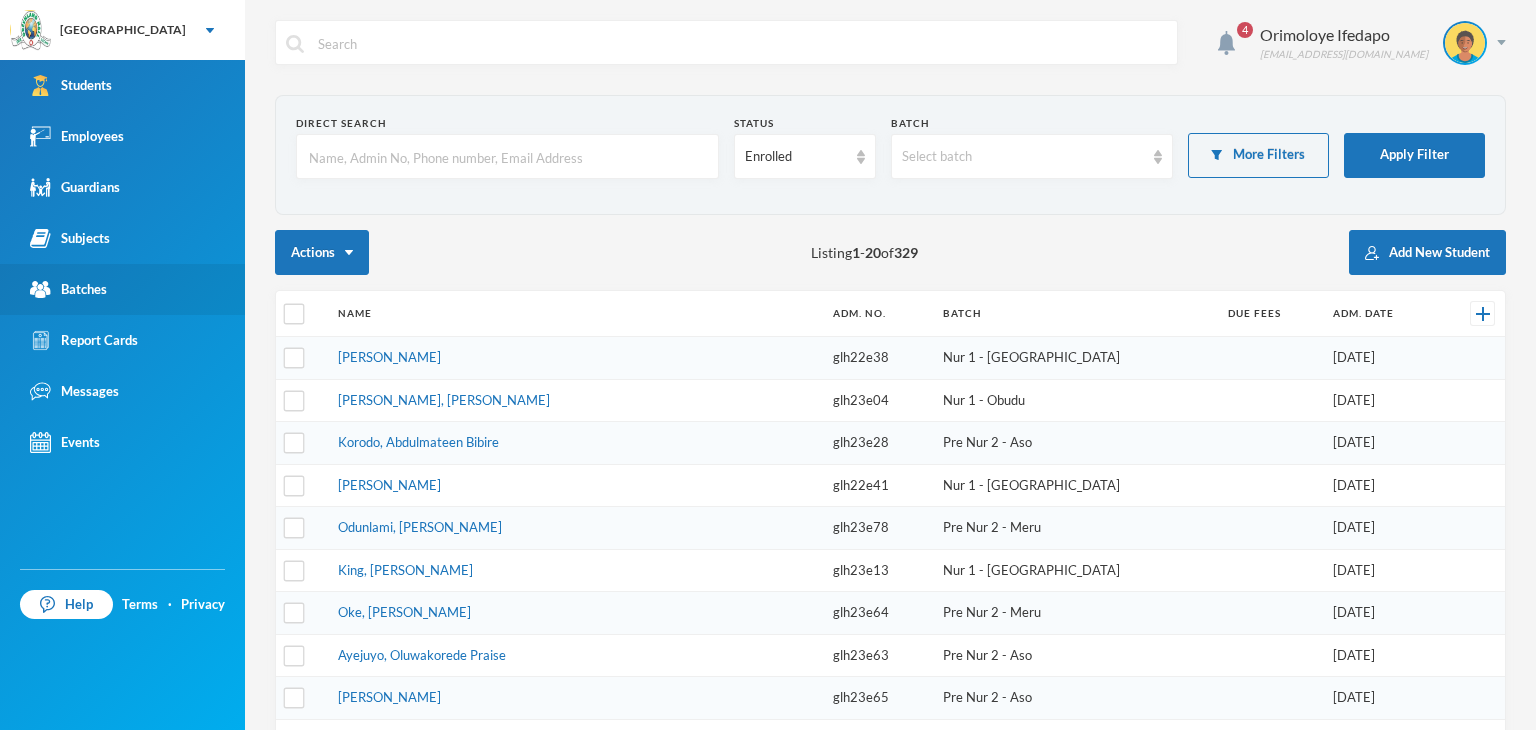 click on "Batches" at bounding box center (68, 289) 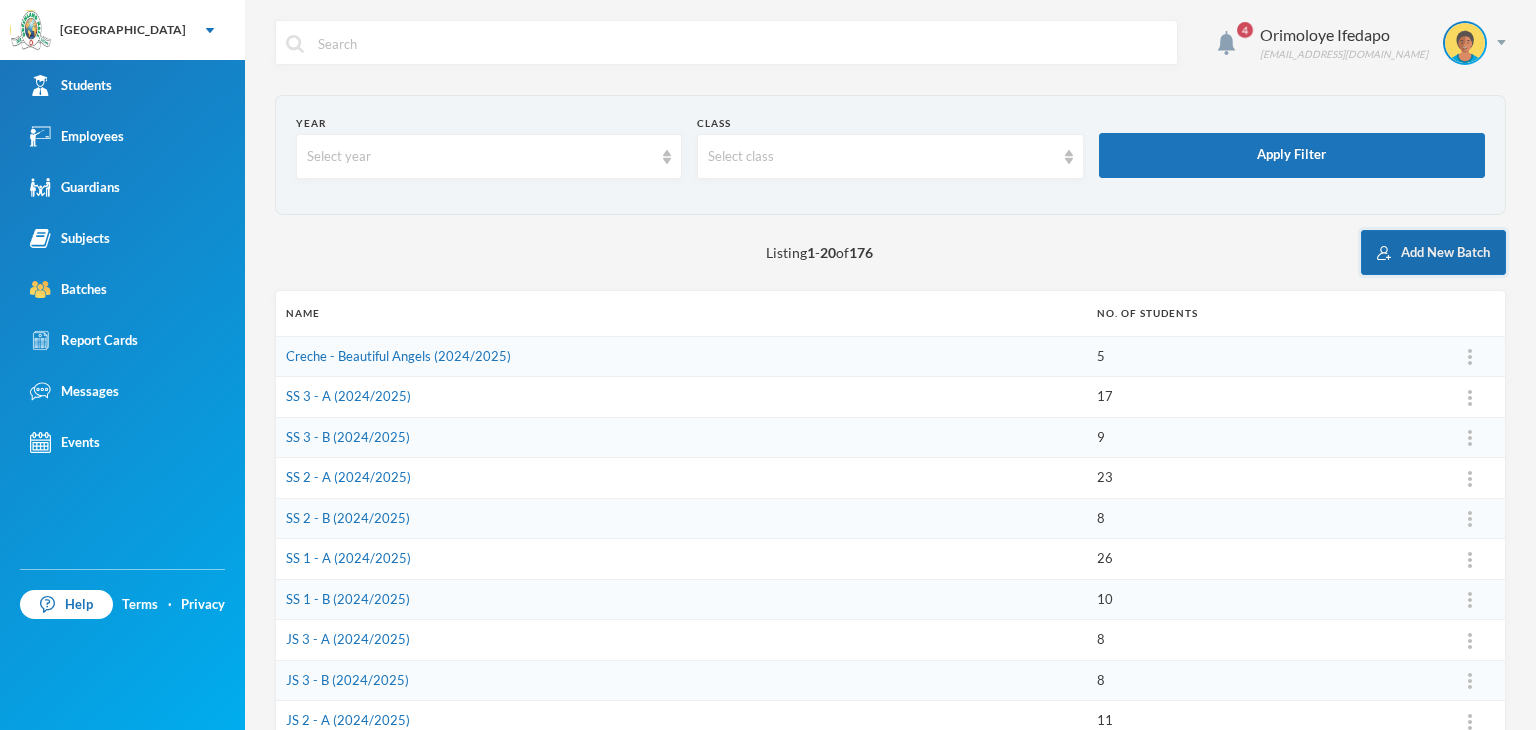 click on "Add New Batch" at bounding box center [1433, 252] 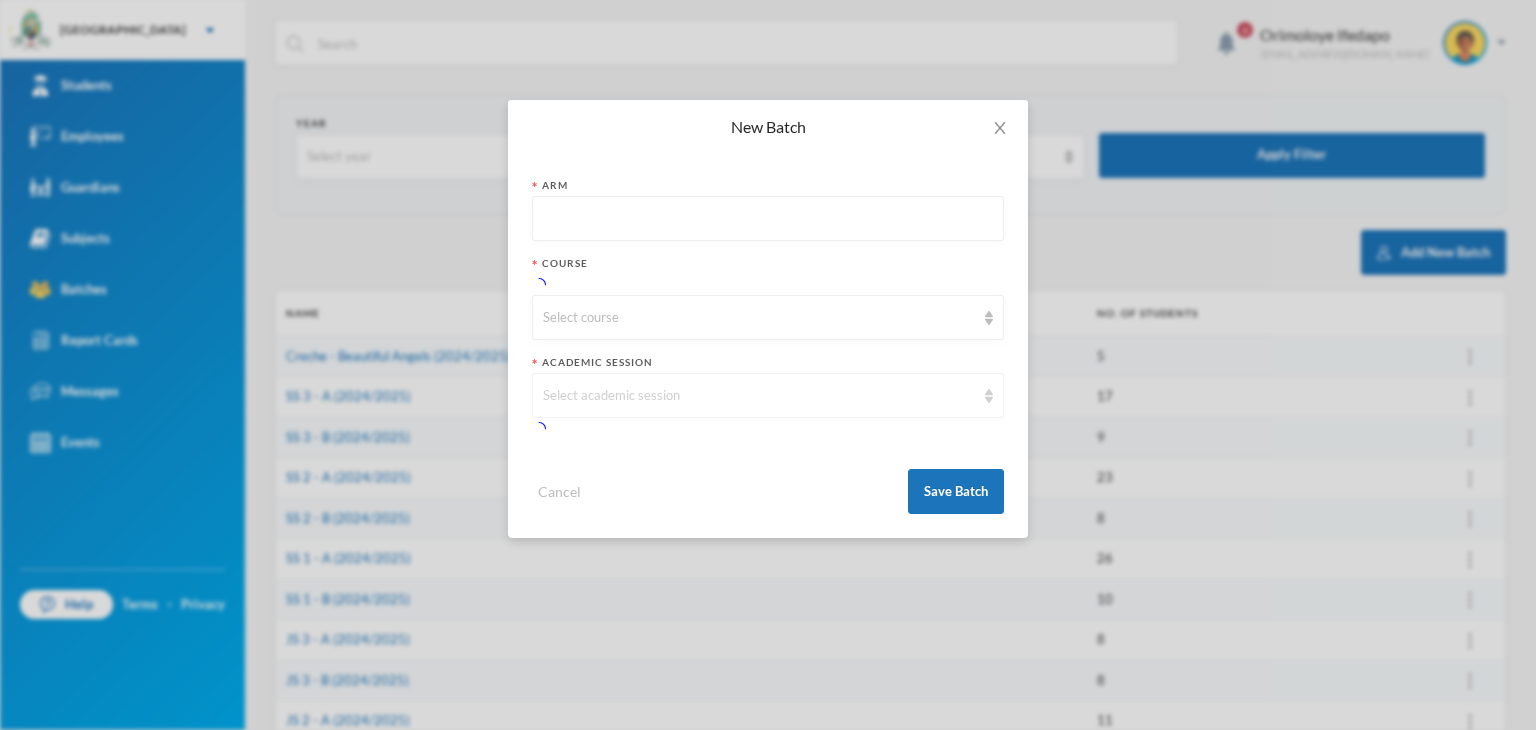 click on "Select academic session" at bounding box center [759, 396] 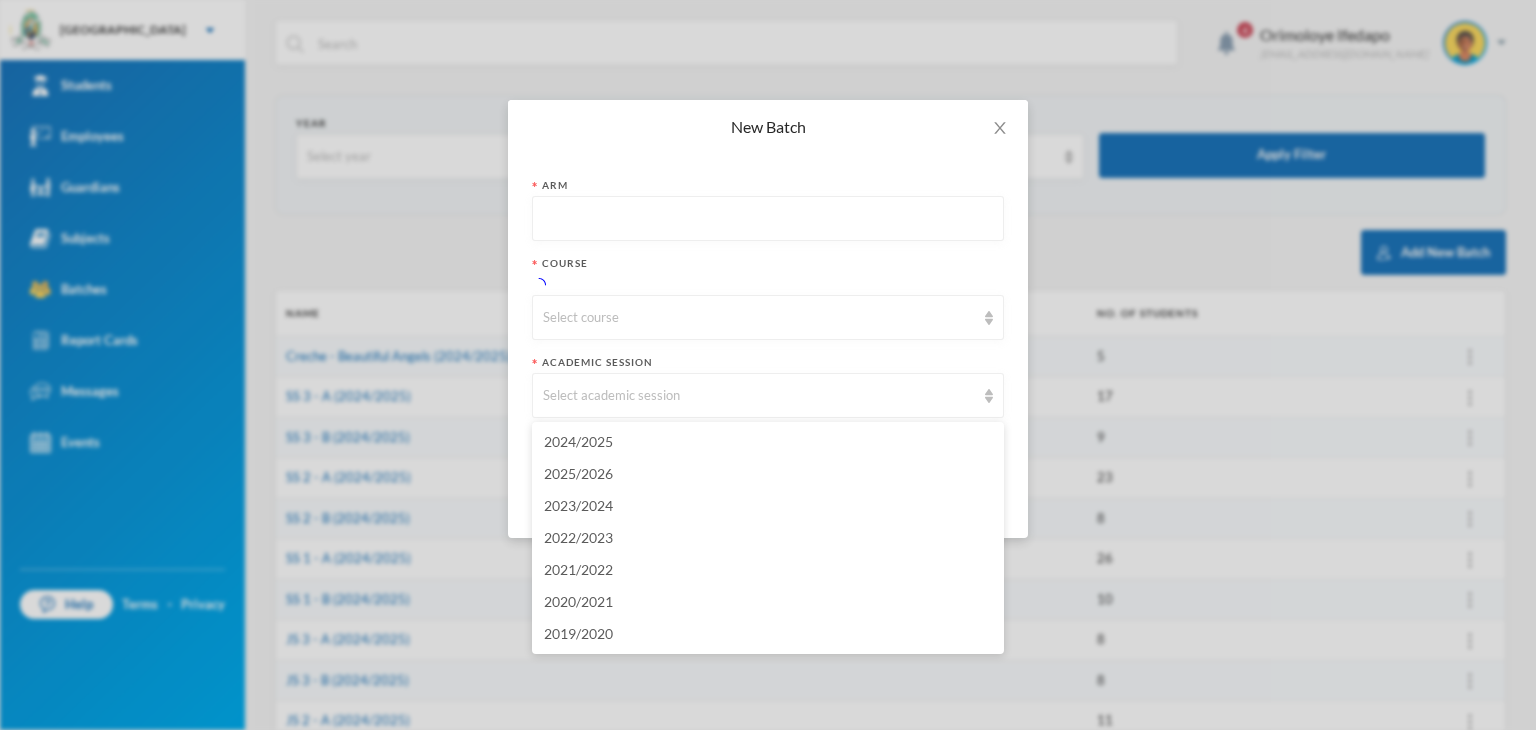 click on "New Batch Arm Course   Select course Academic Session Select academic session   Cancel Save Batch" at bounding box center (768, 365) 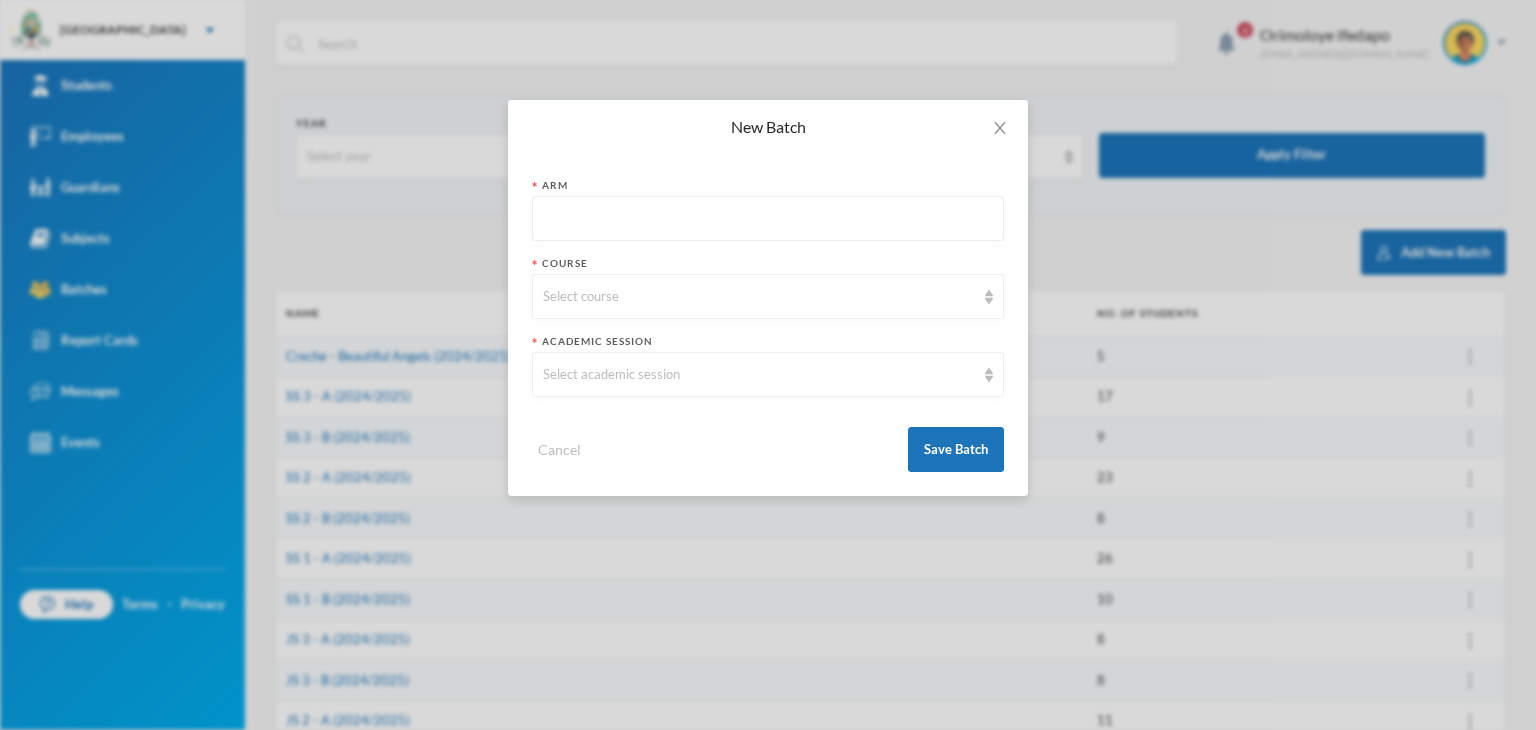 click at bounding box center (768, 219) 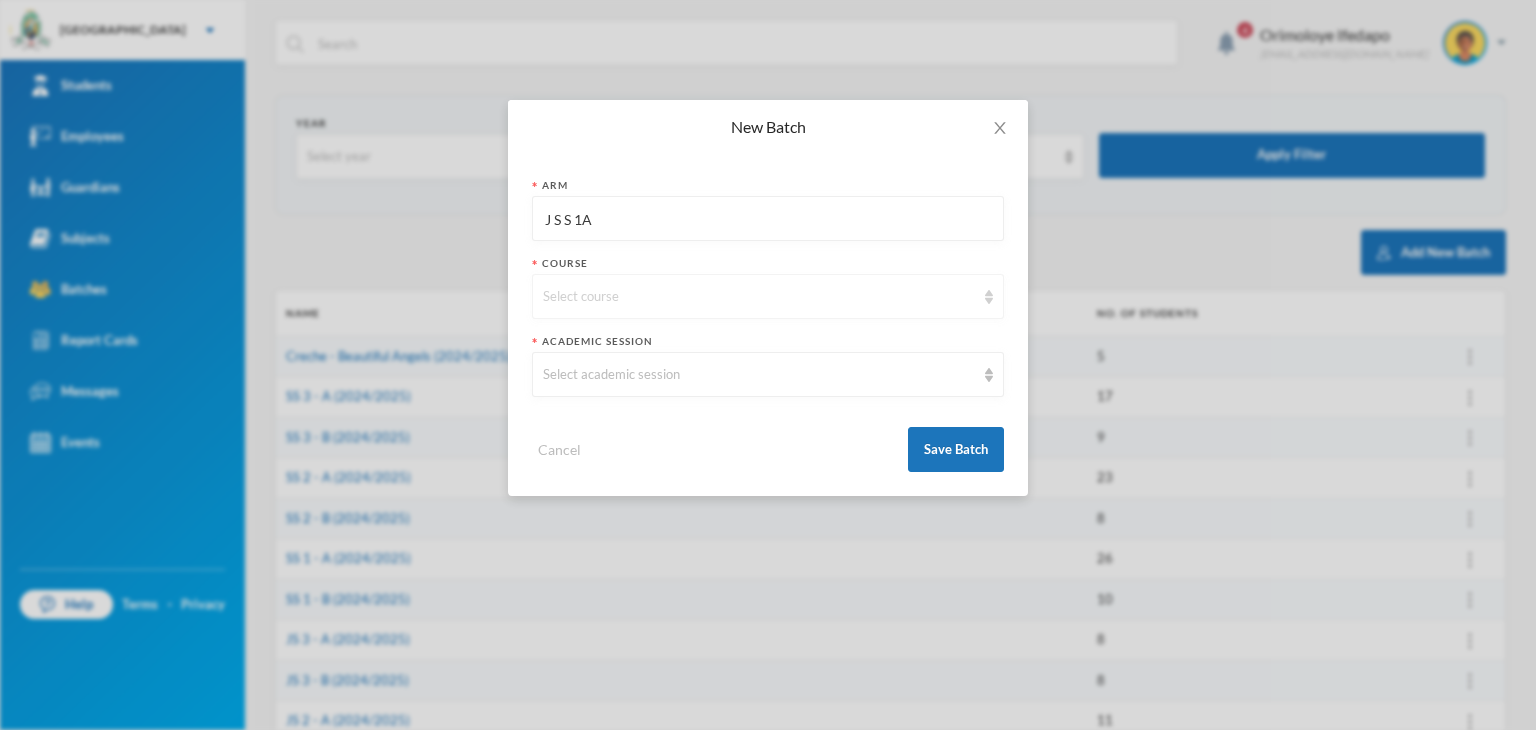 type on "J S S 1A" 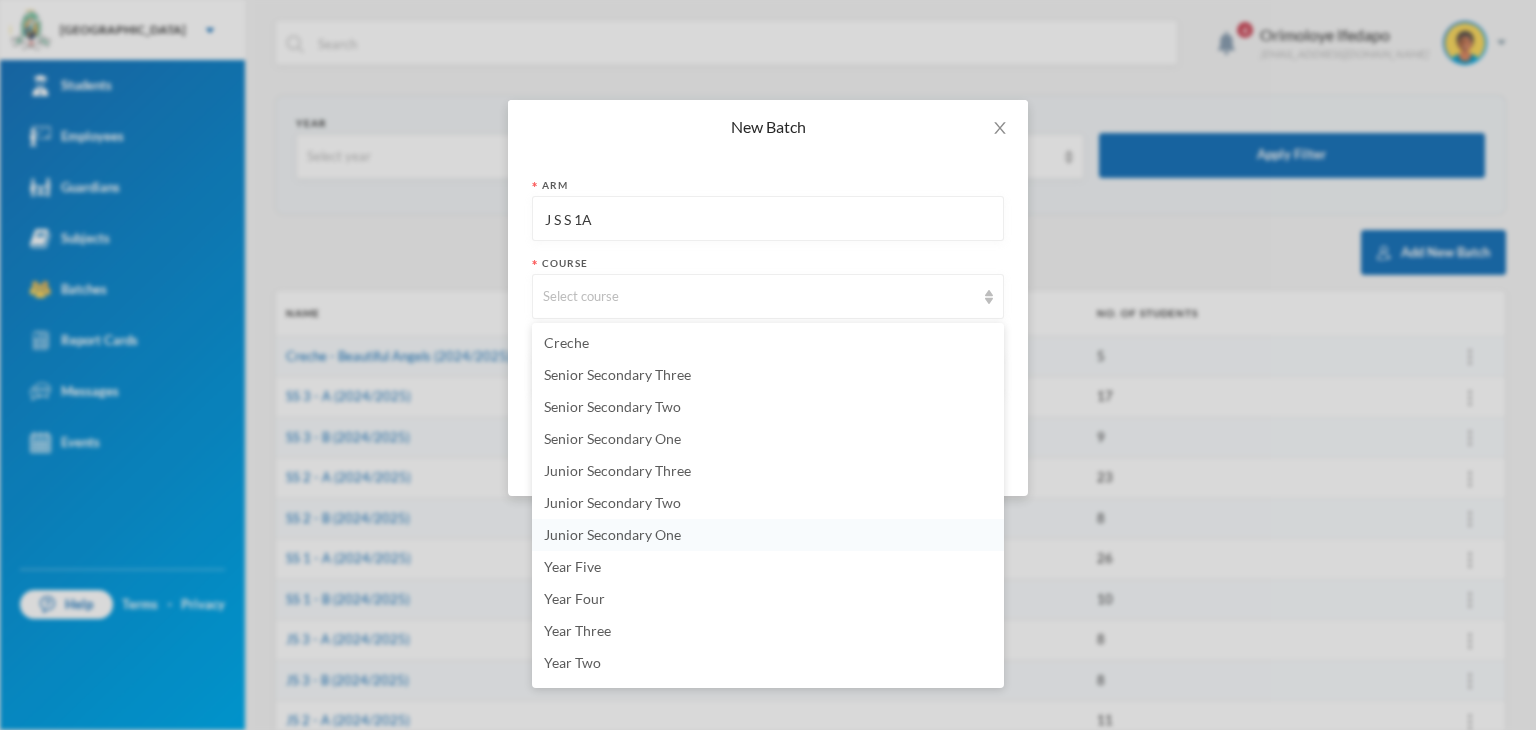 click on "Junior Secondary One" at bounding box center [612, 534] 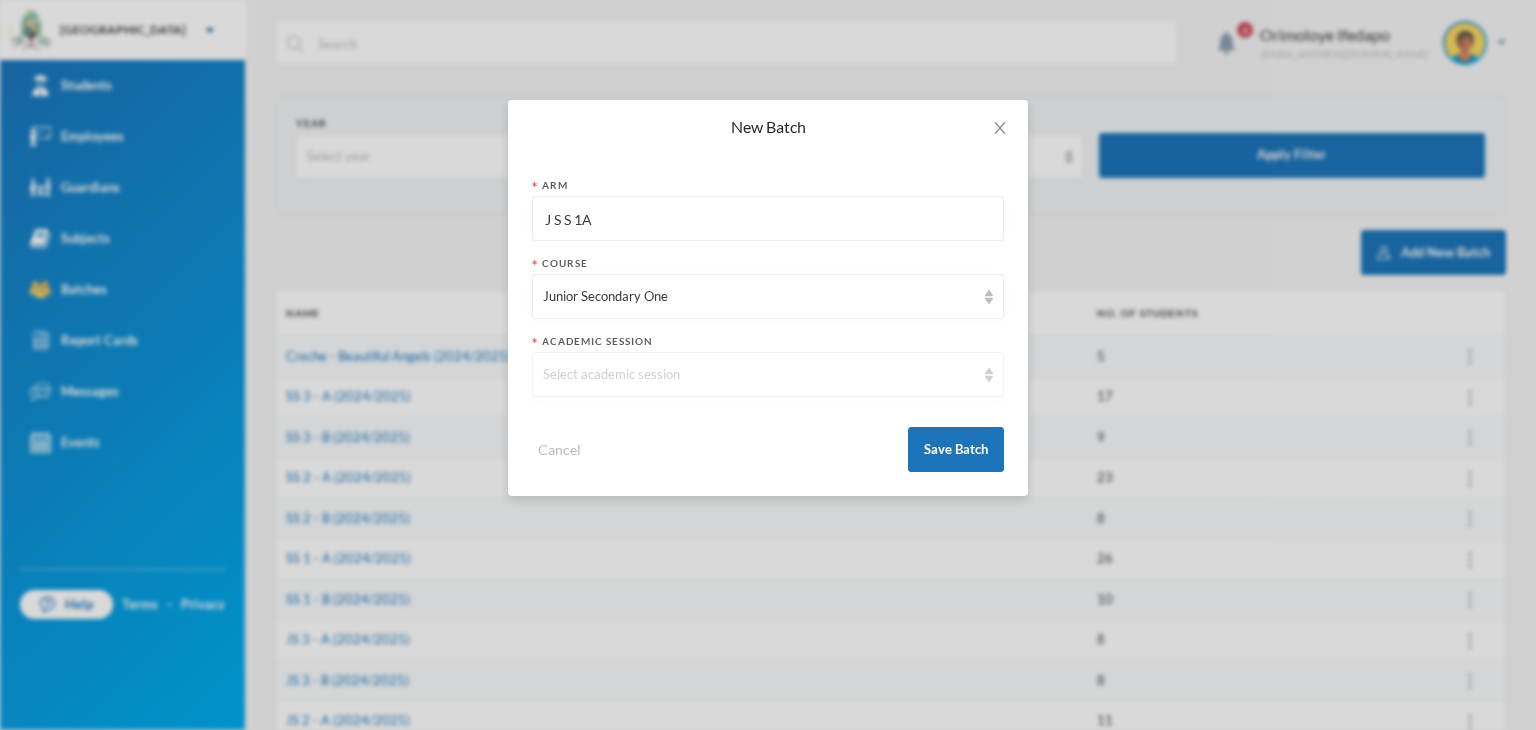 click on "Select academic session" at bounding box center (759, 375) 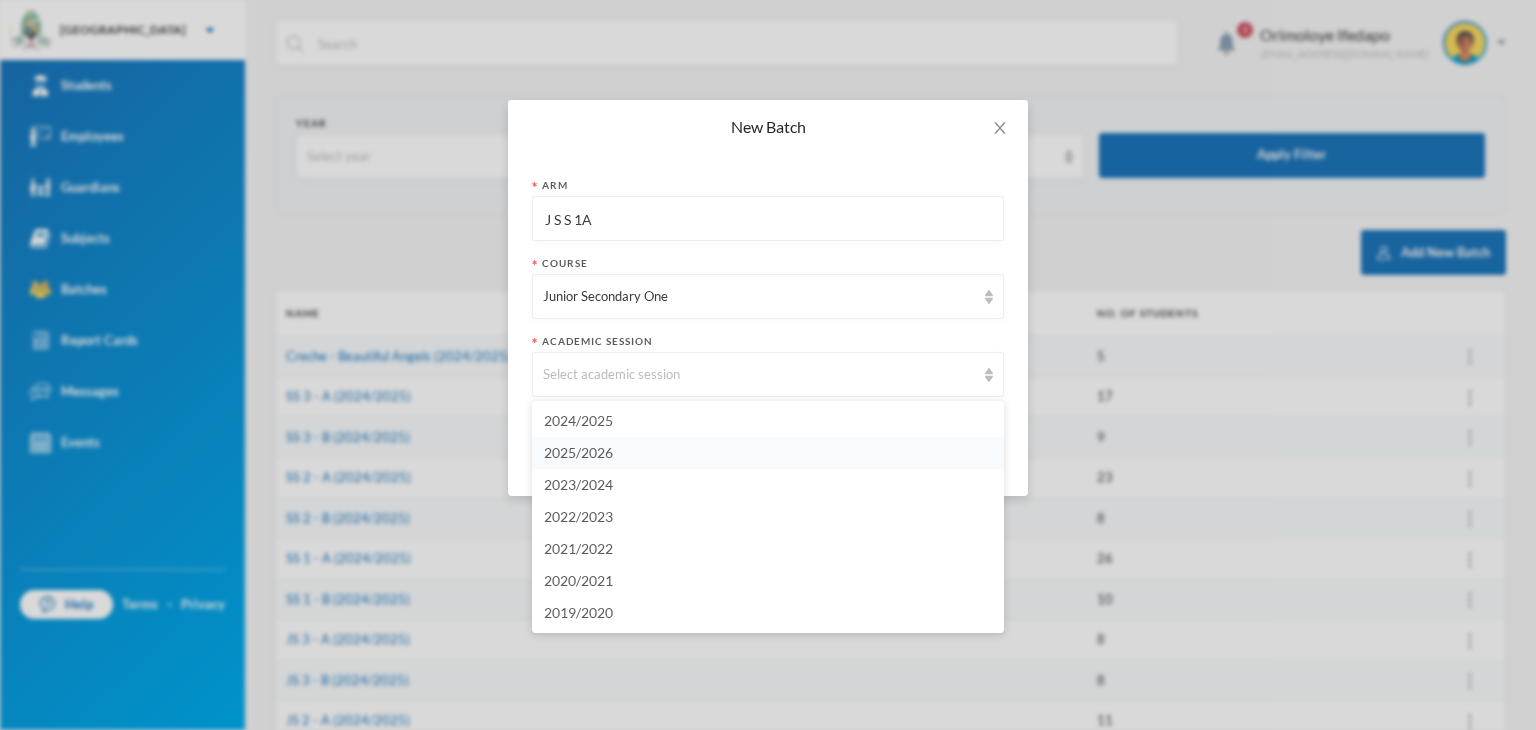 click on "2025/2026" at bounding box center (768, 453) 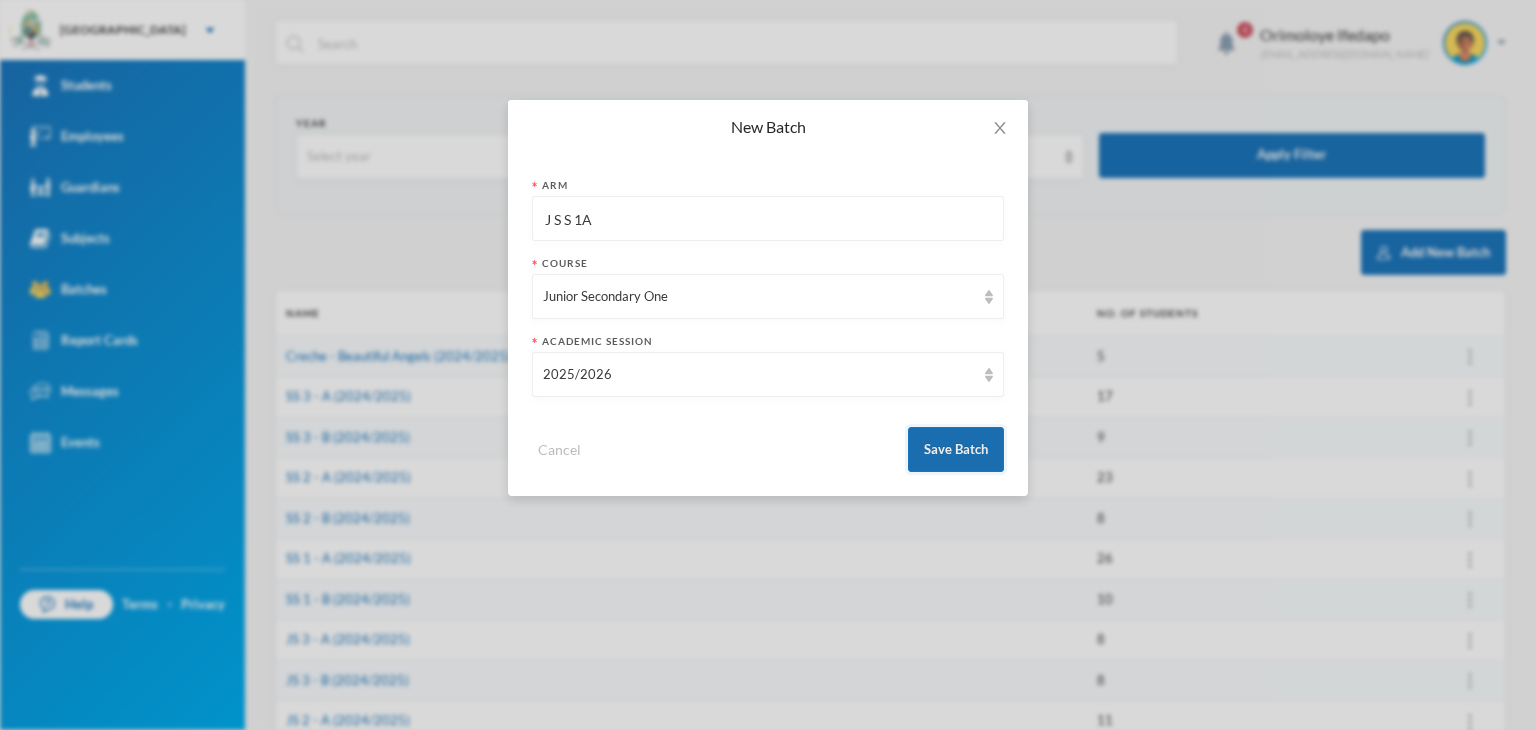 click on "Save Batch" at bounding box center [956, 449] 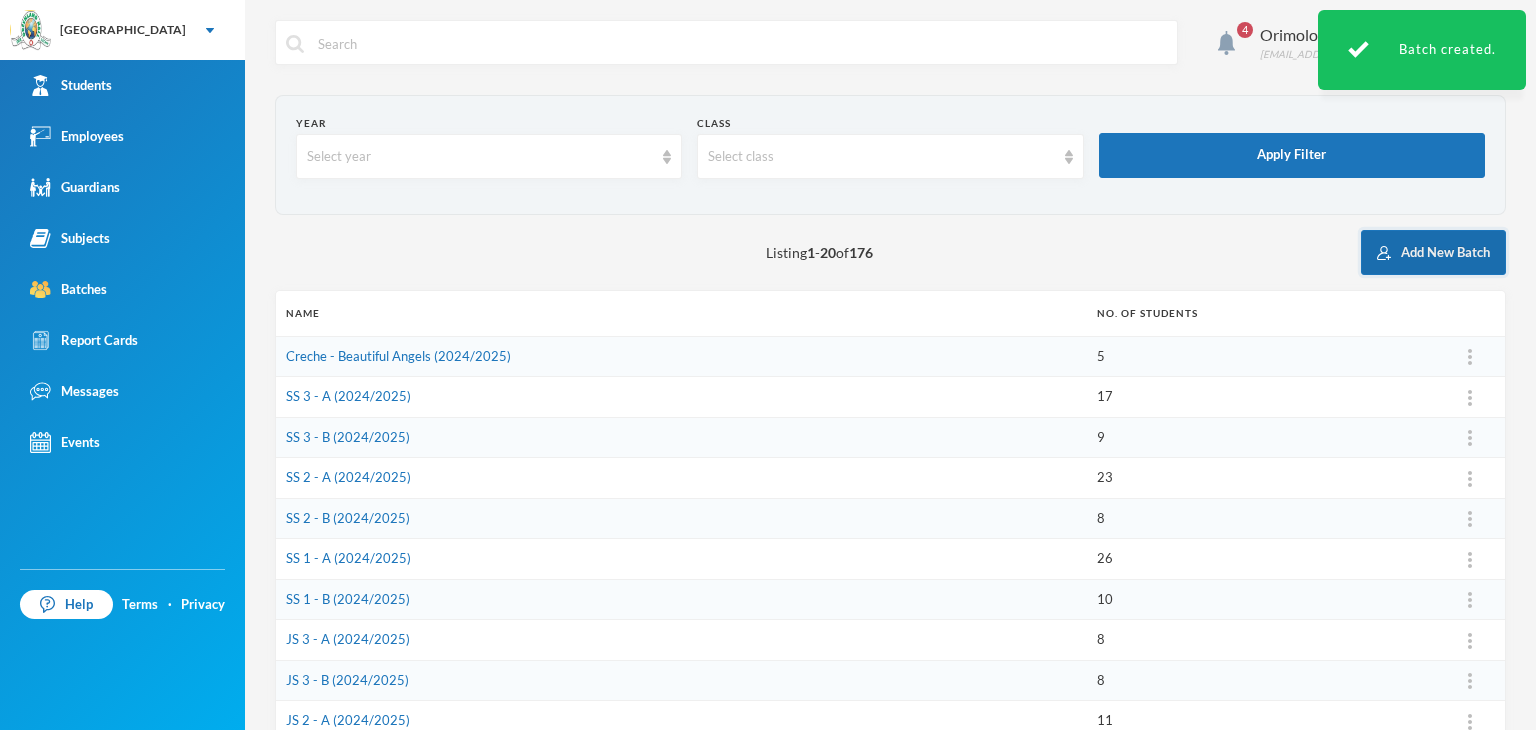 click on "Add New Batch" at bounding box center (1433, 252) 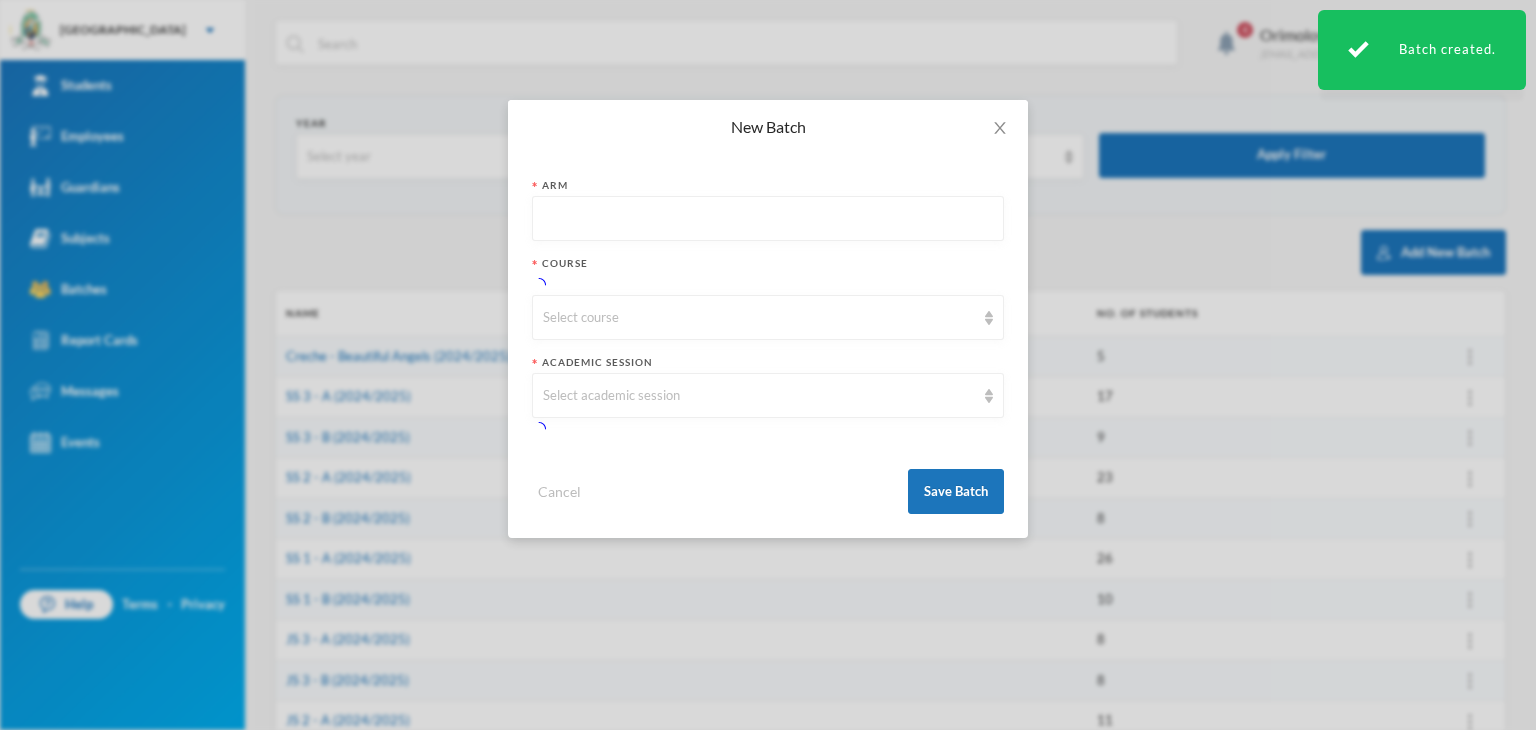 click at bounding box center (768, 219) 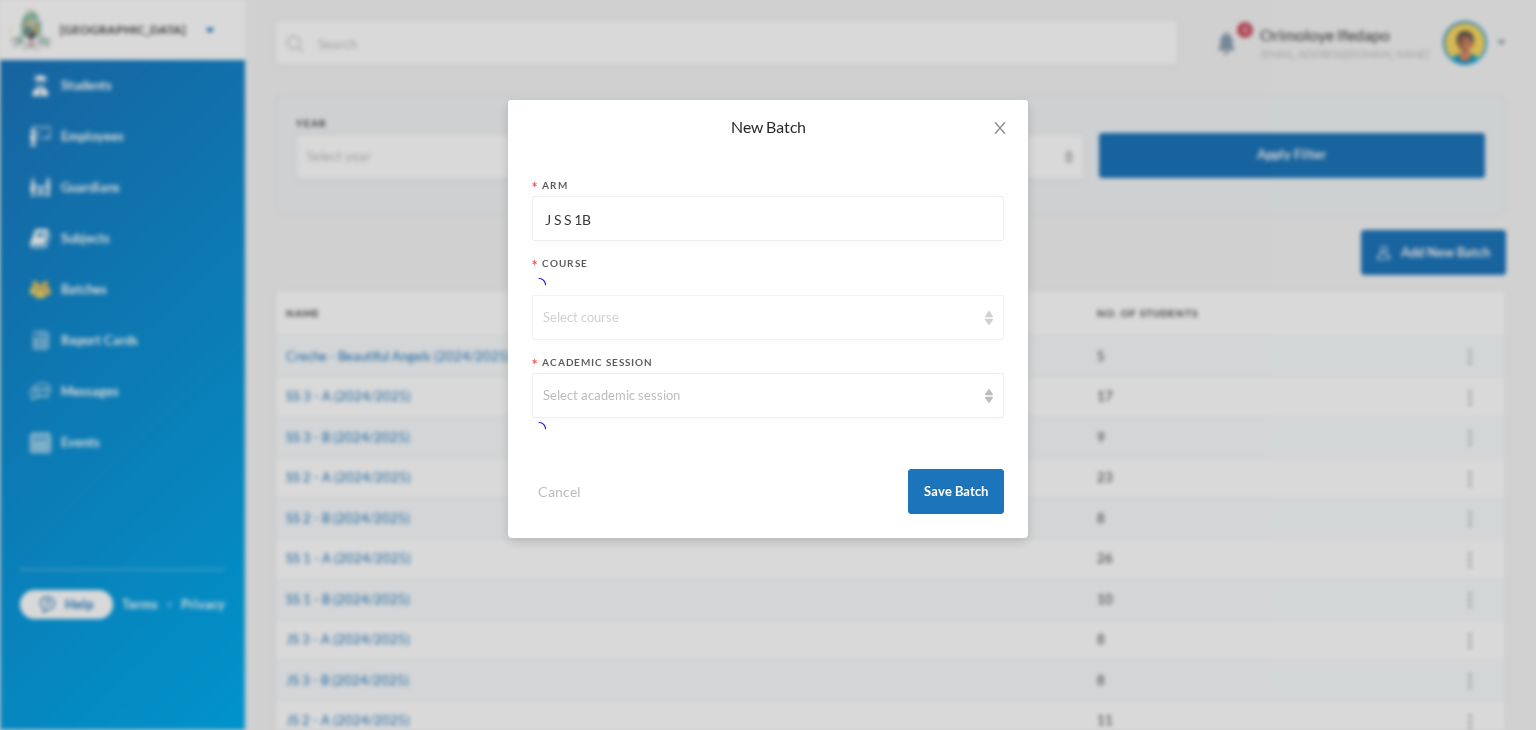 type on "J S S 1B" 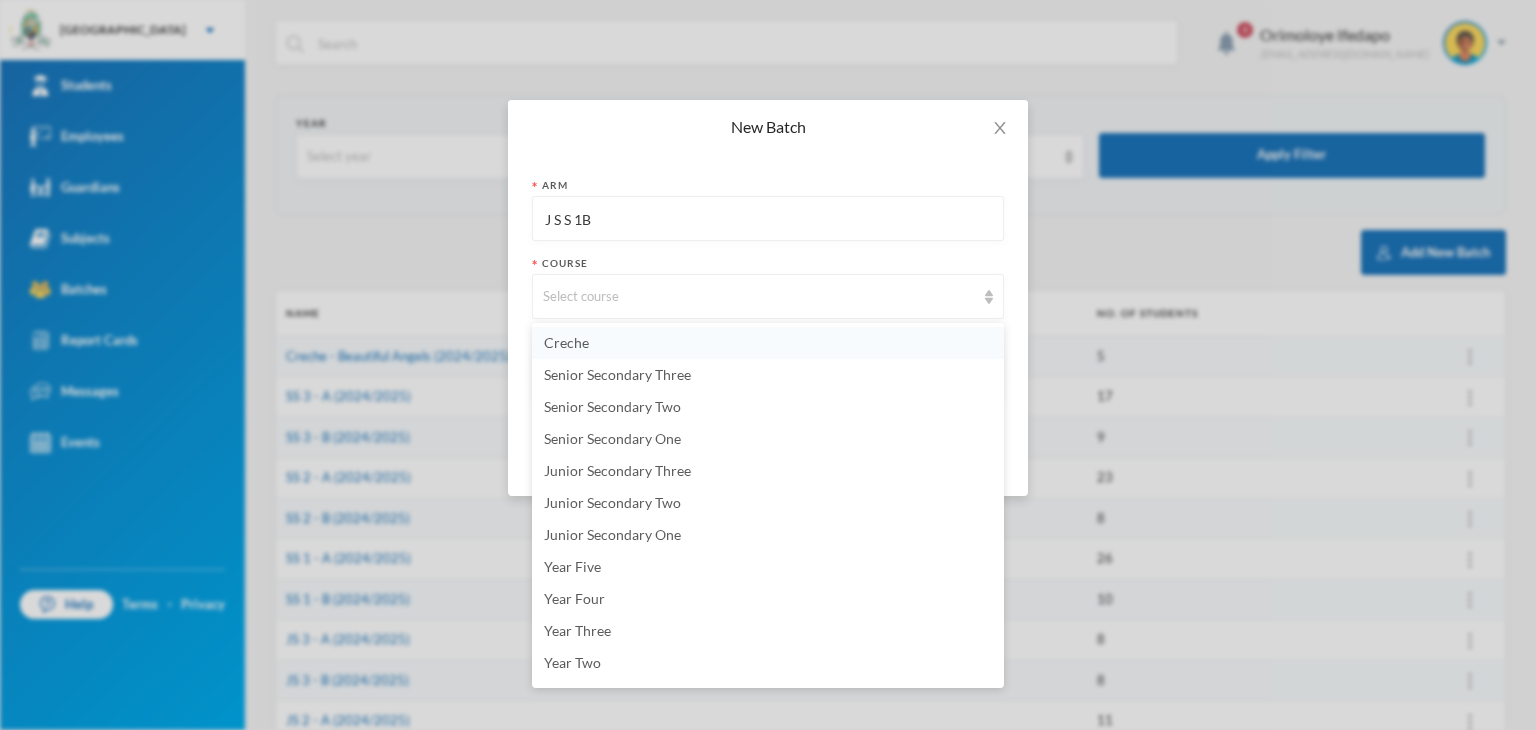 click on "Creche" at bounding box center [768, 343] 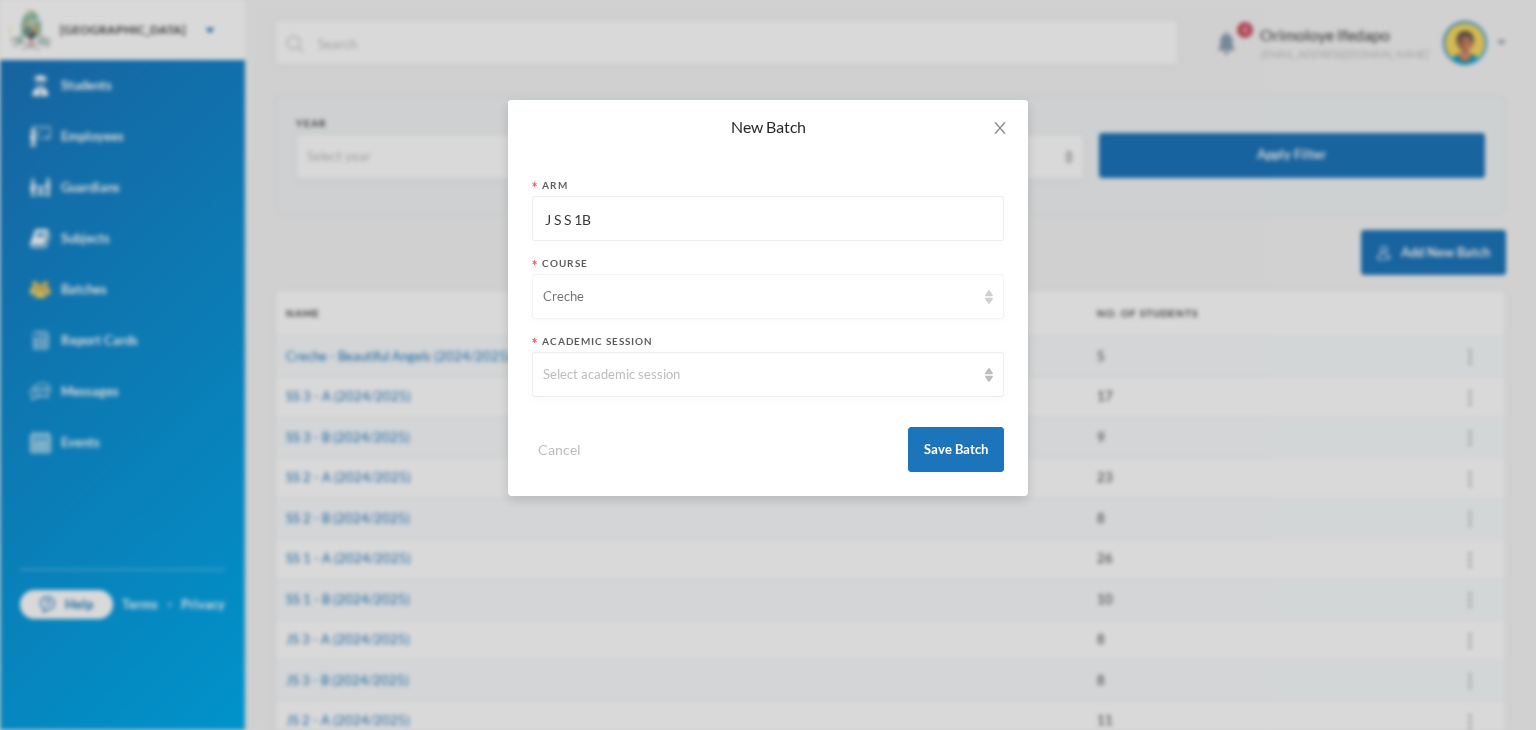 click on "Creche" at bounding box center (759, 297) 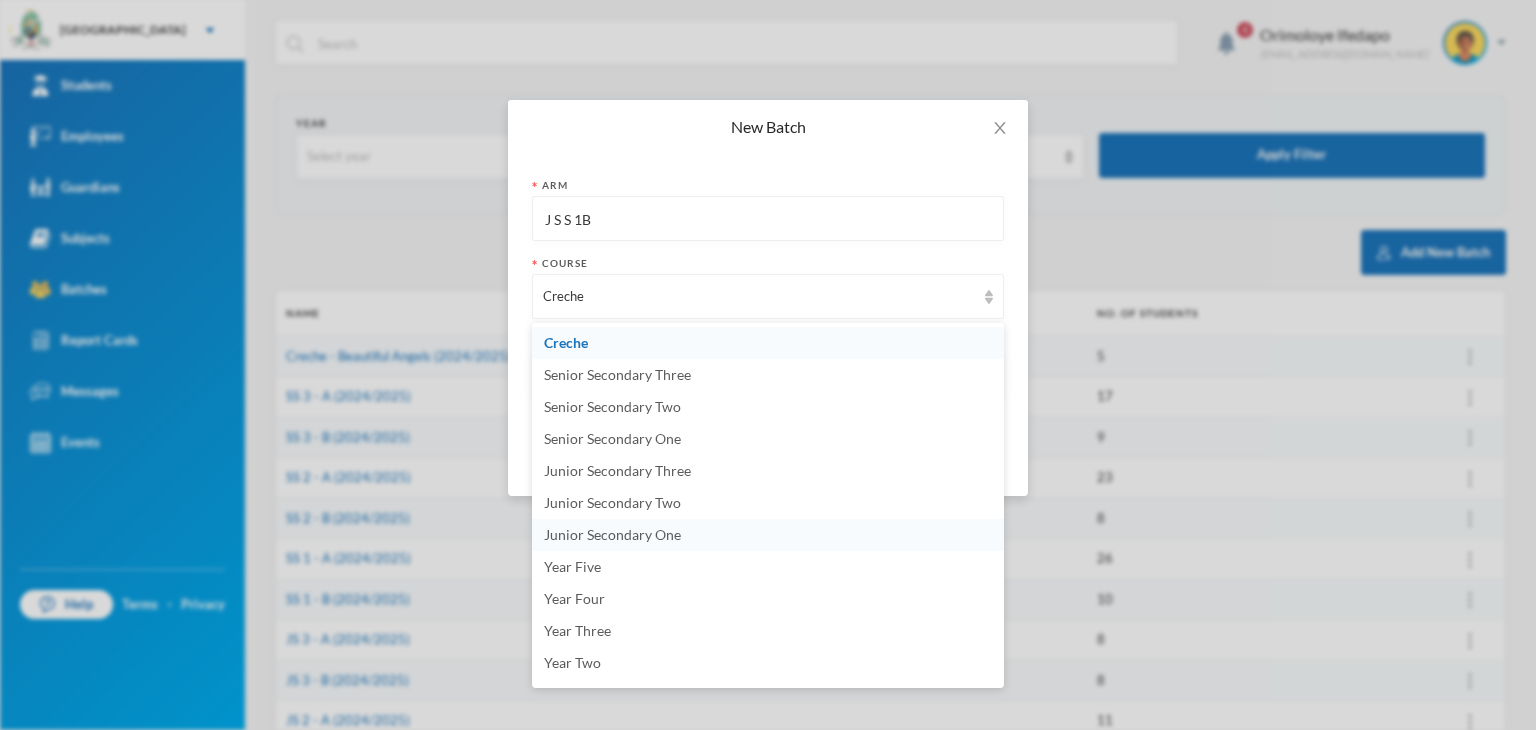click on "Junior Secondary One" at bounding box center [612, 534] 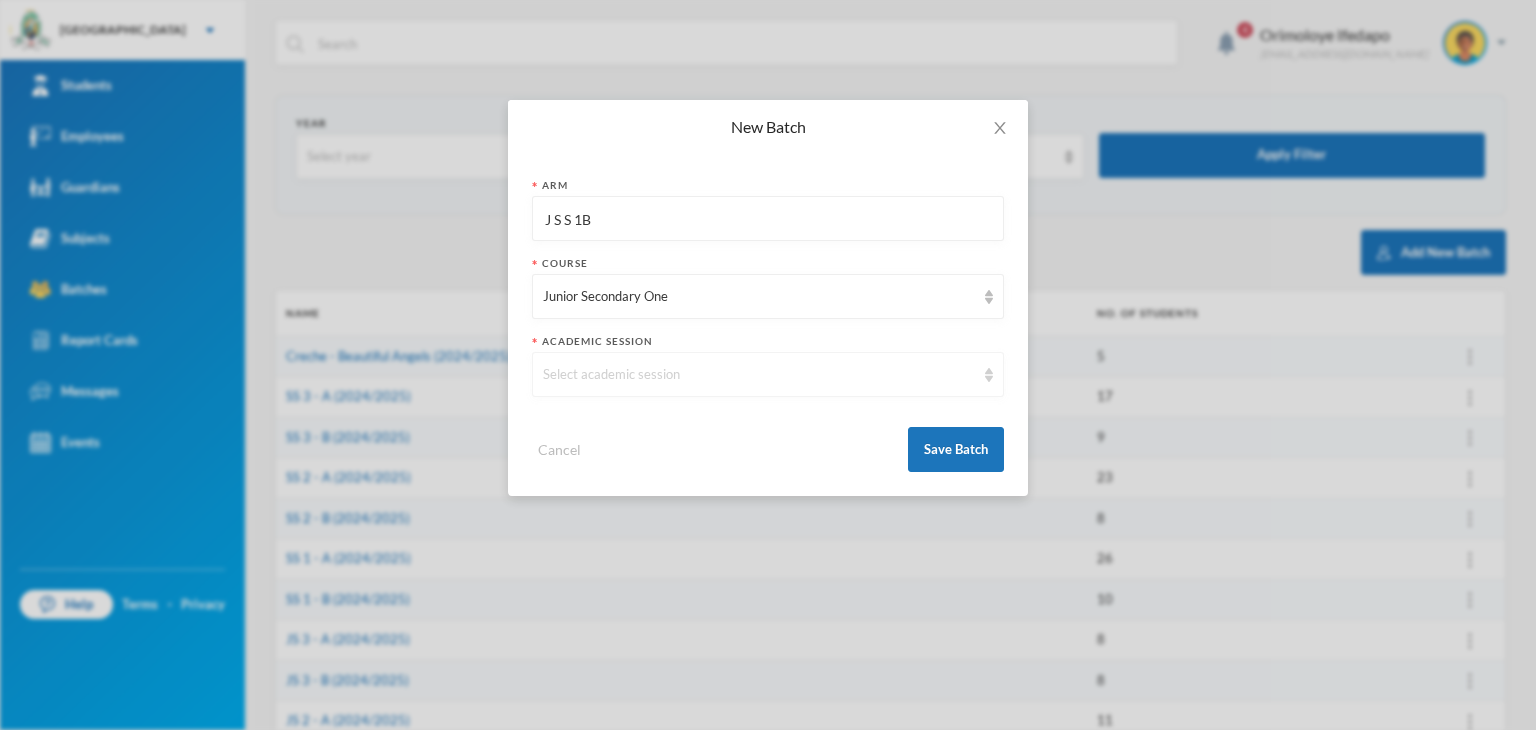 click on "Select academic session" at bounding box center (759, 375) 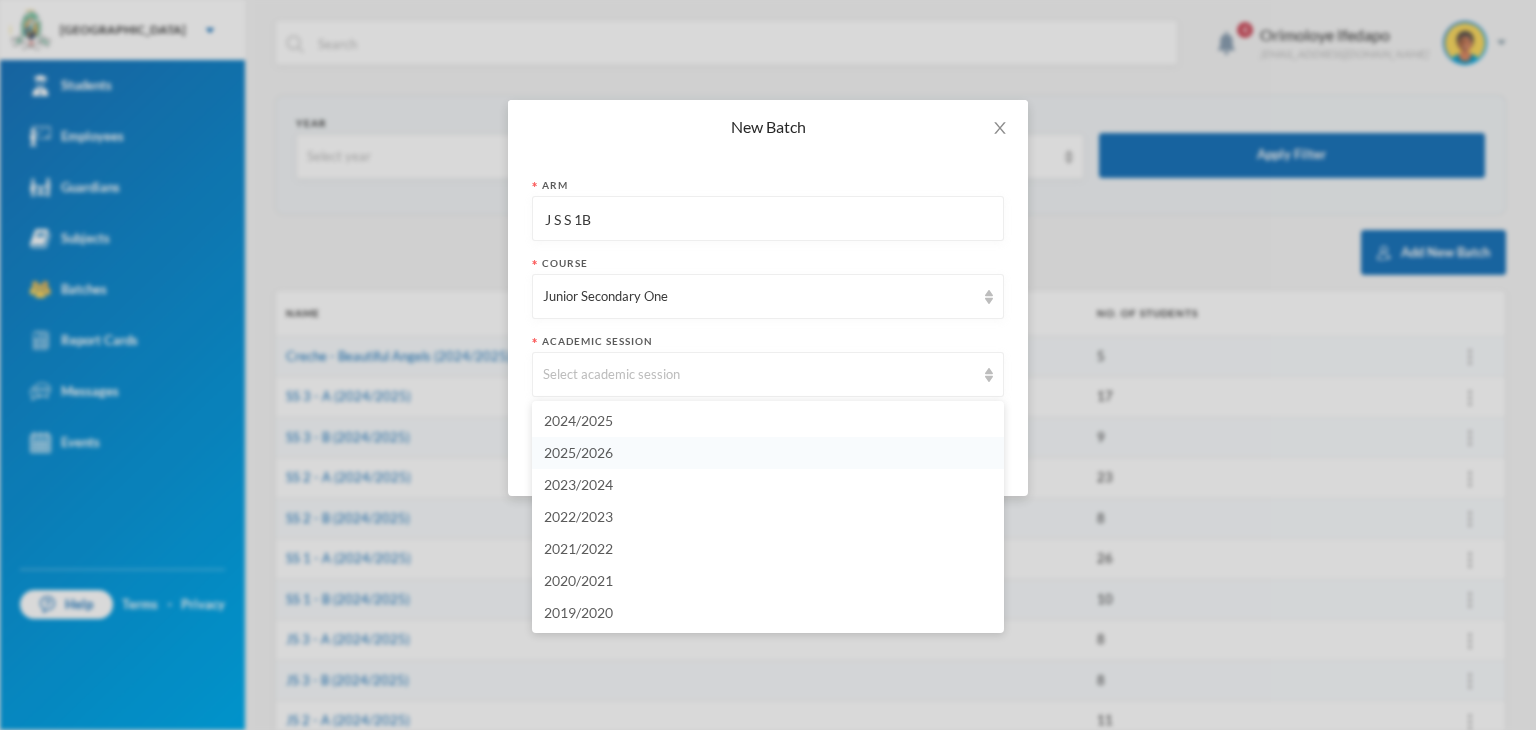 click on "2025/2026" at bounding box center (768, 453) 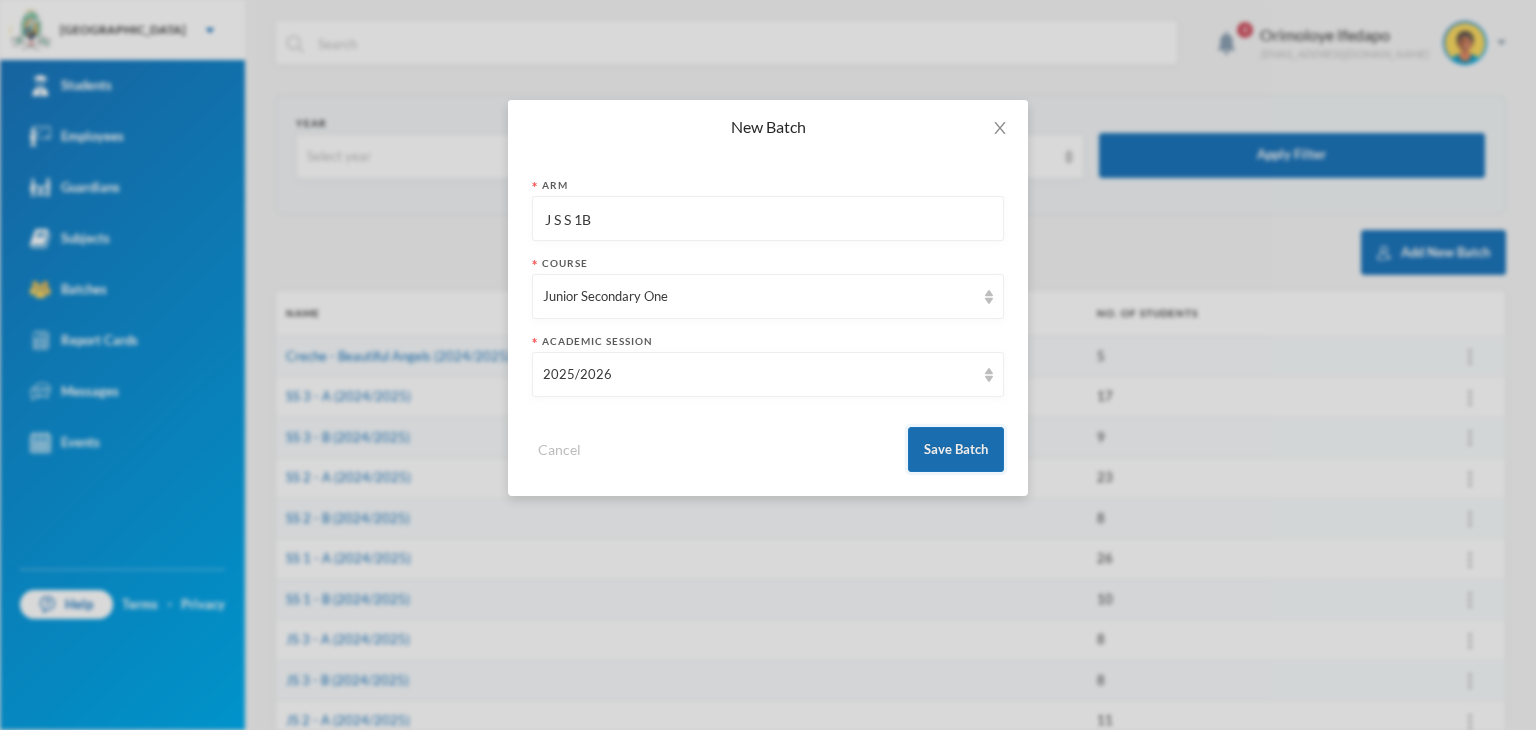 click on "Save Batch" at bounding box center (956, 449) 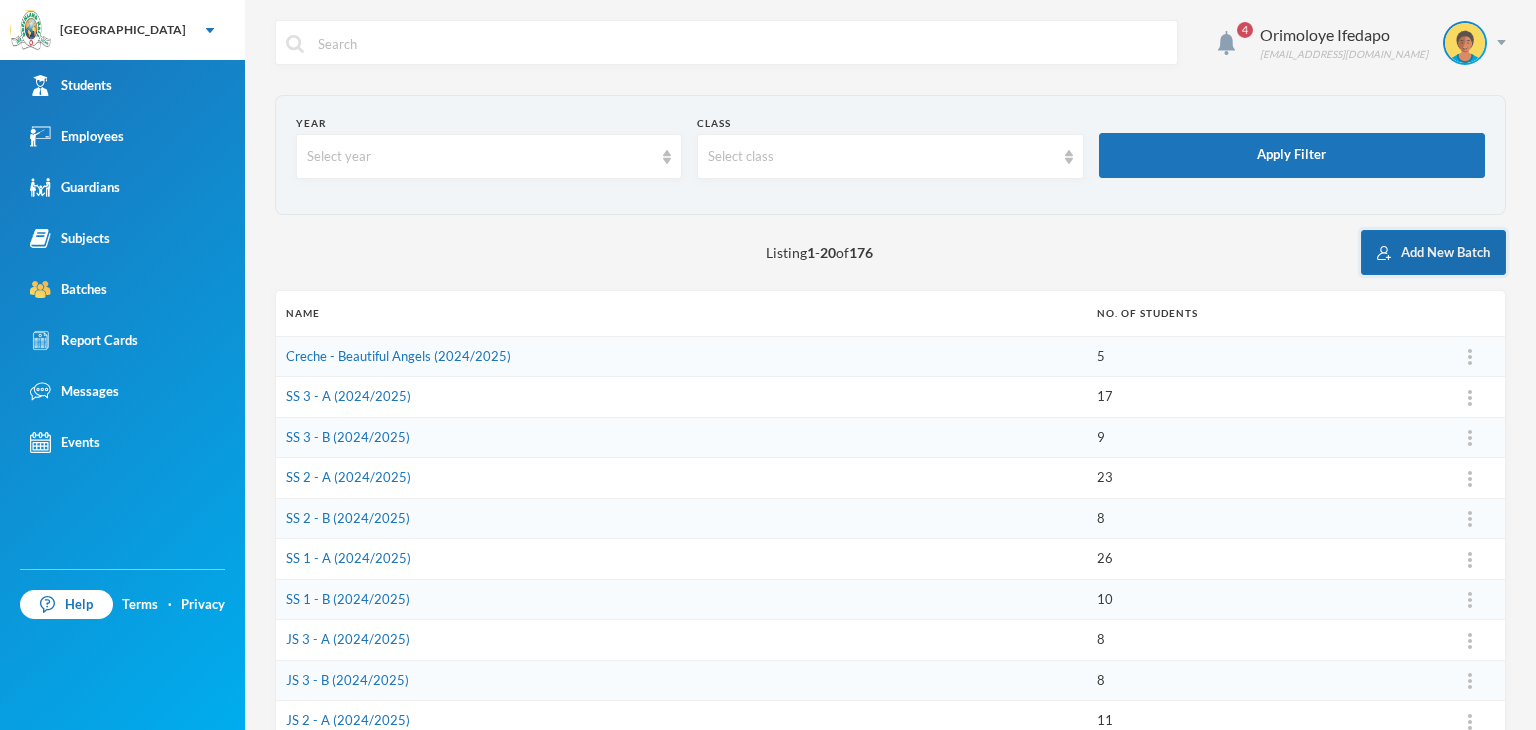 click on "Add New Batch" at bounding box center [1433, 252] 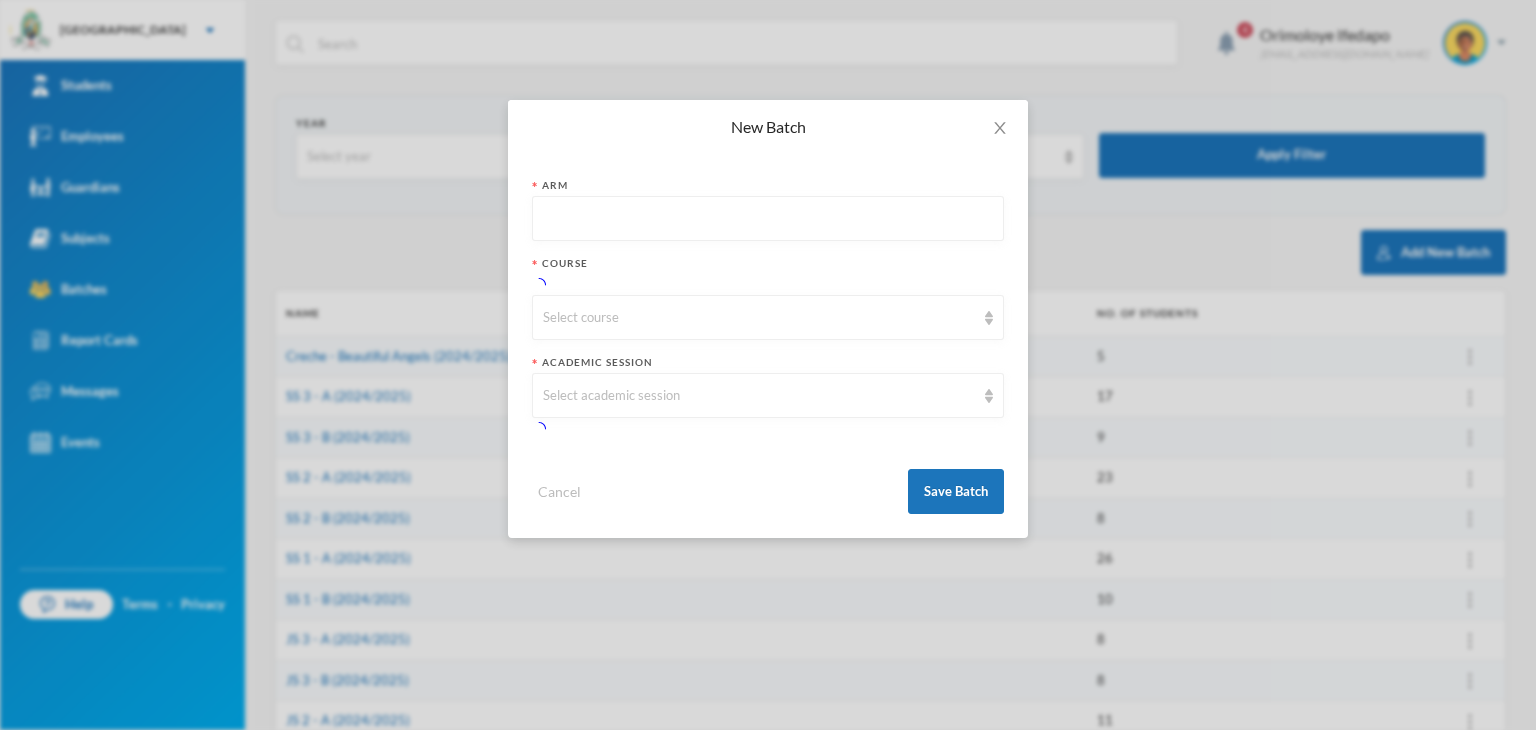 click at bounding box center [768, 219] 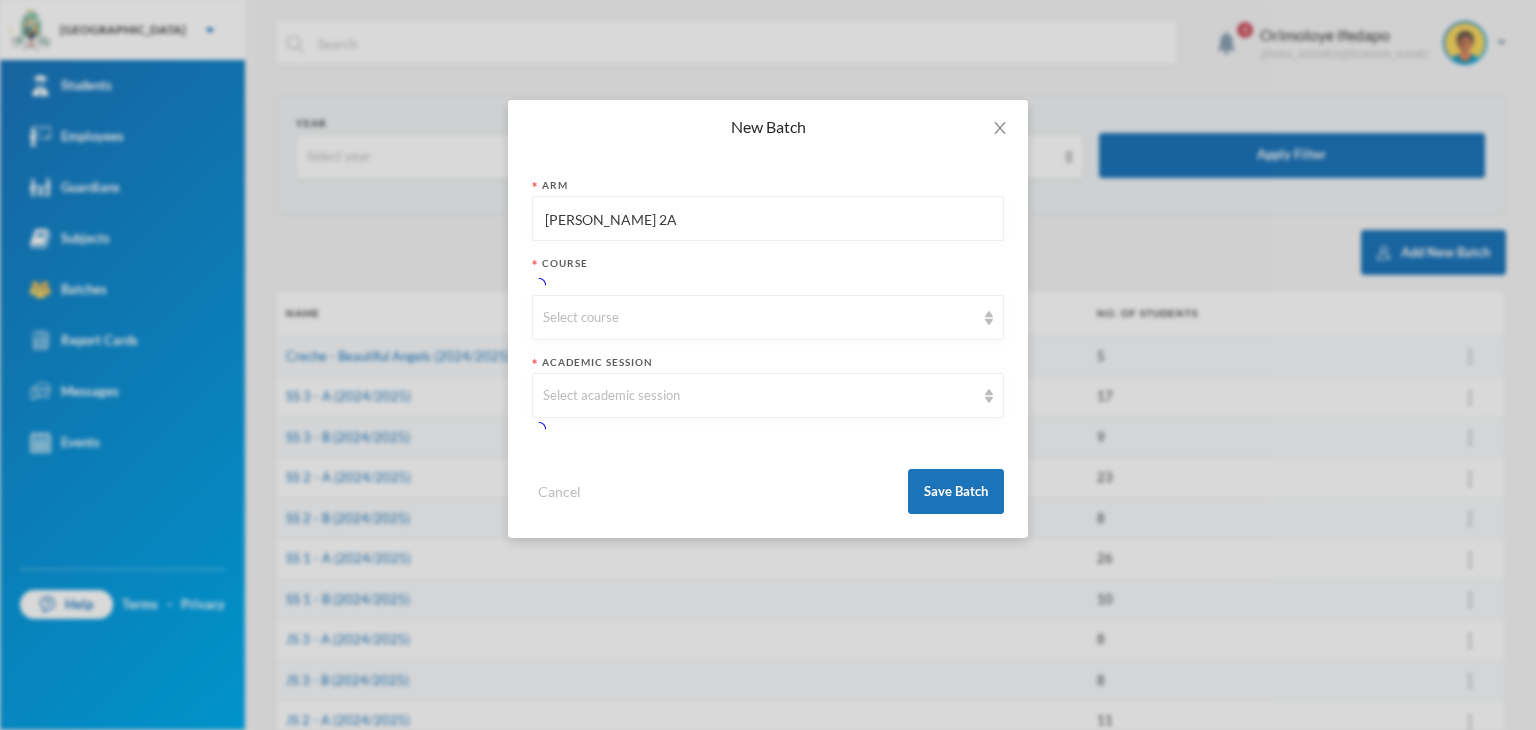 type on "[PERSON_NAME] 2A" 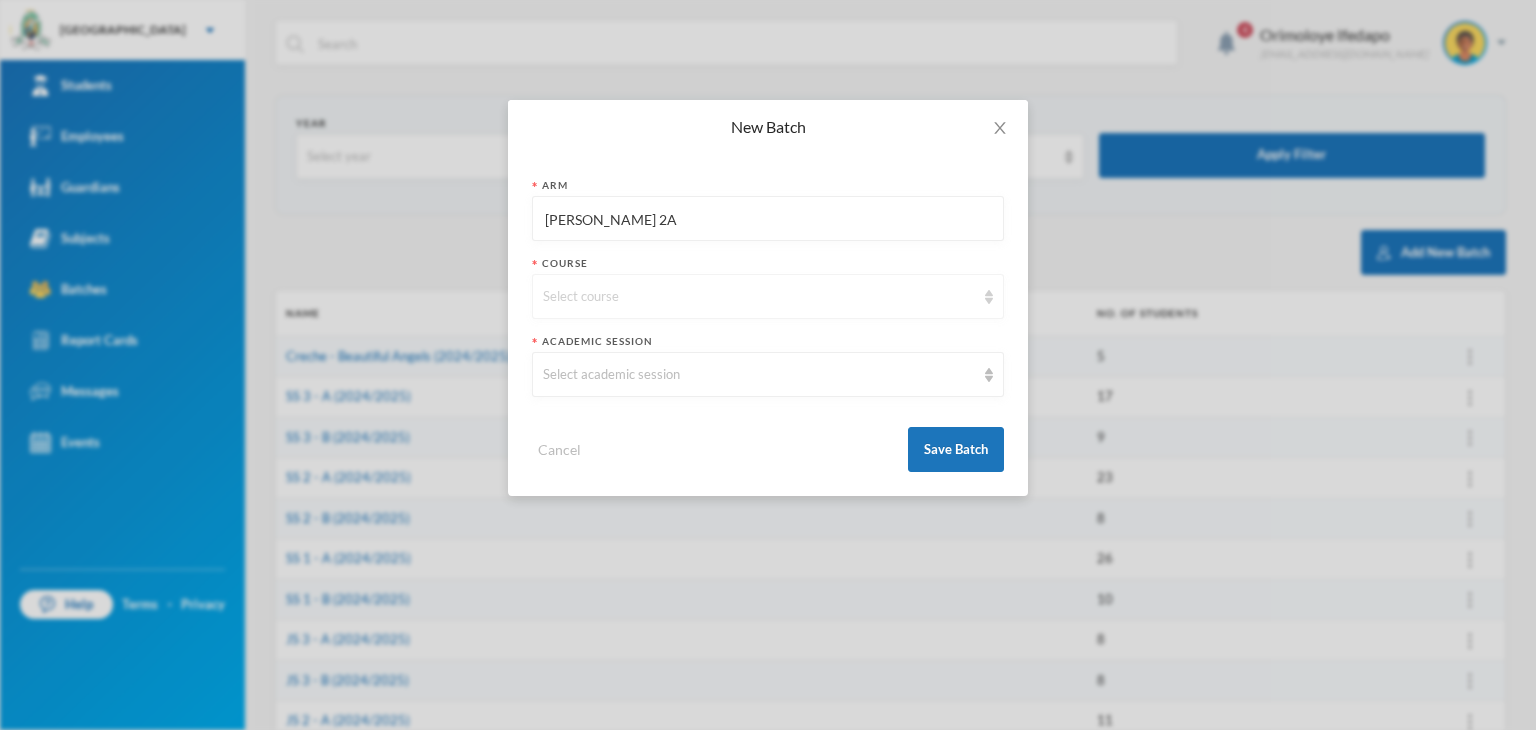 click on "Select course" at bounding box center [768, 296] 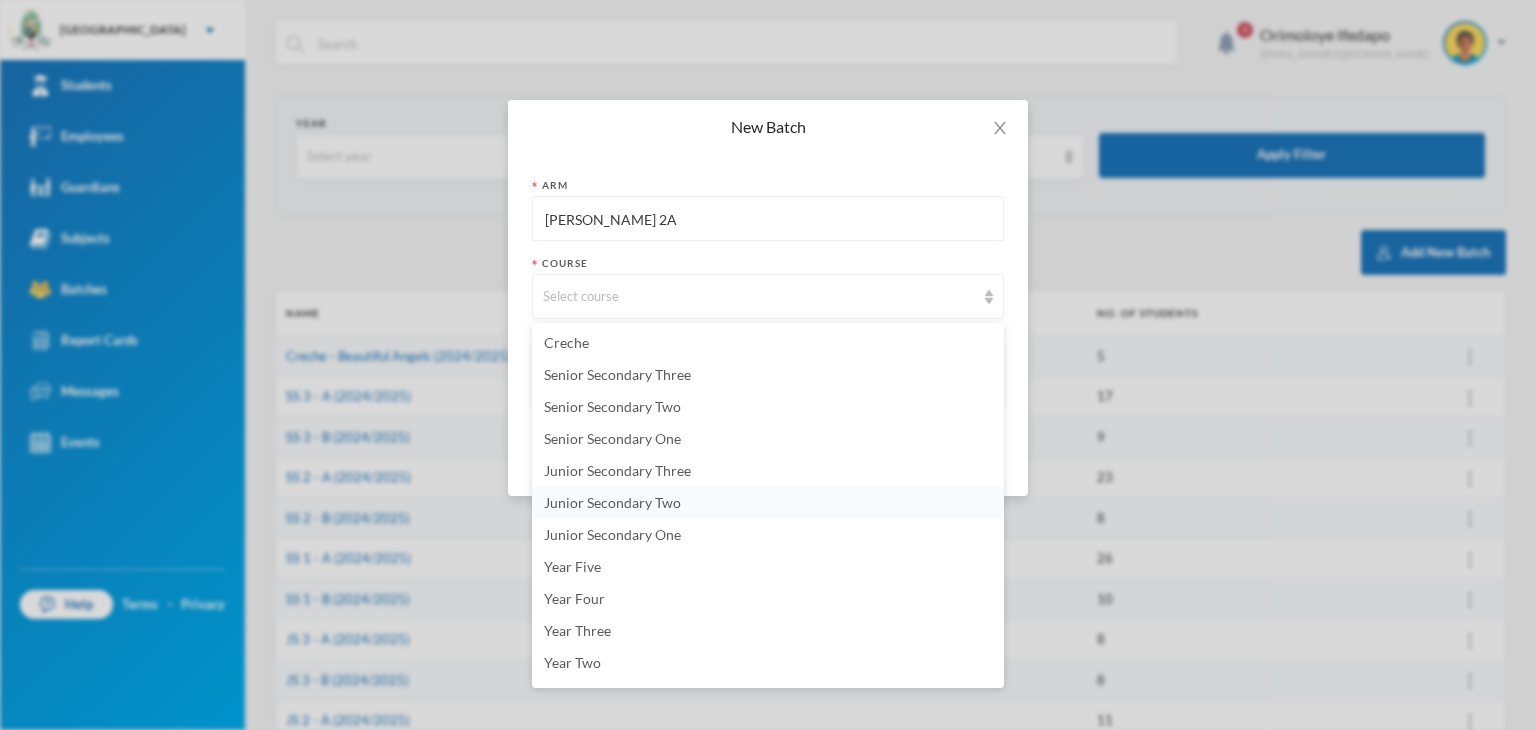 click on "Junior Secondary Two" at bounding box center [612, 502] 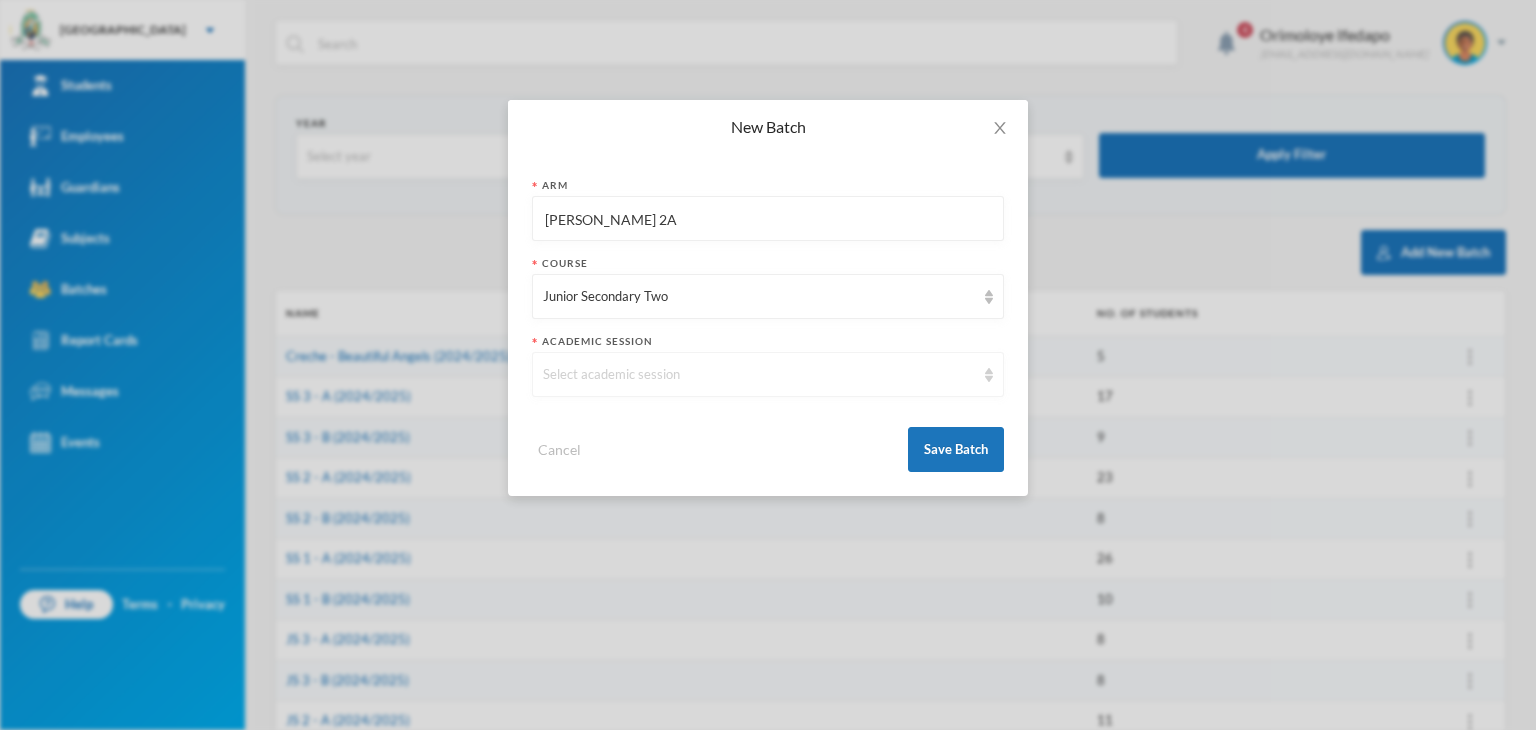 click on "Select academic session" at bounding box center [759, 375] 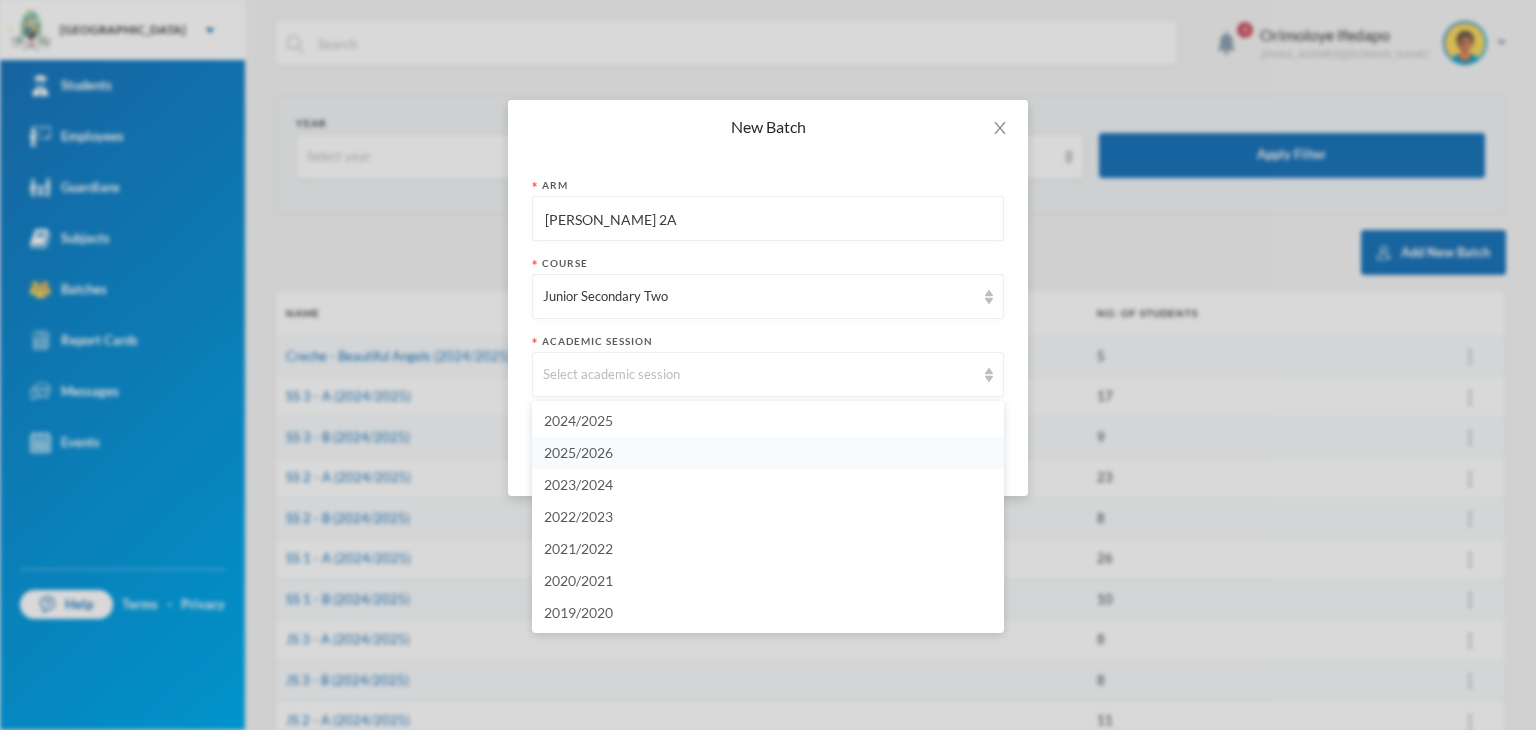 click on "2025/2026" at bounding box center (768, 453) 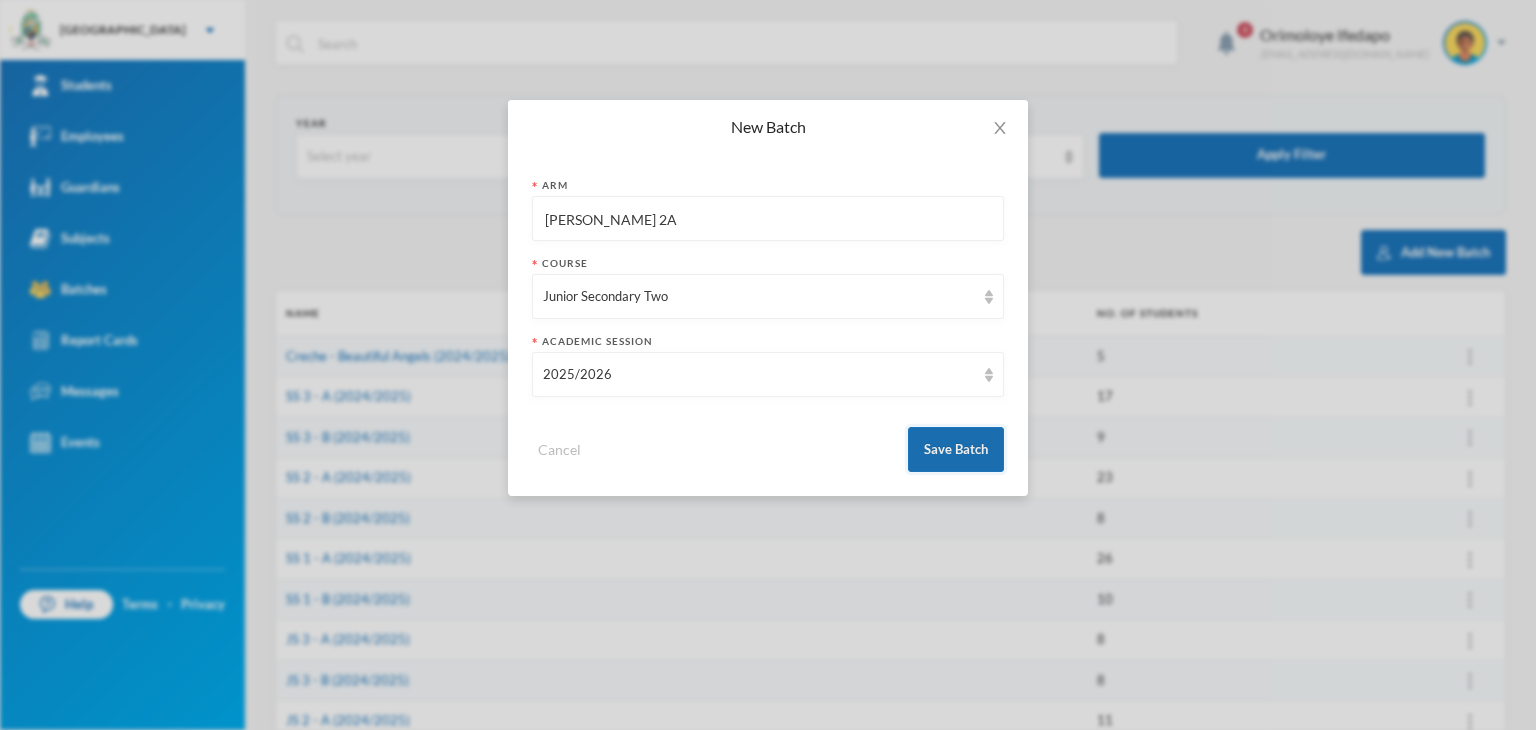 click on "Save Batch" at bounding box center (956, 449) 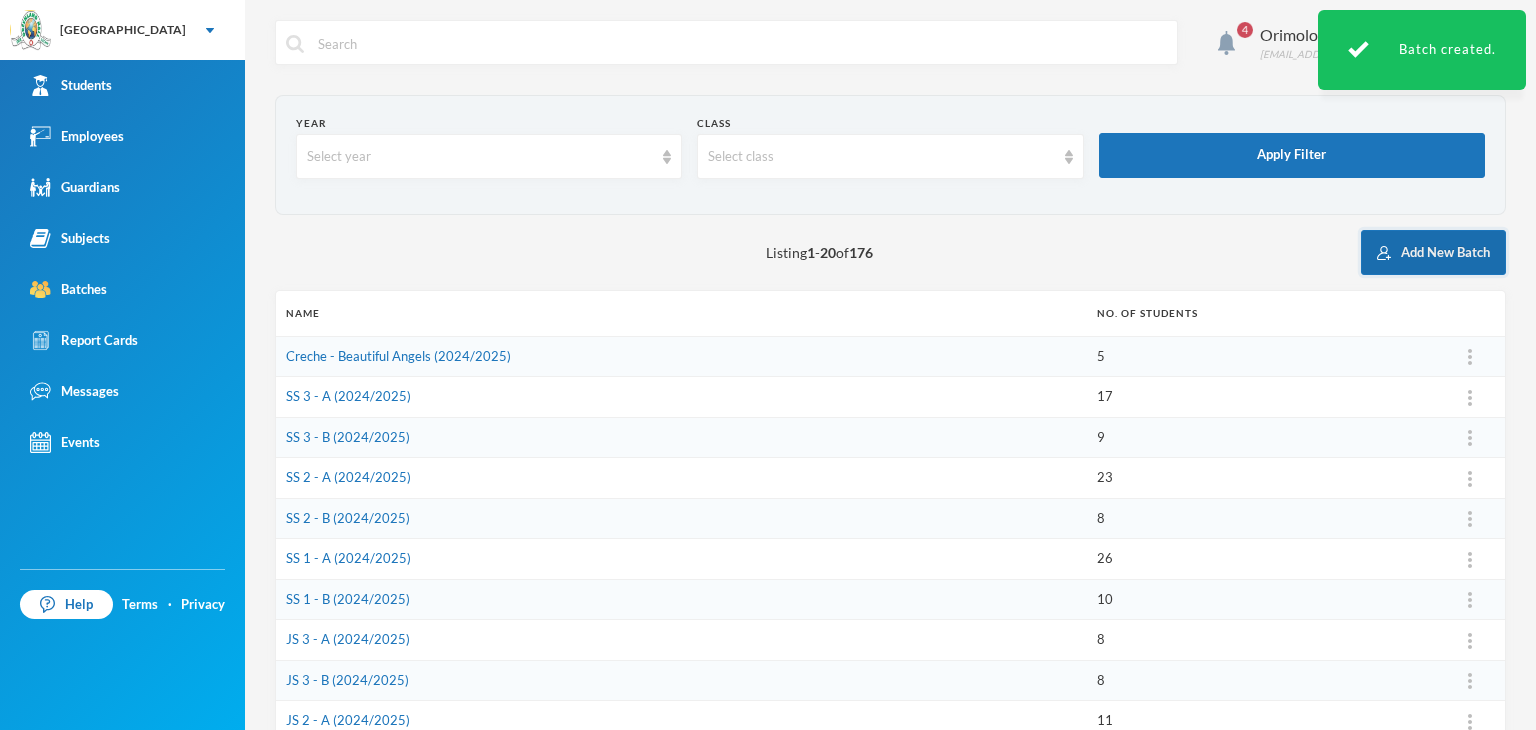 click on "Add New Batch" at bounding box center (1433, 252) 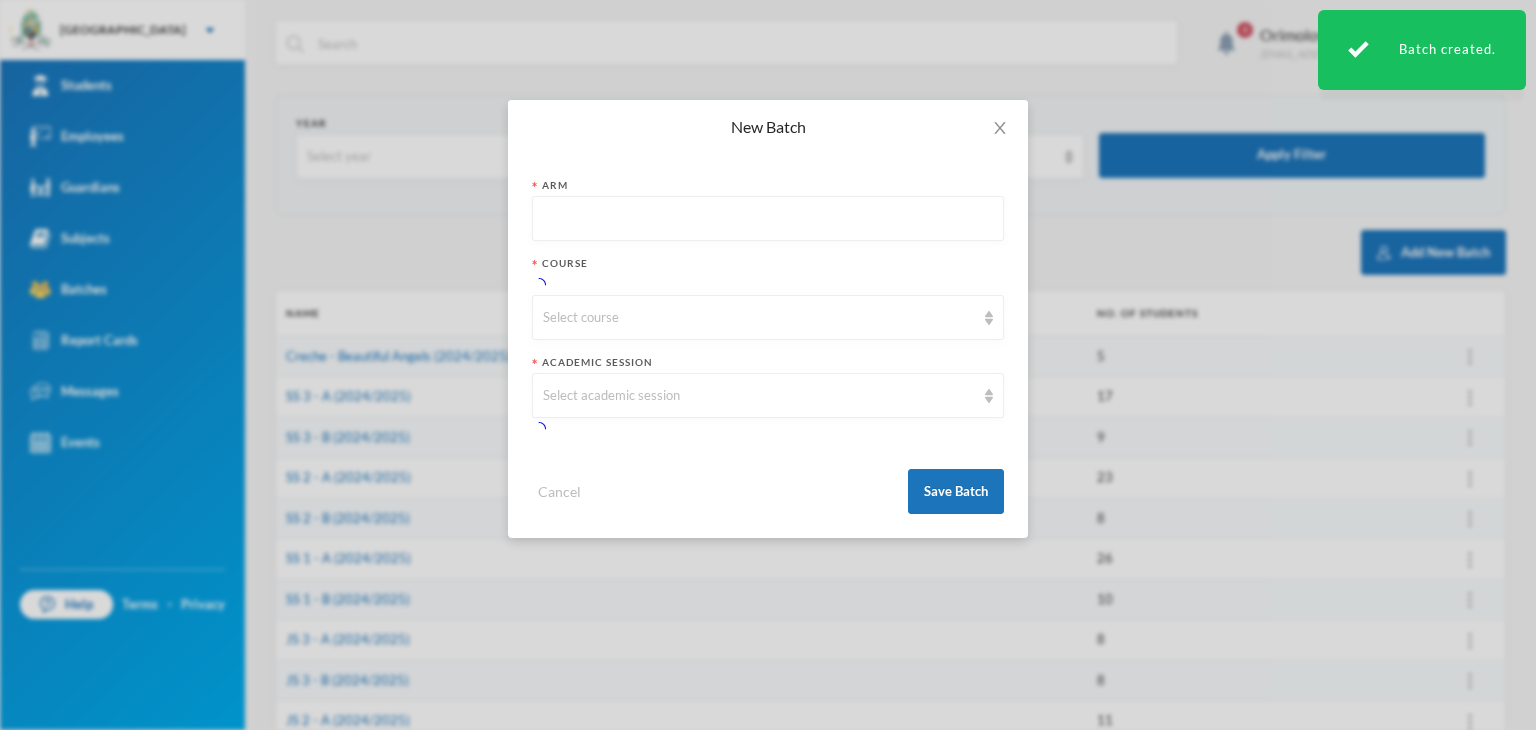 click at bounding box center [768, 219] 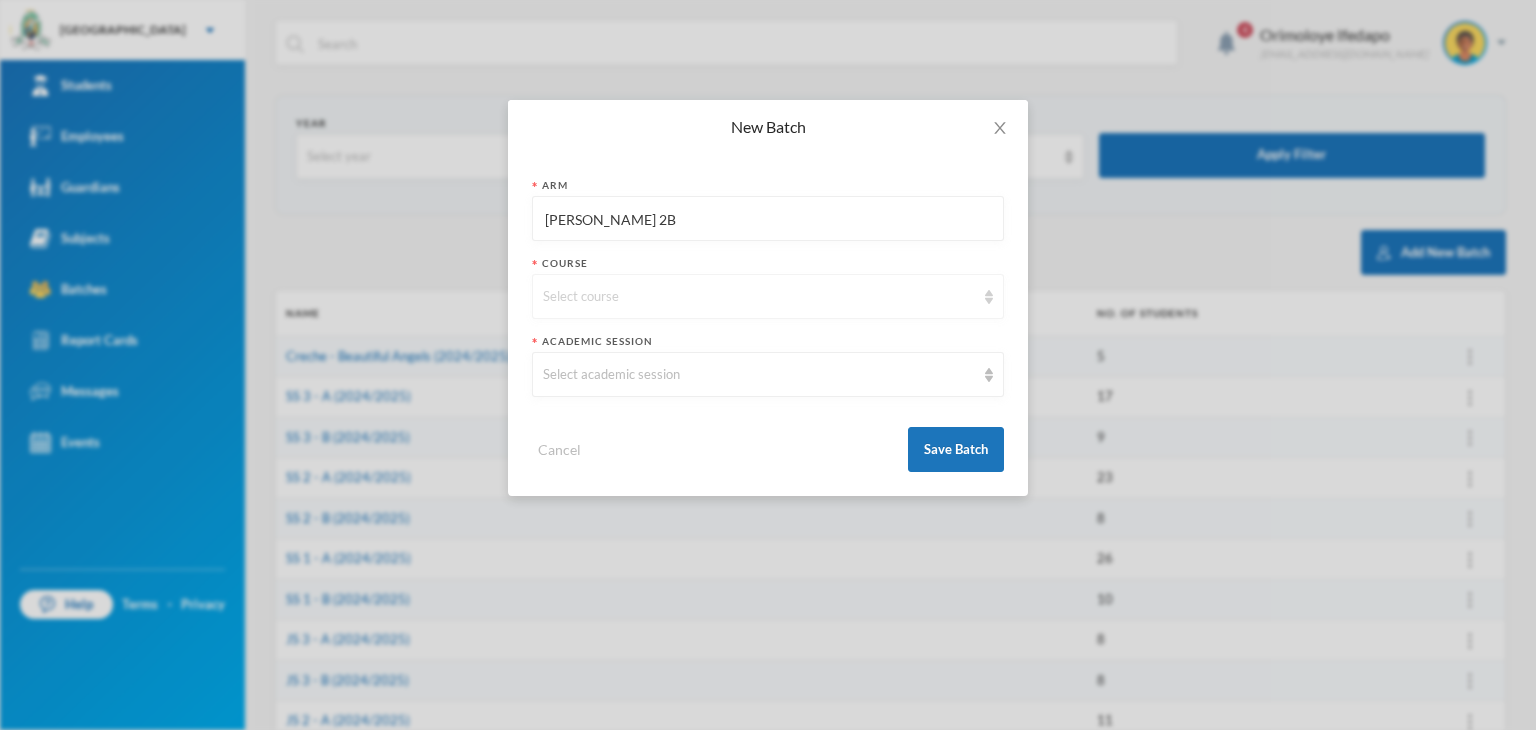 type on "[PERSON_NAME] 2B" 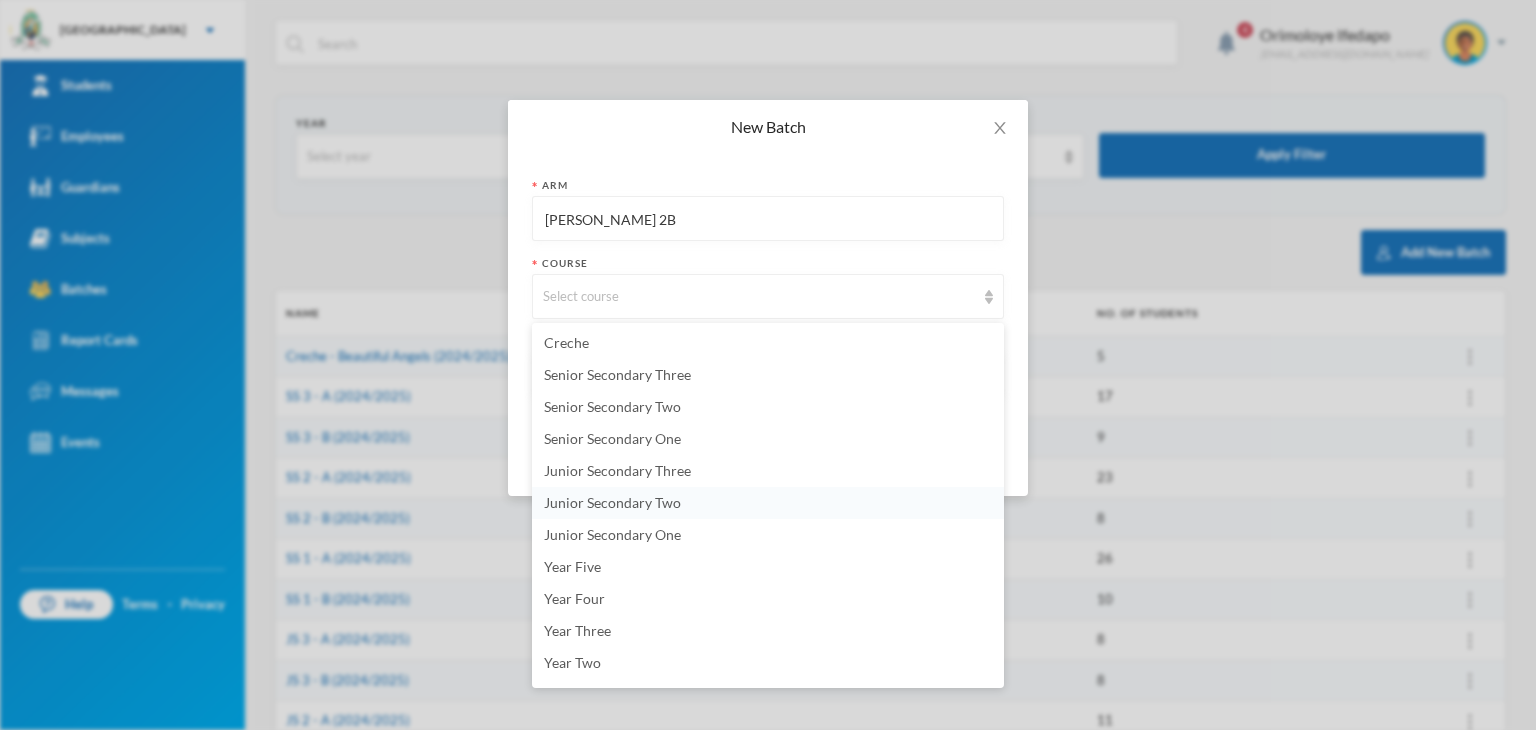 click on "Junior Secondary Two" at bounding box center (612, 502) 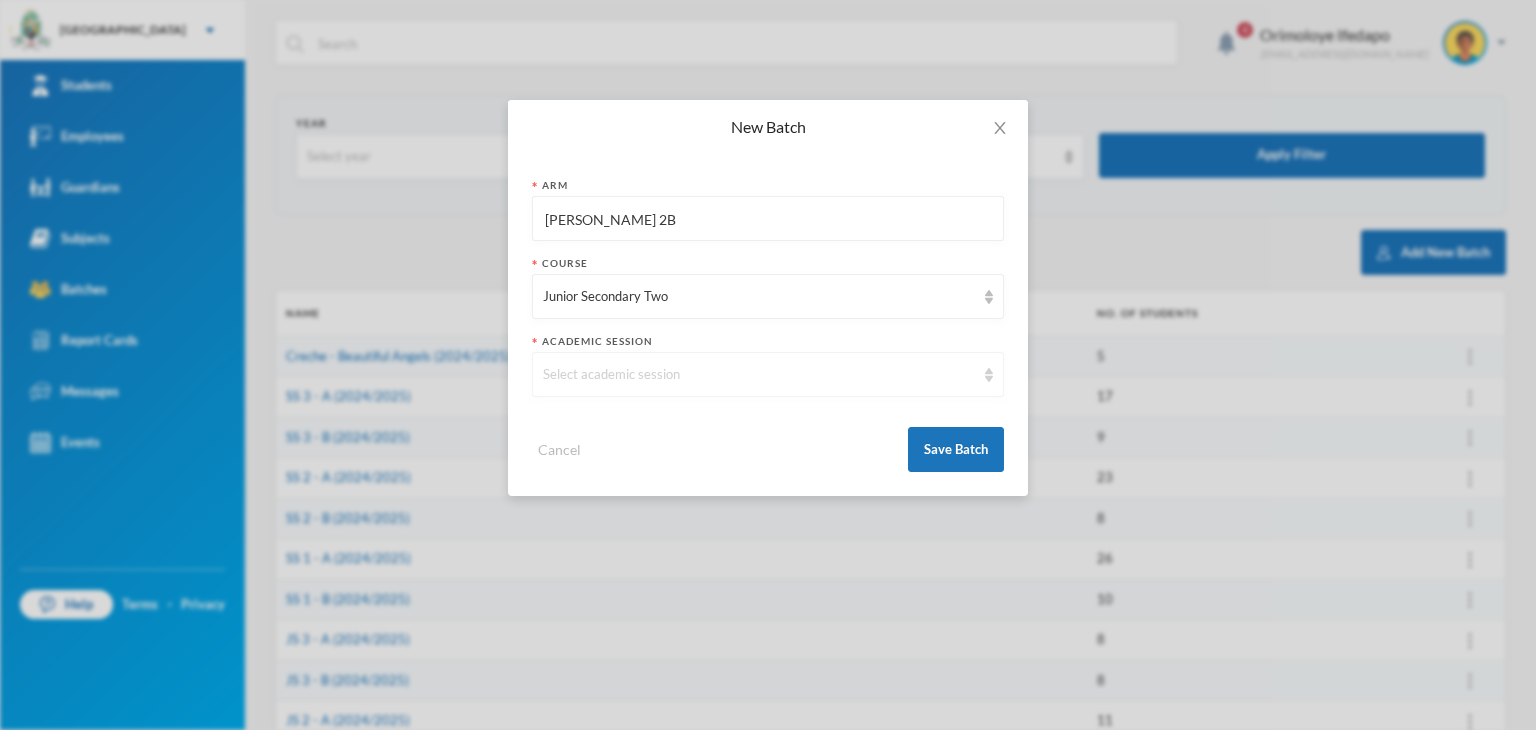 click on "Select academic session" at bounding box center (759, 375) 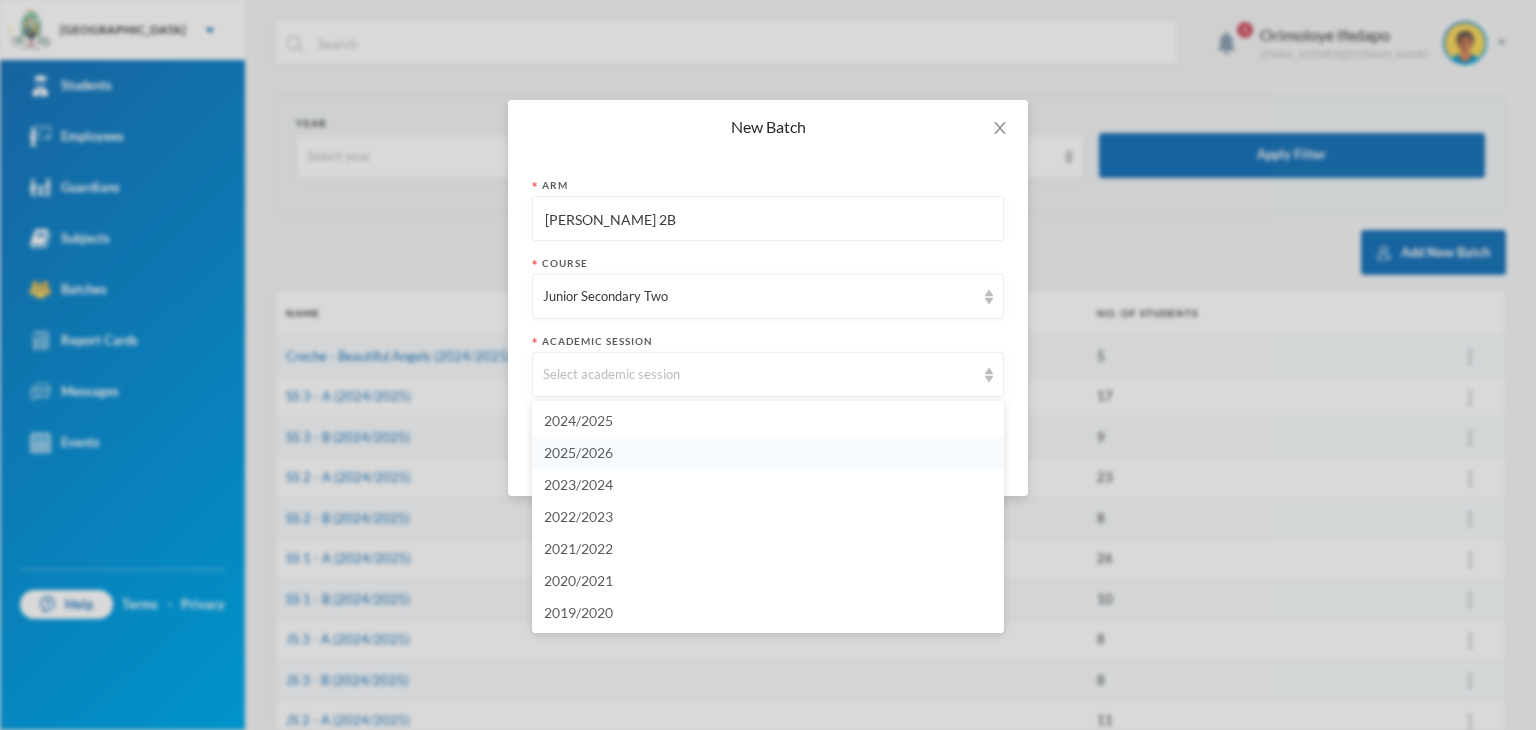 click on "2025/2026" at bounding box center (768, 453) 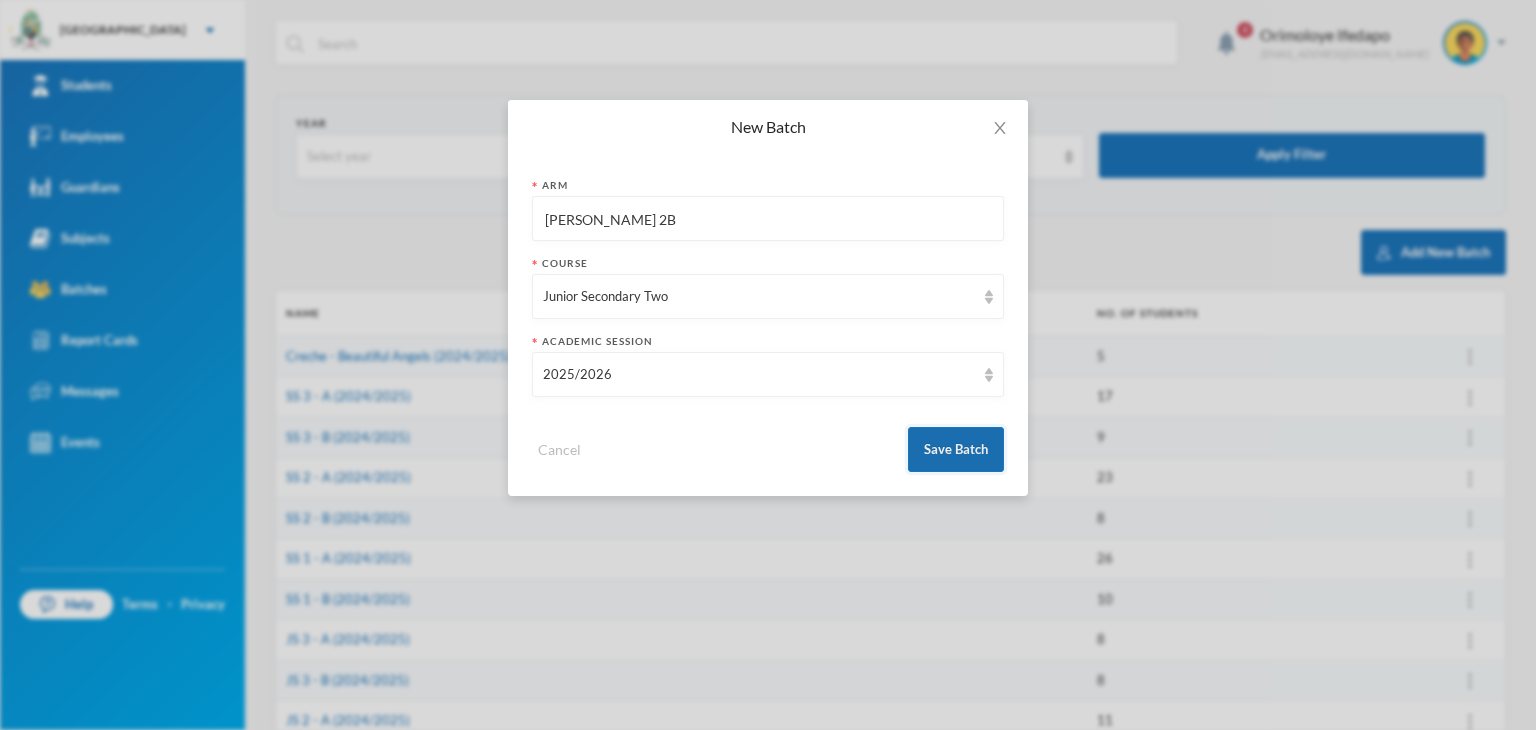 click on "Save Batch" at bounding box center (956, 449) 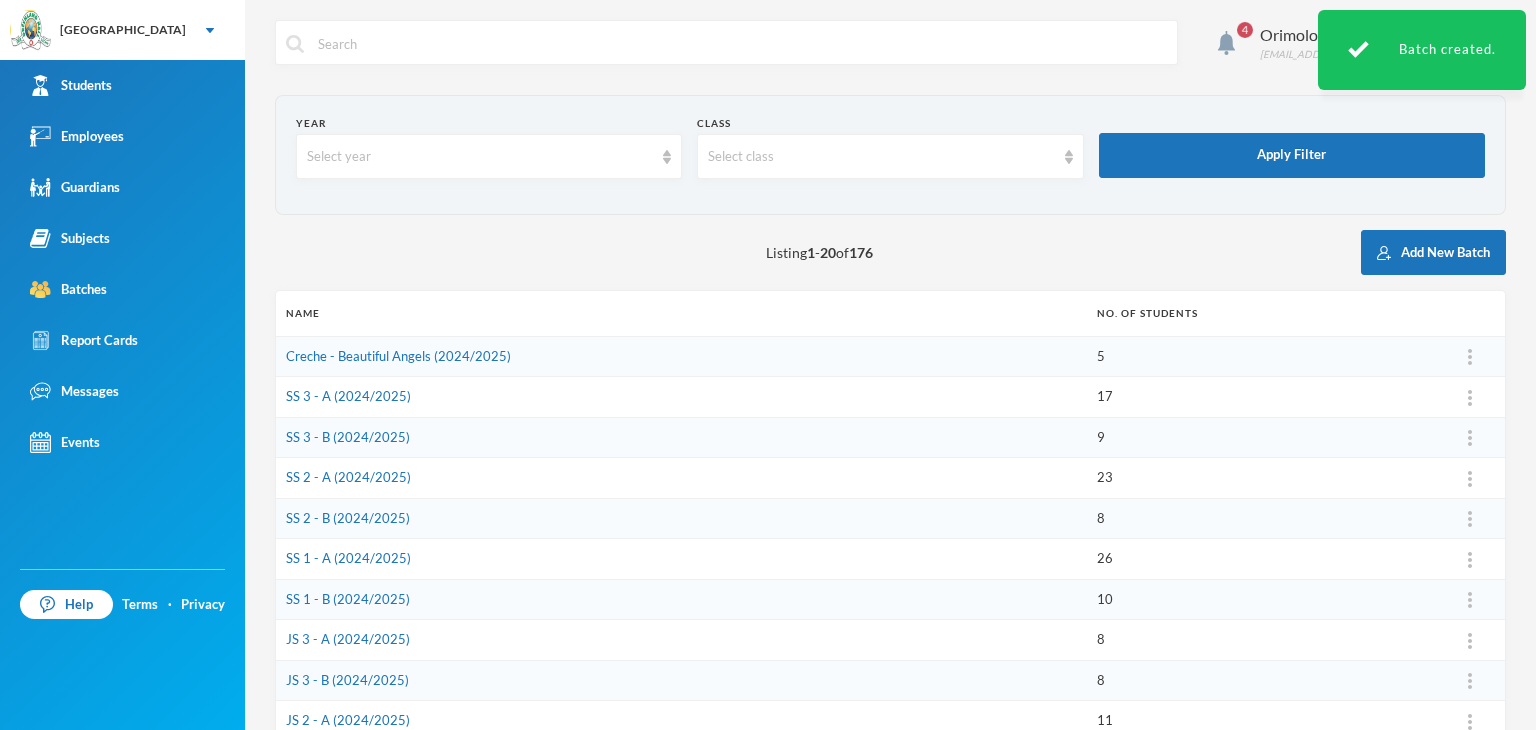 click on "Add New Batch" at bounding box center [1433, 252] 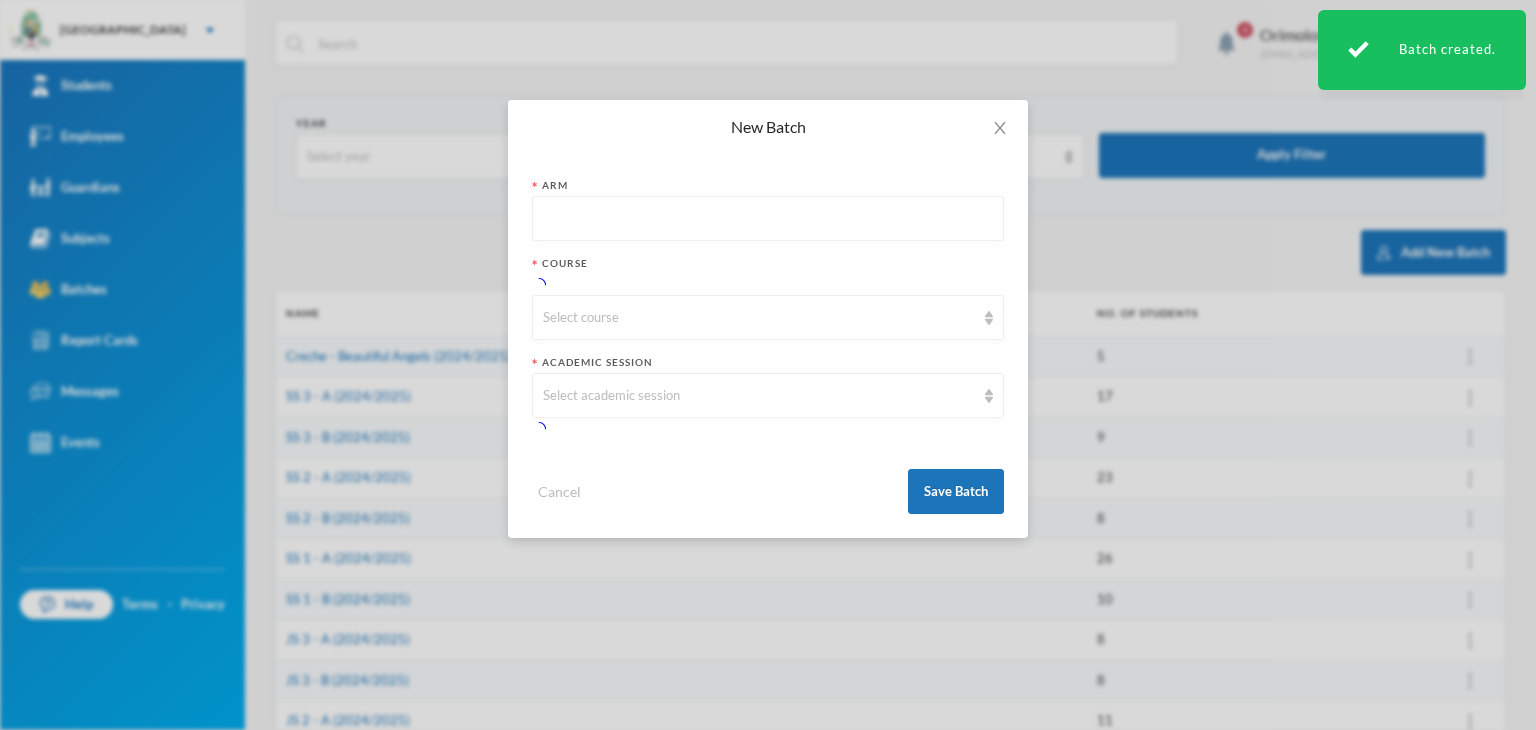 click at bounding box center (768, 219) 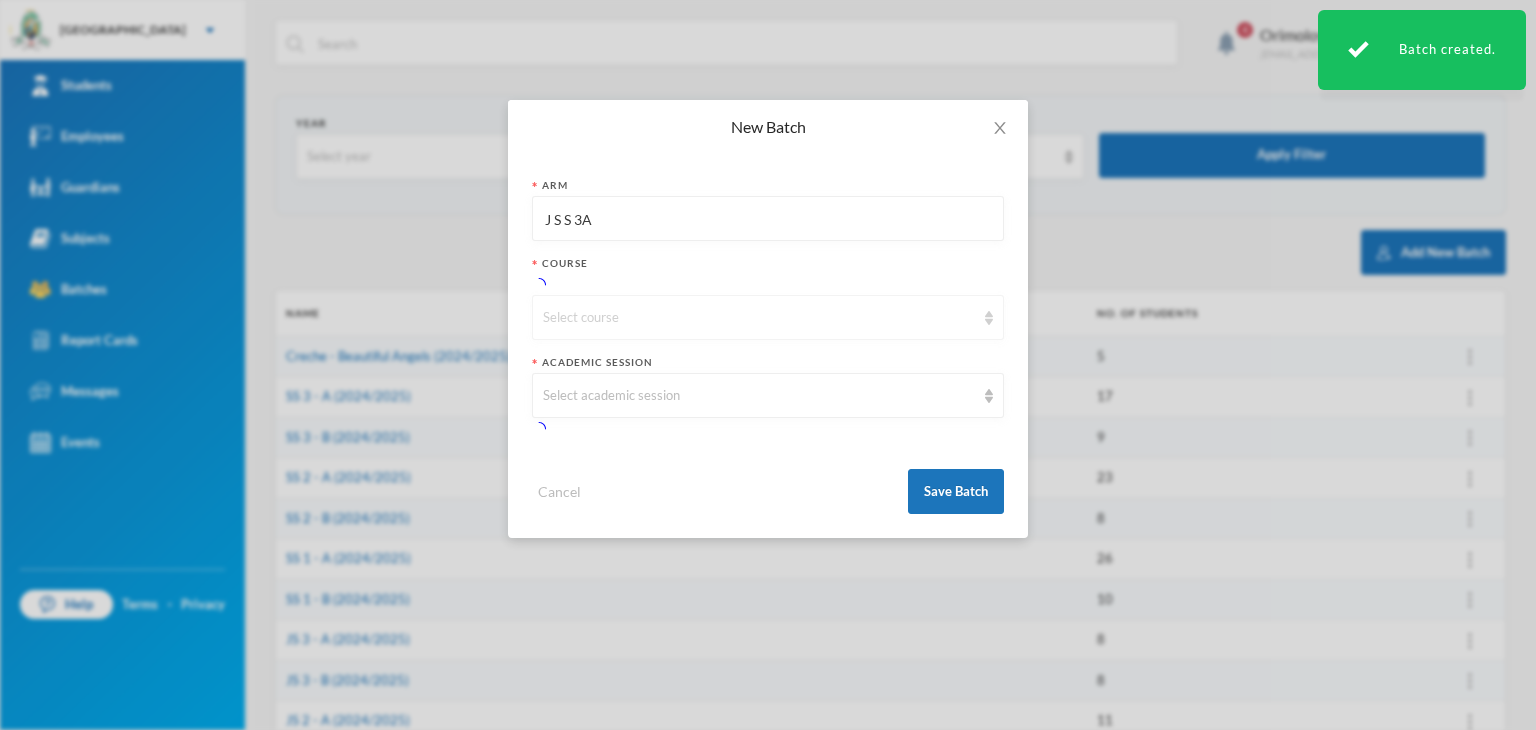 type on "J S S 3A" 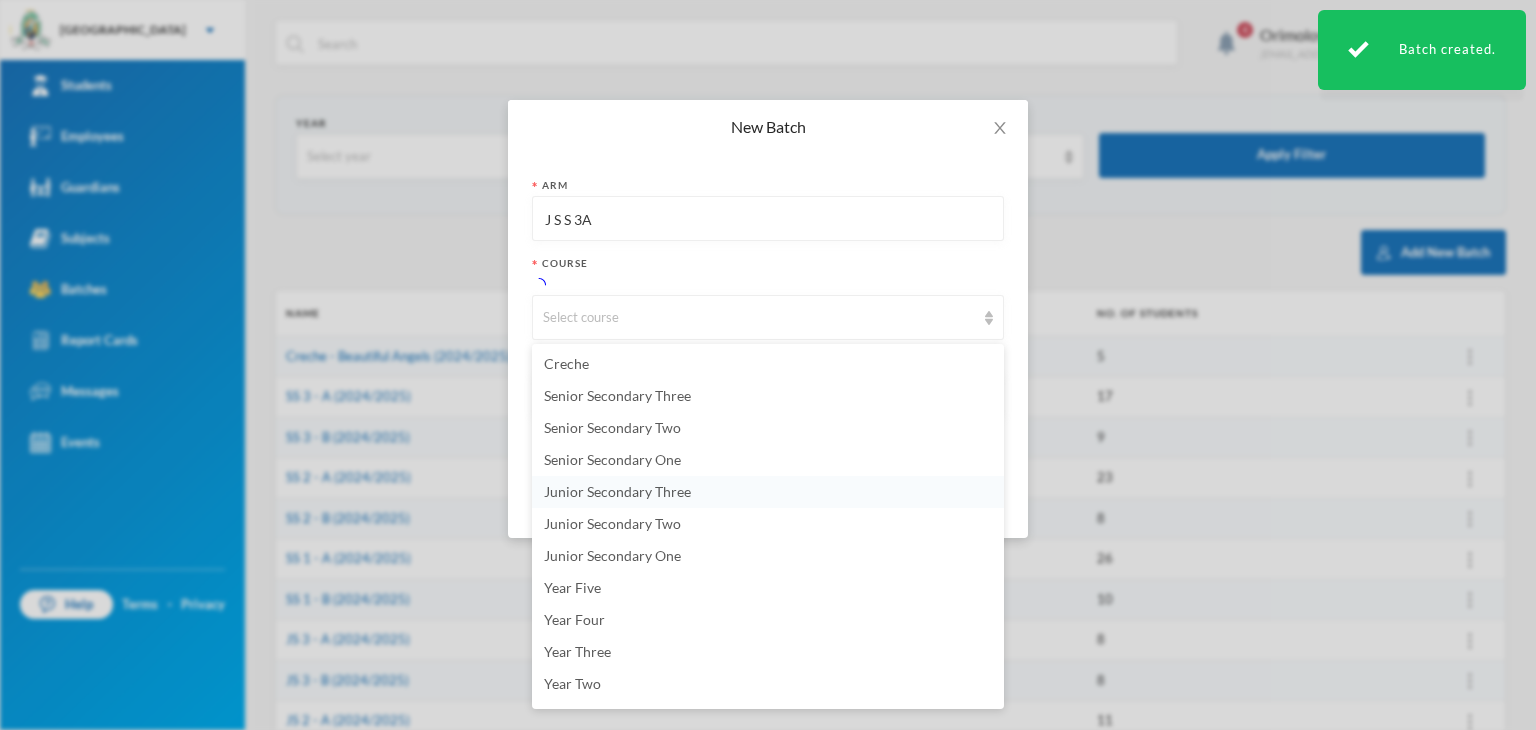 click on "Junior Secondary Three" at bounding box center [617, 491] 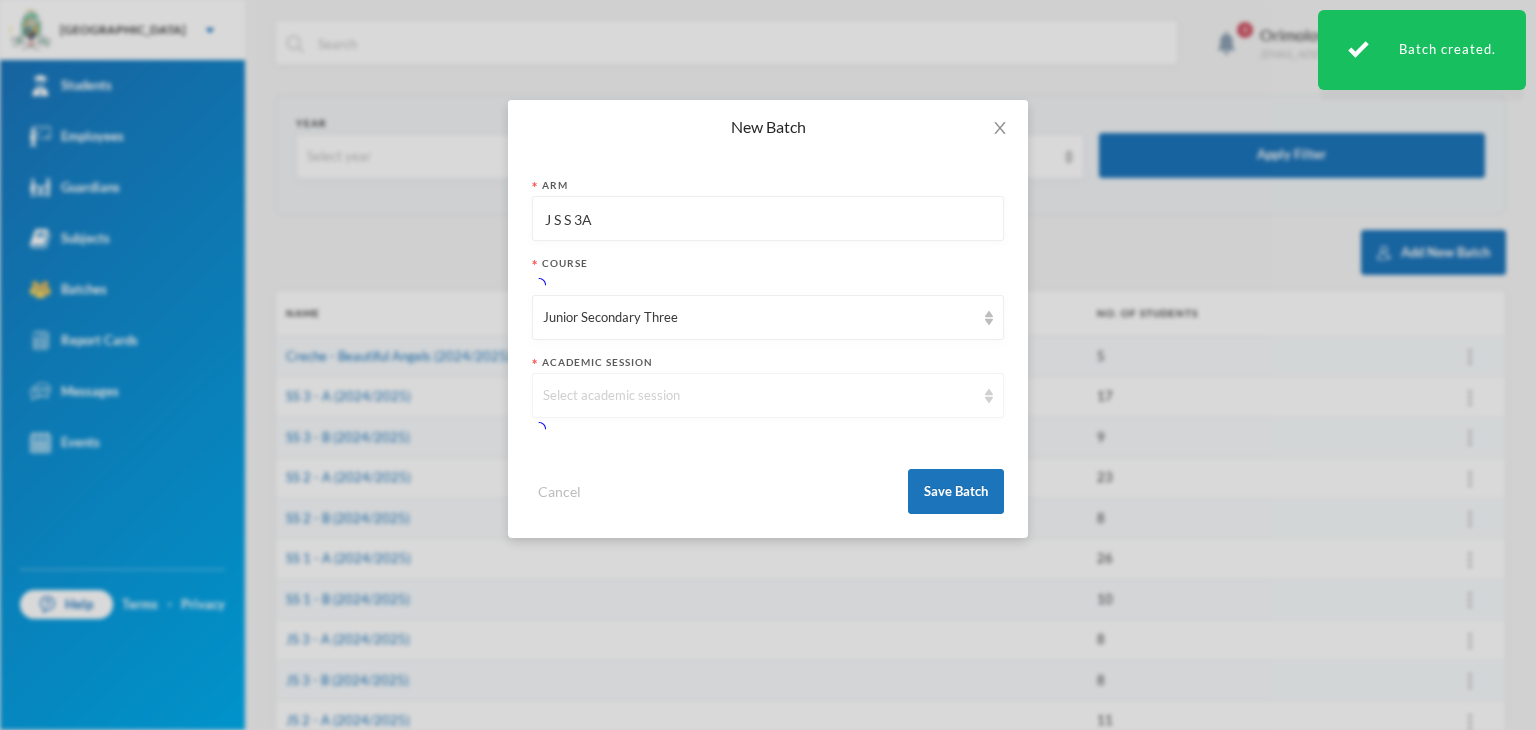 click on "Select academic session" at bounding box center (759, 396) 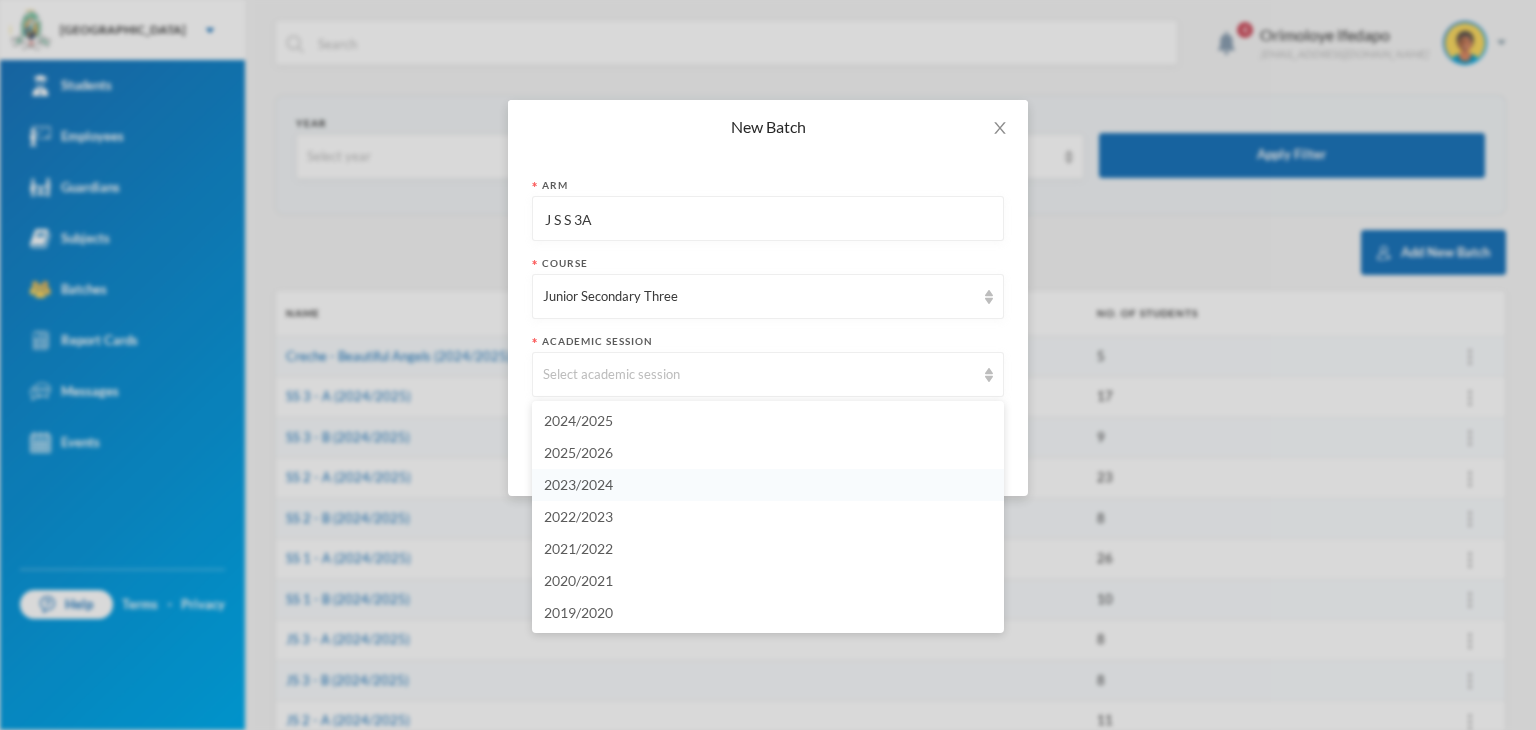 click on "2023/2024" at bounding box center (768, 485) 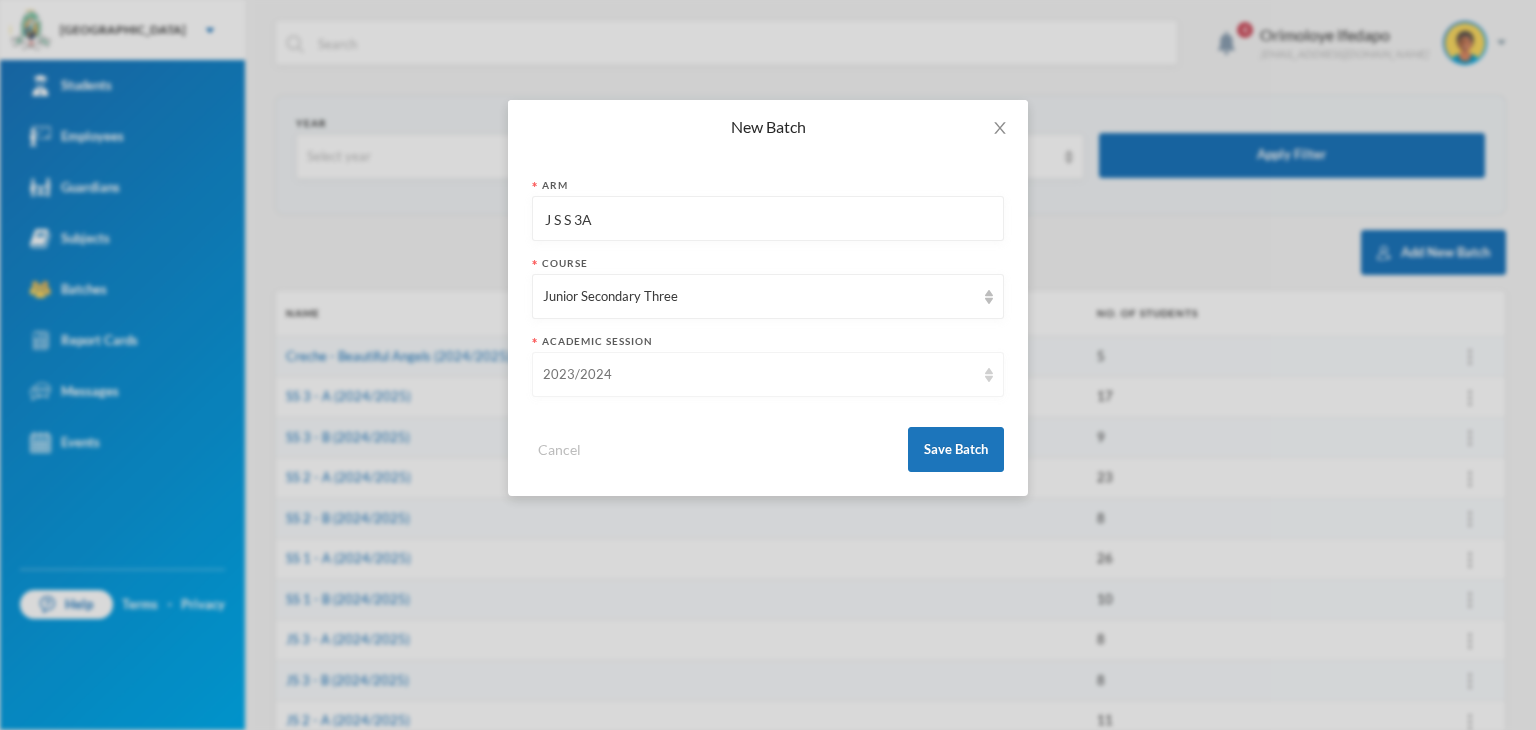 click on "2023/2024" at bounding box center (768, 374) 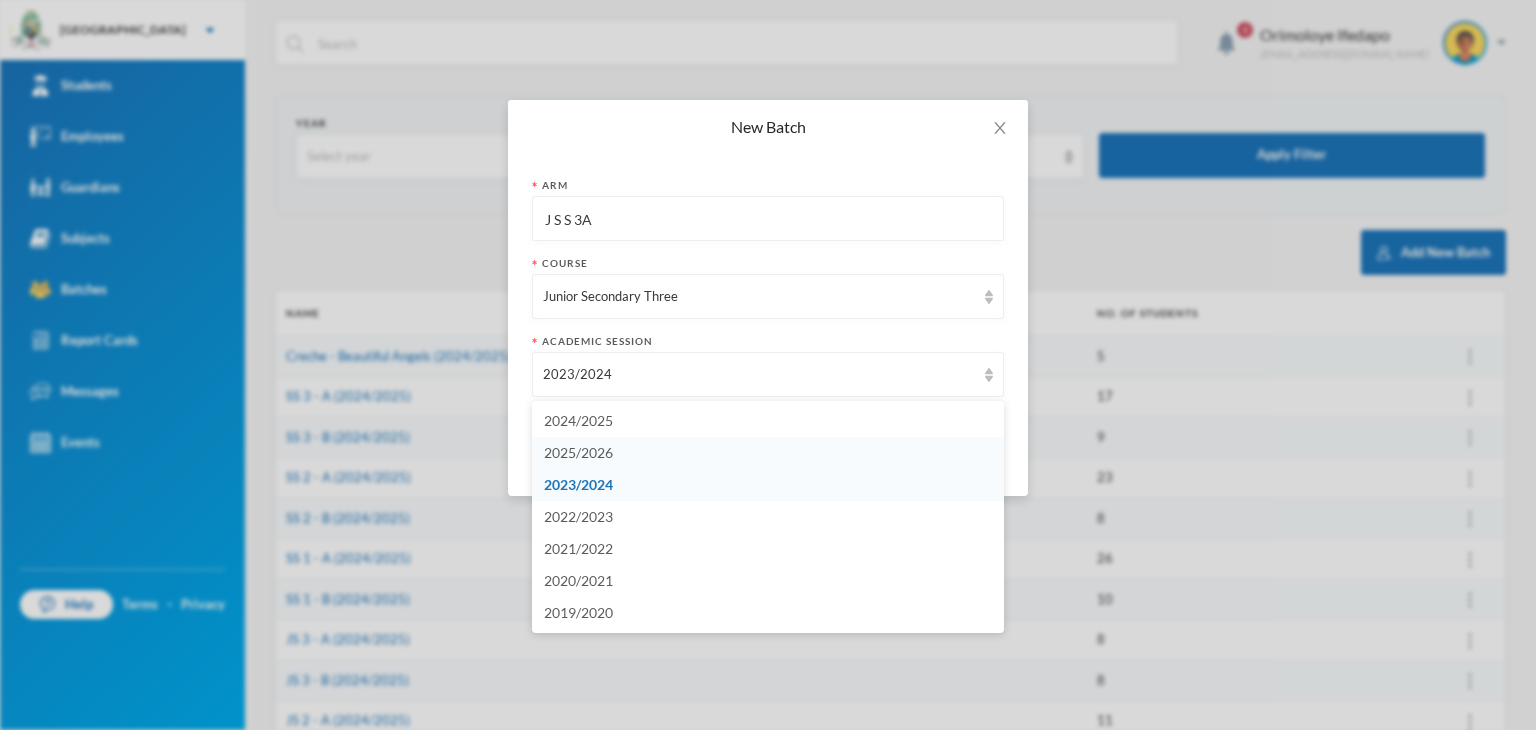 click on "2025/2026" at bounding box center (768, 453) 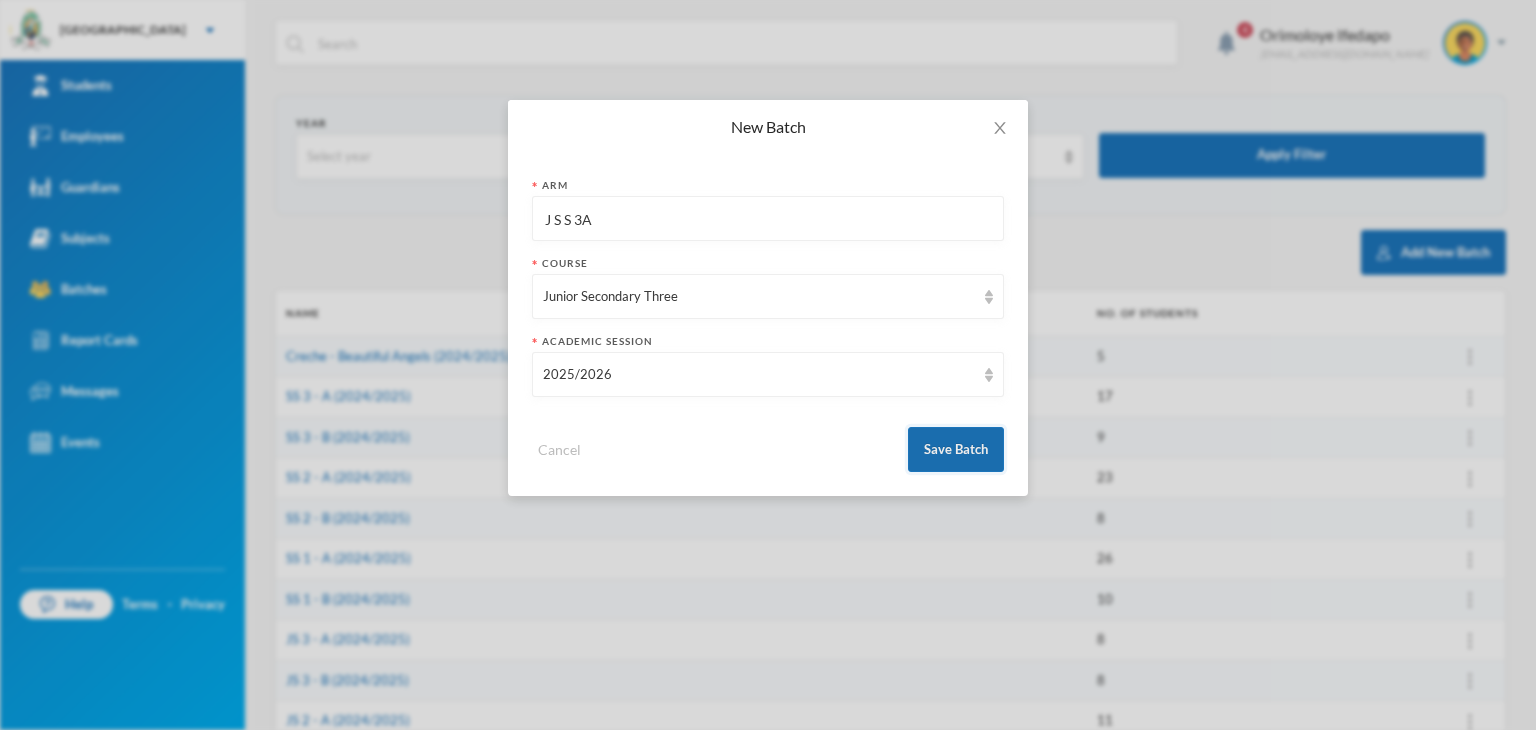 click on "Save Batch" at bounding box center (956, 449) 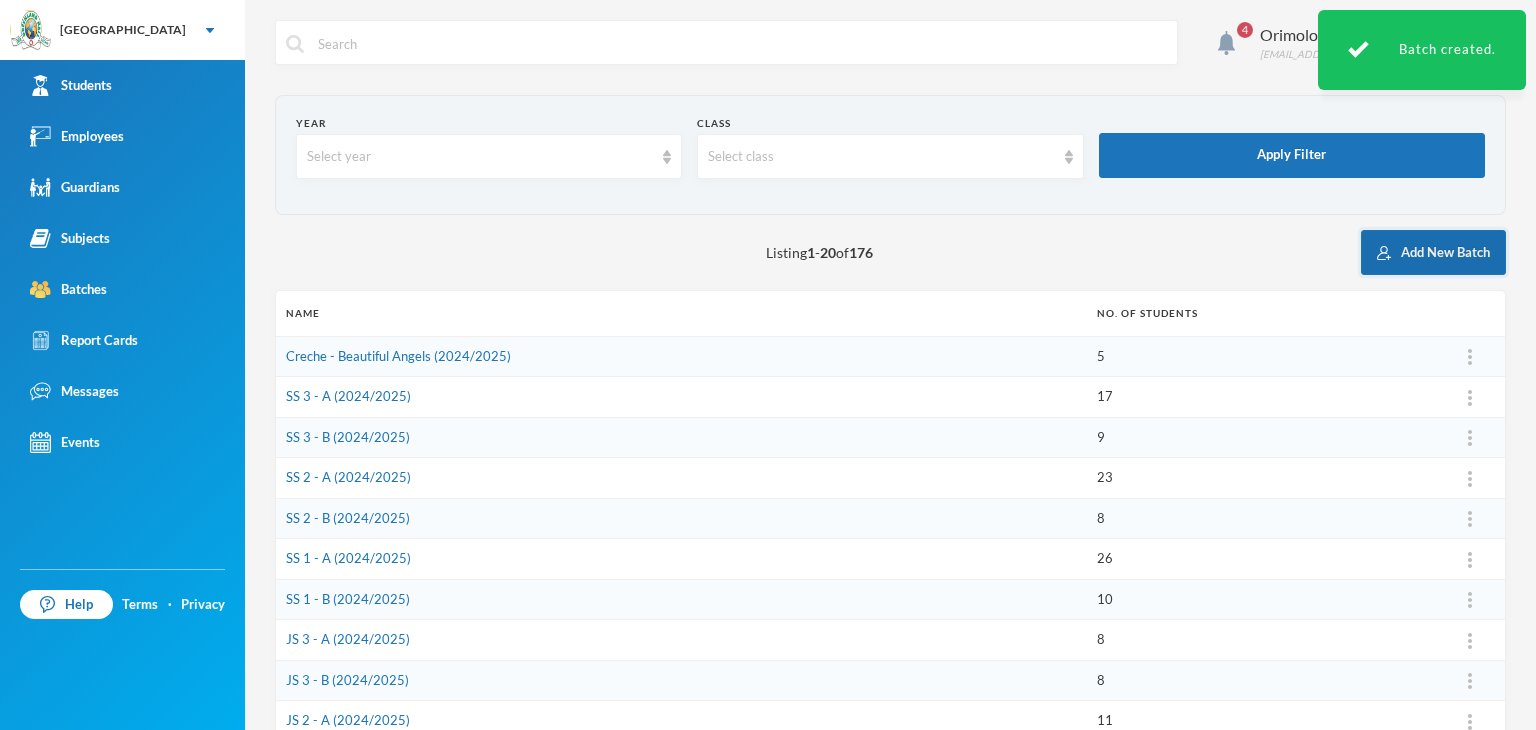 click on "Add New Batch" at bounding box center (1433, 252) 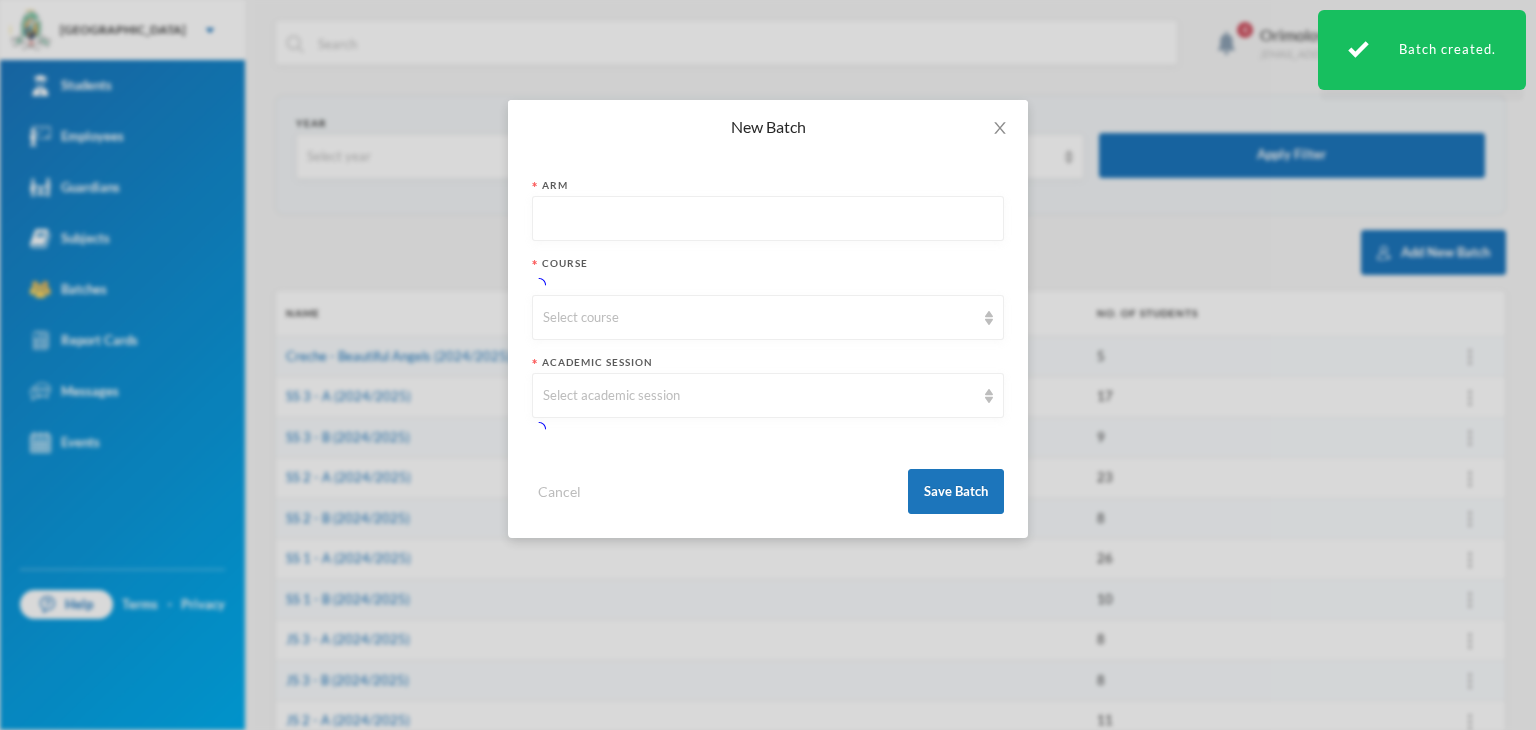 click at bounding box center [768, 219] 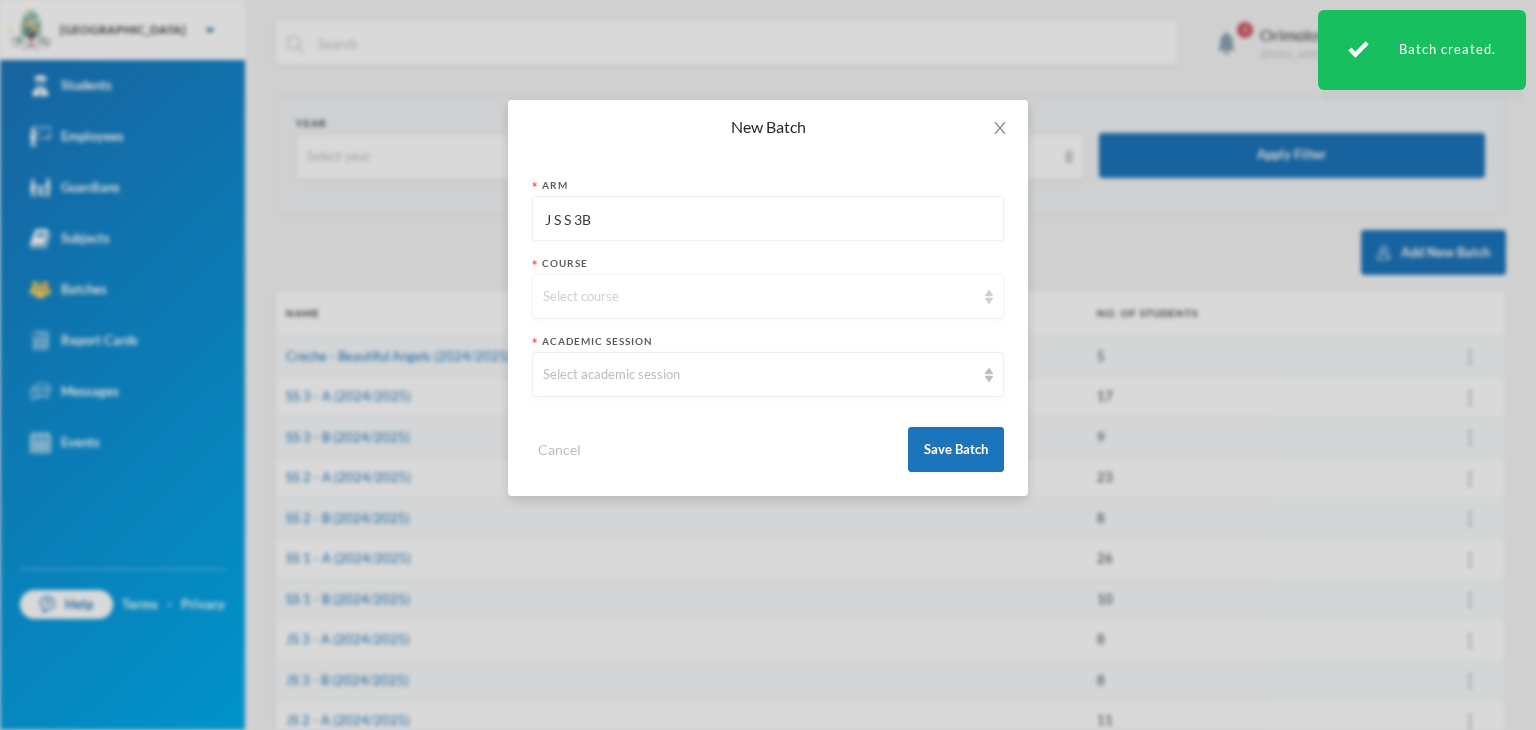 type on "J S S 3B" 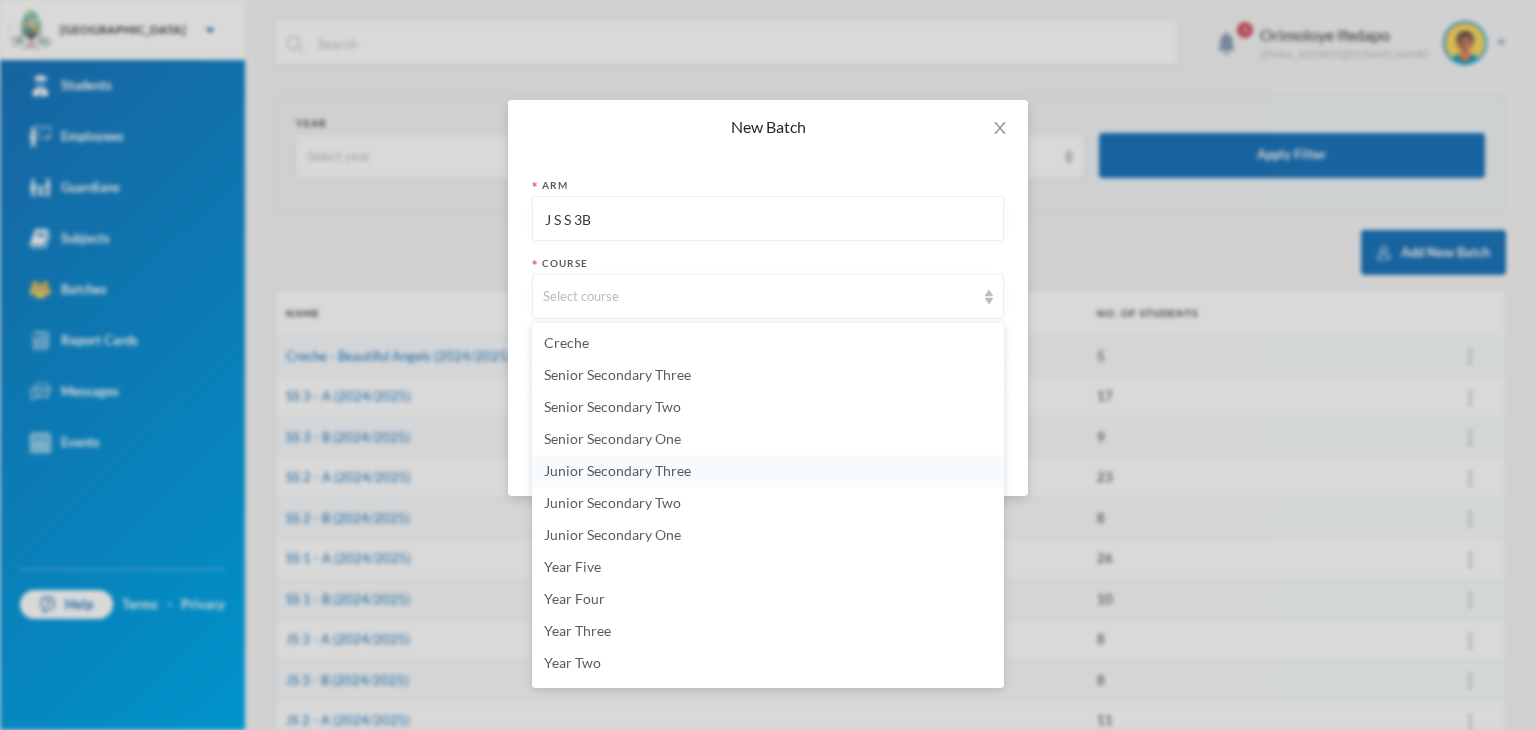 click on "Junior Secondary Three" at bounding box center [768, 471] 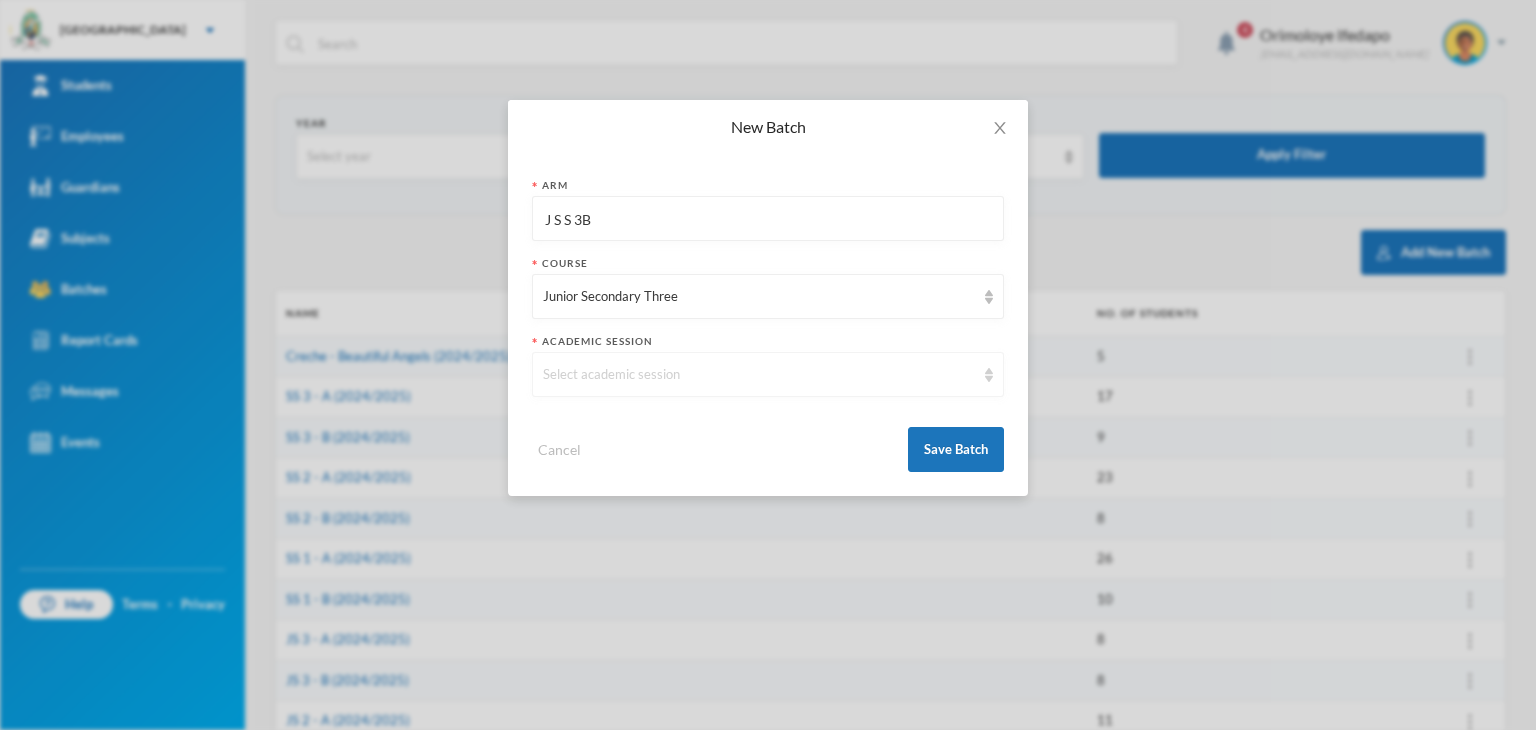 click on "Select academic session" at bounding box center [759, 375] 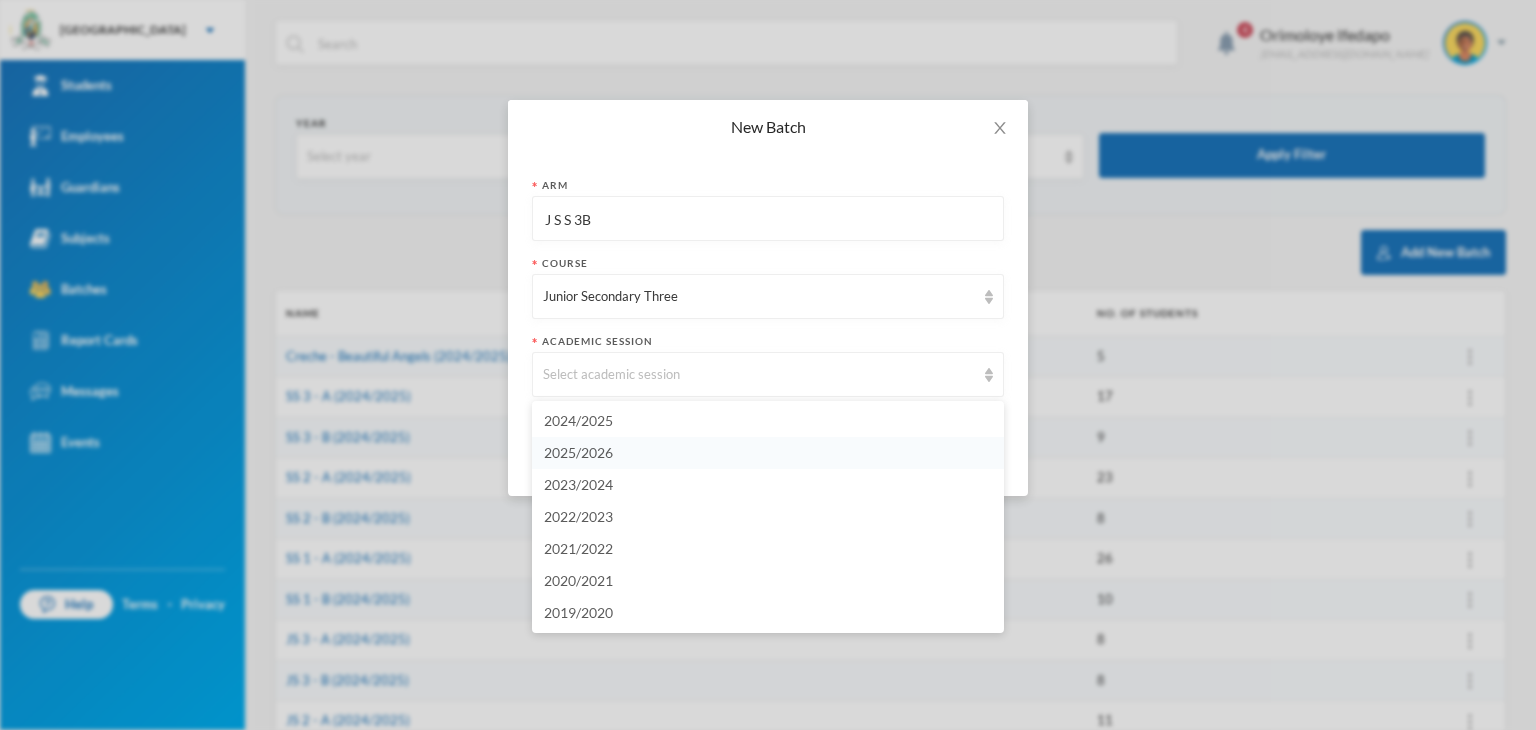 click on "2025/2026" at bounding box center [578, 452] 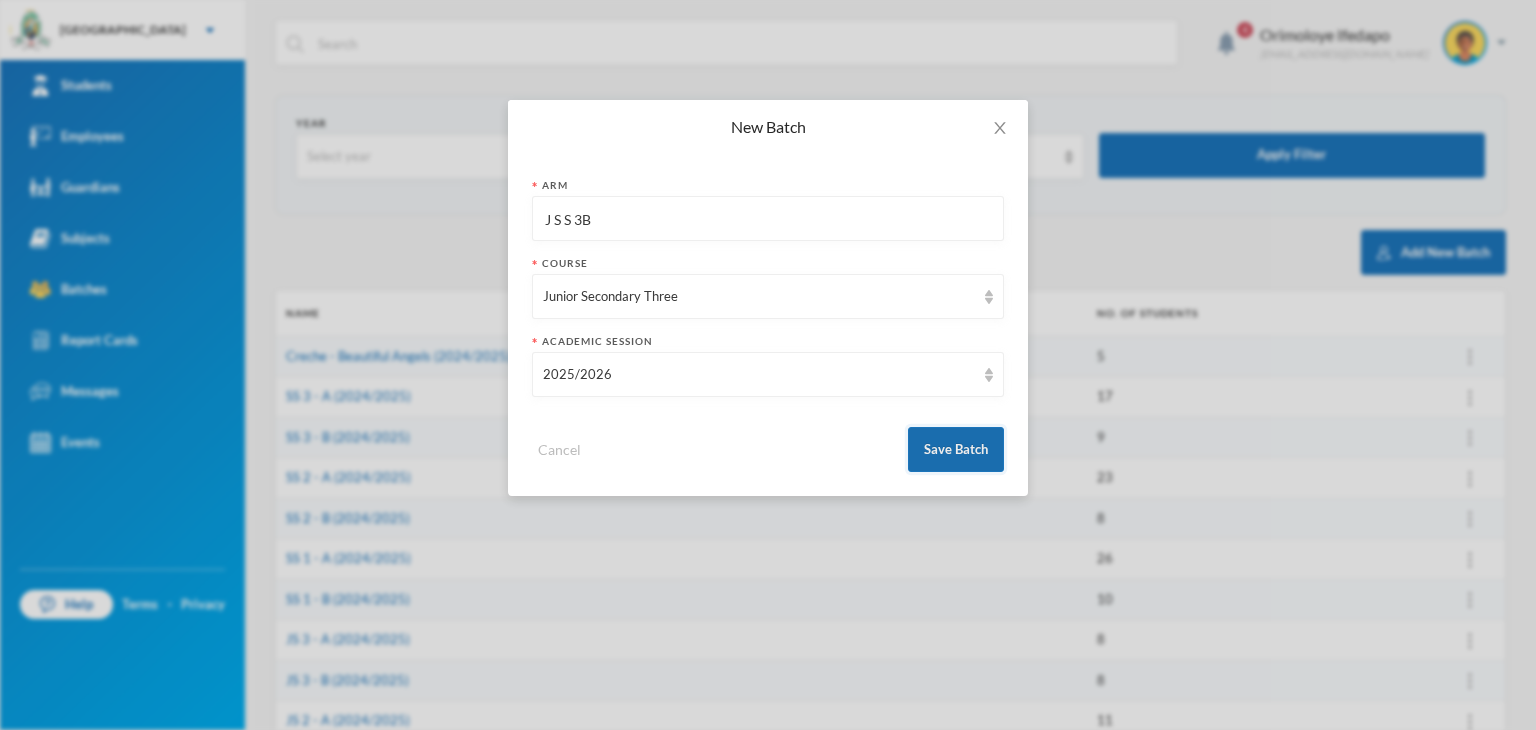 click on "Save Batch" at bounding box center [956, 449] 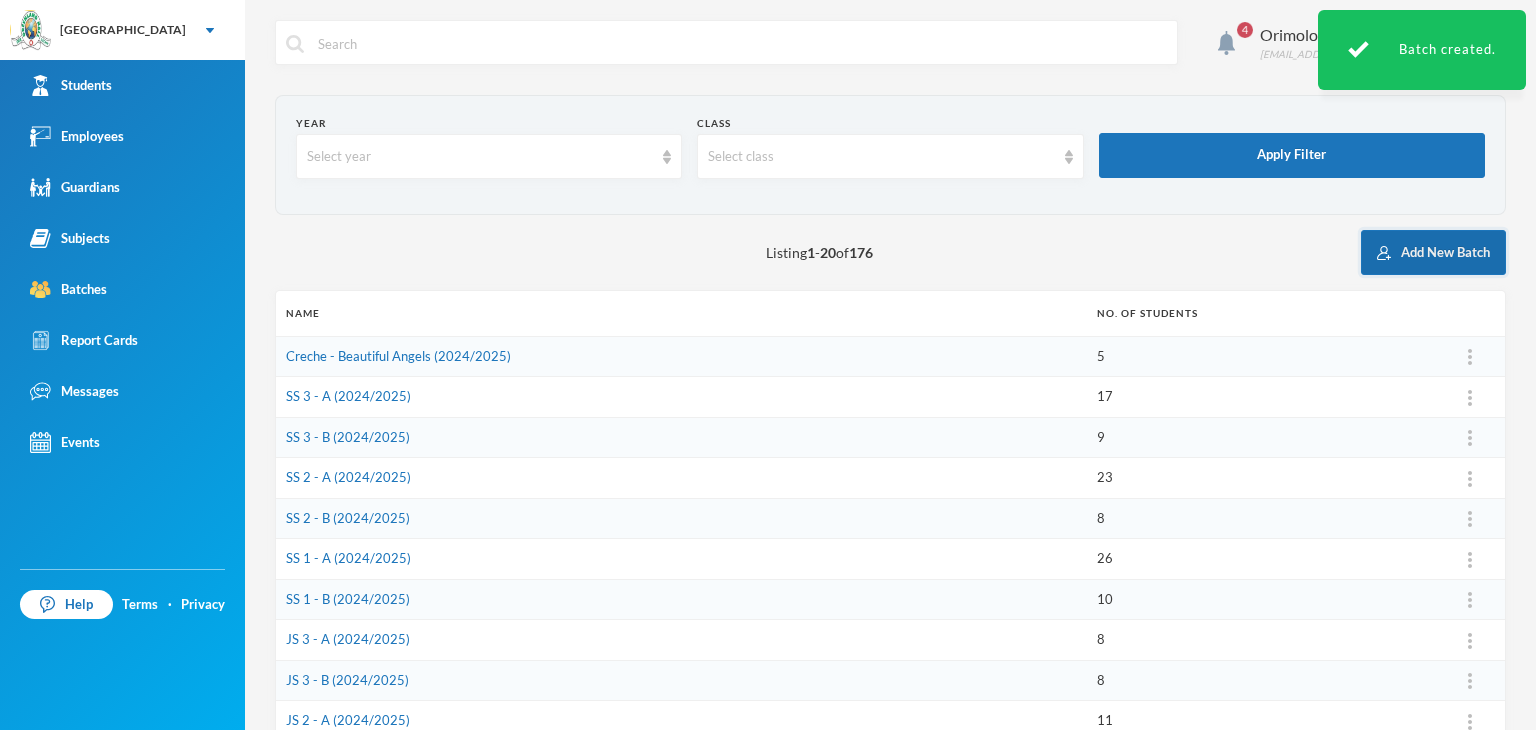 click on "Add New Batch" at bounding box center (1433, 252) 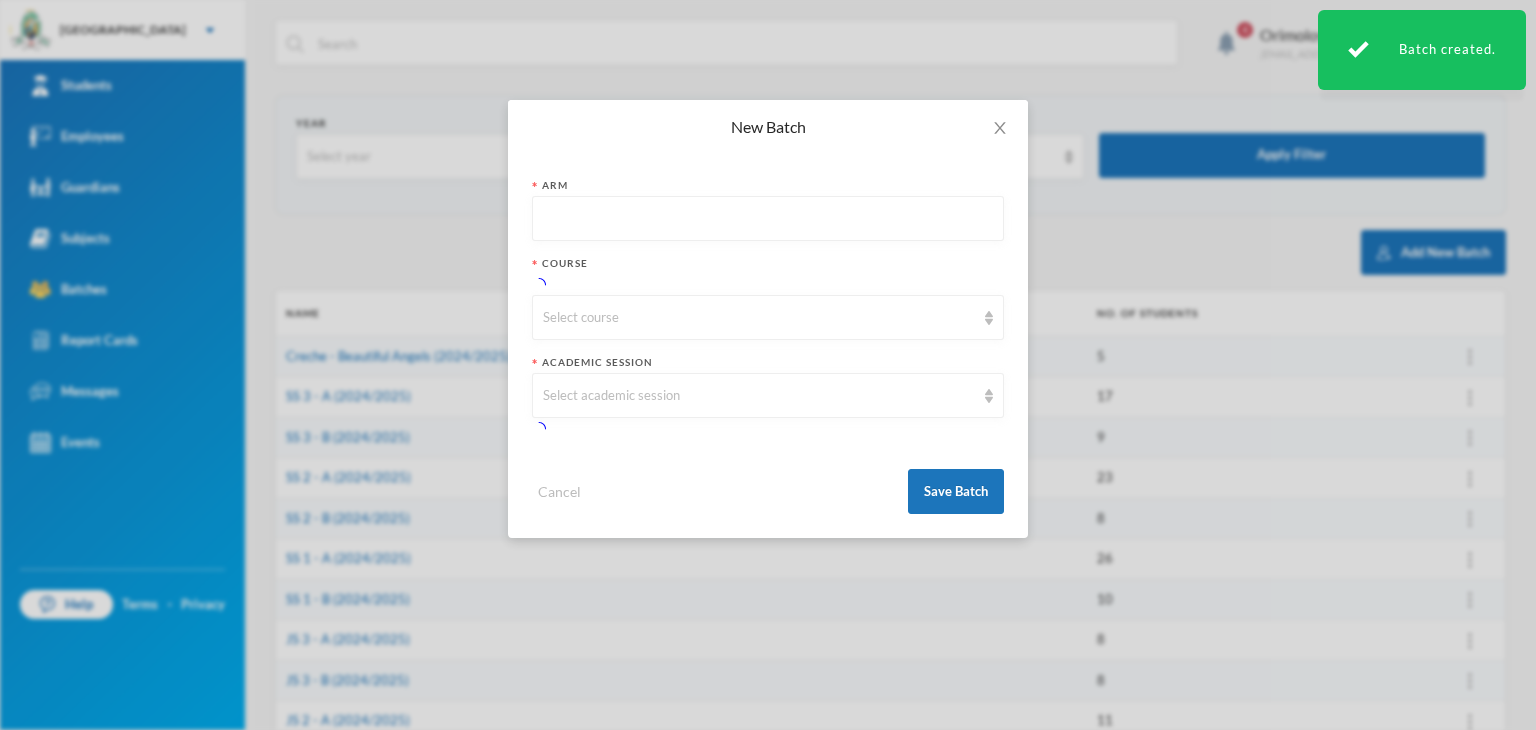 click at bounding box center (768, 219) 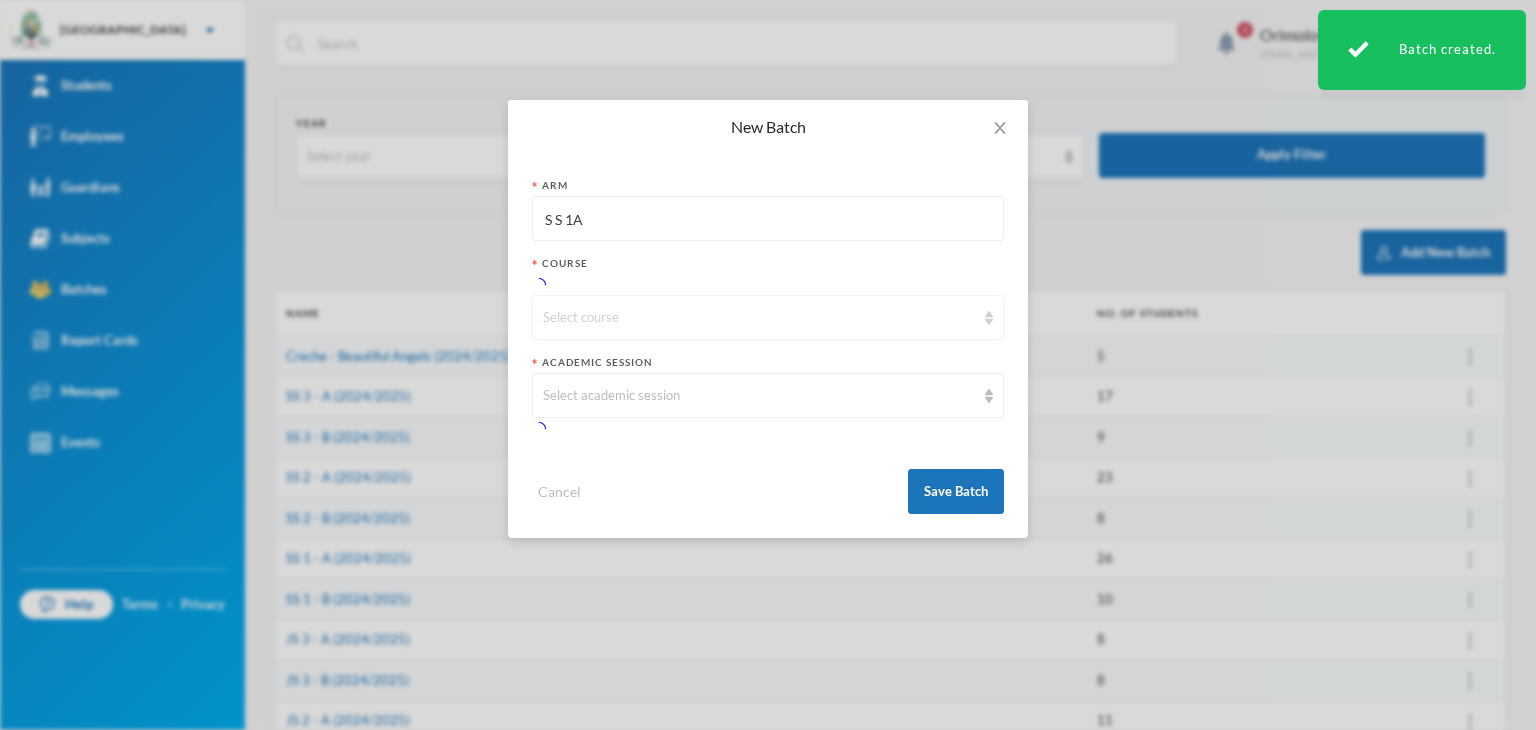 type on "S S 1A" 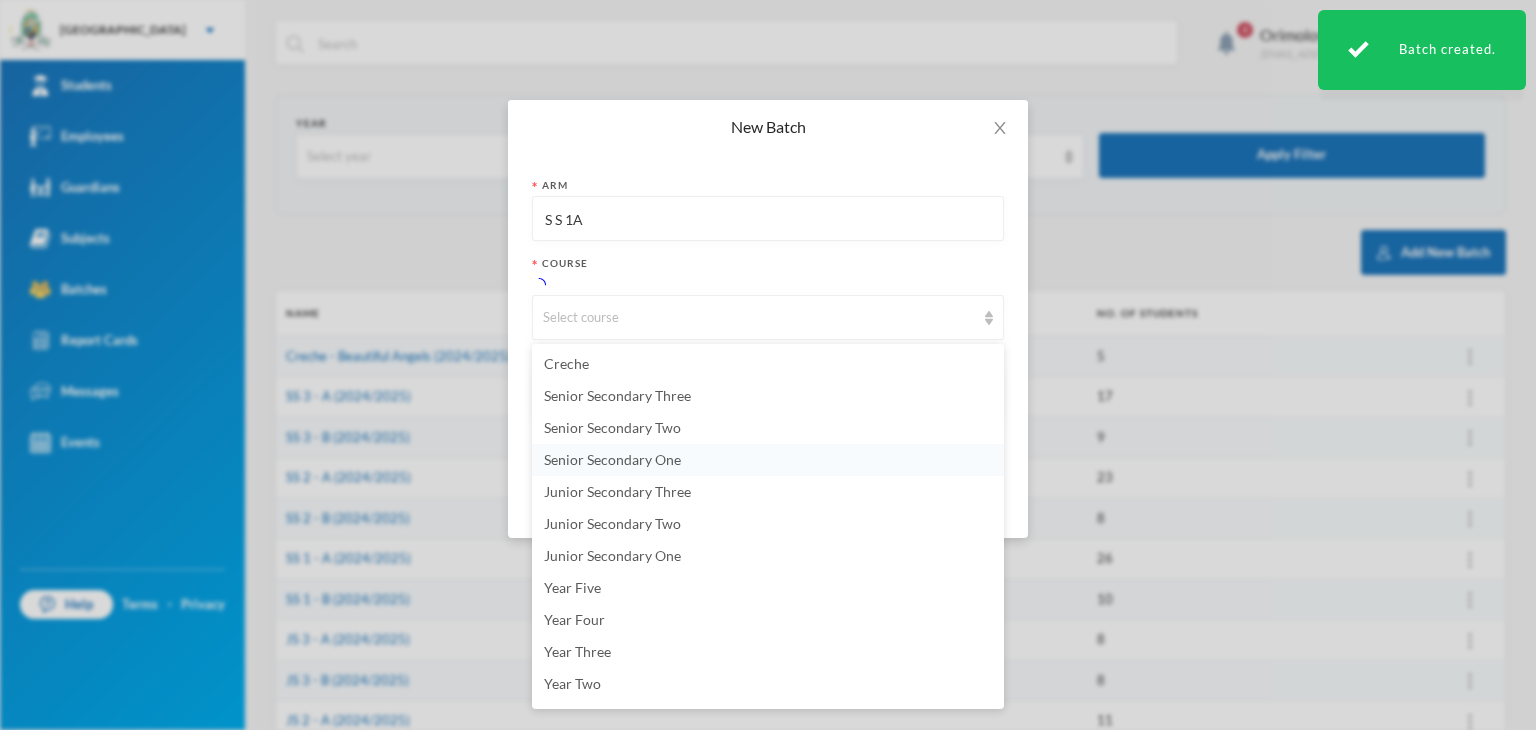 click on "Senior Secondary One" at bounding box center (768, 460) 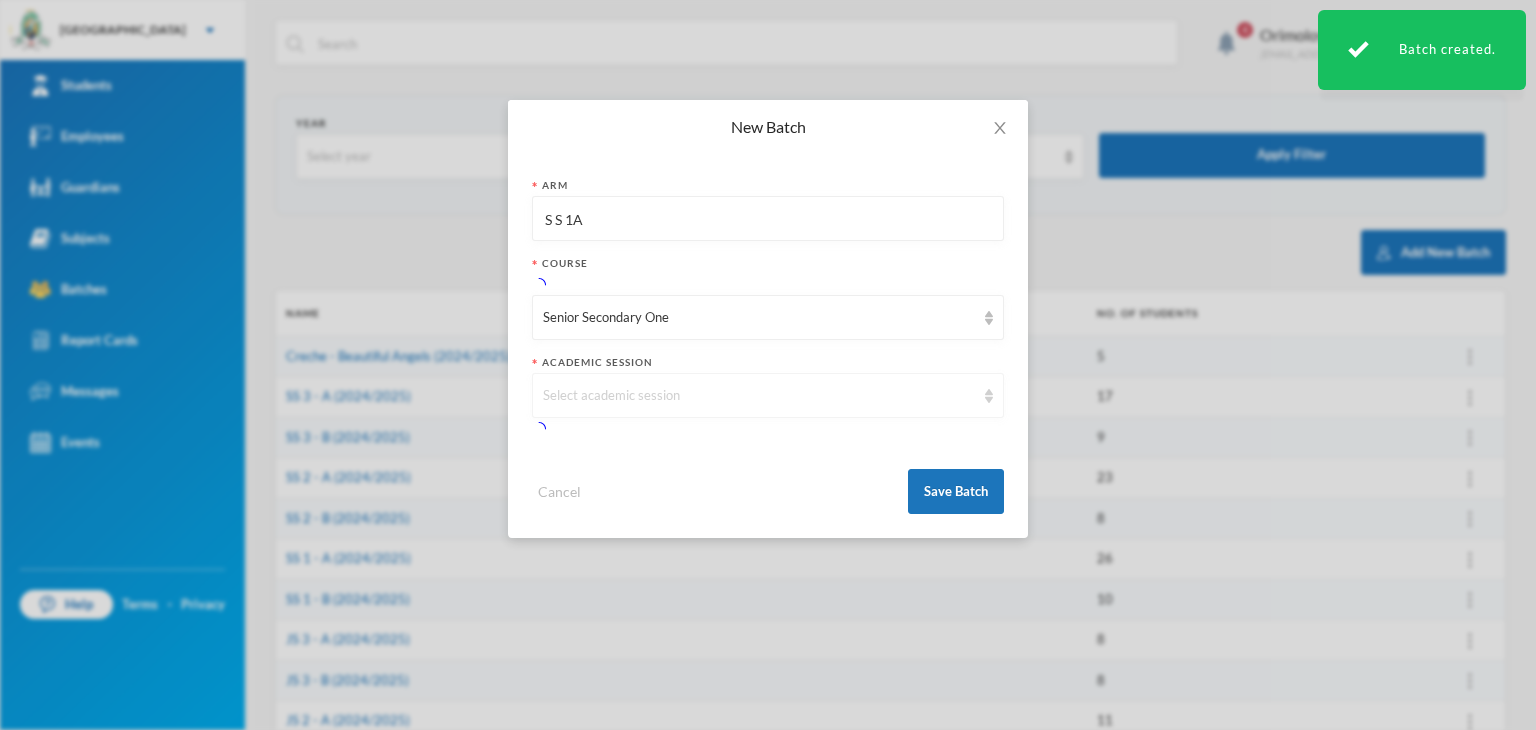 click on "Select academic session" at bounding box center (759, 396) 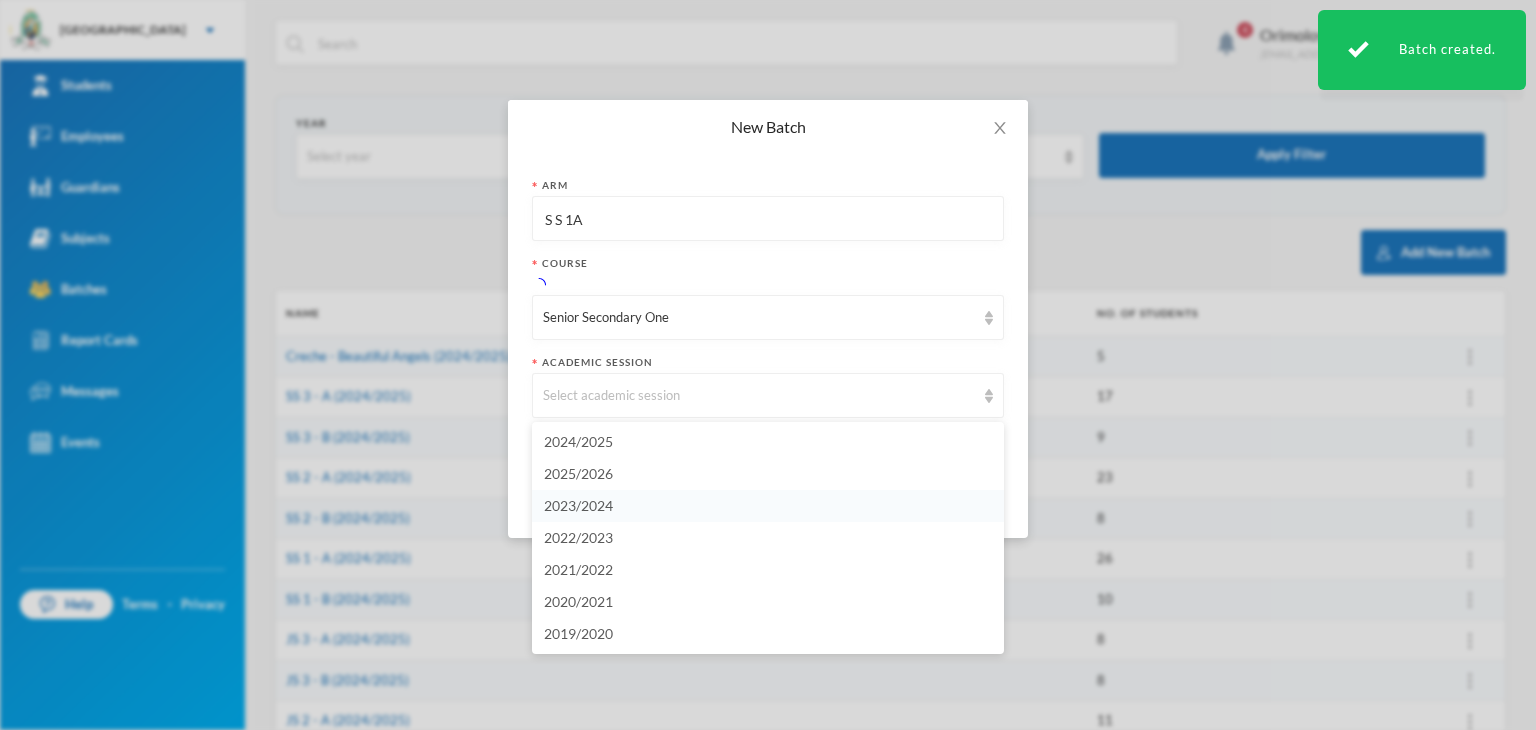 click on "2023/2024" at bounding box center [768, 506] 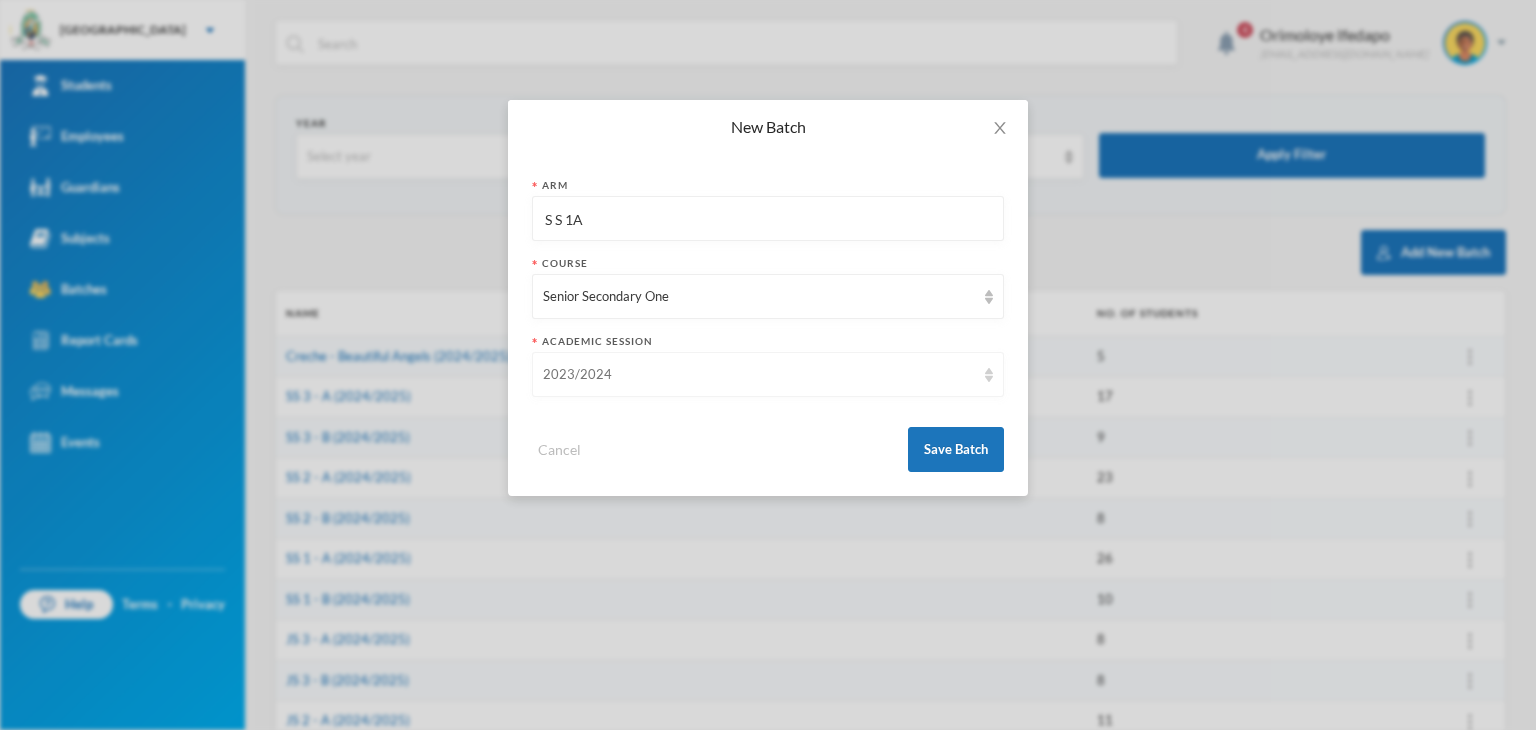 click on "2023/2024" at bounding box center (759, 375) 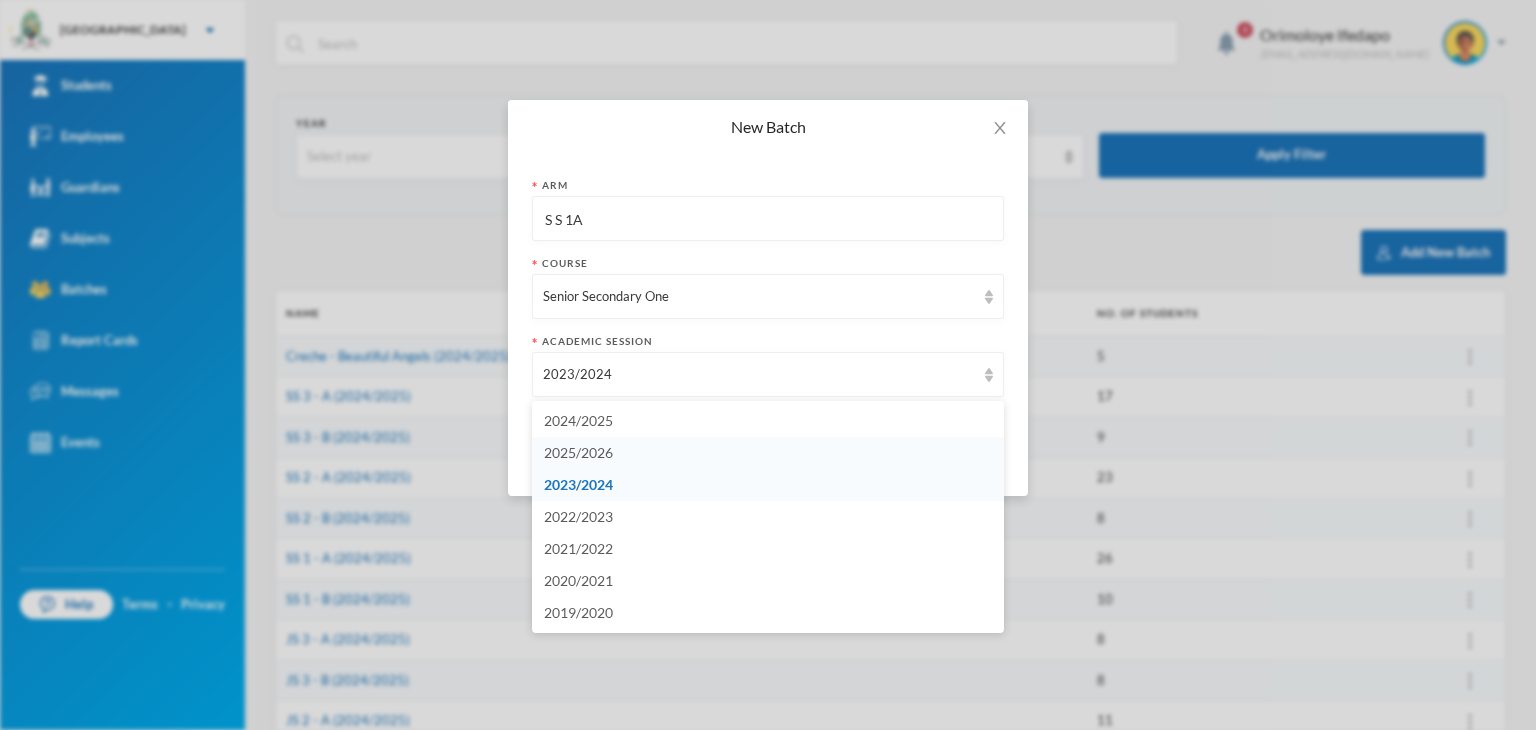 click on "2025/2026" at bounding box center (578, 452) 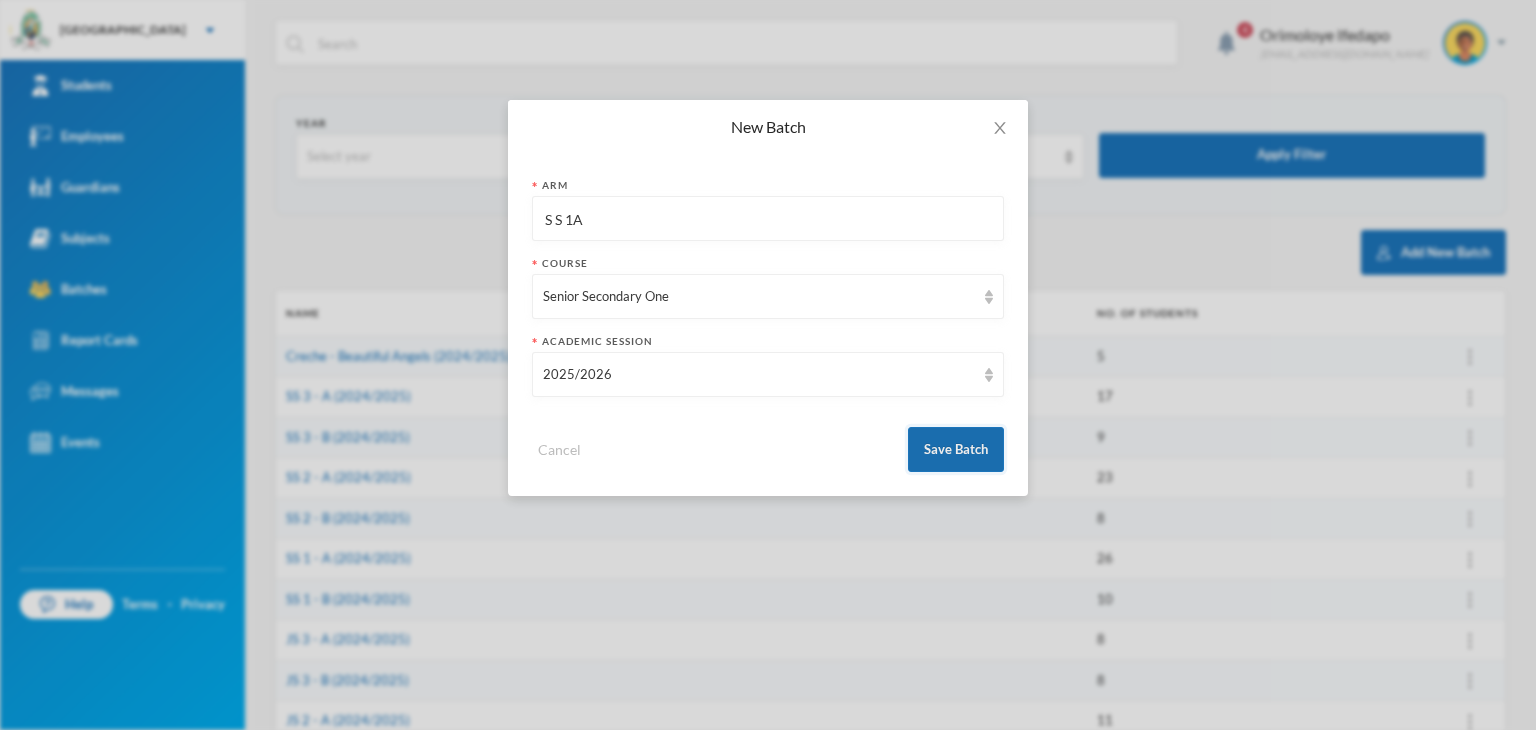 click on "Save Batch" at bounding box center (956, 449) 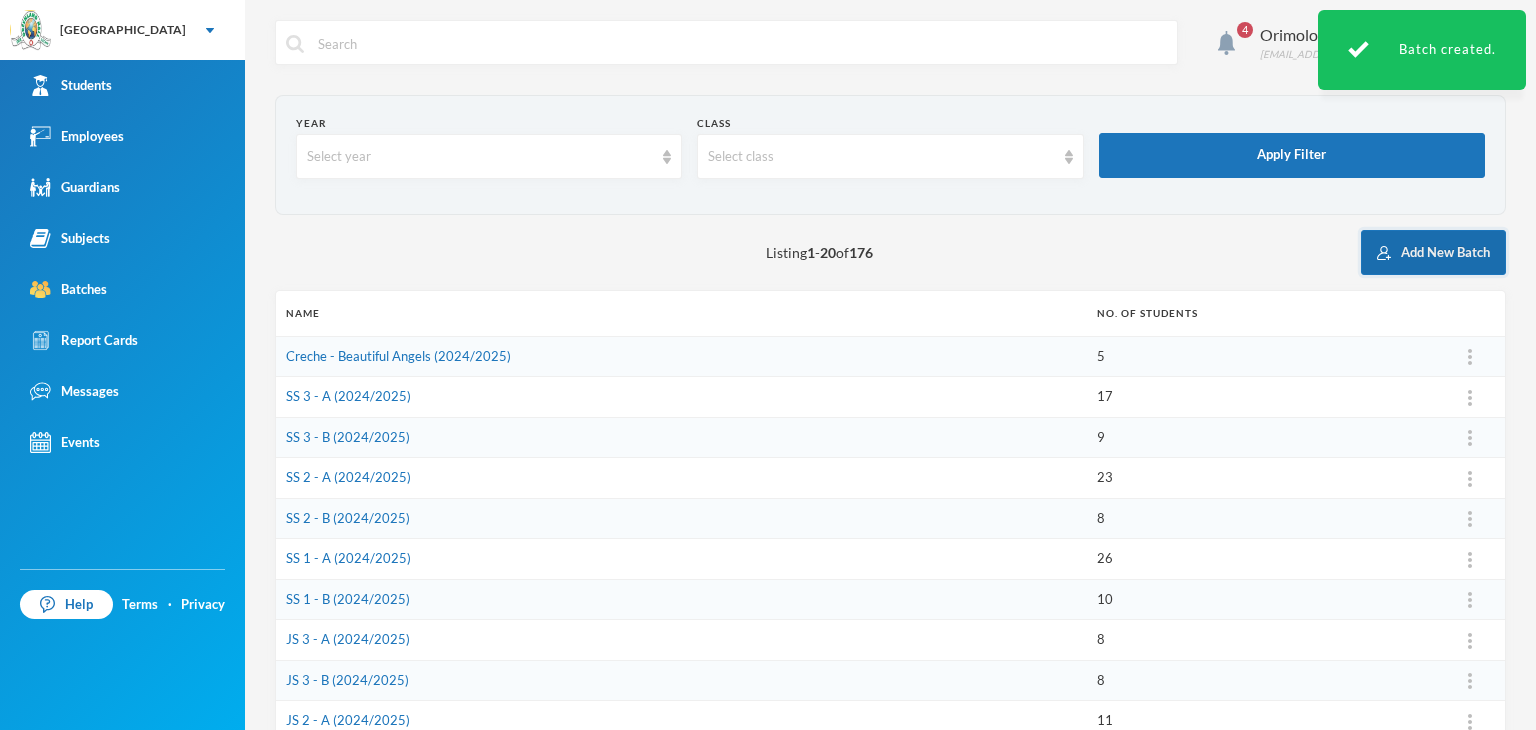 click on "Add New Batch" at bounding box center (1433, 252) 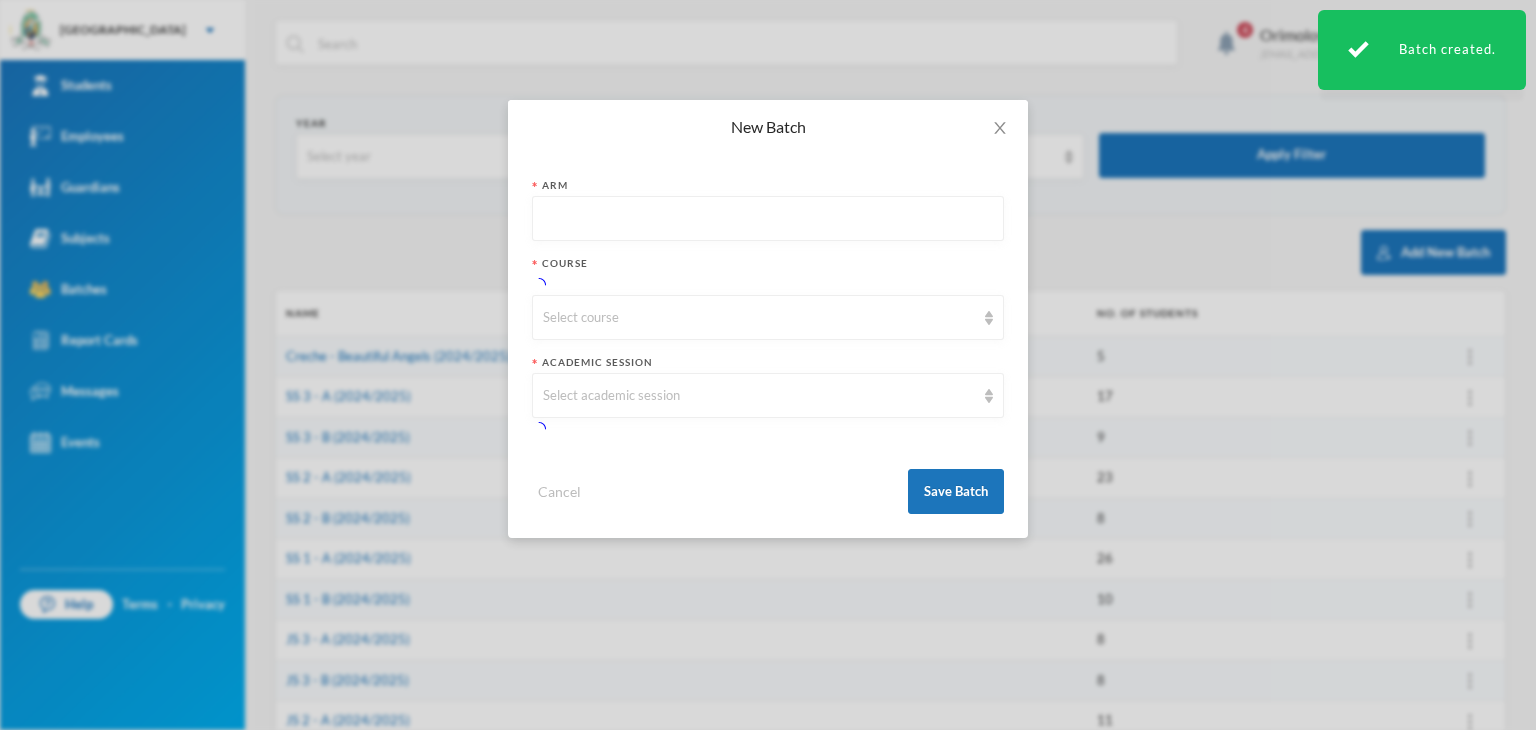 click at bounding box center (768, 219) 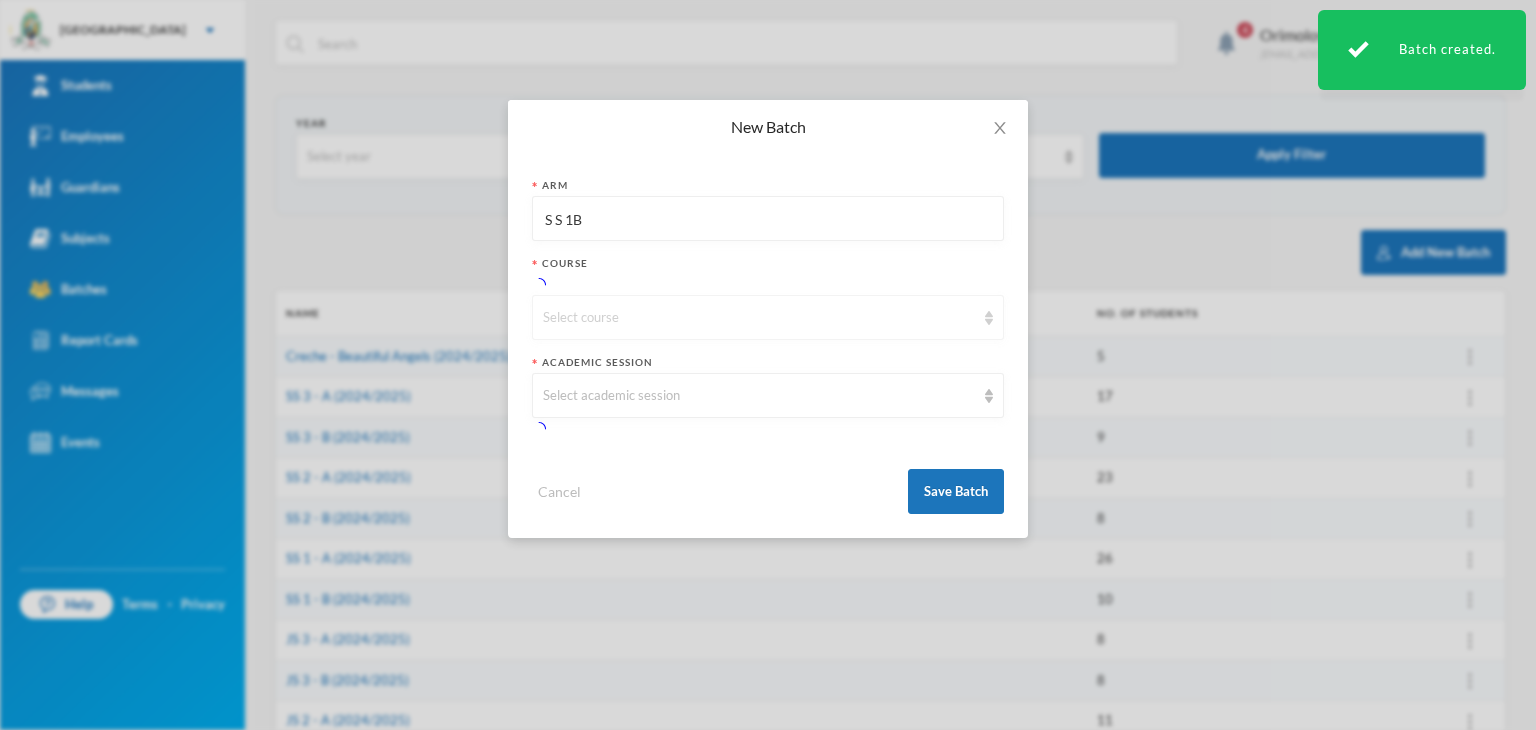 type on "S S 1B" 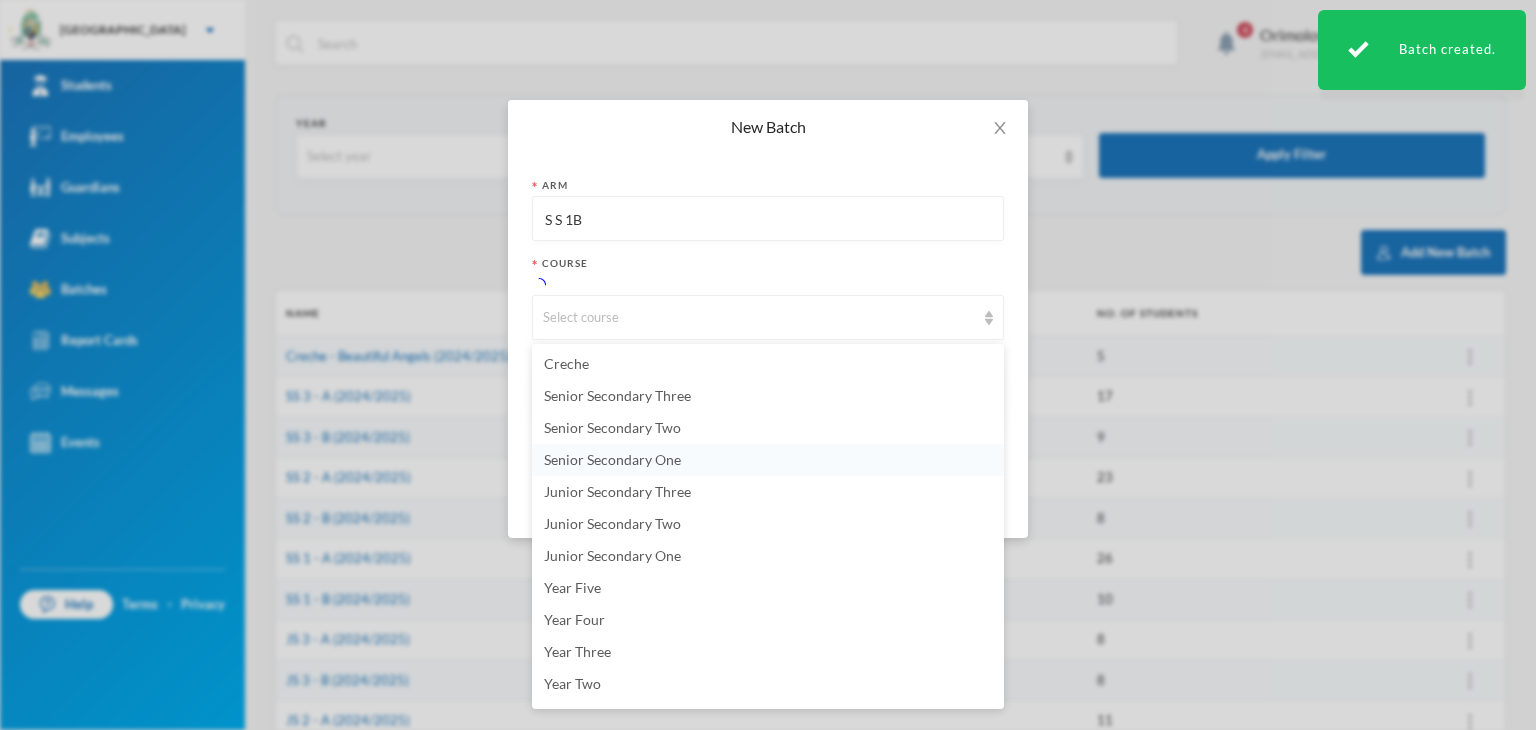 click on "Senior Secondary One" at bounding box center (612, 459) 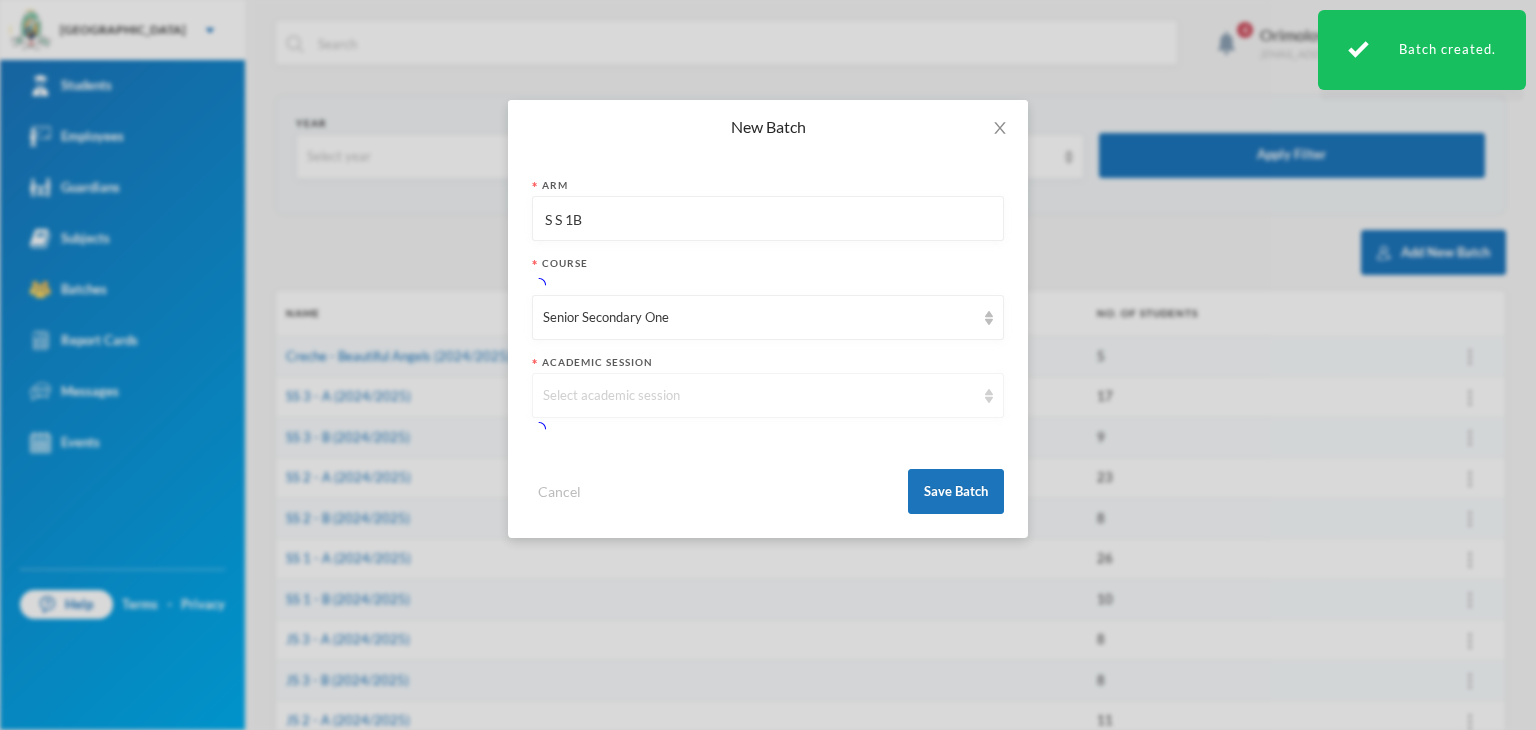 click on "Select academic session" at bounding box center [768, 395] 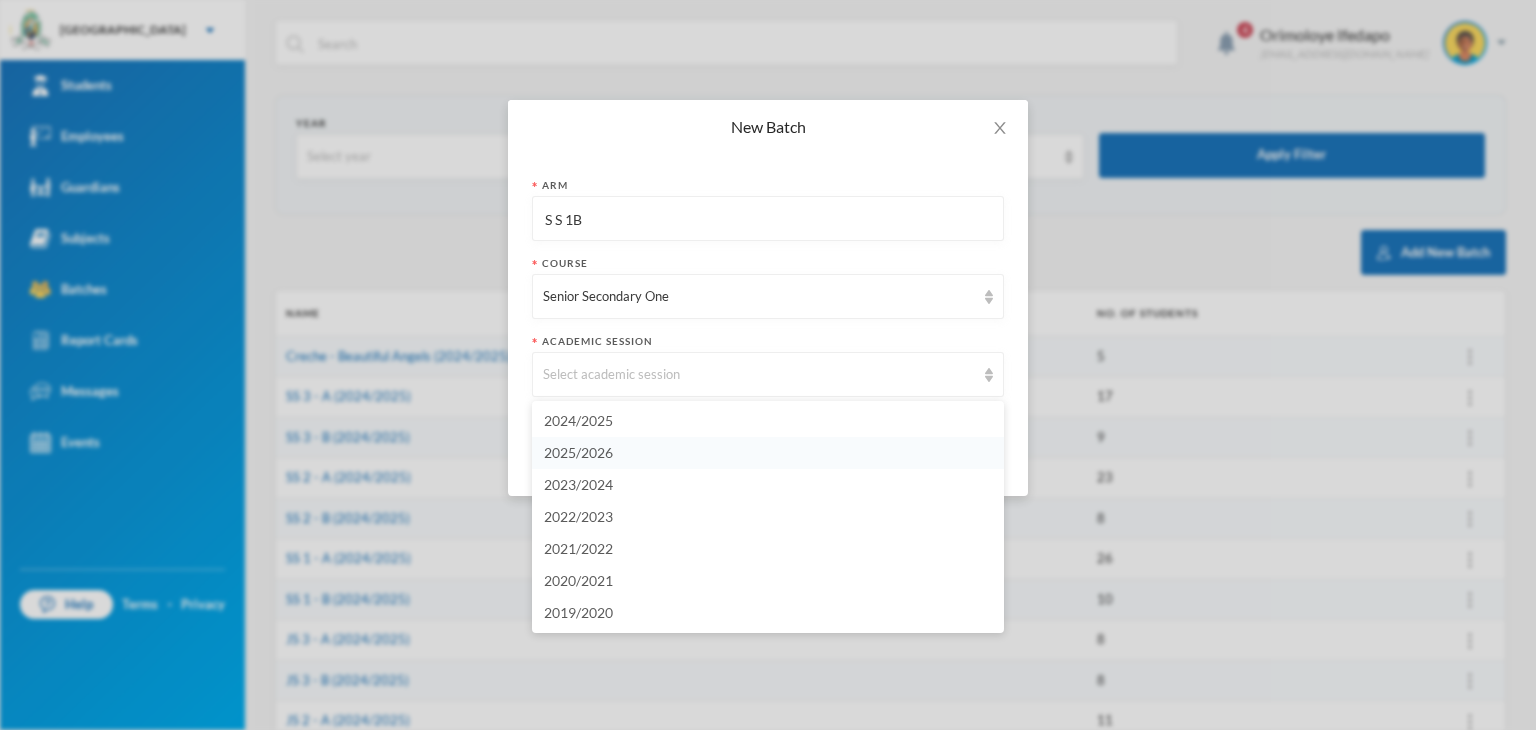 click on "2025/2026" at bounding box center [578, 452] 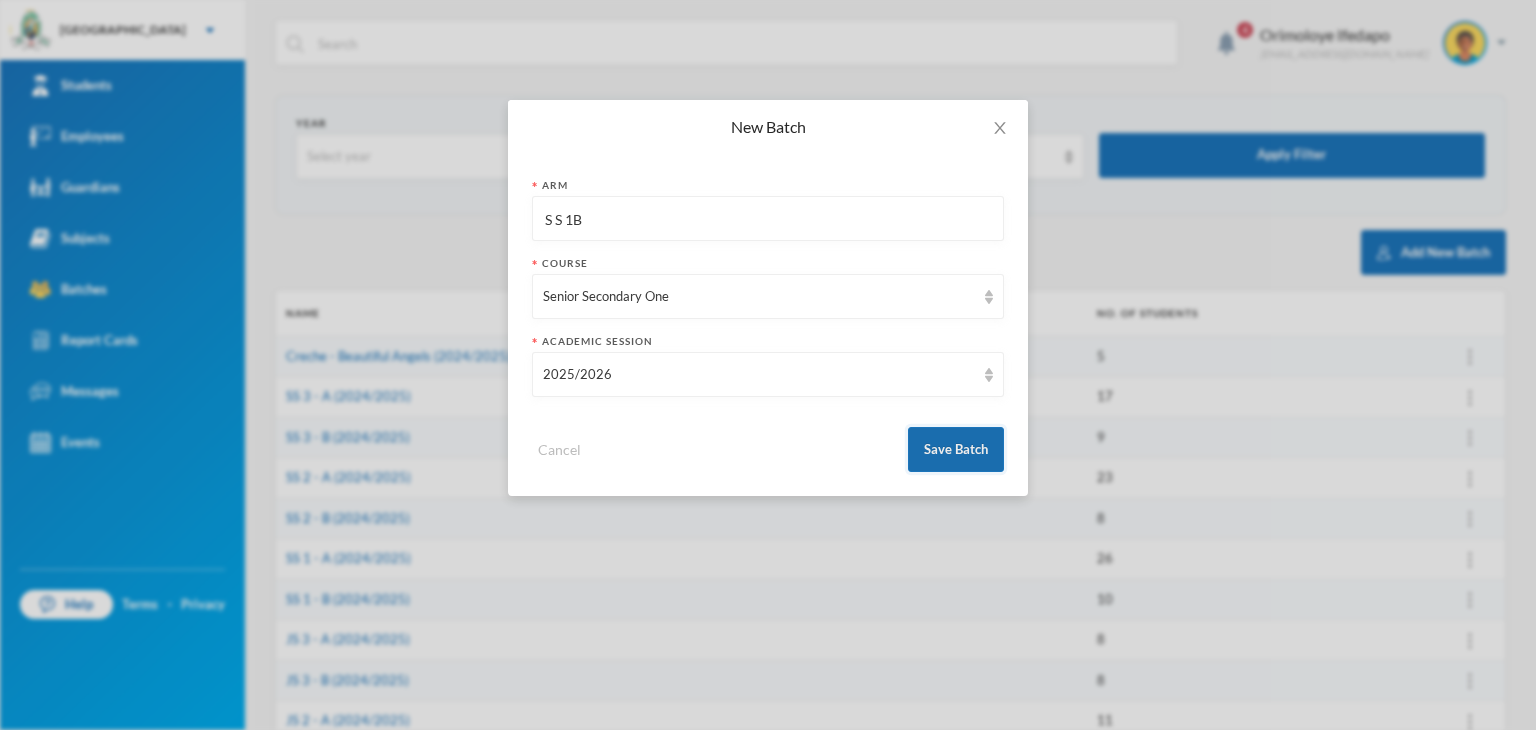 click on "Save Batch" at bounding box center (956, 449) 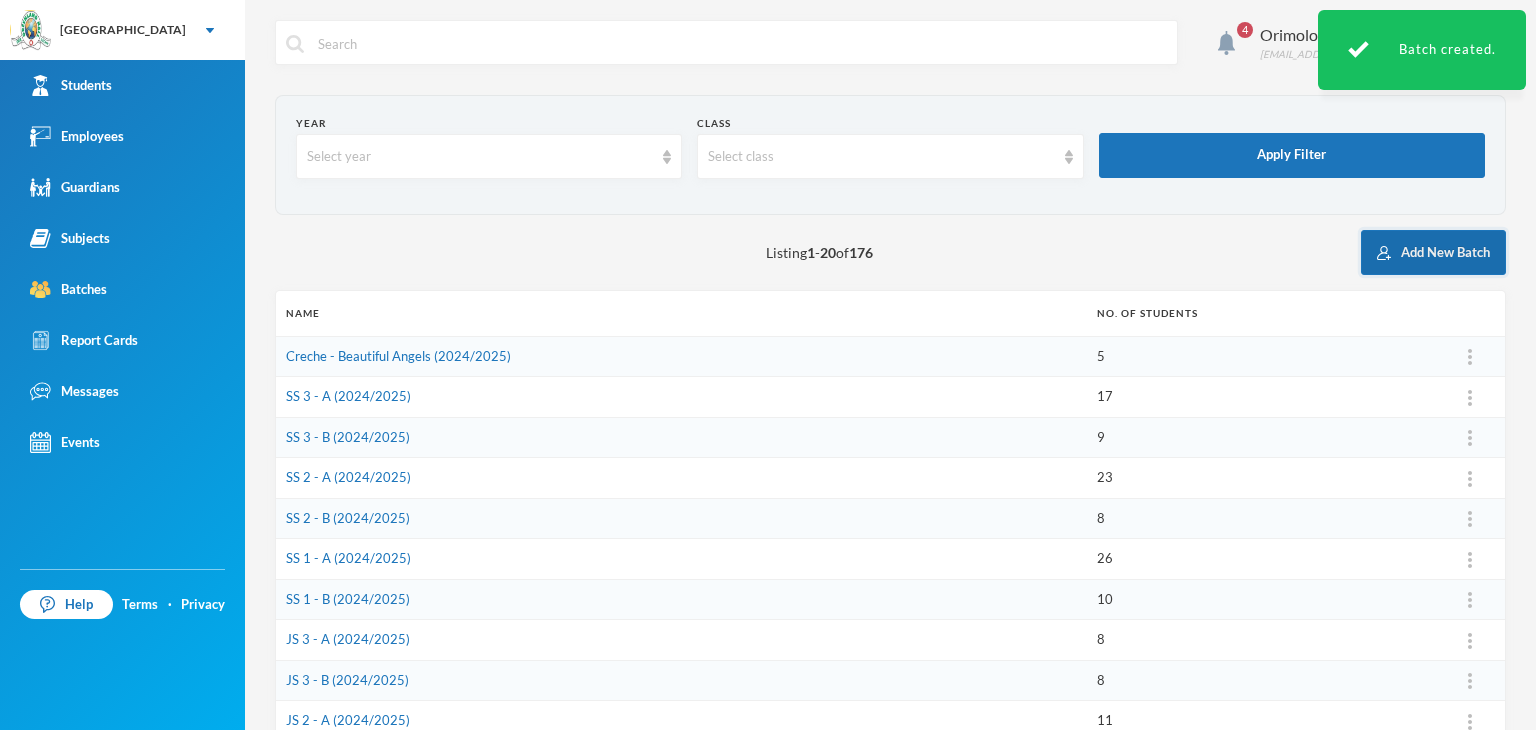 click at bounding box center [1384, 253] 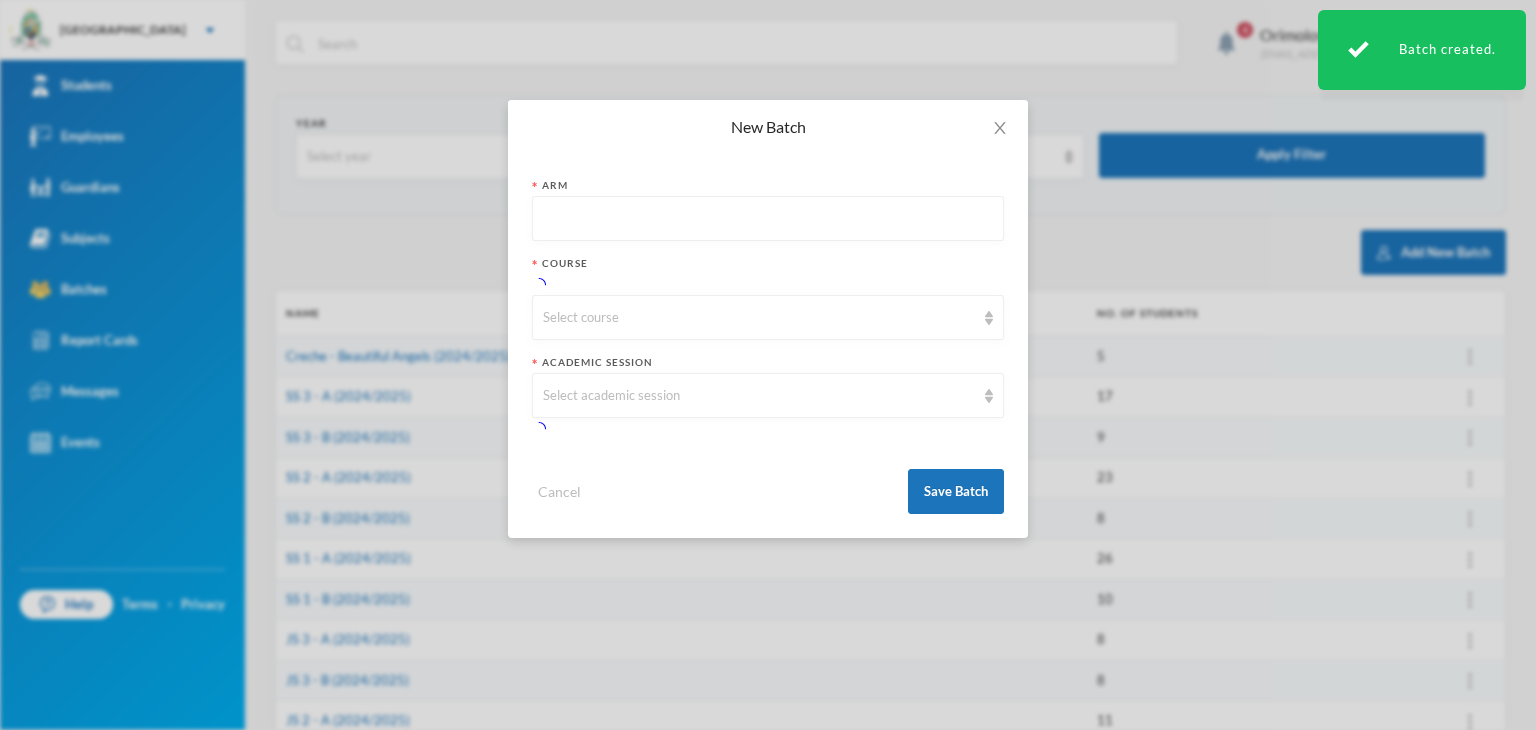 click at bounding box center (768, 219) 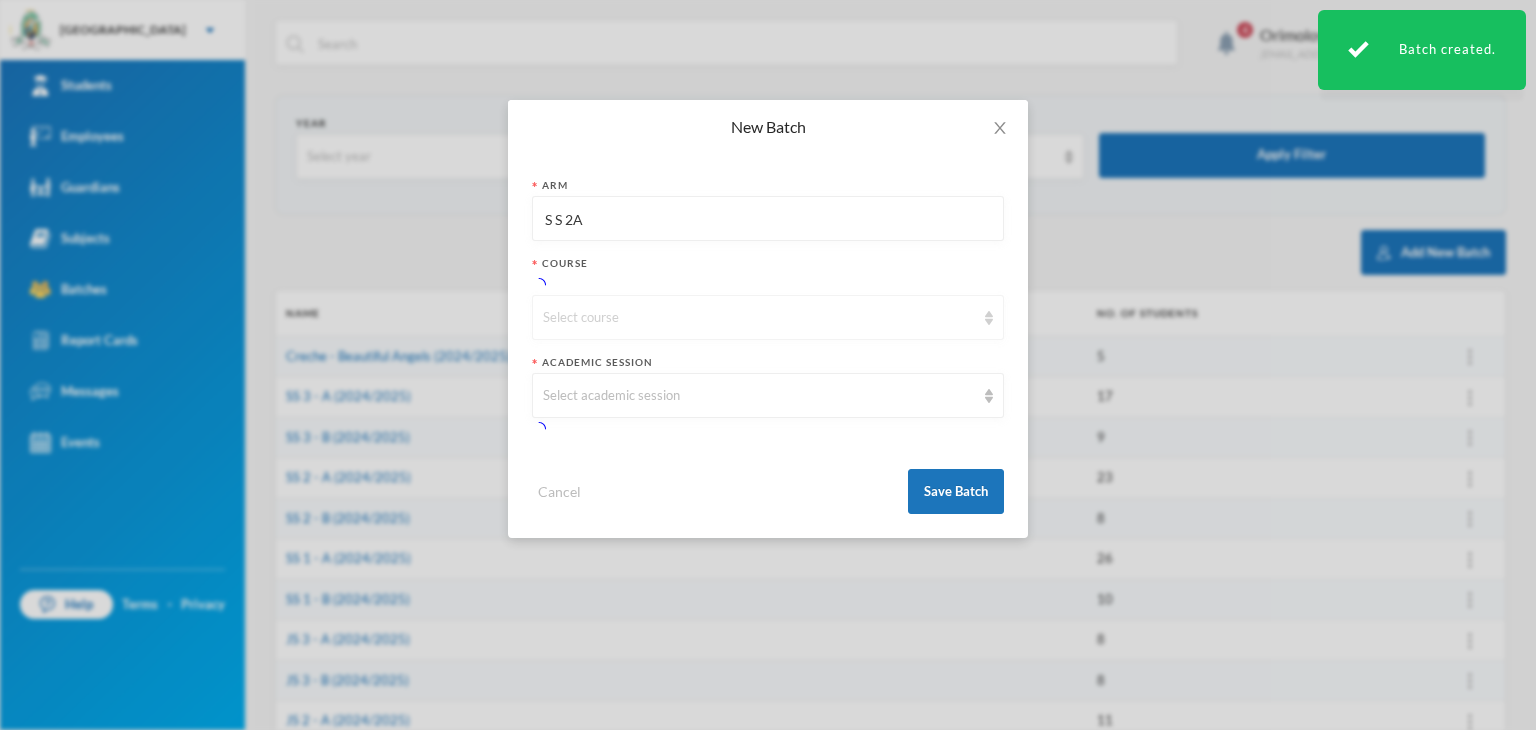 type on "S S 2A" 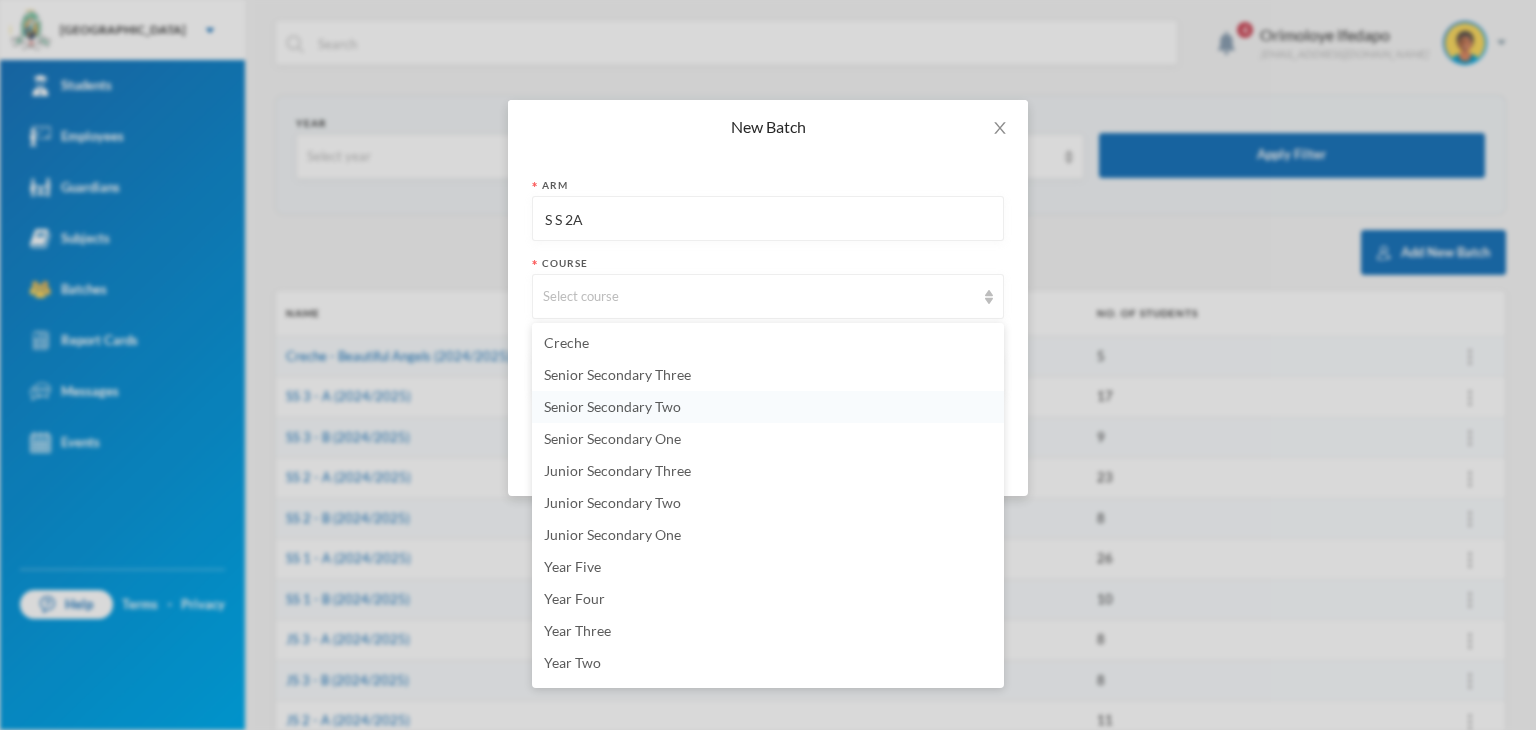 click on "Senior Secondary Two" at bounding box center [612, 406] 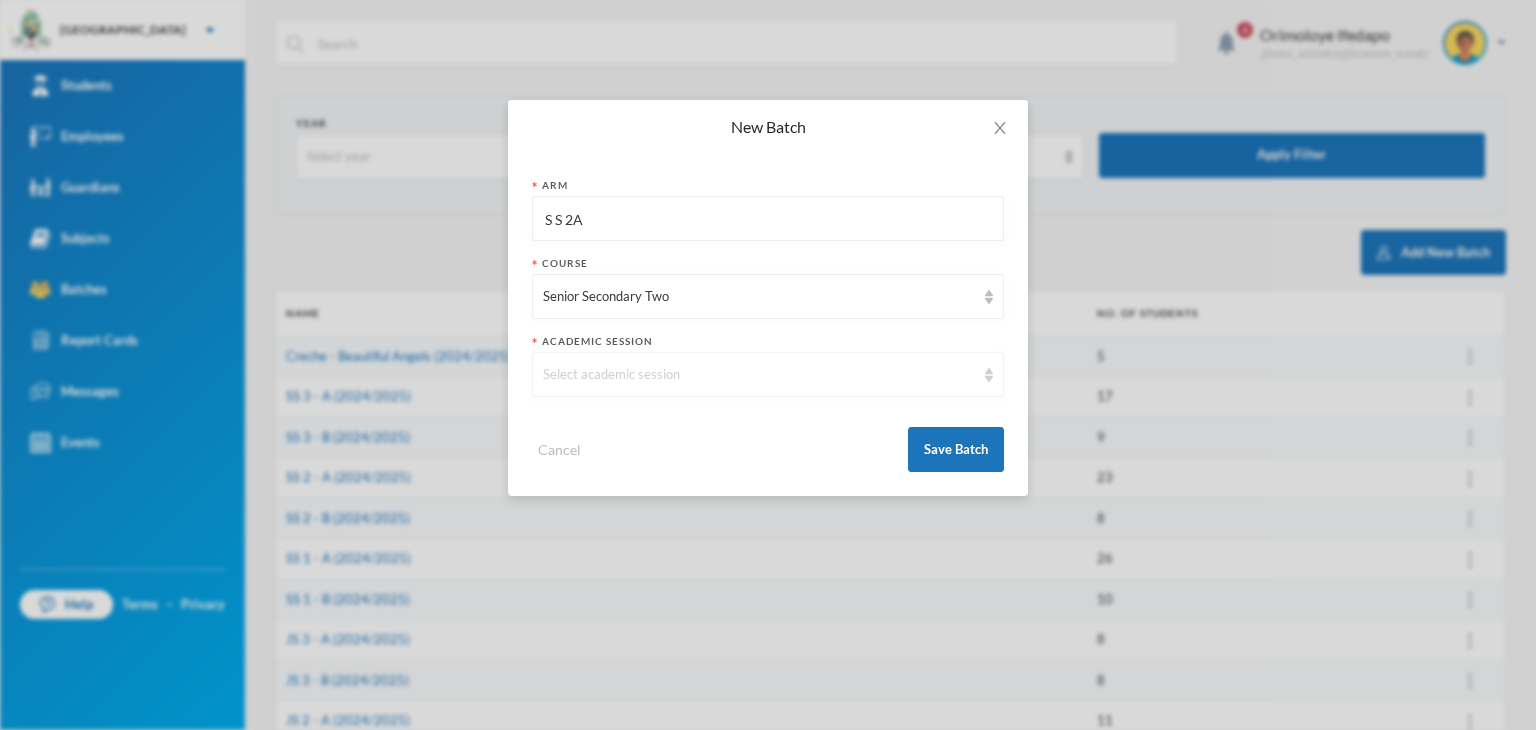 click on "Select academic session" at bounding box center (759, 375) 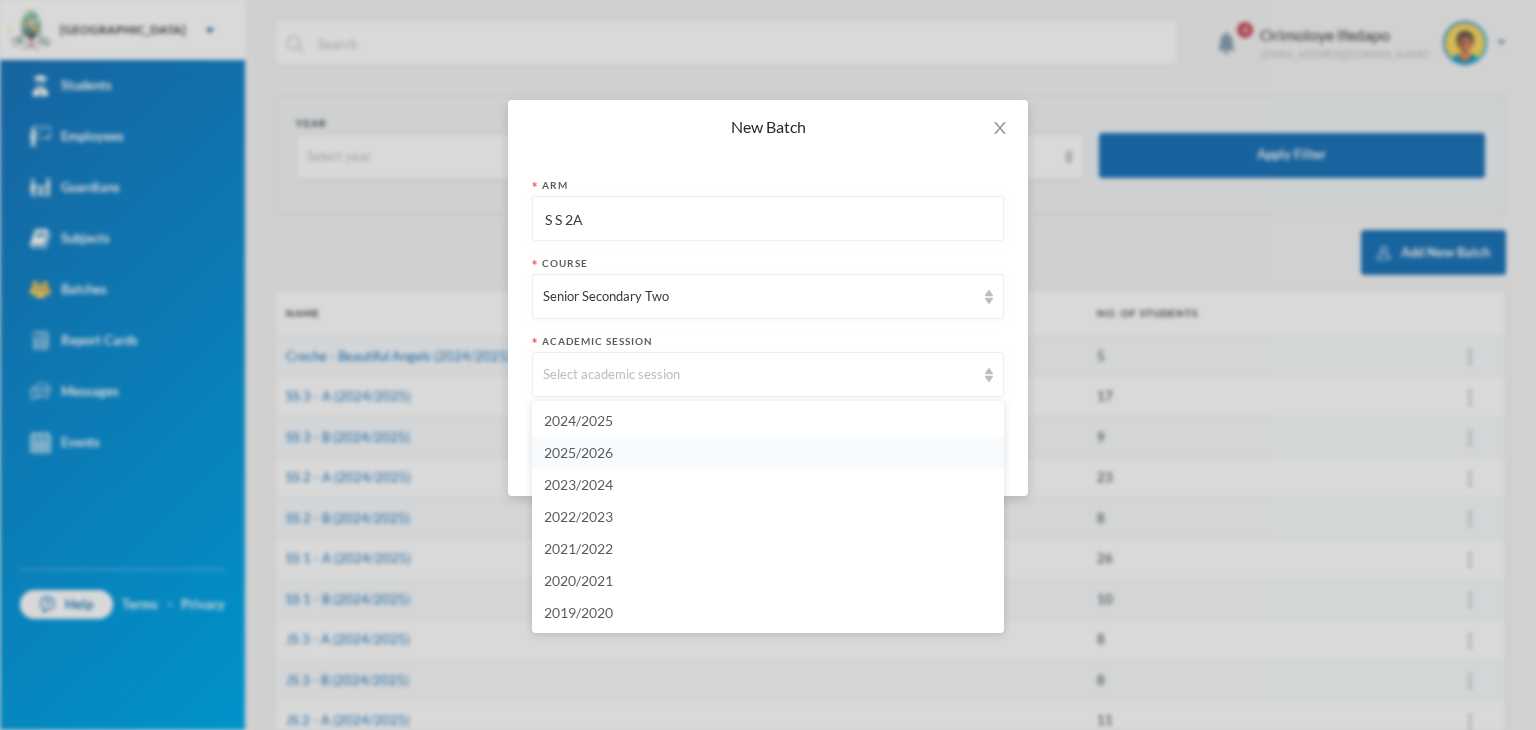 click on "2025/2026" at bounding box center (578, 452) 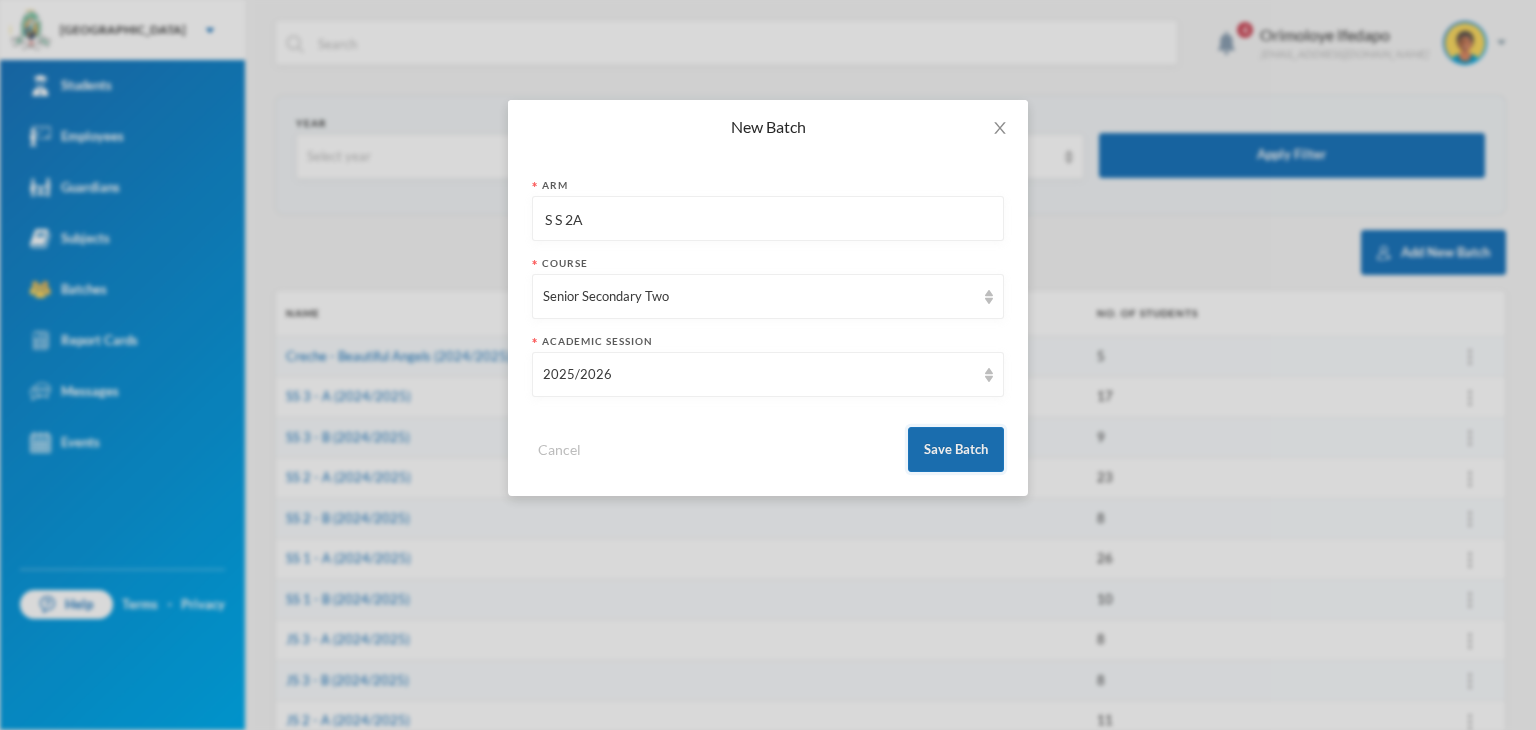 click on "Save Batch" at bounding box center [956, 449] 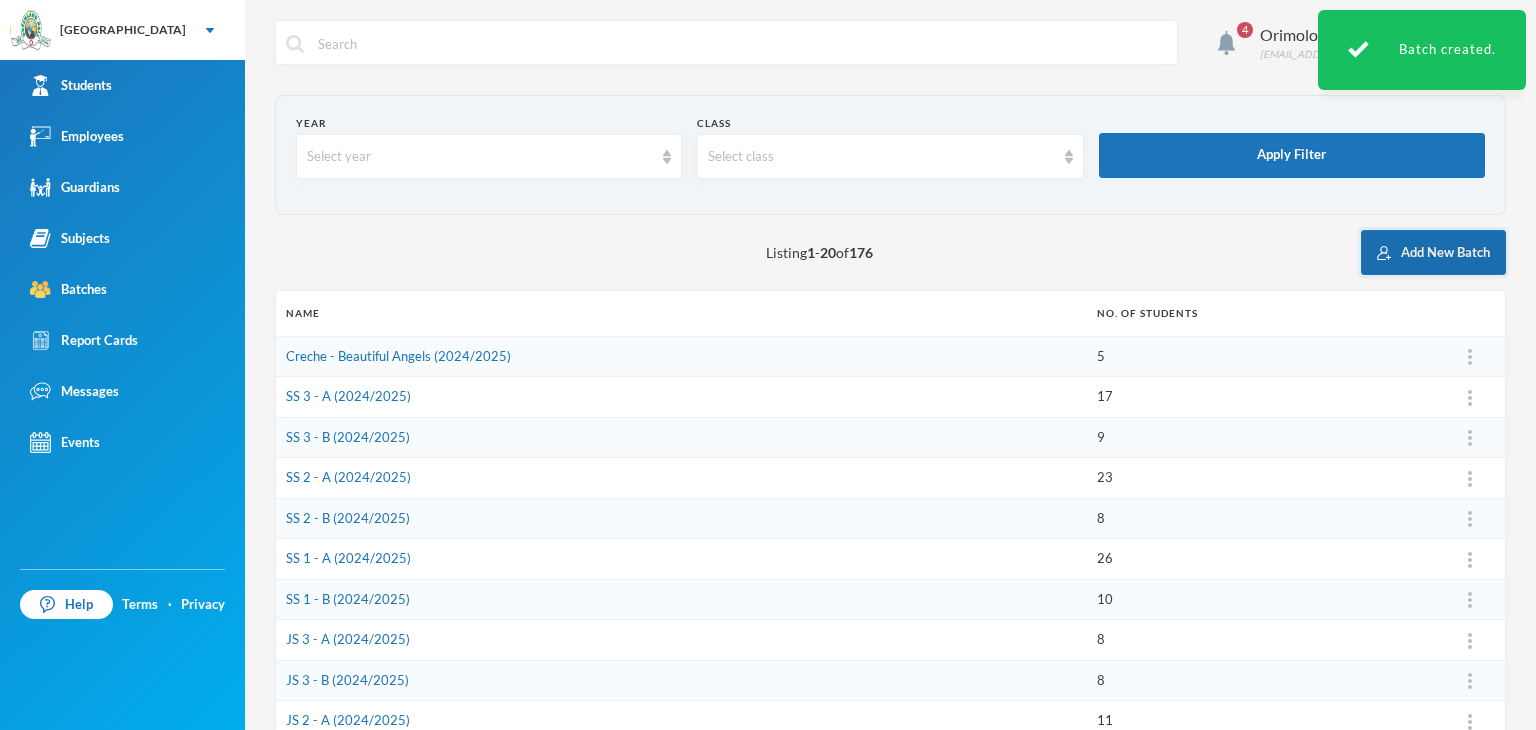click on "Add New Batch" at bounding box center [1433, 252] 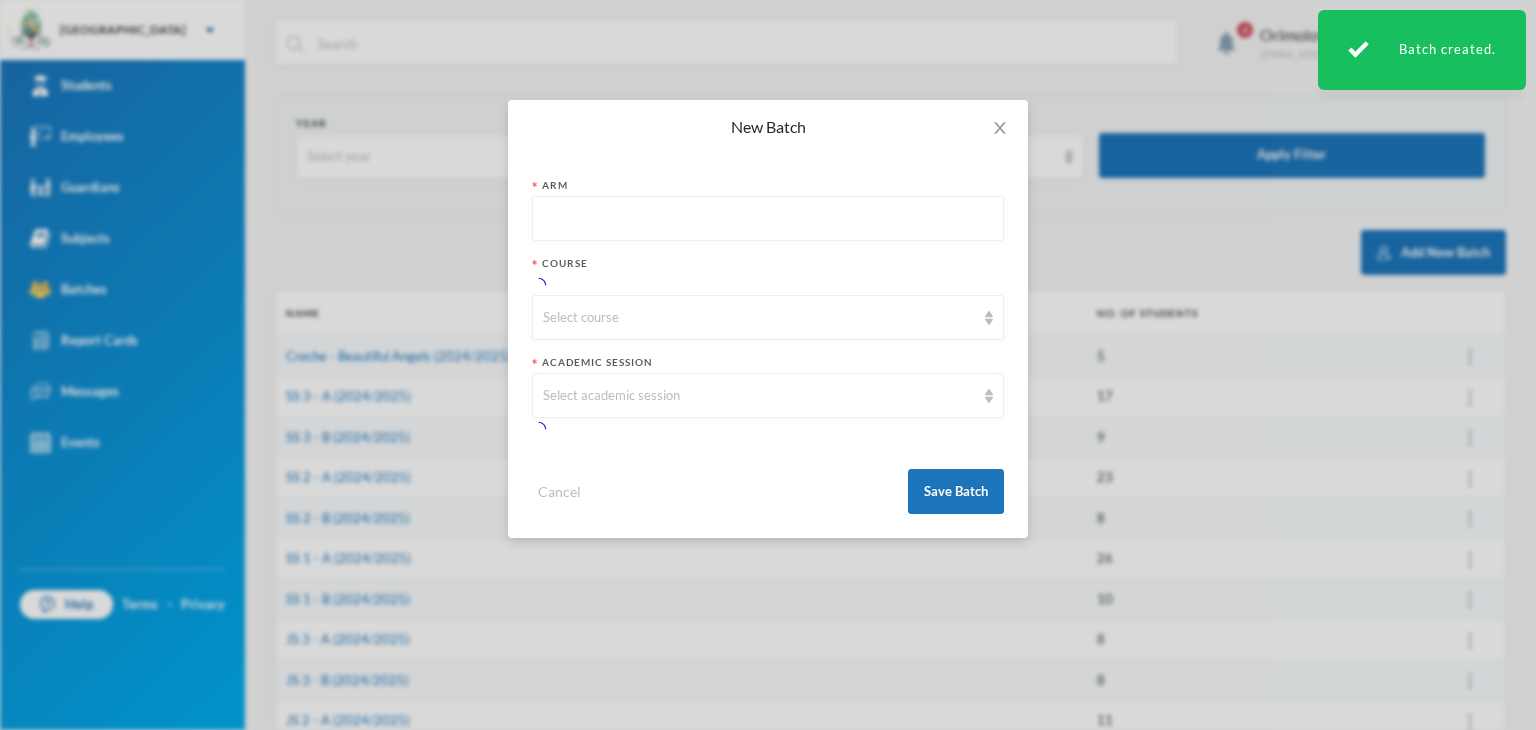click at bounding box center [768, 219] 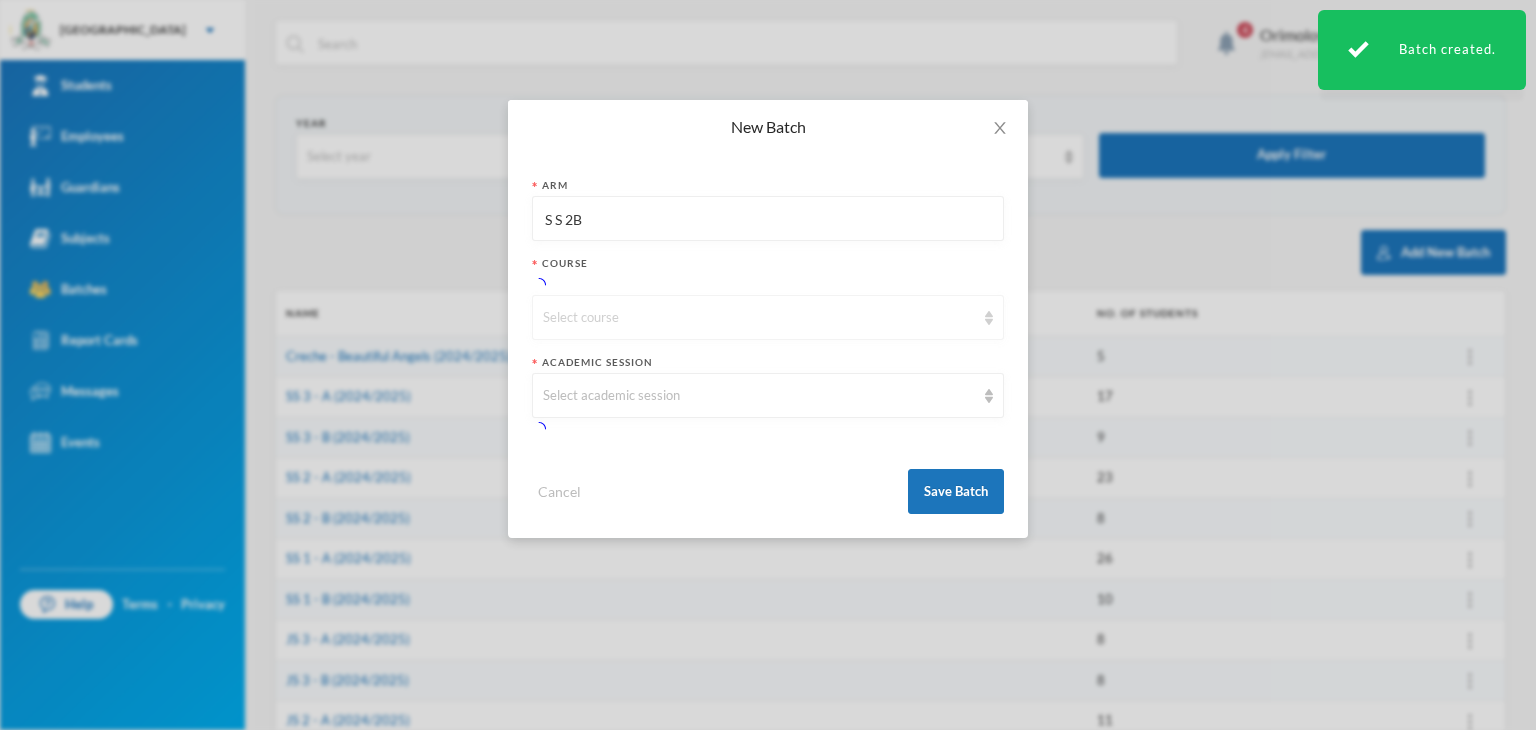 type on "S S 2B" 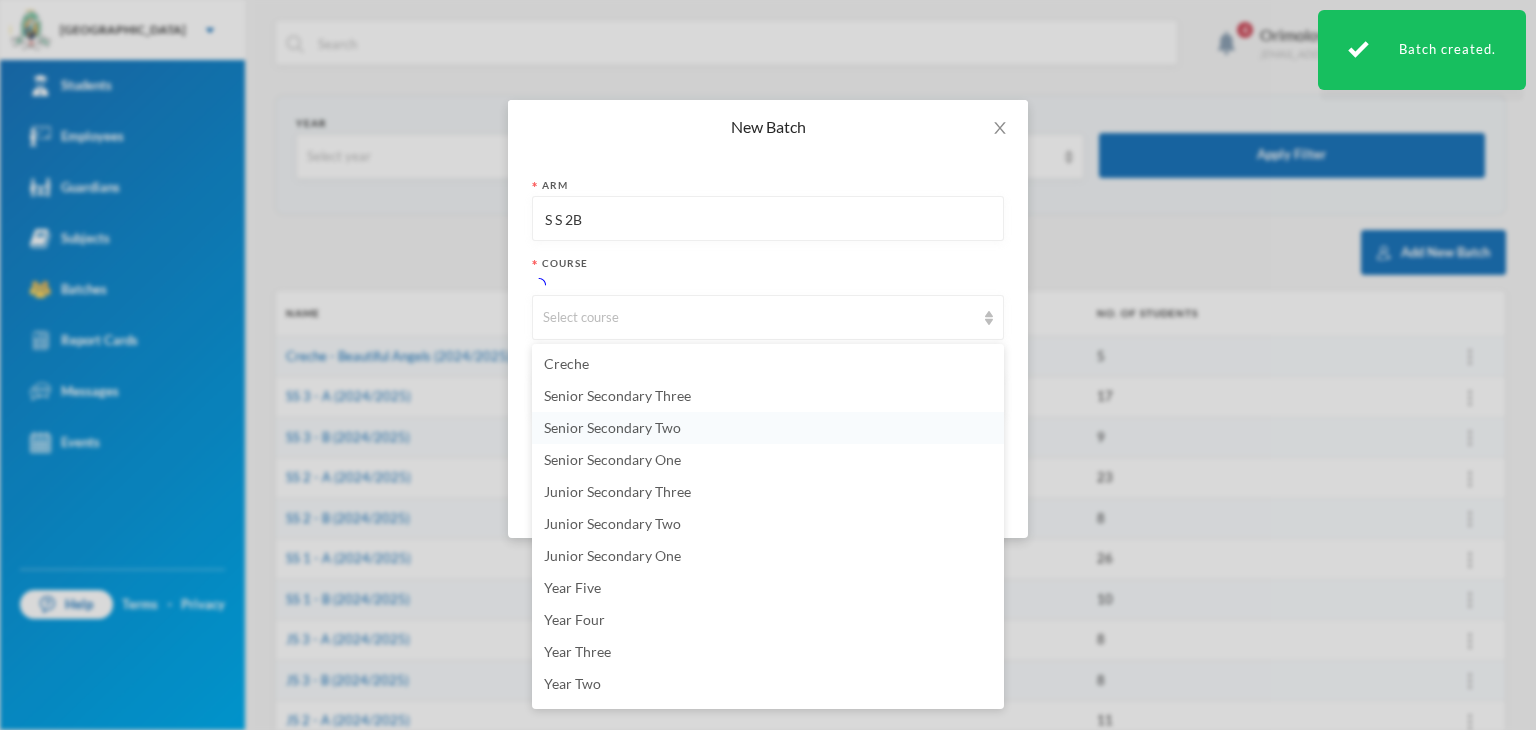 click on "Senior Secondary Two" at bounding box center [612, 427] 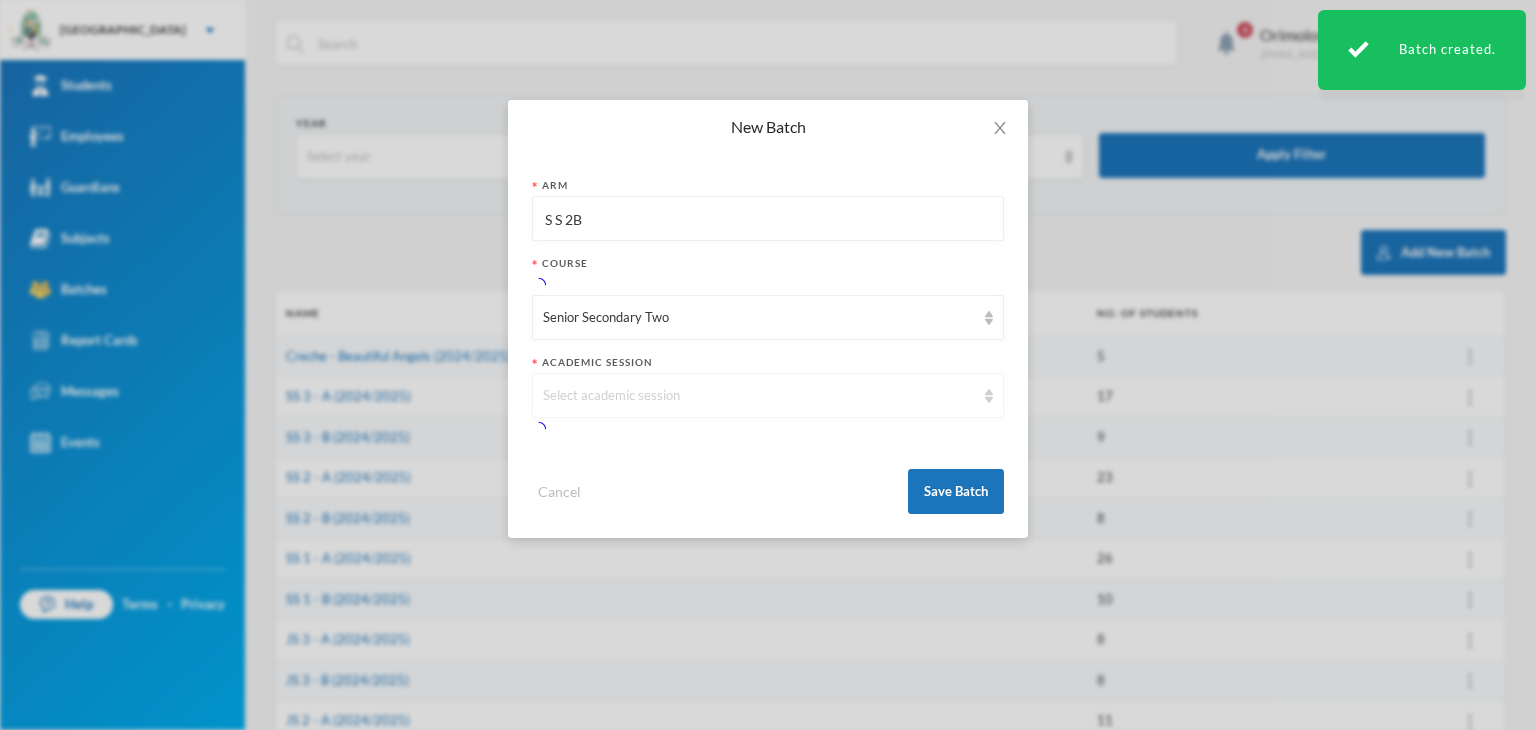 click on "Select academic session" at bounding box center (768, 395) 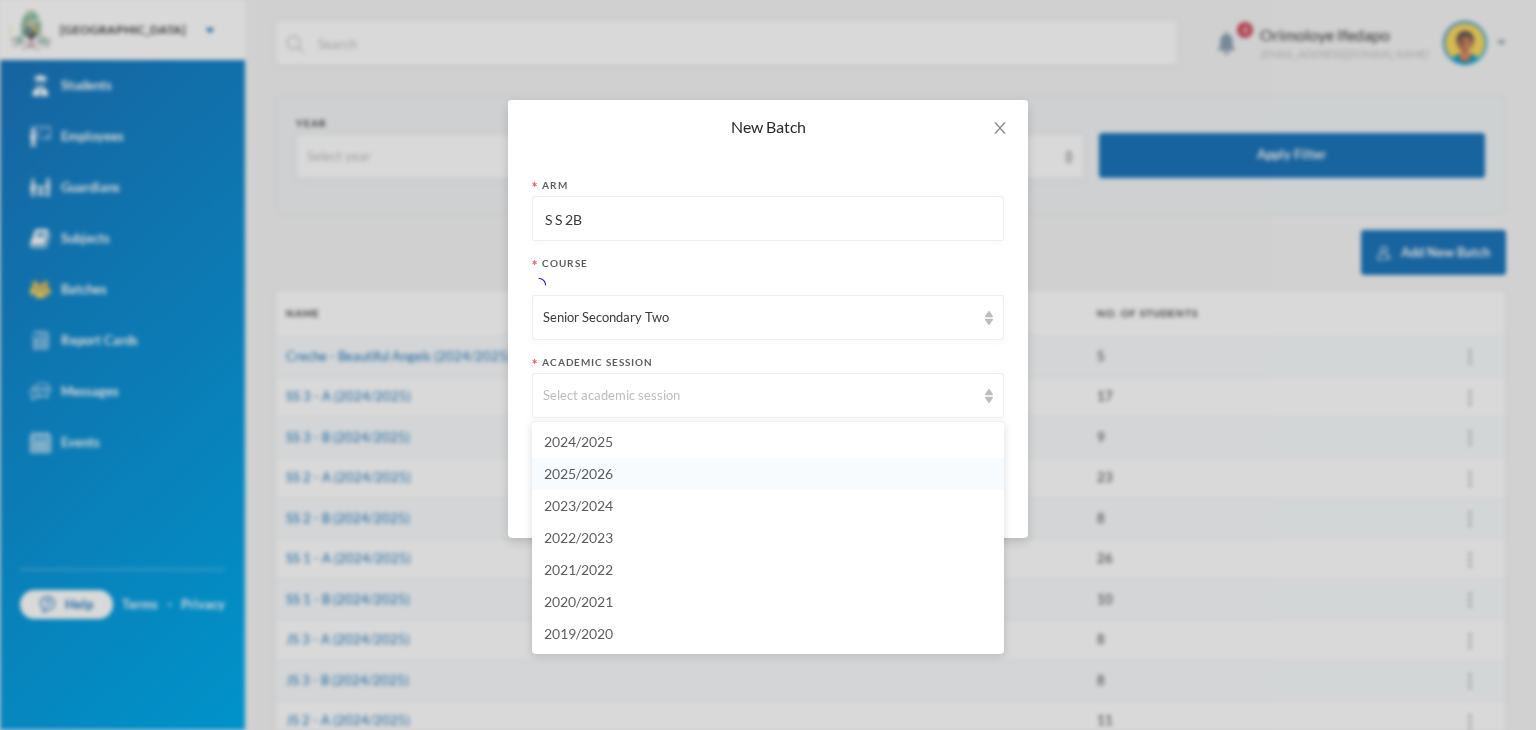 click on "2025/2026" at bounding box center [578, 473] 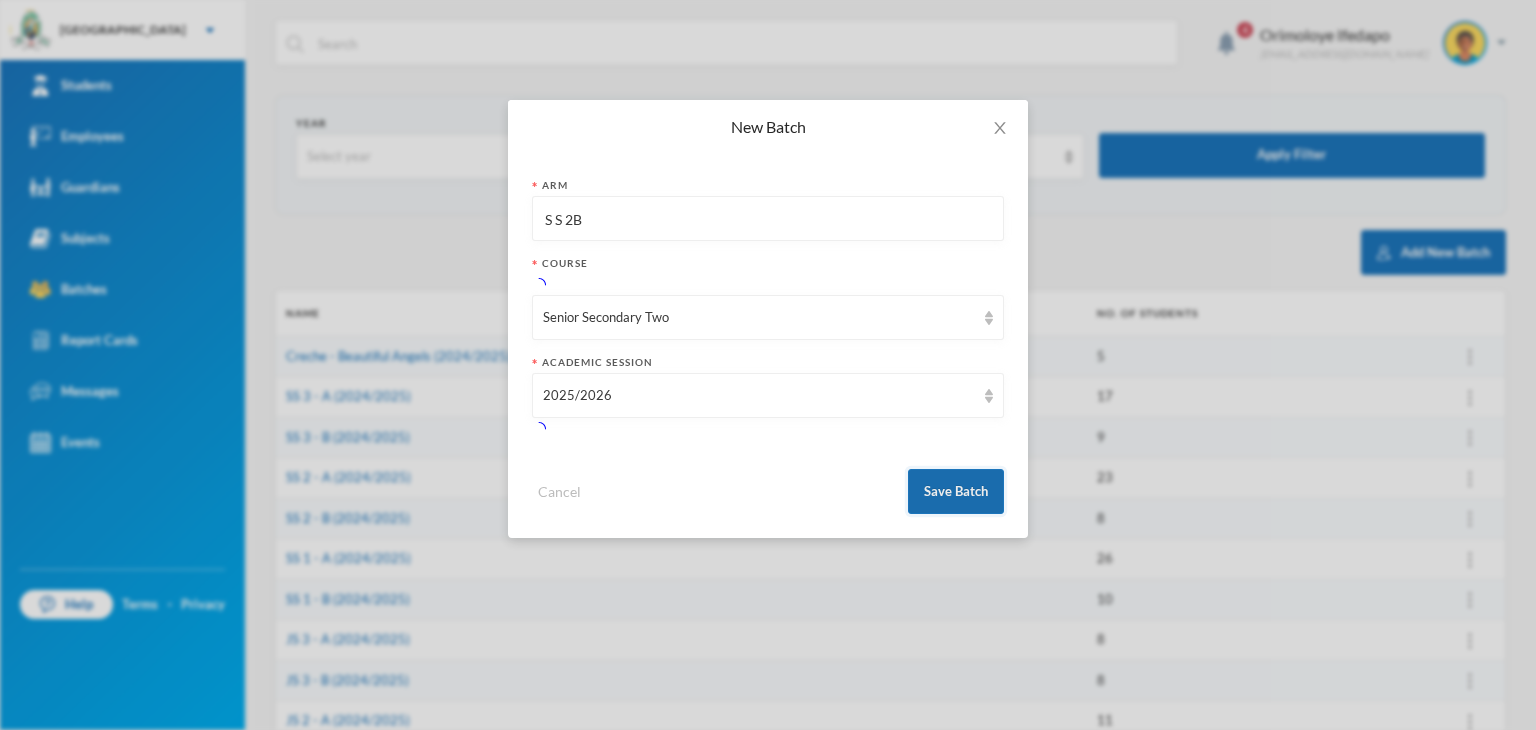 click on "Arm S S 2B Course   Senior Secondary Two Academic Session 2025/2026   Cancel Save Batch" at bounding box center [768, 346] 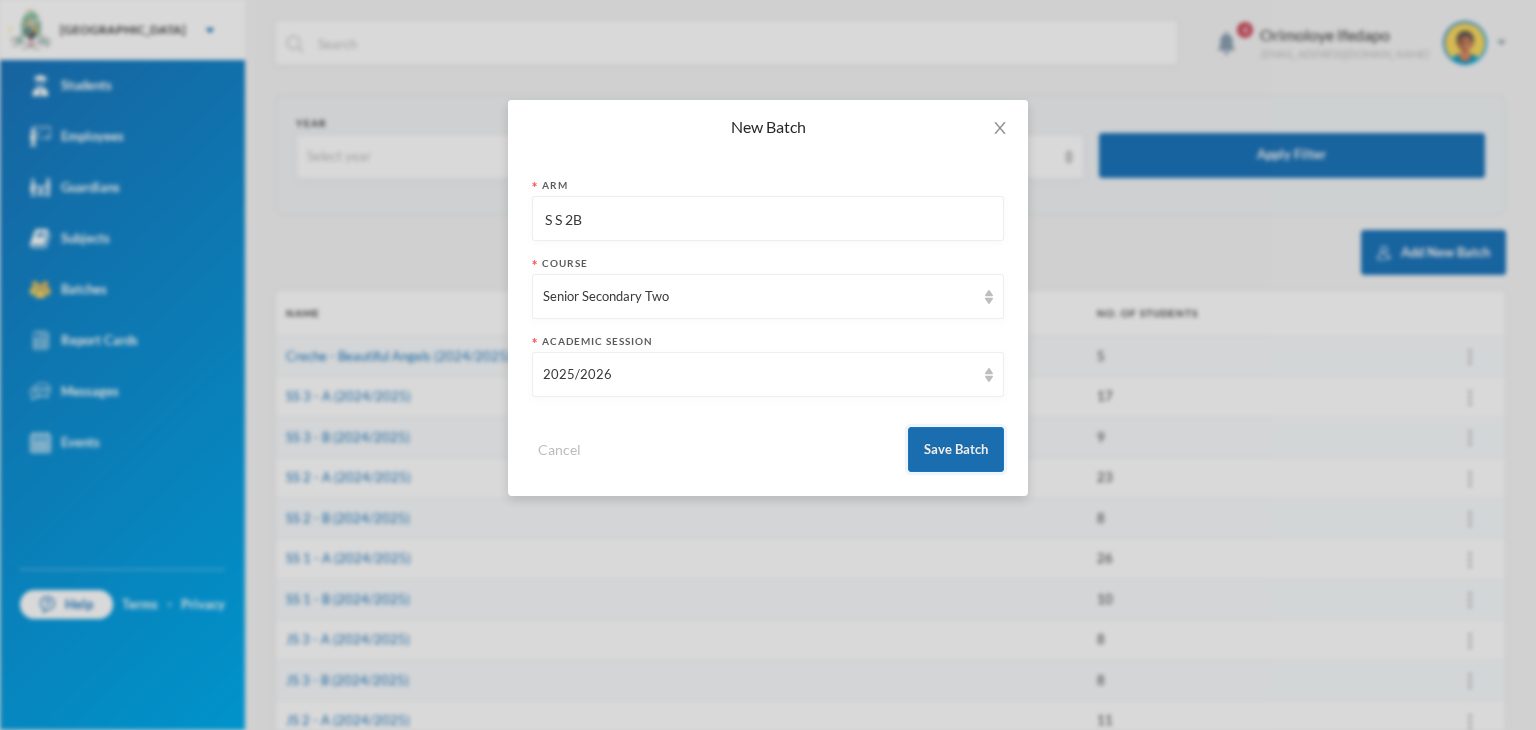 click on "Save Batch" at bounding box center [956, 449] 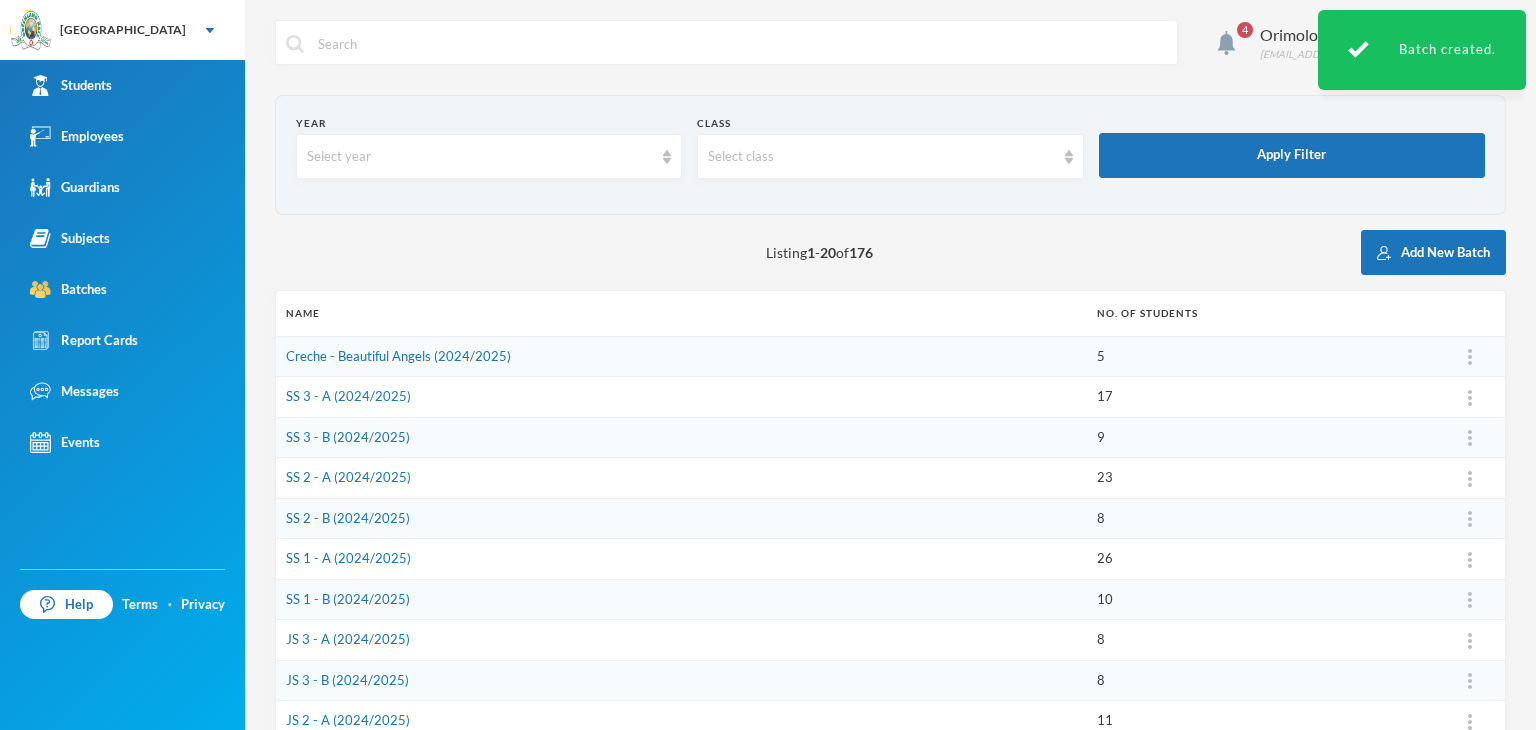 click on "Add New Batch" at bounding box center [1433, 252] 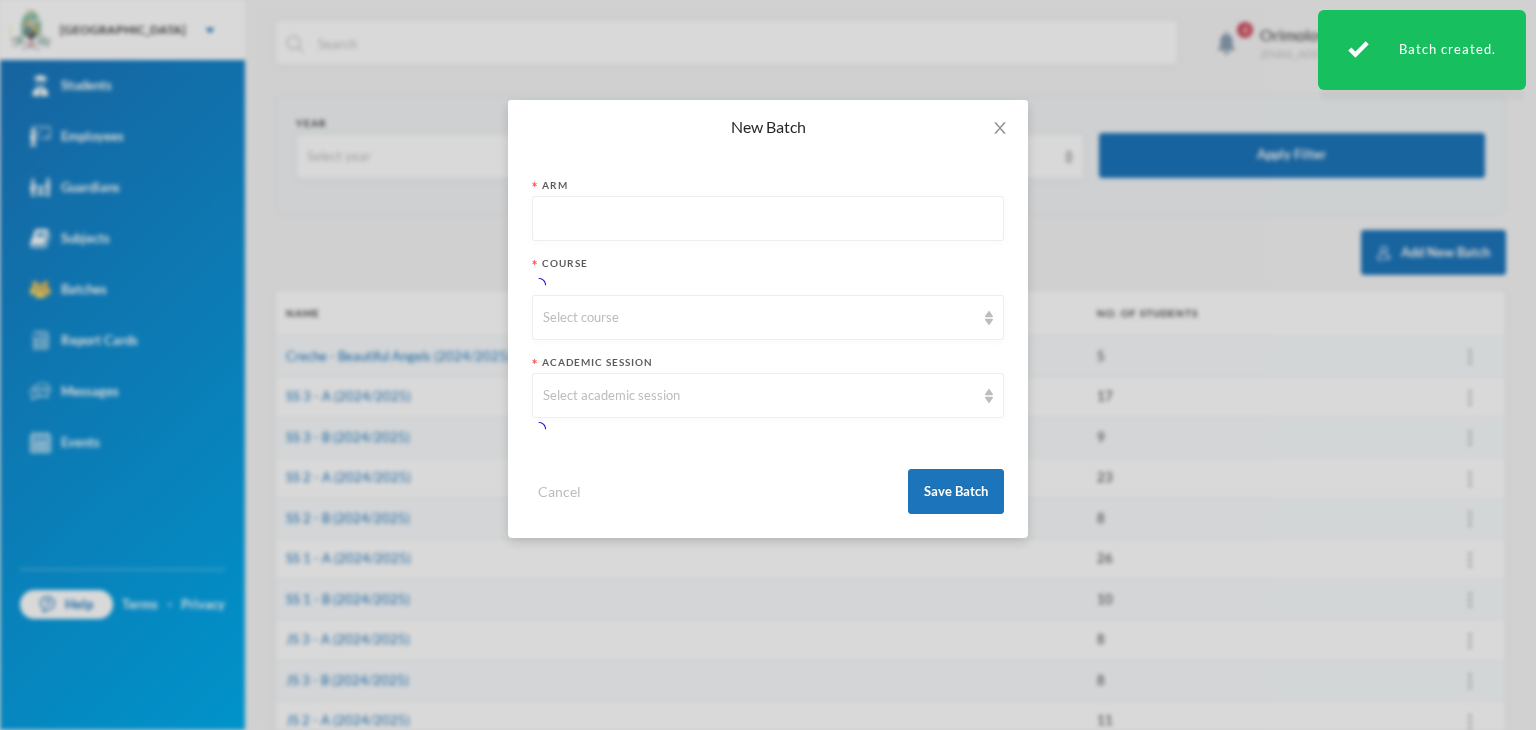 click at bounding box center (768, 219) 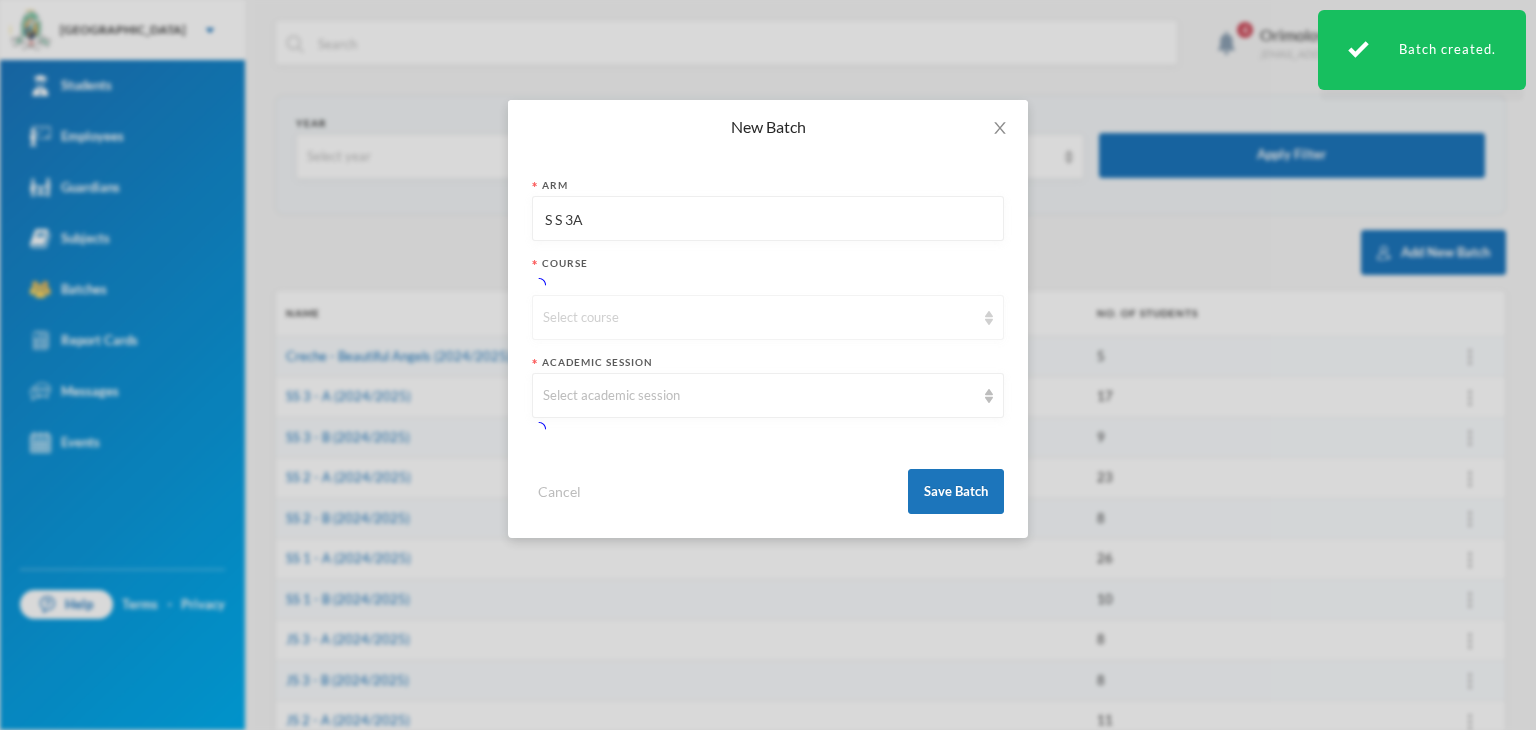 type on "S S 3A" 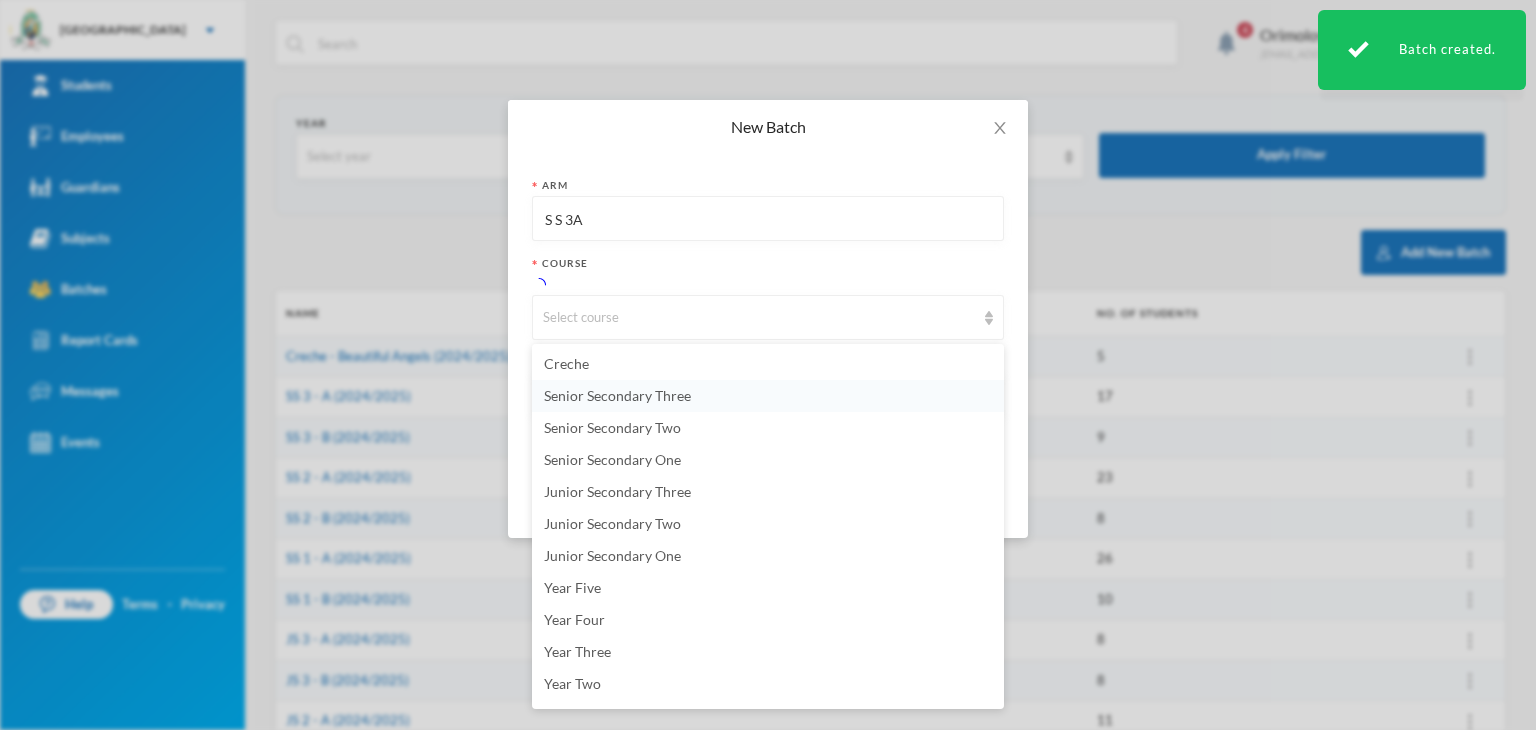 click on "Senior Secondary Three" at bounding box center (617, 395) 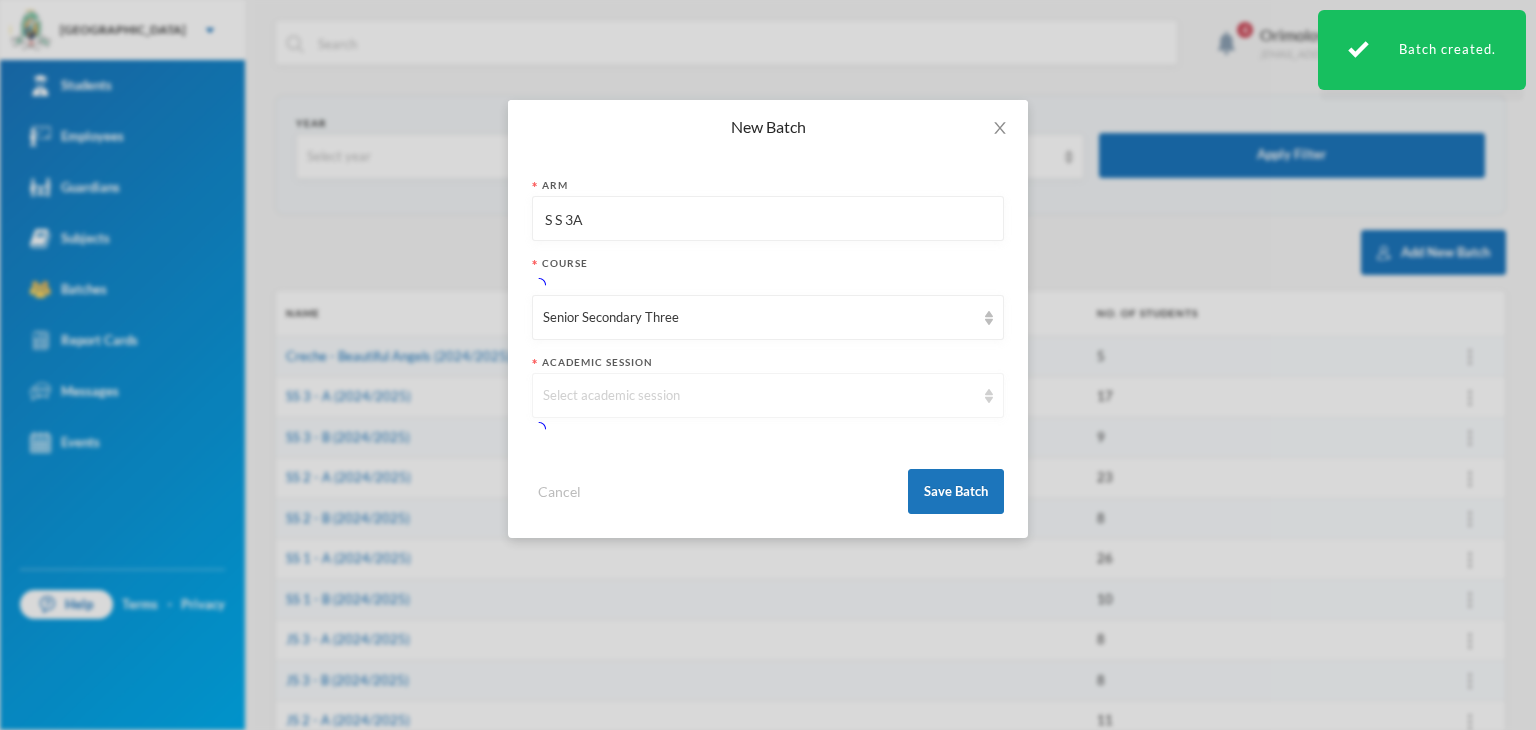 click on "Select academic session" at bounding box center [759, 396] 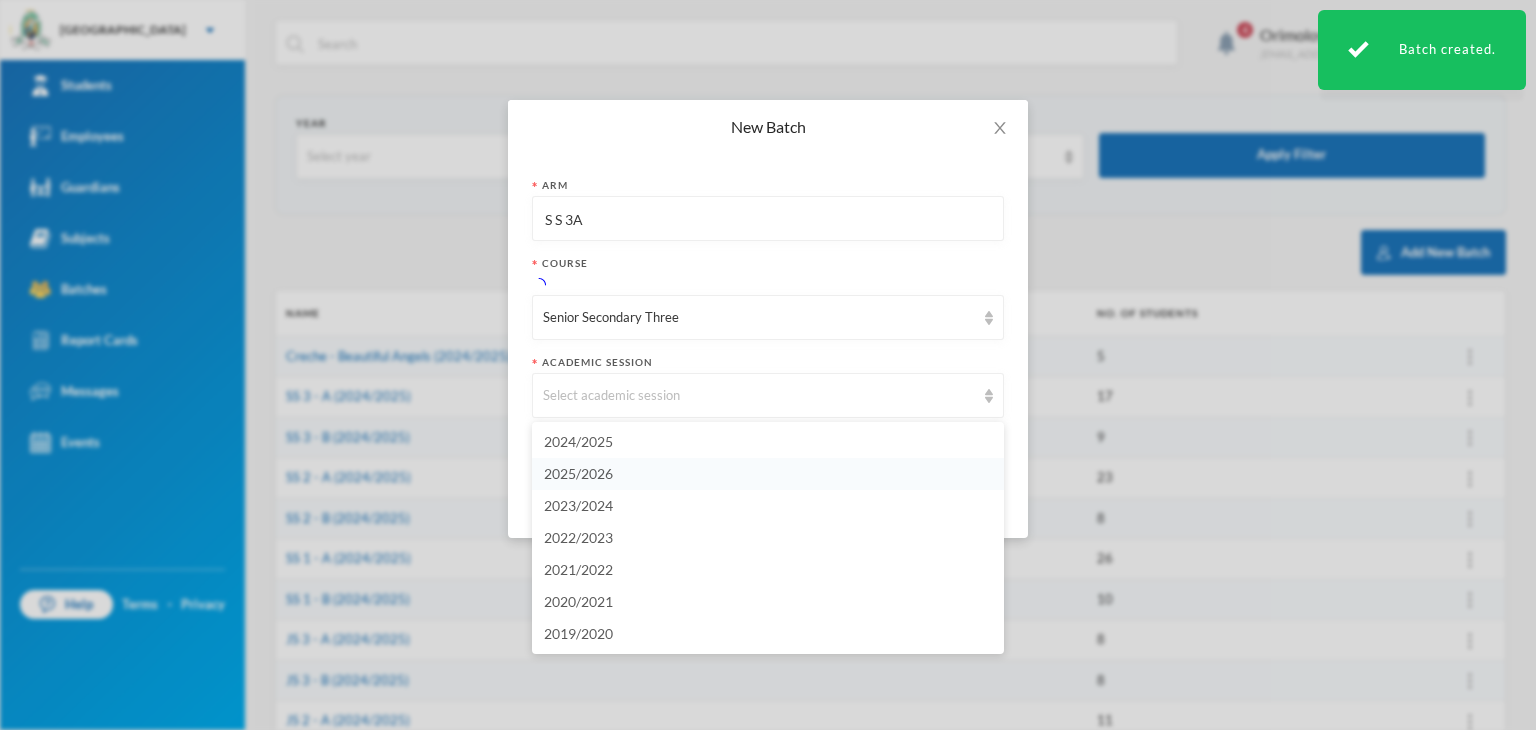click on "2025/2026" at bounding box center [768, 474] 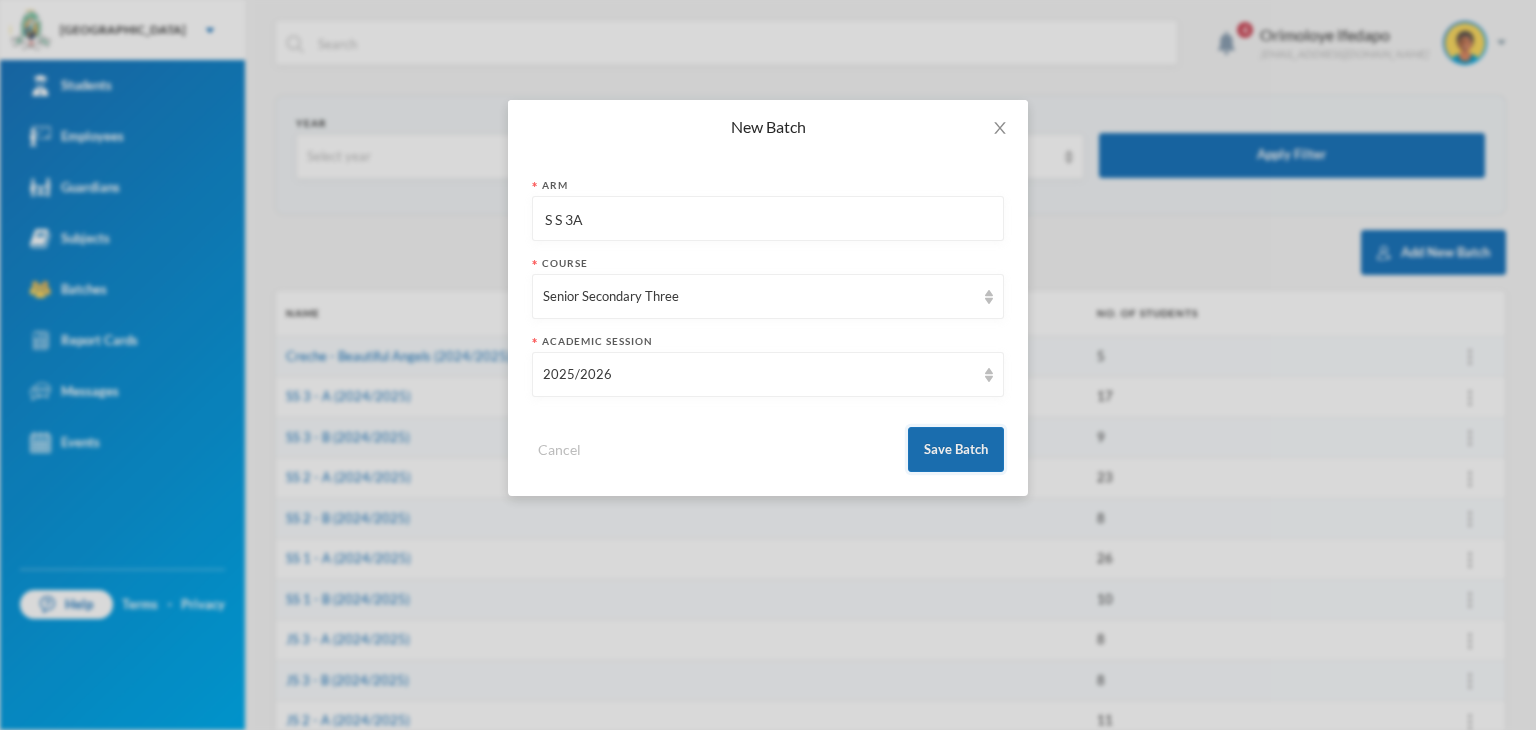 click on "Save Batch" at bounding box center [956, 449] 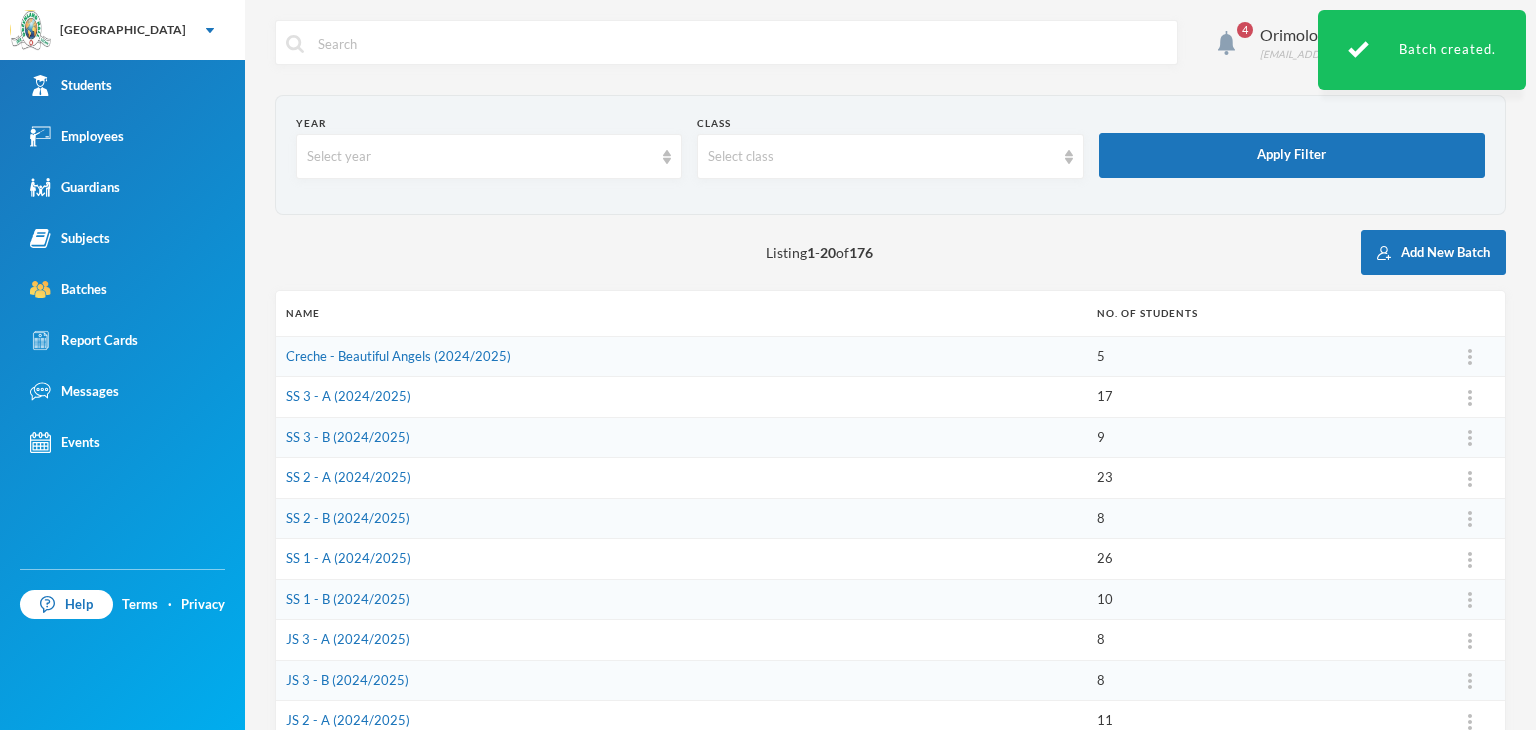 click on "Add New Batch" at bounding box center [1433, 252] 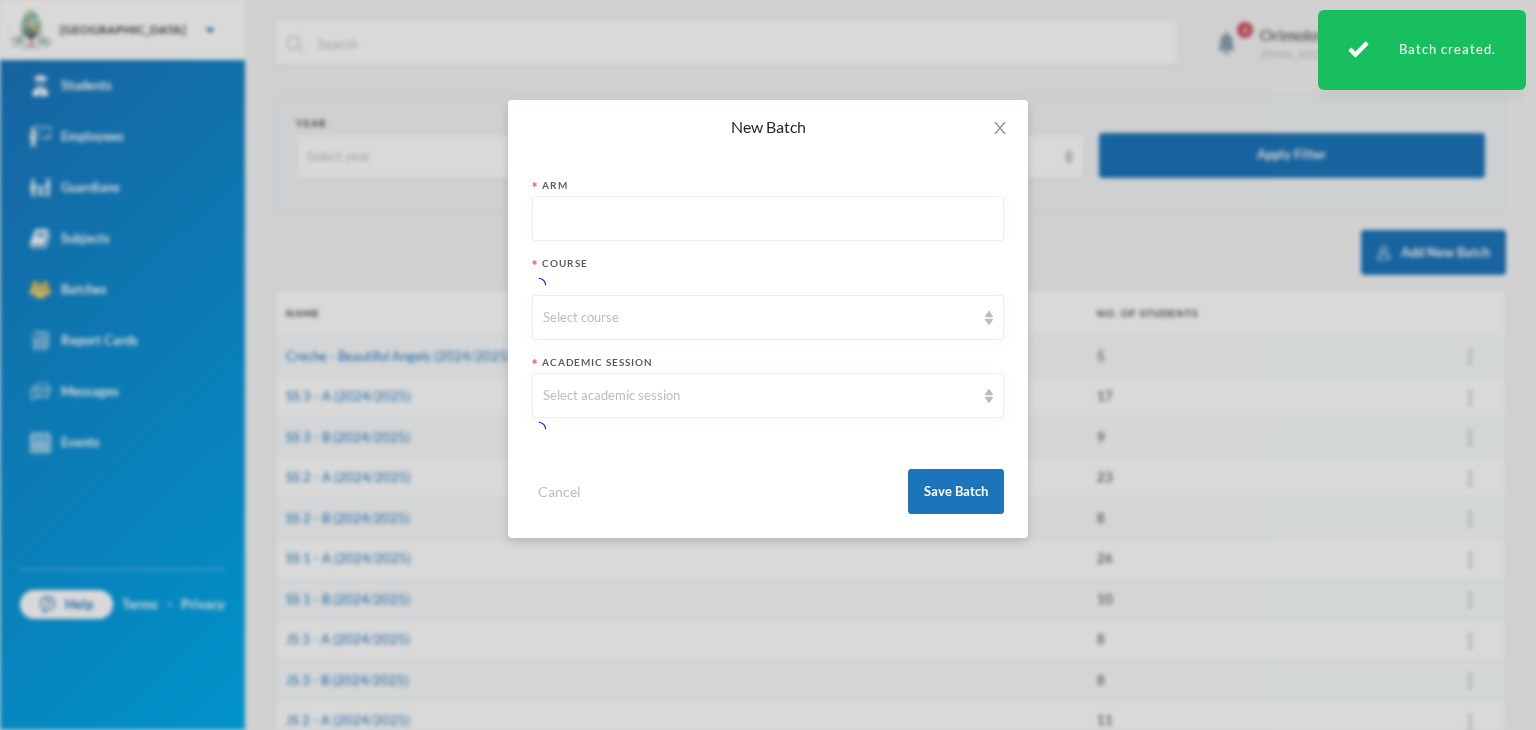click at bounding box center [768, 219] 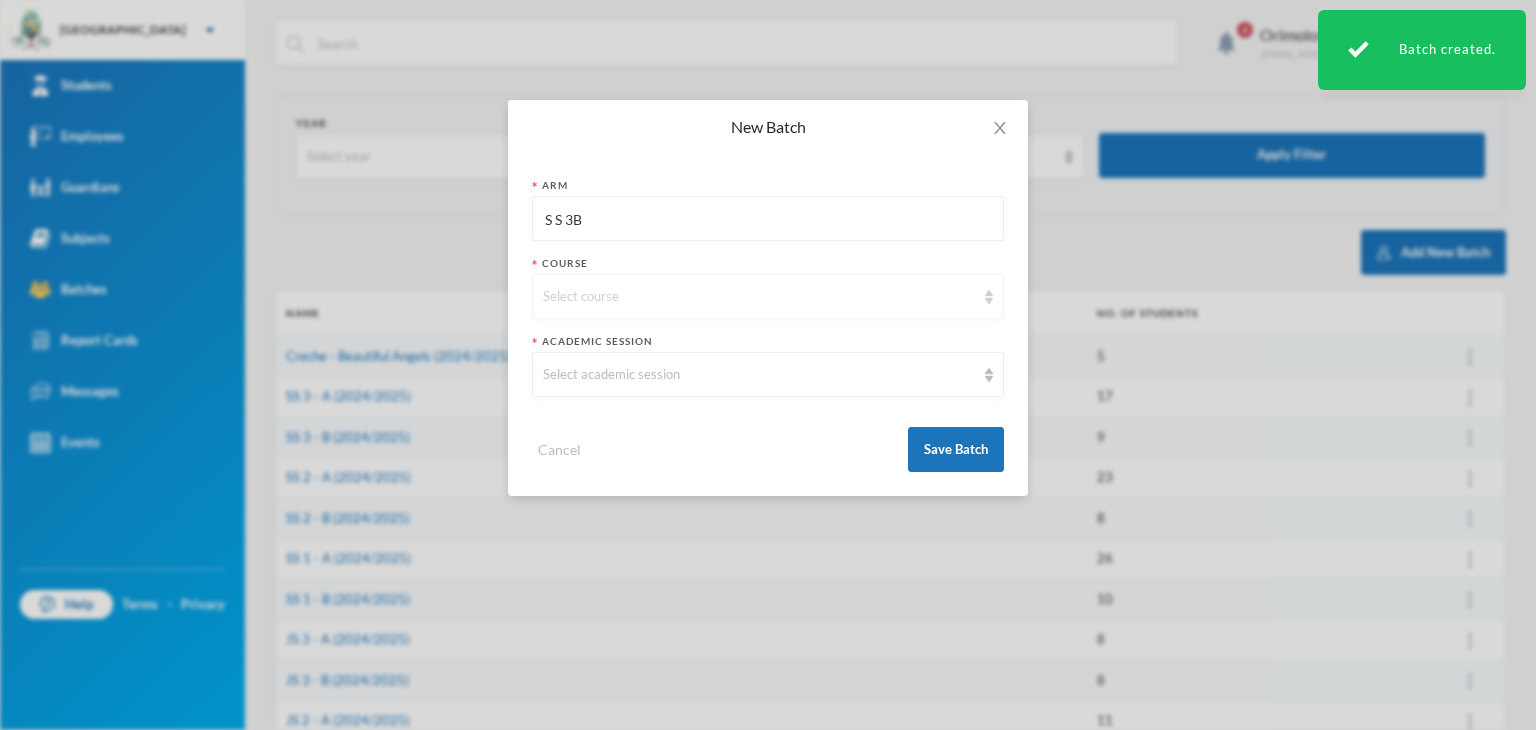 type on "S S 3B" 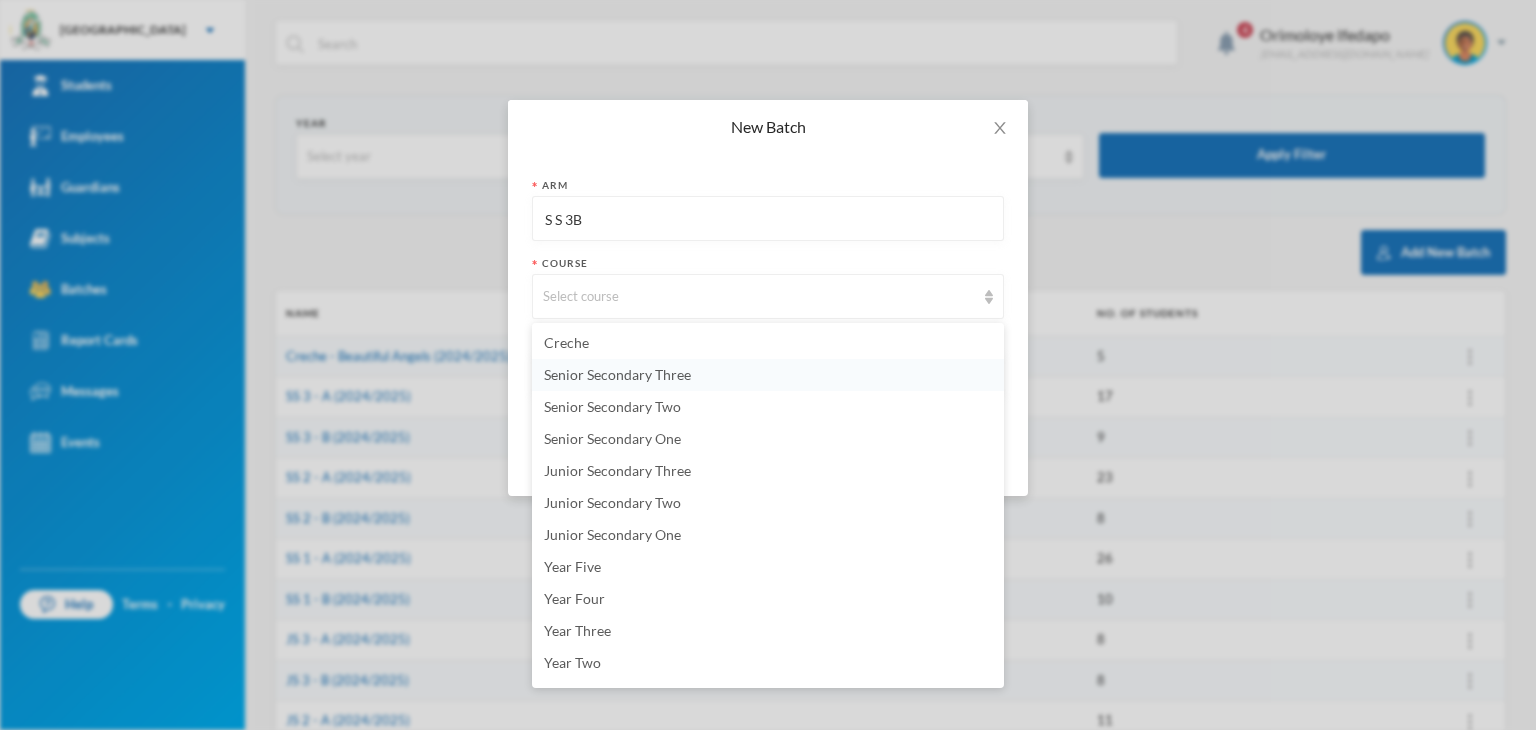click on "Senior Secondary Three" at bounding box center [617, 374] 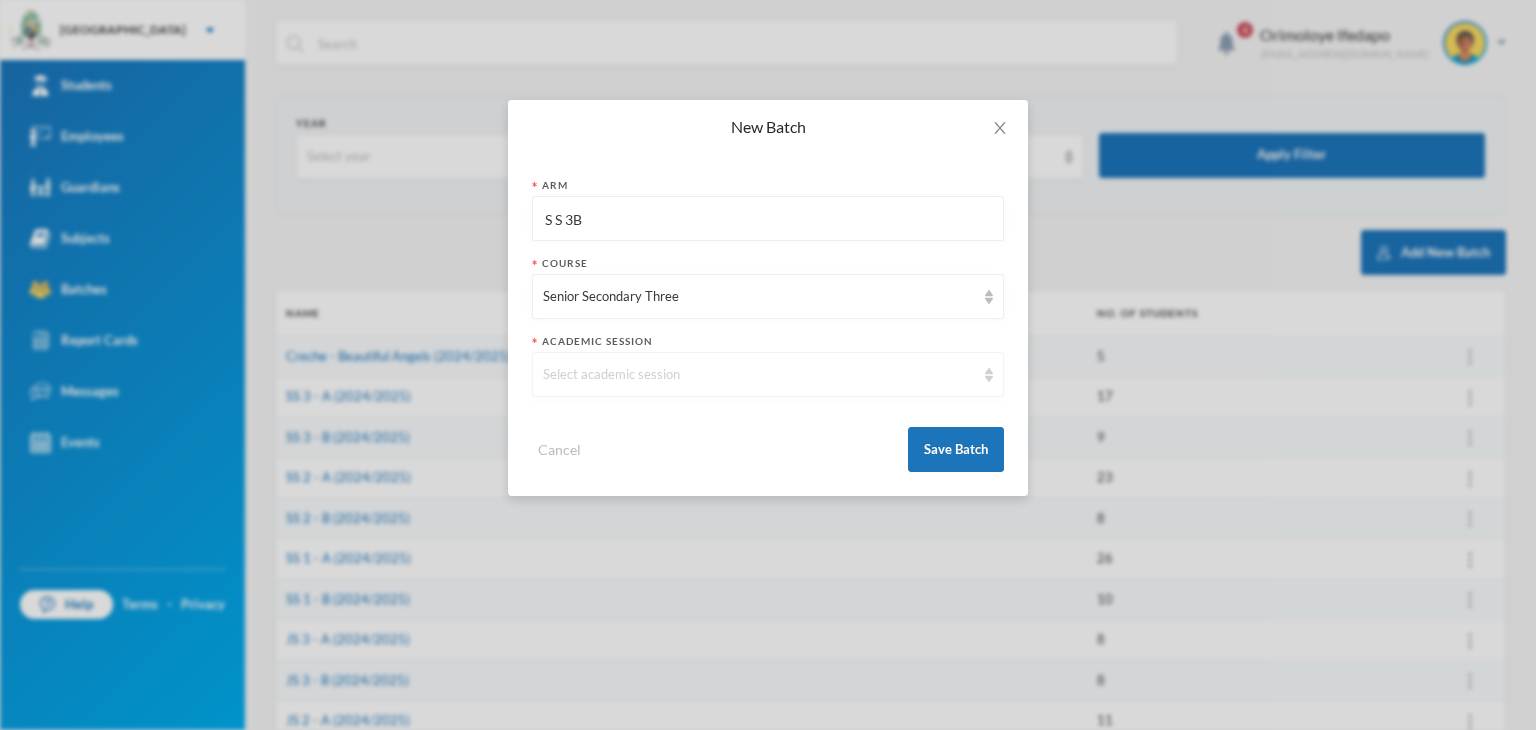 click on "Select academic session" at bounding box center (759, 375) 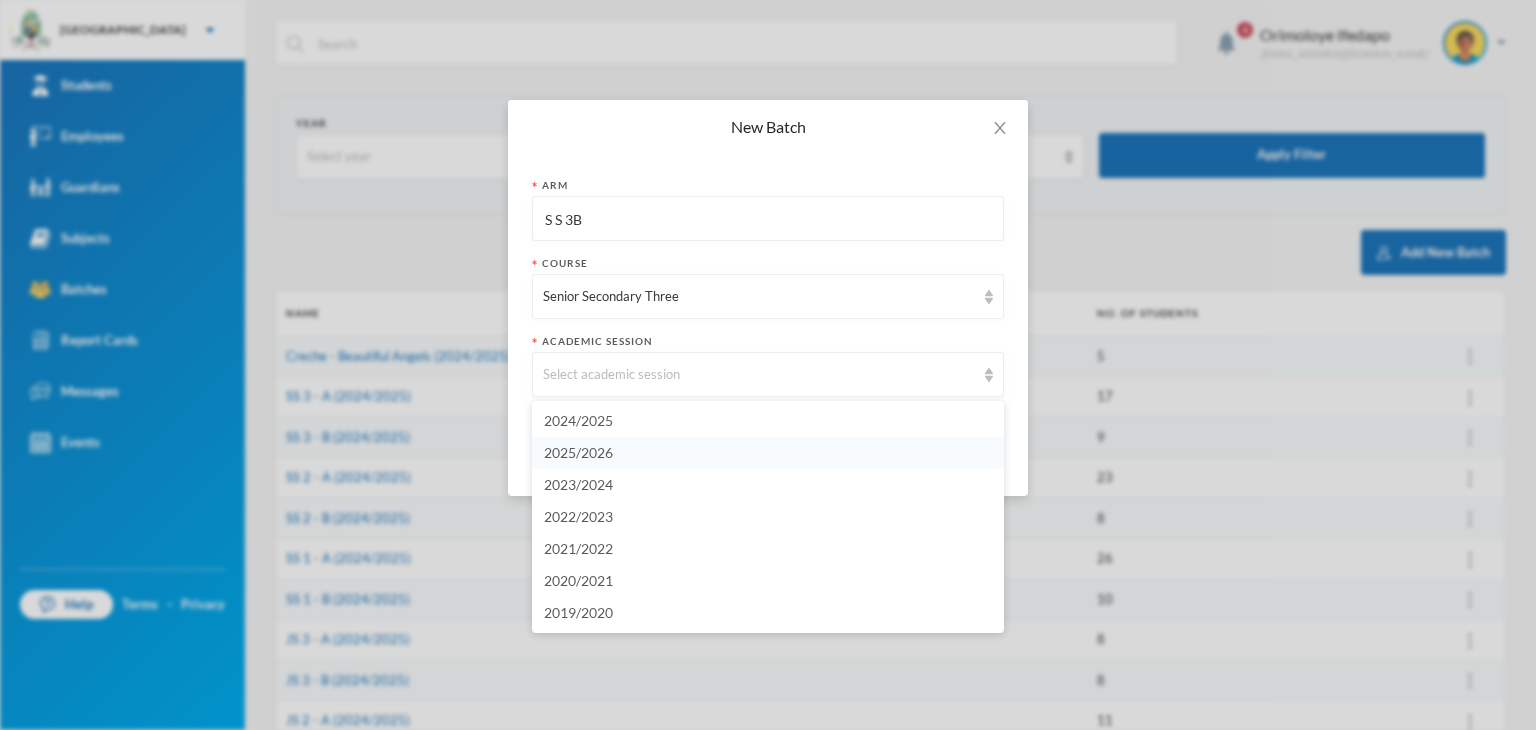 click on "2025/2026" at bounding box center [768, 453] 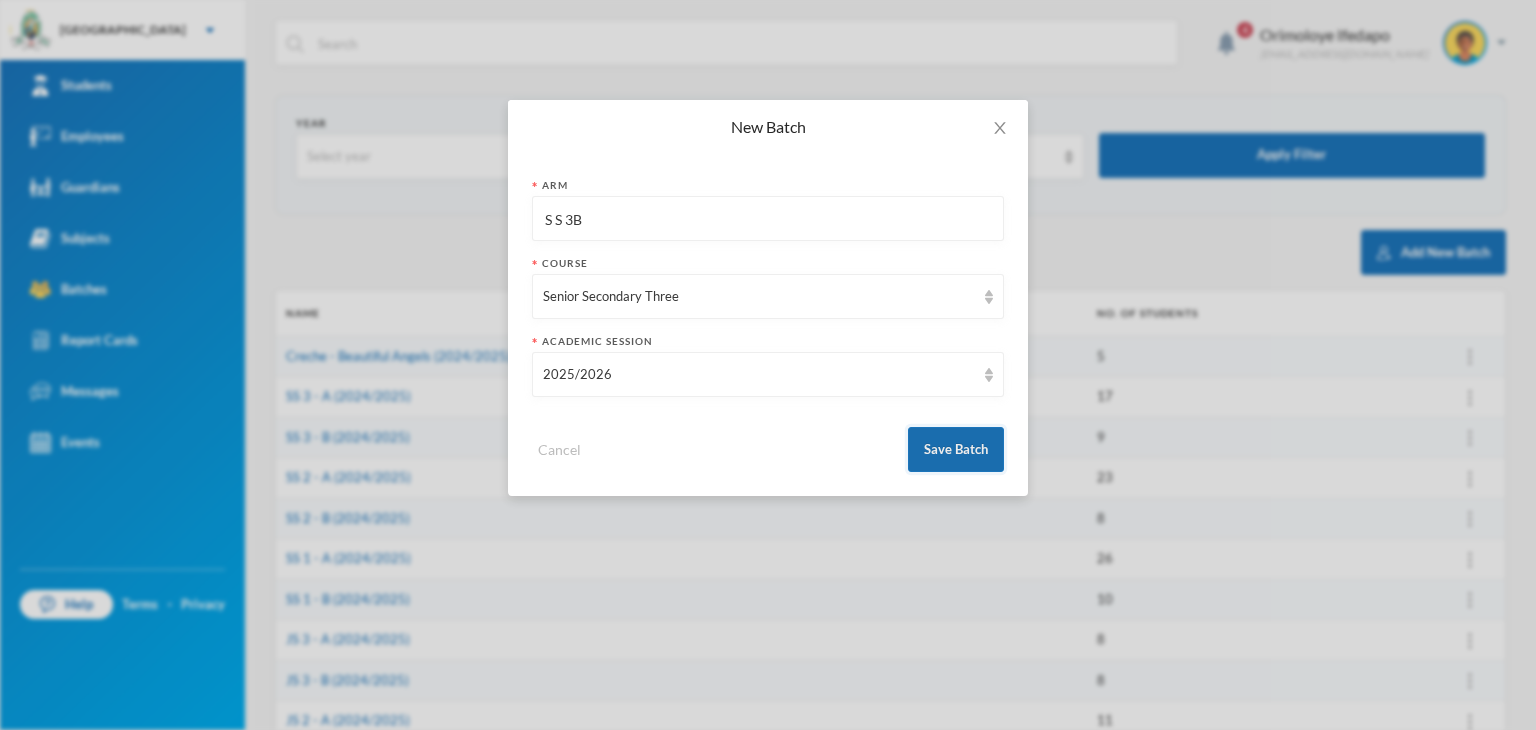 click on "Save Batch" at bounding box center [956, 449] 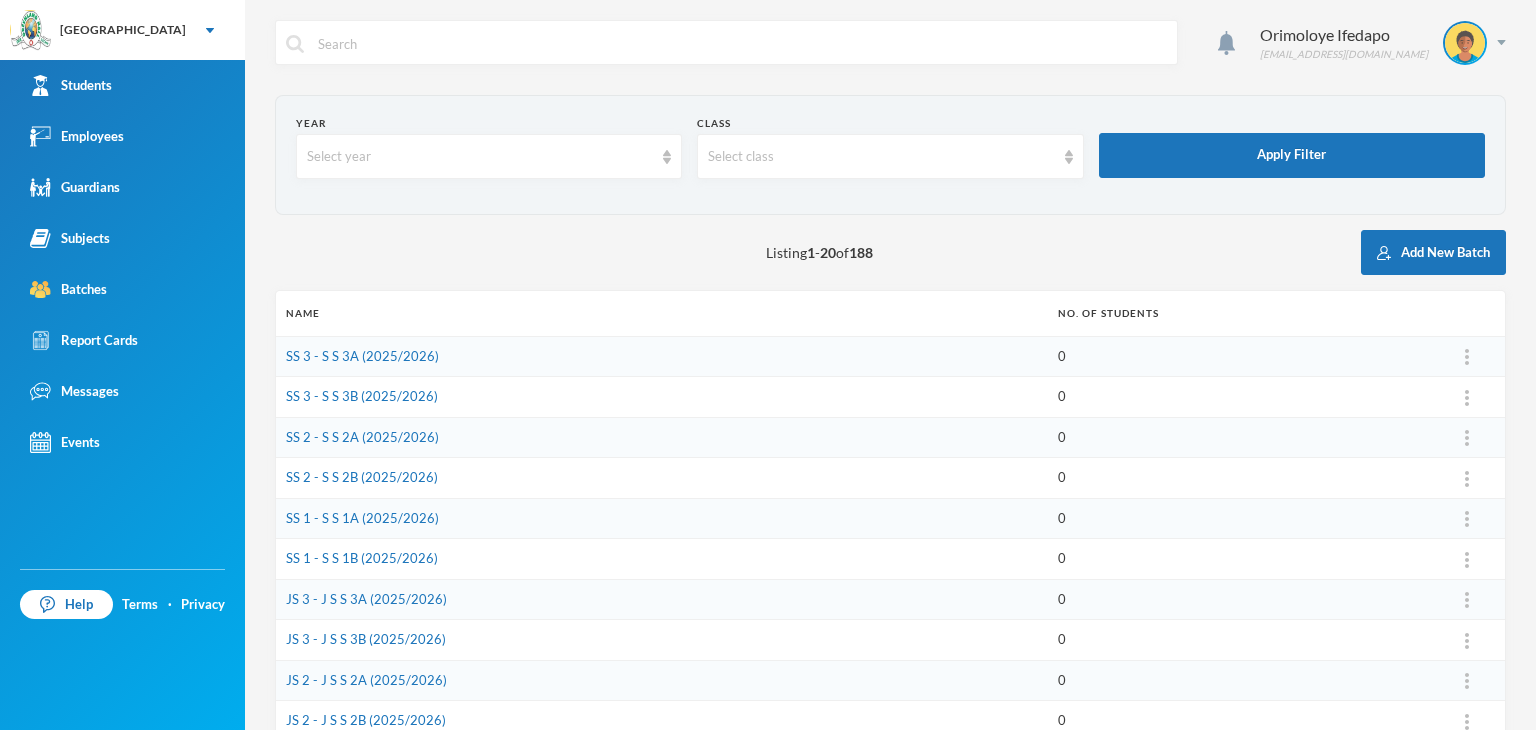 scroll, scrollTop: 0, scrollLeft: 0, axis: both 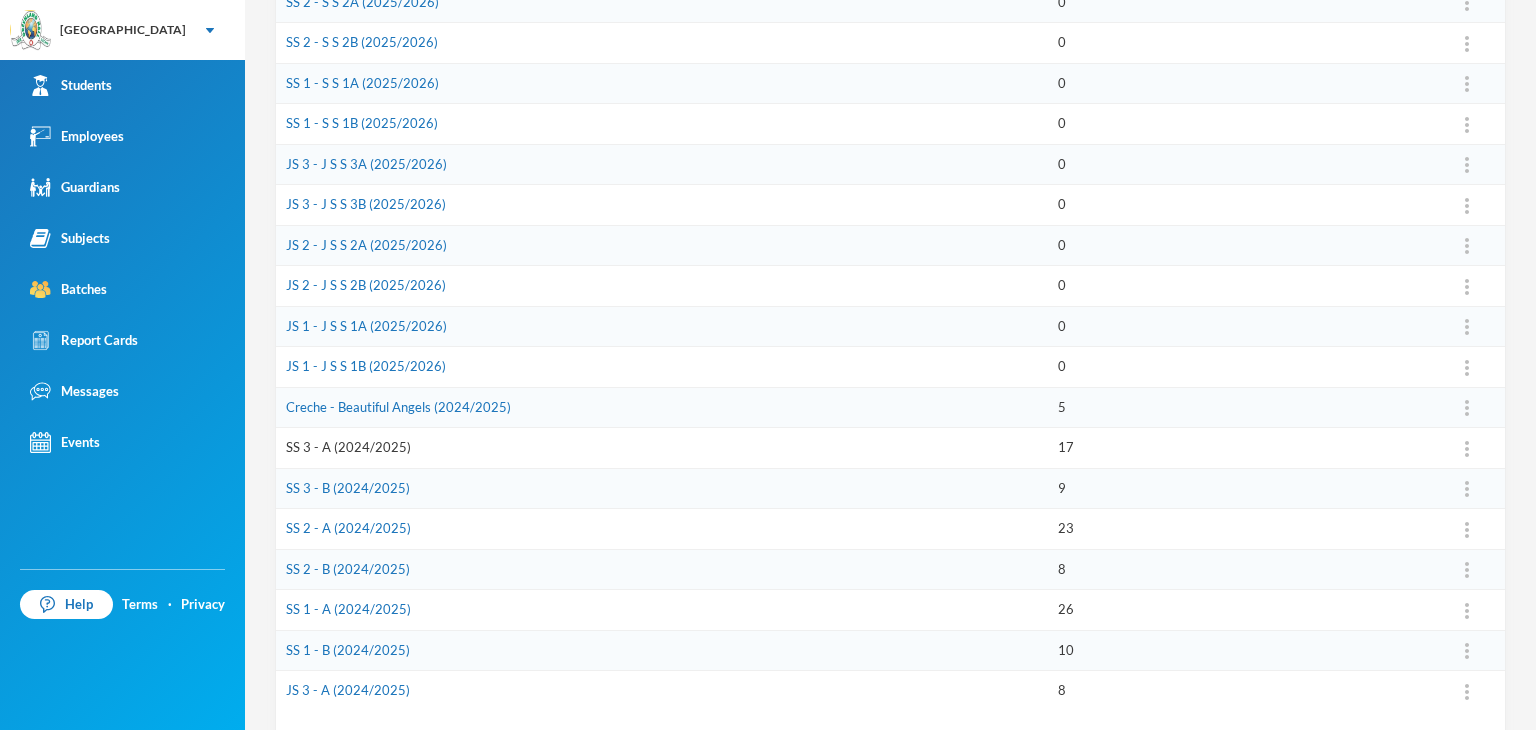 click on "SS 3 - A (2024/2025)" at bounding box center (348, 447) 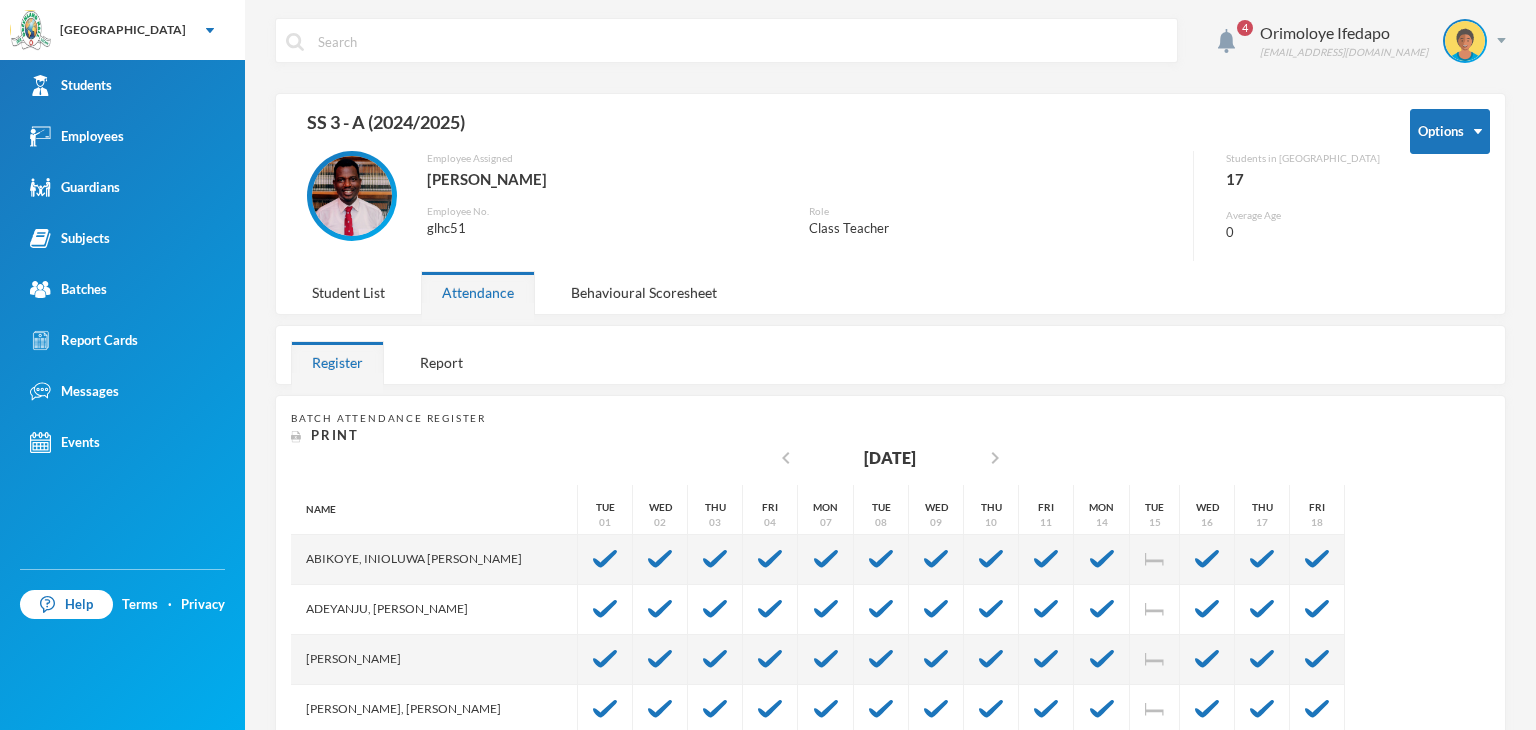 scroll, scrollTop: 0, scrollLeft: 0, axis: both 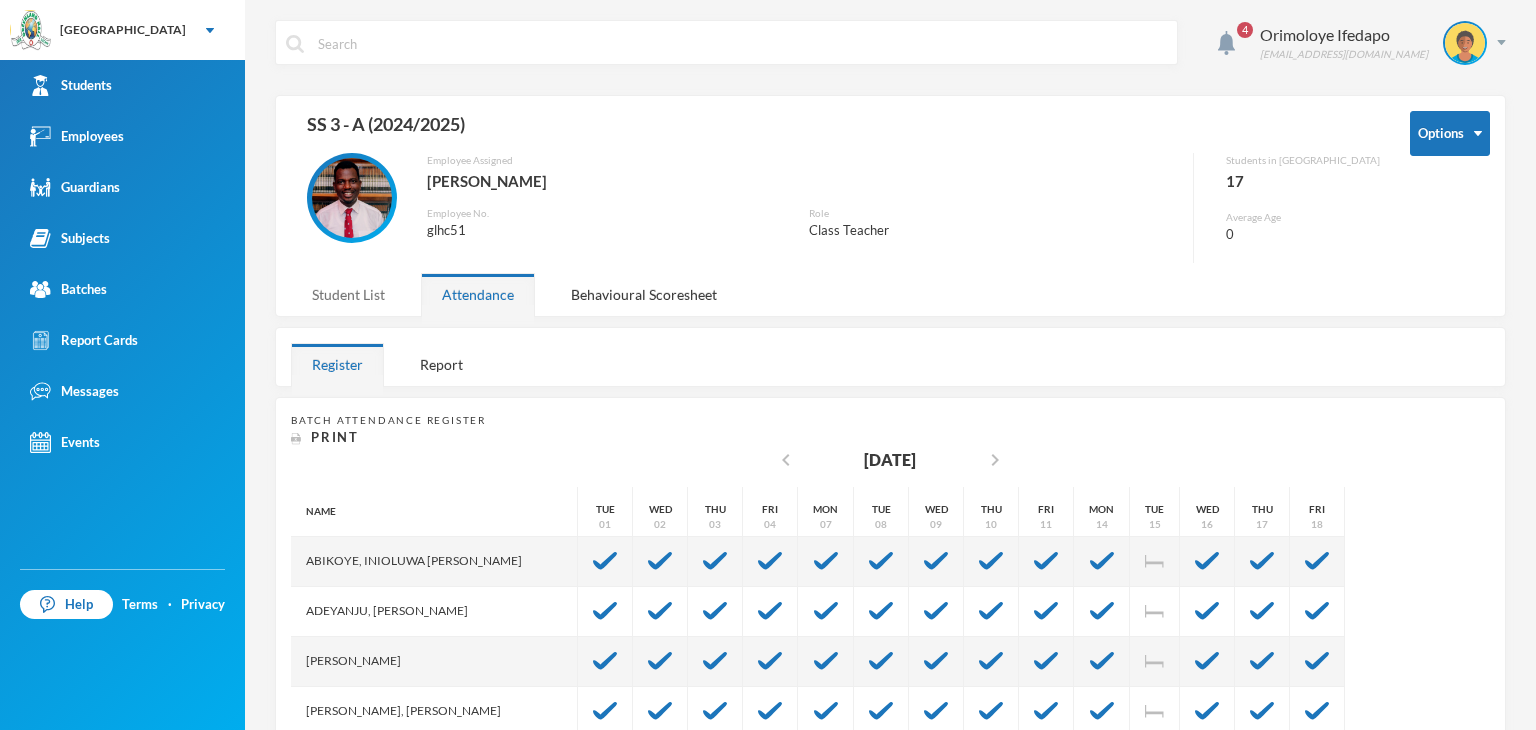 click on "Student List" at bounding box center (348, 294) 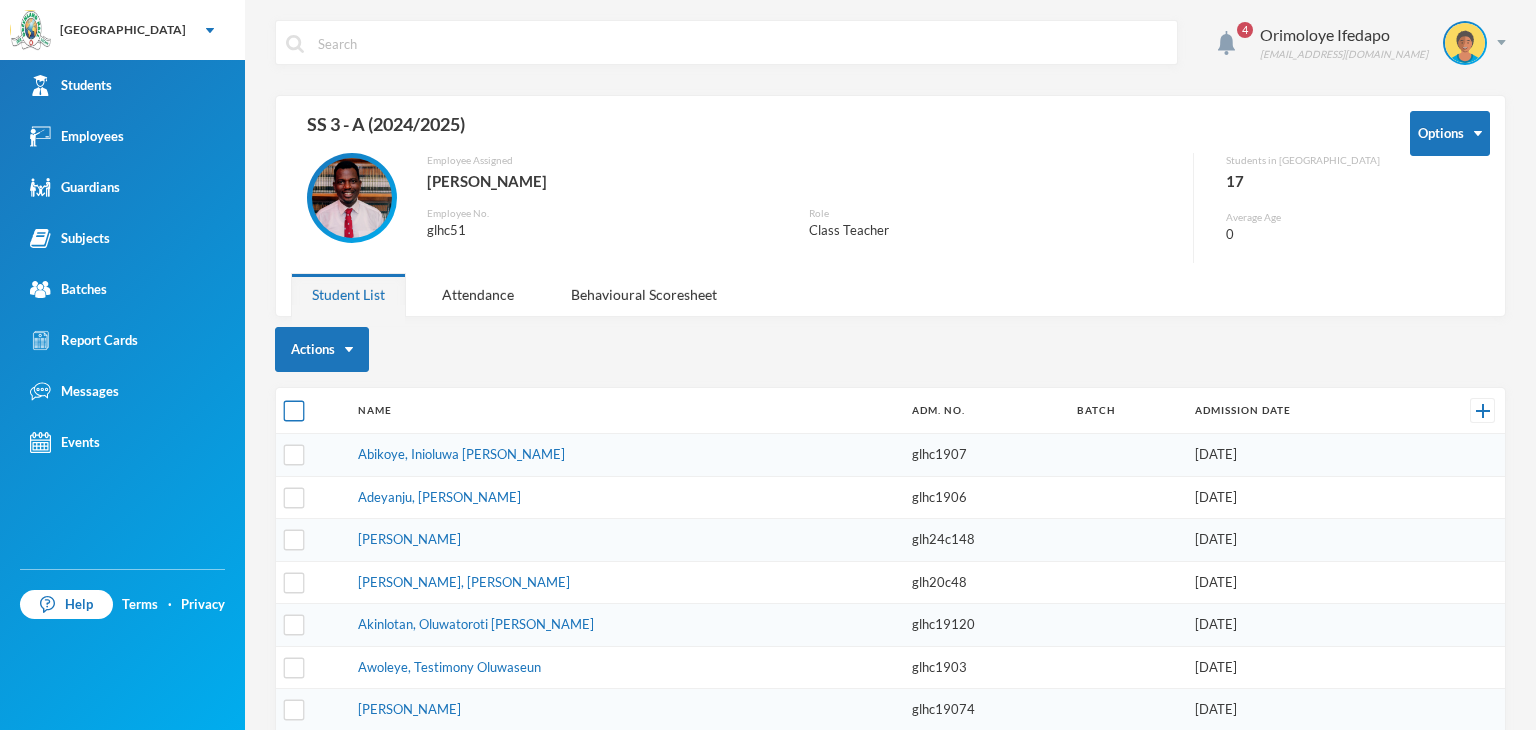 click at bounding box center [294, 411] 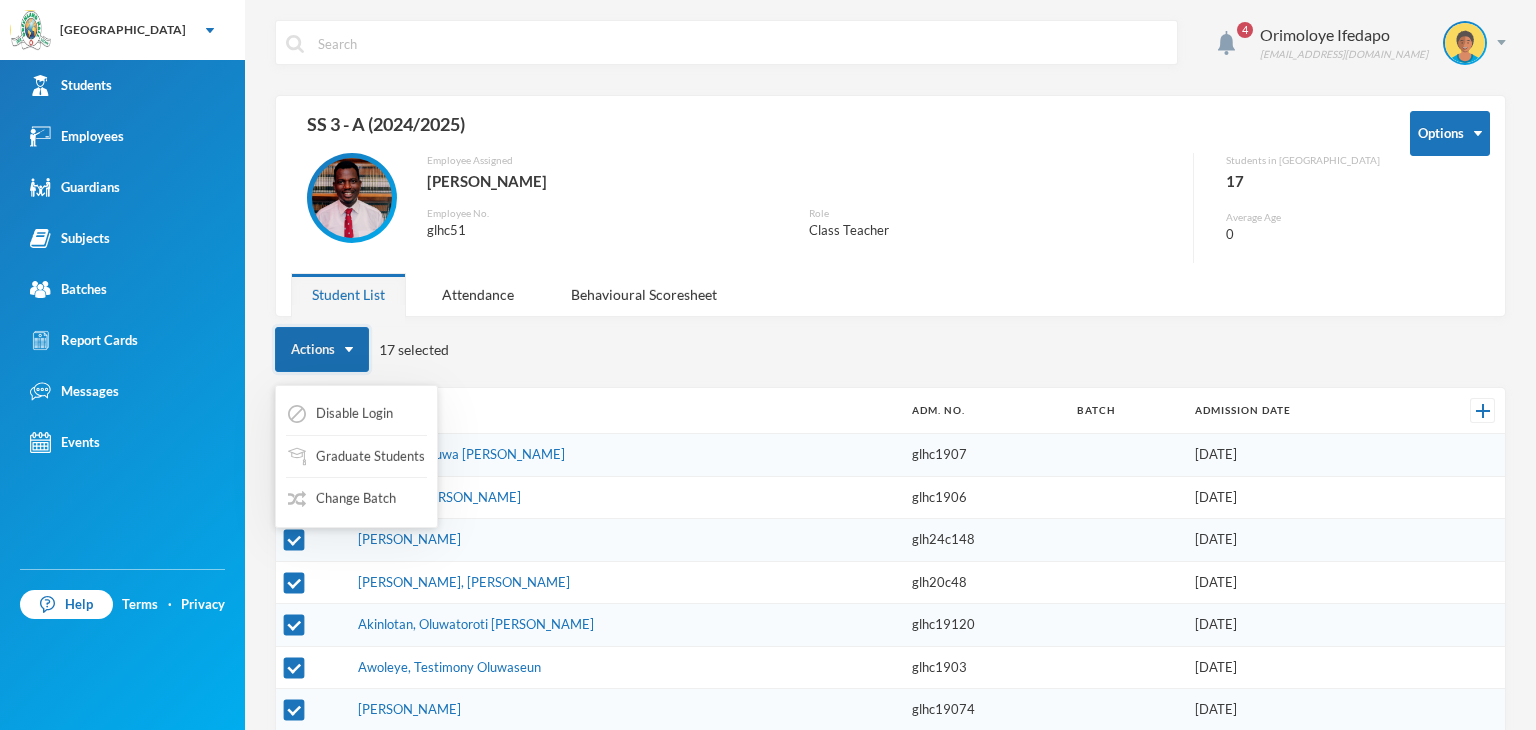 click on "Actions" at bounding box center [322, 349] 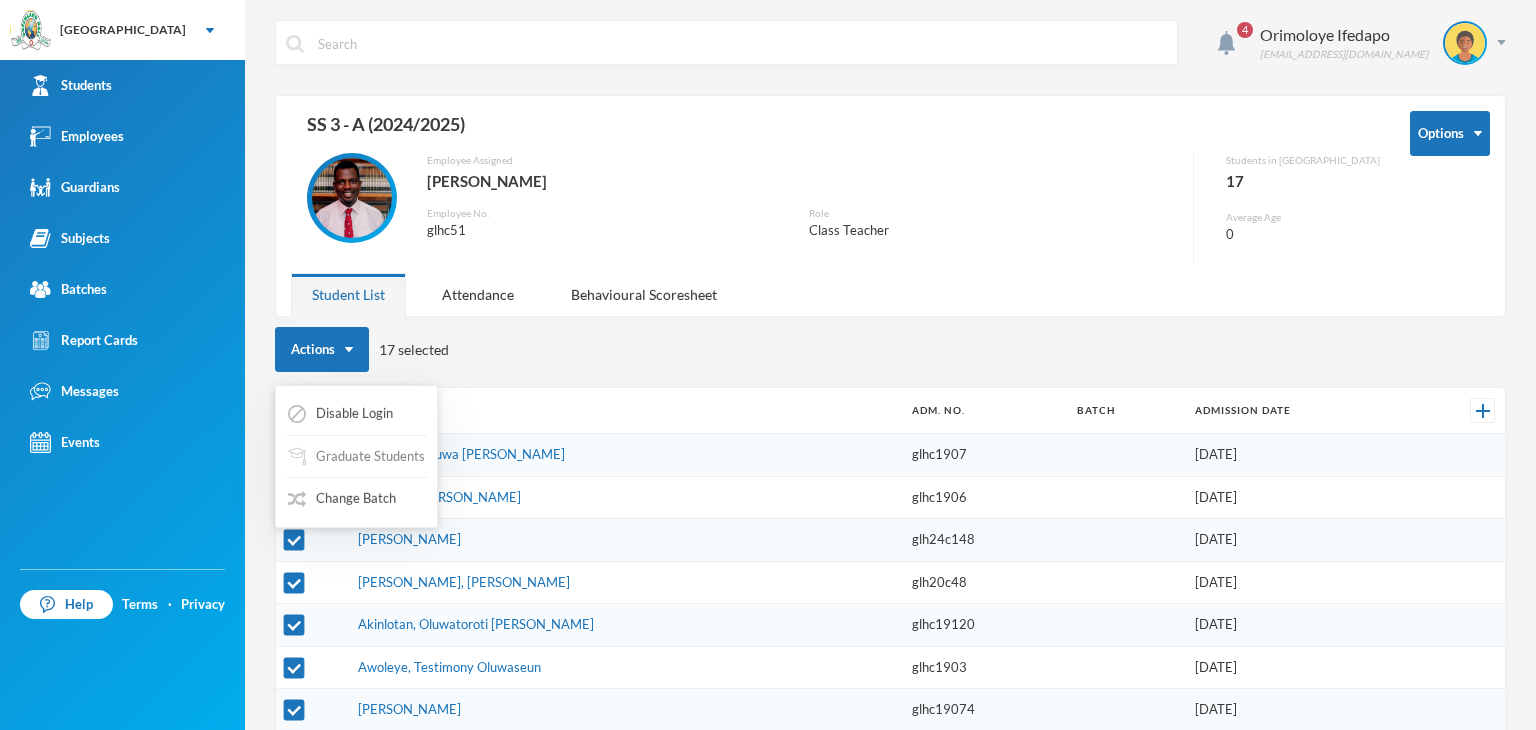click on "Graduate Students" at bounding box center [356, 457] 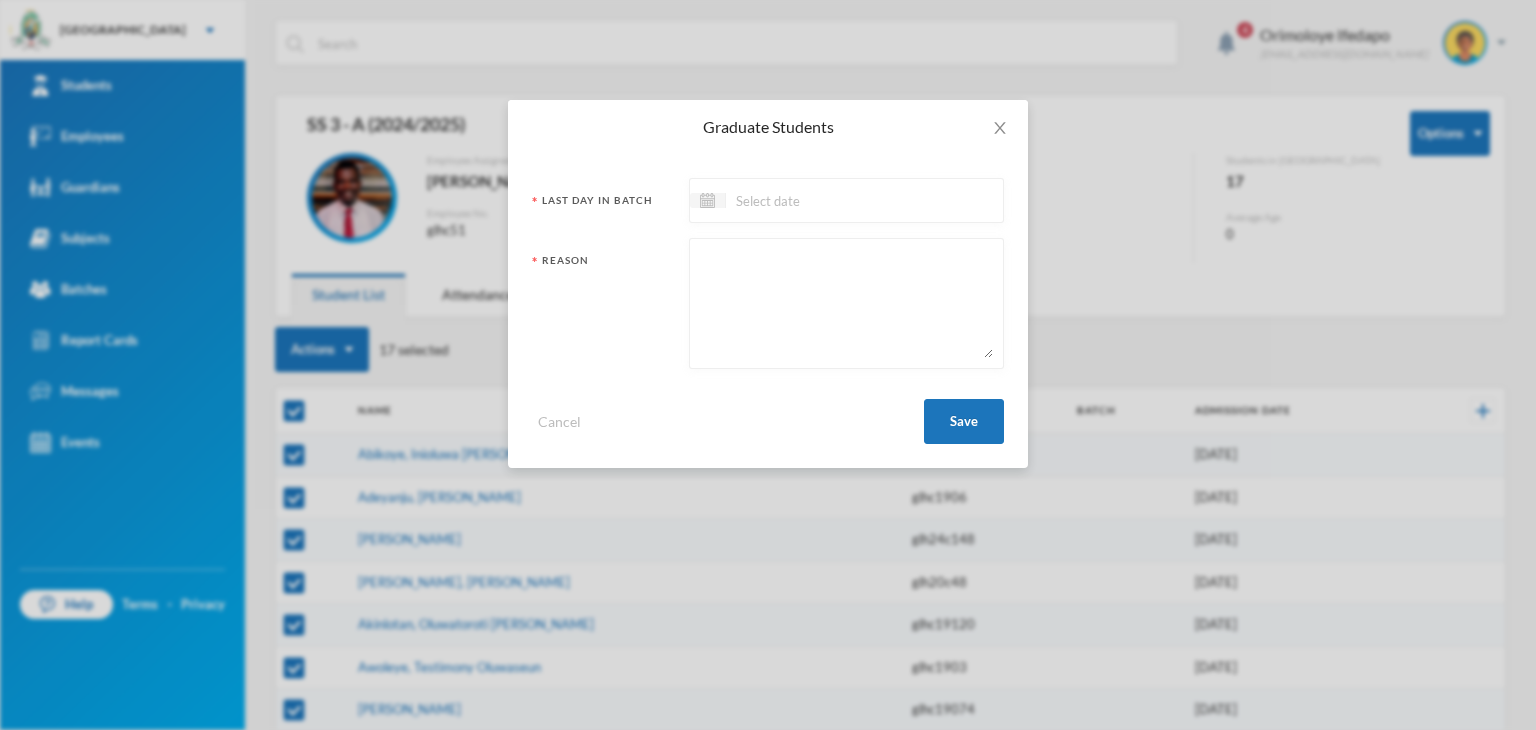 click at bounding box center [810, 200] 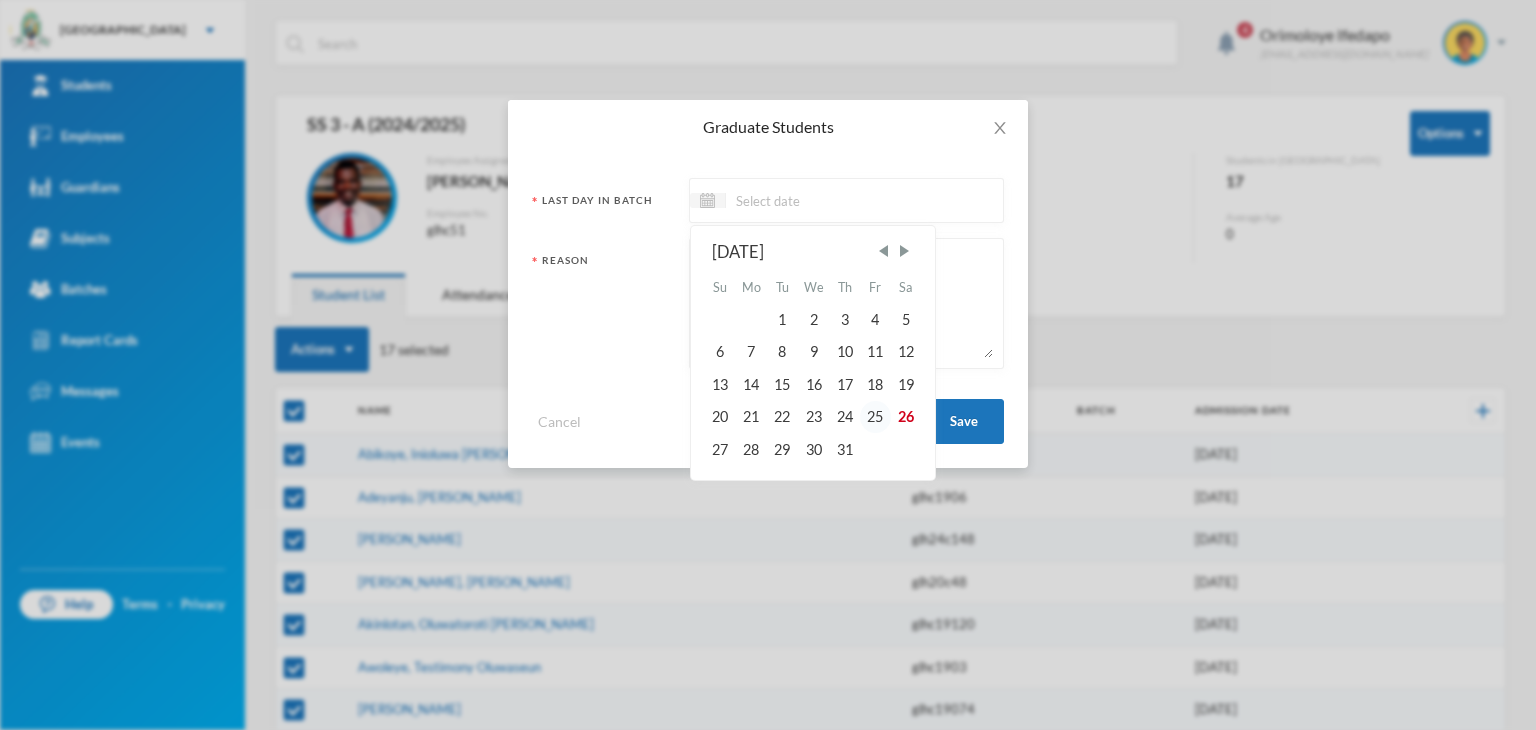 click on "25" at bounding box center [875, 417] 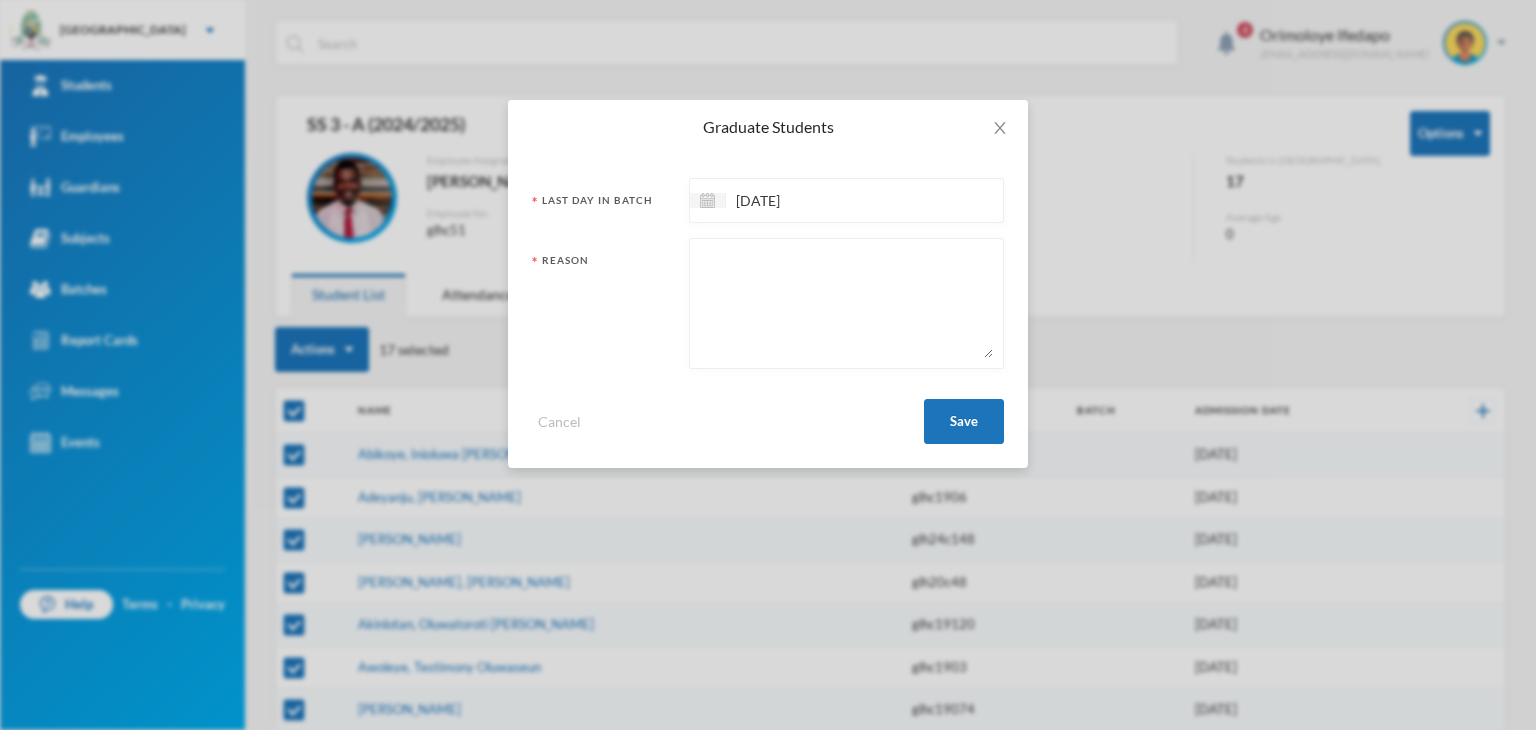 click at bounding box center [846, 303] 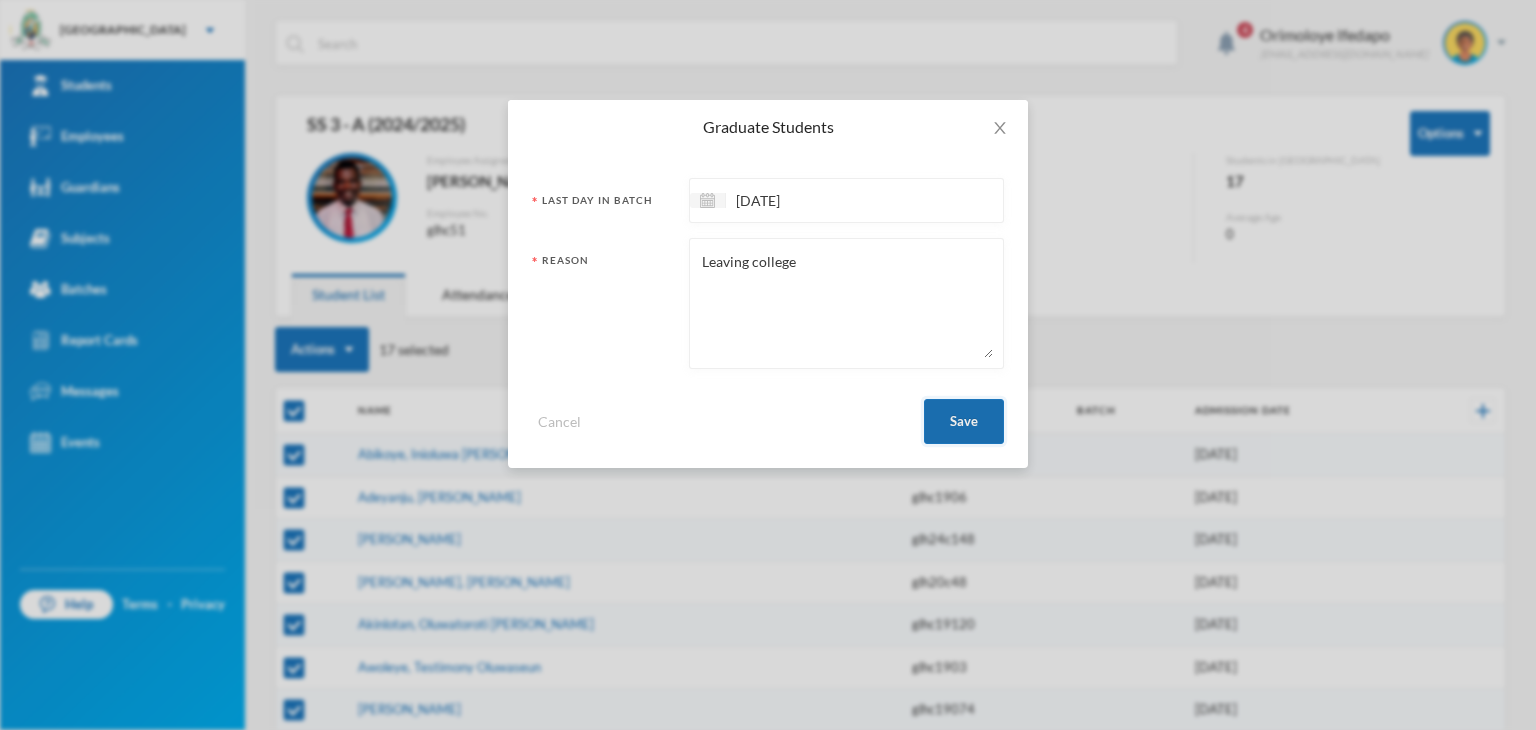 type on "Leaving college" 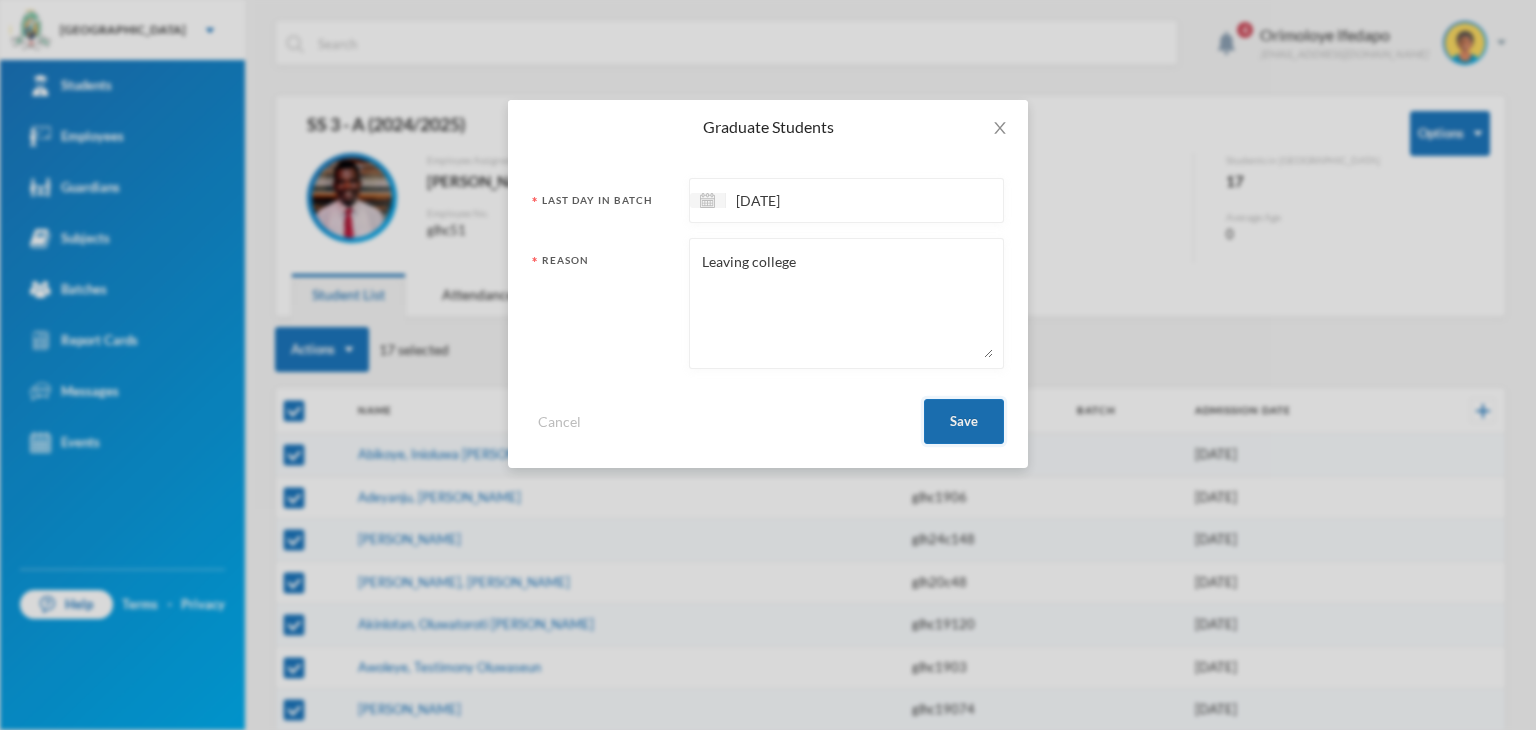 checkbox on "false" 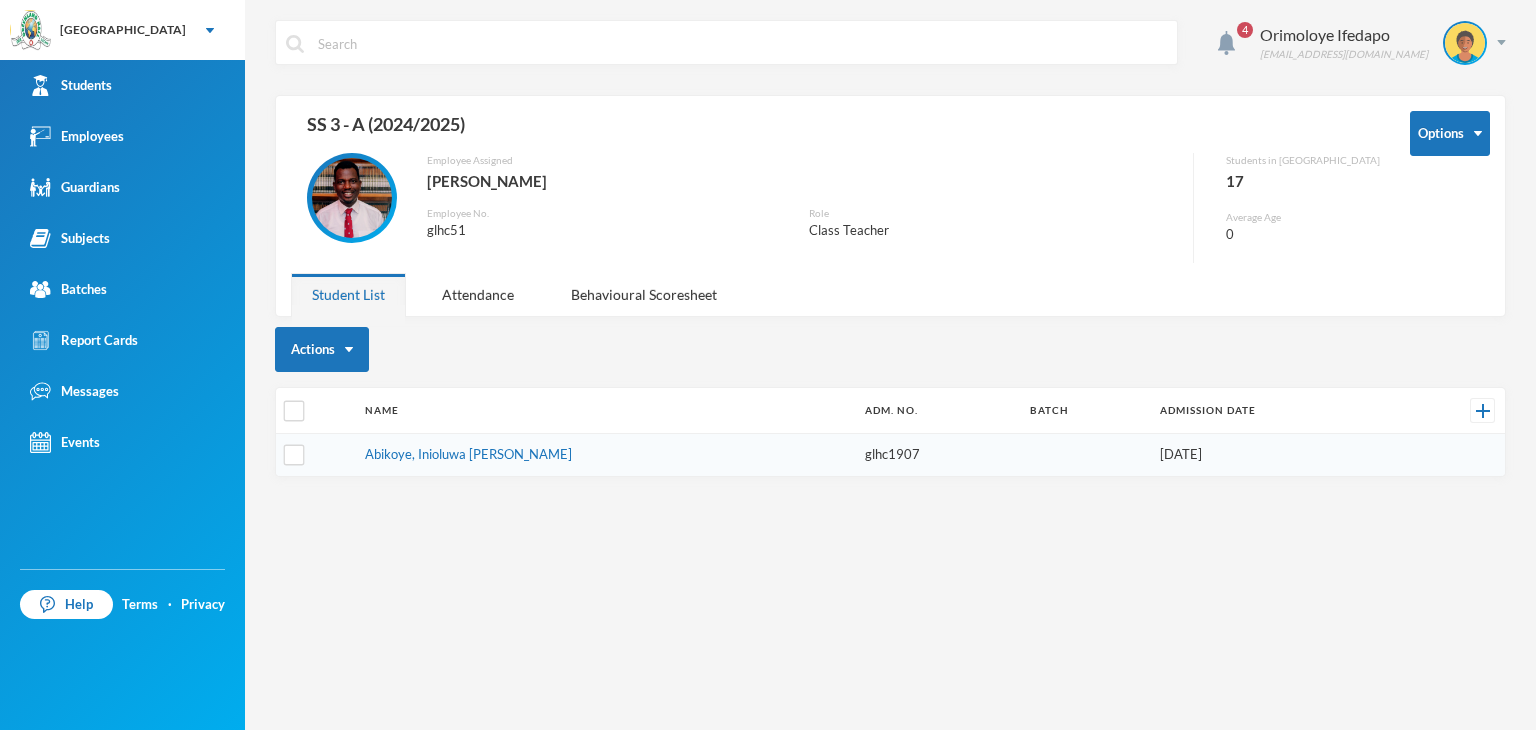 click on "Greenland Hall Your Bluebic Account Greenland Hall Add a New School Students Employees Guardians Subjects Batches Report Cards Messages Events Help Terms · Privacy Settings School Details Academic Sessions Classes Class Sets Subject Names 4 Orimoloye Ifedapo dapo.orimoloye@greenlandhall.org Options SS 3 - A (2024/2025) Employee Assigned Gabriel, Olujimi A. Employee No. glhc51 Role Class Teacher Students in Batch 17 Average Age 0 Student List Attendance Behavioural Scoresheet Actions  Name Adm. No. Batch Admission Date Abikoye, Inioluwa Eunice glhc1907 23/09/2019   17 student(s) moved to graduated students database Disable Login Graduate Students Change Batch Graduate Students Last Day In Batch 25/07/2025 Reason Leaving college  Cancel Save" at bounding box center (768, 365) 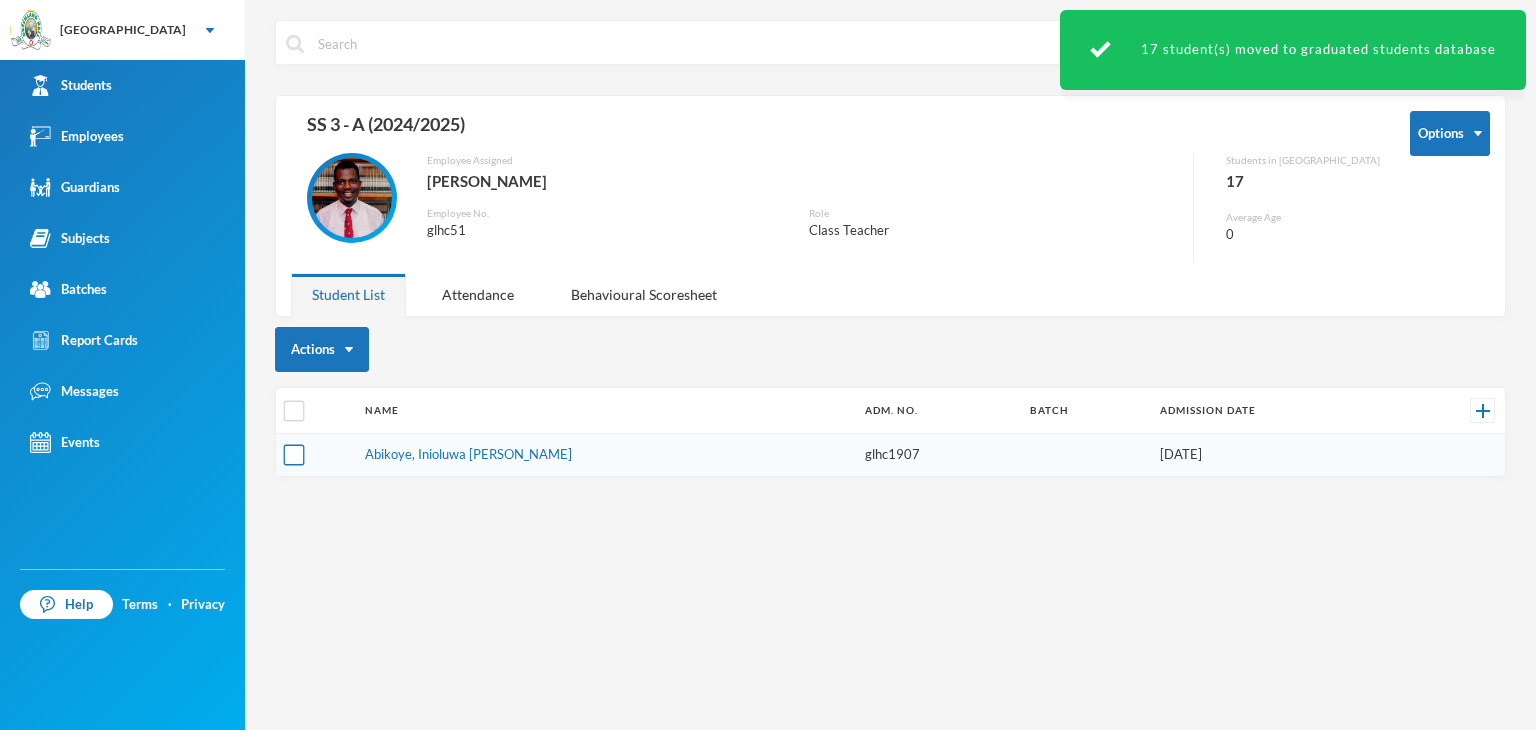 click at bounding box center [294, 455] 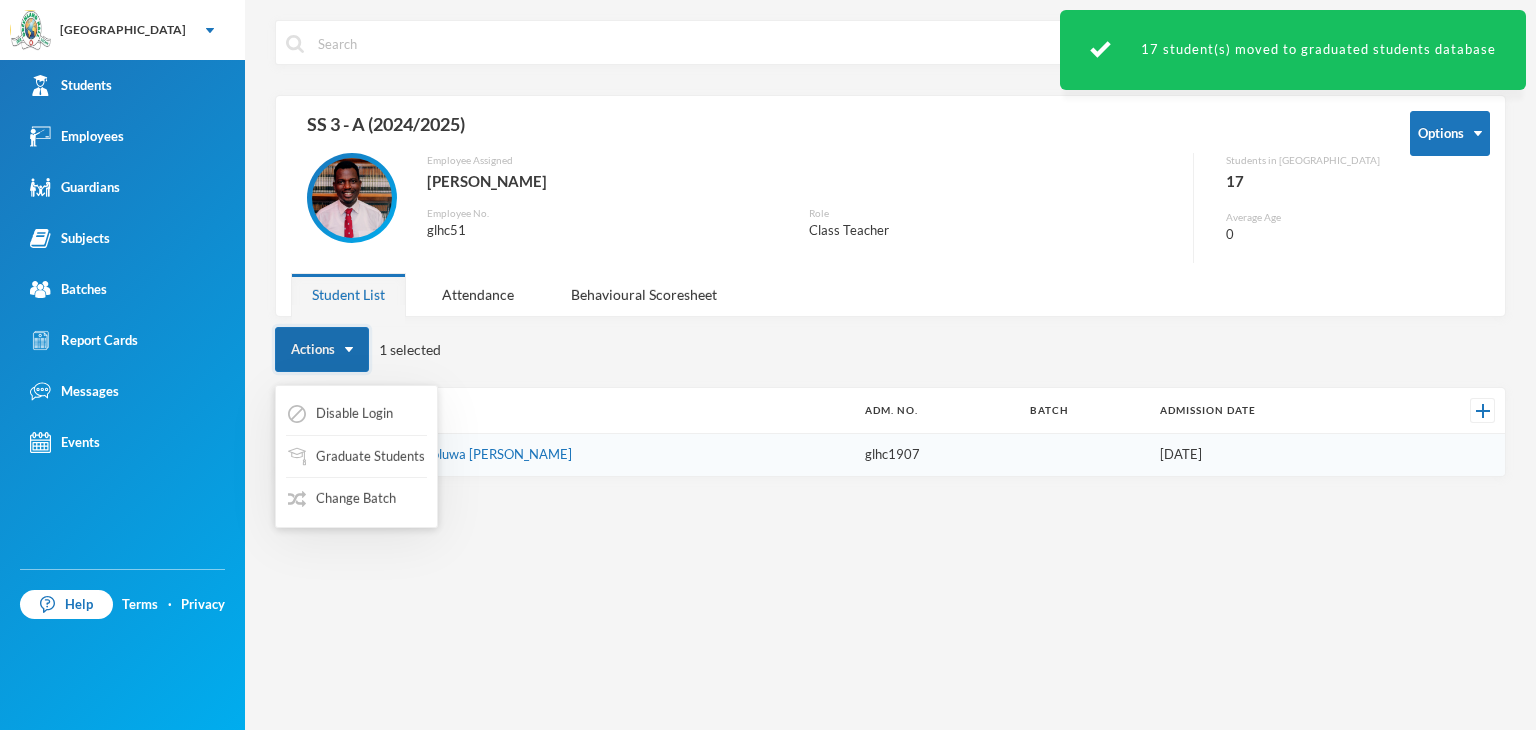 click at bounding box center [349, 349] 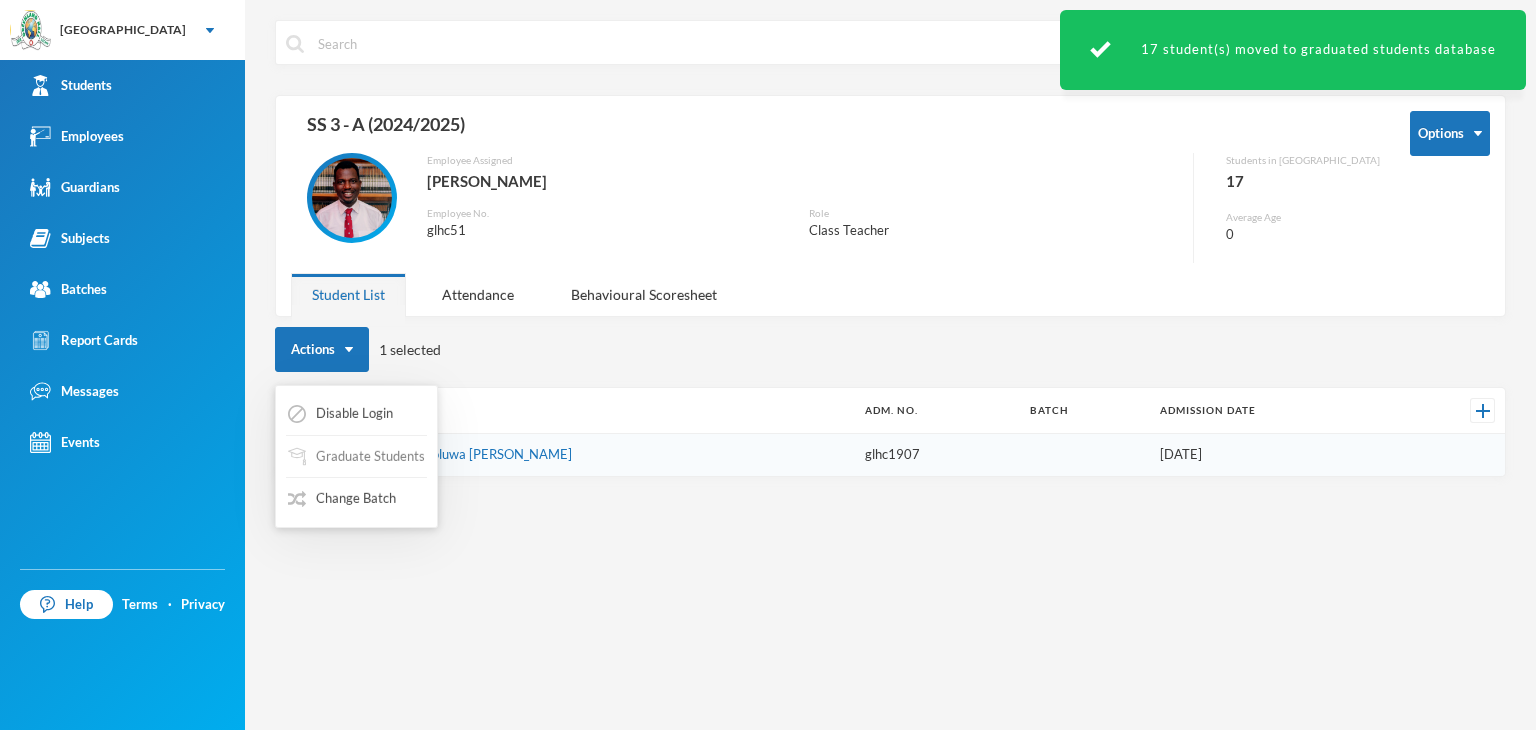 click on "Graduate Students" at bounding box center [356, 457] 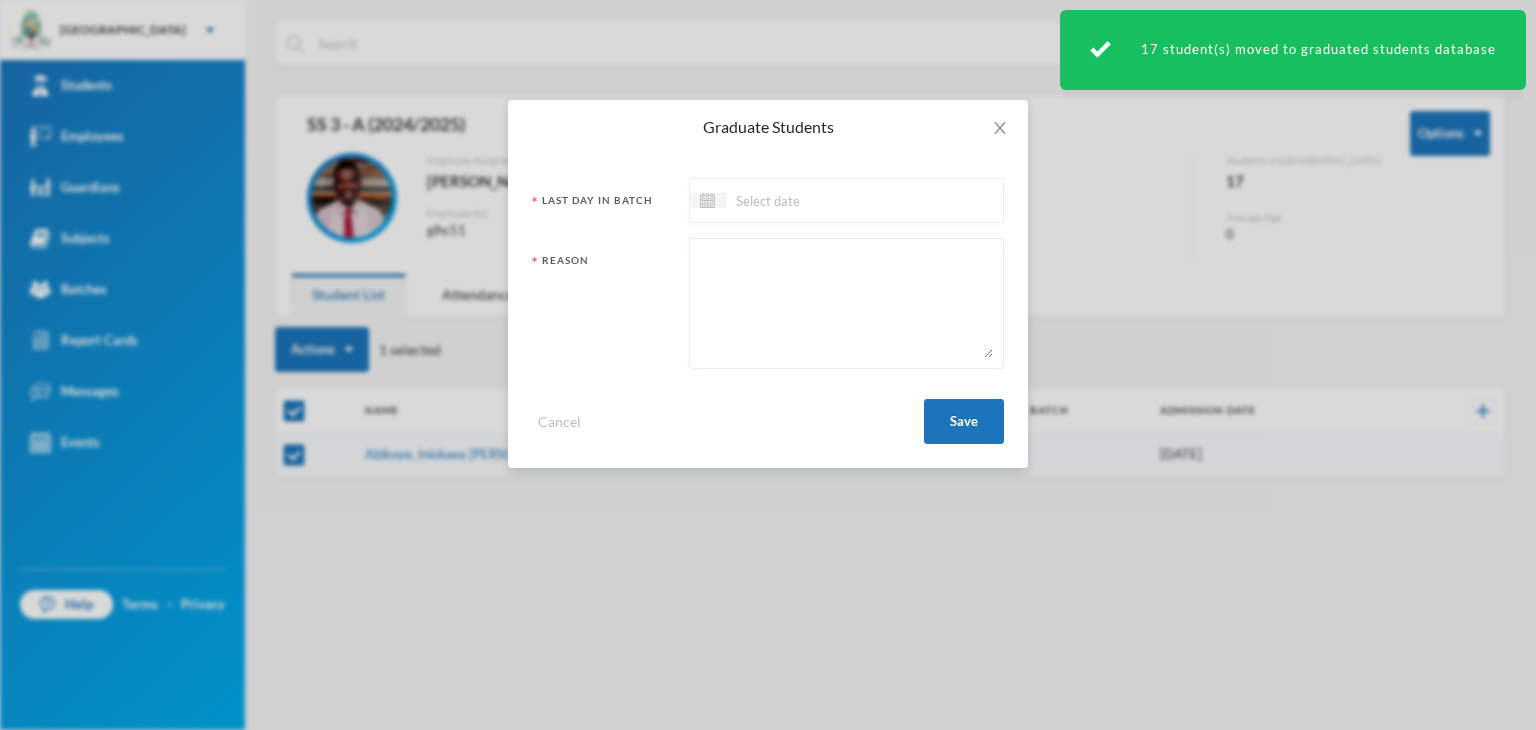click at bounding box center [810, 200] 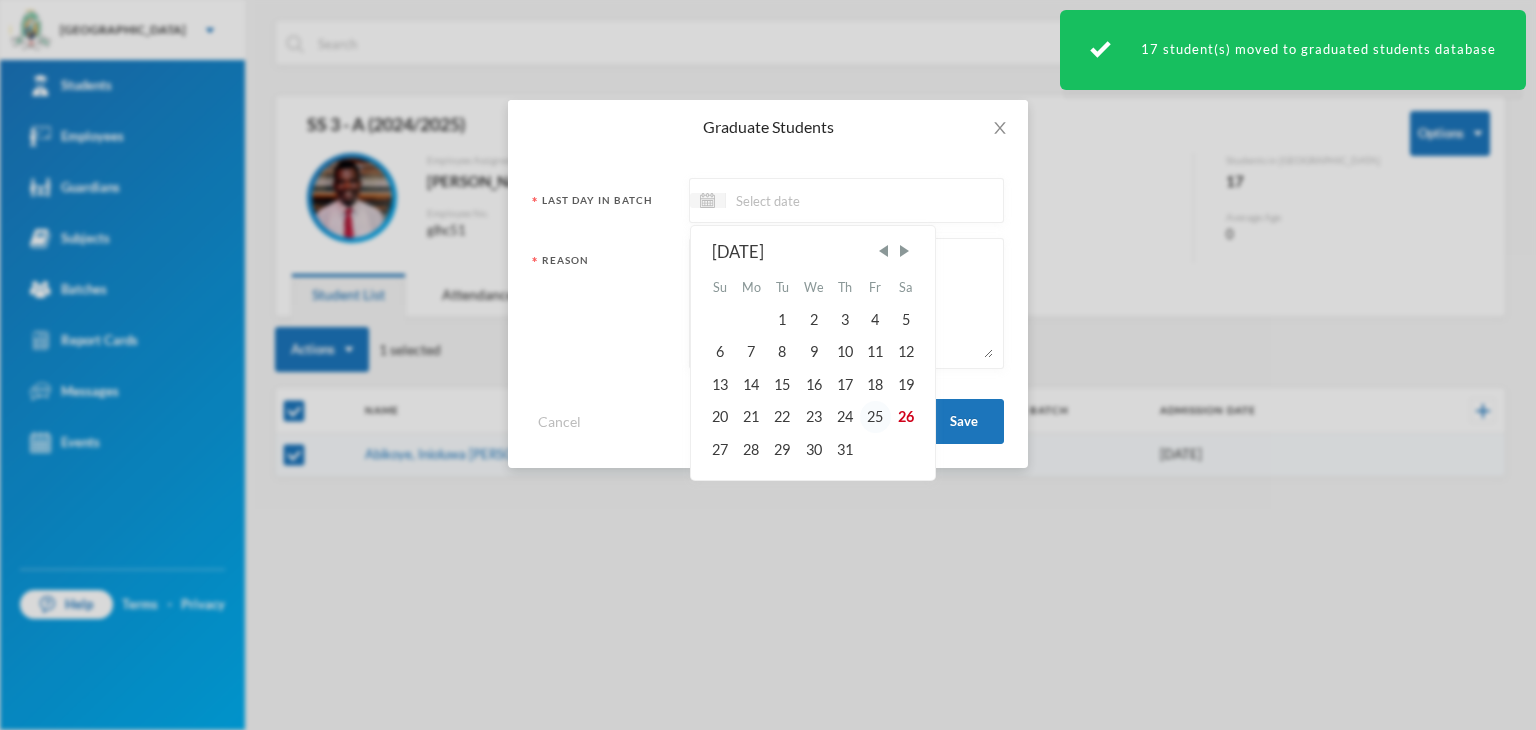 click on "25" at bounding box center (875, 417) 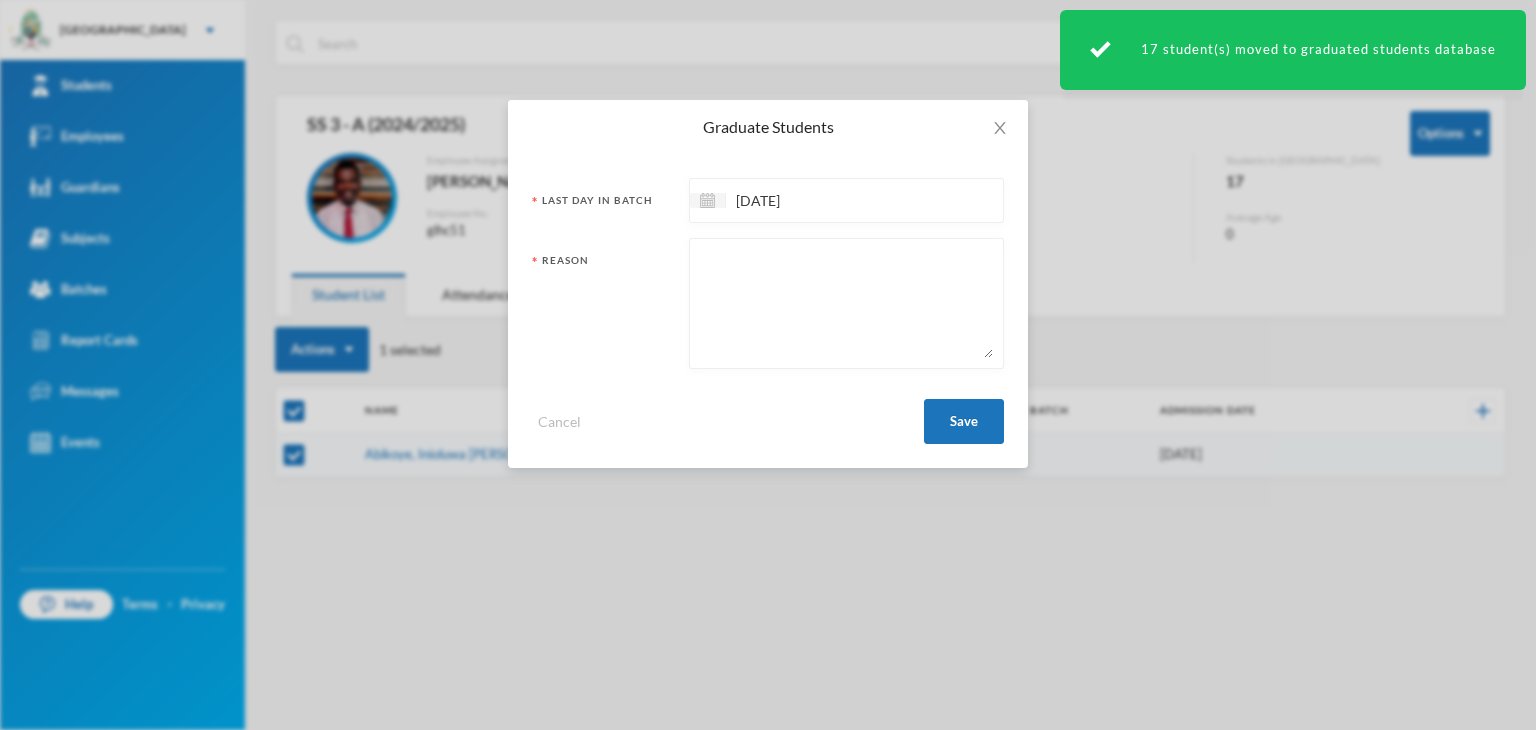 click at bounding box center [846, 303] 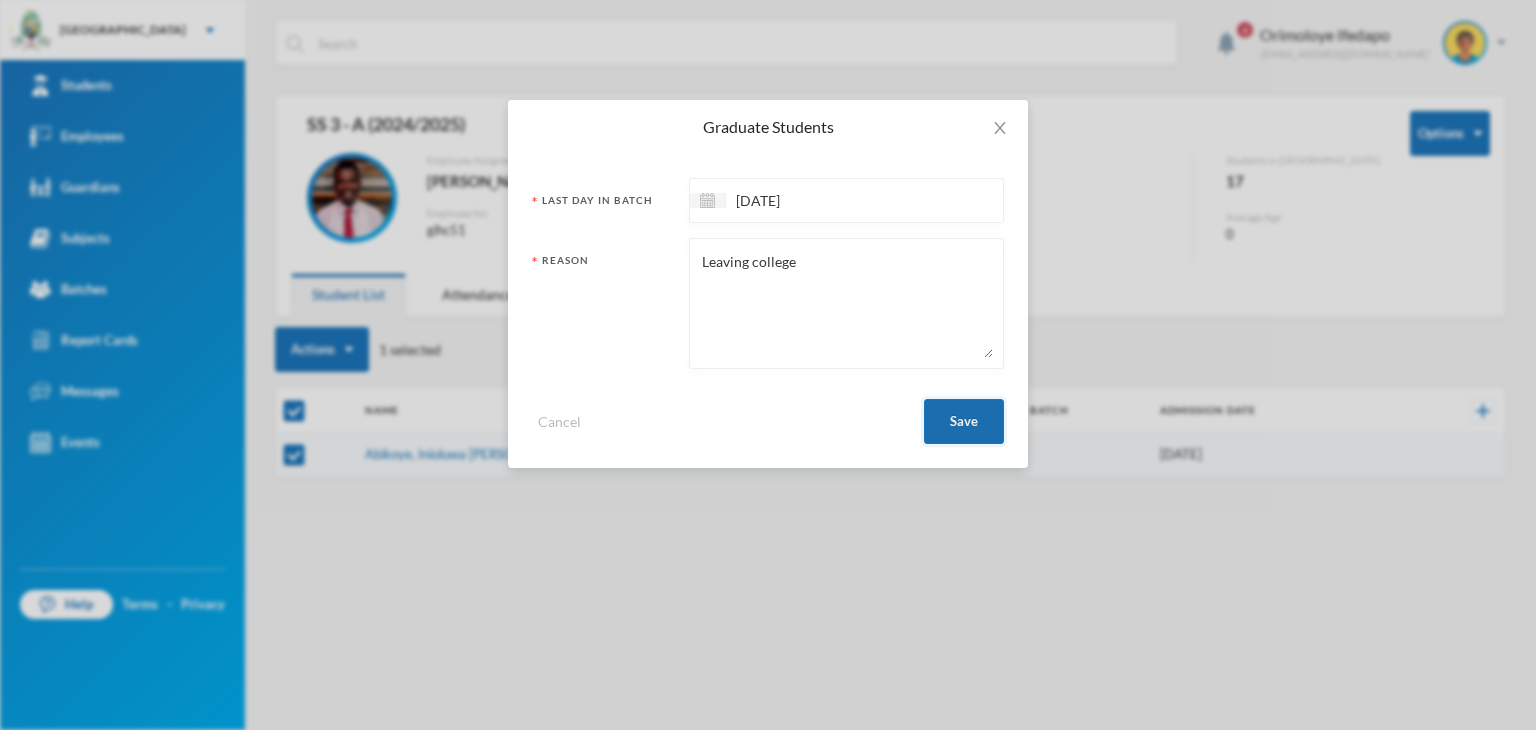 type on "Leaving college" 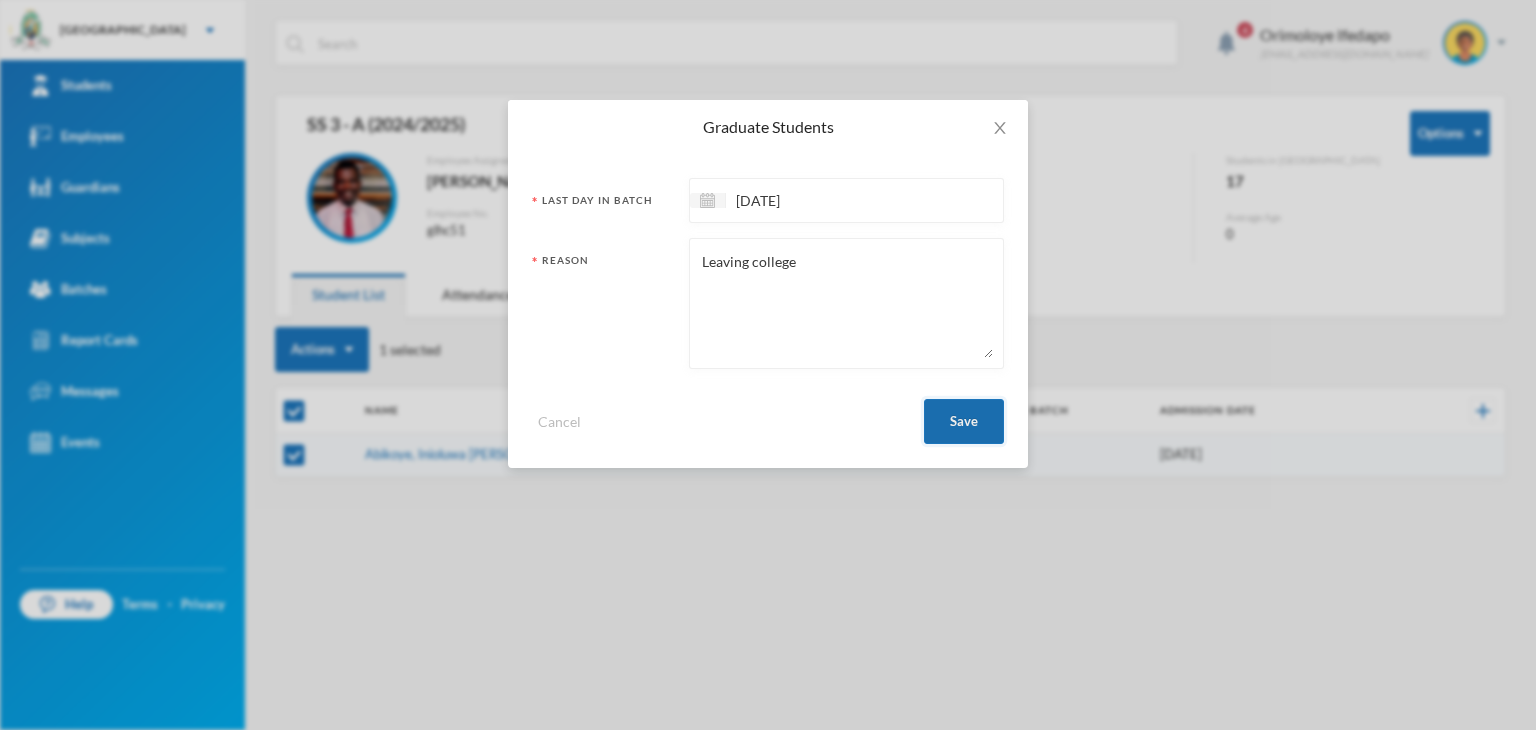 click on "Save" at bounding box center [964, 421] 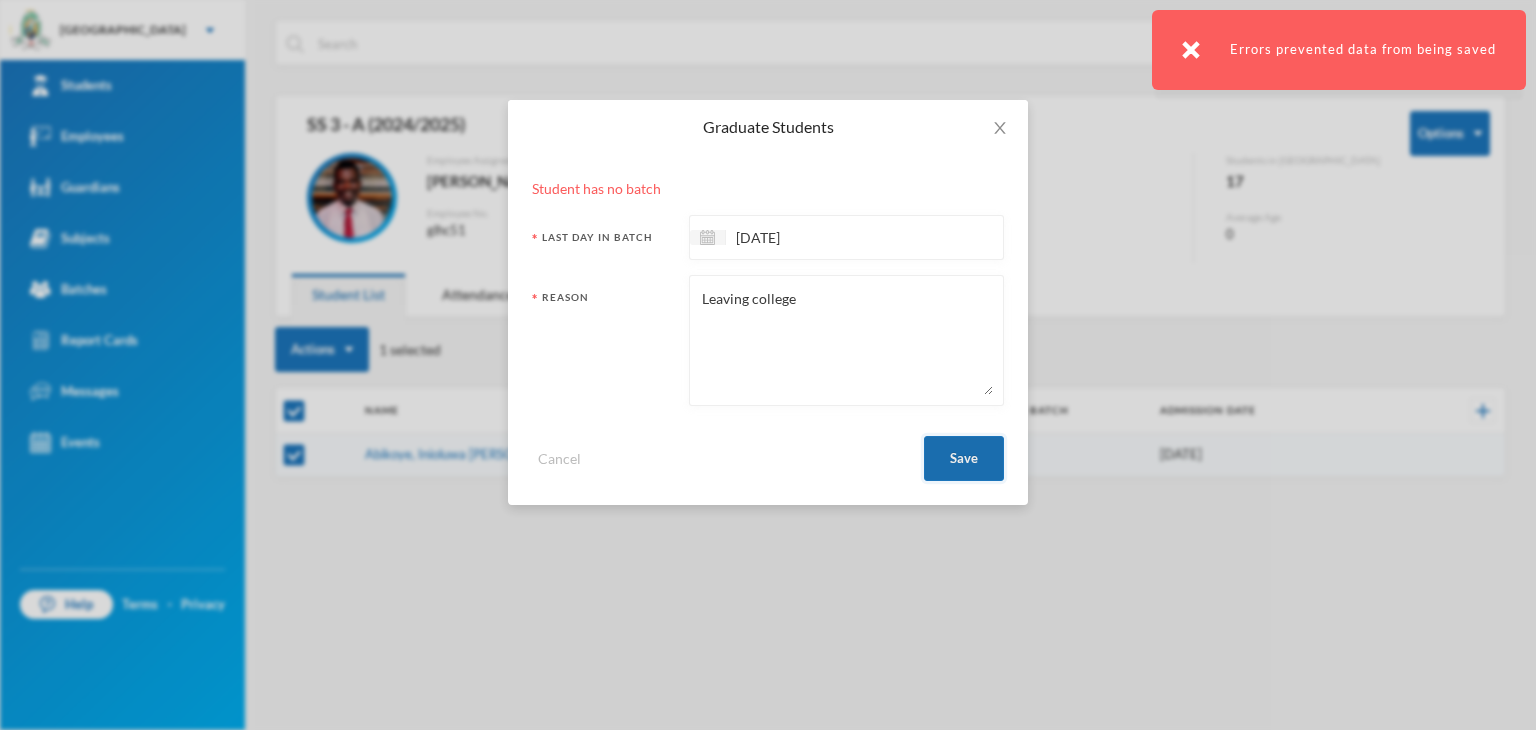 click on "Save" at bounding box center [964, 458] 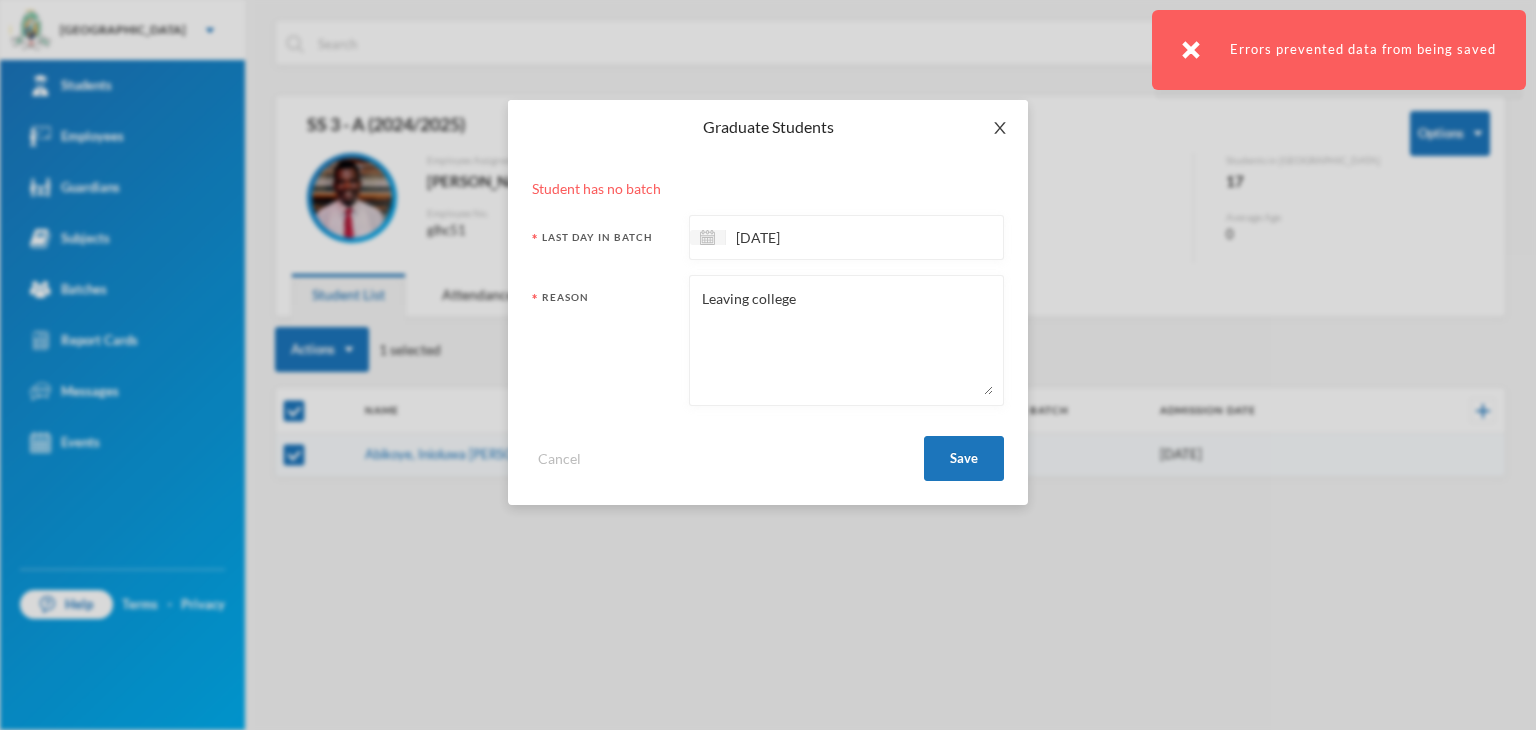 click 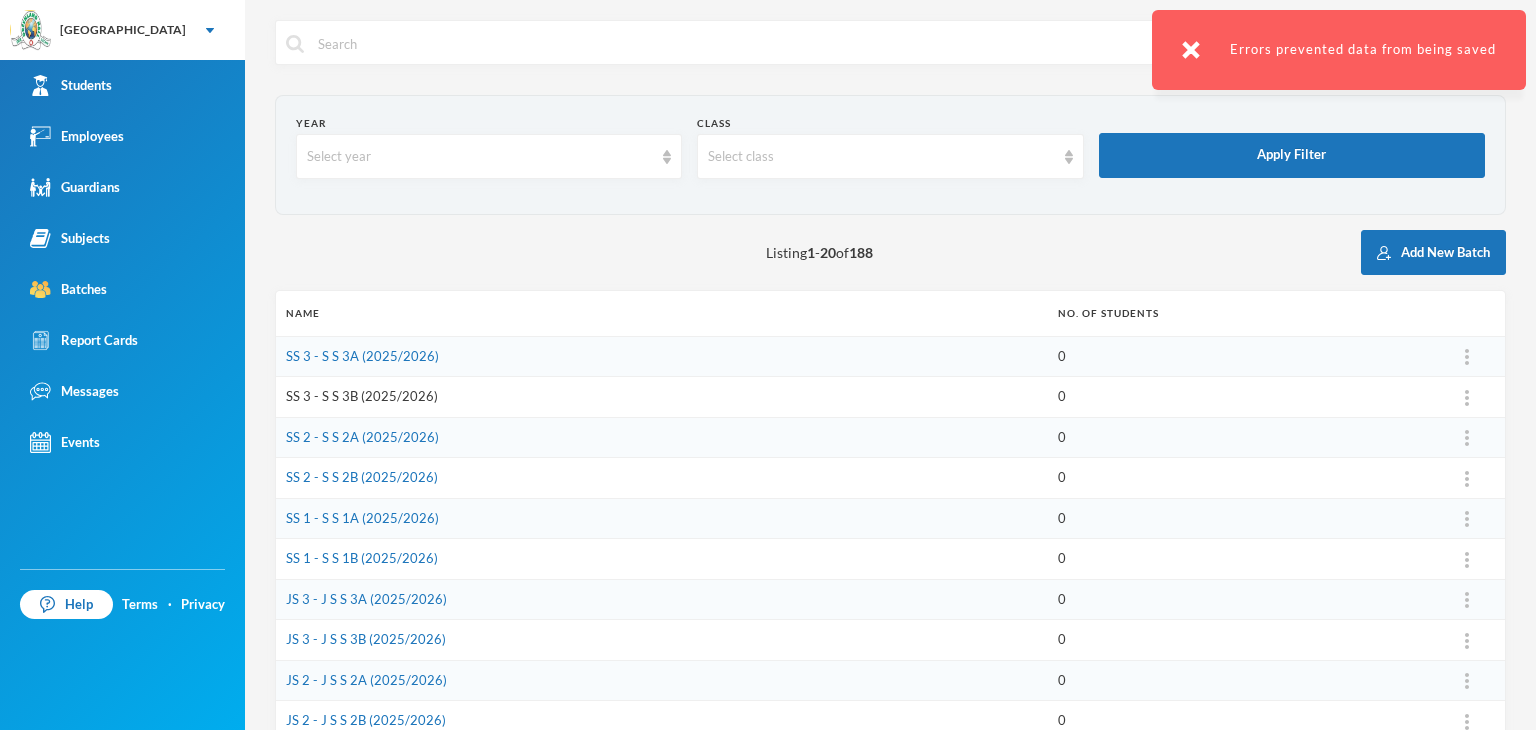 click on "SS 3 - S S 3B (2025/2026)" at bounding box center (362, 396) 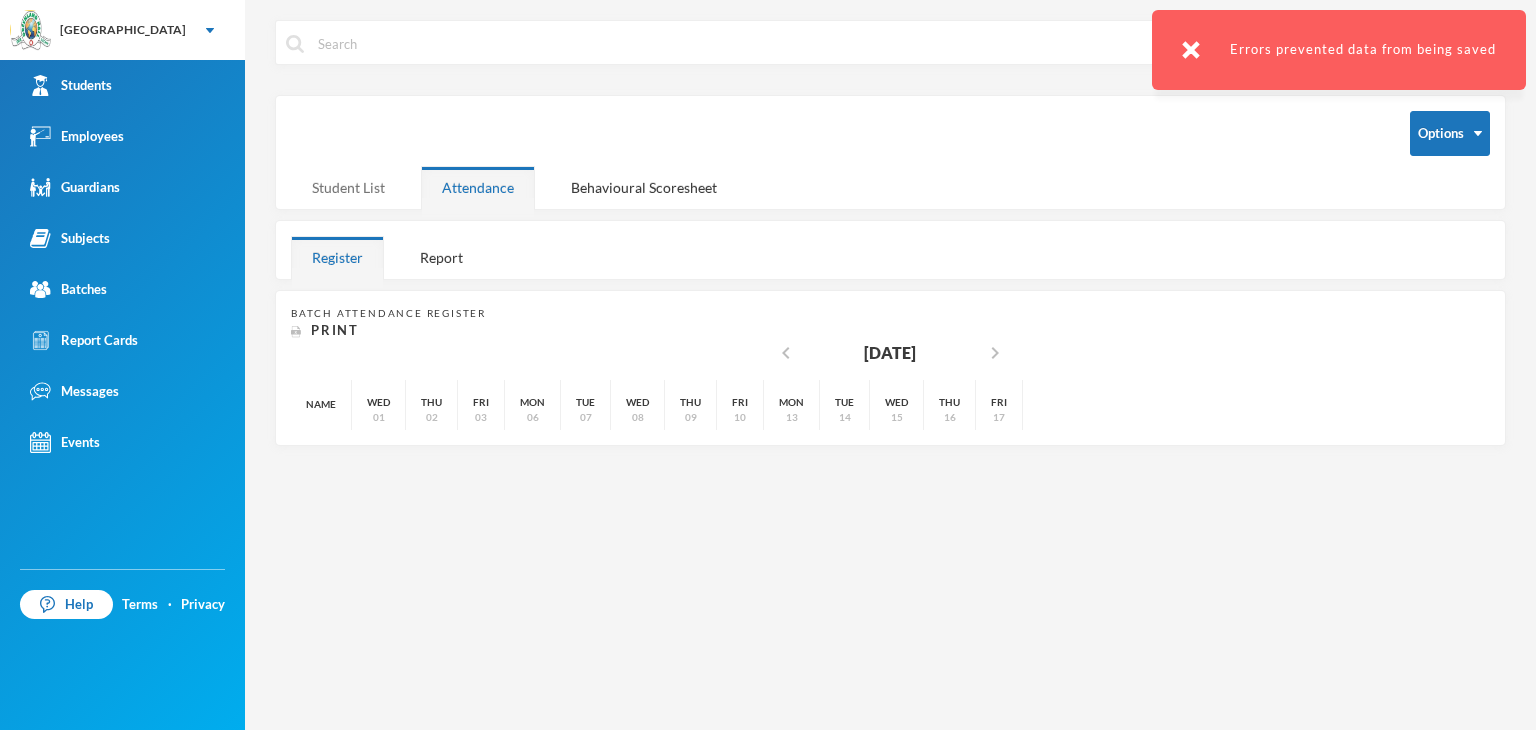 click on "Student List" at bounding box center (348, 187) 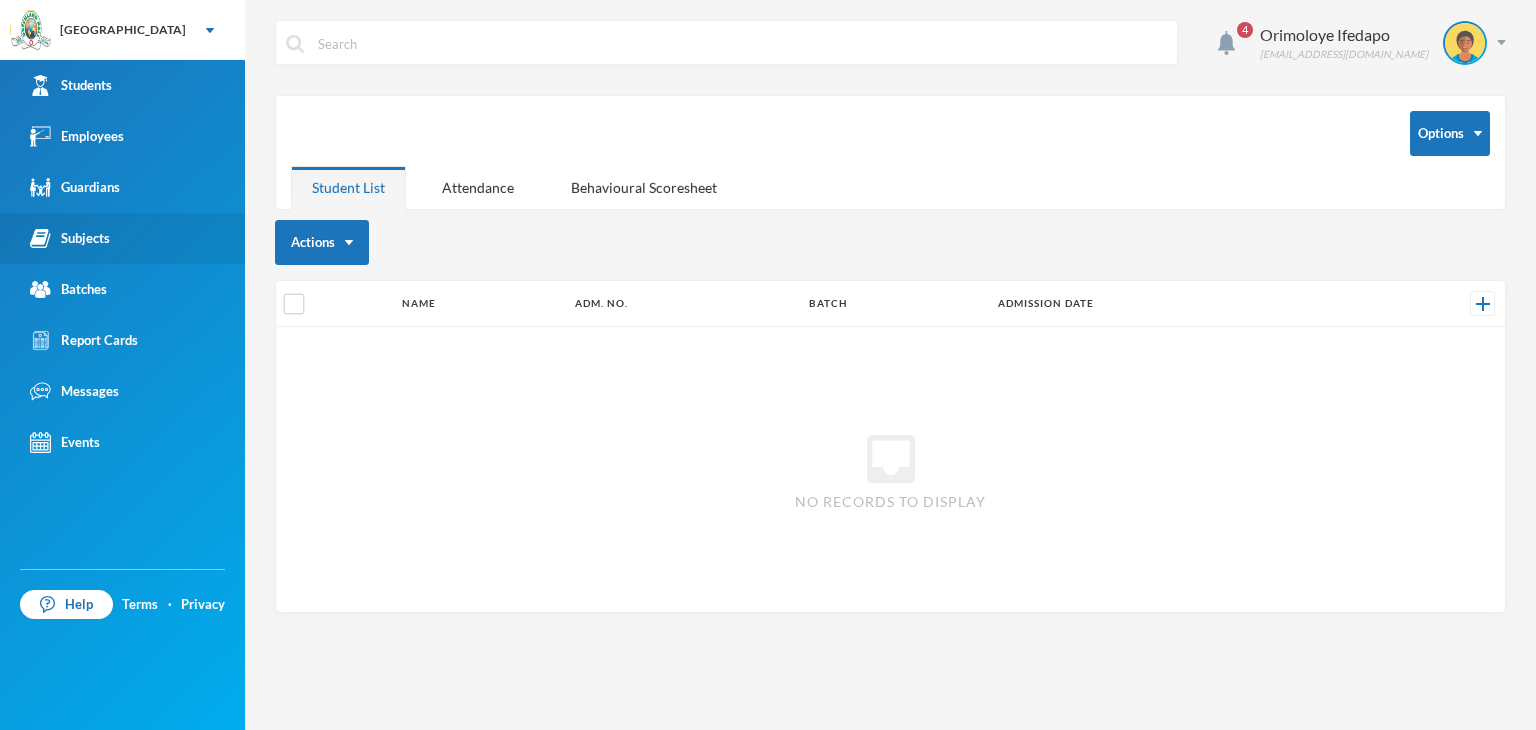 click on "Subjects" at bounding box center [70, 238] 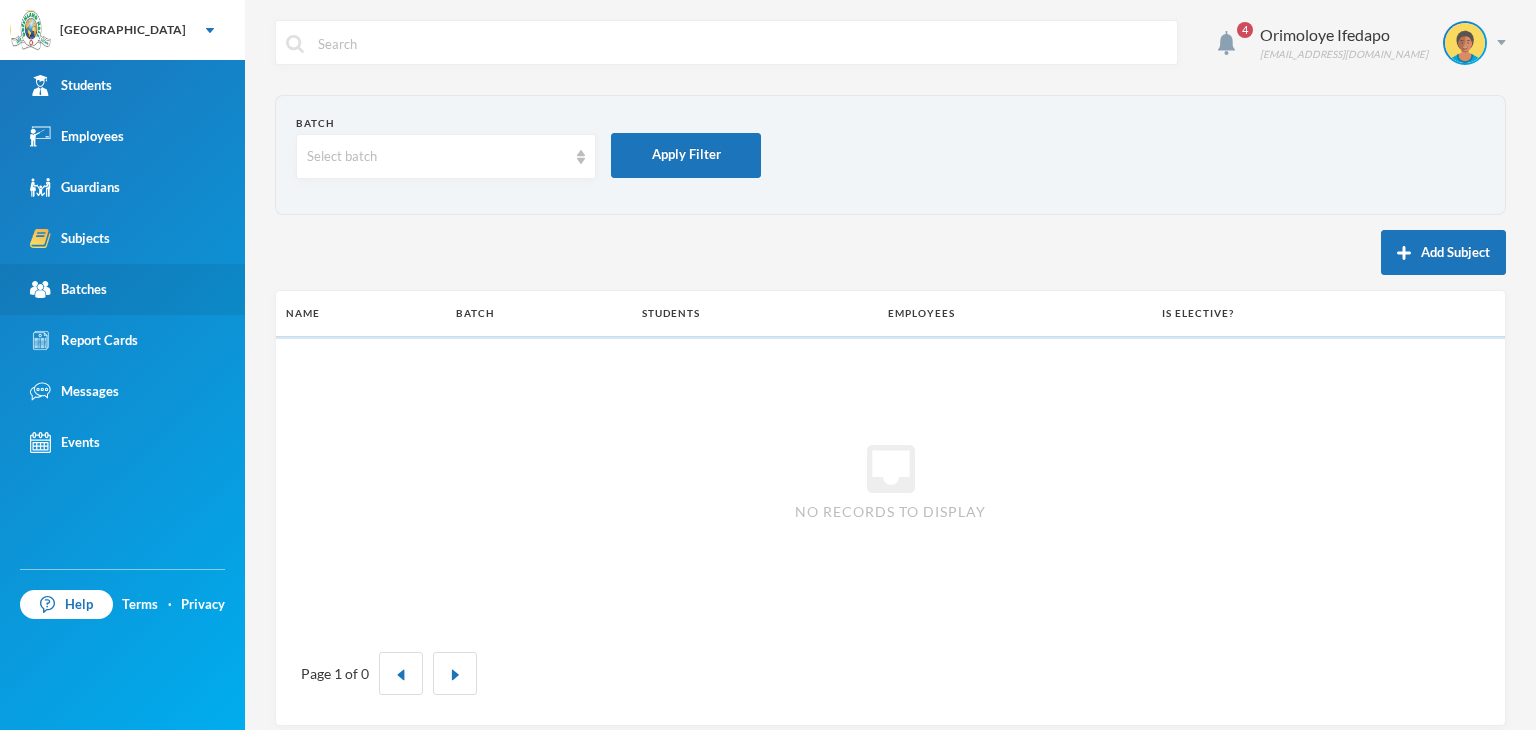 click on "Batches" at bounding box center (122, 289) 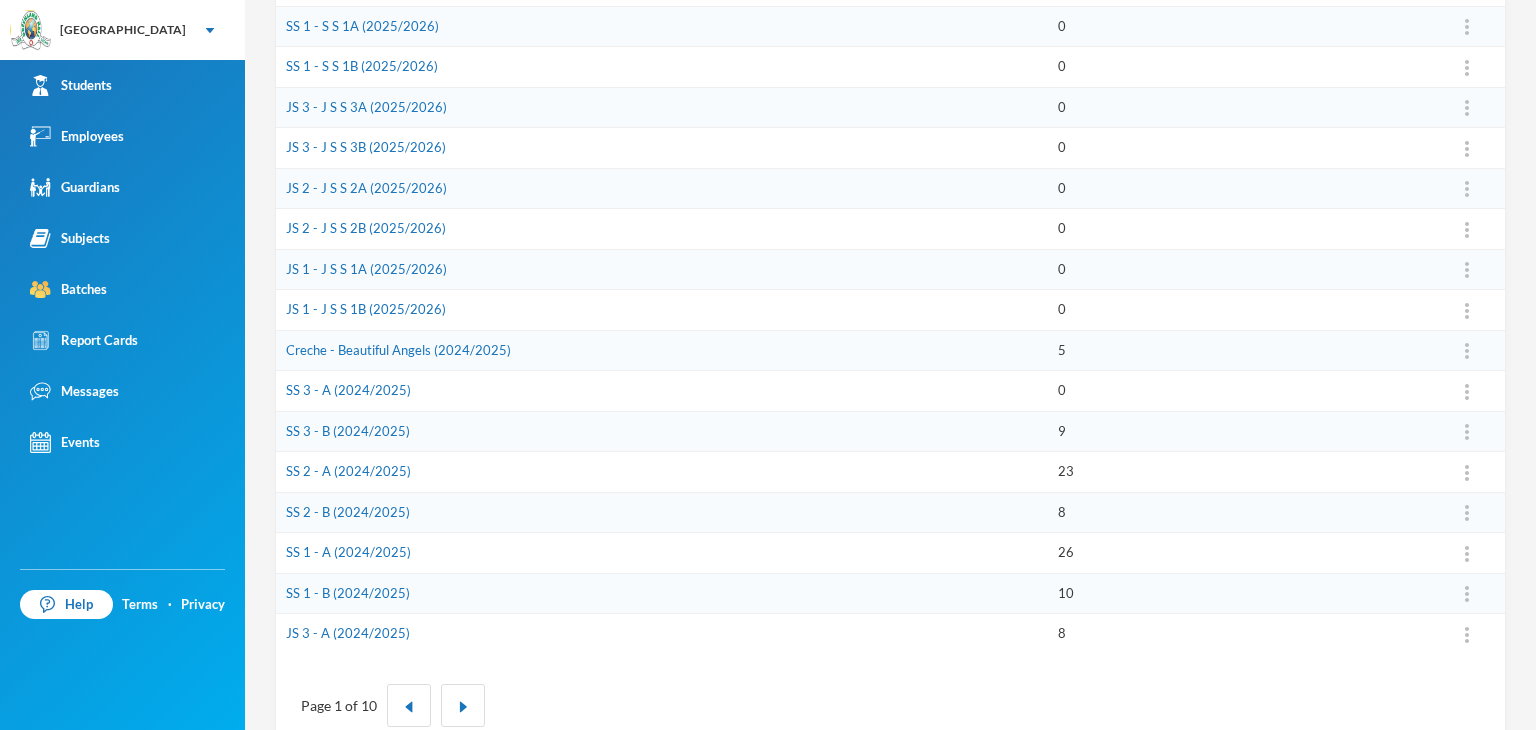 scroll, scrollTop: 500, scrollLeft: 0, axis: vertical 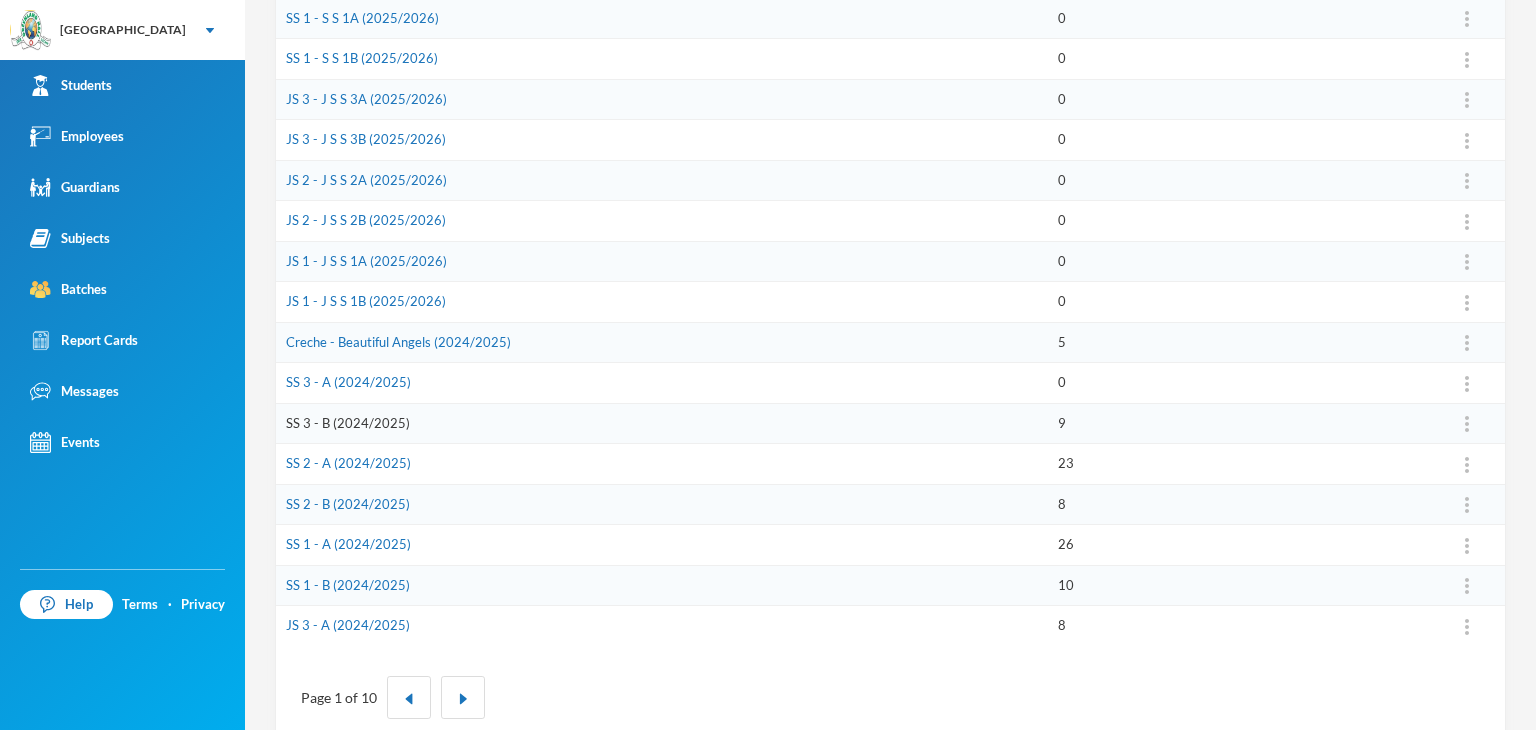 click on "SS 3 - B (2024/2025)" at bounding box center (348, 423) 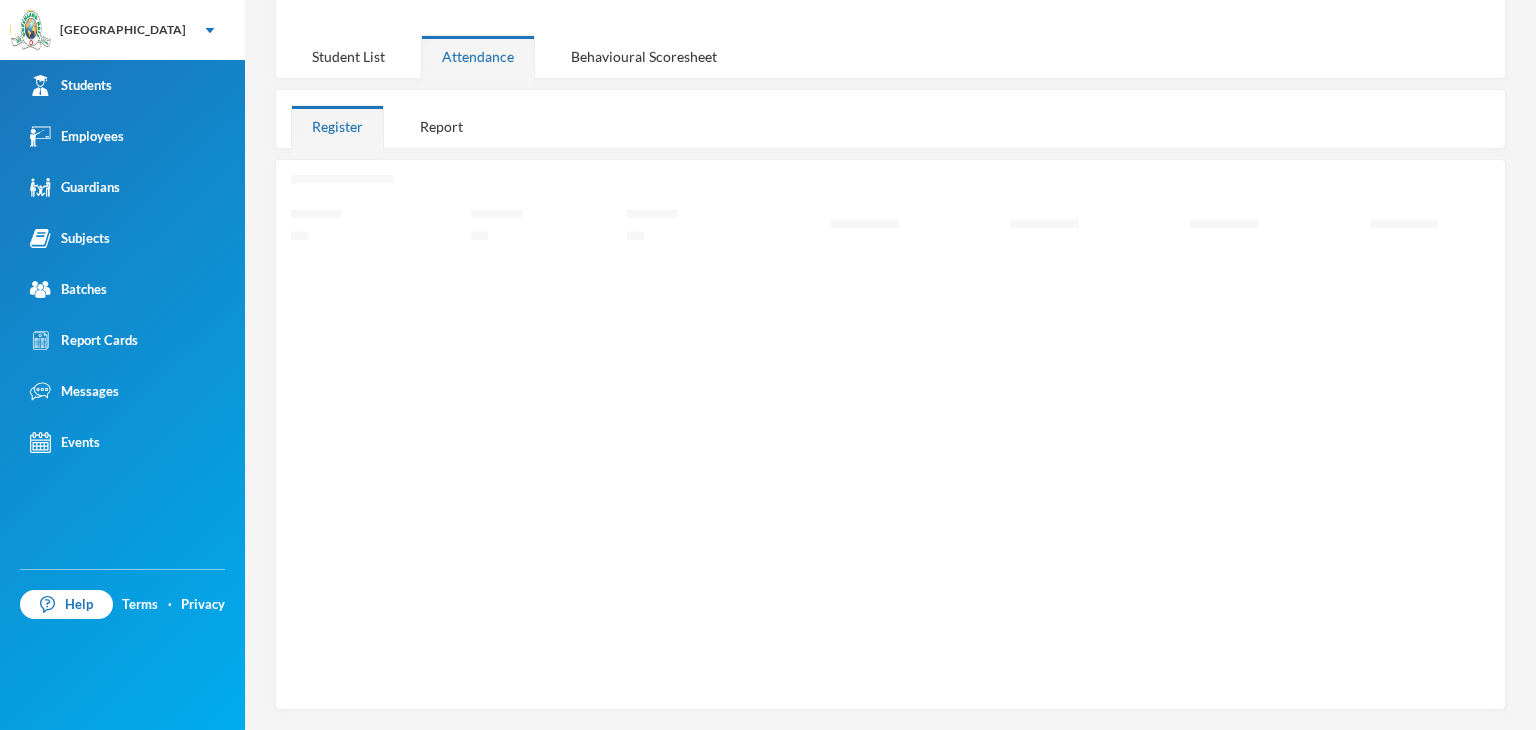 scroll, scrollTop: 246, scrollLeft: 0, axis: vertical 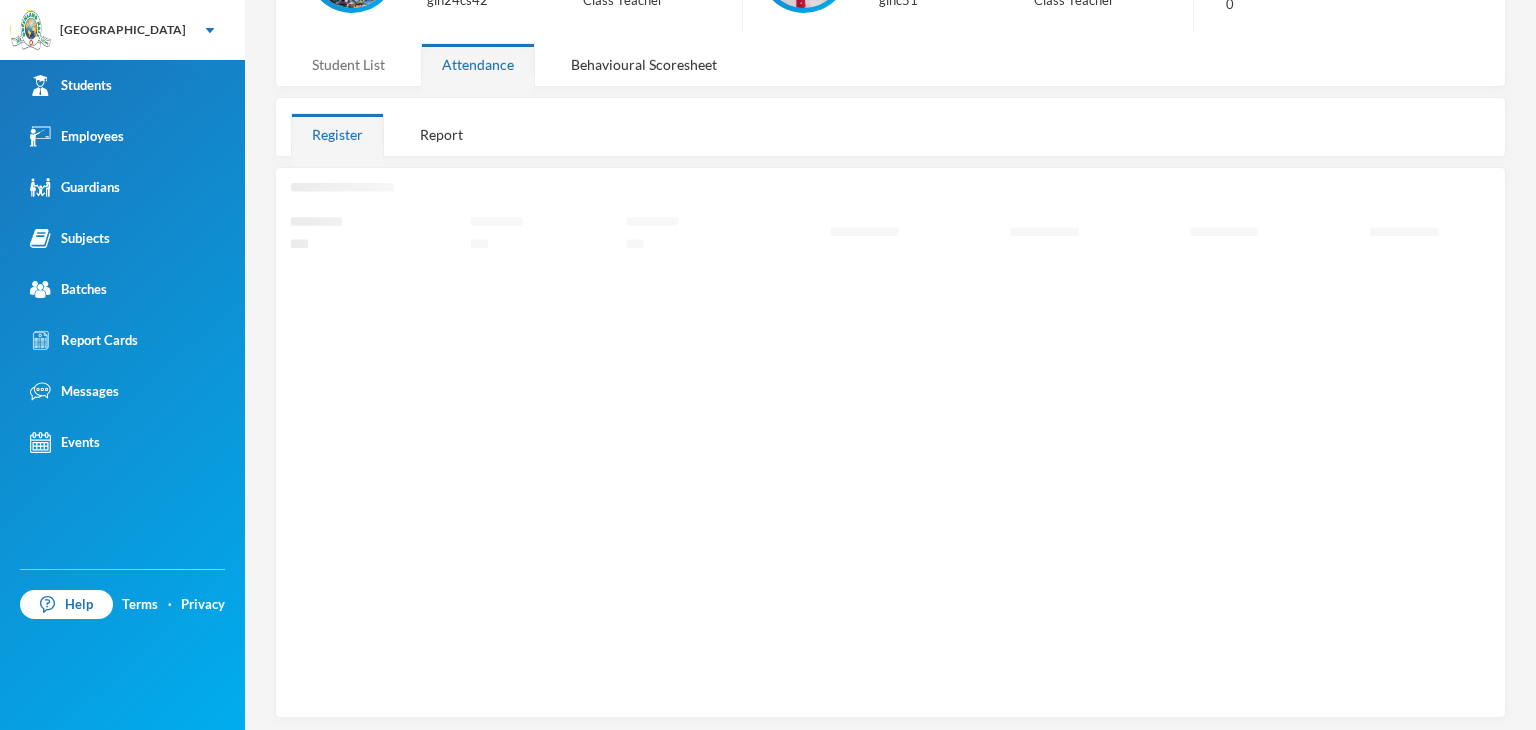 click on "Student List" at bounding box center [348, 64] 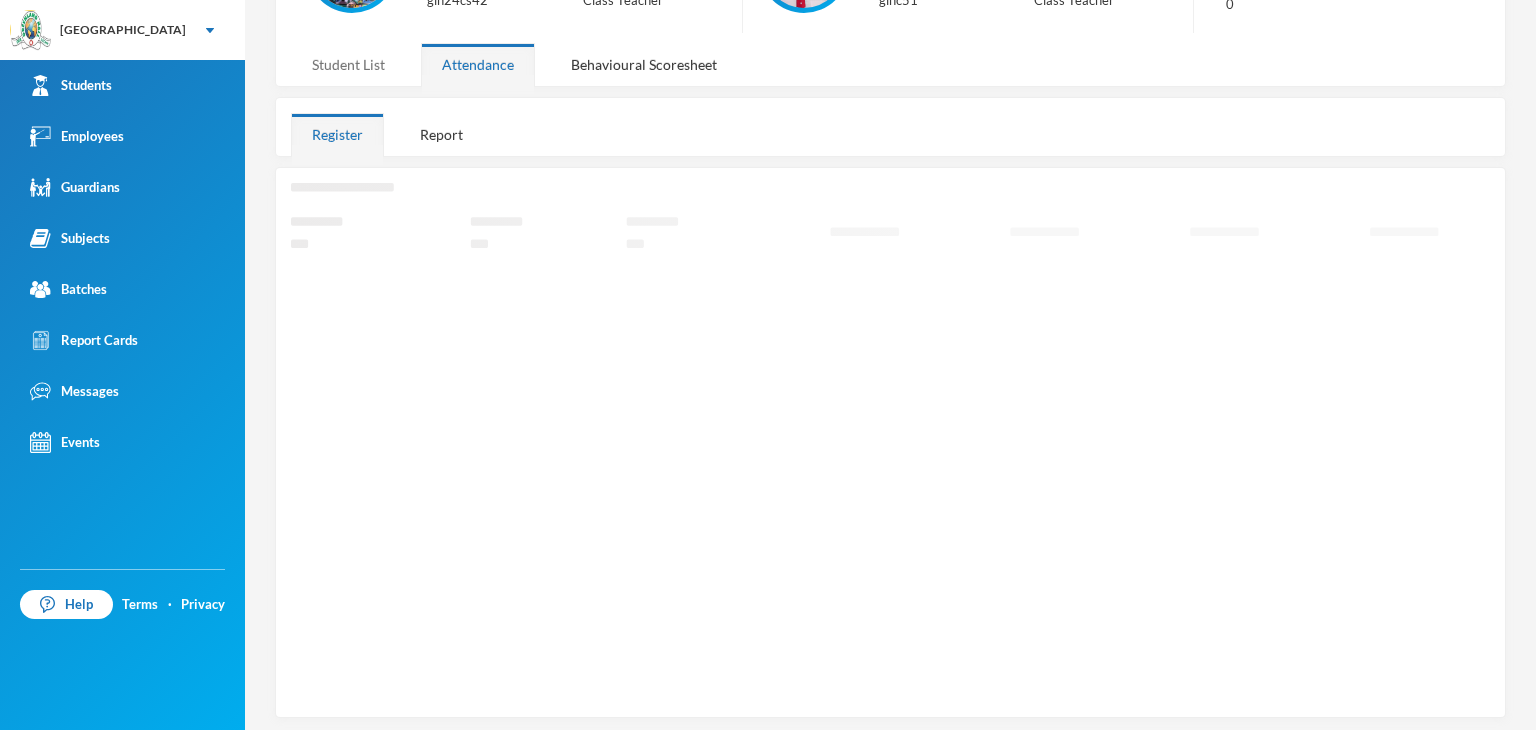 scroll, scrollTop: 99, scrollLeft: 0, axis: vertical 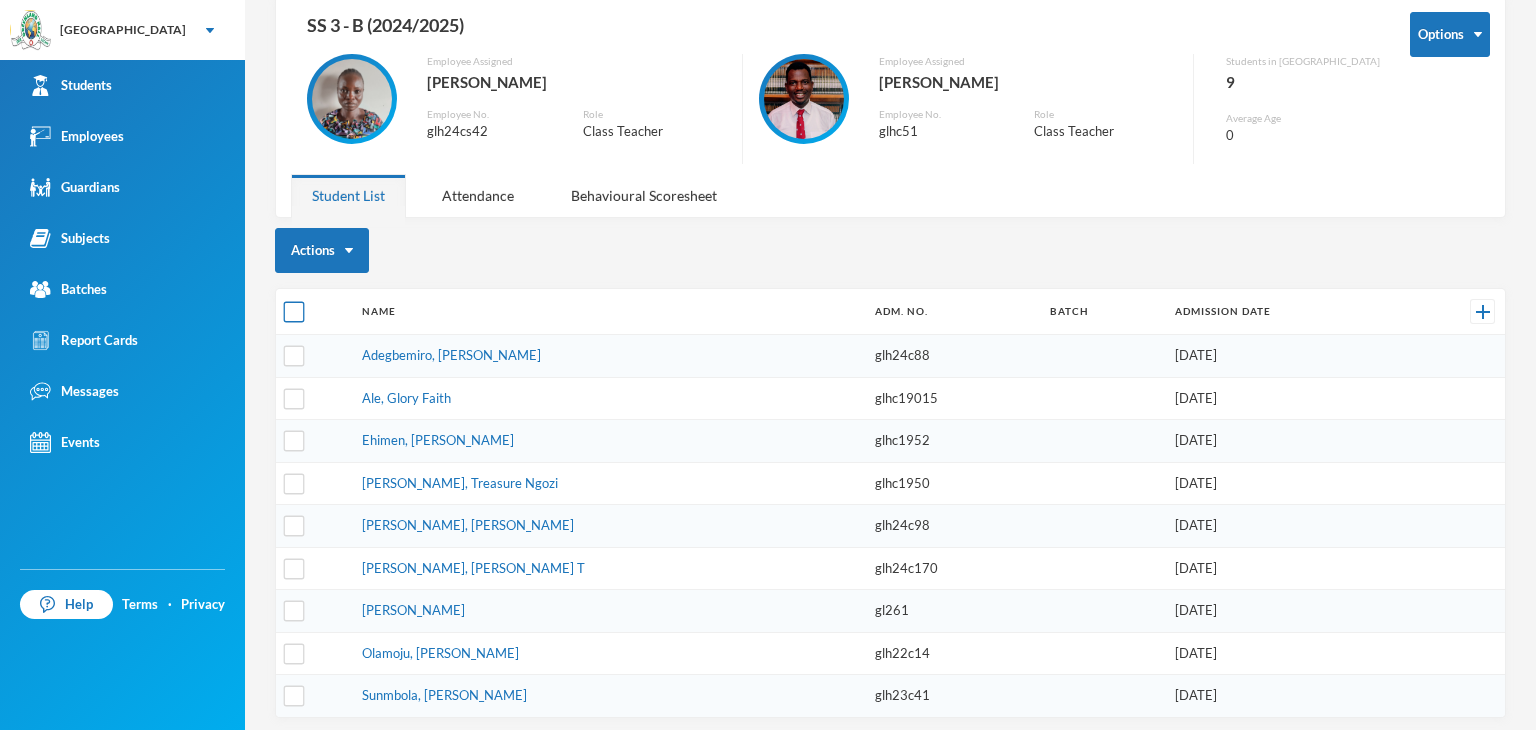 click at bounding box center (294, 312) 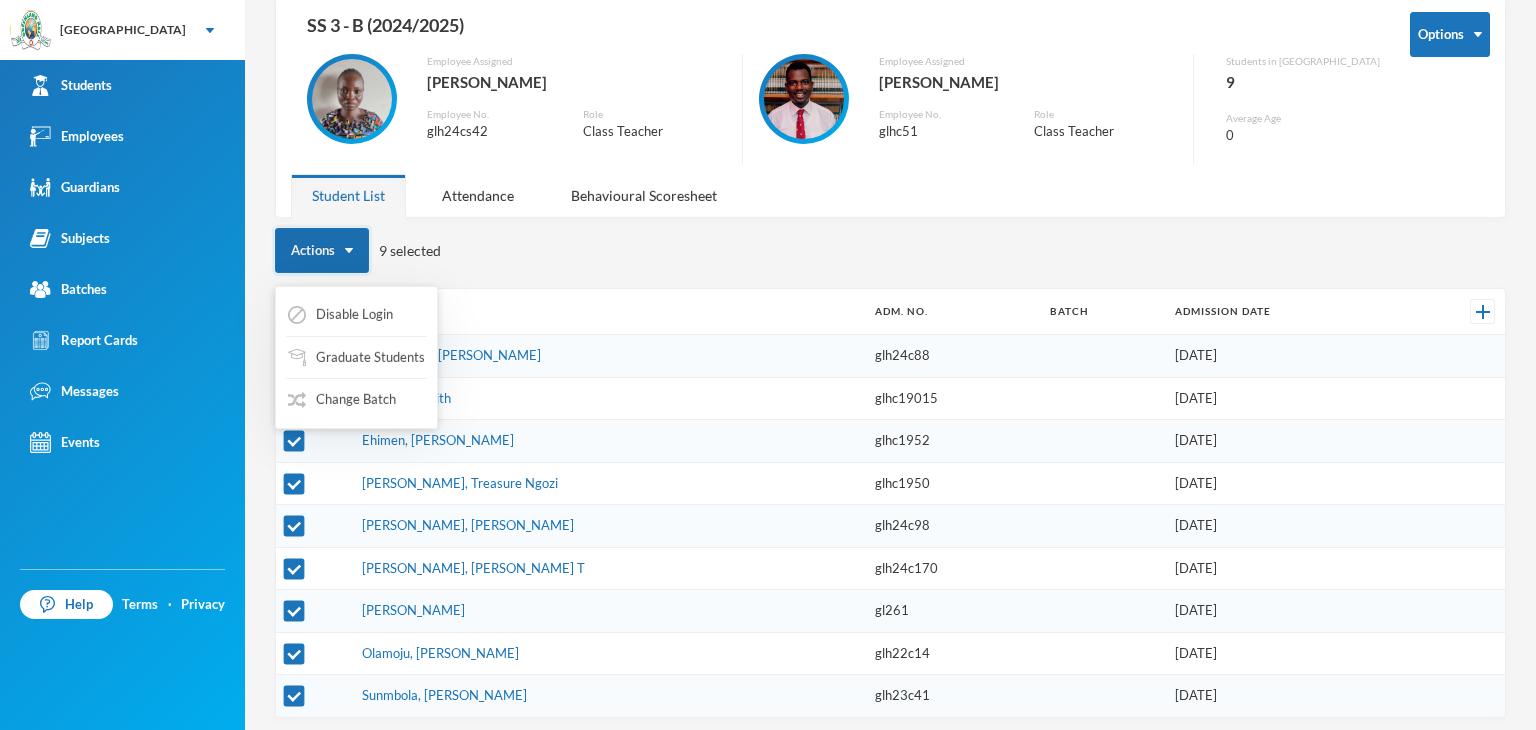 click on "Actions" at bounding box center (322, 250) 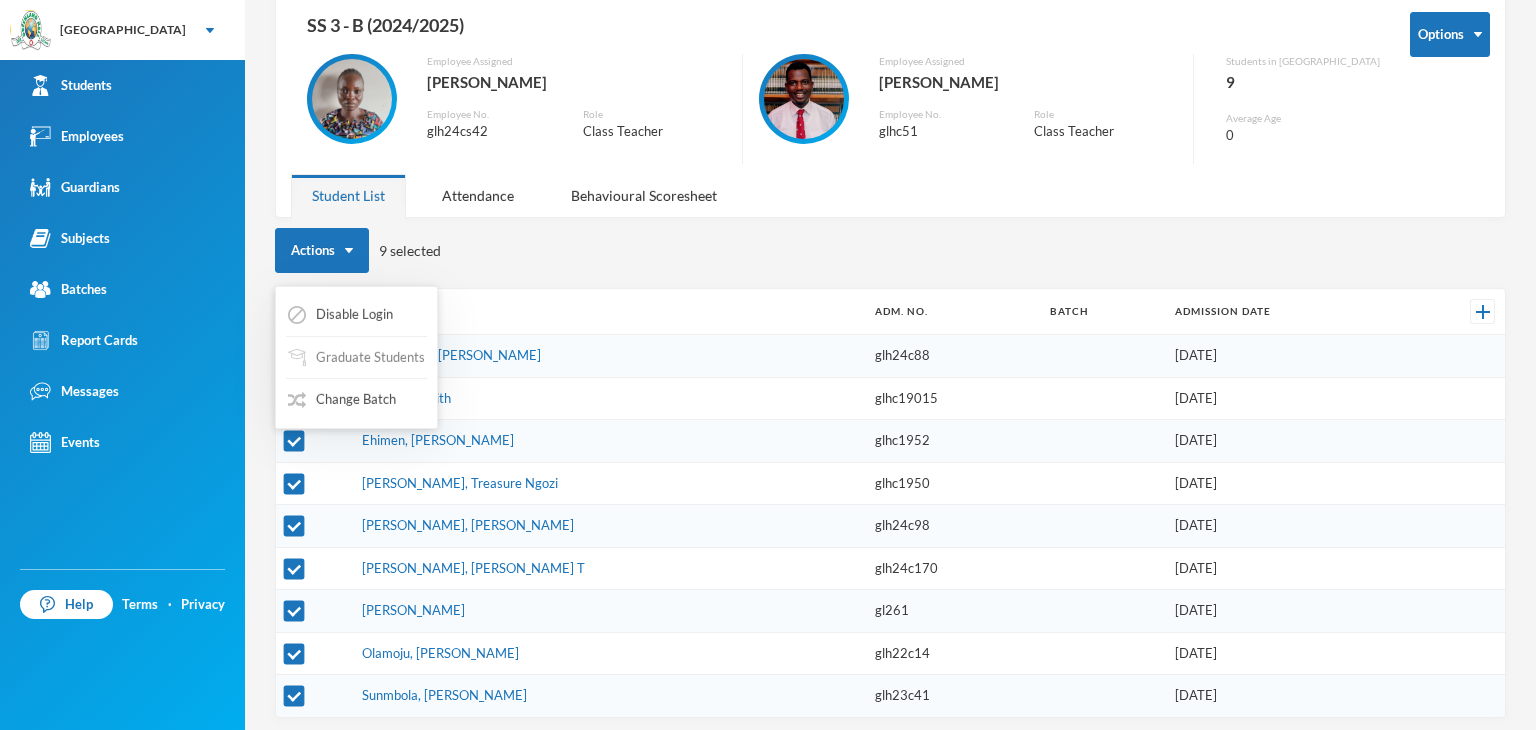 click on "Graduate Students" at bounding box center [356, 358] 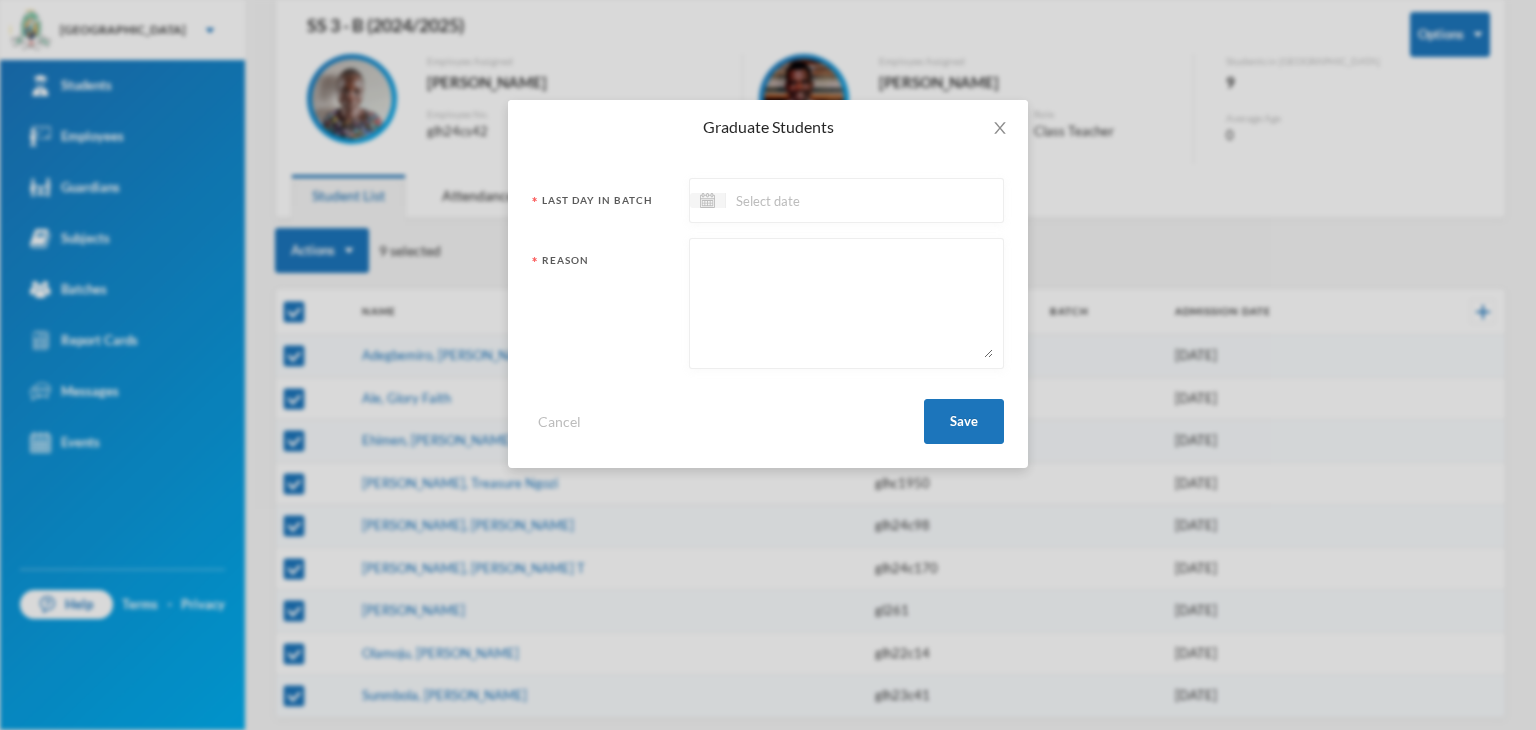 drag, startPoint x: 772, startPoint y: 197, endPoint x: 796, endPoint y: 219, distance: 32.55764 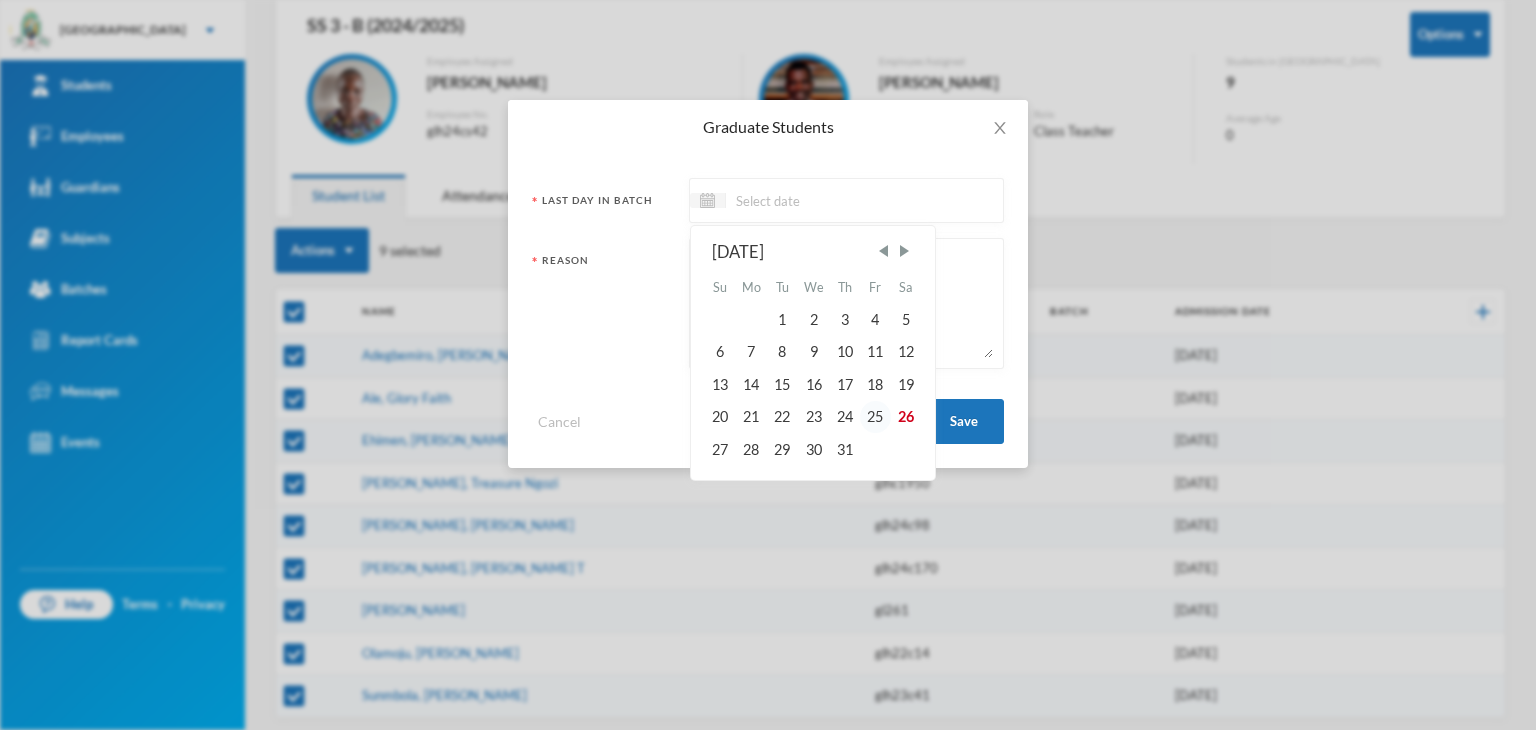 click on "25" at bounding box center [875, 417] 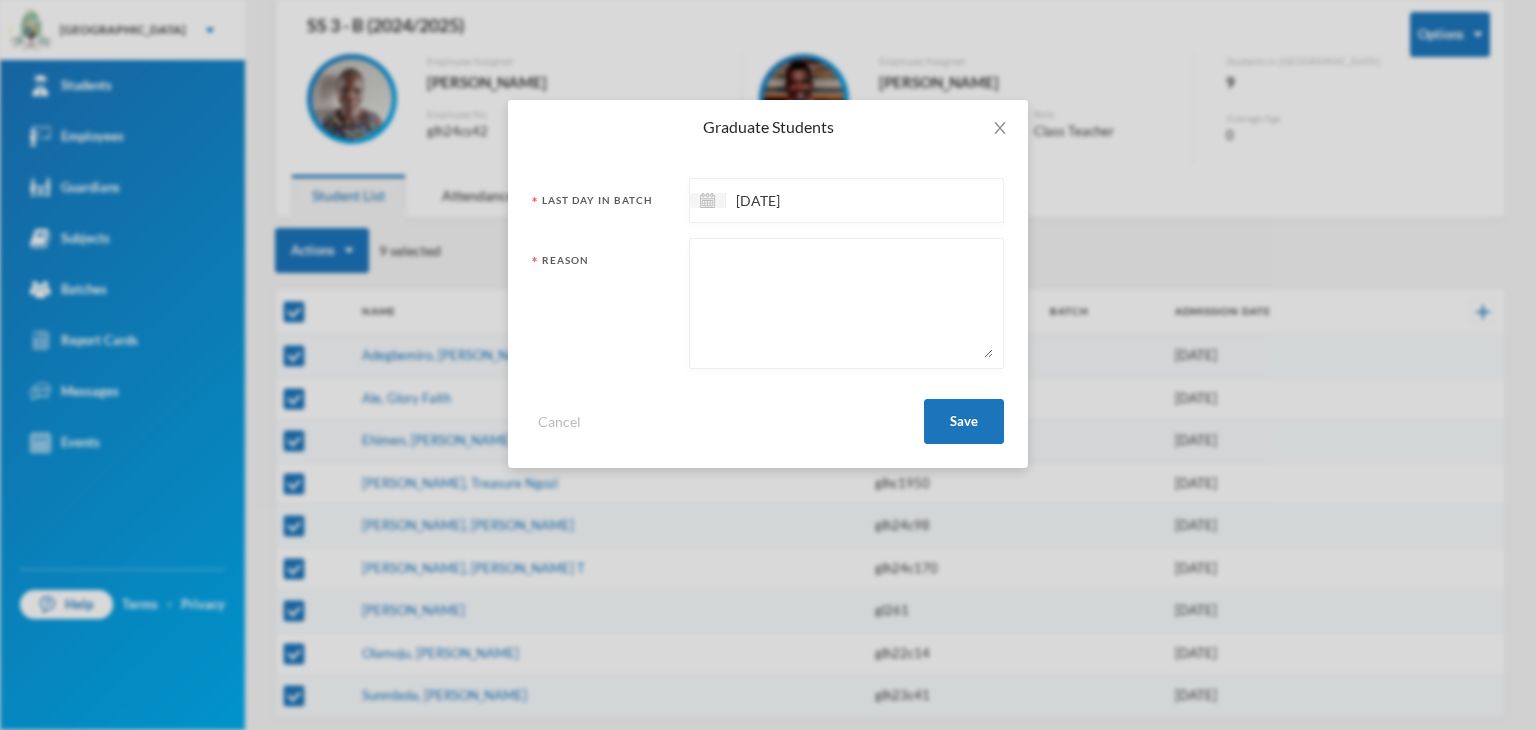 click at bounding box center (846, 303) 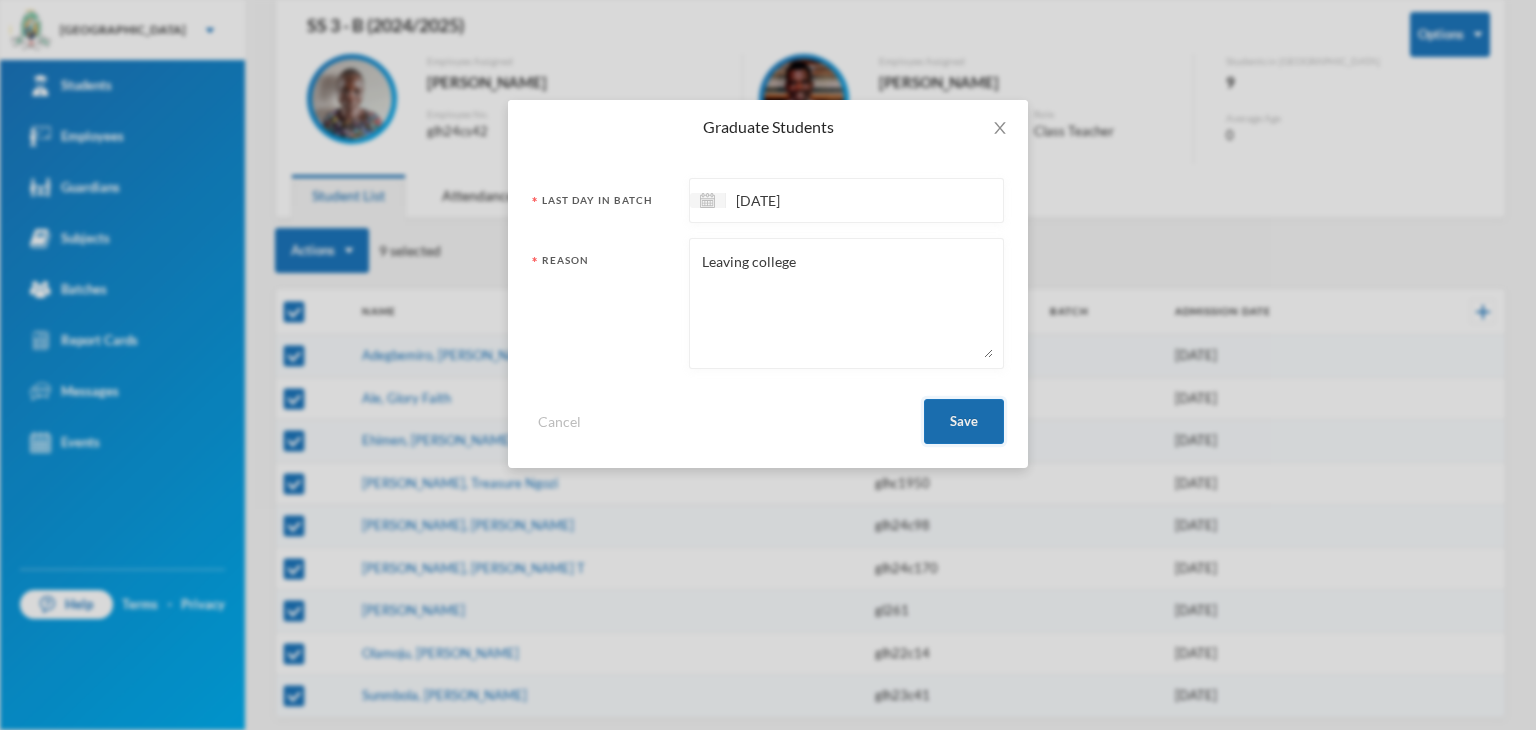 type on "Leaving college" 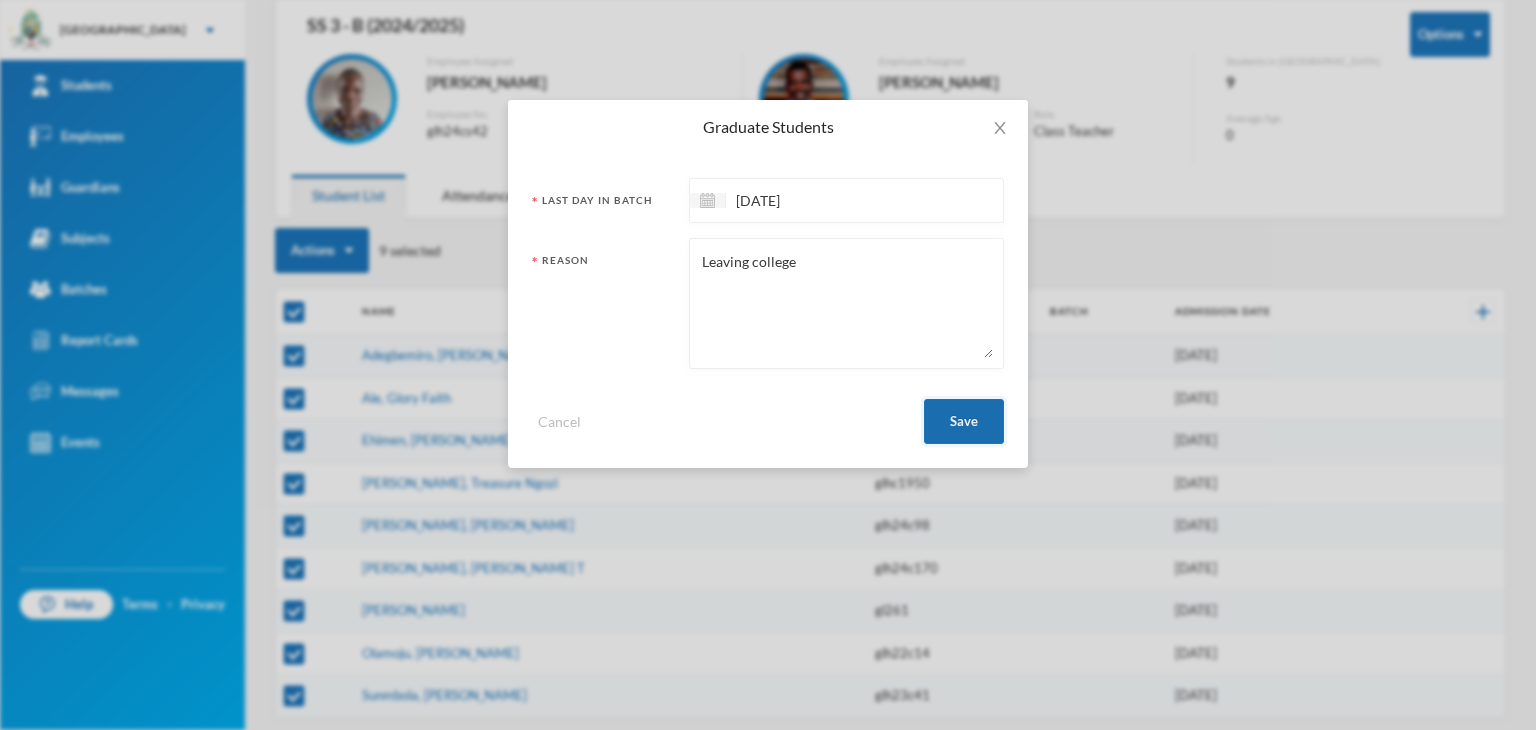 click on "Save" at bounding box center (964, 421) 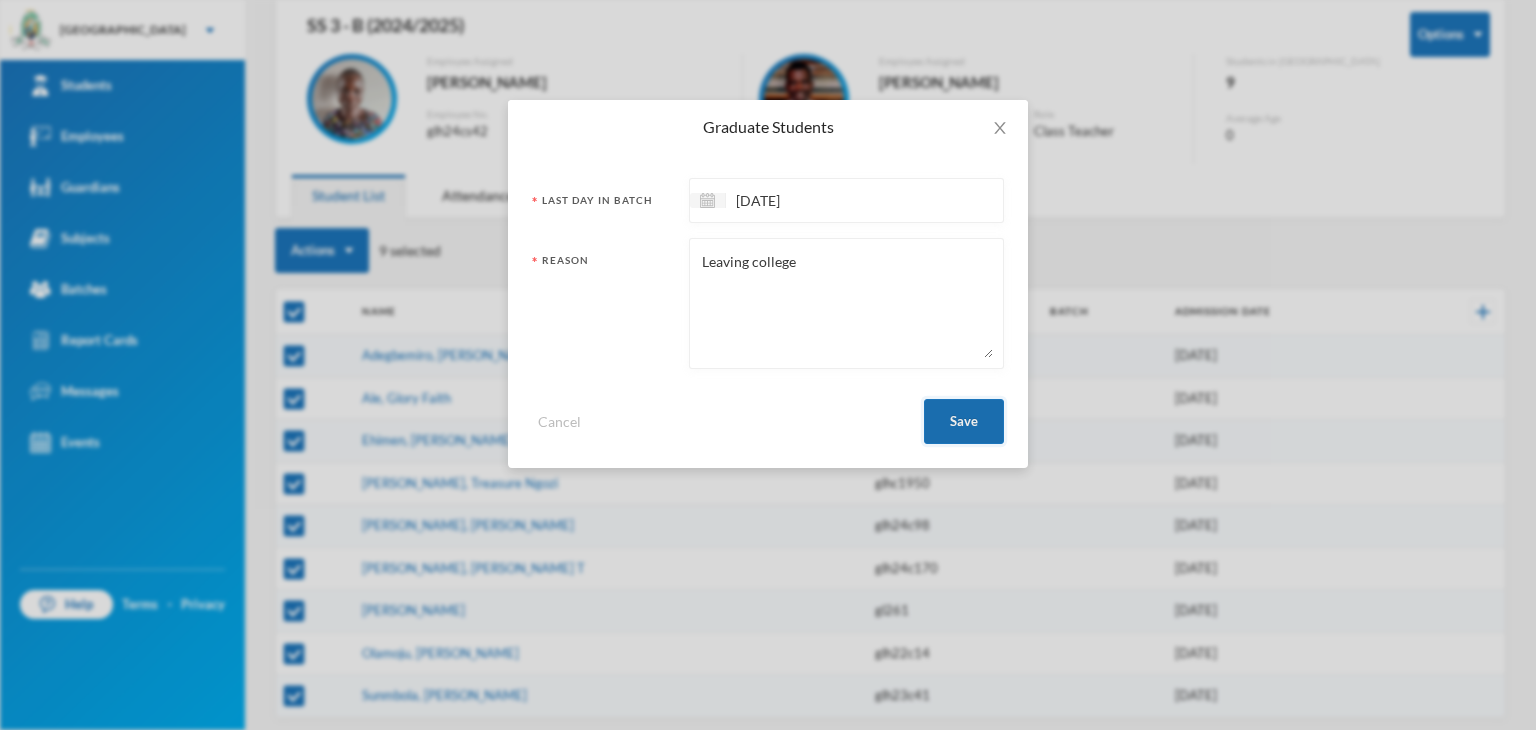 click on "Save" at bounding box center [964, 421] 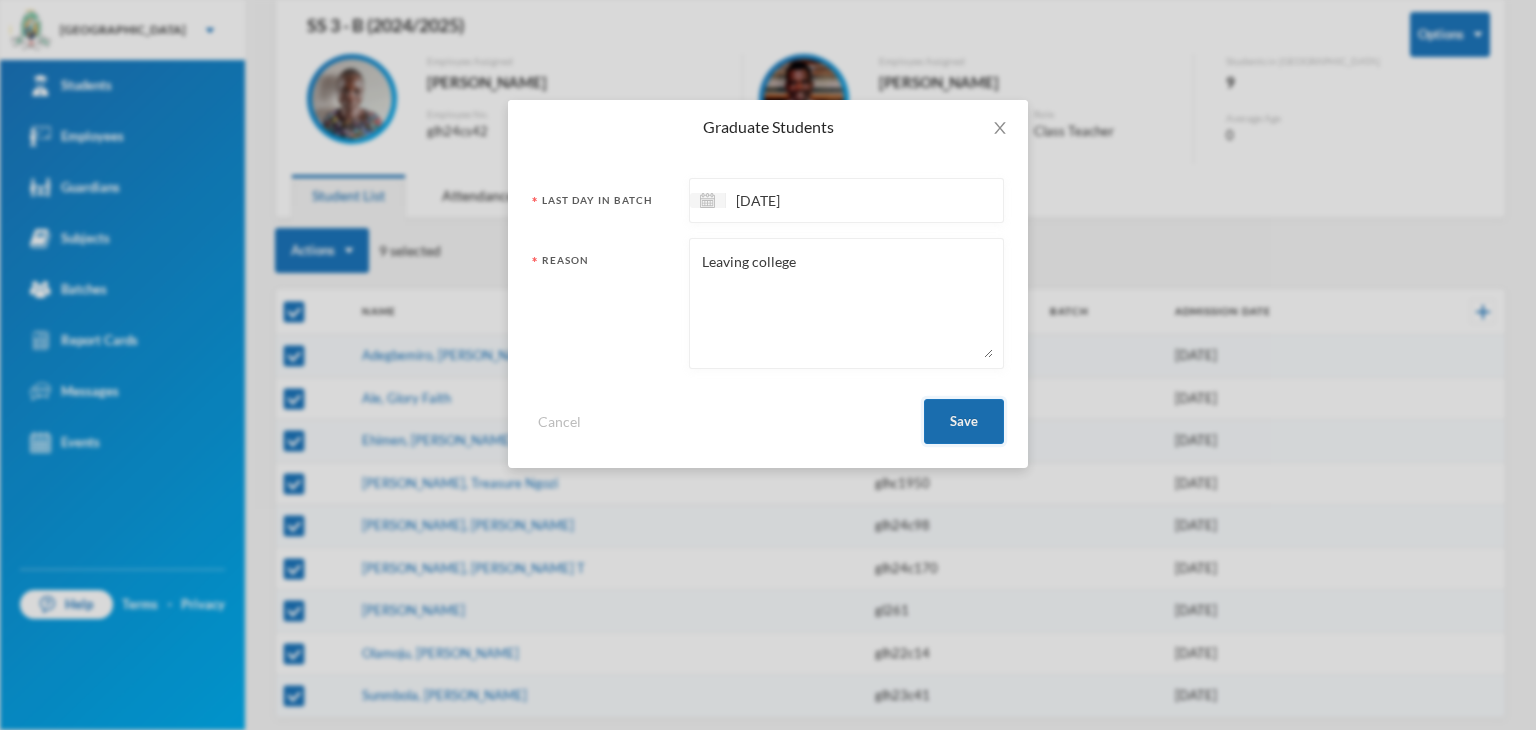checkbox on "false" 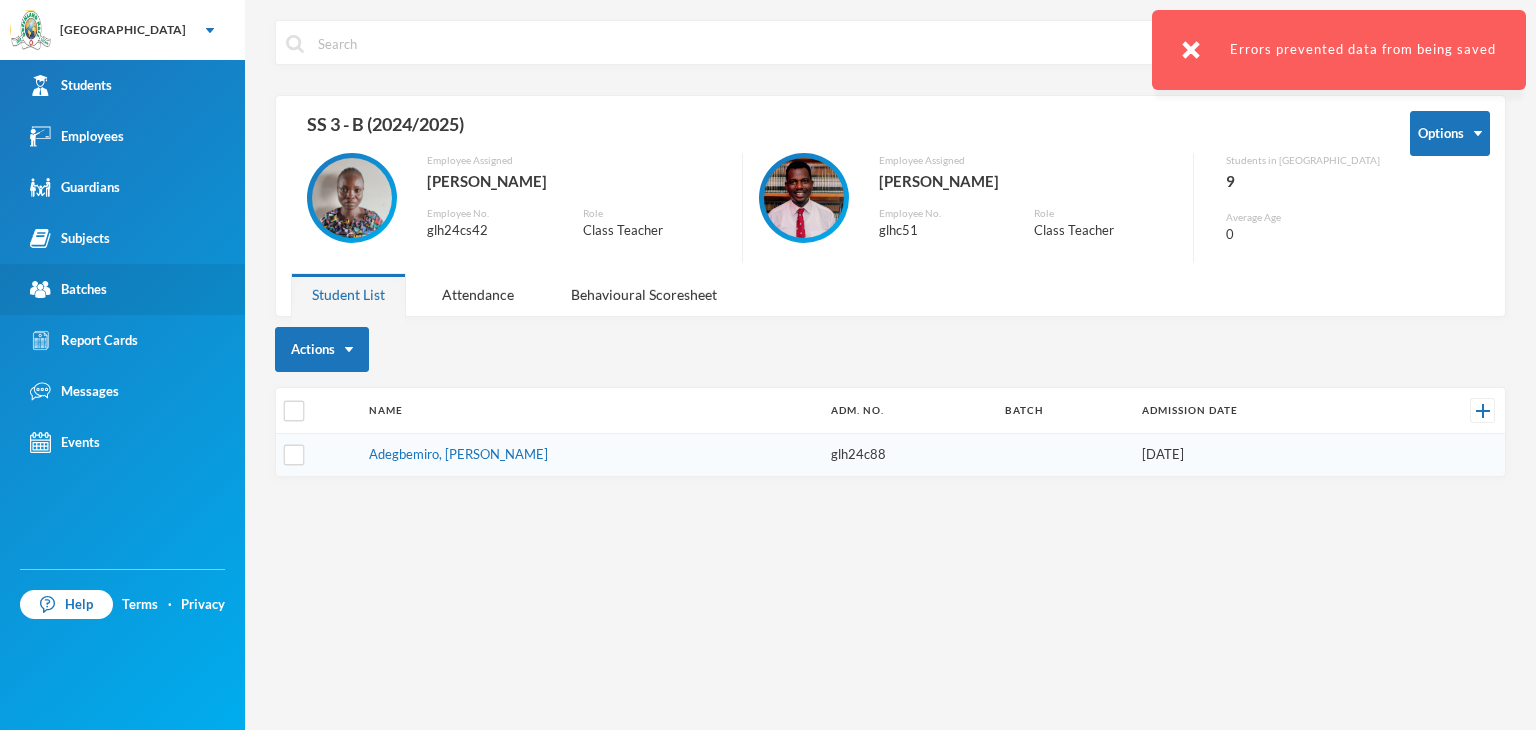 click on "Batches" at bounding box center [68, 289] 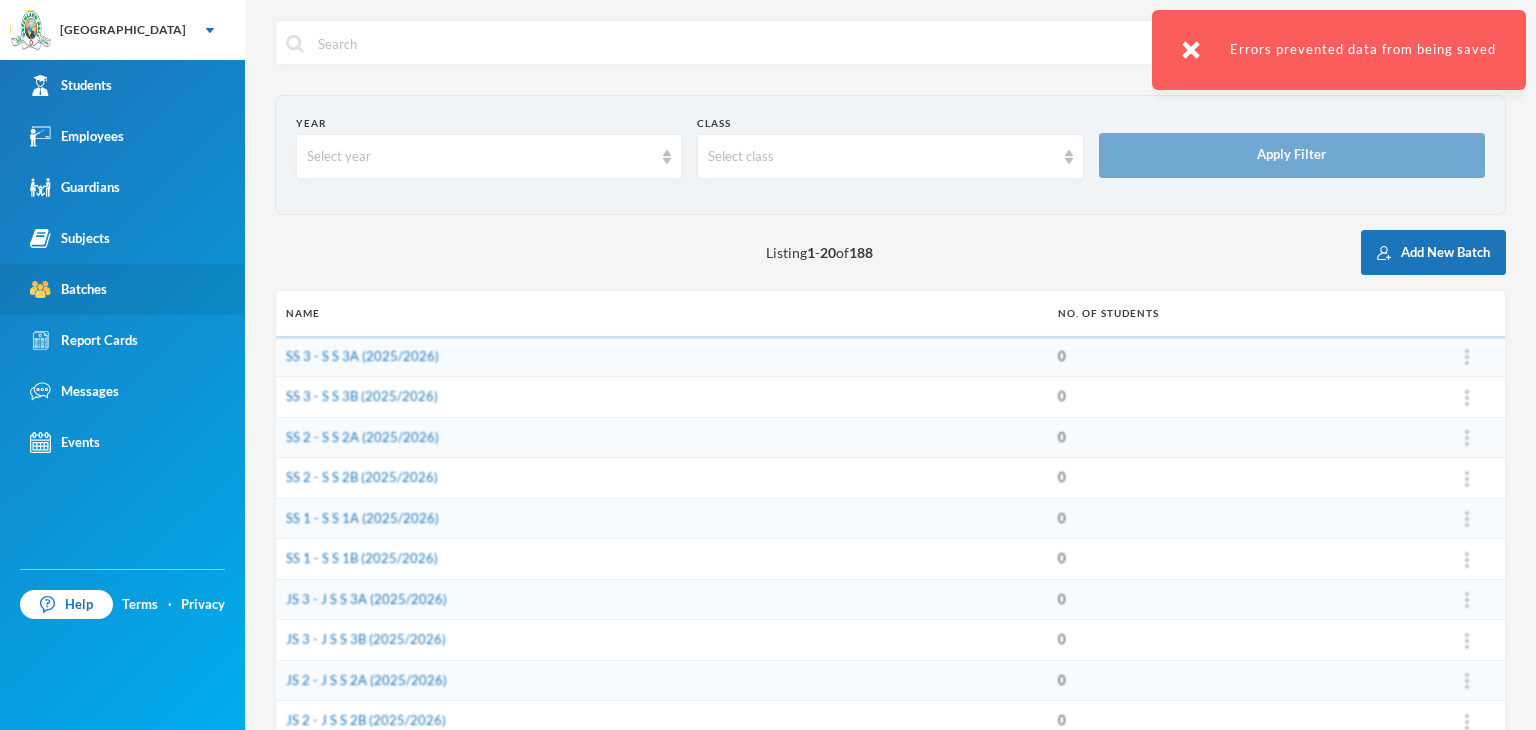 click on "Batches" at bounding box center (68, 289) 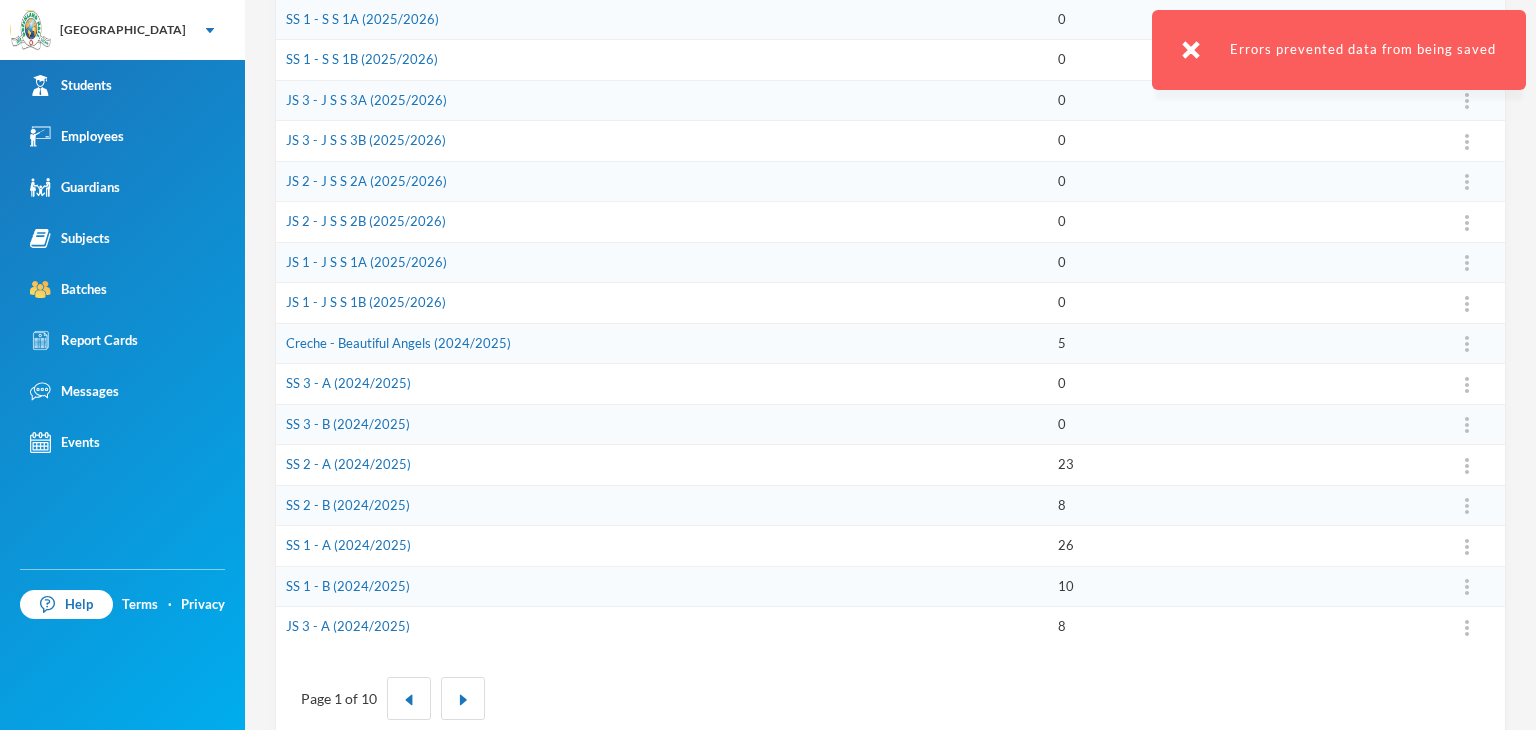 scroll, scrollTop: 500, scrollLeft: 0, axis: vertical 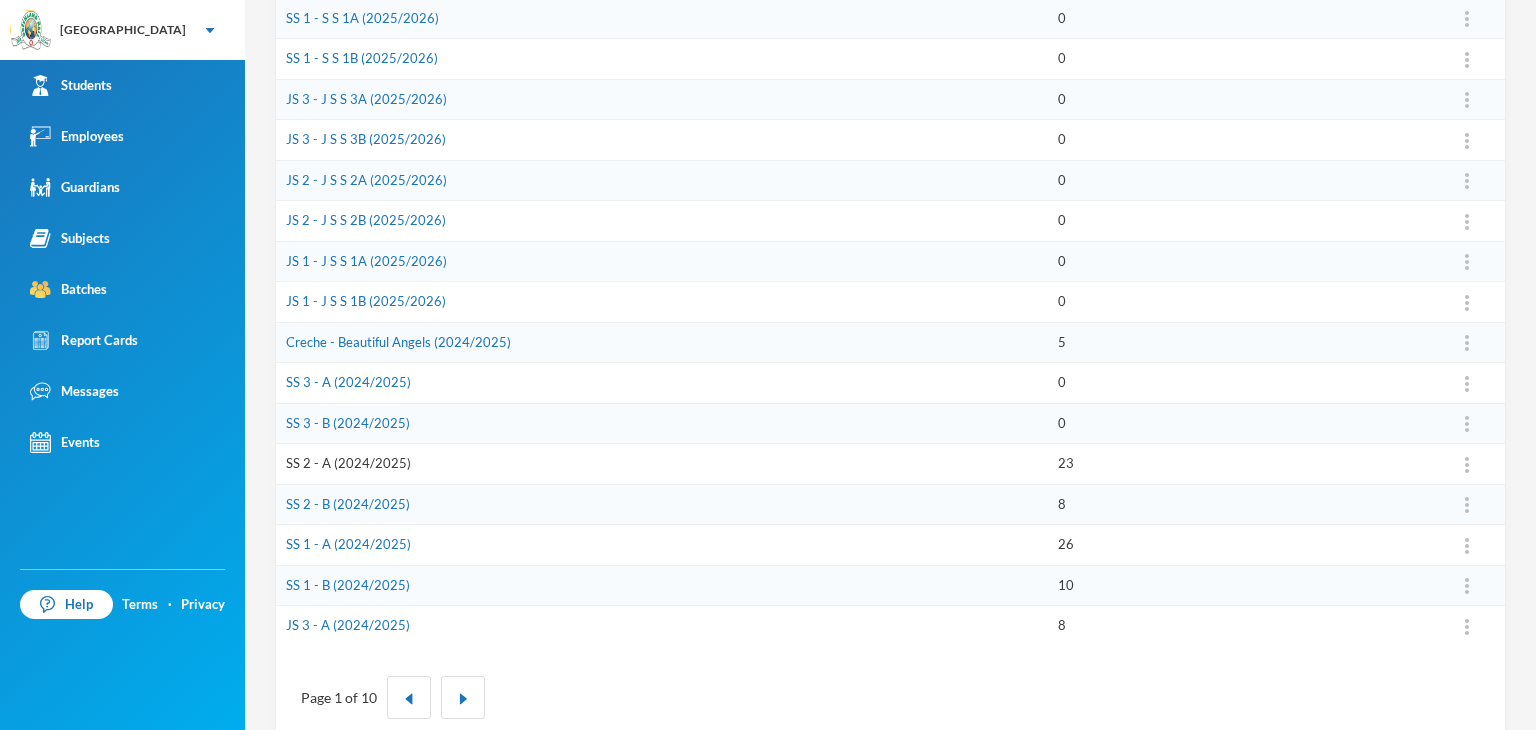 click on "SS 2 - A (2024/2025)" at bounding box center (348, 463) 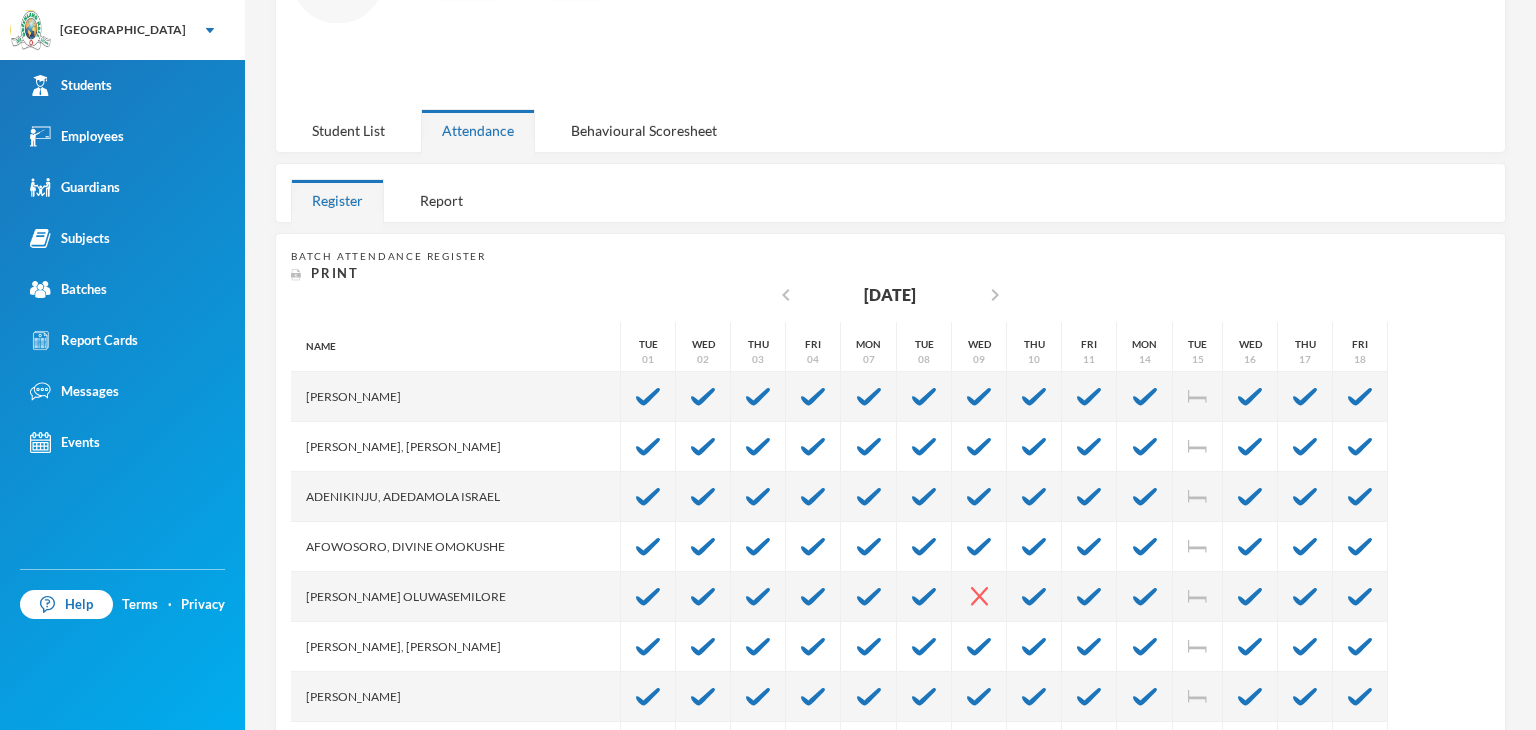 scroll, scrollTop: 0, scrollLeft: 0, axis: both 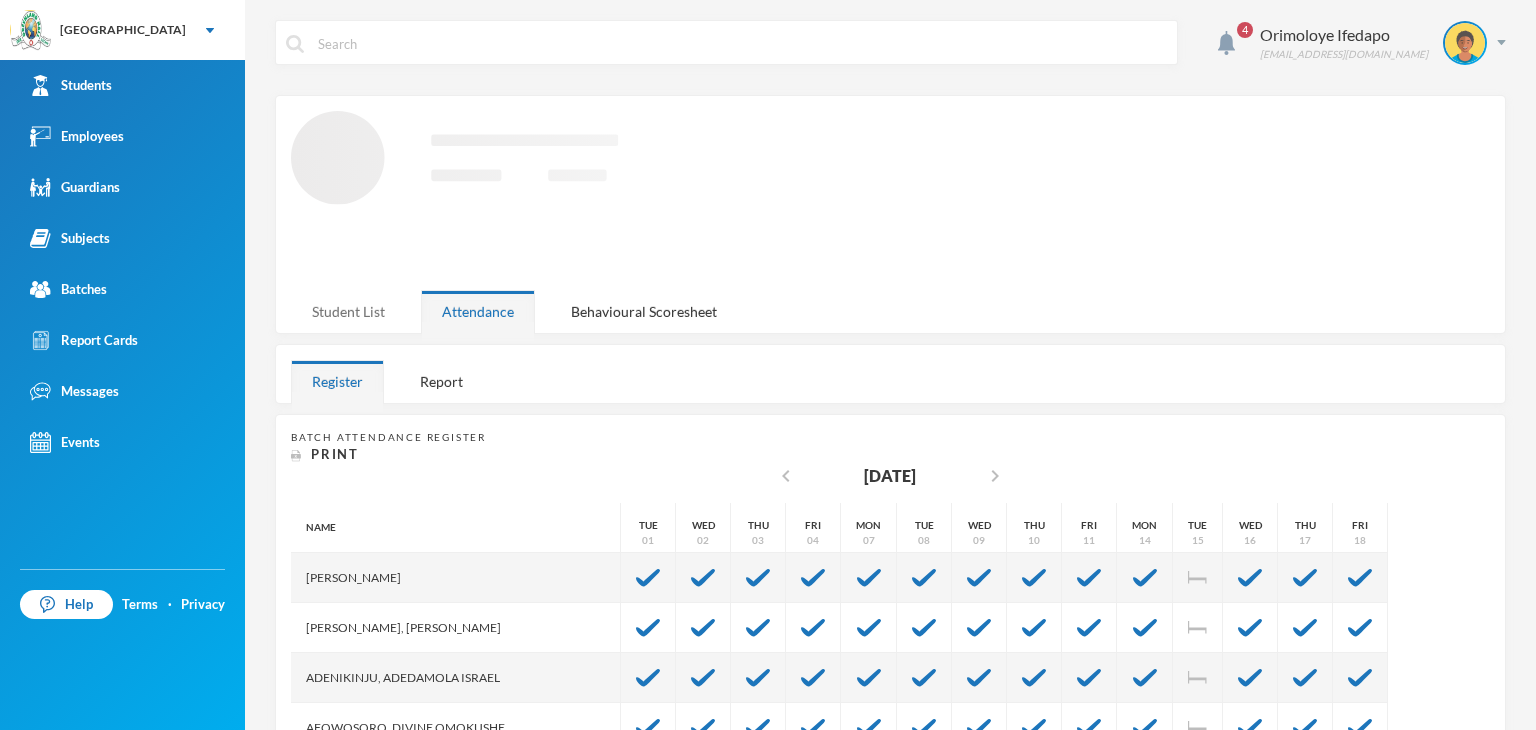 click on "Student List" at bounding box center (348, 311) 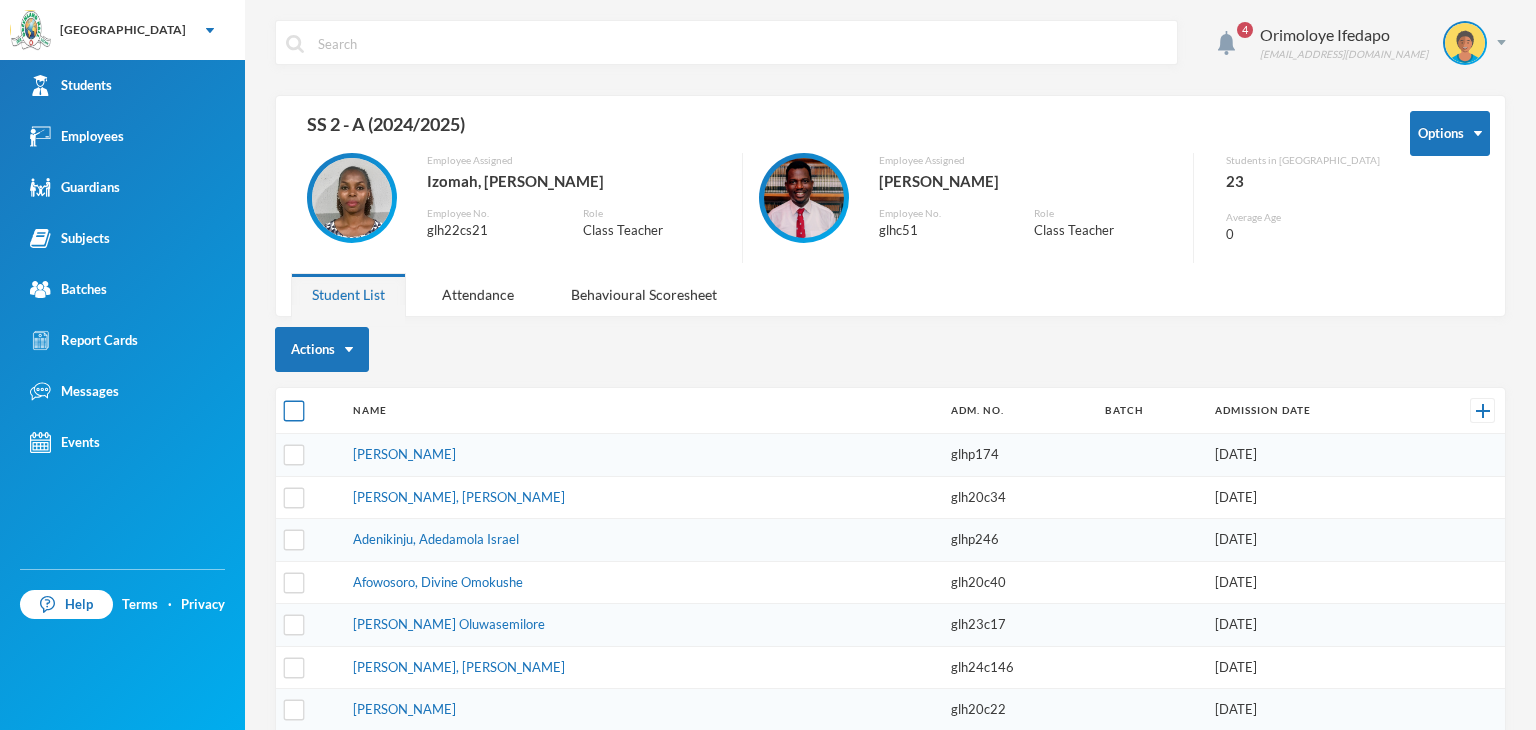 click at bounding box center [294, 411] 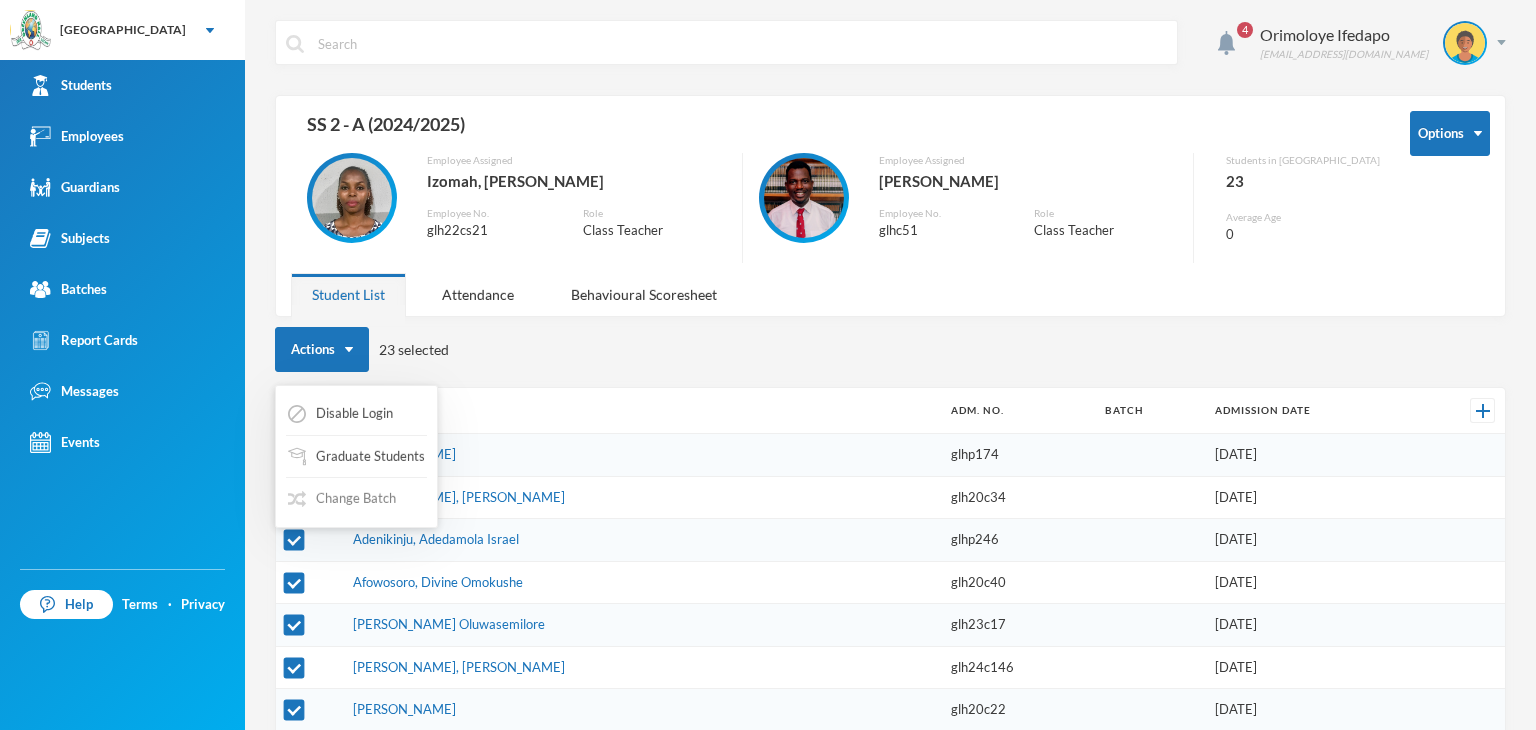 click on "Change Batch" at bounding box center (342, 499) 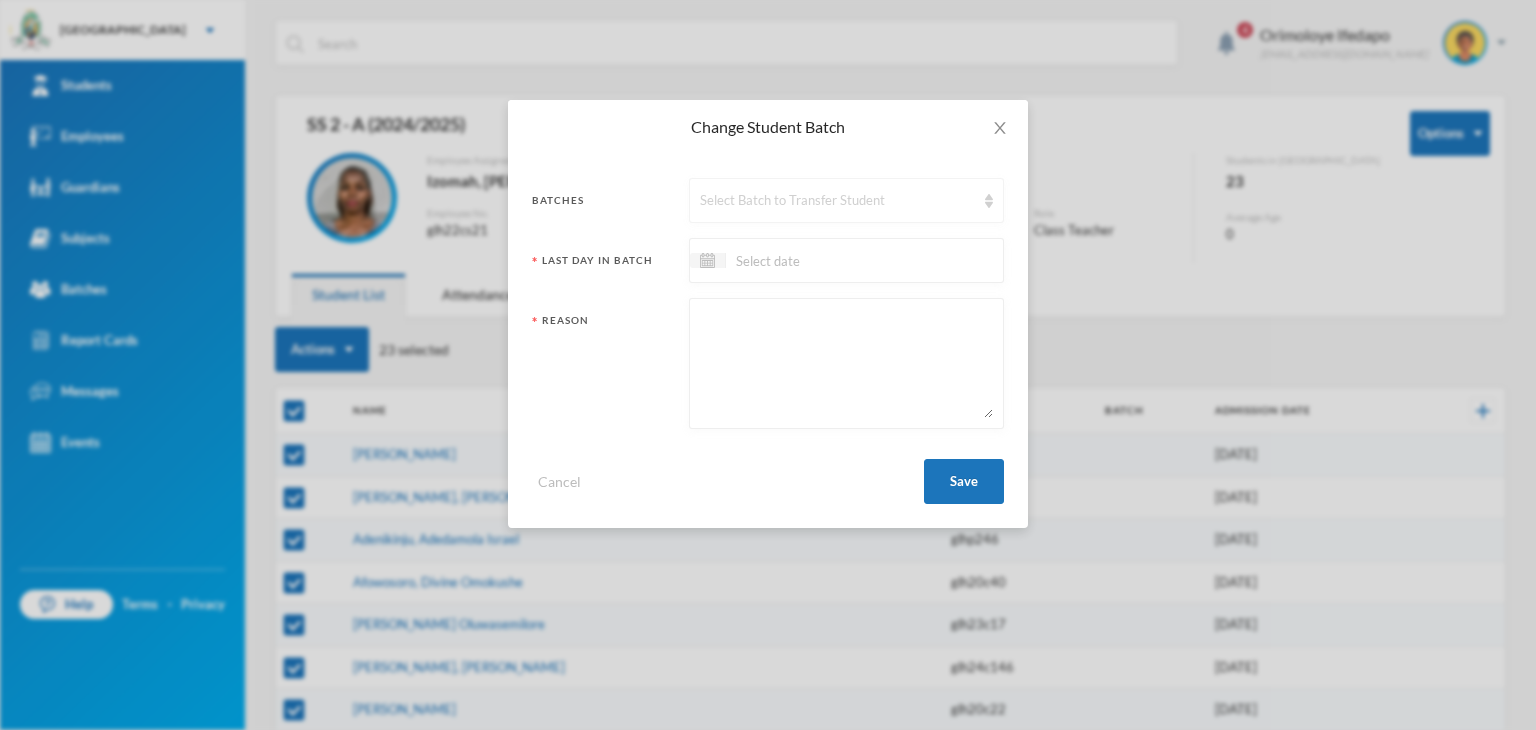 click on "Select Batch to Transfer Student" at bounding box center [837, 201] 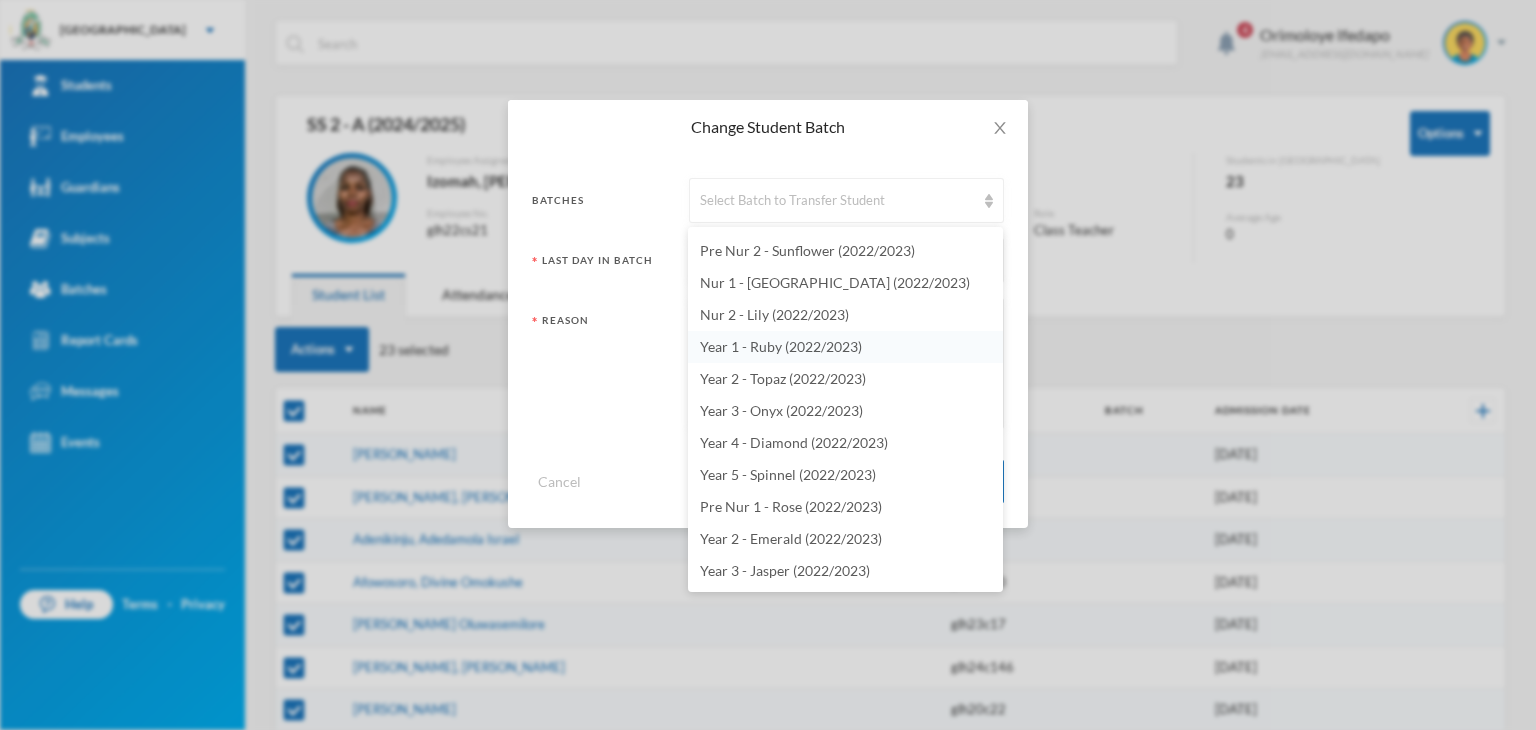 scroll, scrollTop: 3600, scrollLeft: 0, axis: vertical 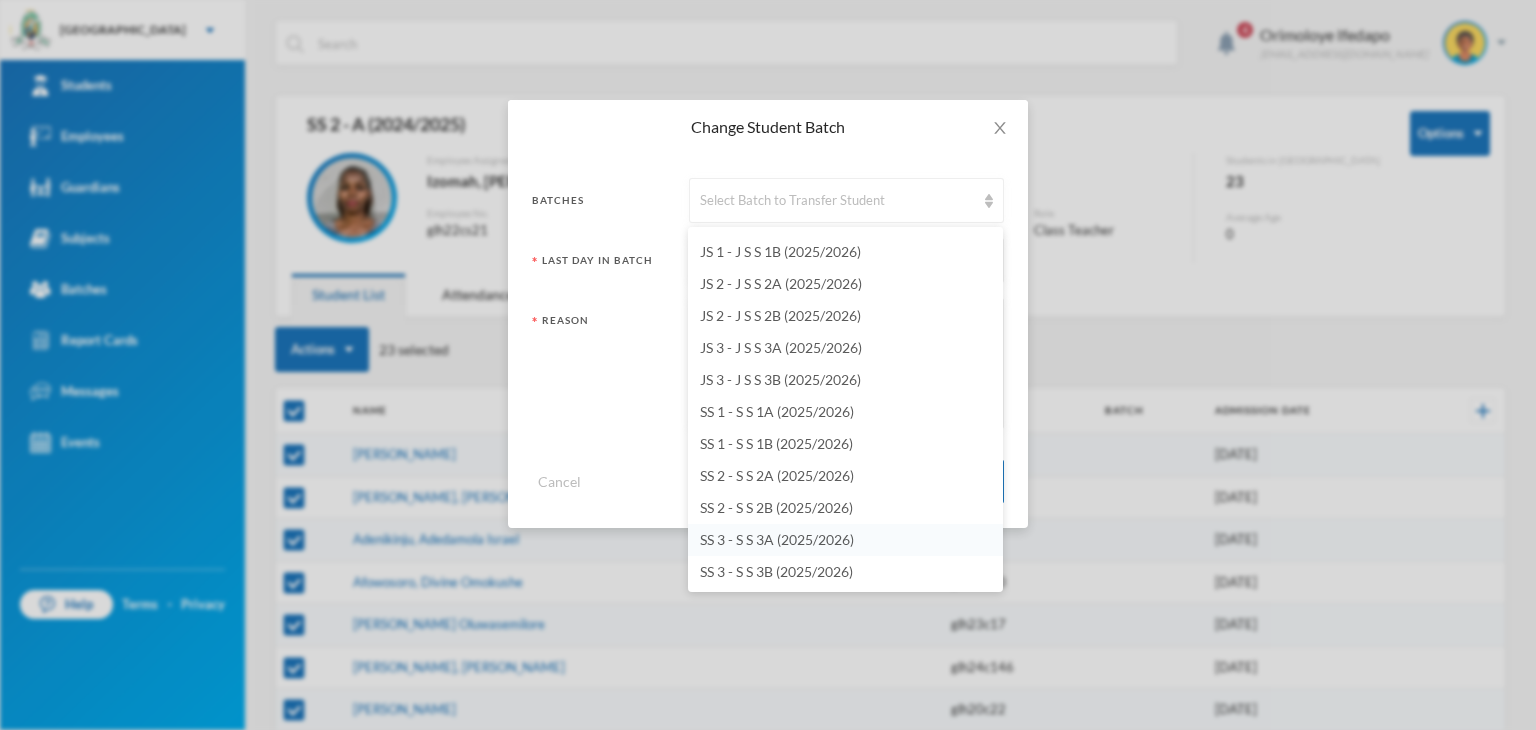 click on "SS 3 - S S 3A (2025/2026)" at bounding box center (777, 539) 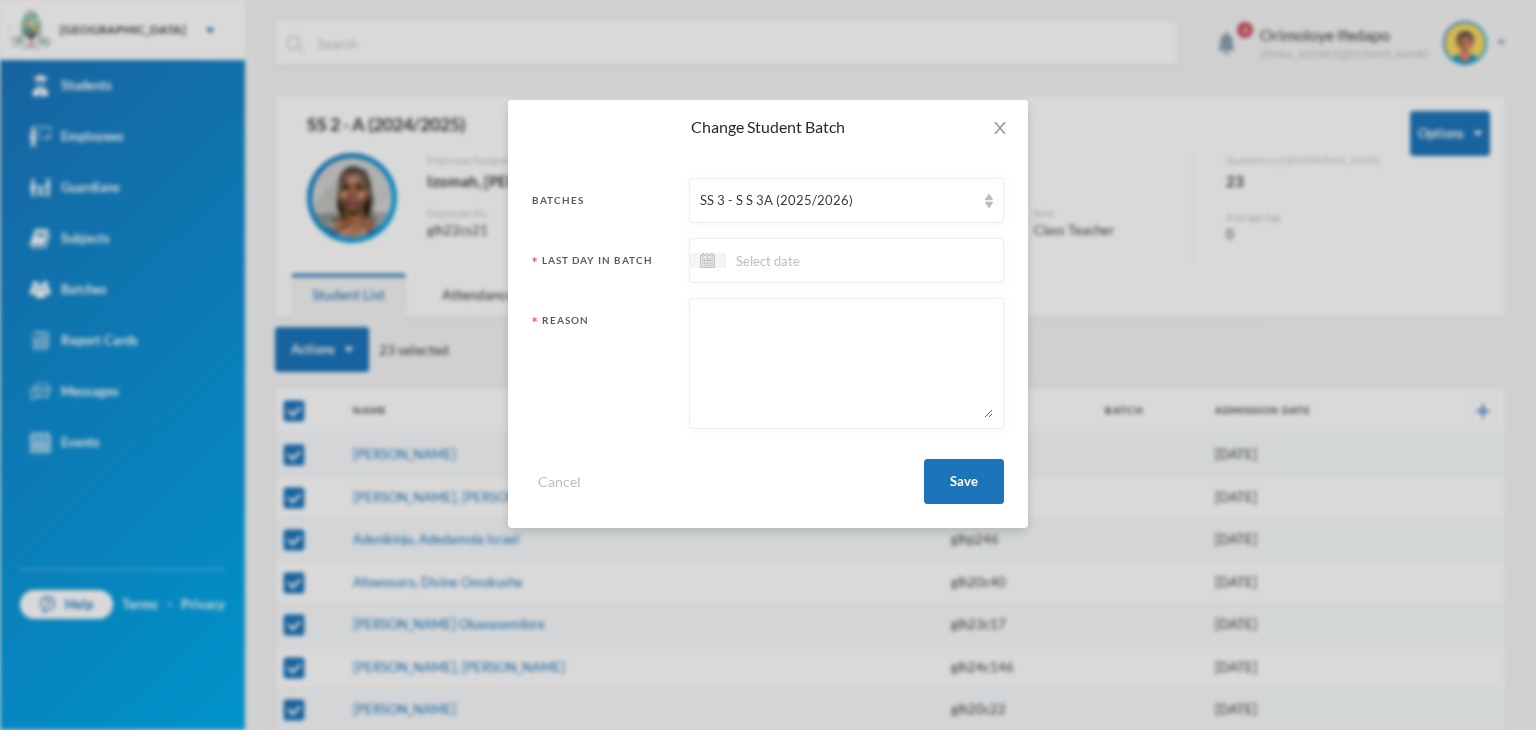 click at bounding box center (810, 260) 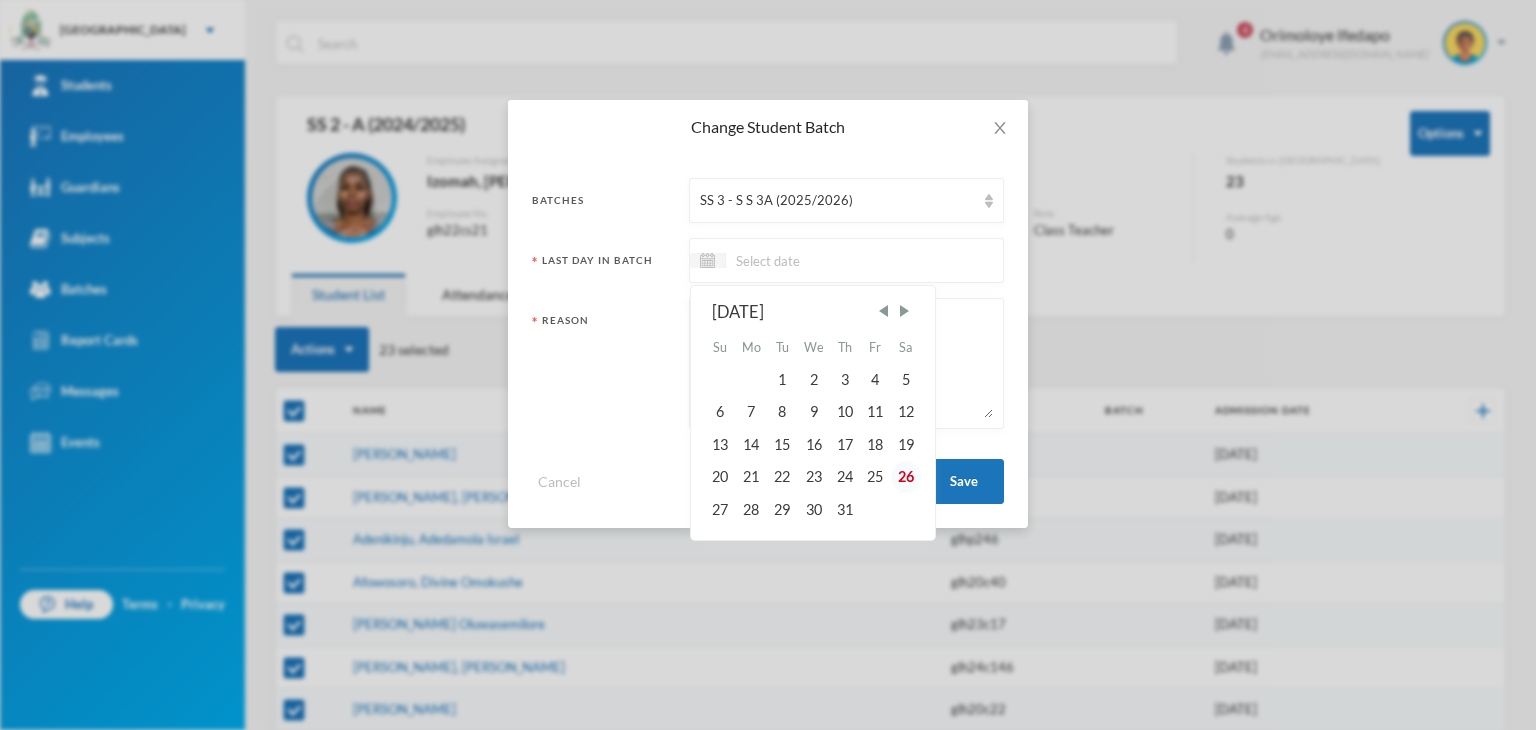 click on "26" at bounding box center (906, 477) 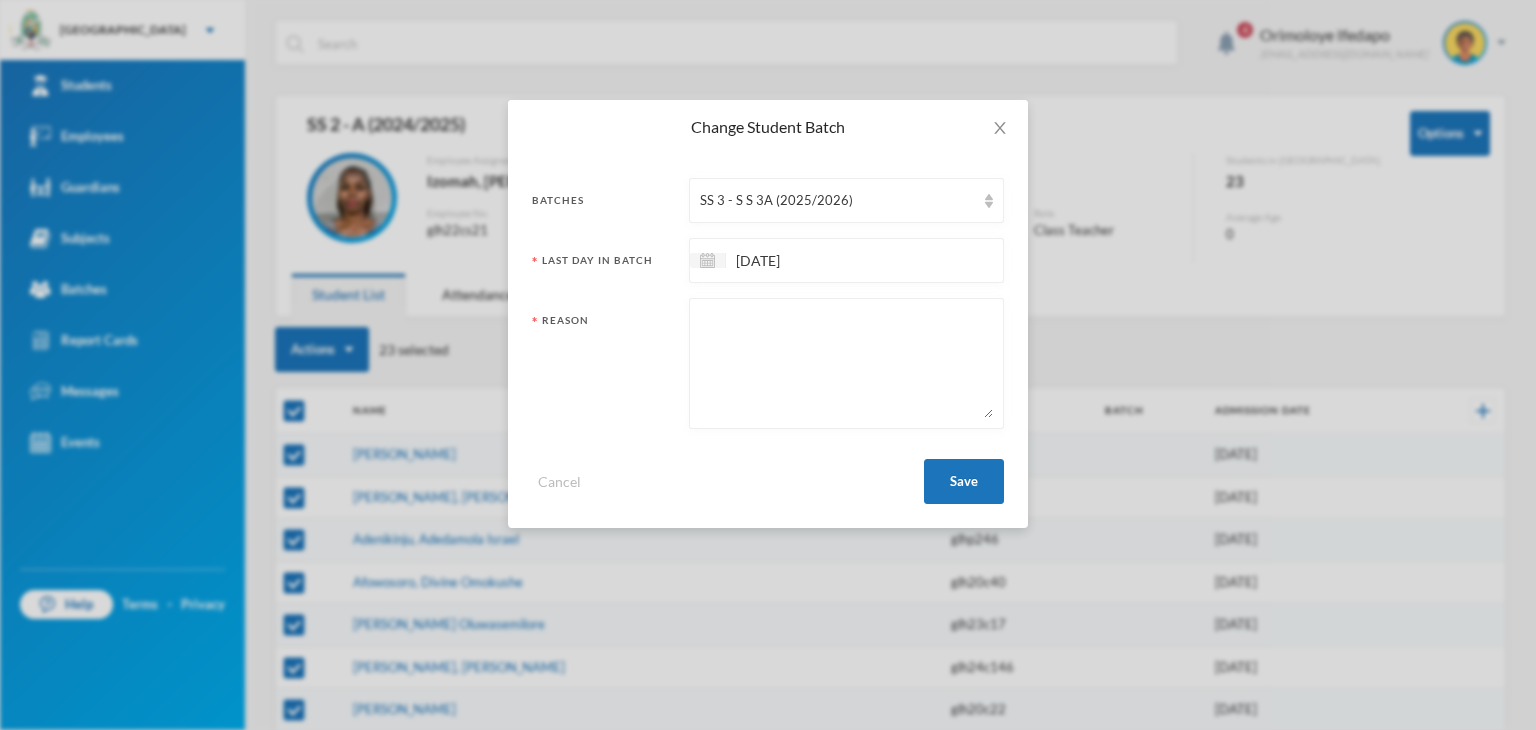 click at bounding box center (846, 363) 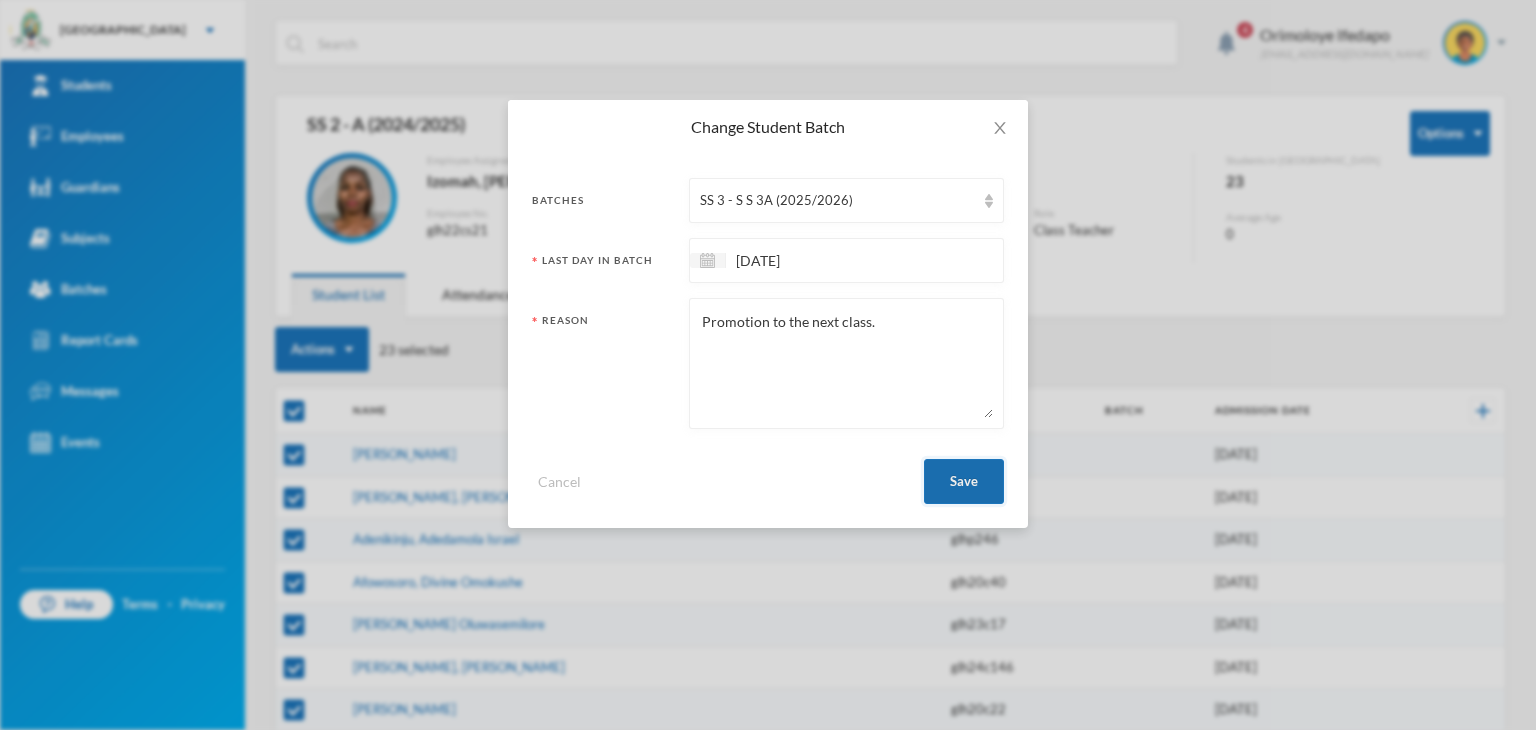type on "Promotion to the next class." 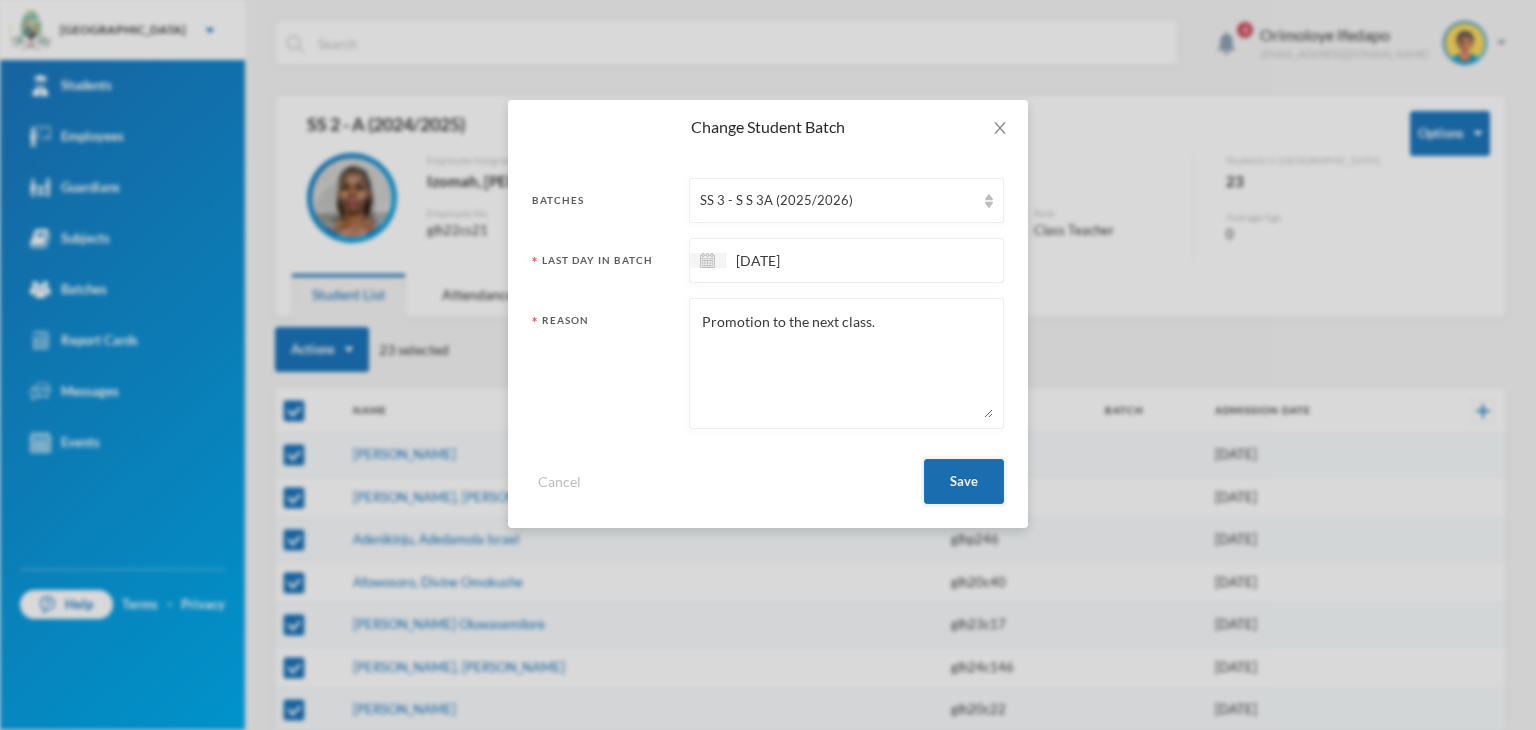checkbox on "false" 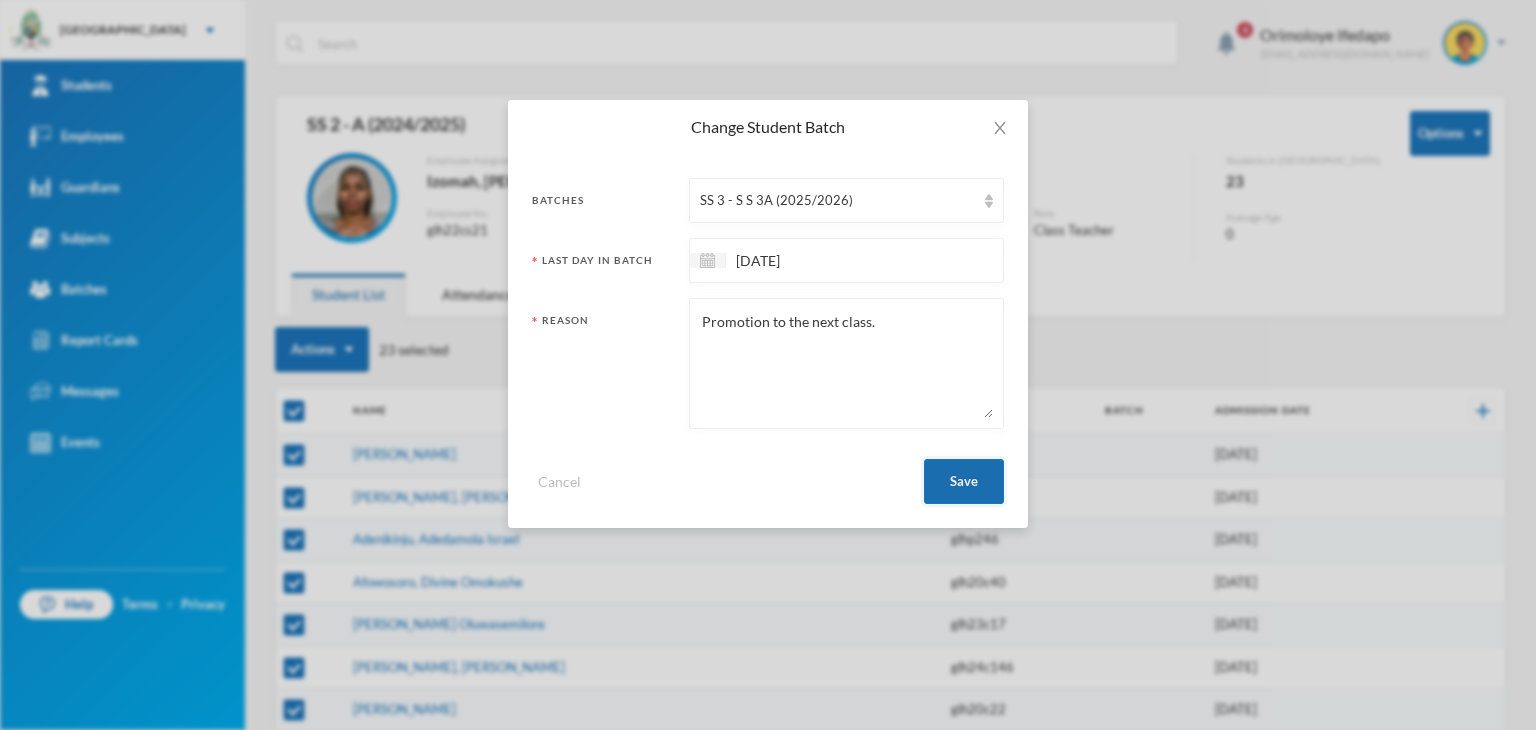 checkbox on "false" 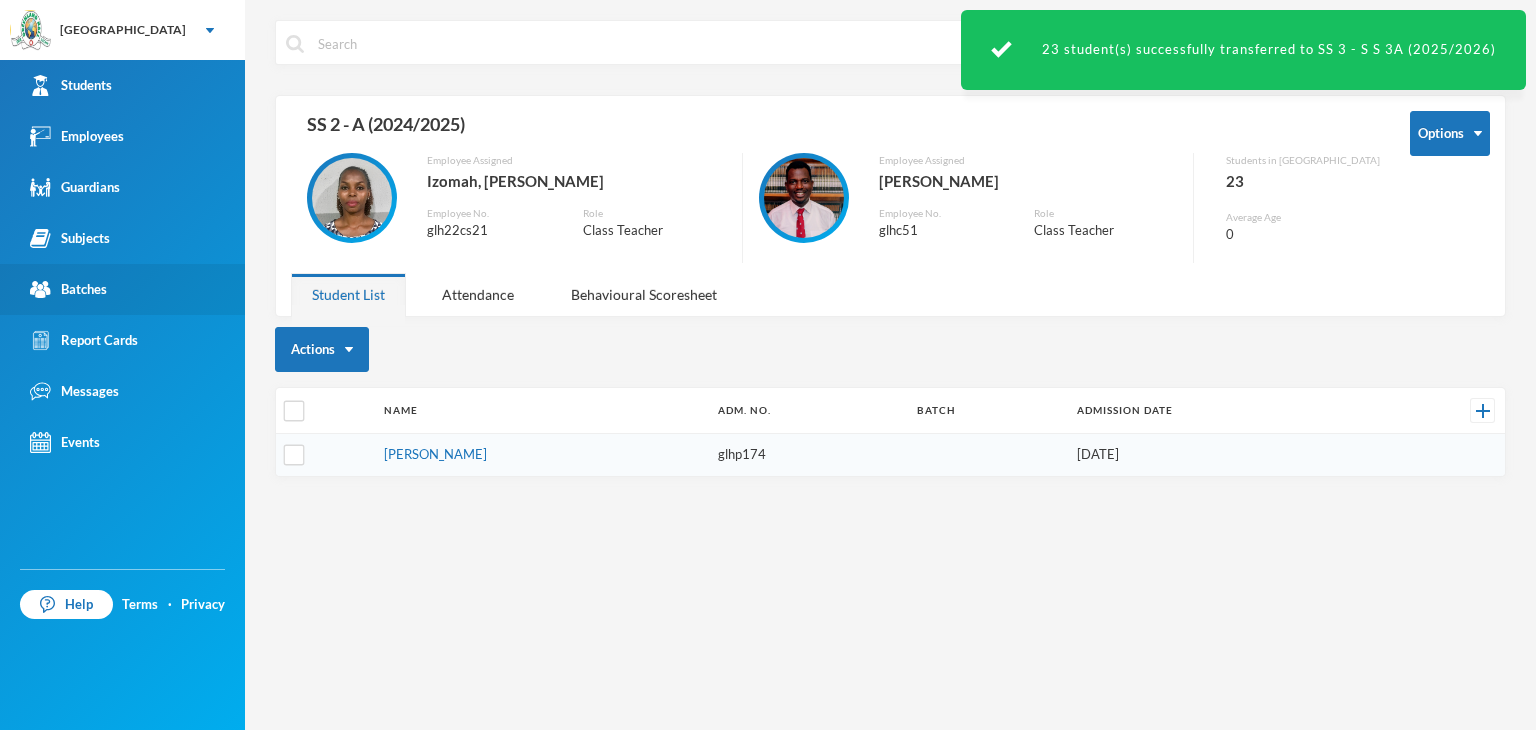 click on "Batches" at bounding box center (122, 289) 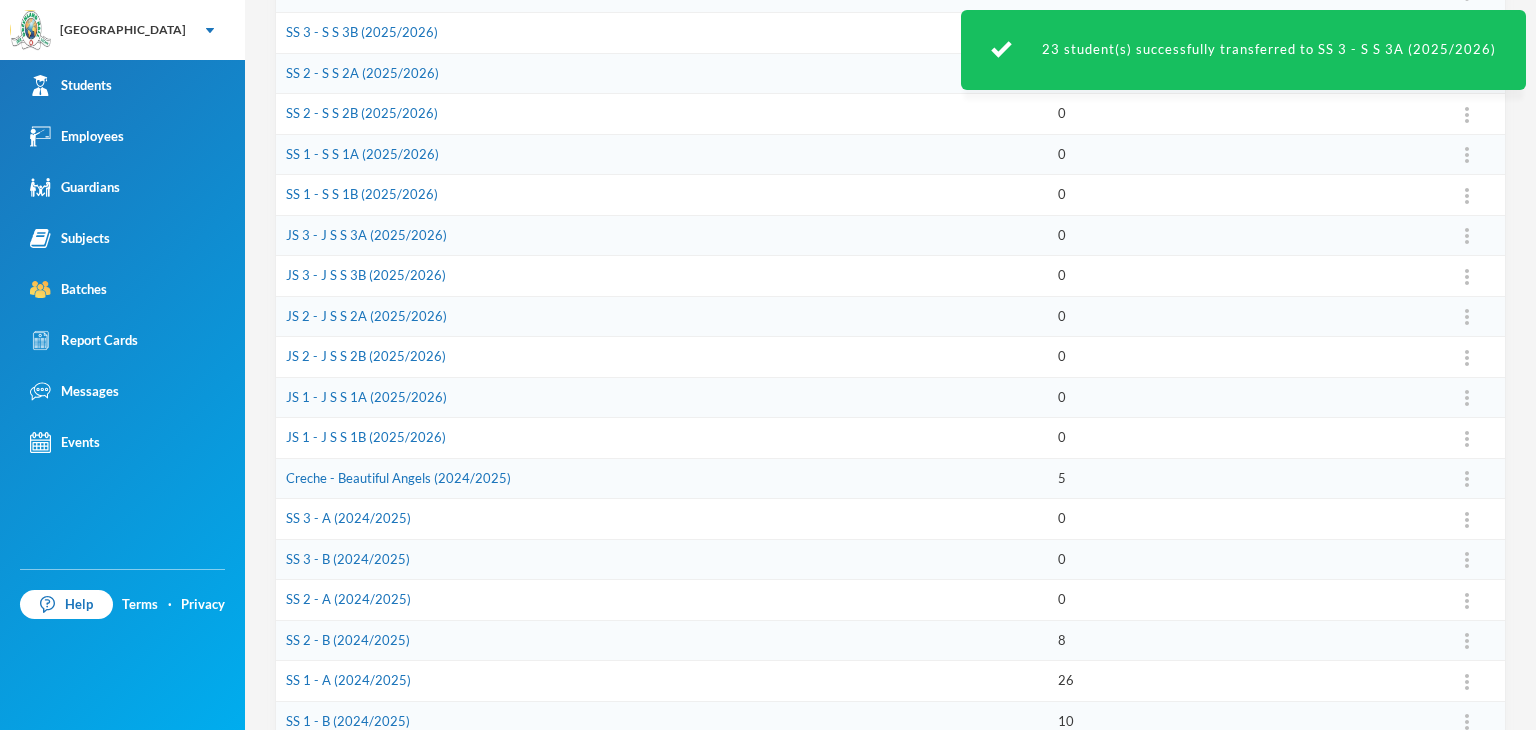 scroll, scrollTop: 400, scrollLeft: 0, axis: vertical 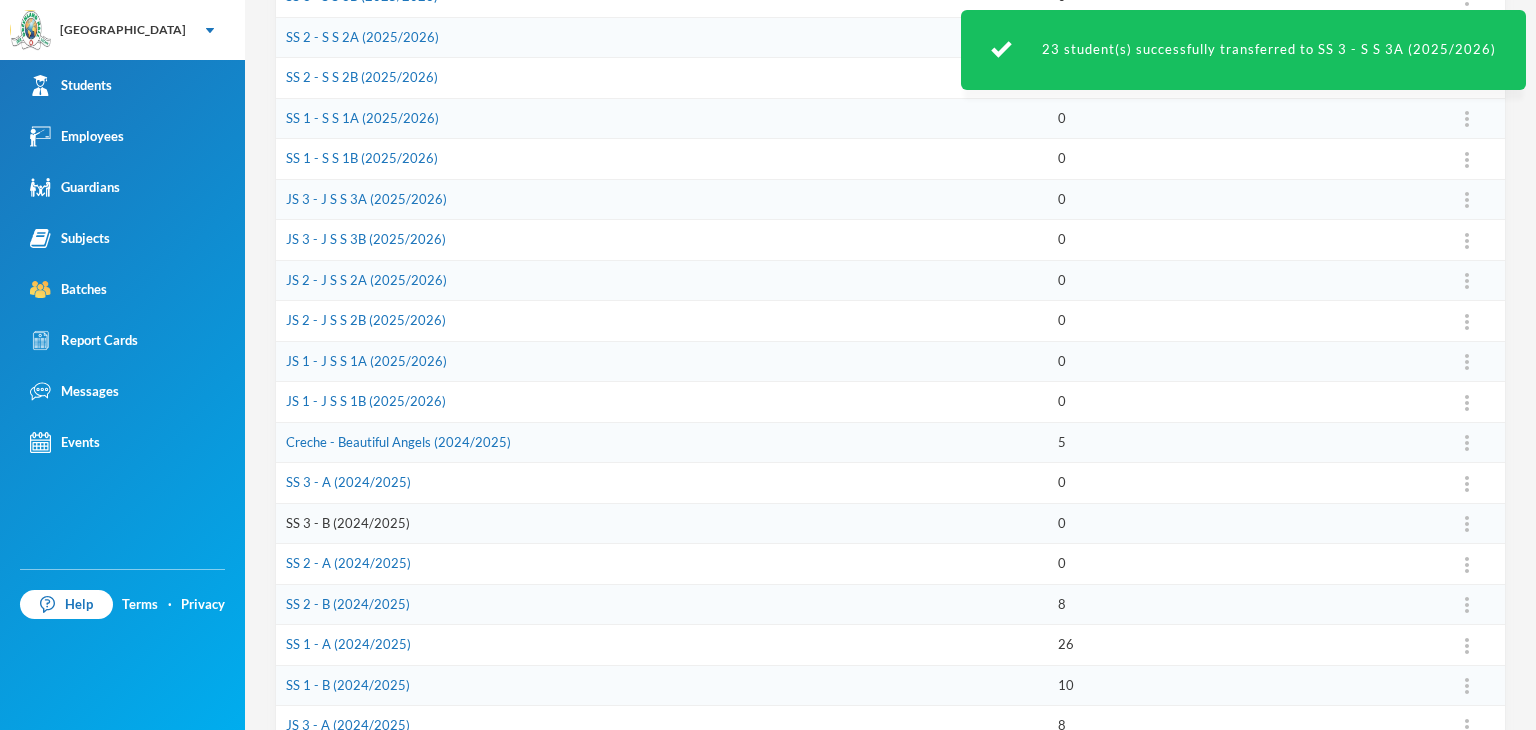 click on "SS 3 - B (2024/2025)" at bounding box center (348, 523) 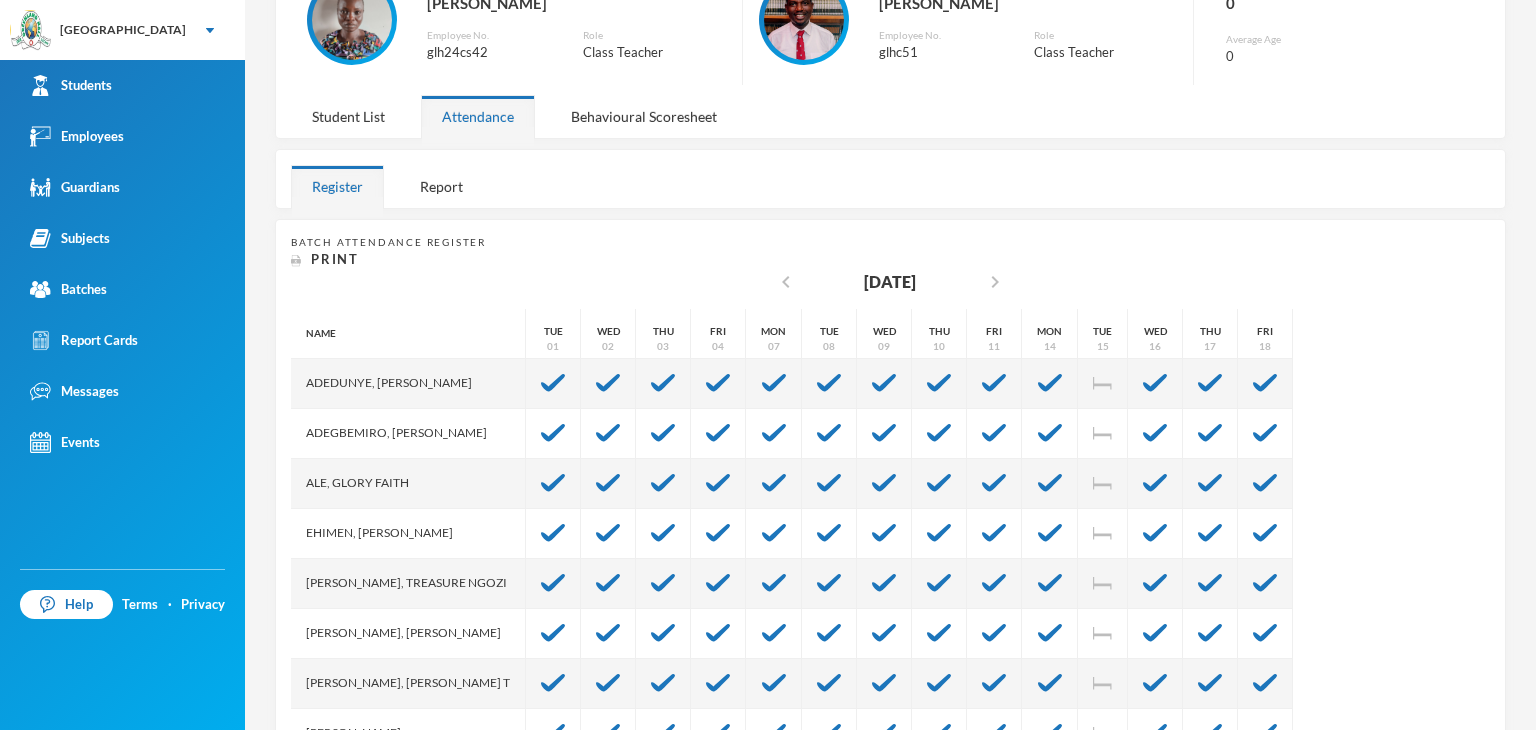 scroll, scrollTop: 100, scrollLeft: 0, axis: vertical 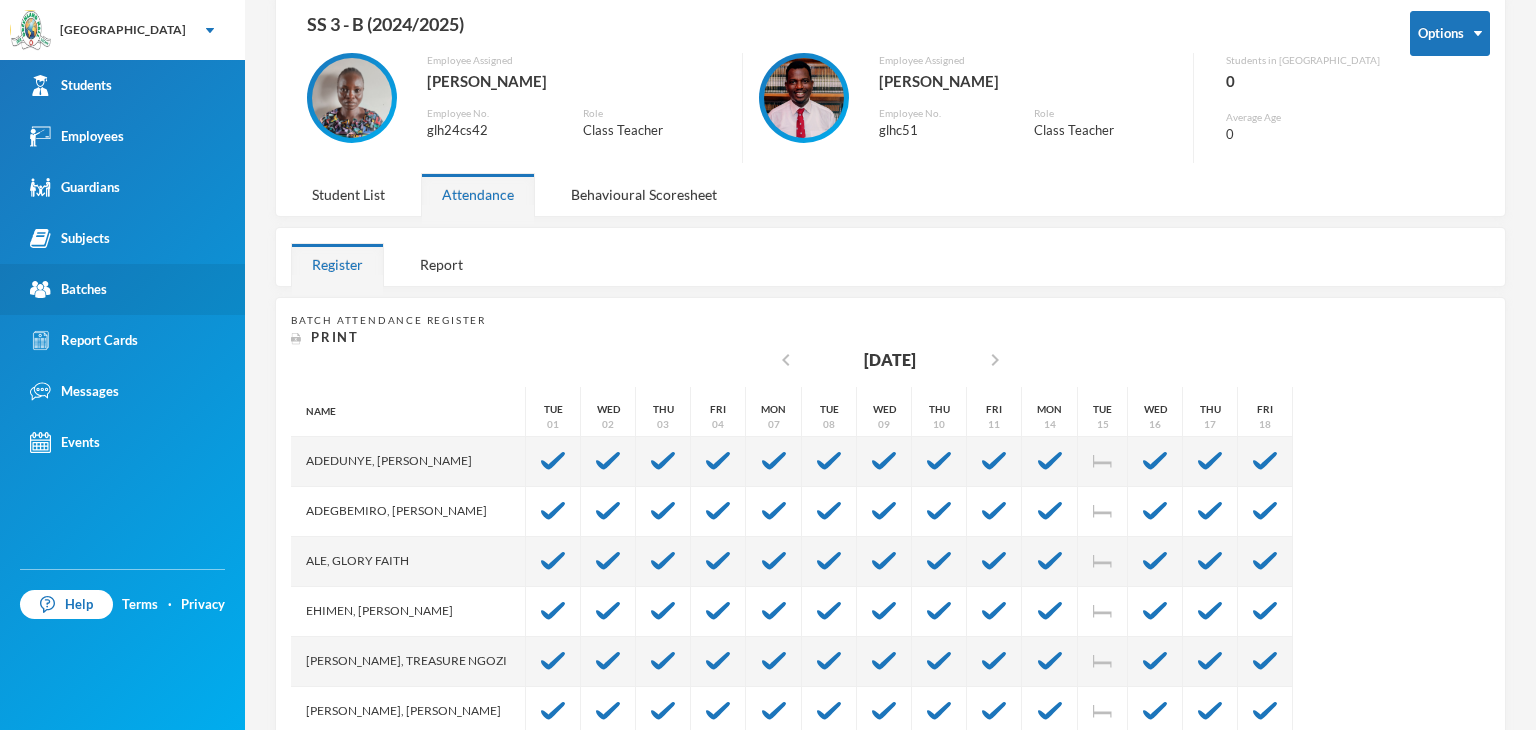 click on "Batches" at bounding box center (122, 289) 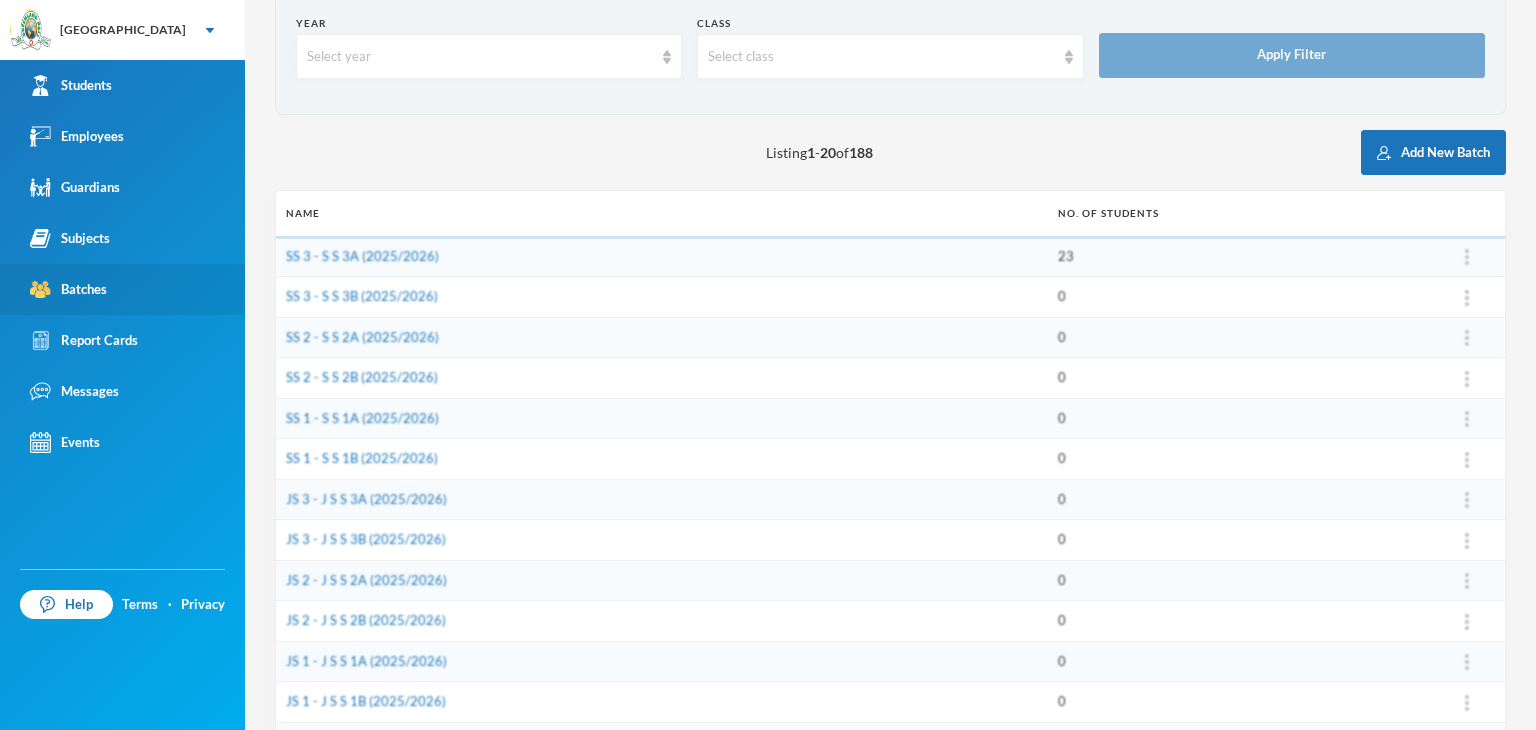 click on "Batches" at bounding box center (122, 289) 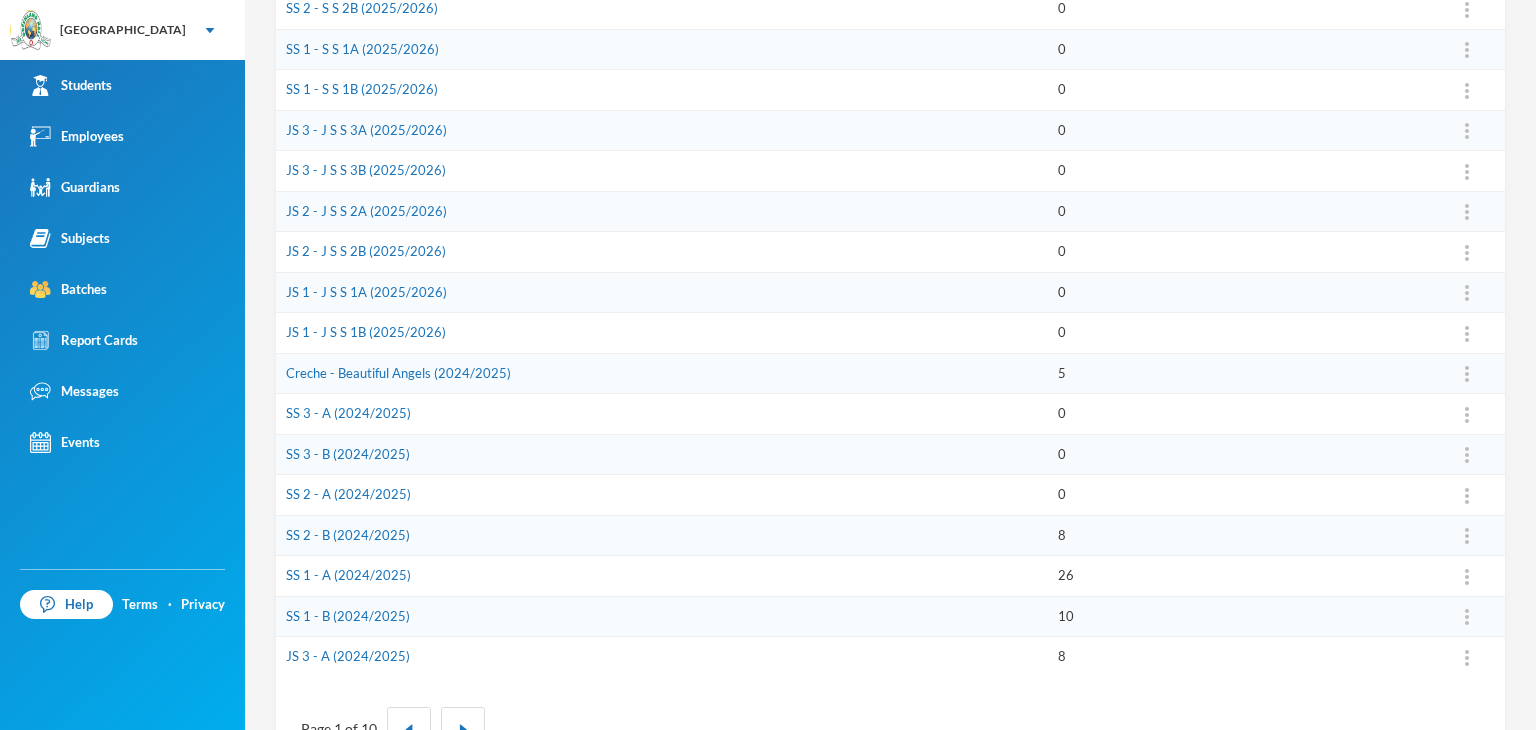 scroll, scrollTop: 535, scrollLeft: 0, axis: vertical 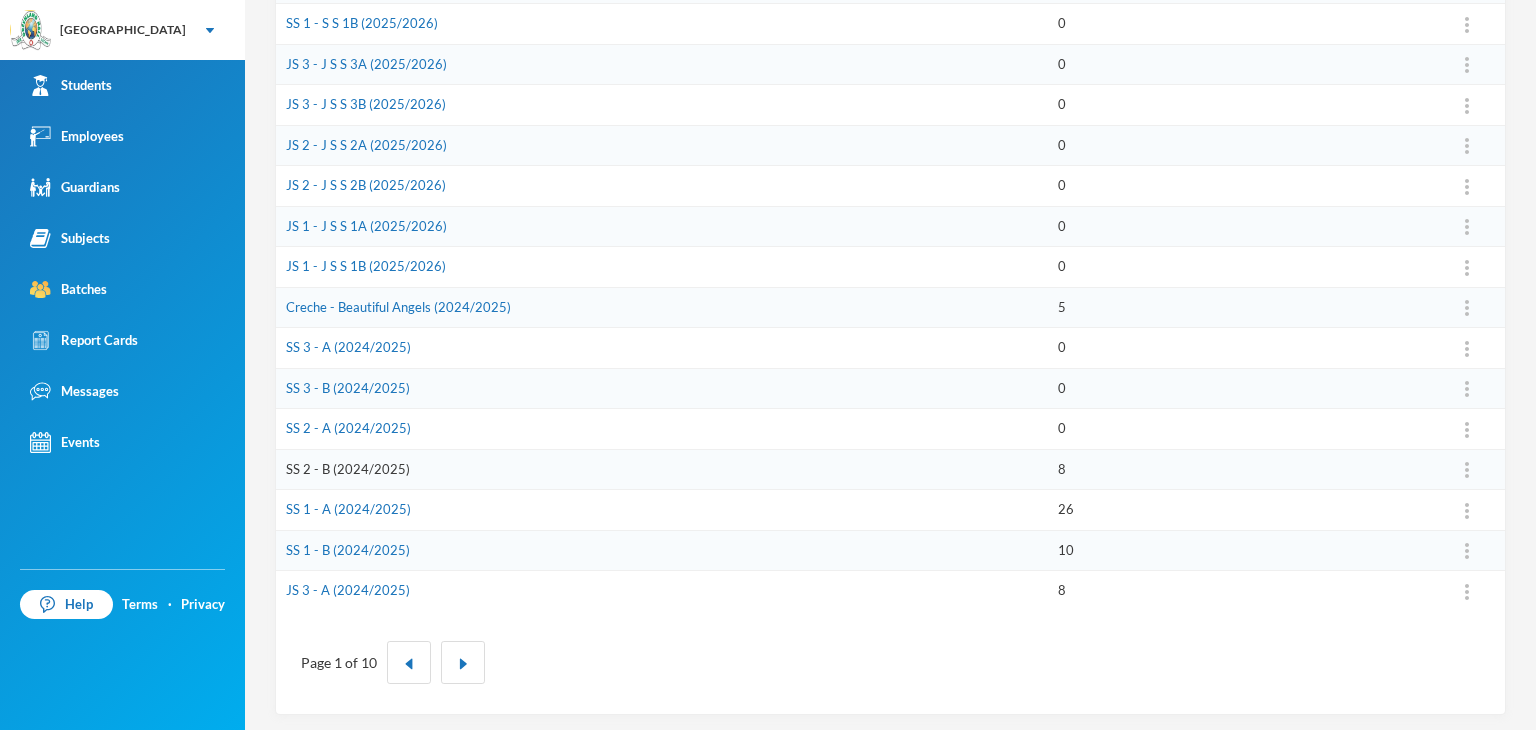 click on "SS 2 - B (2024/2025)" at bounding box center [348, 469] 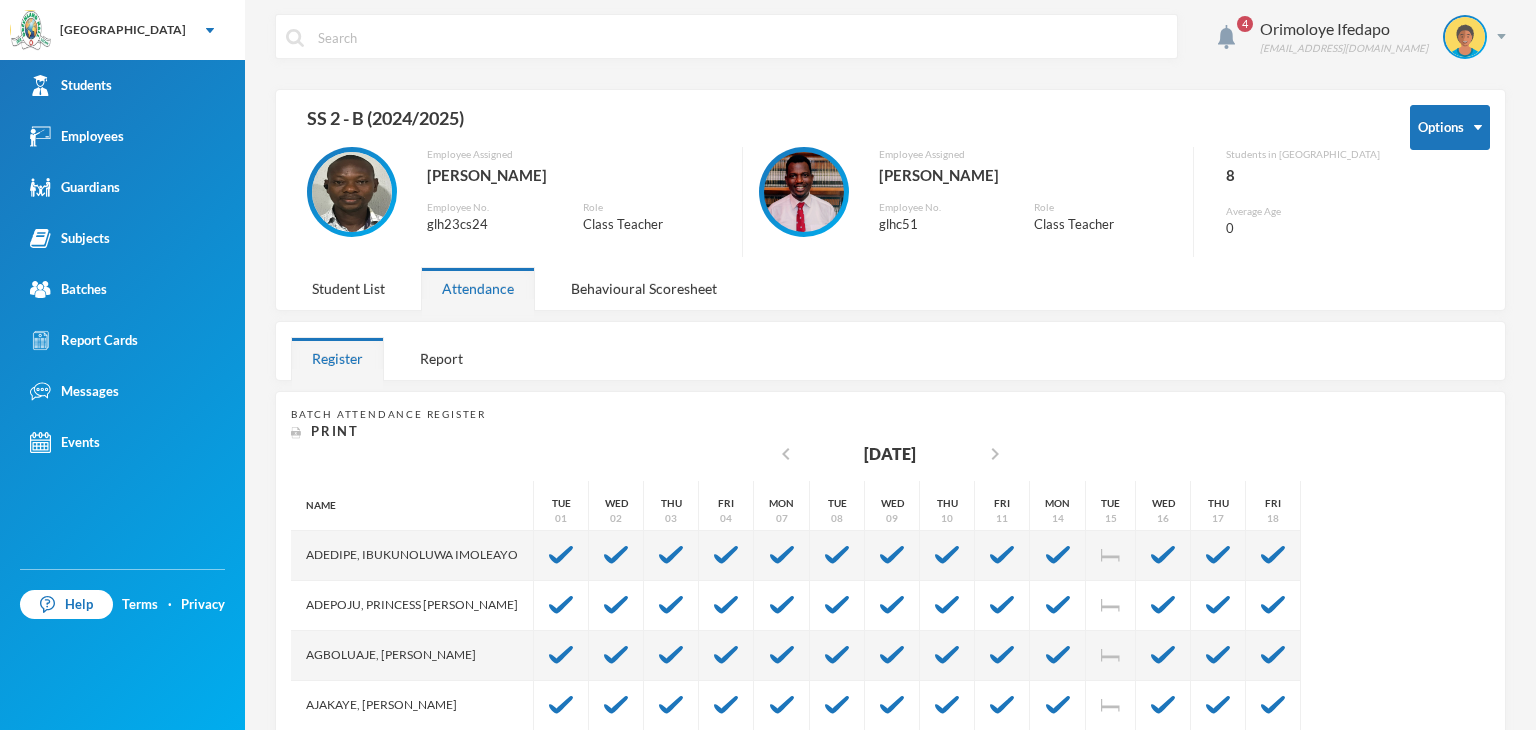 scroll, scrollTop: 0, scrollLeft: 0, axis: both 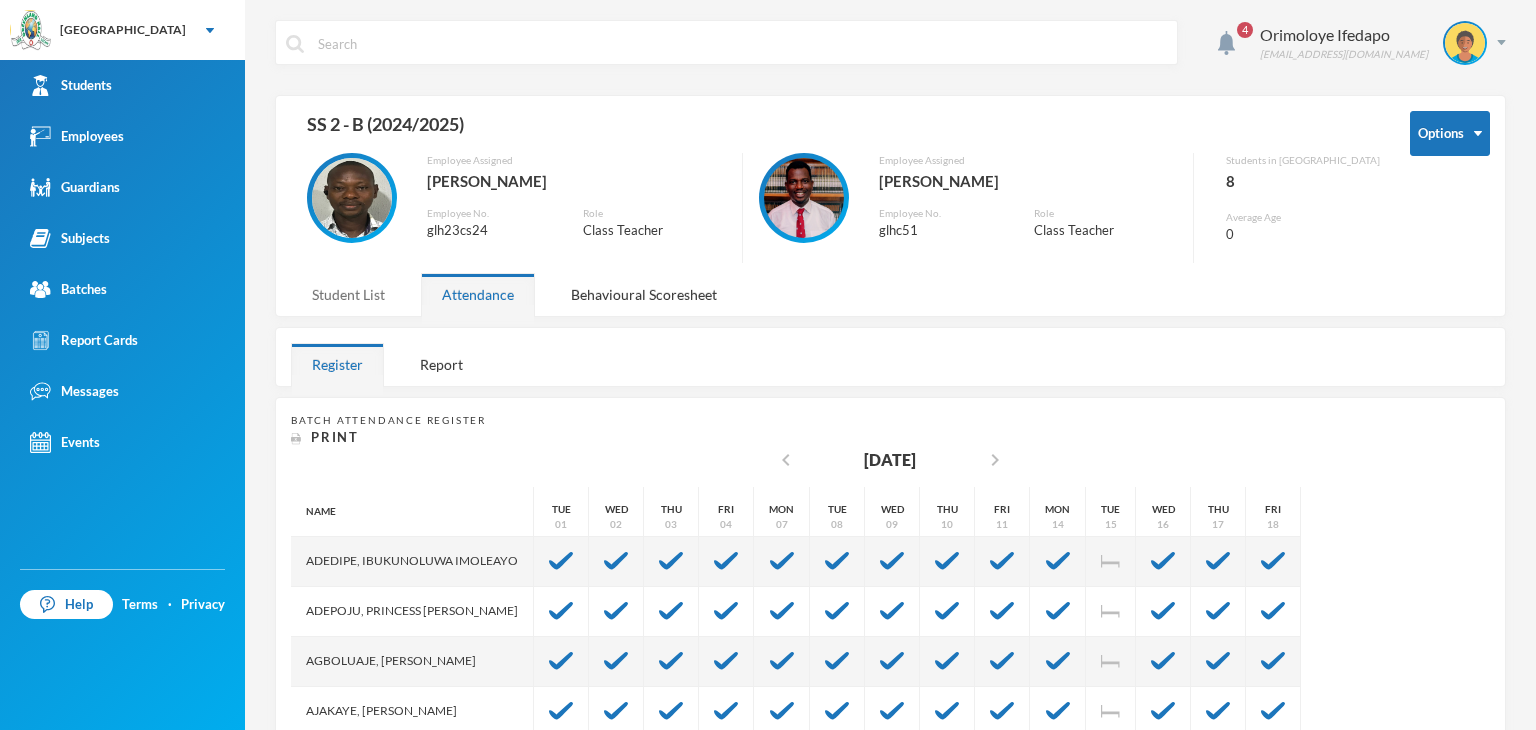 click on "Student List" at bounding box center [348, 294] 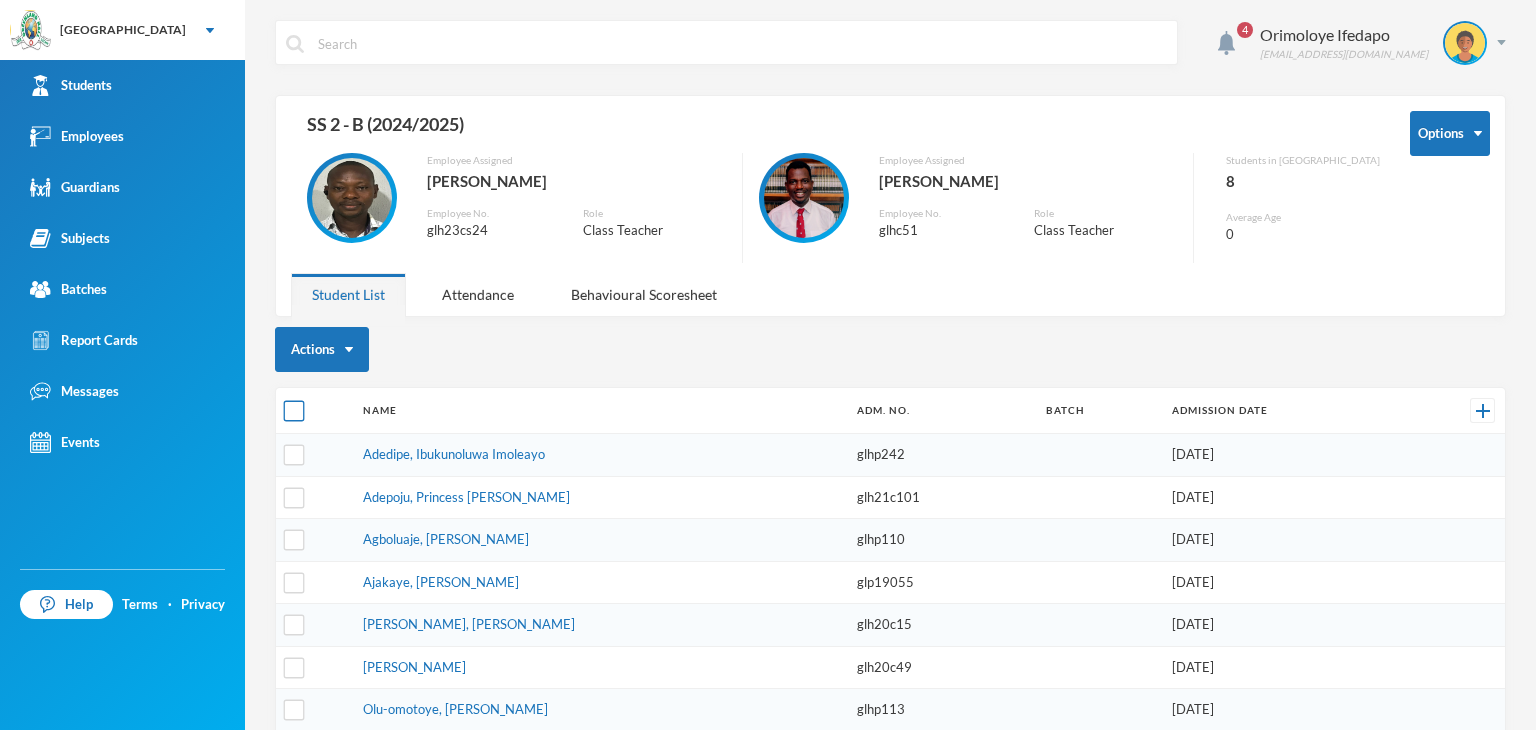 click at bounding box center (294, 411) 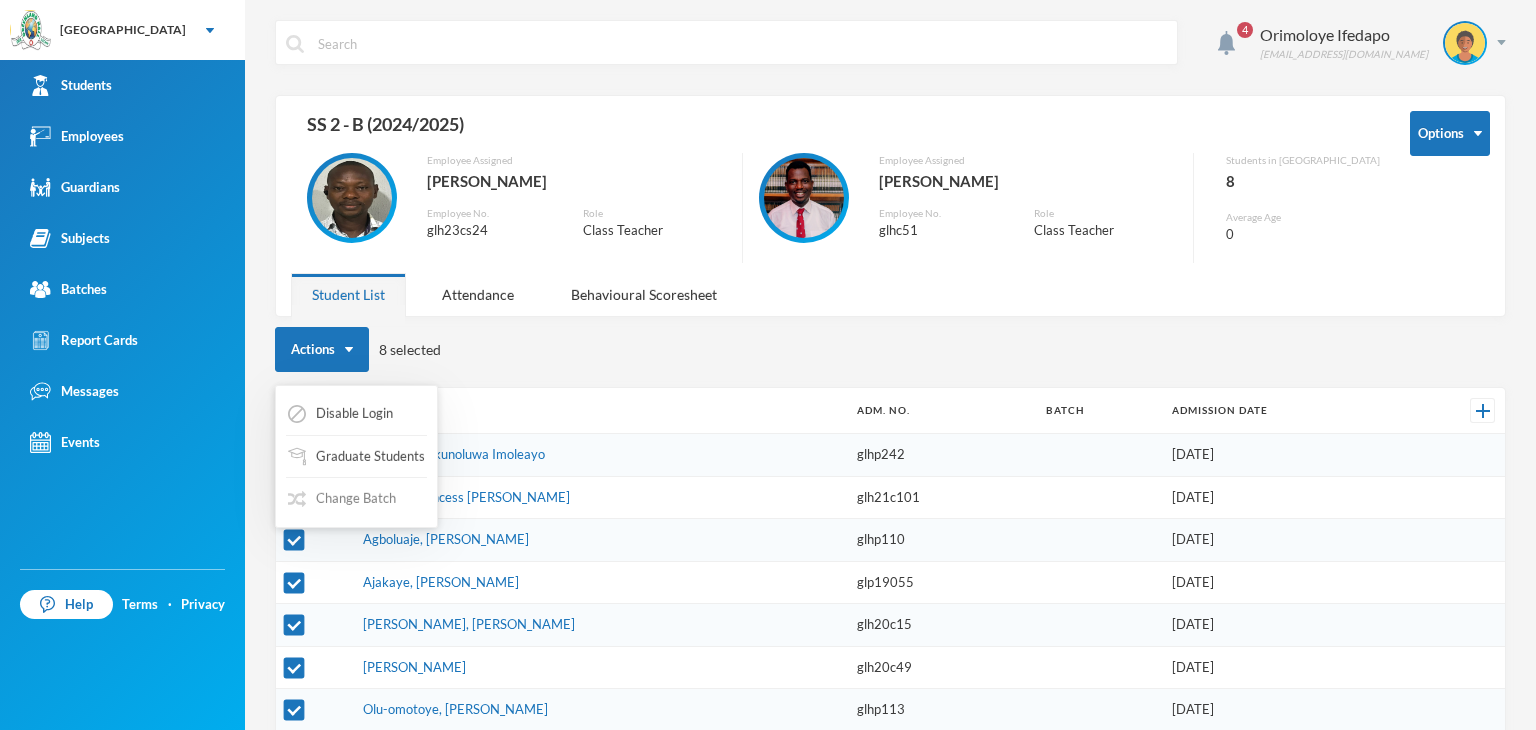 click on "Change Batch" at bounding box center [342, 499] 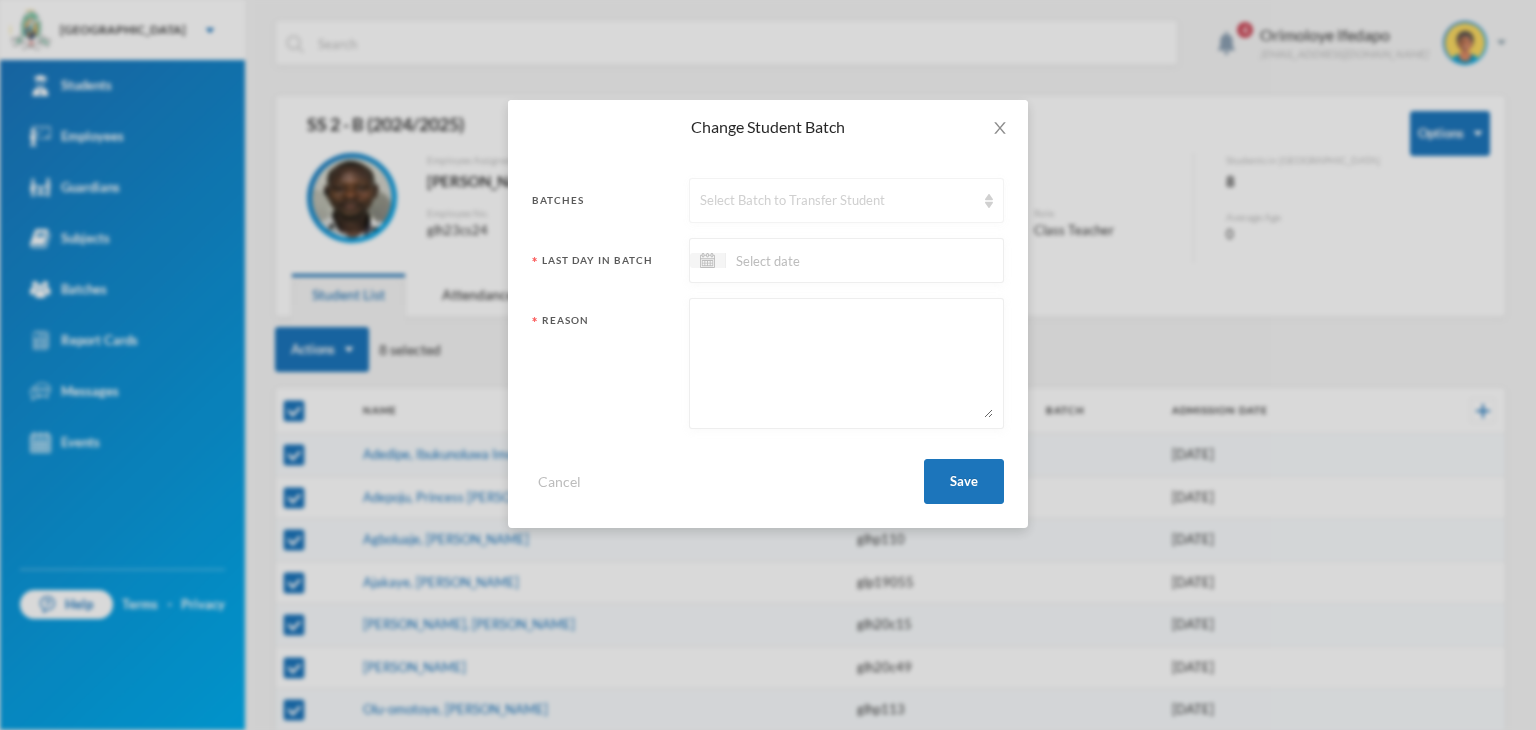 click on "Select Batch to Transfer Student" at bounding box center [837, 201] 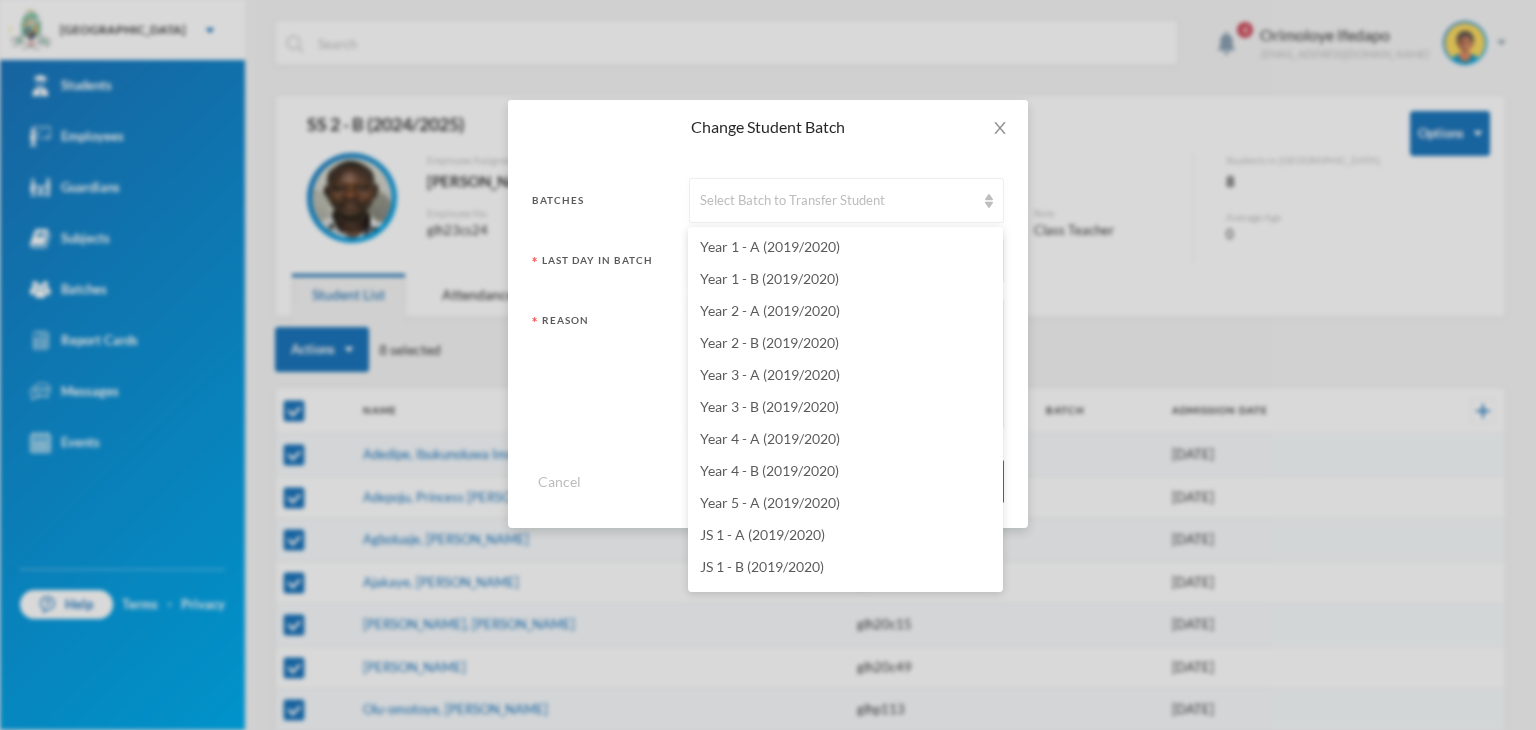 scroll, scrollTop: 5659, scrollLeft: 0, axis: vertical 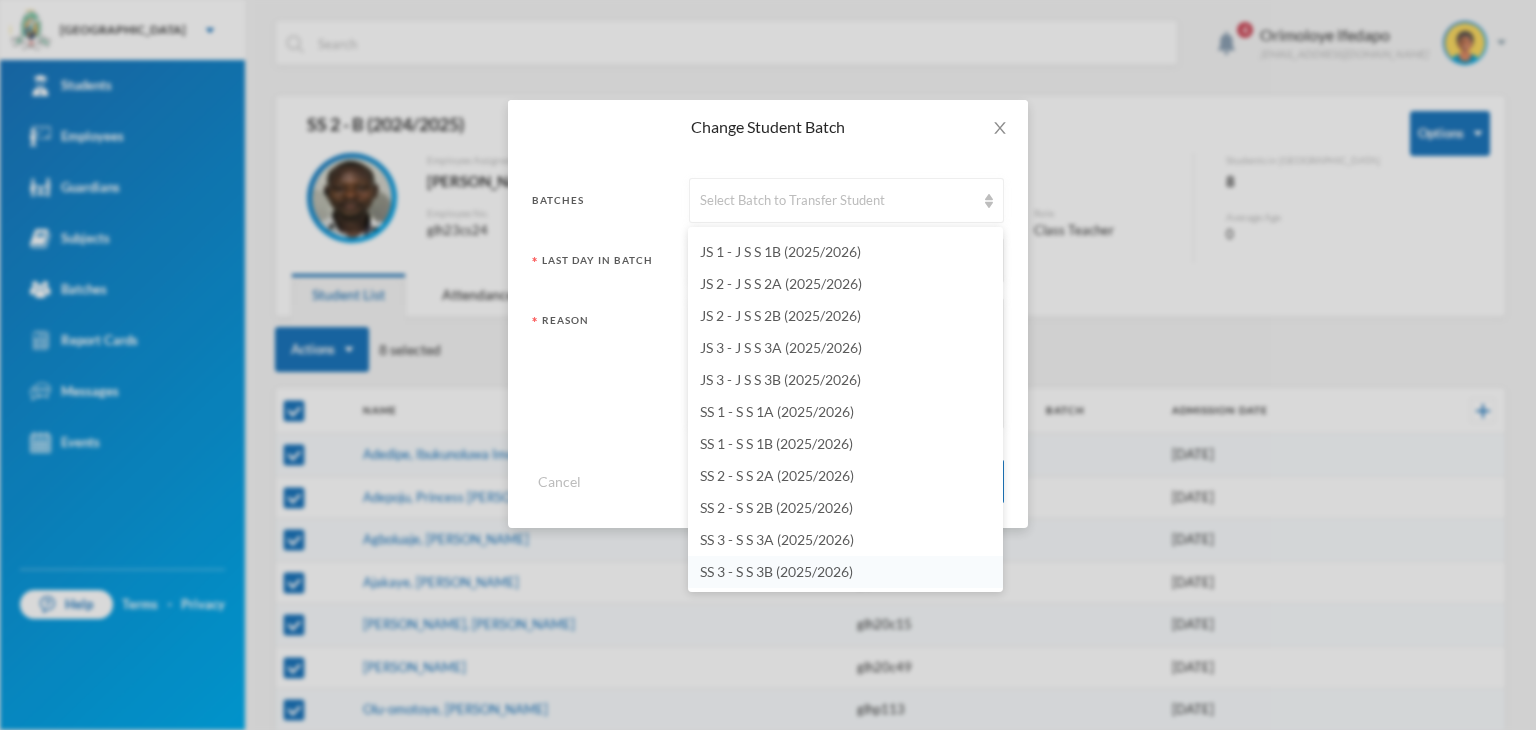 click on "SS 3 - S S 3B (2025/2026)" at bounding box center [776, 571] 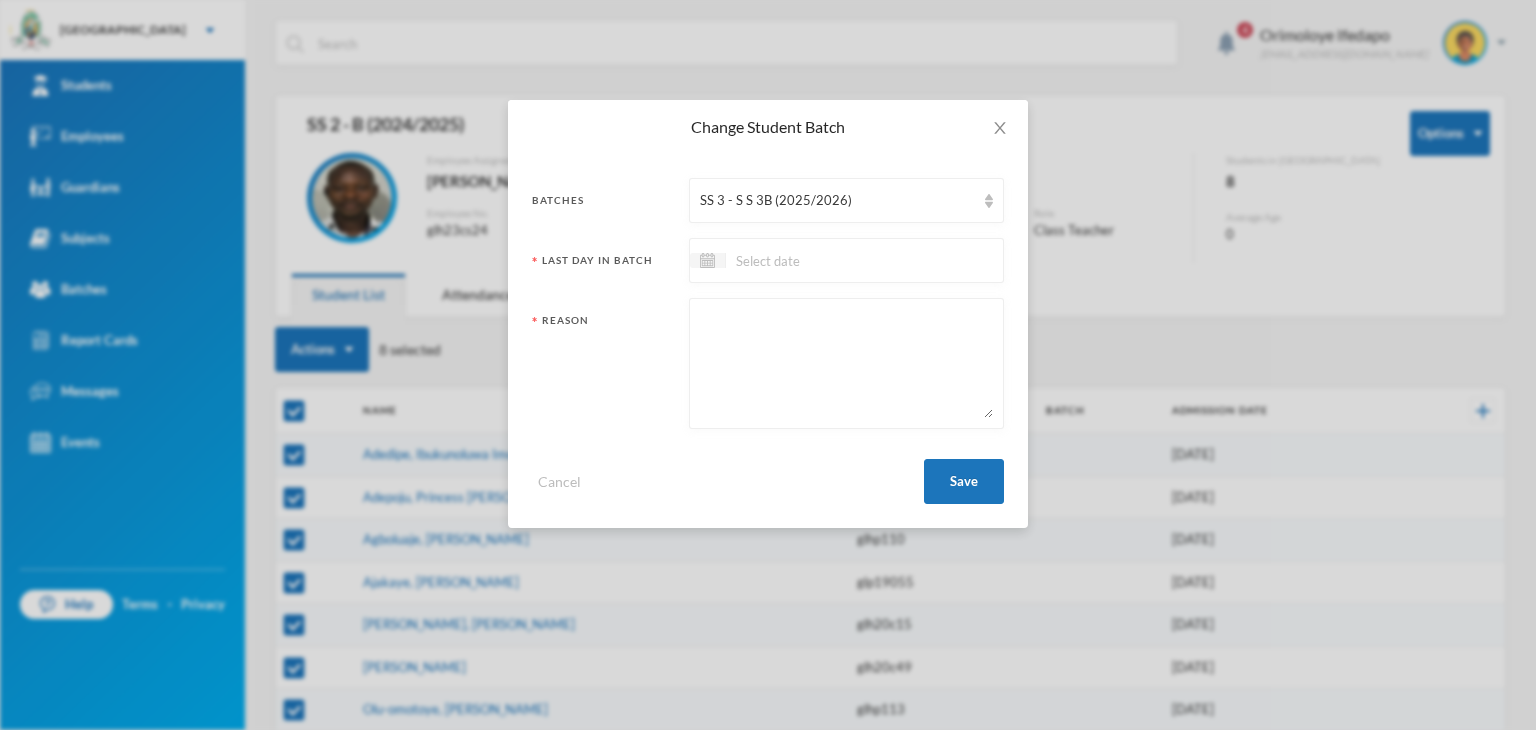 click at bounding box center (810, 260) 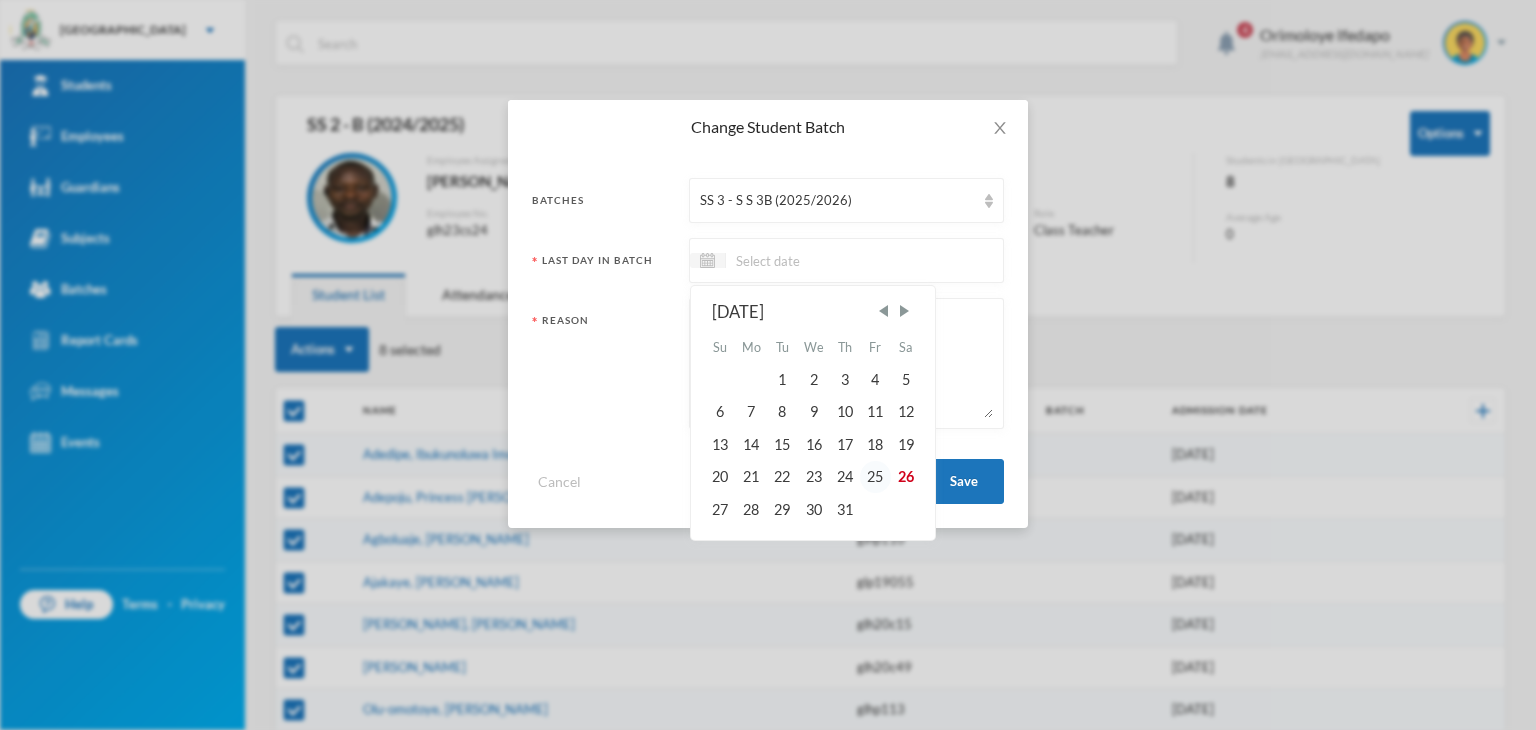 click on "25" at bounding box center [875, 477] 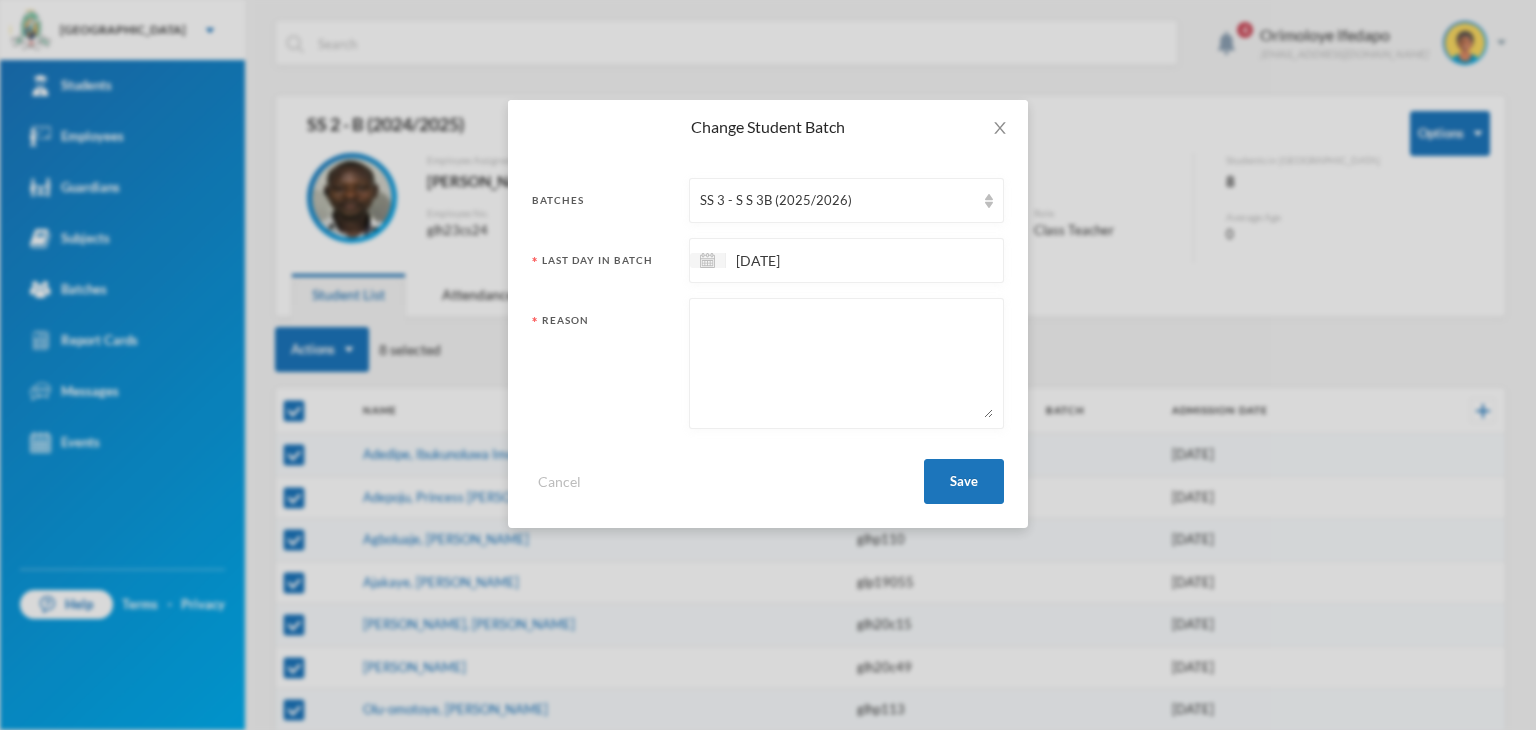 click at bounding box center [846, 363] 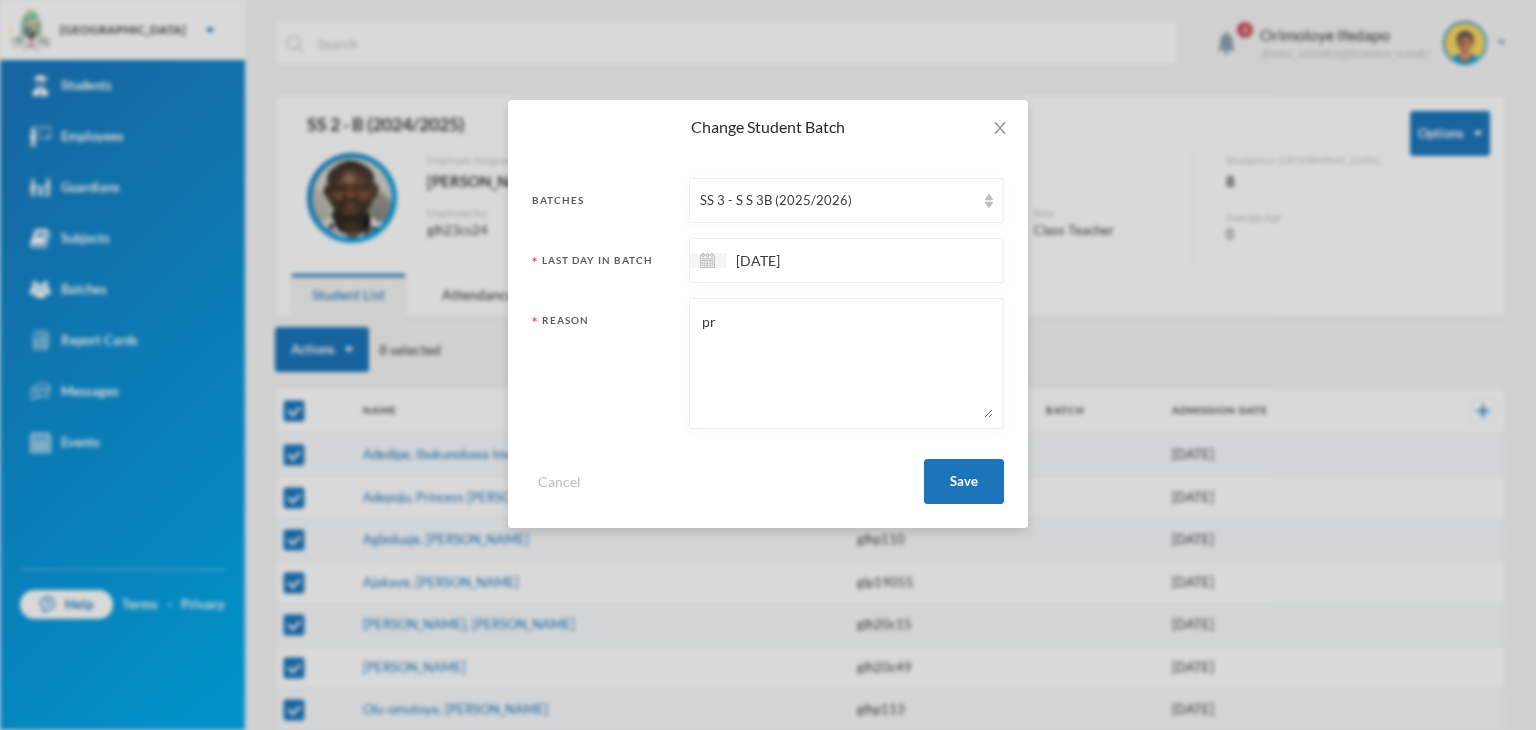 type on "p" 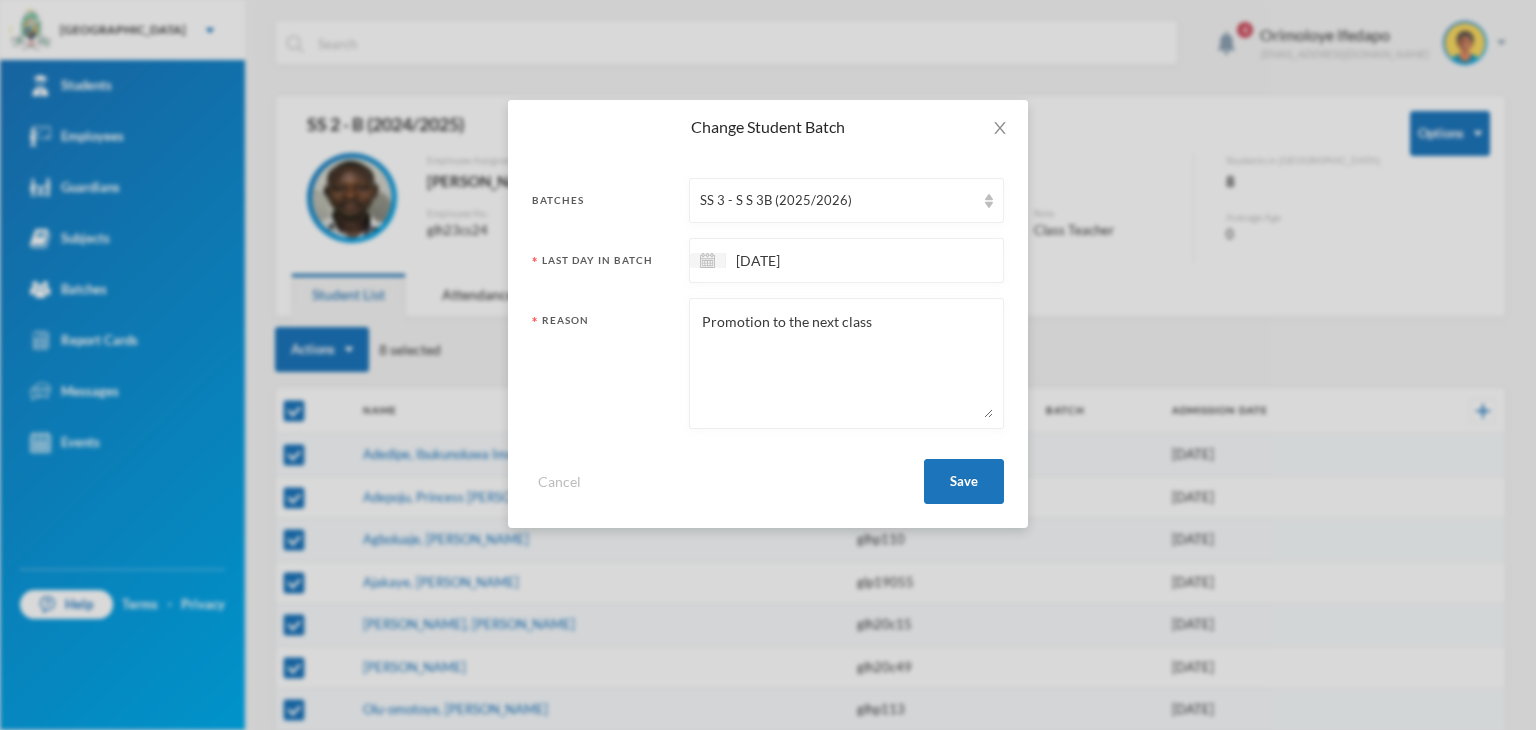 click on "Promotion to the next class" at bounding box center [846, 363] 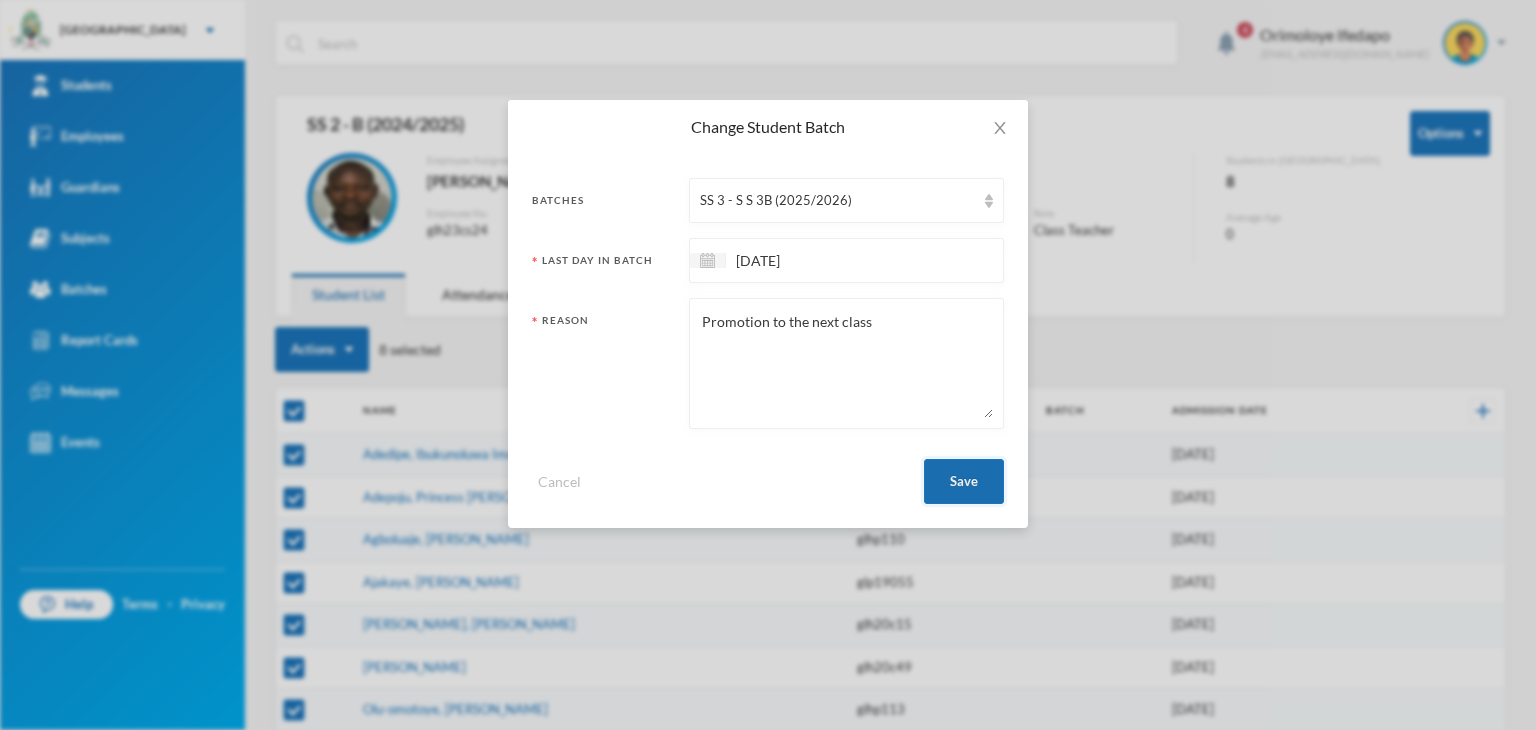 type on "Promotion to the next class" 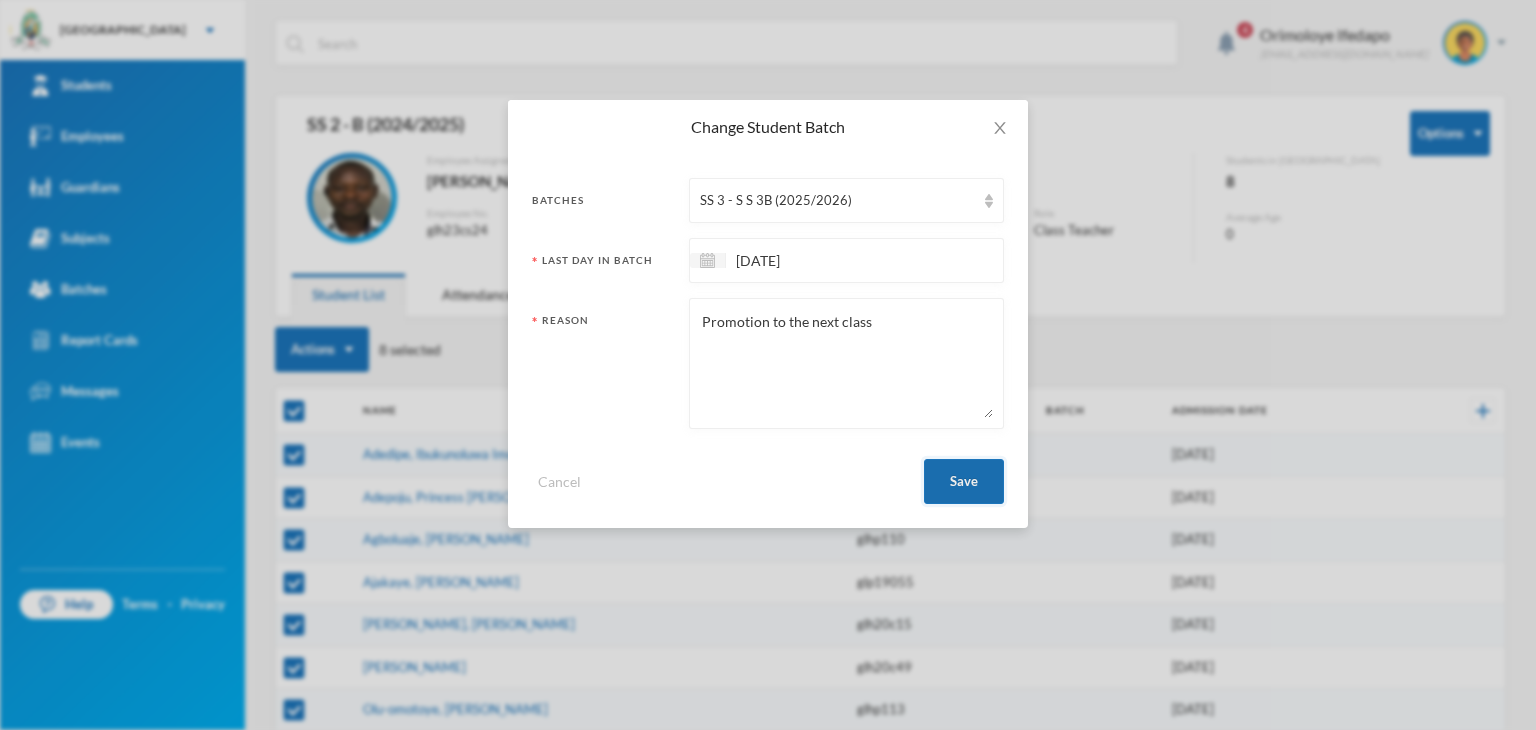 click on "Save" at bounding box center (964, 481) 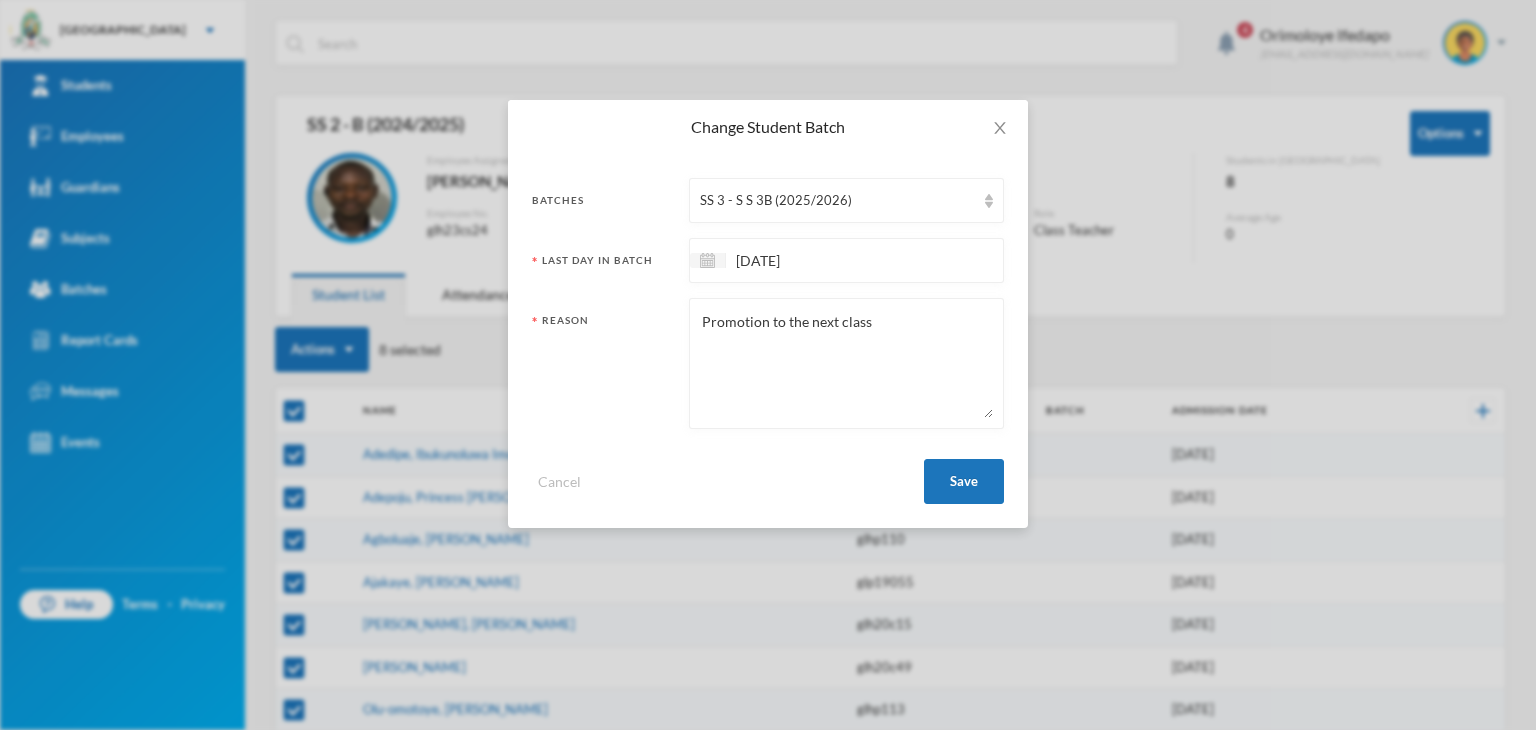 checkbox on "false" 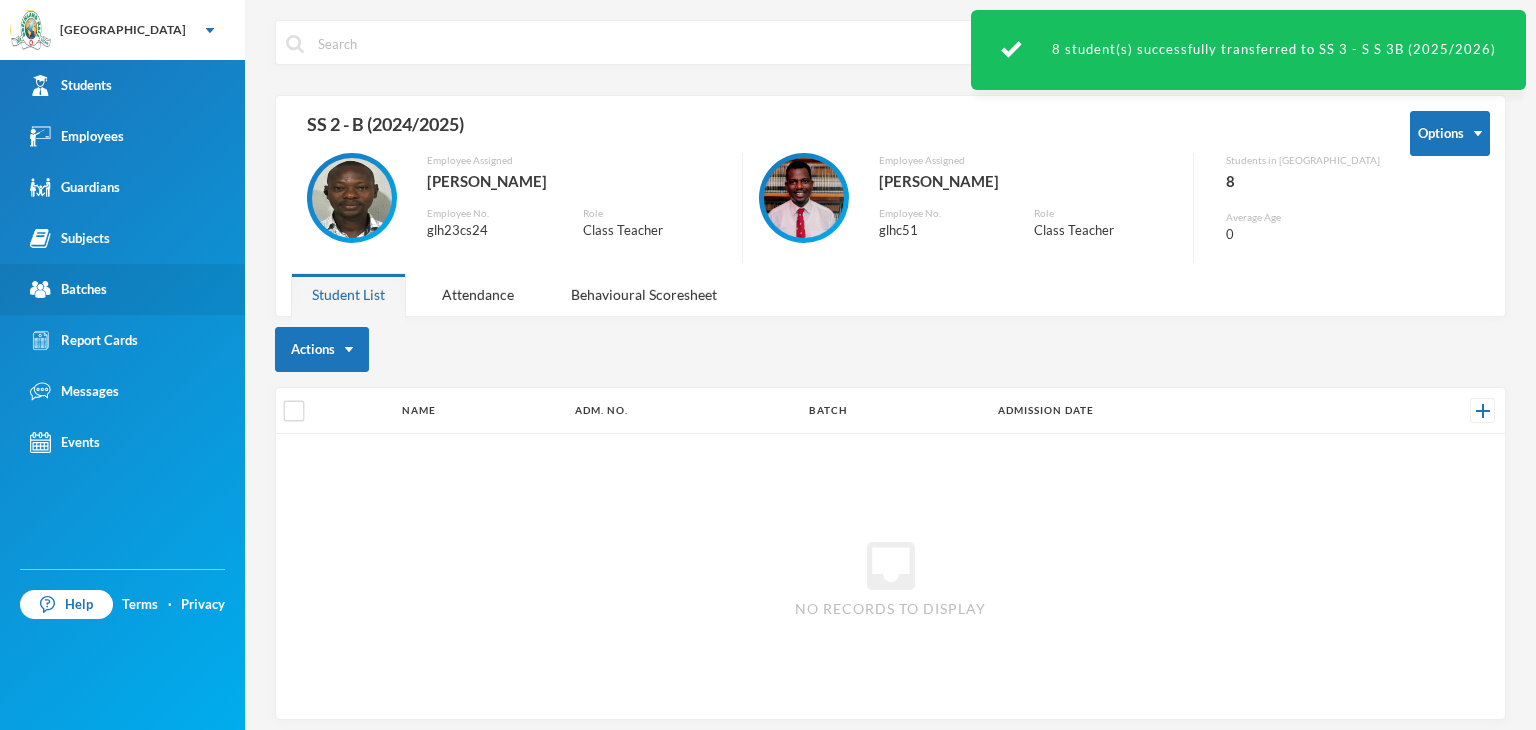 click on "Batches" at bounding box center [68, 289] 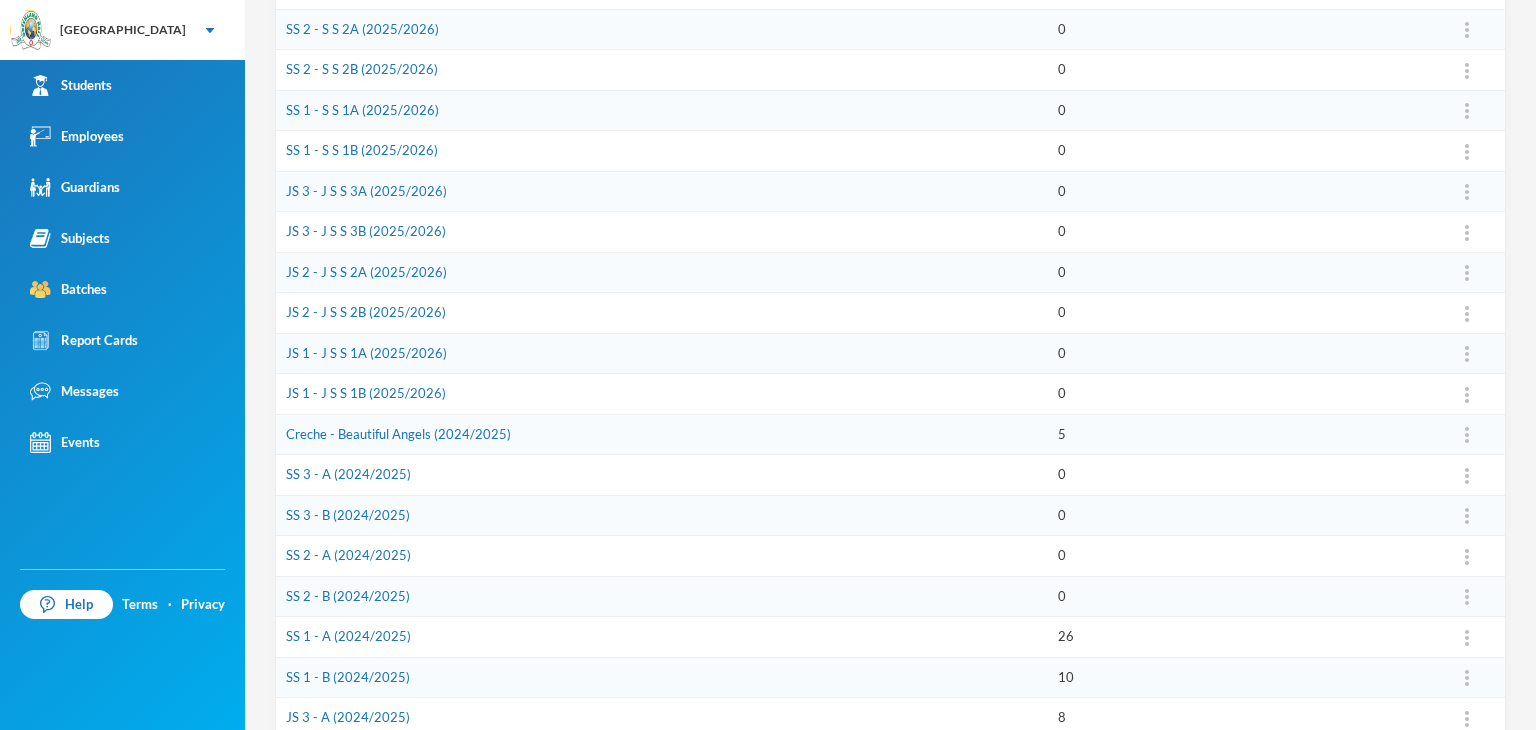 scroll, scrollTop: 535, scrollLeft: 0, axis: vertical 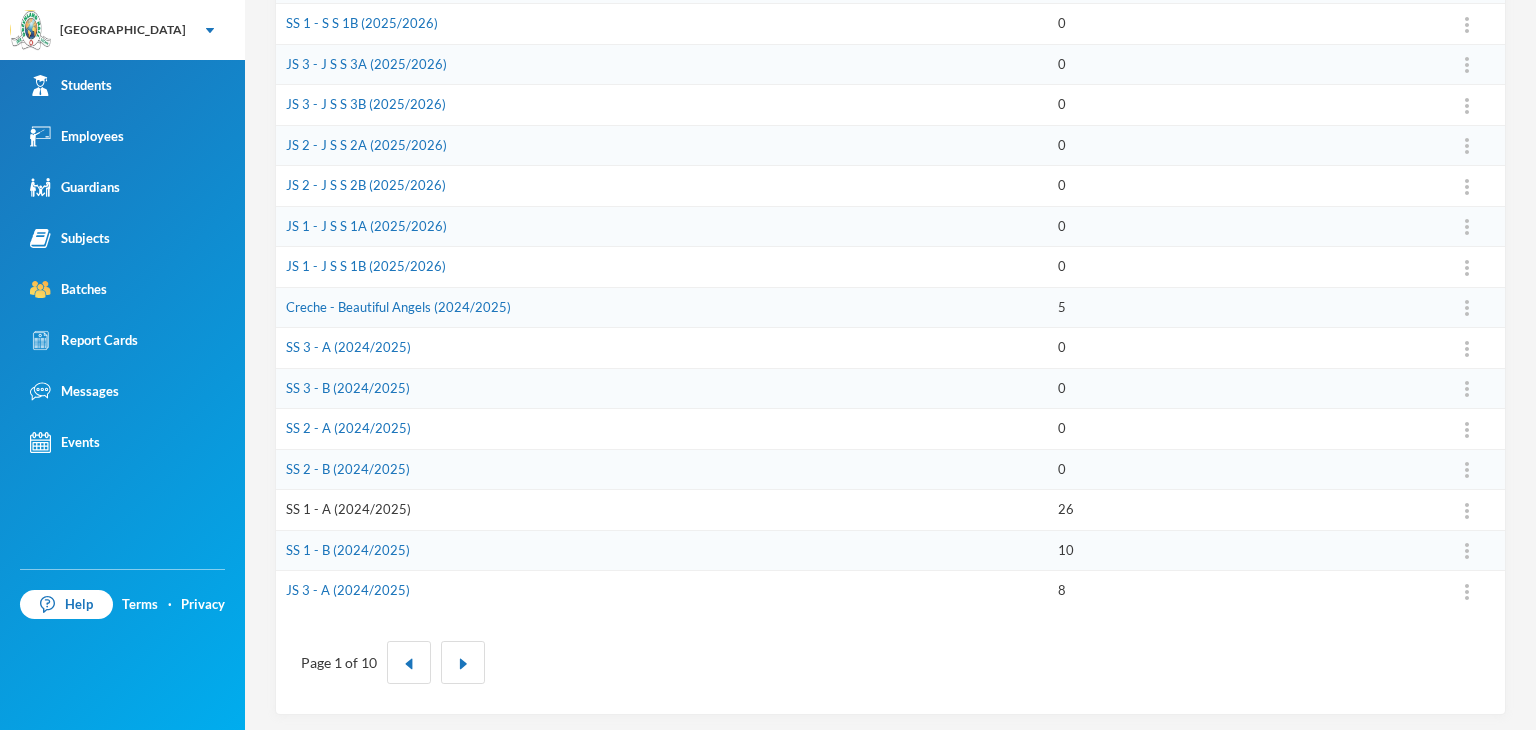 click on "SS 1 - A (2024/2025)" at bounding box center [348, 509] 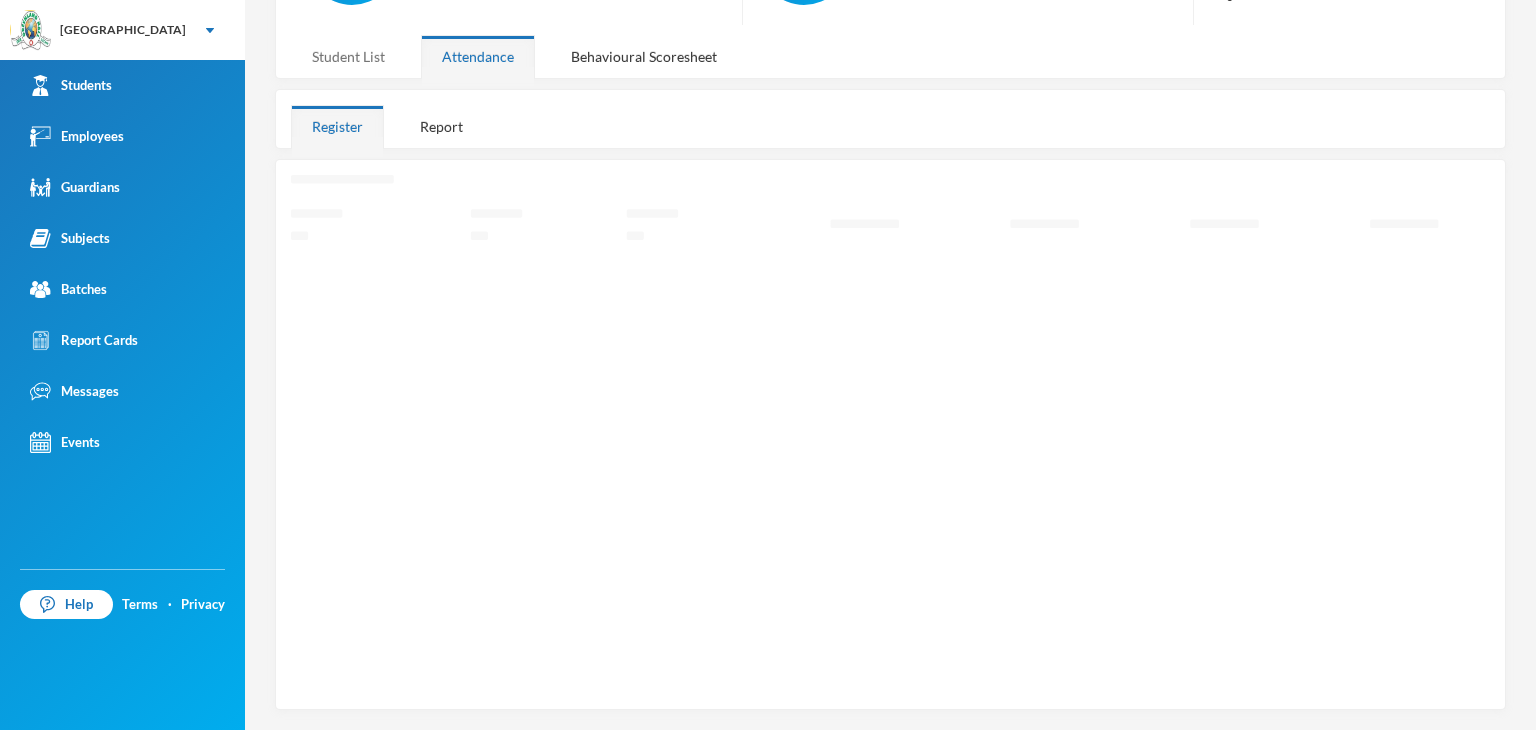 scroll, scrollTop: 230, scrollLeft: 0, axis: vertical 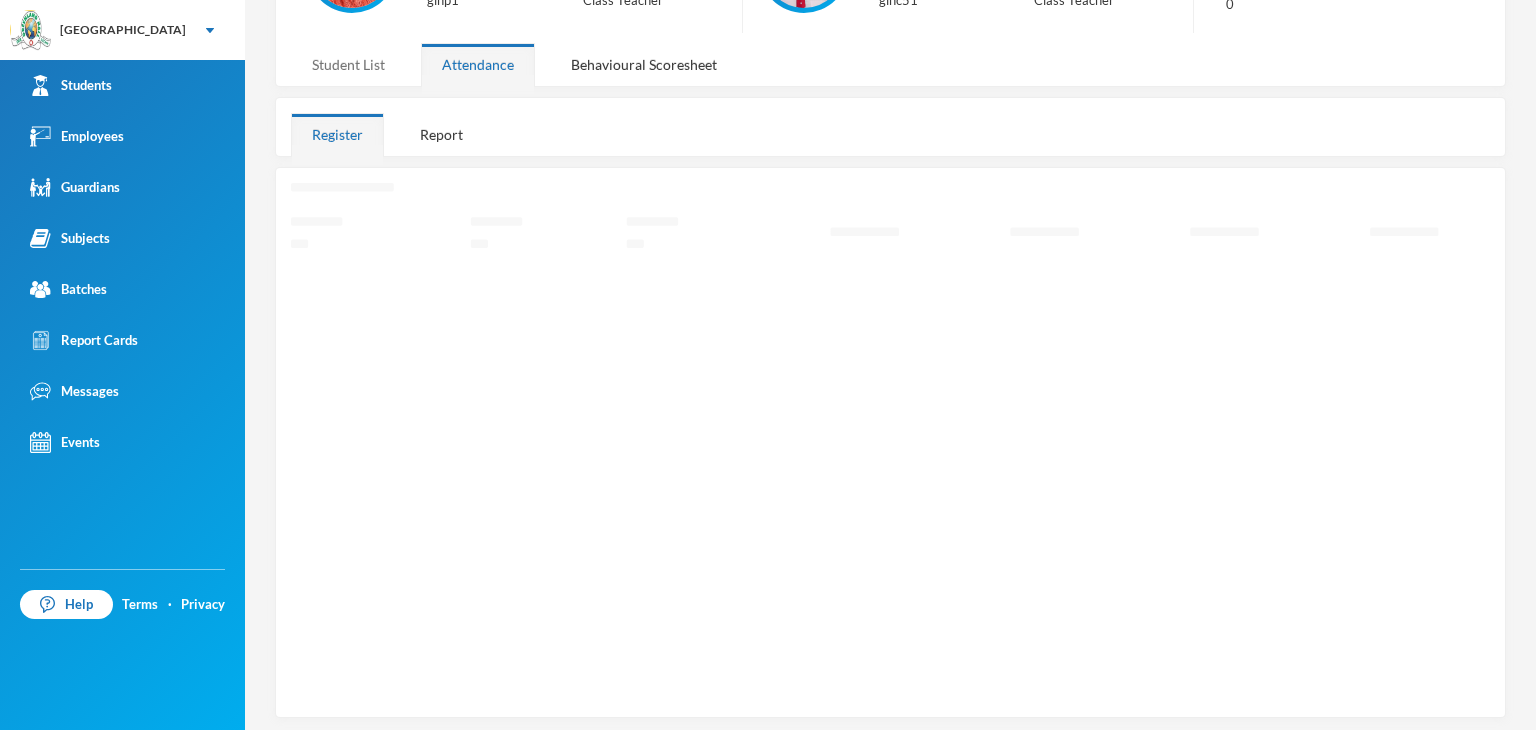 click on "Student List" at bounding box center (348, 64) 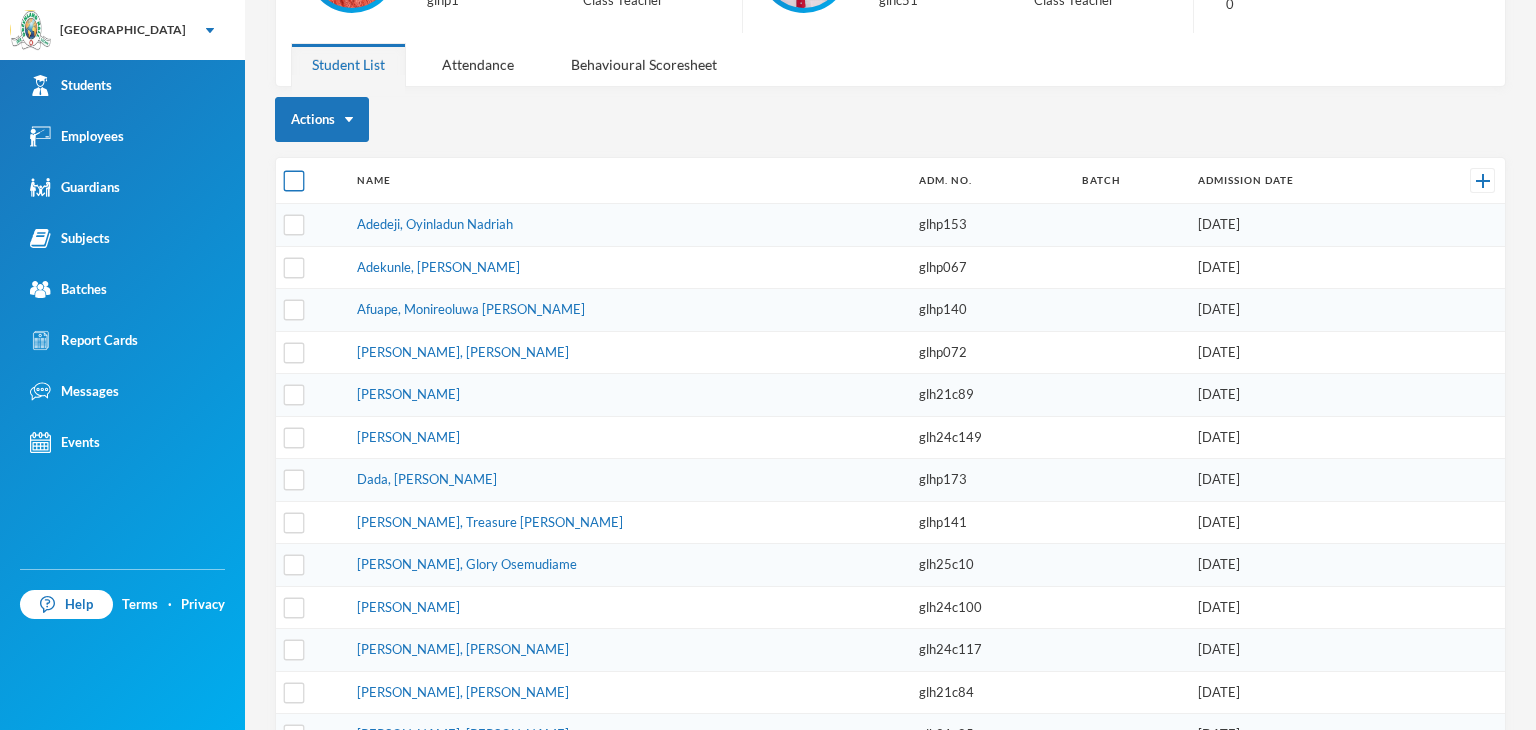 click at bounding box center (294, 181) 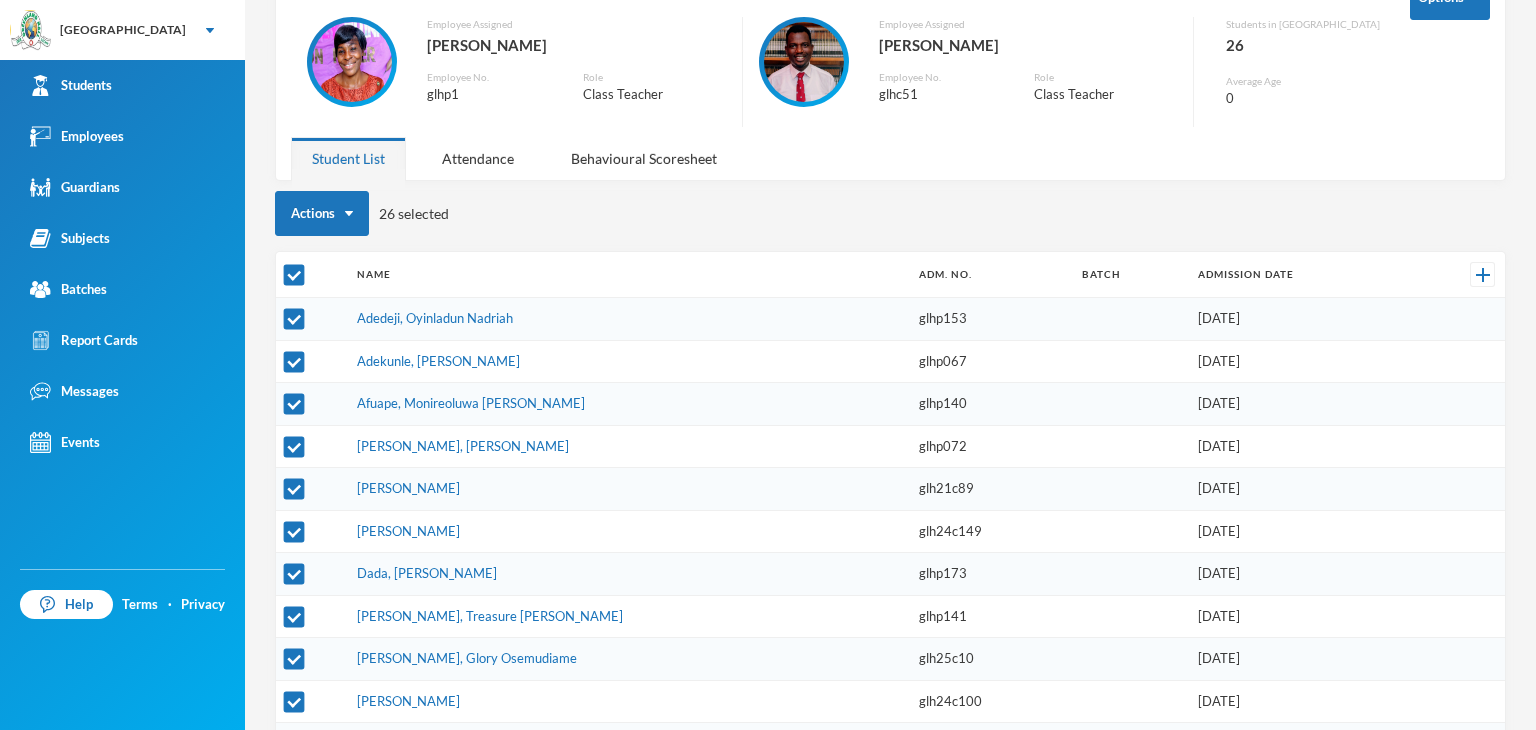 scroll, scrollTop: 30, scrollLeft: 0, axis: vertical 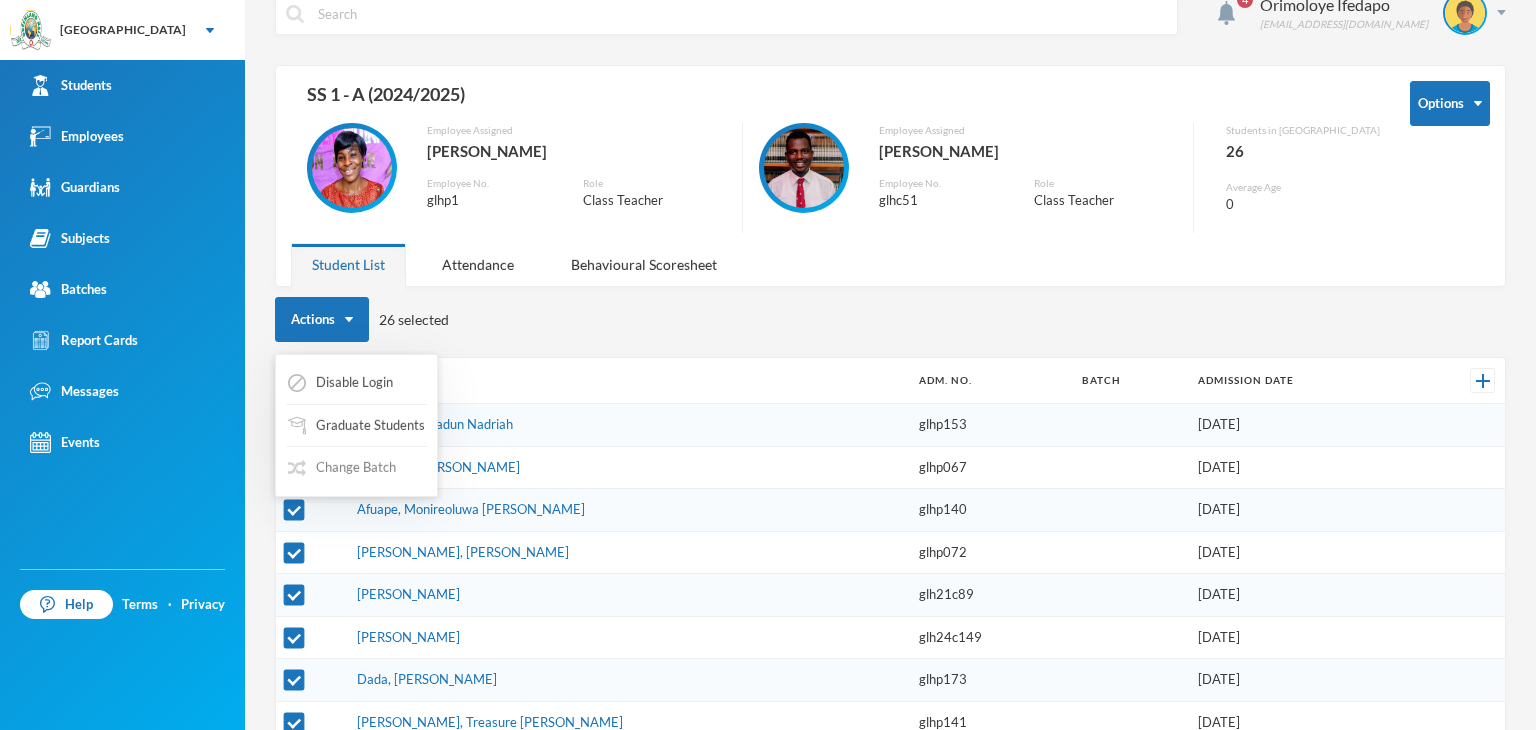 click on "Change Batch" at bounding box center (342, 468) 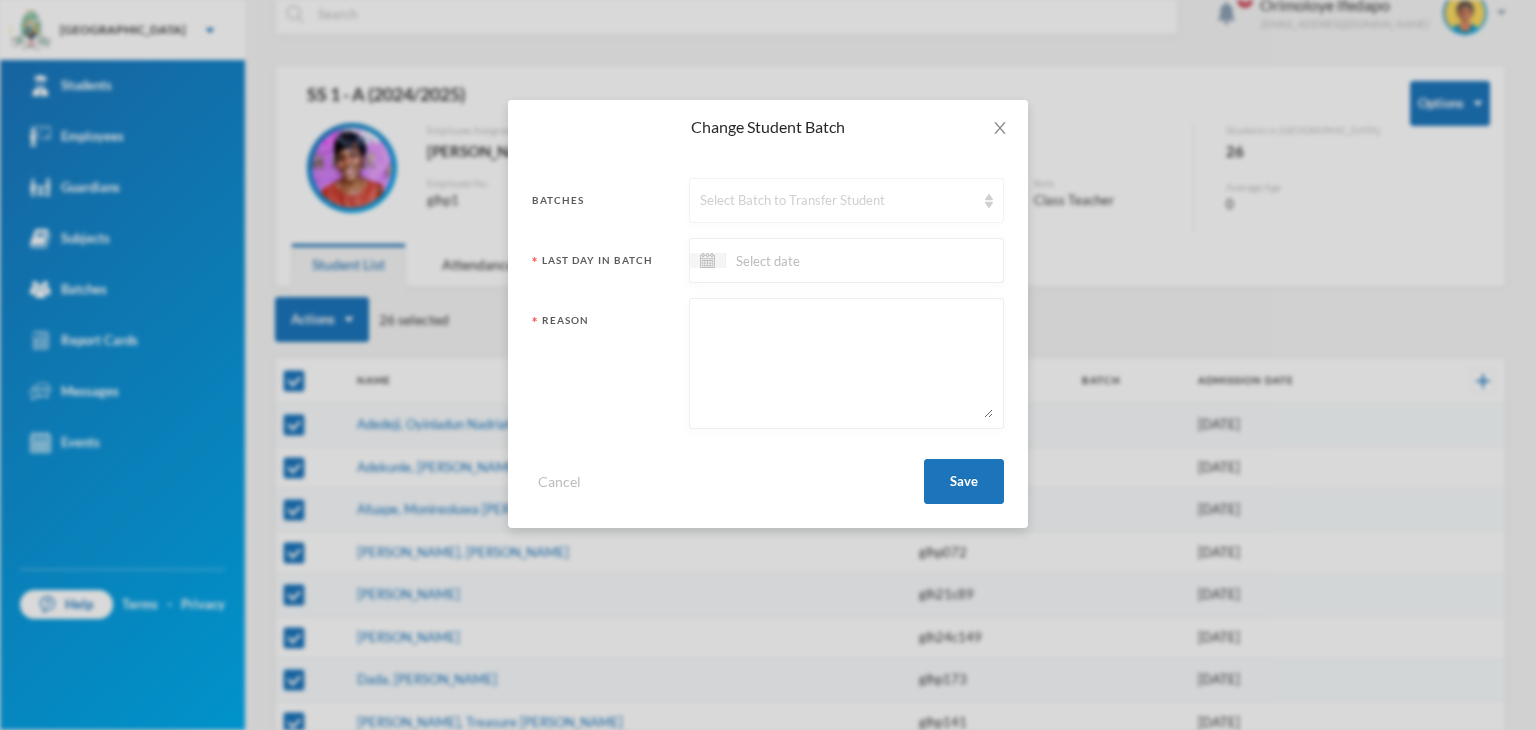 click on "Select Batch to Transfer Student" at bounding box center [837, 201] 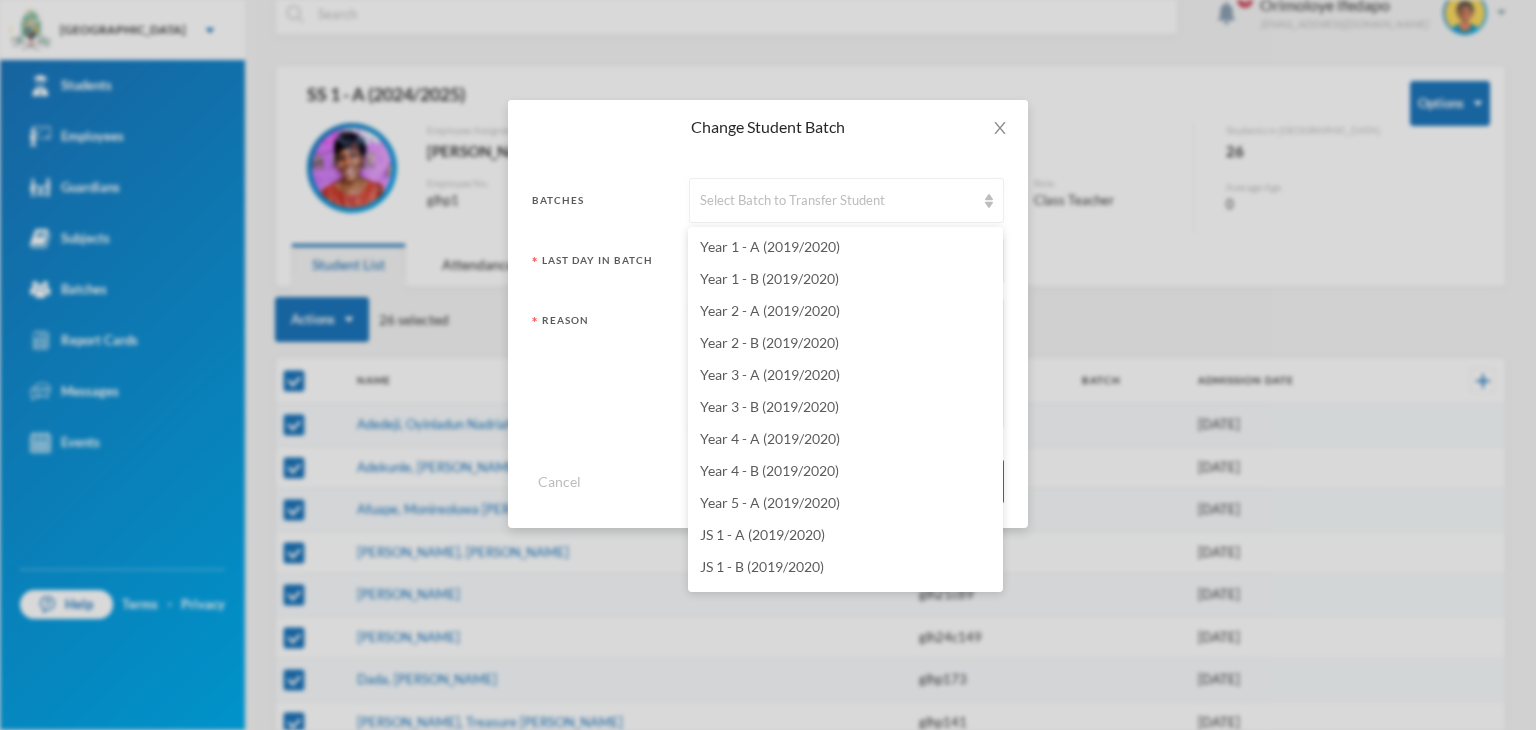 scroll, scrollTop: 0, scrollLeft: 0, axis: both 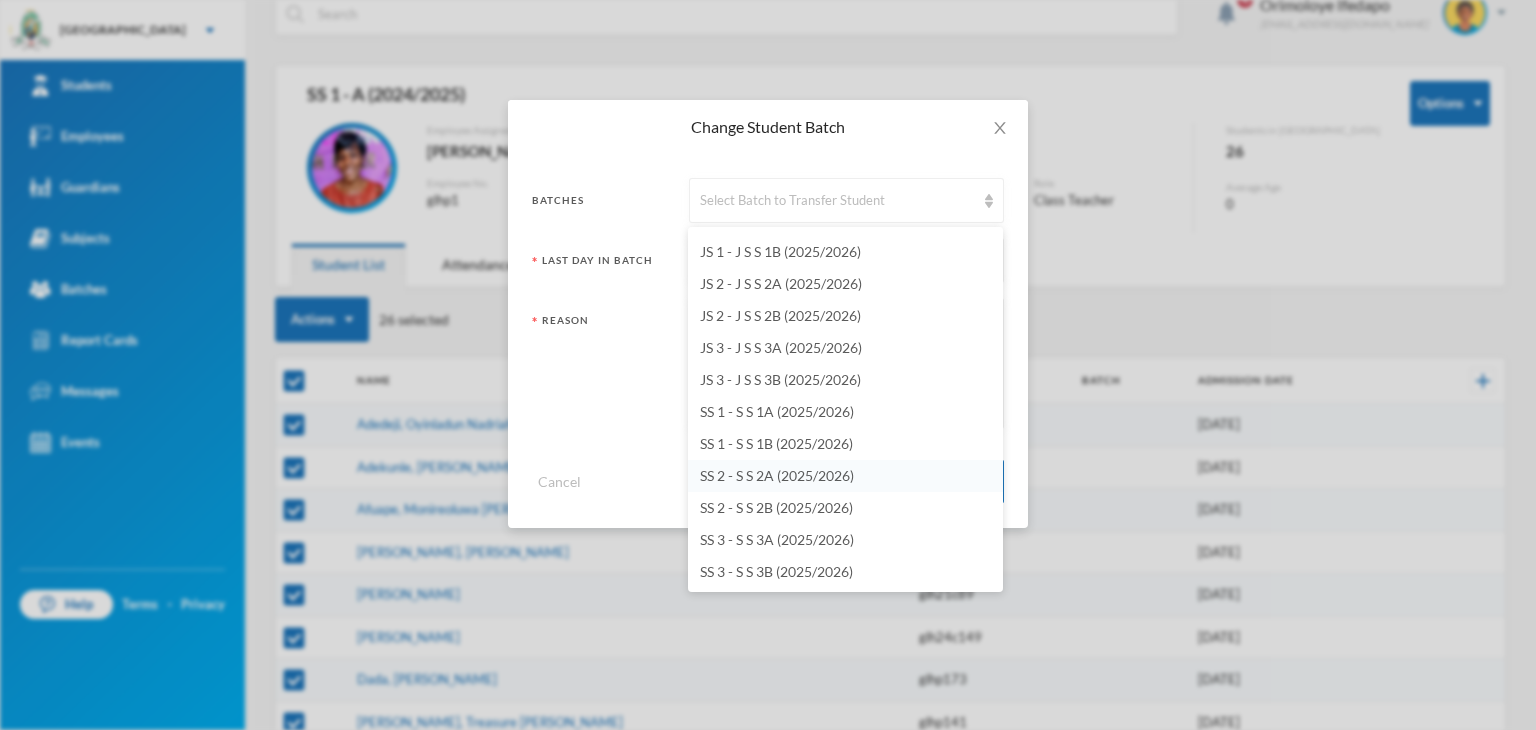 click on "SS 2 - S S 2A (2025/2026)" at bounding box center [845, 476] 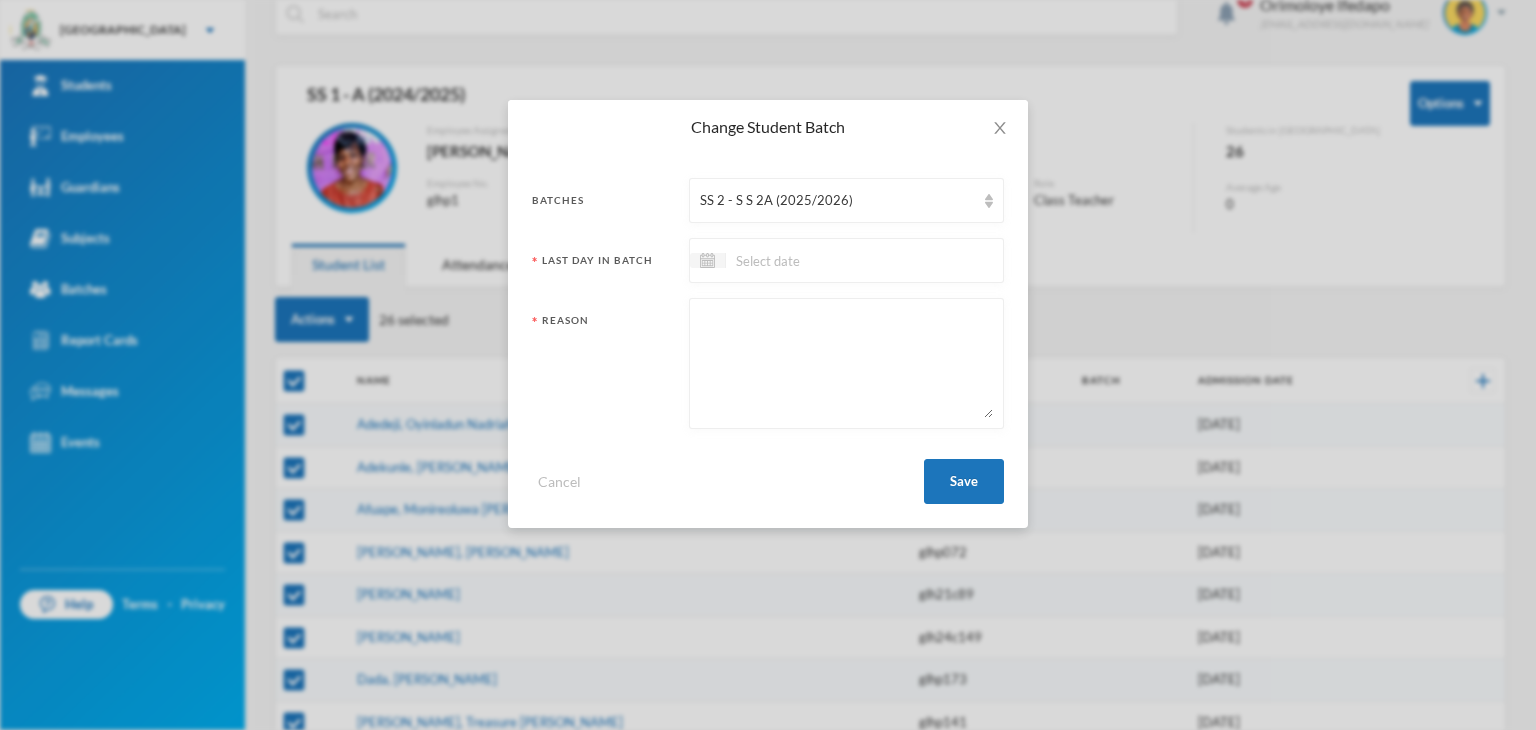 click at bounding box center [810, 260] 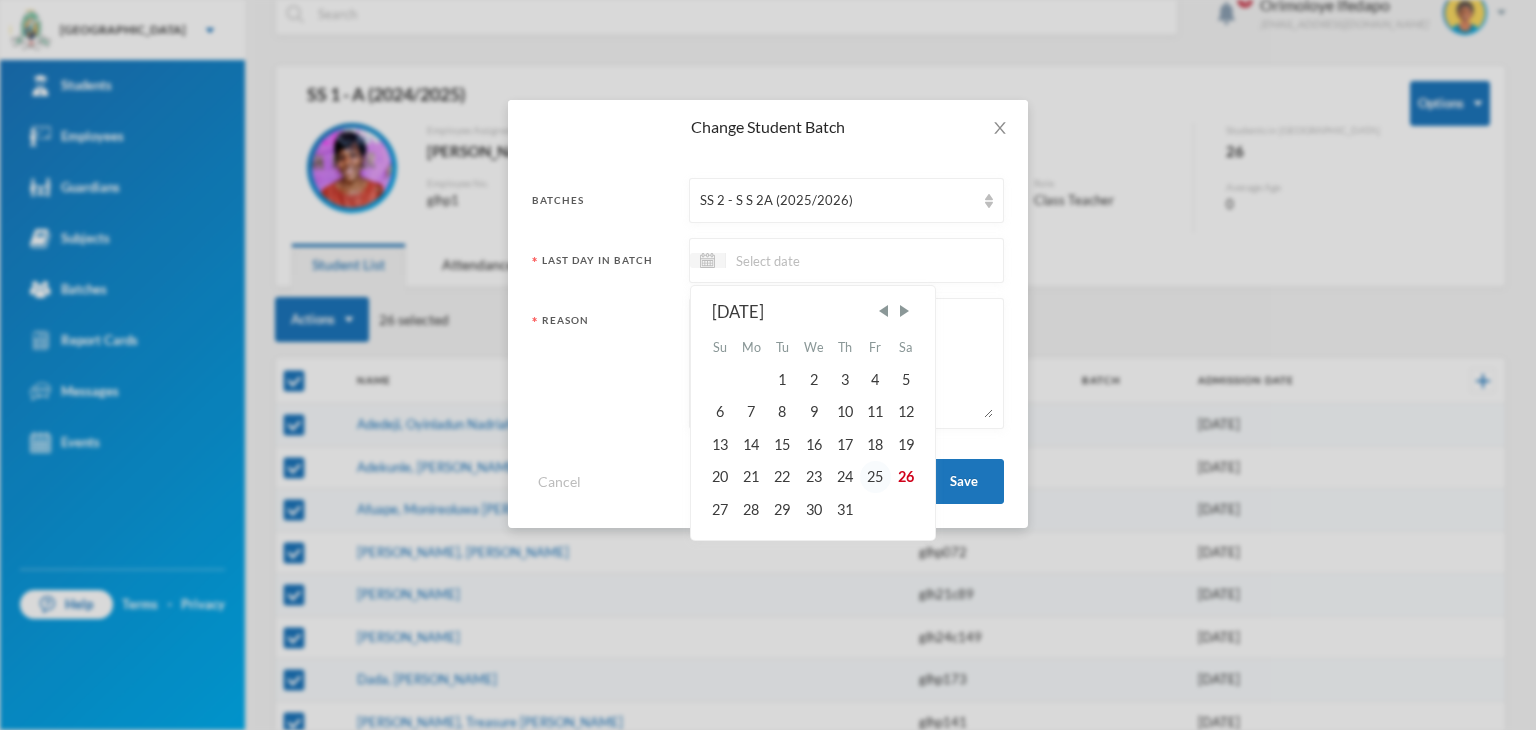 click on "25" at bounding box center [875, 477] 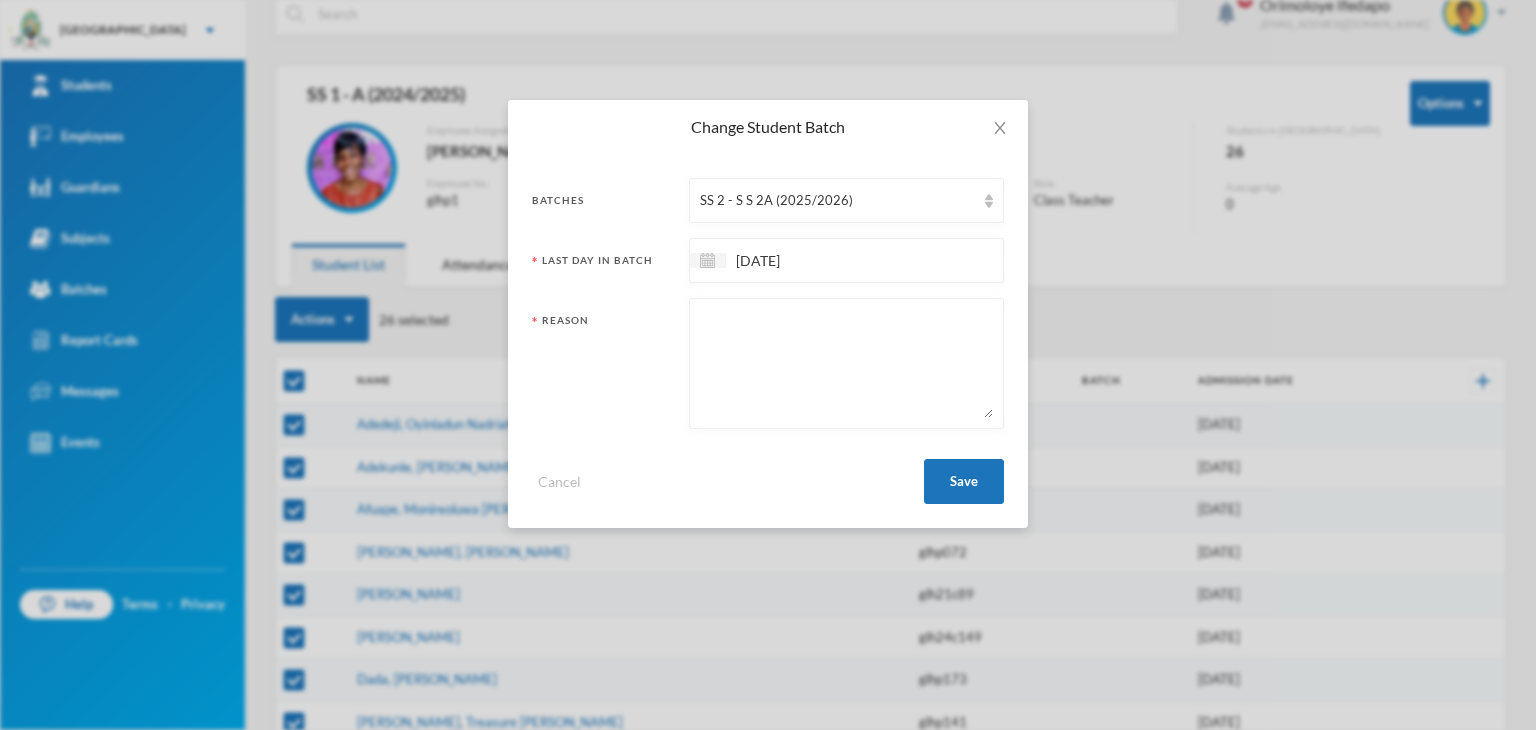 click at bounding box center [846, 363] 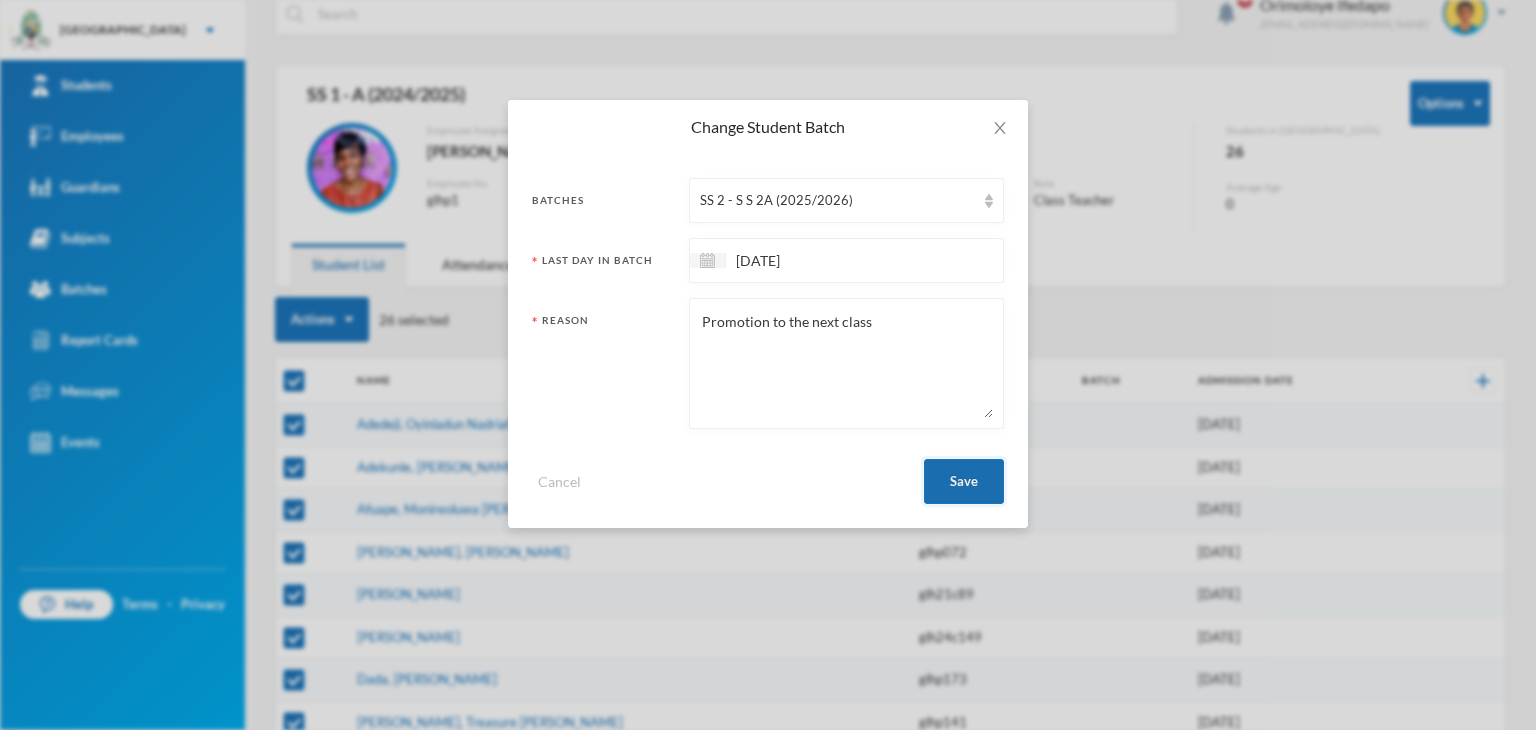 type on "Promotion to the next class" 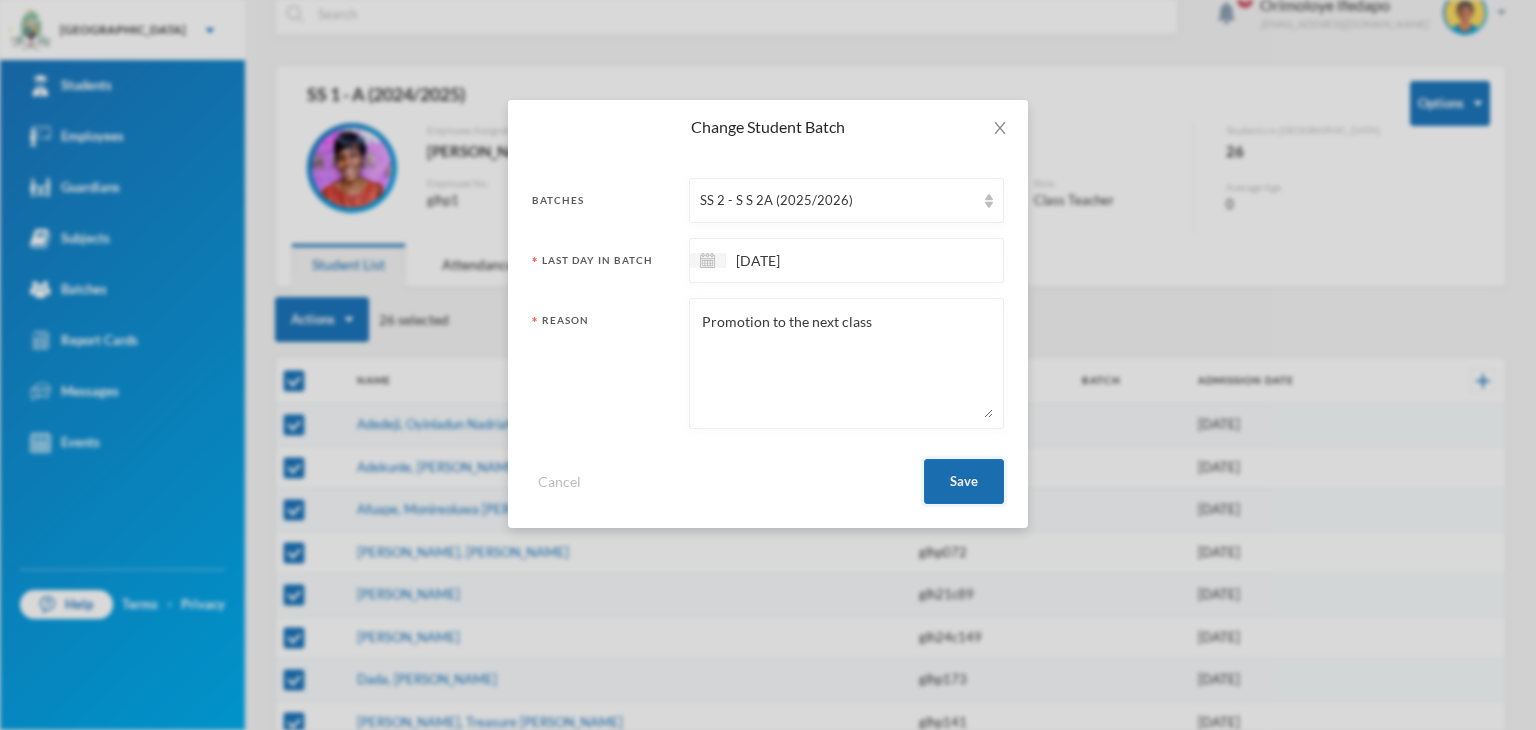 checkbox on "false" 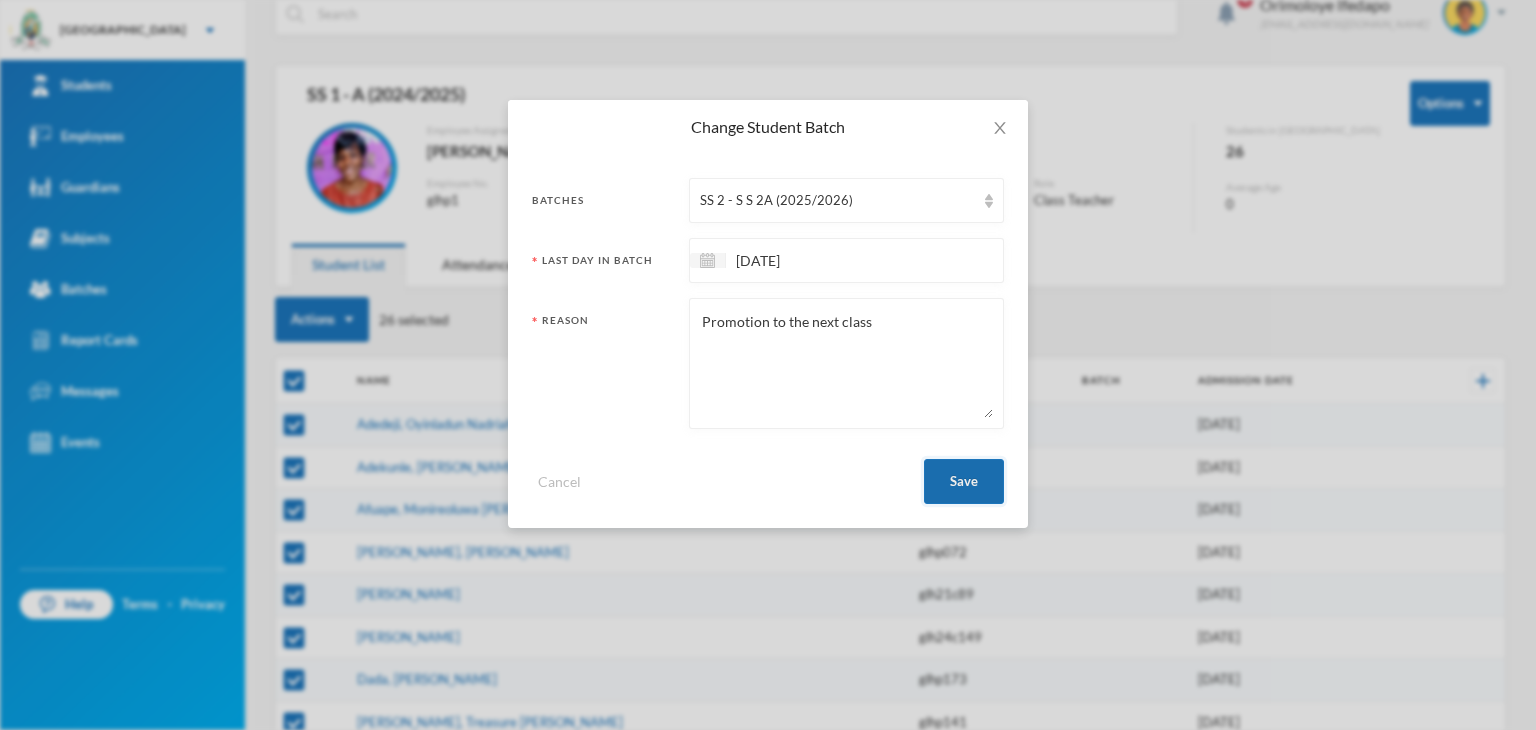 checkbox on "false" 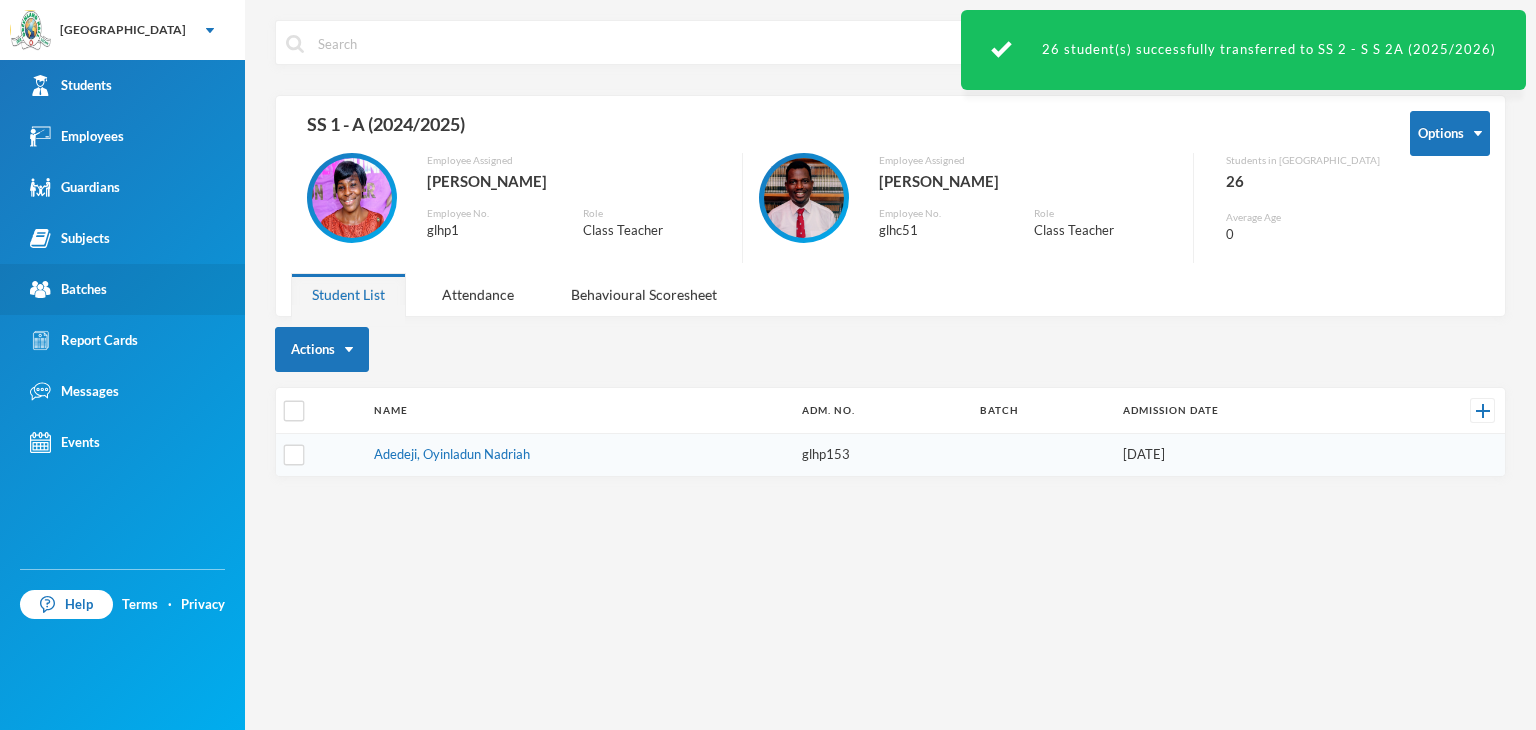 click on "Batches" at bounding box center (68, 289) 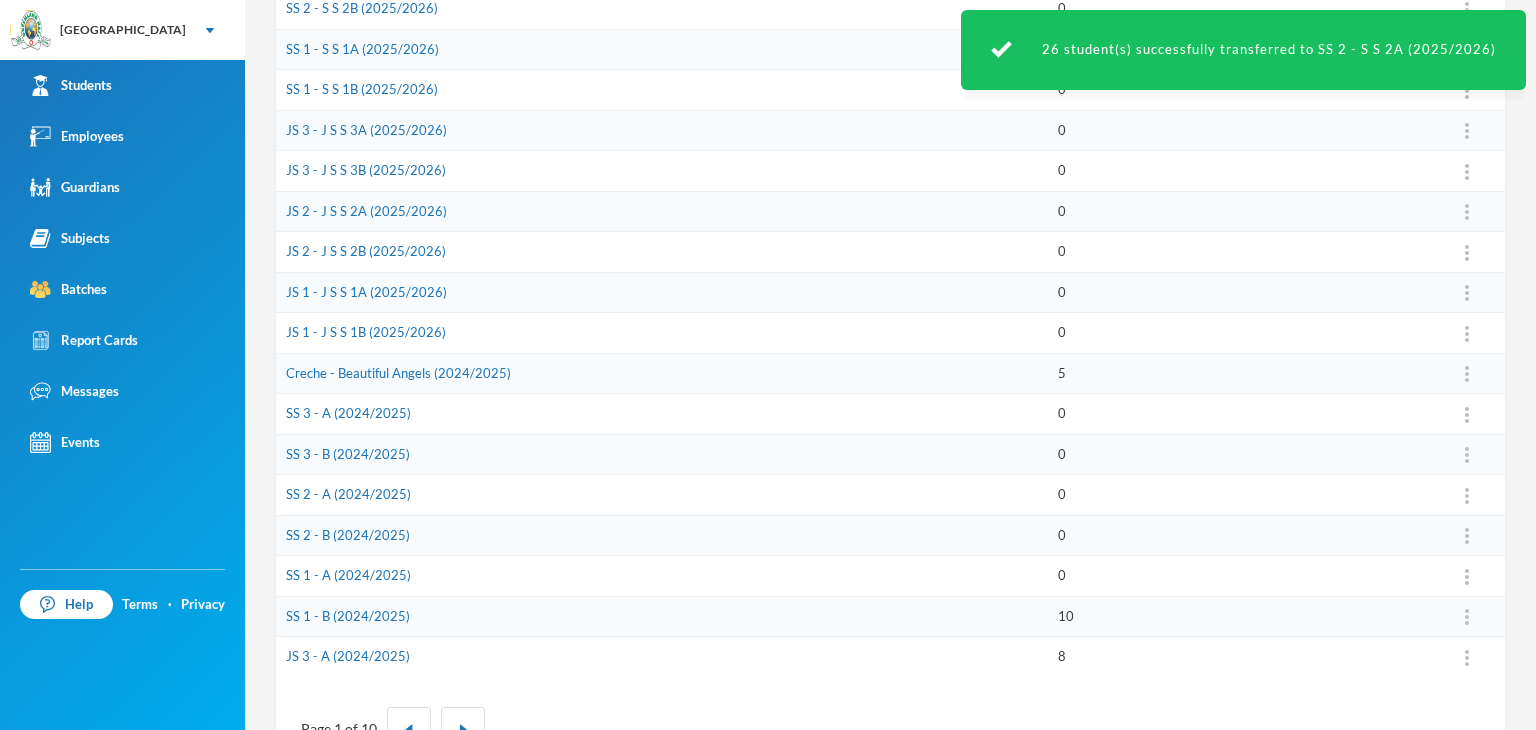 scroll, scrollTop: 535, scrollLeft: 0, axis: vertical 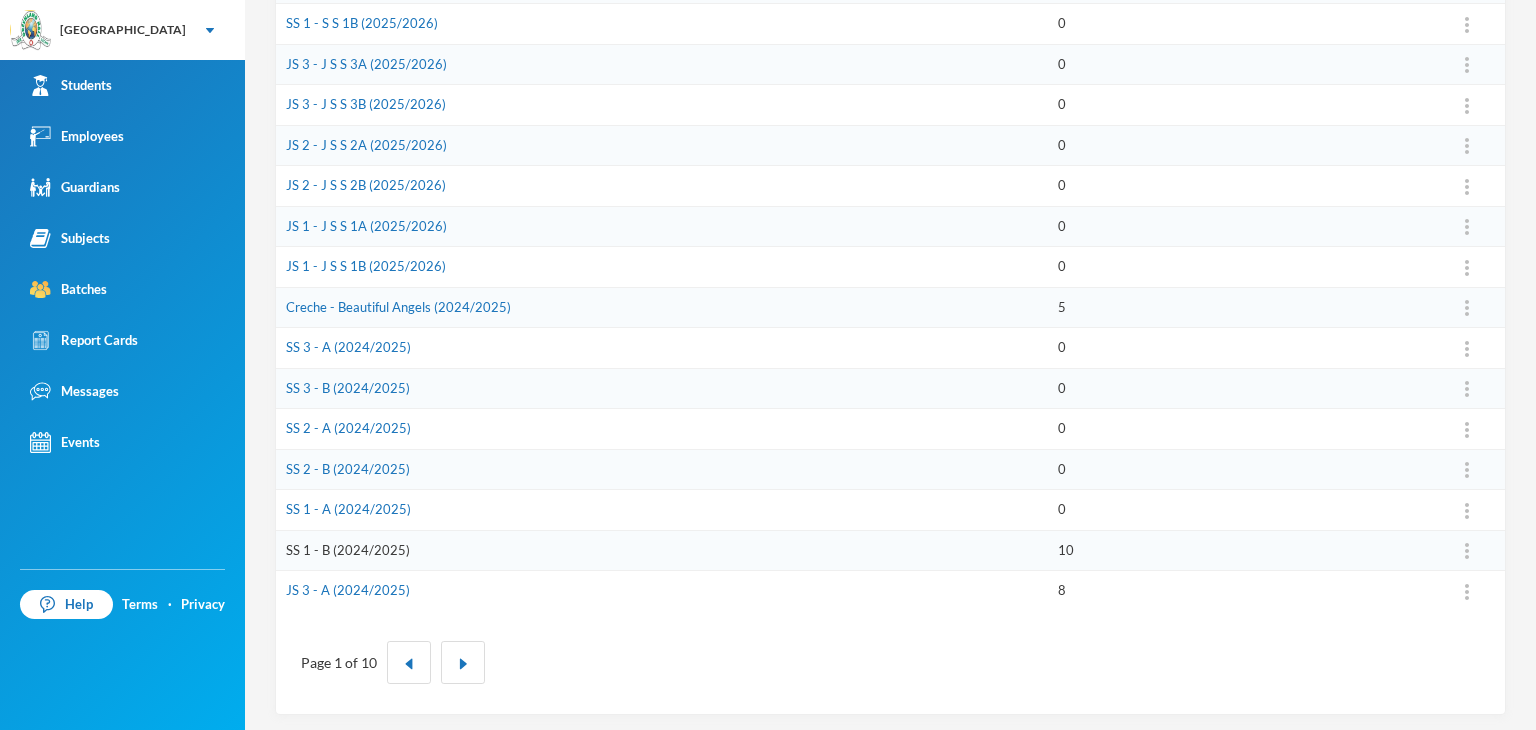 click on "SS 1 - B (2024/2025)" at bounding box center [348, 550] 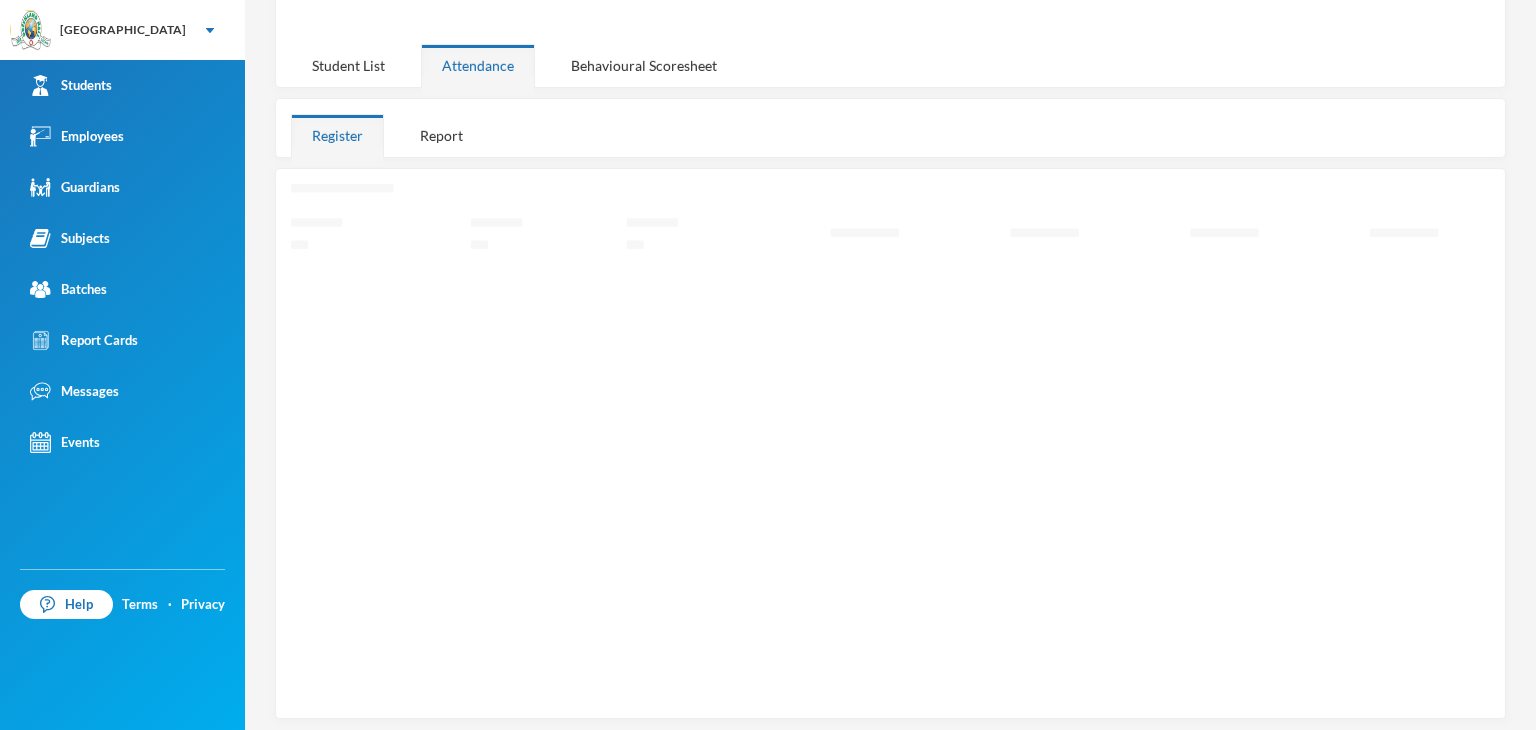 scroll, scrollTop: 46, scrollLeft: 0, axis: vertical 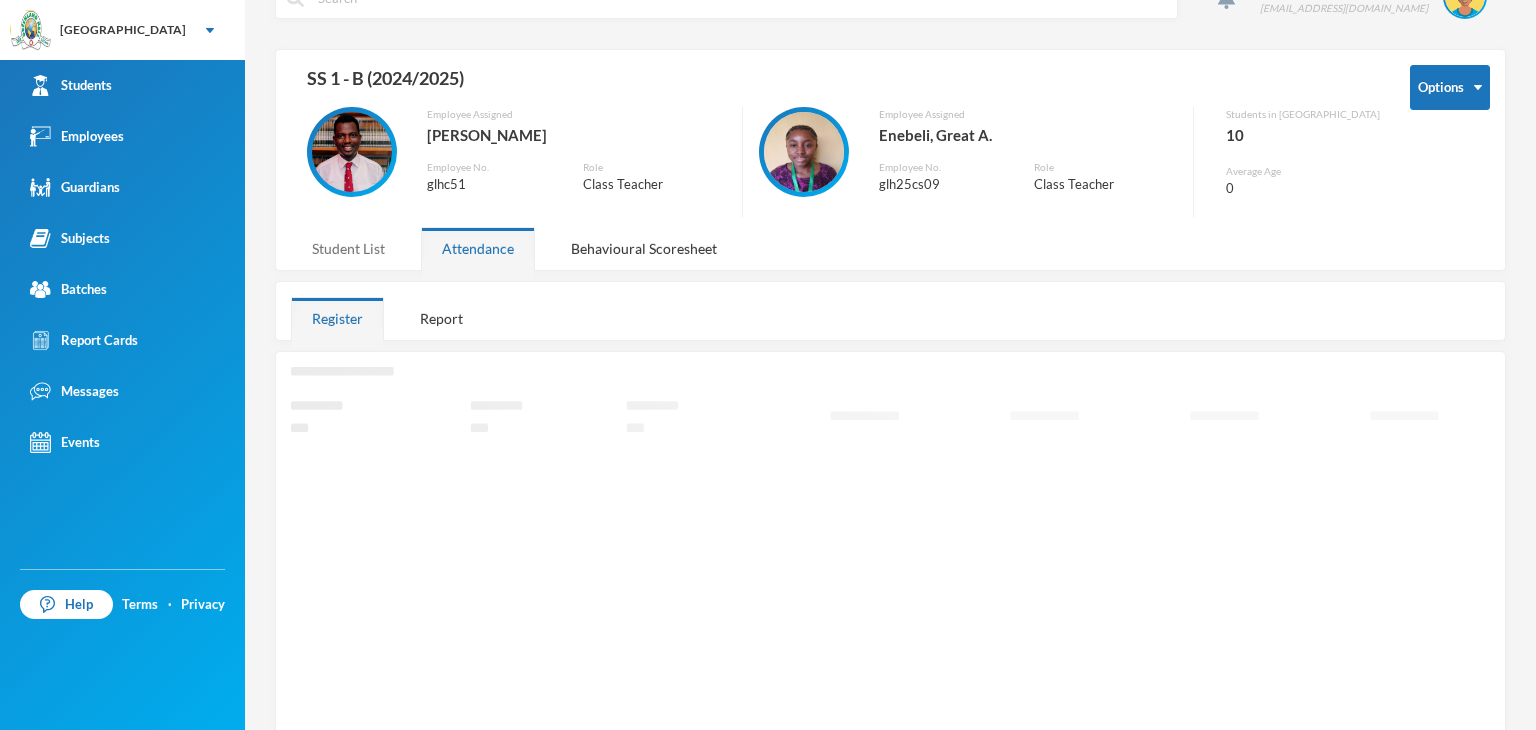 click on "Student List" at bounding box center (348, 248) 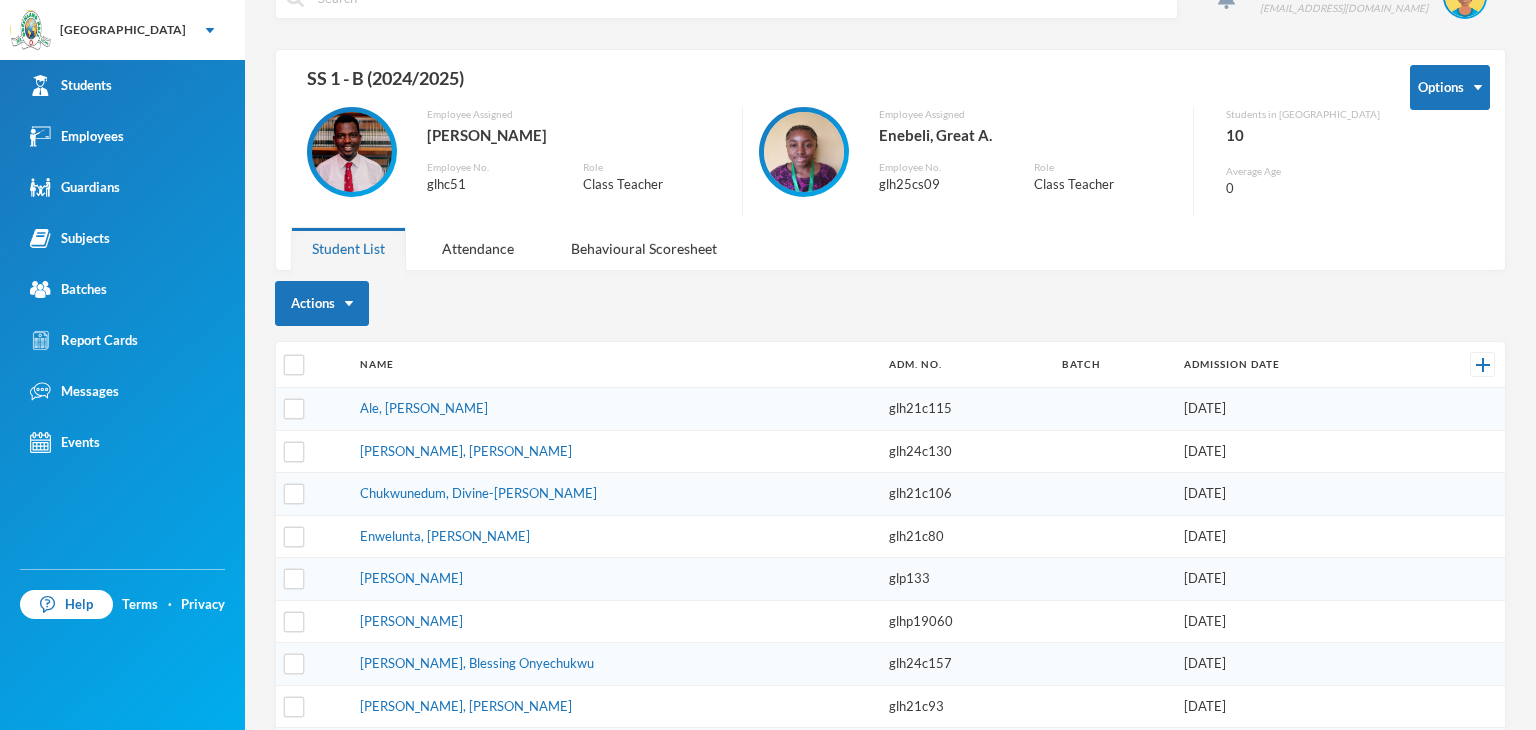 click on "Student List" at bounding box center (348, 248) 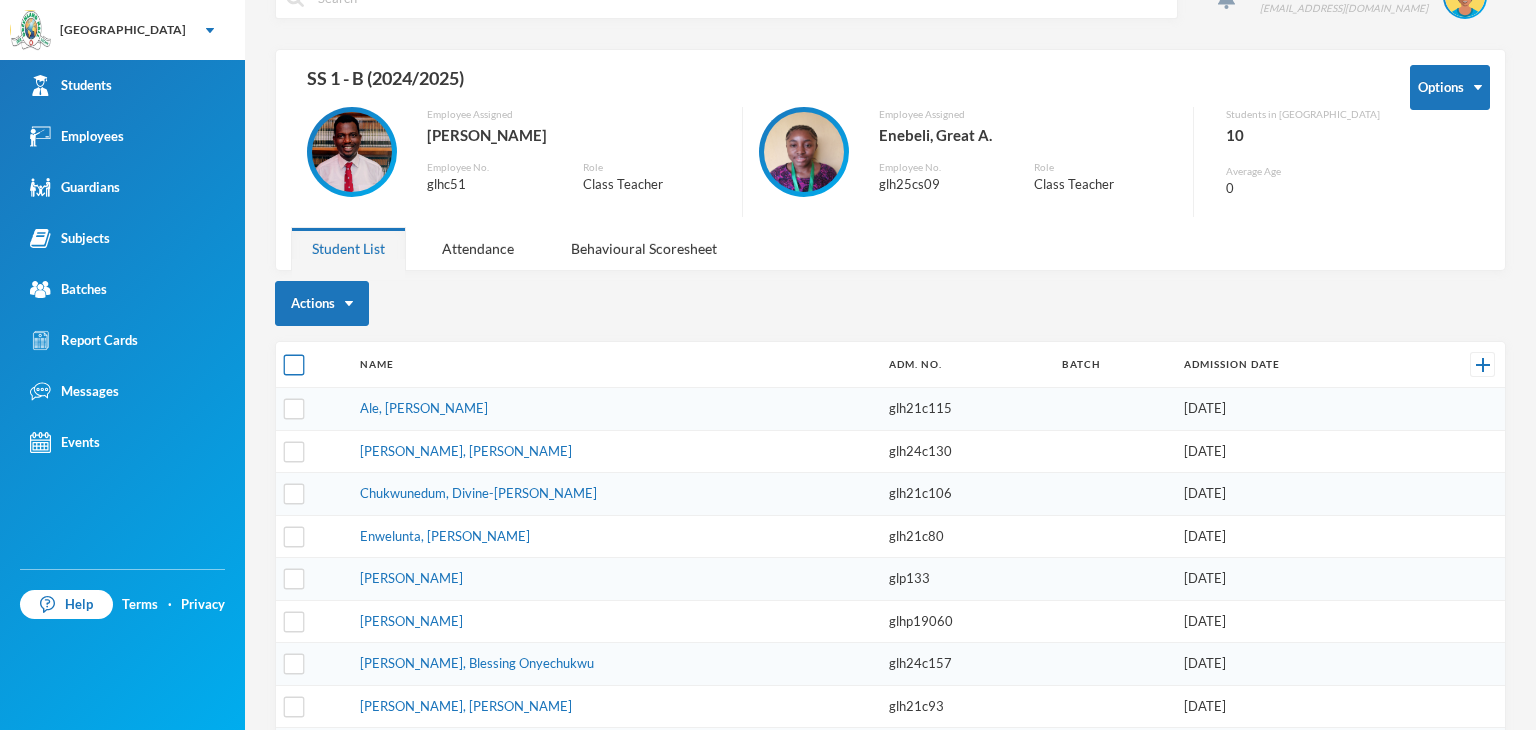 click at bounding box center (294, 365) 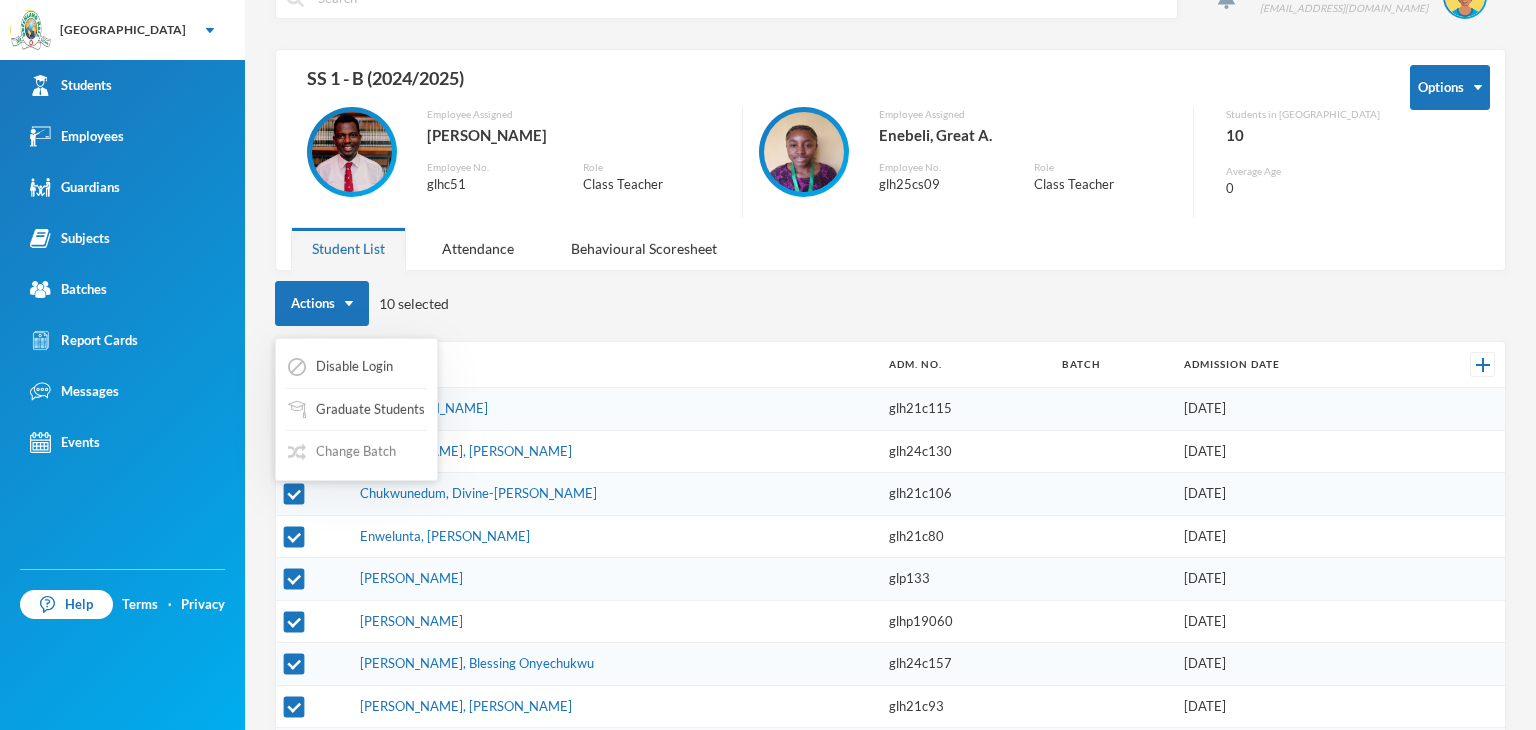 click on "Change Batch" at bounding box center [342, 452] 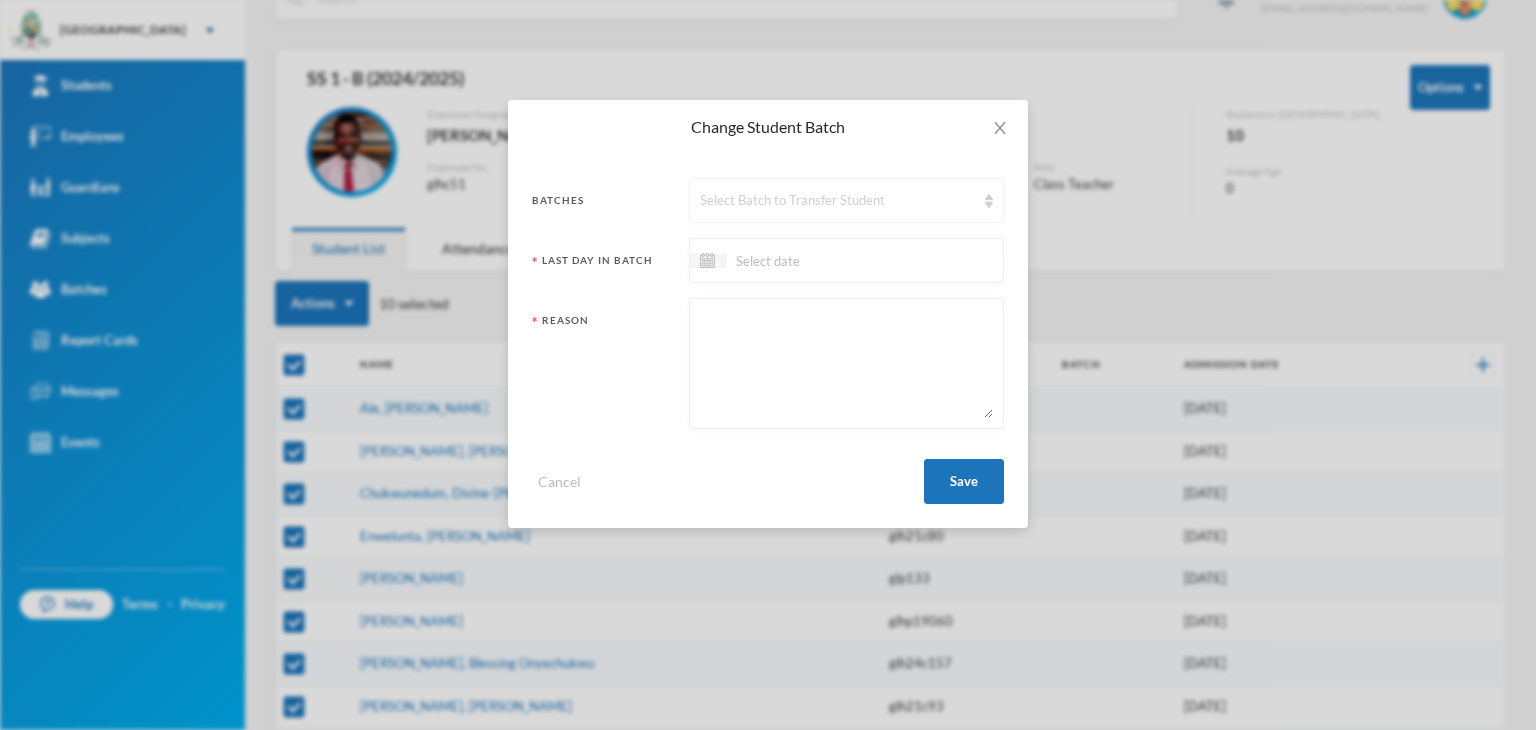 click on "Select Batch to Transfer Student" at bounding box center [837, 201] 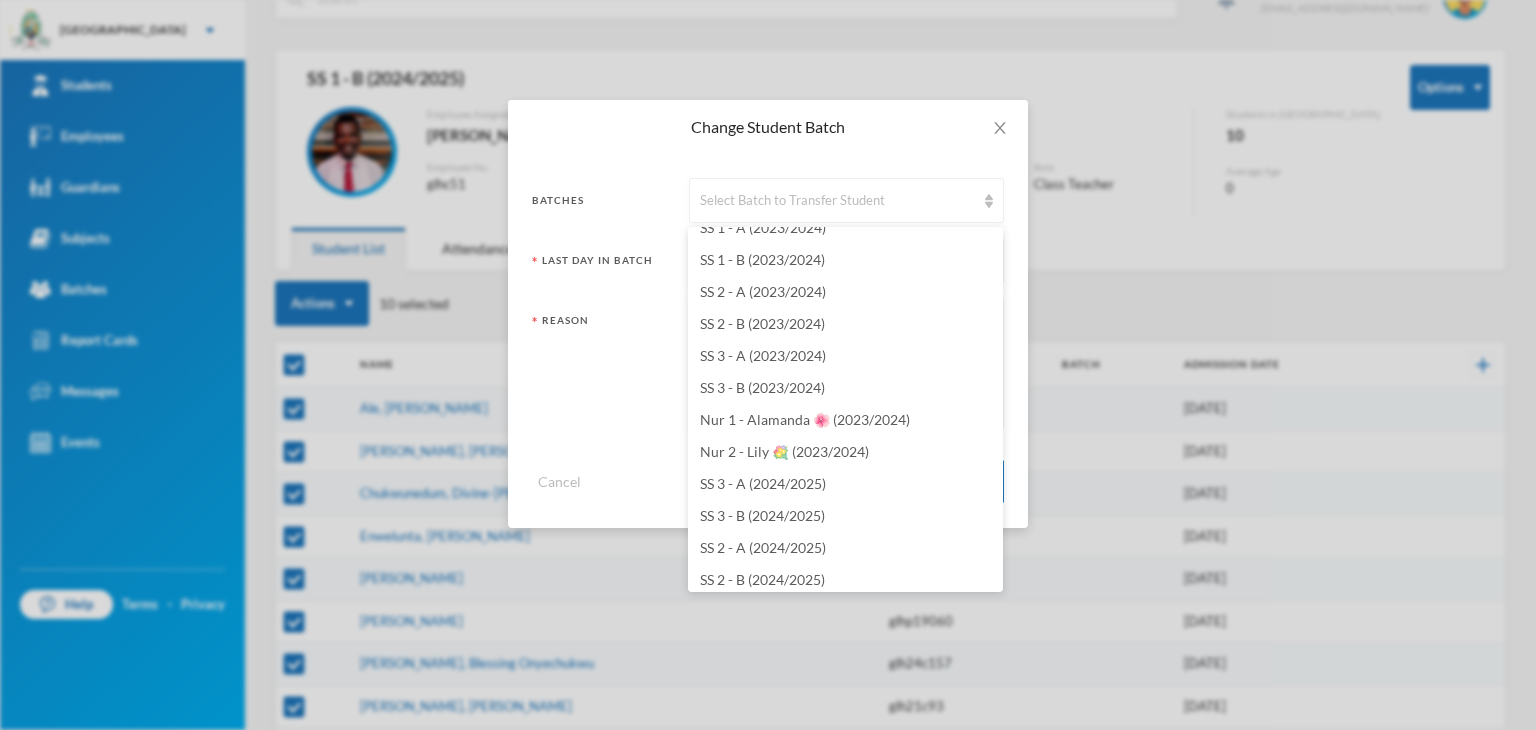 scroll, scrollTop: 5659, scrollLeft: 0, axis: vertical 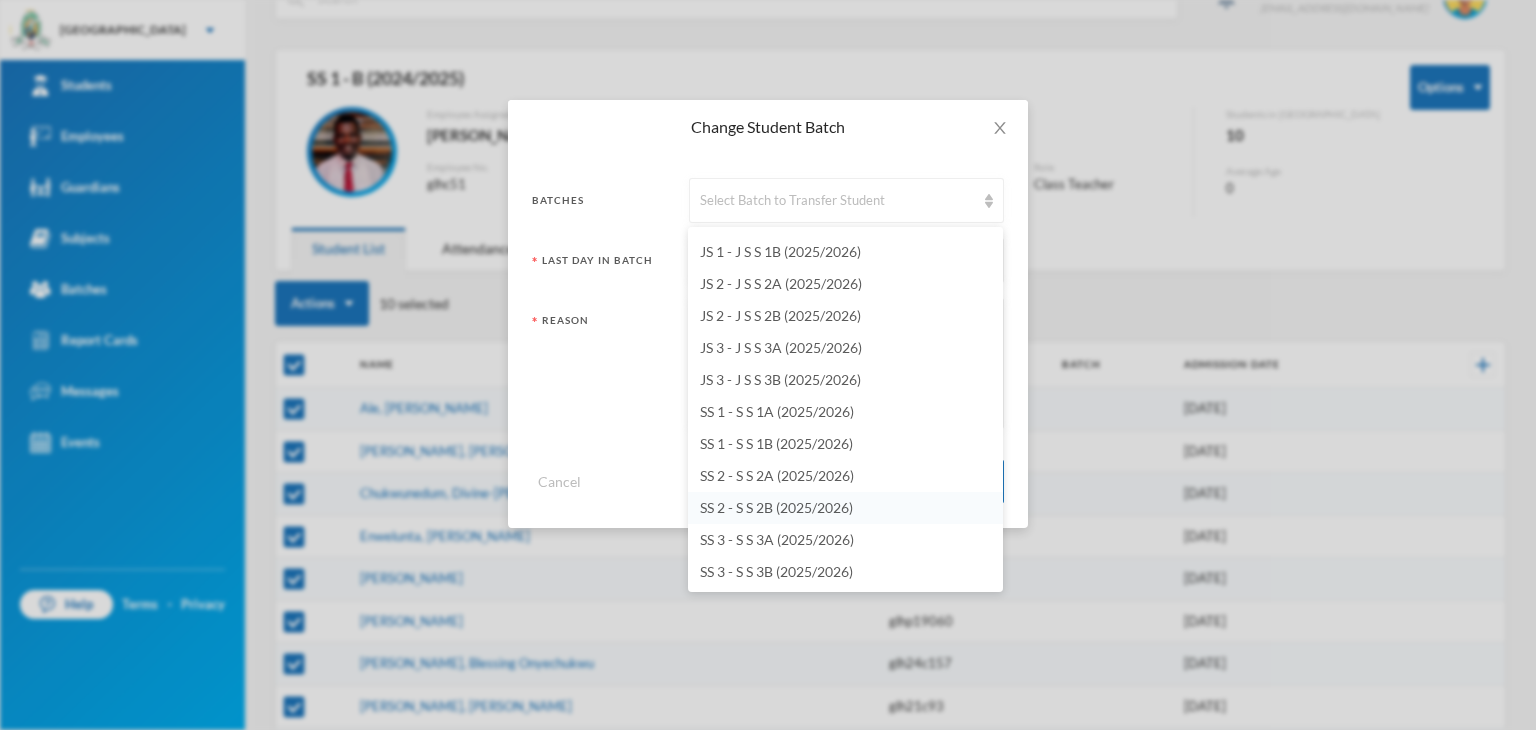 click on "SS 2 - S S 2B (2025/2026)" at bounding box center [776, 507] 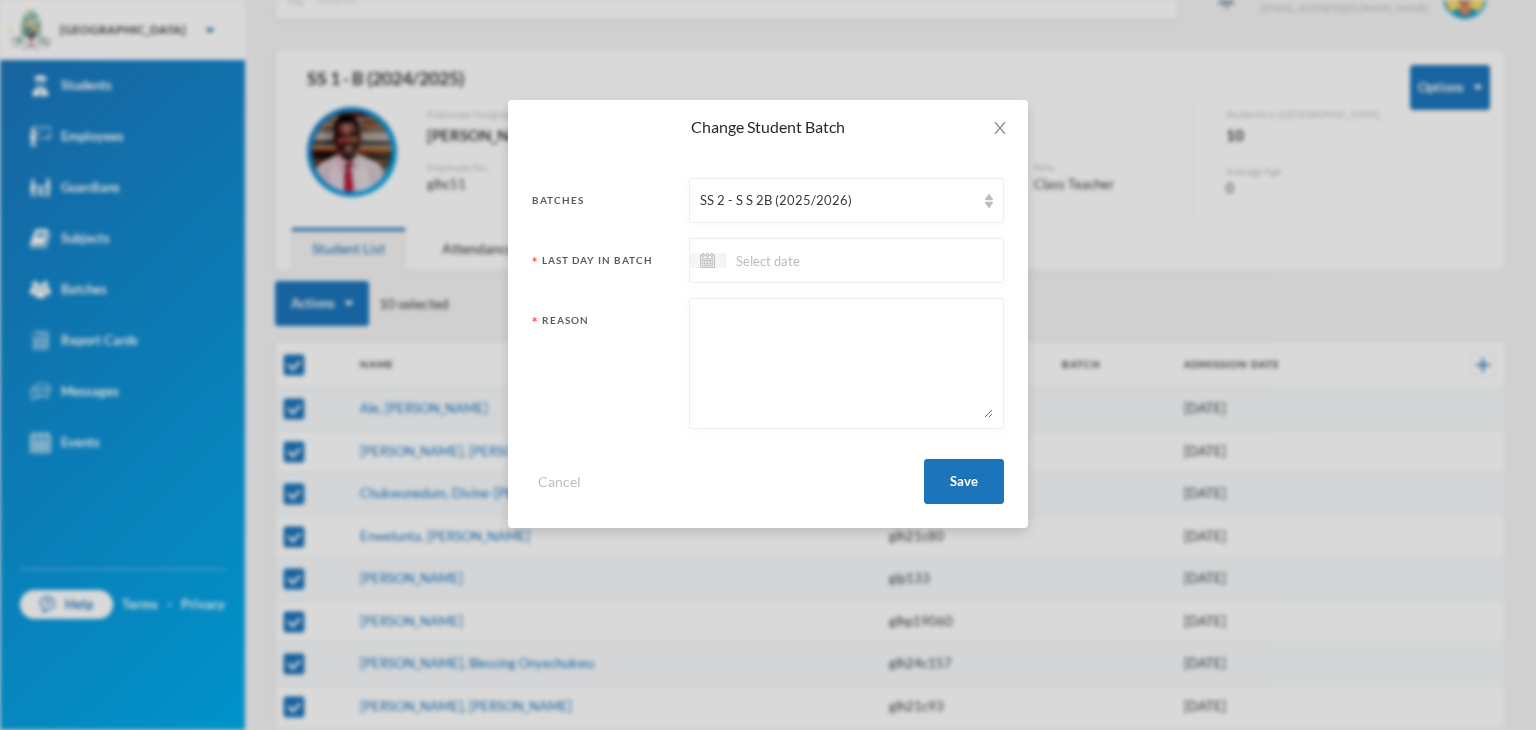 click at bounding box center (846, 363) 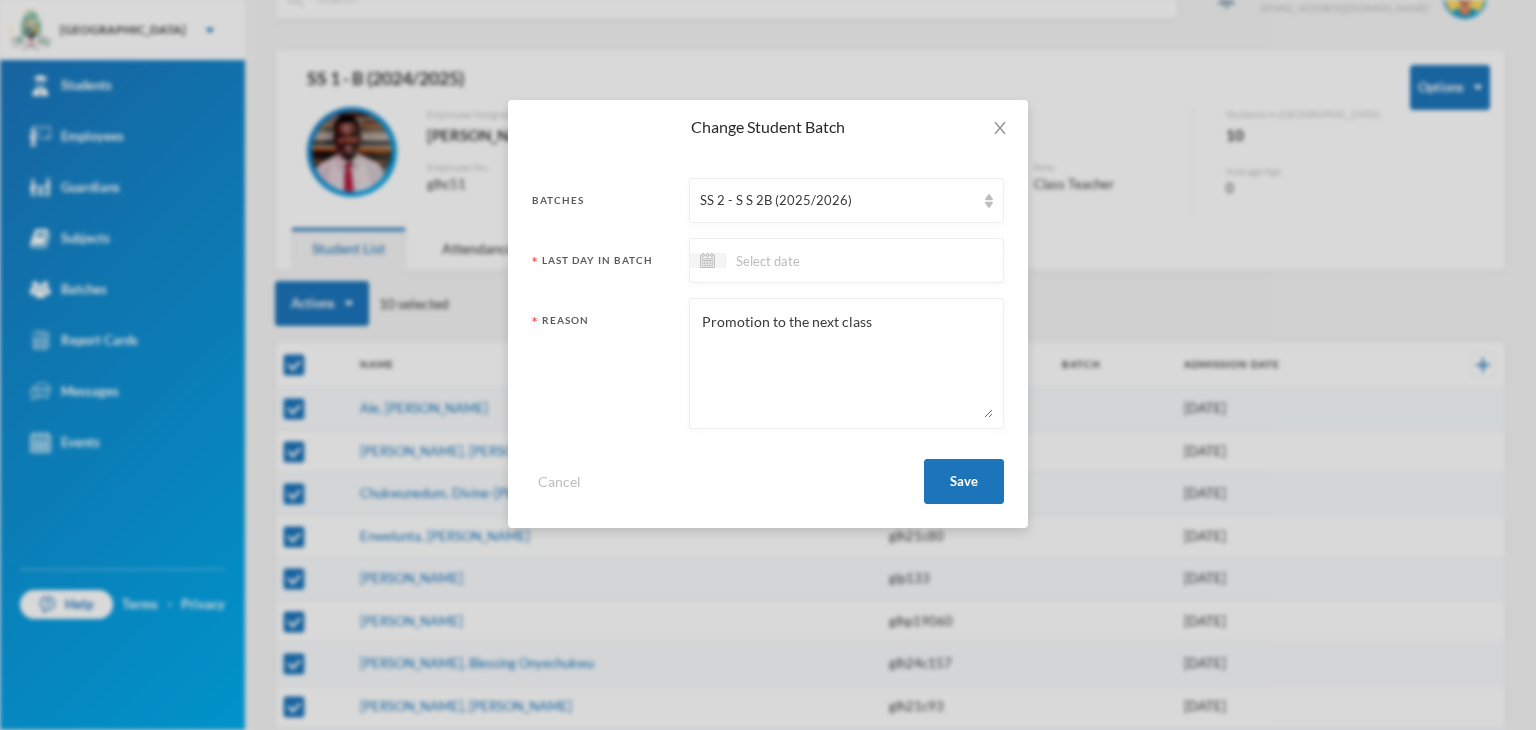type on "Promotion to the next class" 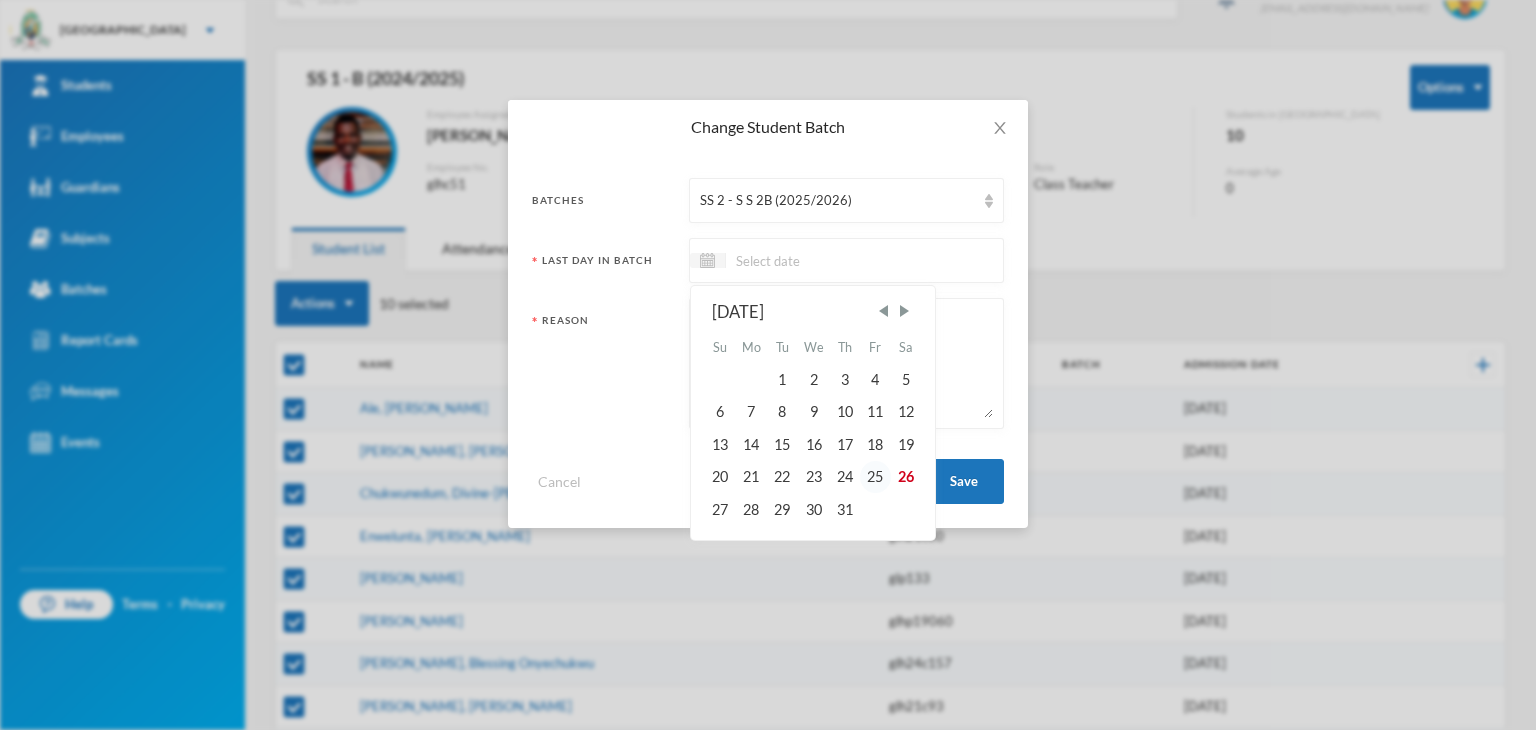 click on "25" at bounding box center (875, 477) 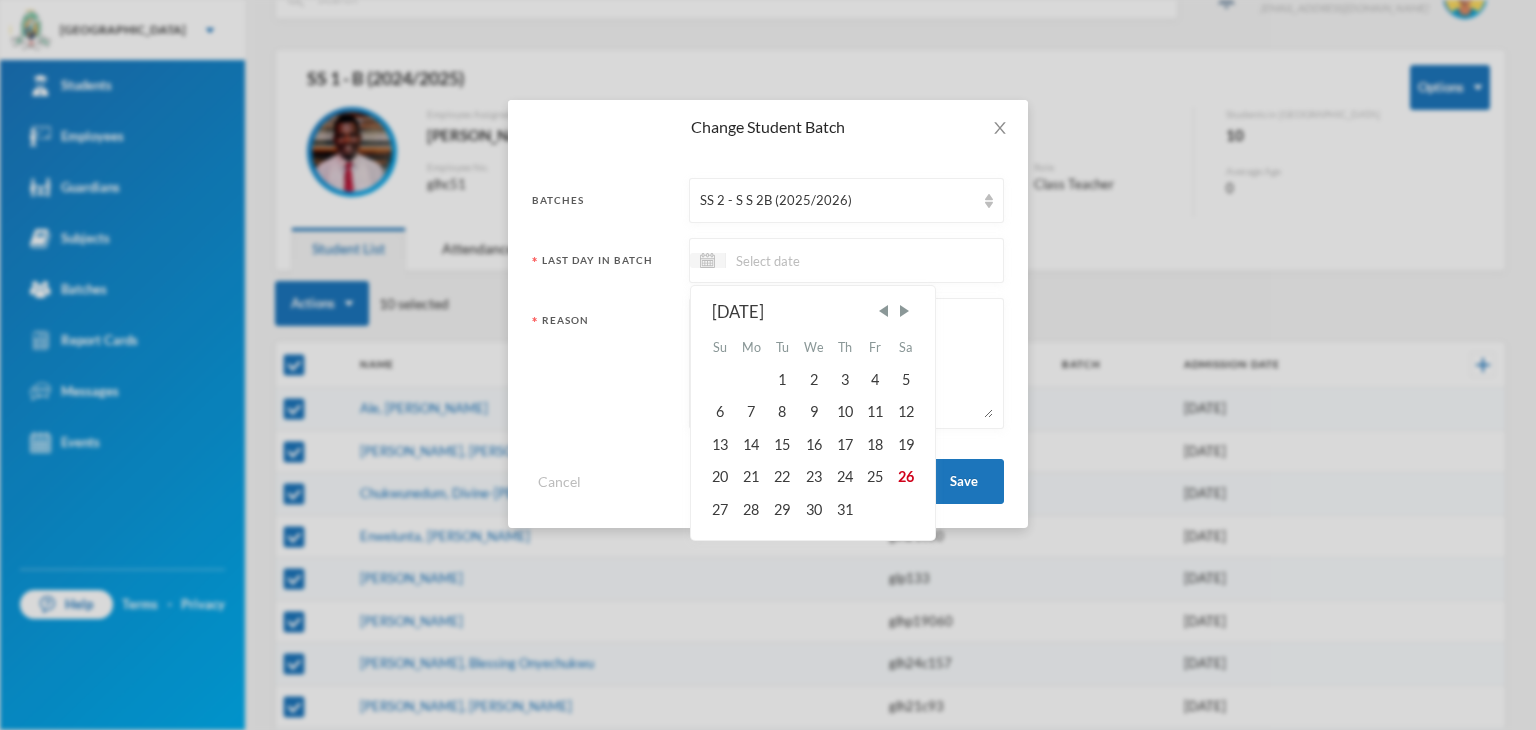 type on "25/07/2025" 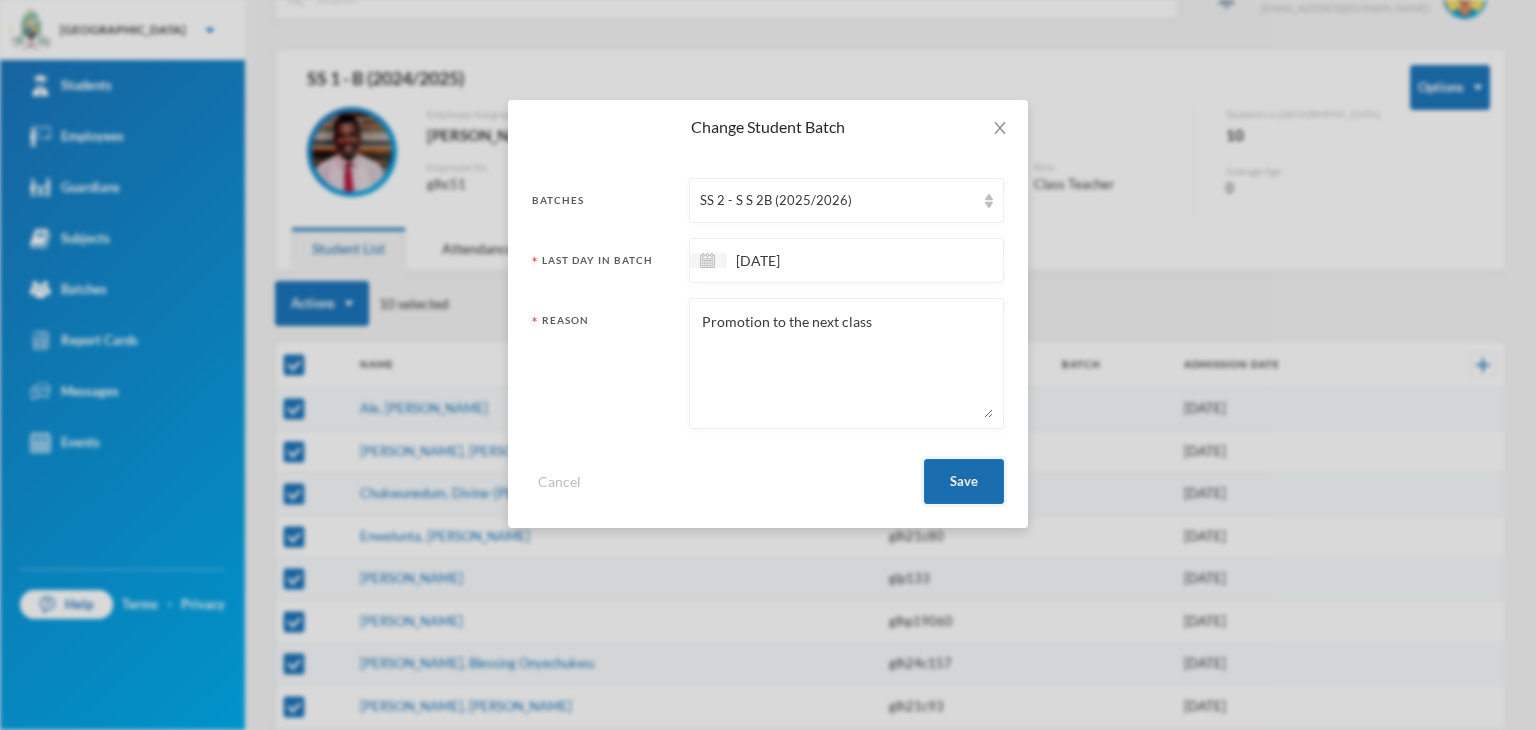 click on "Save" at bounding box center [964, 481] 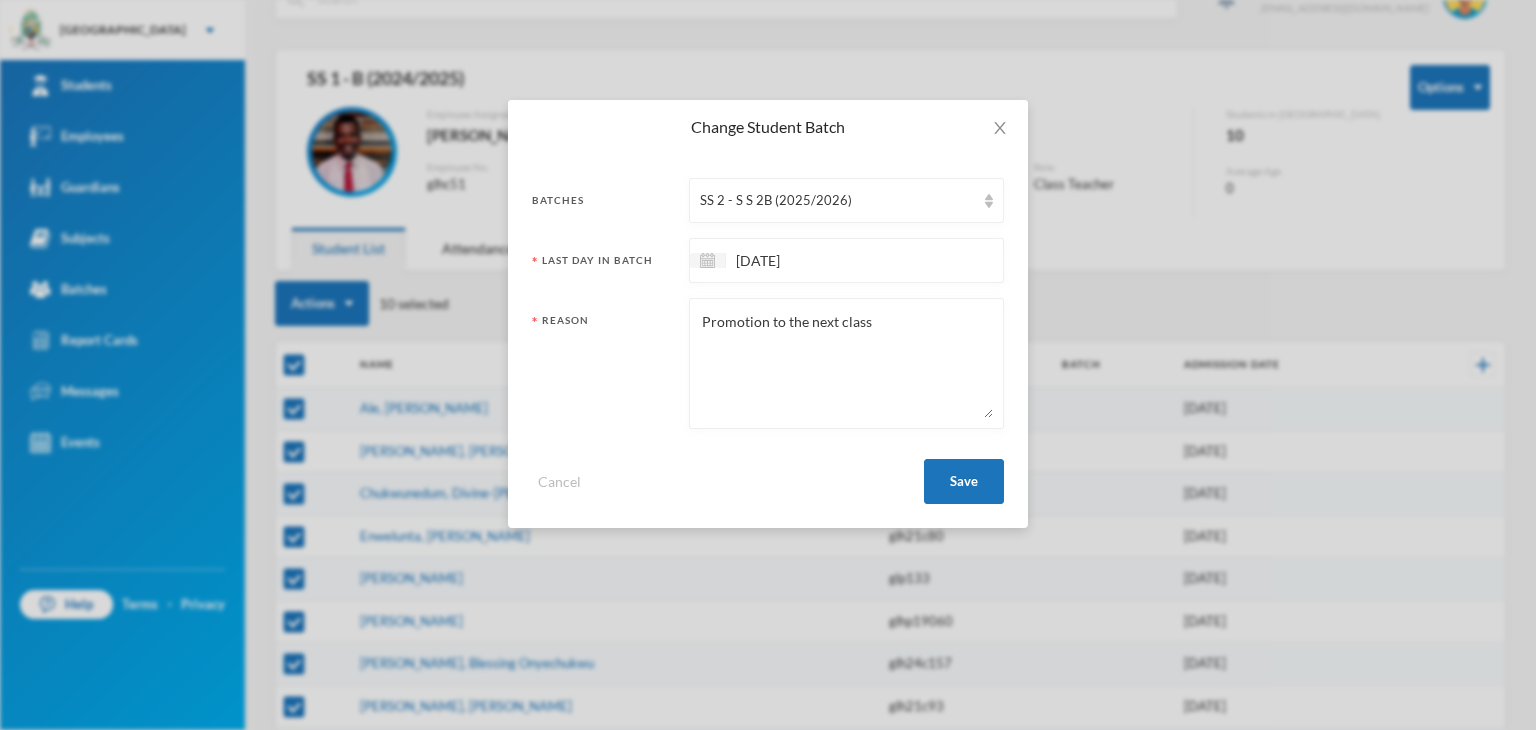 checkbox on "false" 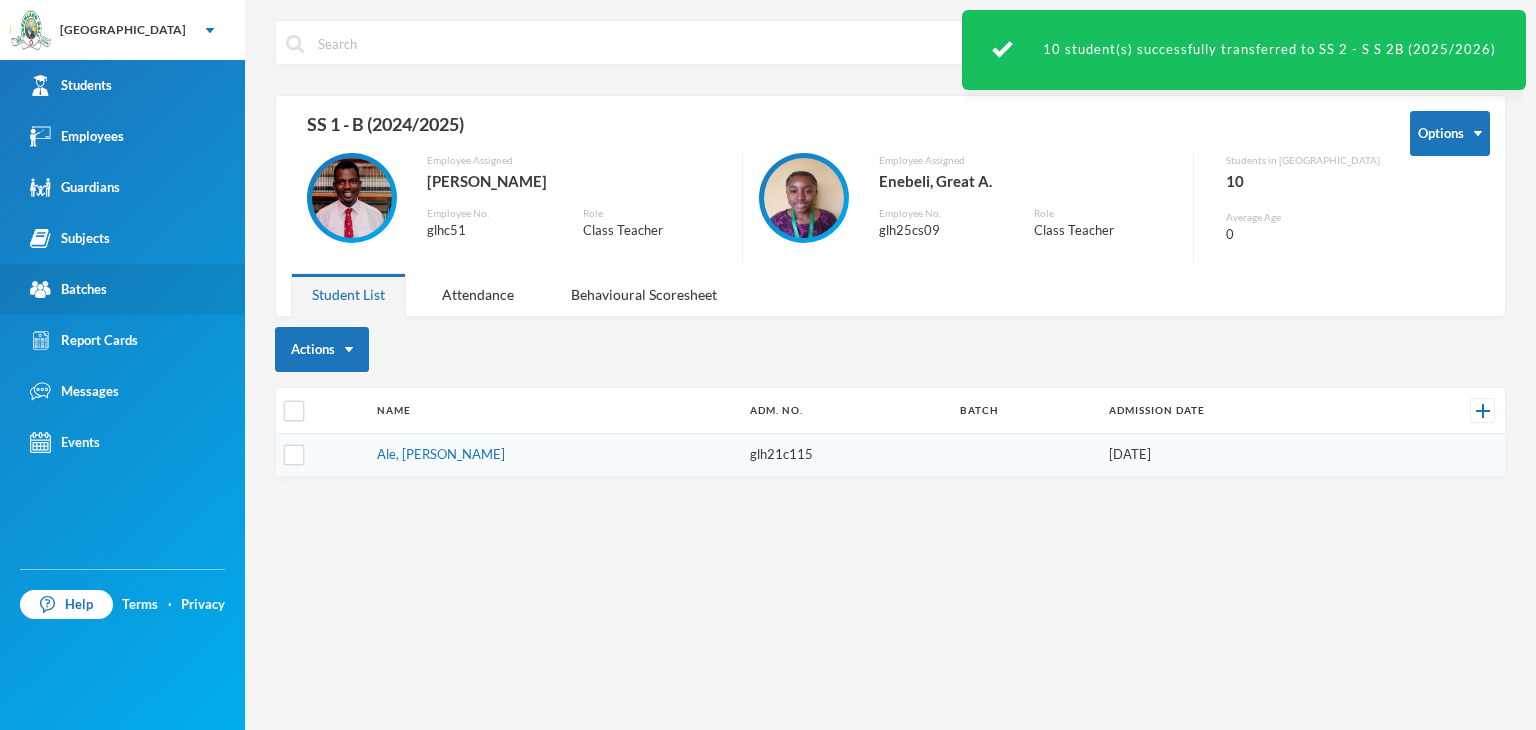 click on "Batches" at bounding box center [68, 289] 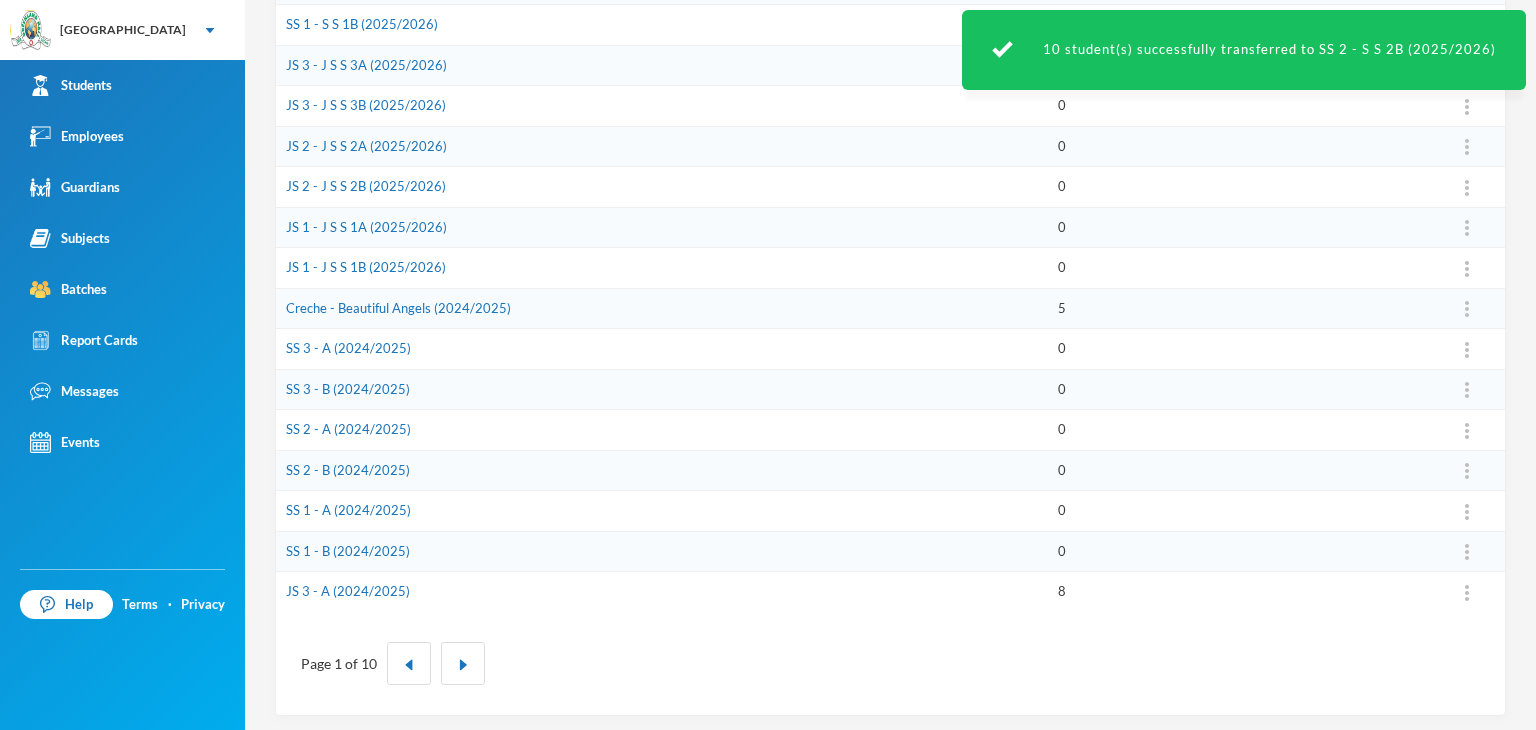 scroll, scrollTop: 535, scrollLeft: 0, axis: vertical 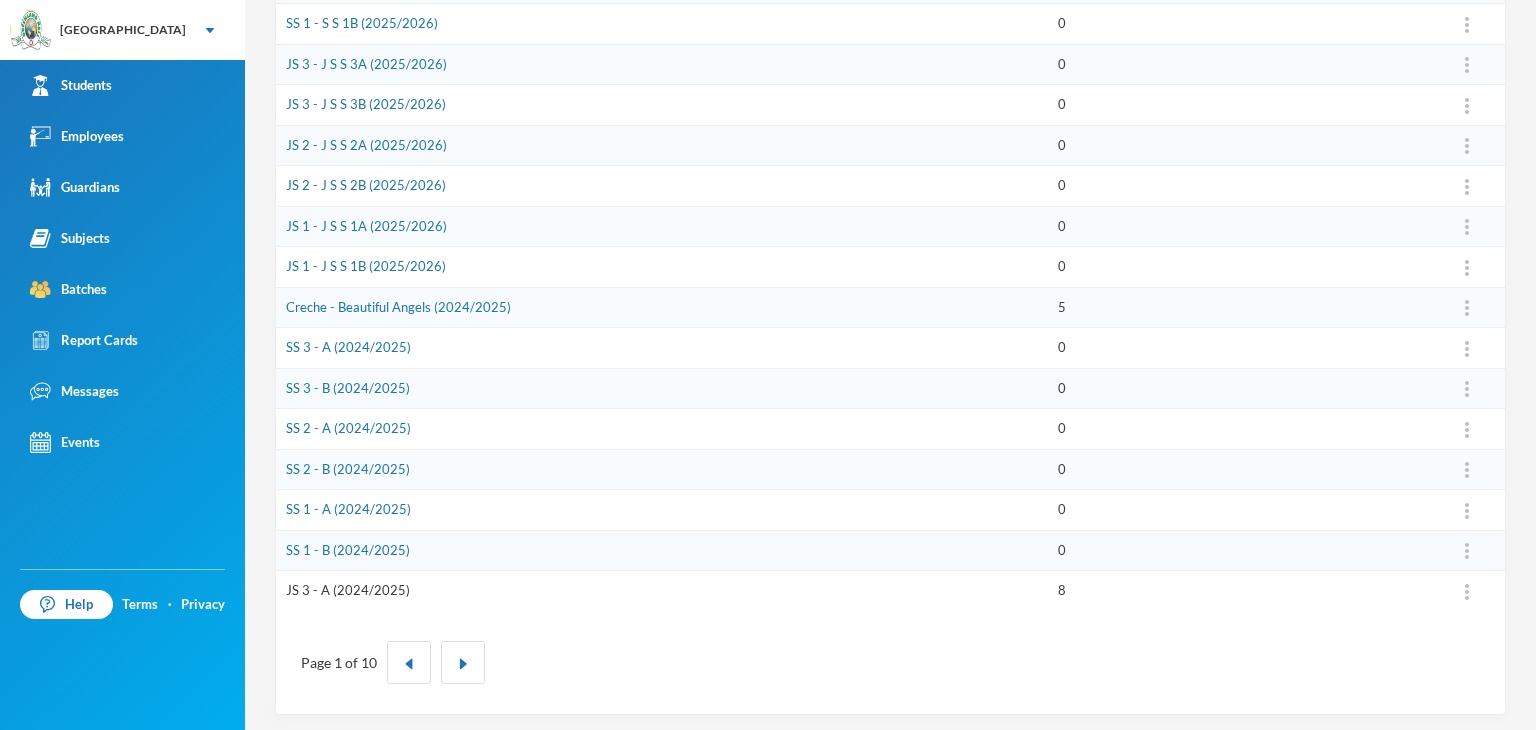 click on "JS 3 - A (2024/2025)" at bounding box center [348, 590] 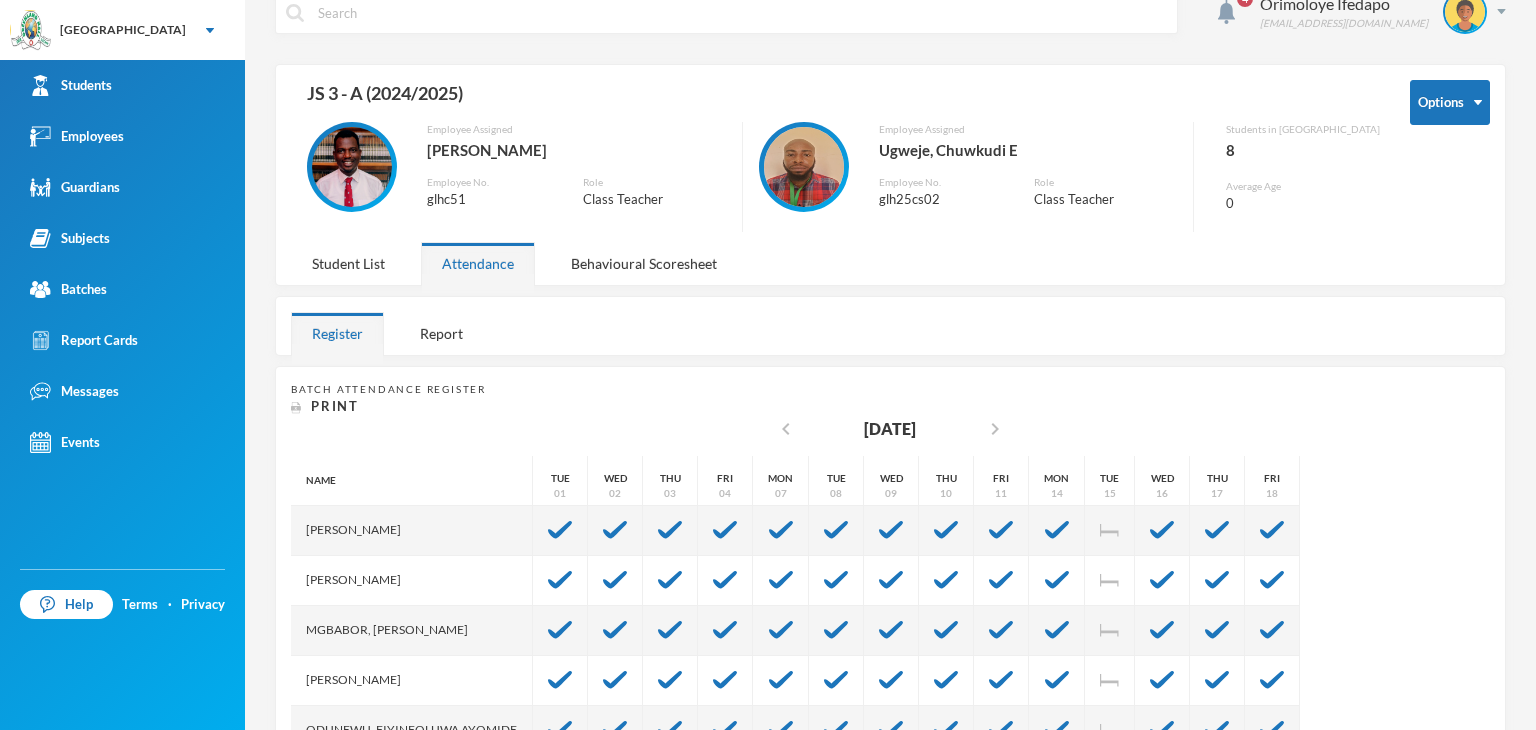 scroll, scrollTop: 30, scrollLeft: 0, axis: vertical 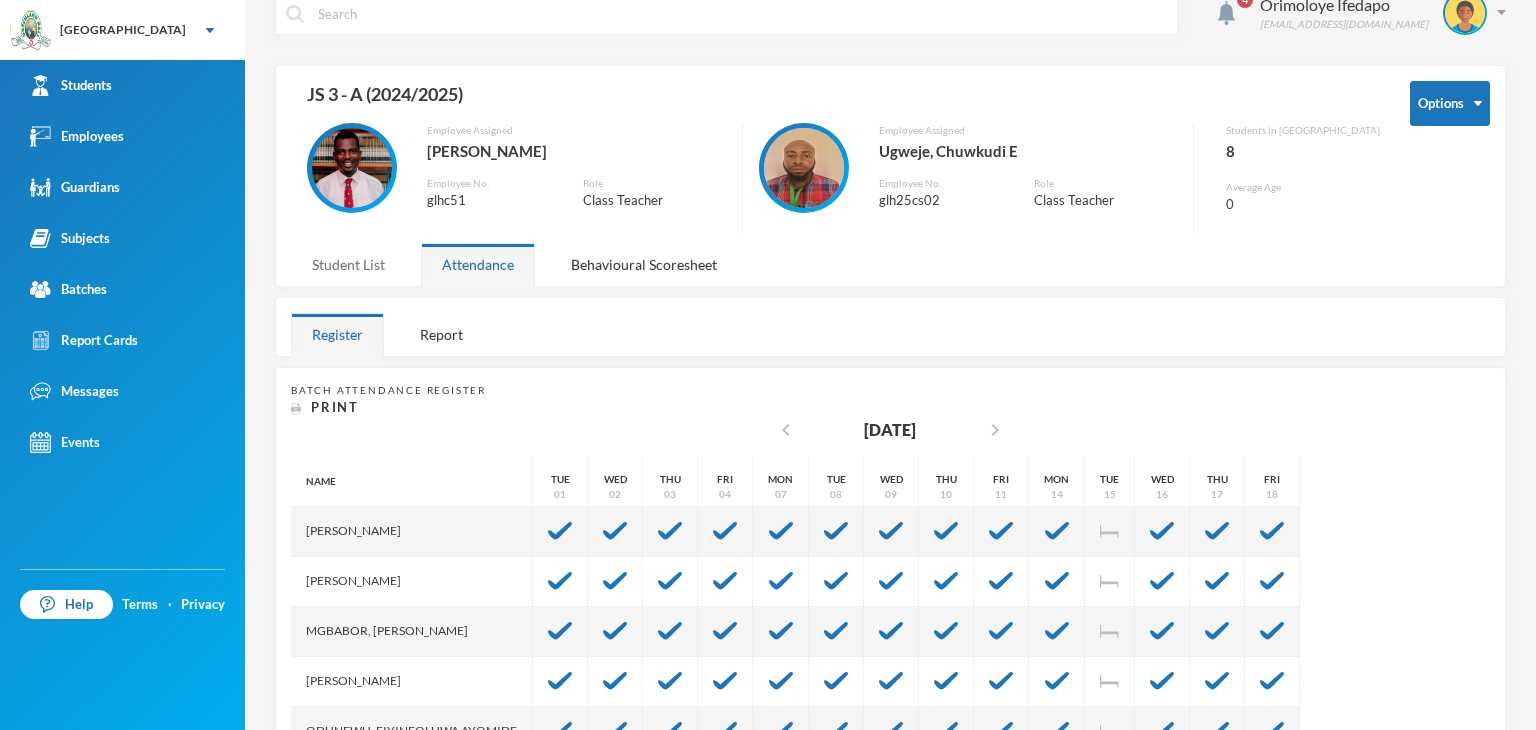 click on "Student List" at bounding box center [348, 264] 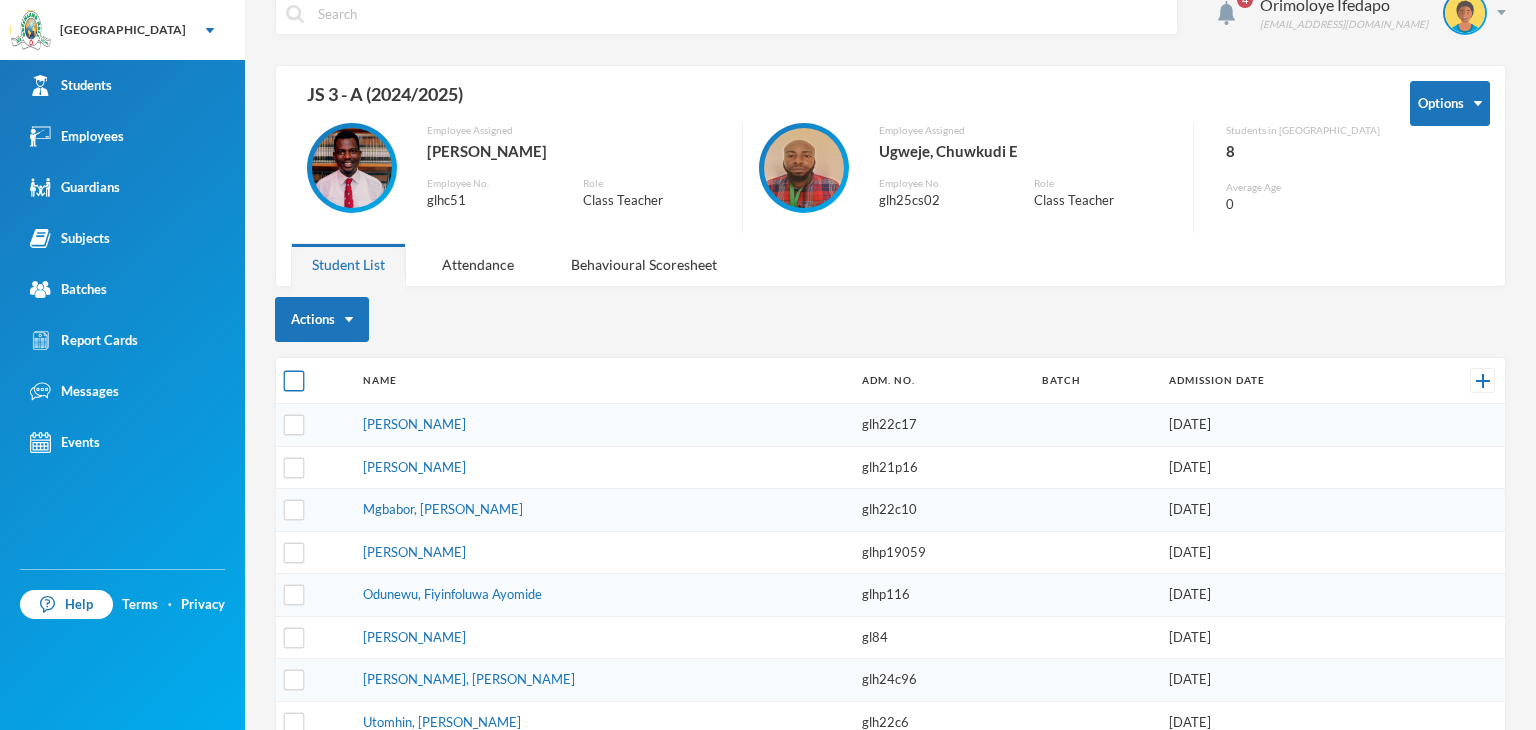 click at bounding box center [294, 381] 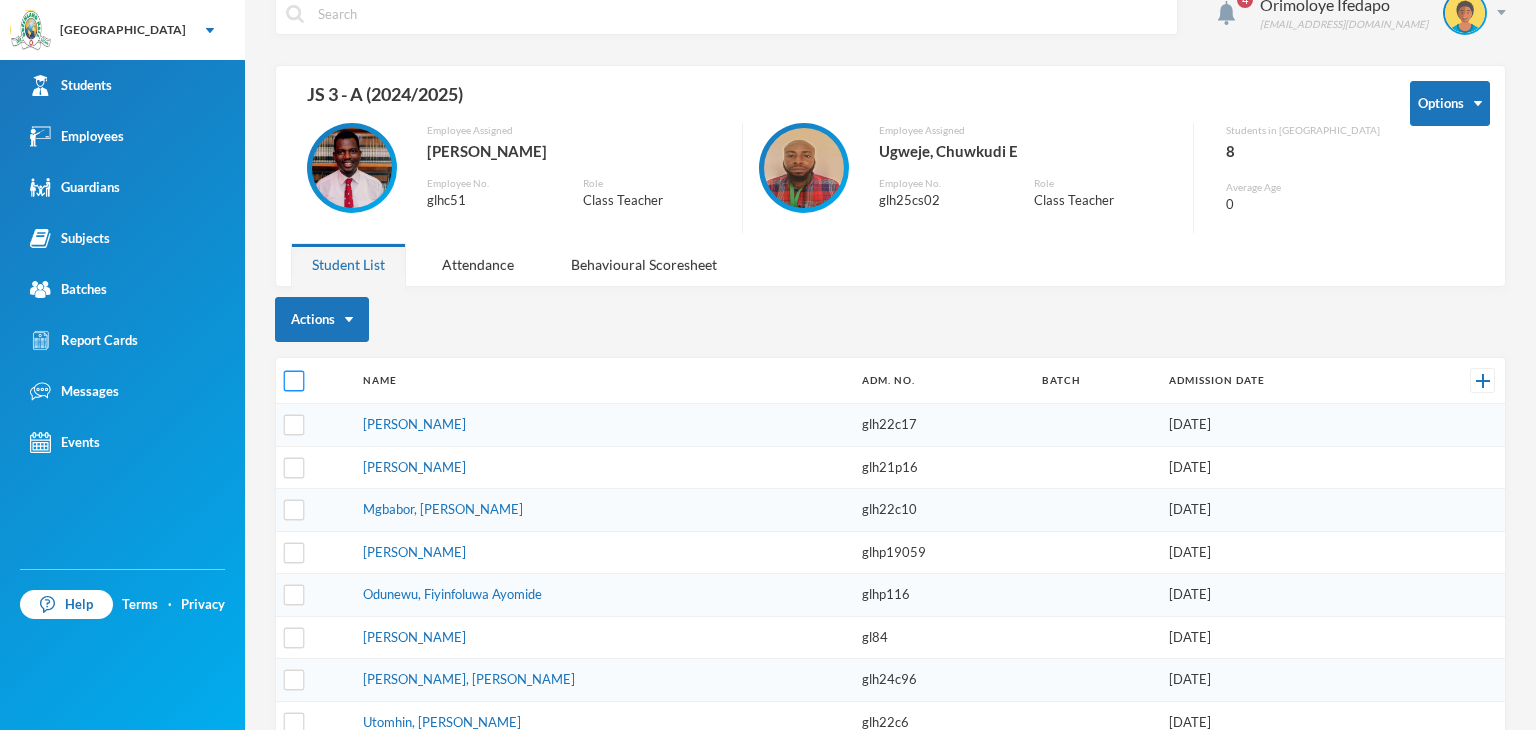 checkbox on "true" 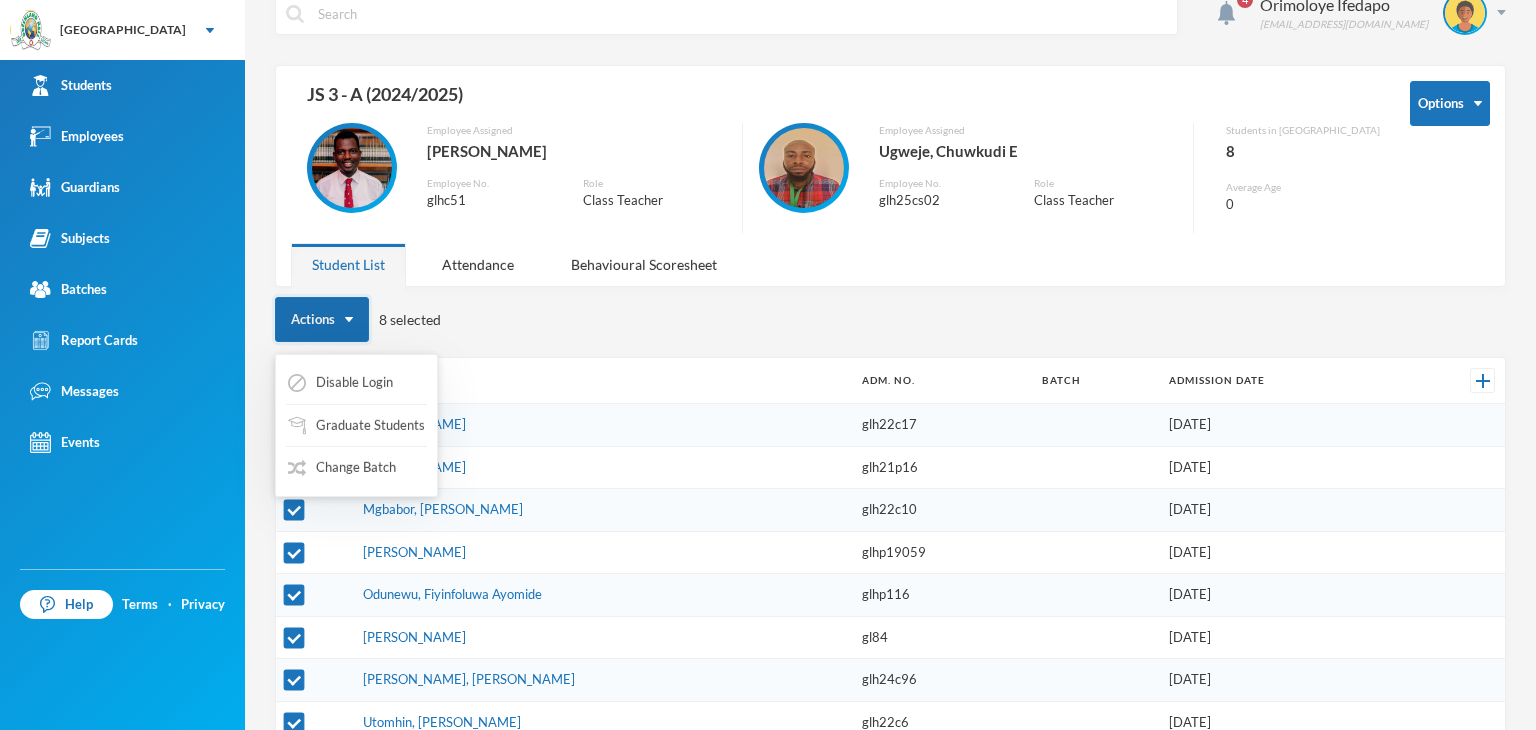 click on "Actions" at bounding box center (322, 319) 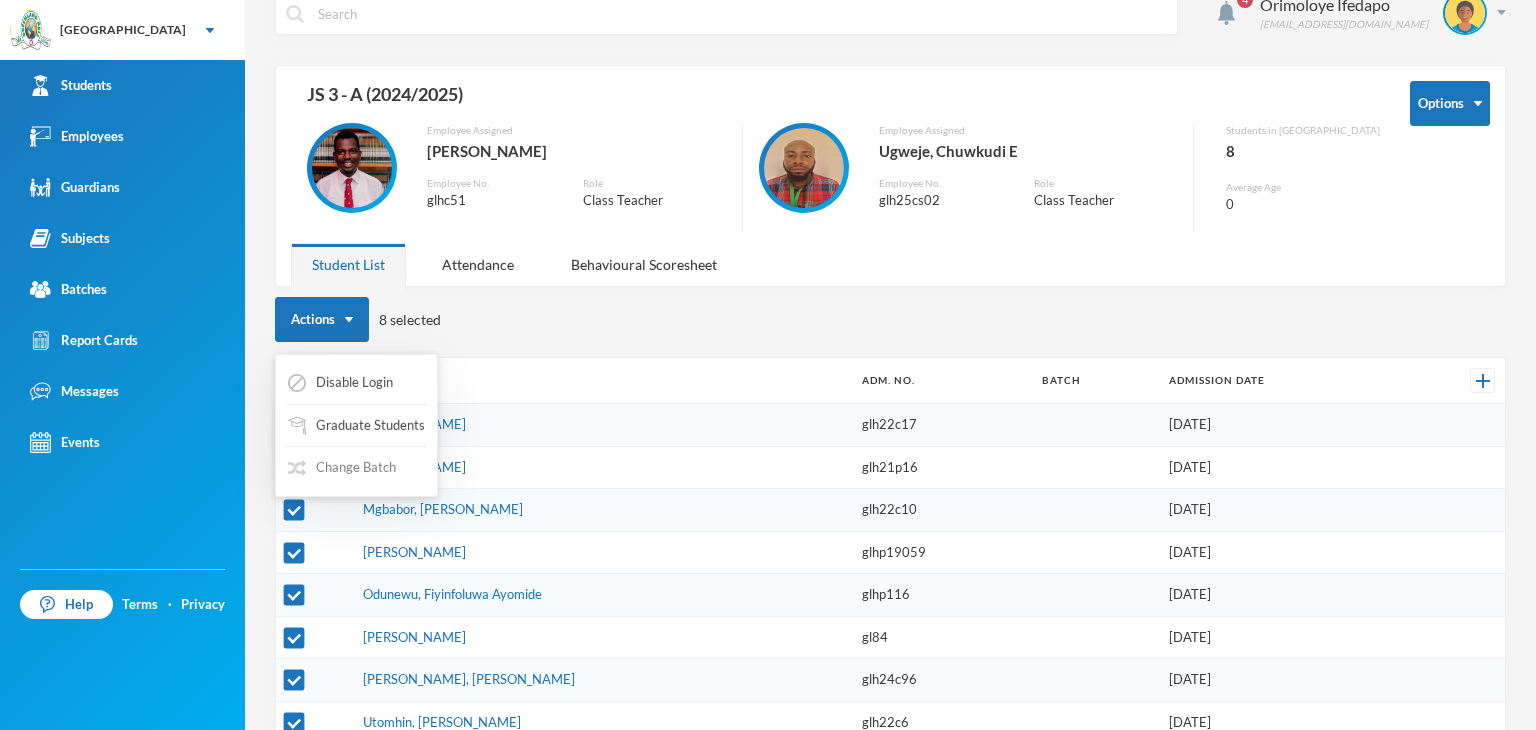 click on "Change Batch" at bounding box center (342, 468) 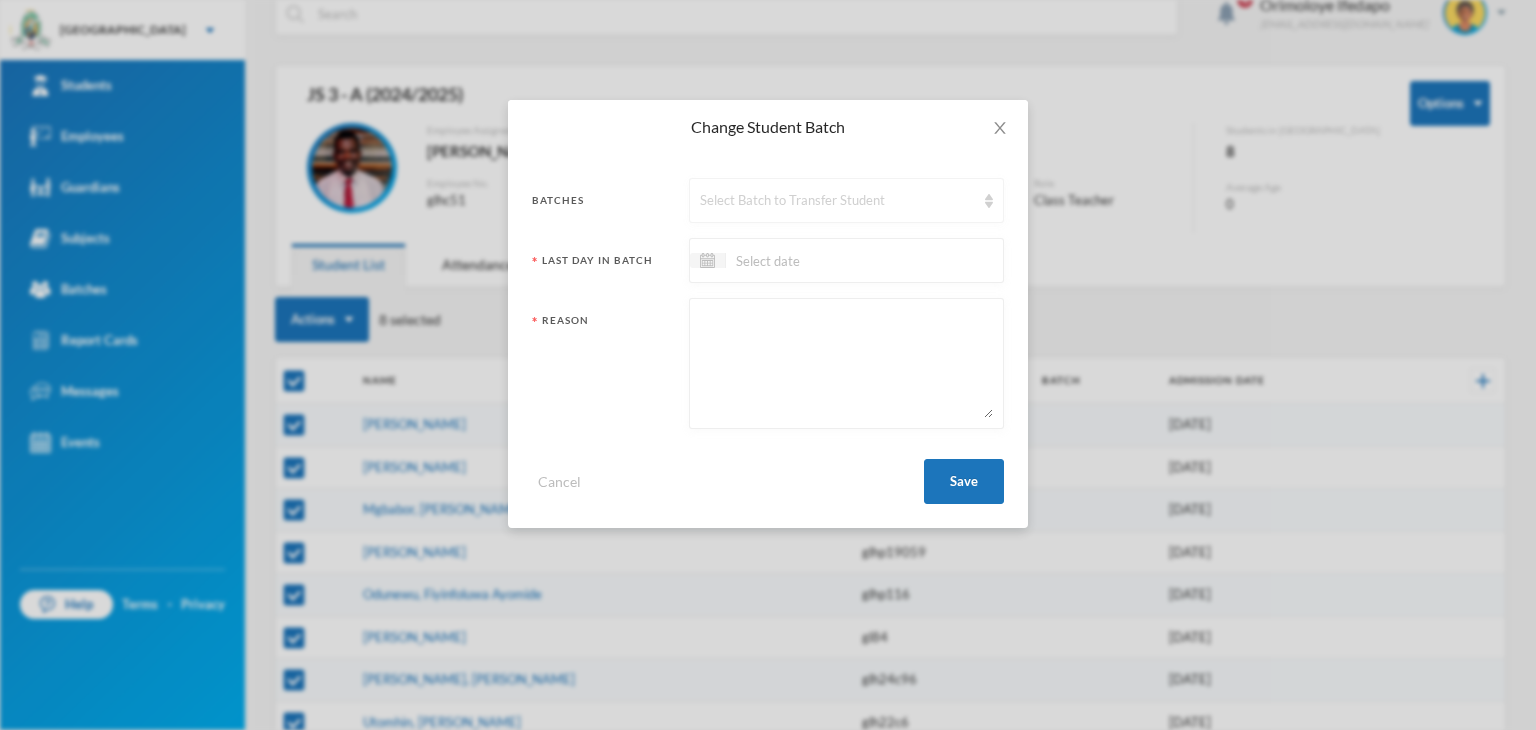 click on "Select Batch to Transfer Student" at bounding box center (837, 201) 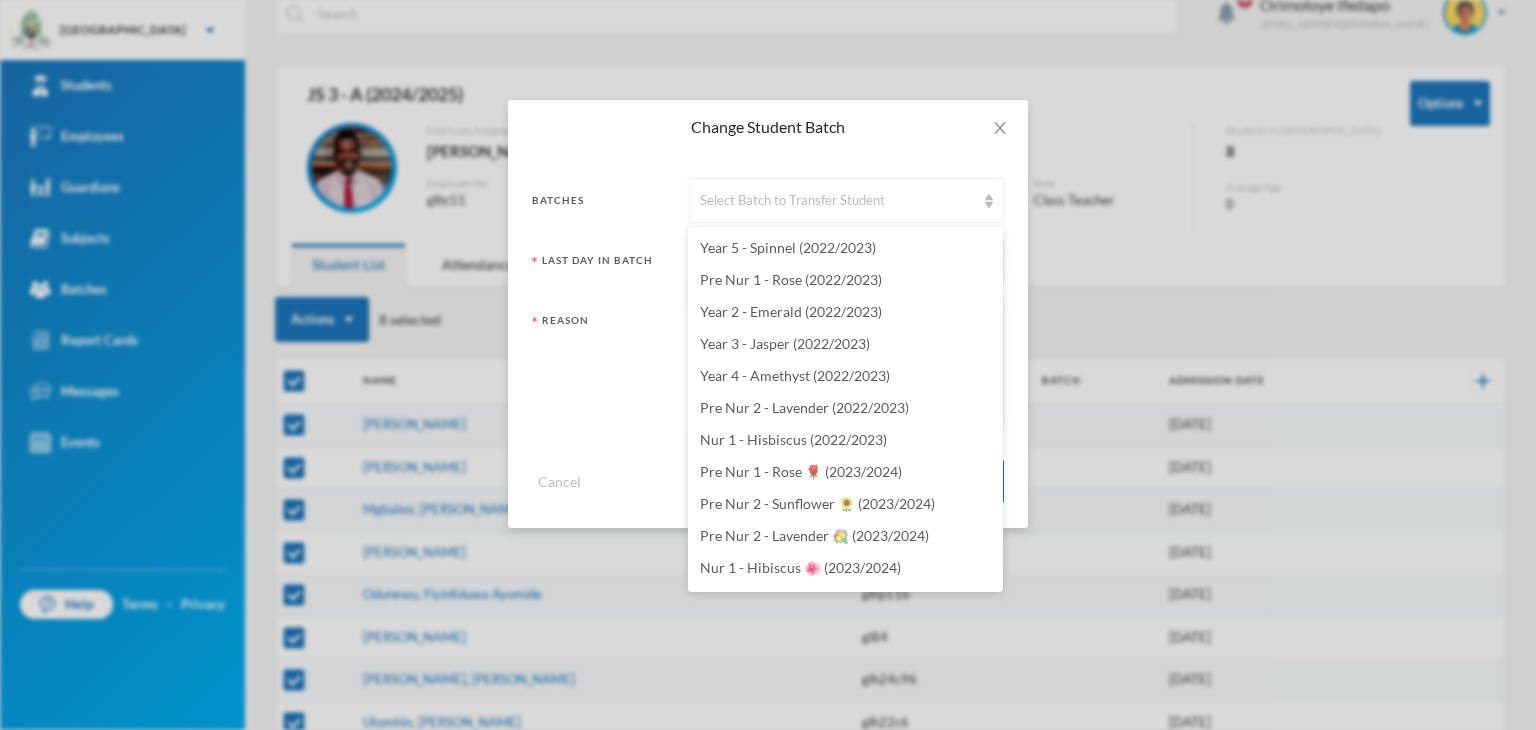 scroll, scrollTop: 5659, scrollLeft: 0, axis: vertical 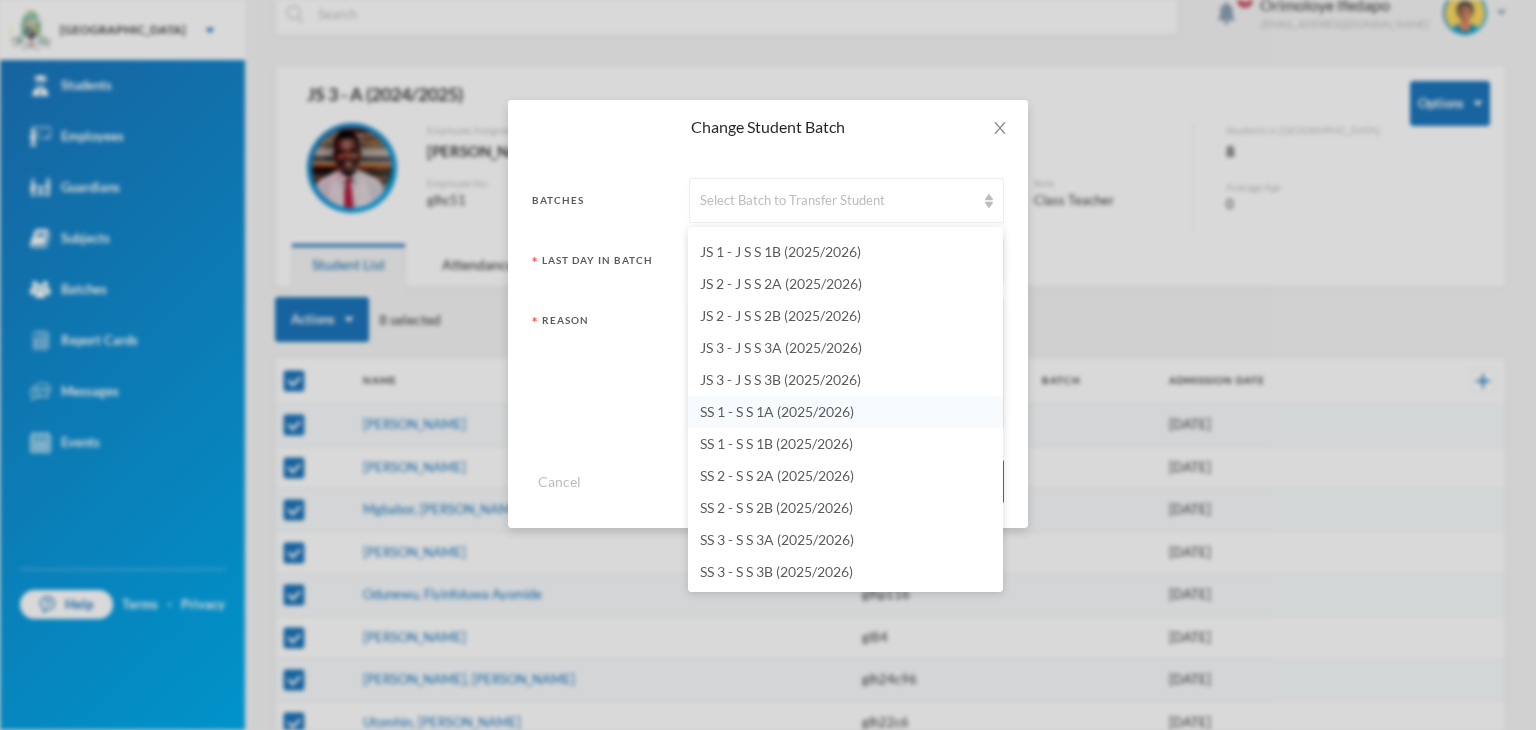 click on "SS 1 - S S 1A (2025/2026)" at bounding box center (777, 411) 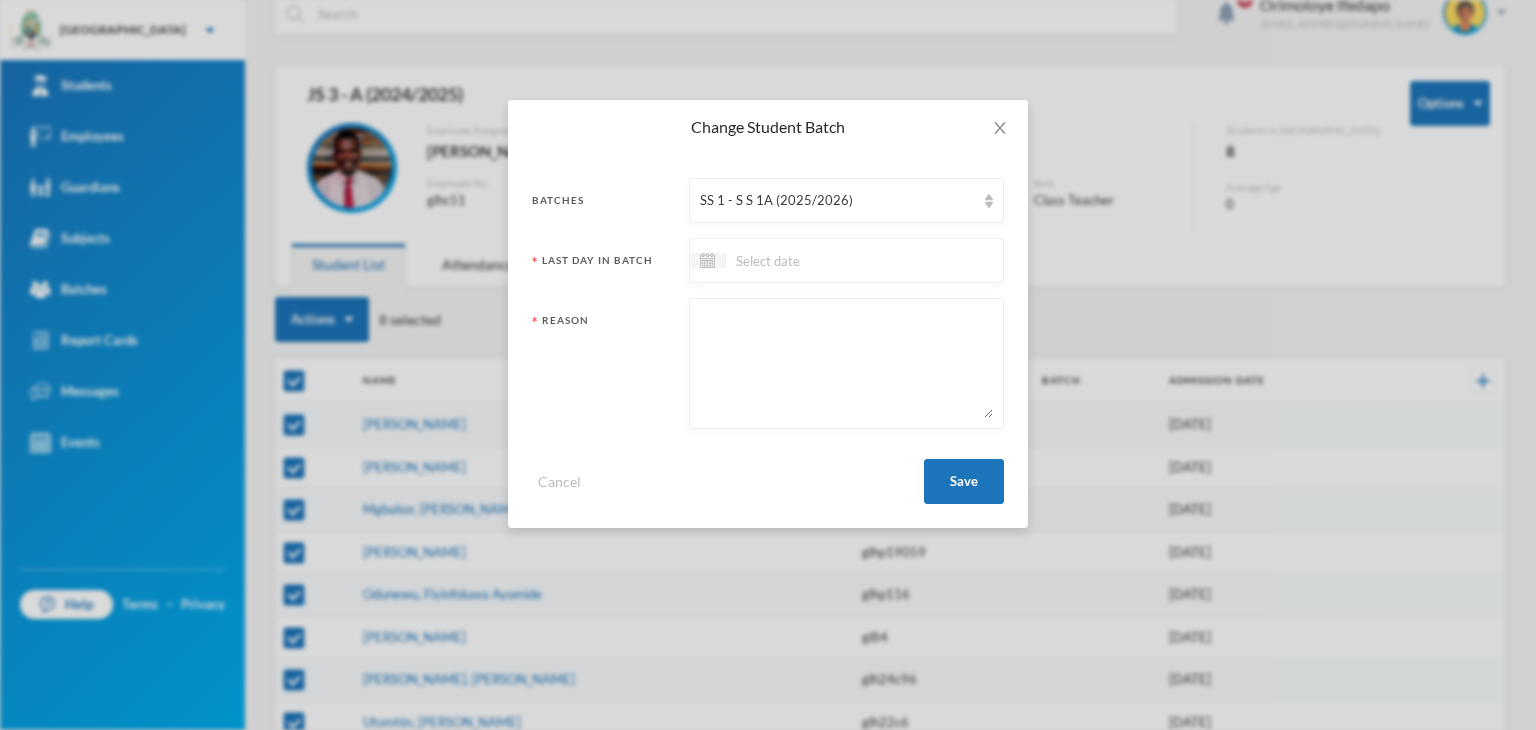 click at bounding box center [810, 260] 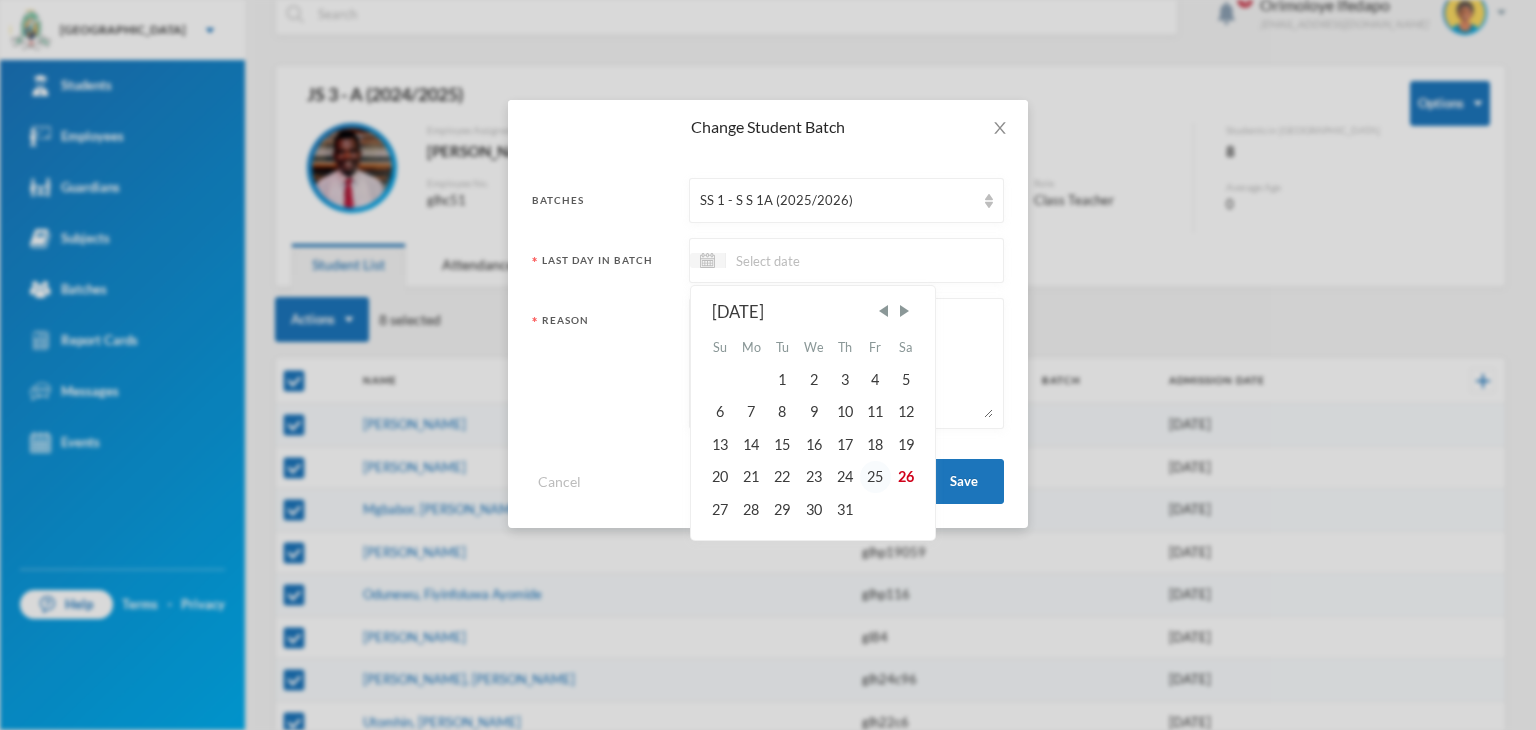 click on "25" at bounding box center (875, 477) 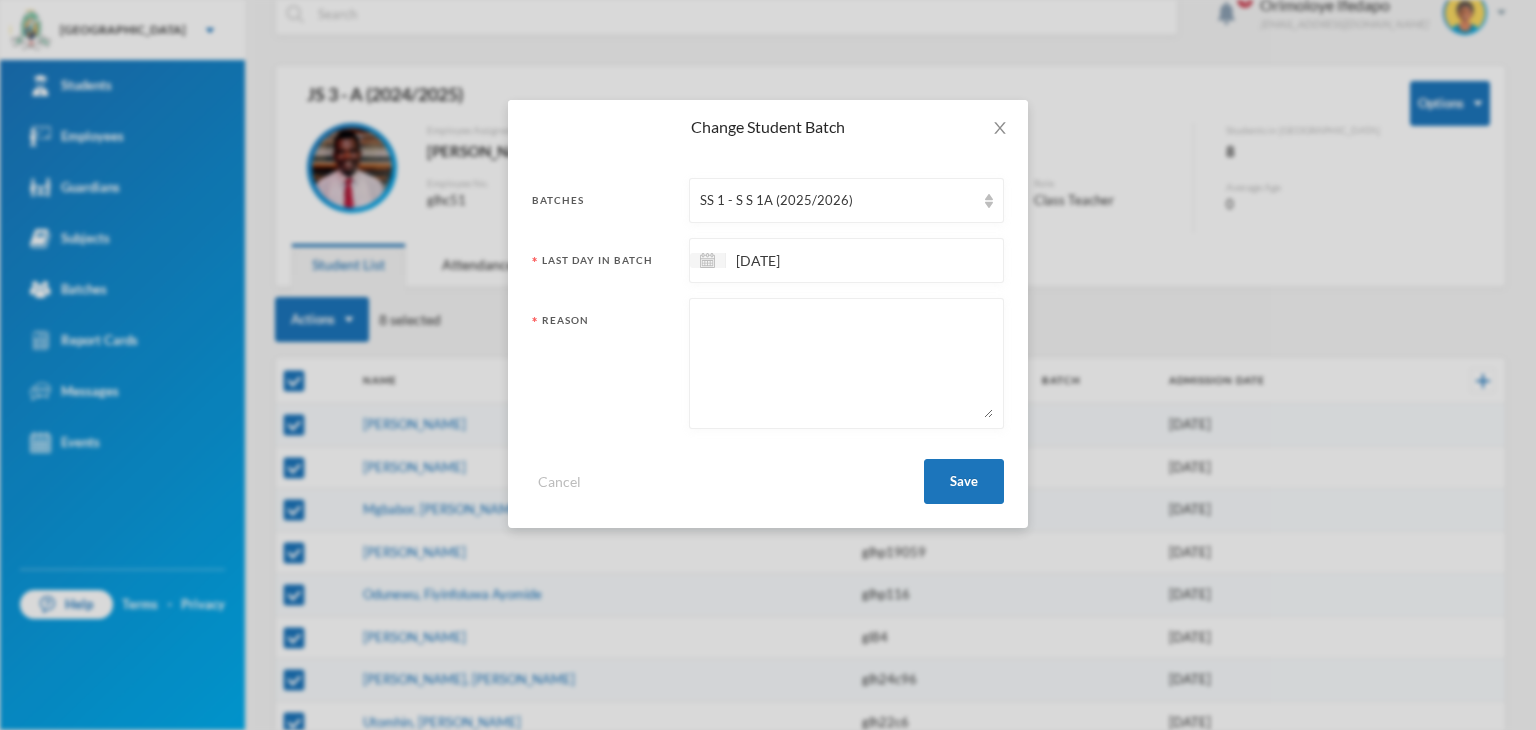 click at bounding box center (846, 363) 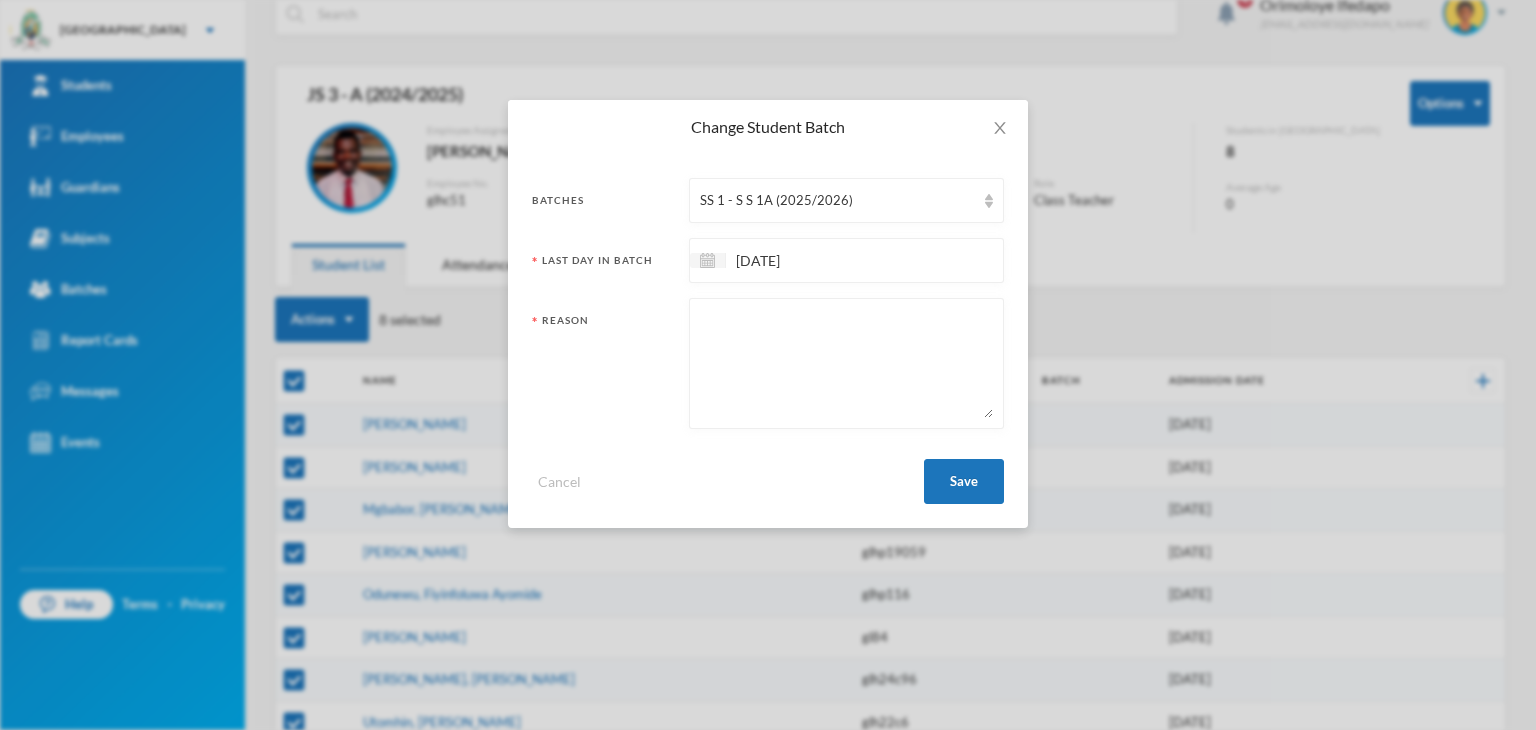 paste on "Promotion to the next class" 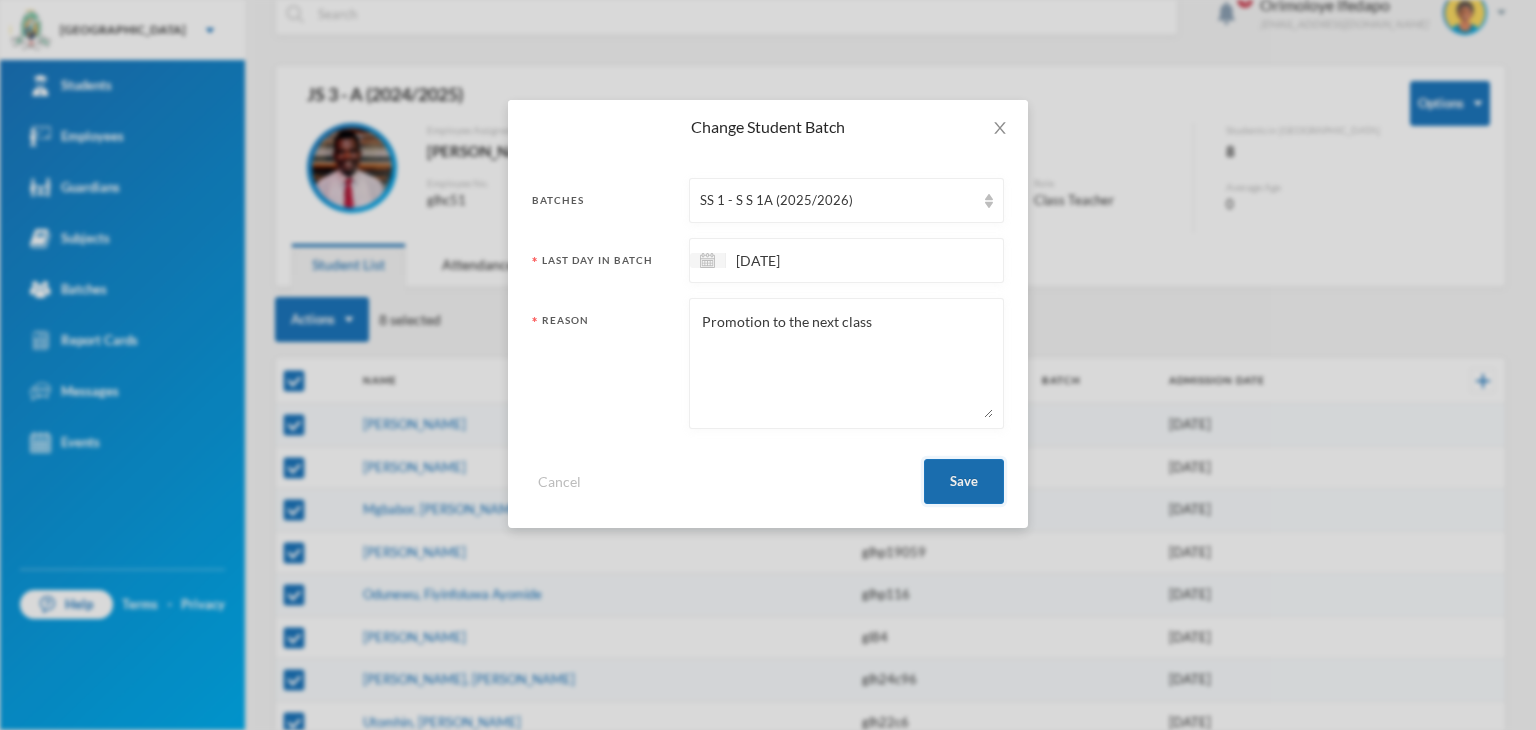 type on "Promotion to the next class" 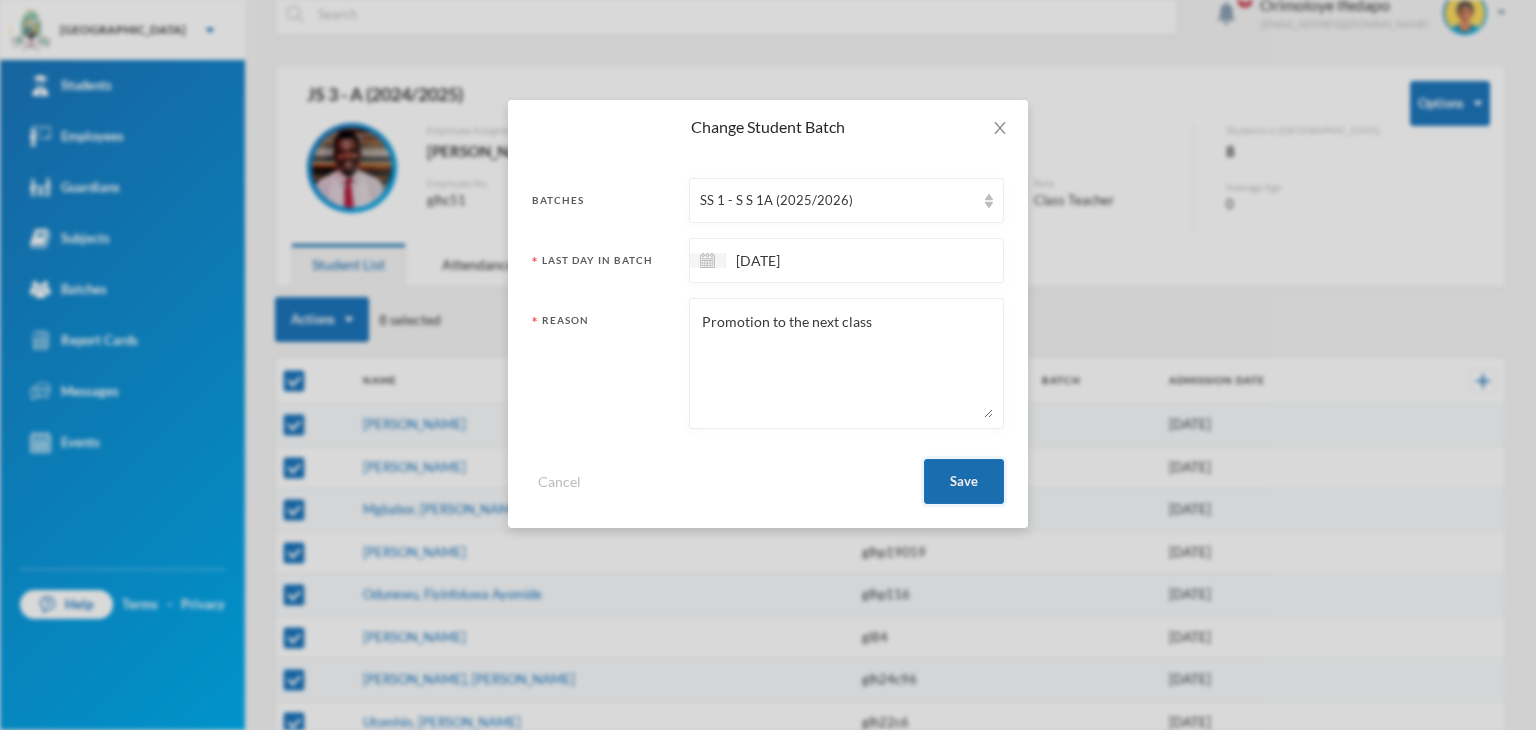 click on "Save" at bounding box center [964, 481] 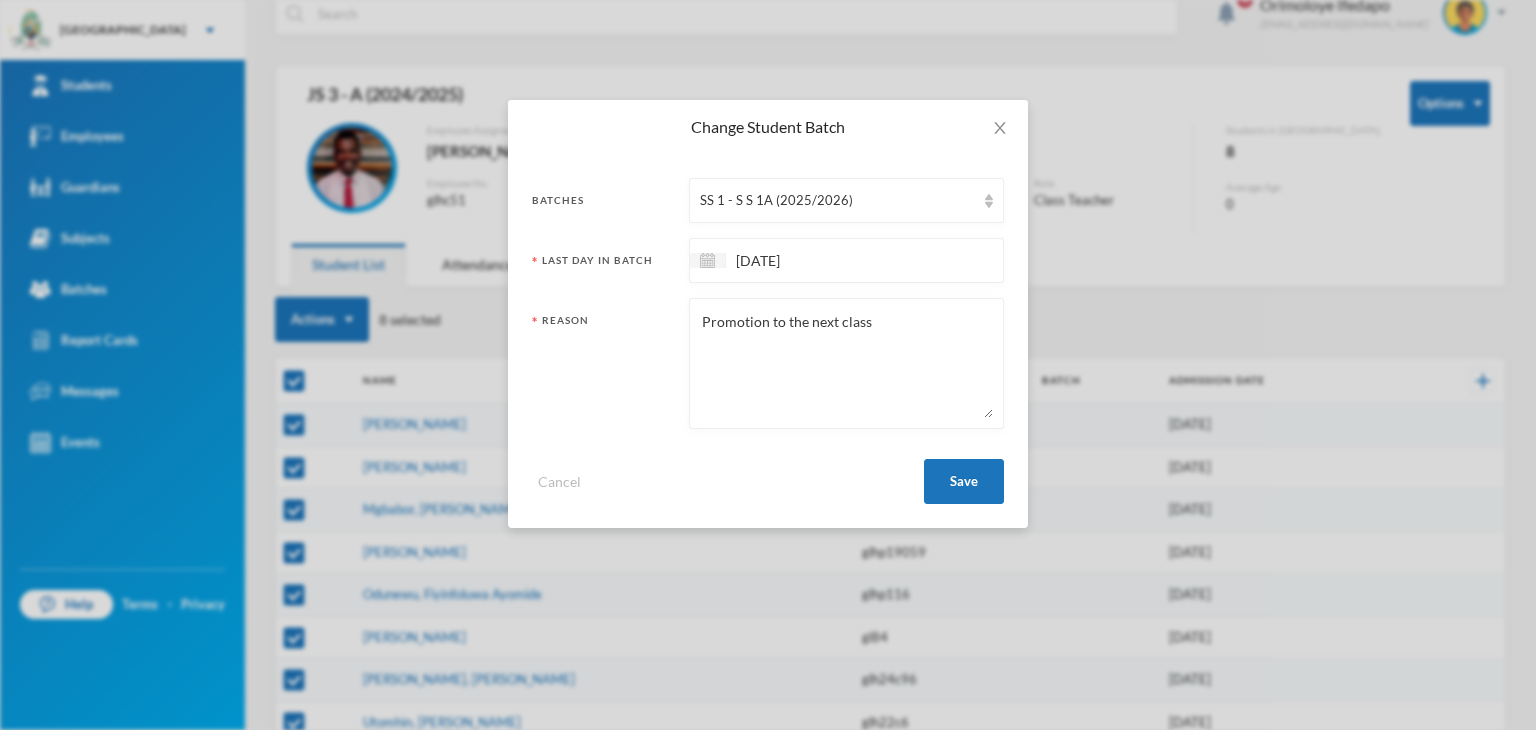 checkbox on "false" 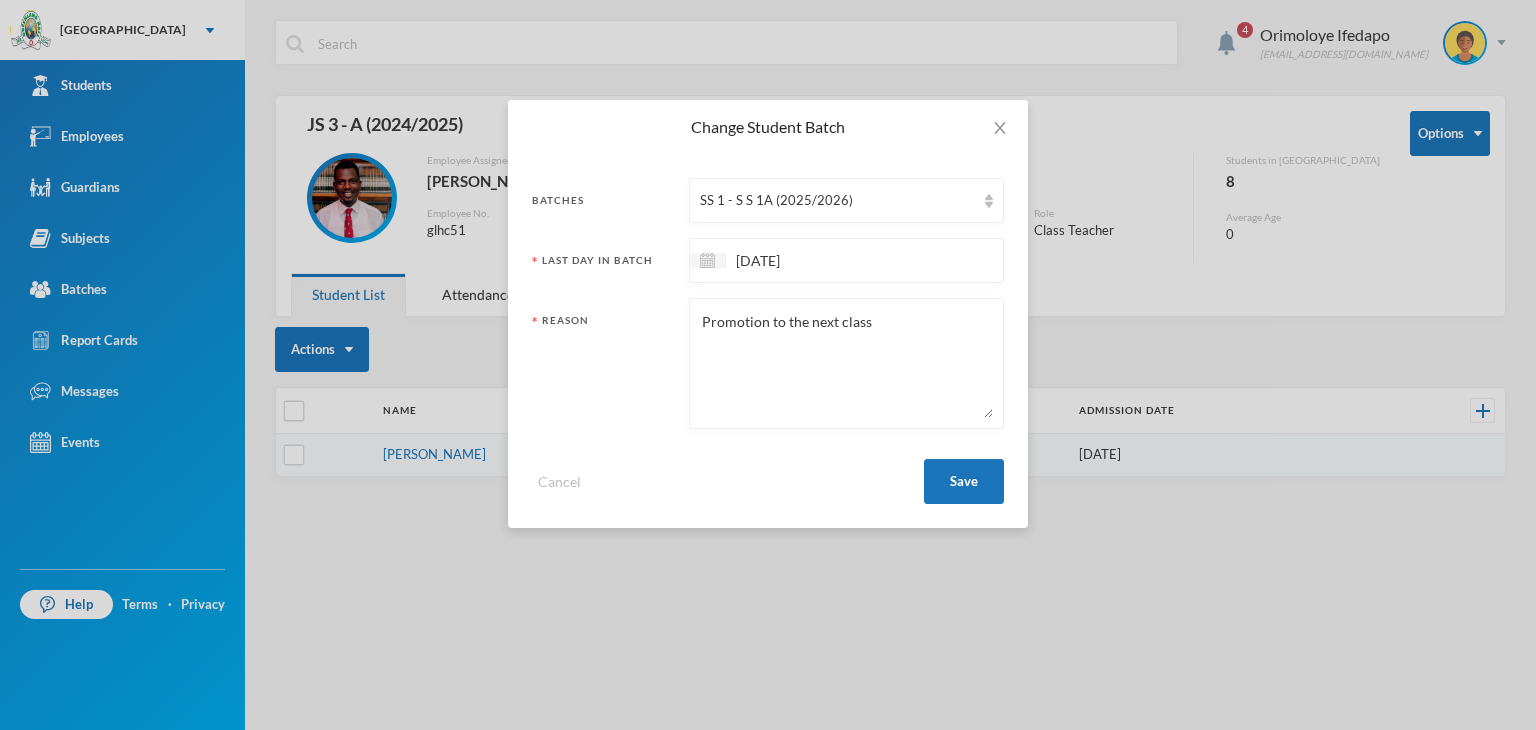 scroll, scrollTop: 0, scrollLeft: 0, axis: both 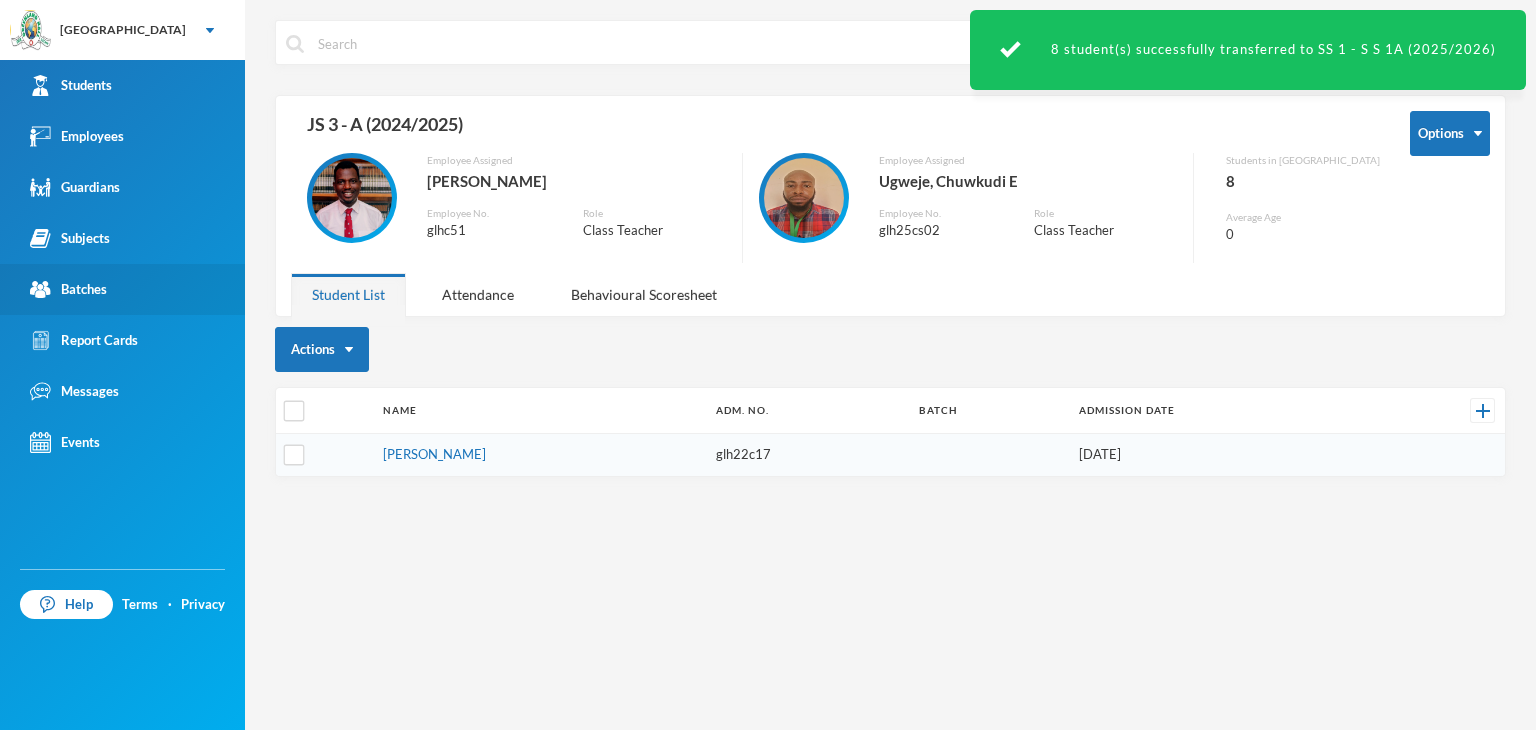 click on "Batches" at bounding box center (122, 289) 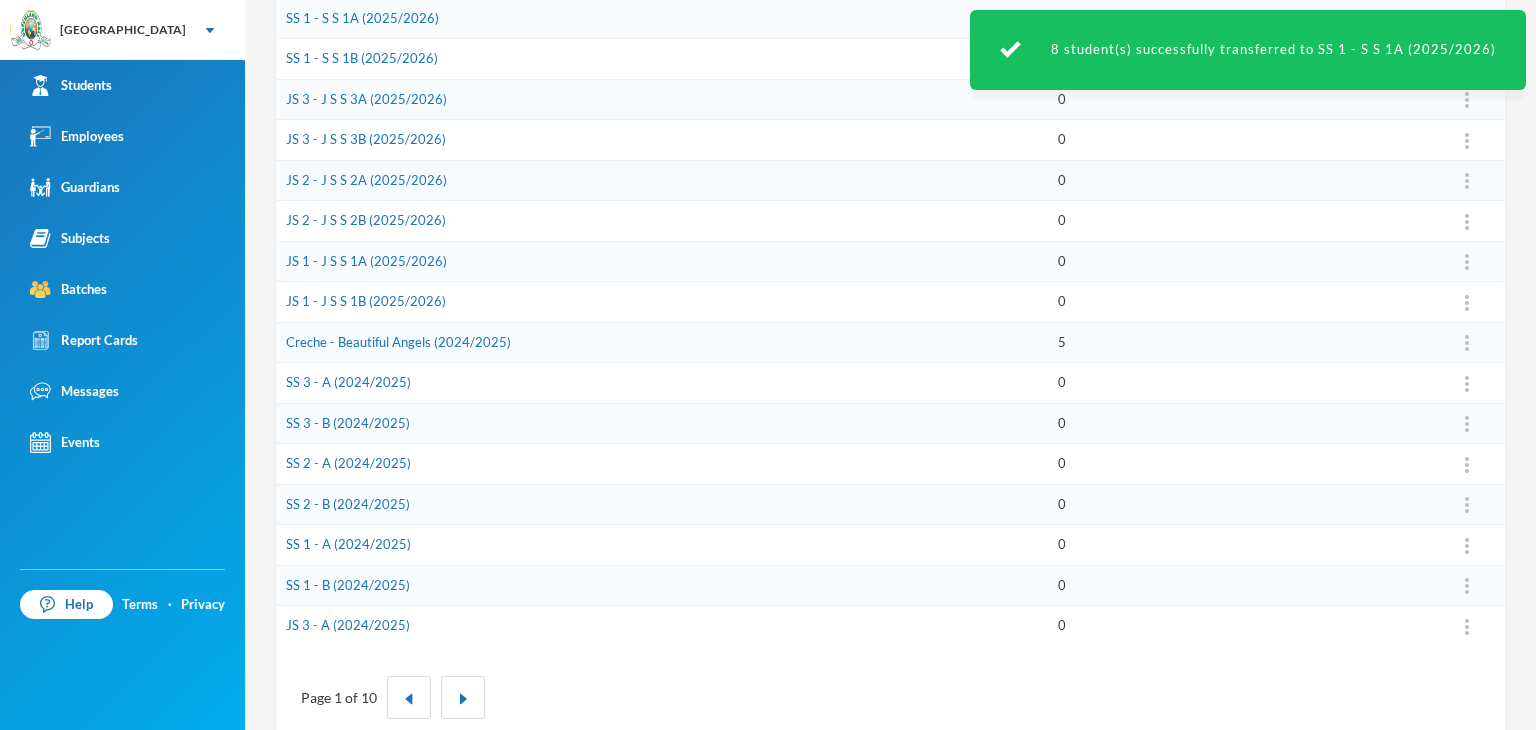 scroll, scrollTop: 535, scrollLeft: 0, axis: vertical 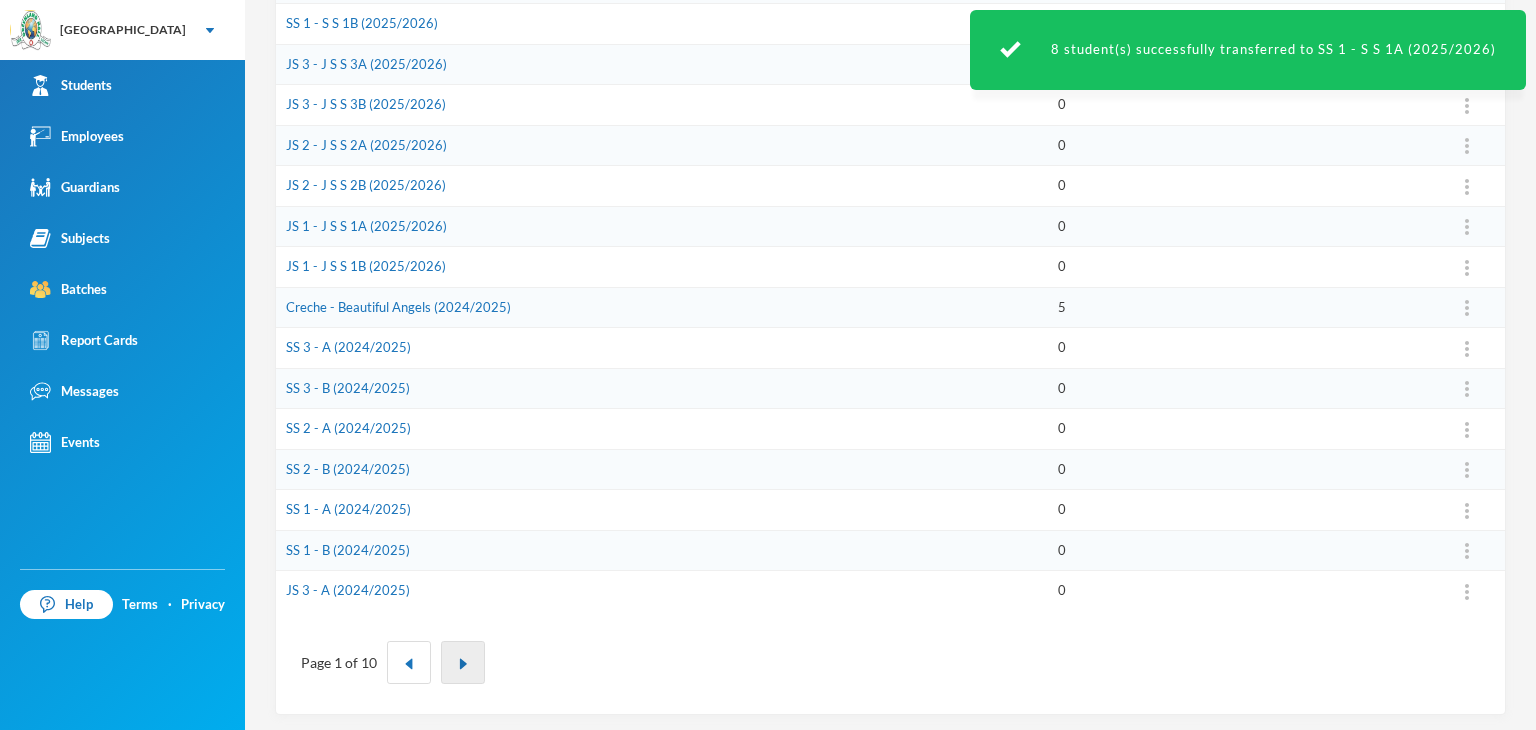 click at bounding box center (463, 662) 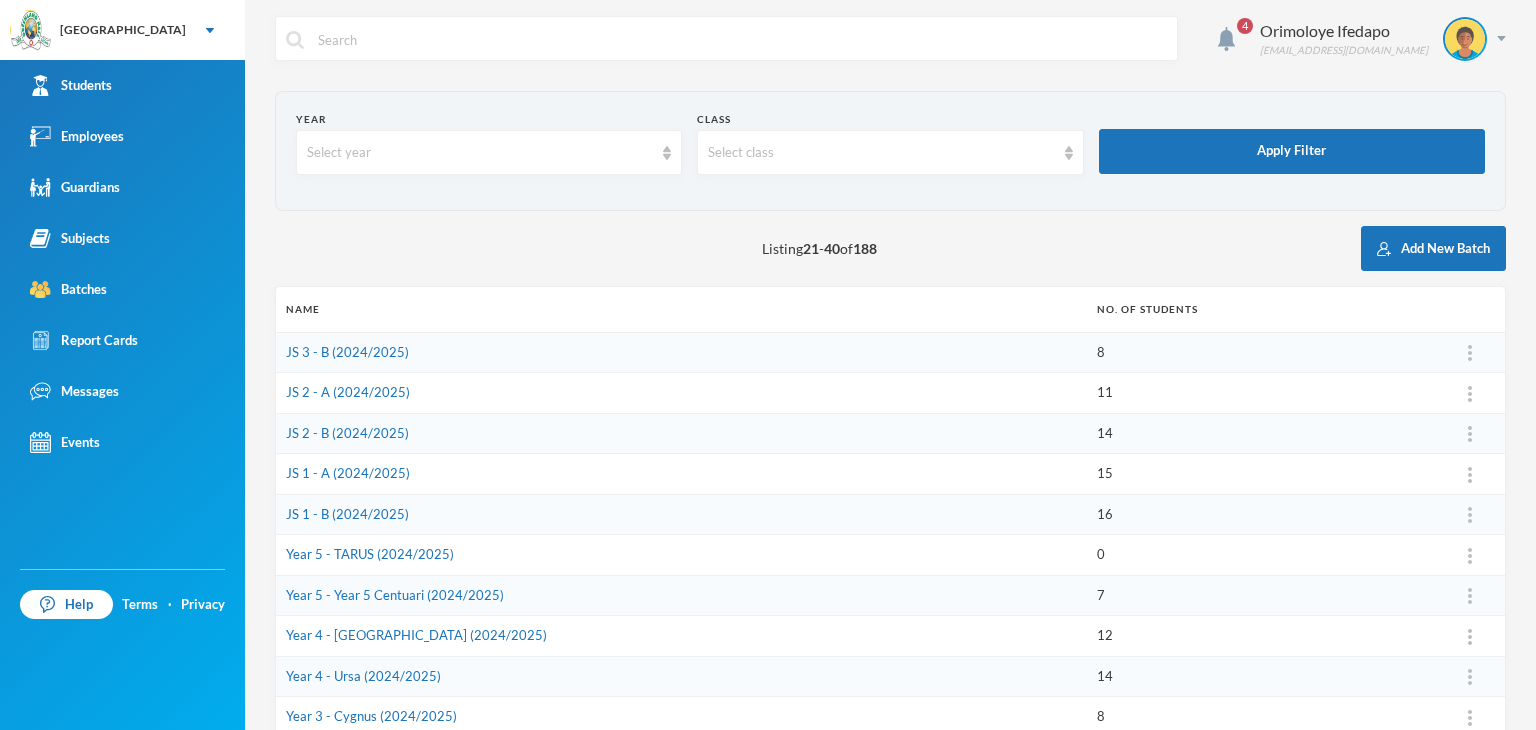 scroll, scrollTop: 0, scrollLeft: 0, axis: both 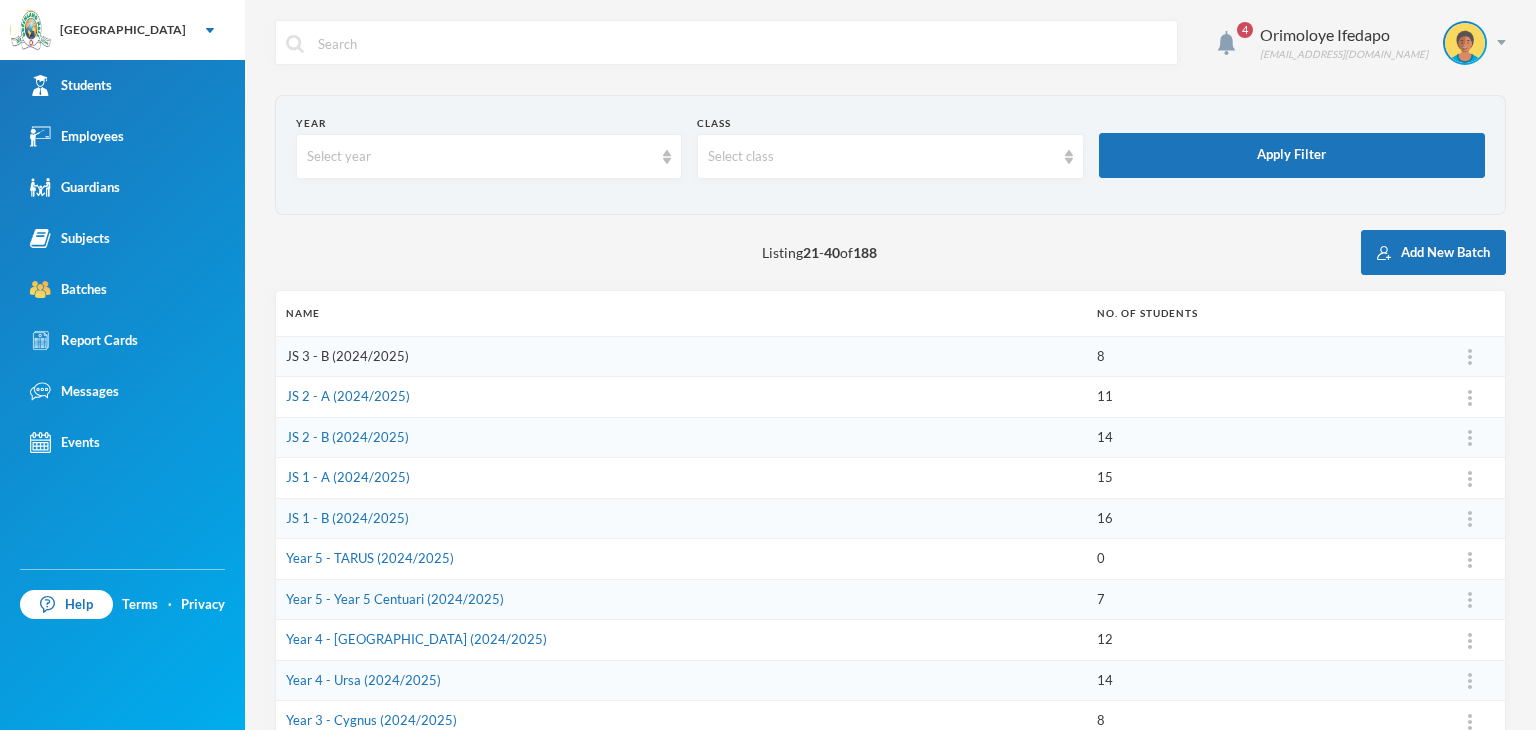 click on "JS 3 - B (2024/2025)" at bounding box center [347, 356] 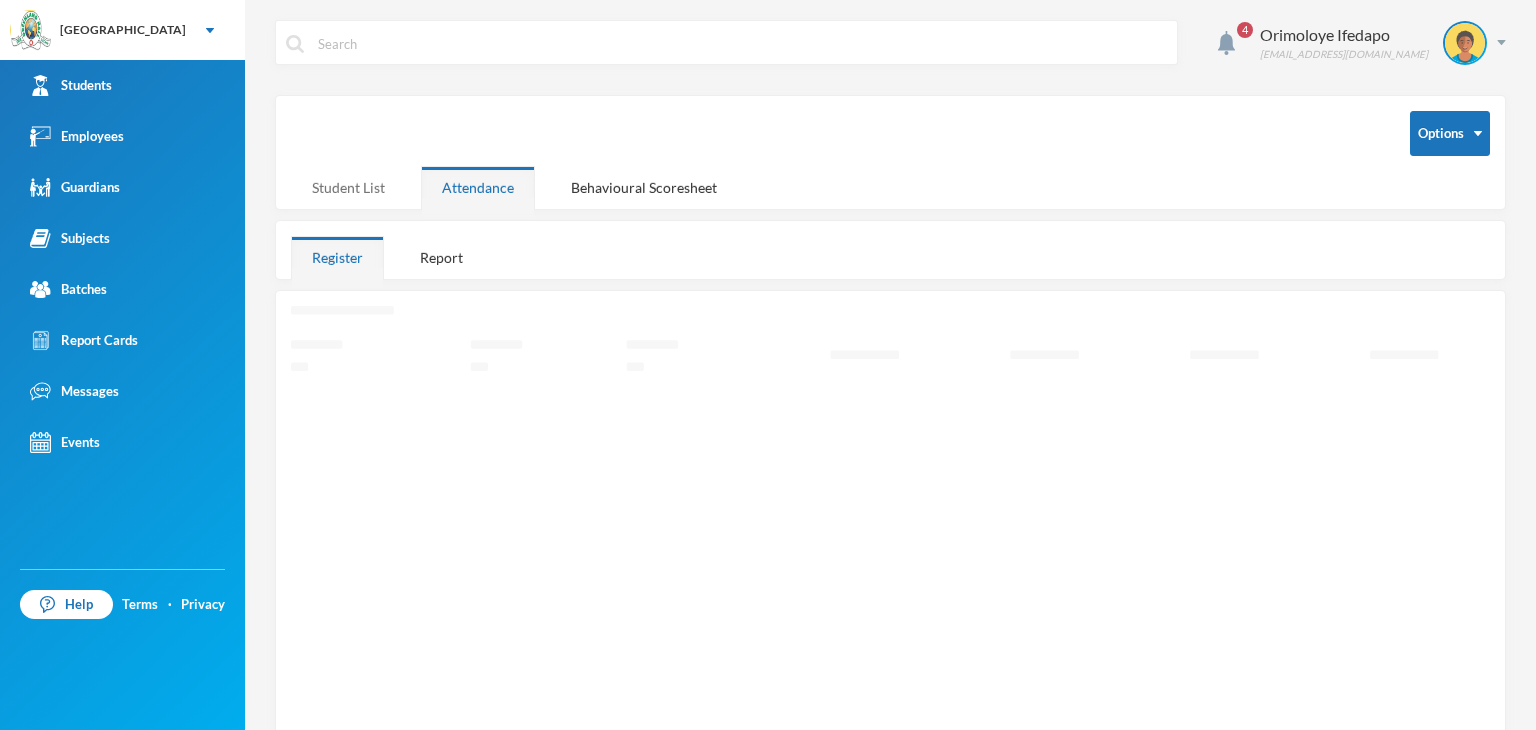 click on "Student List" at bounding box center (348, 187) 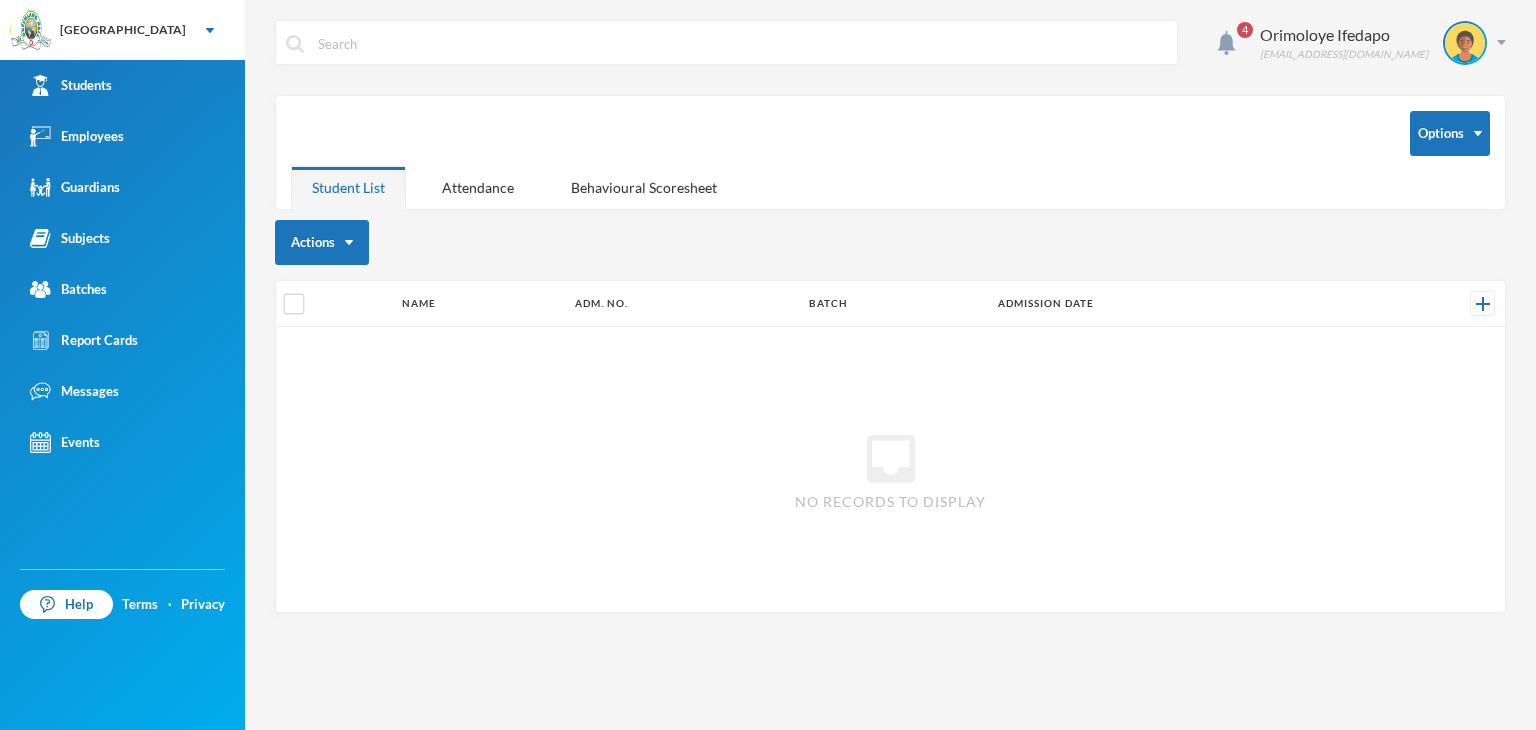 click on "Student List" at bounding box center (348, 187) 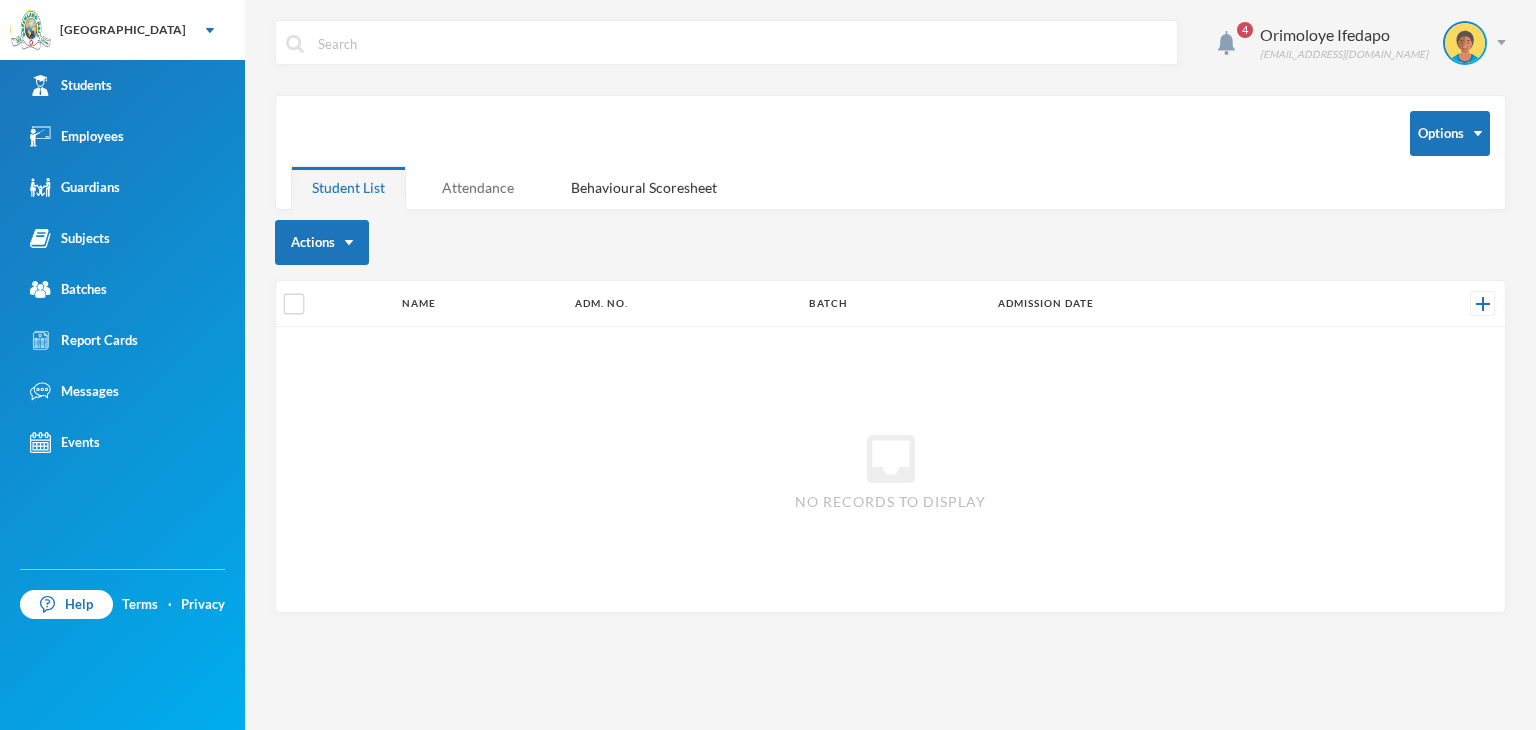 click on "Attendance" at bounding box center (478, 187) 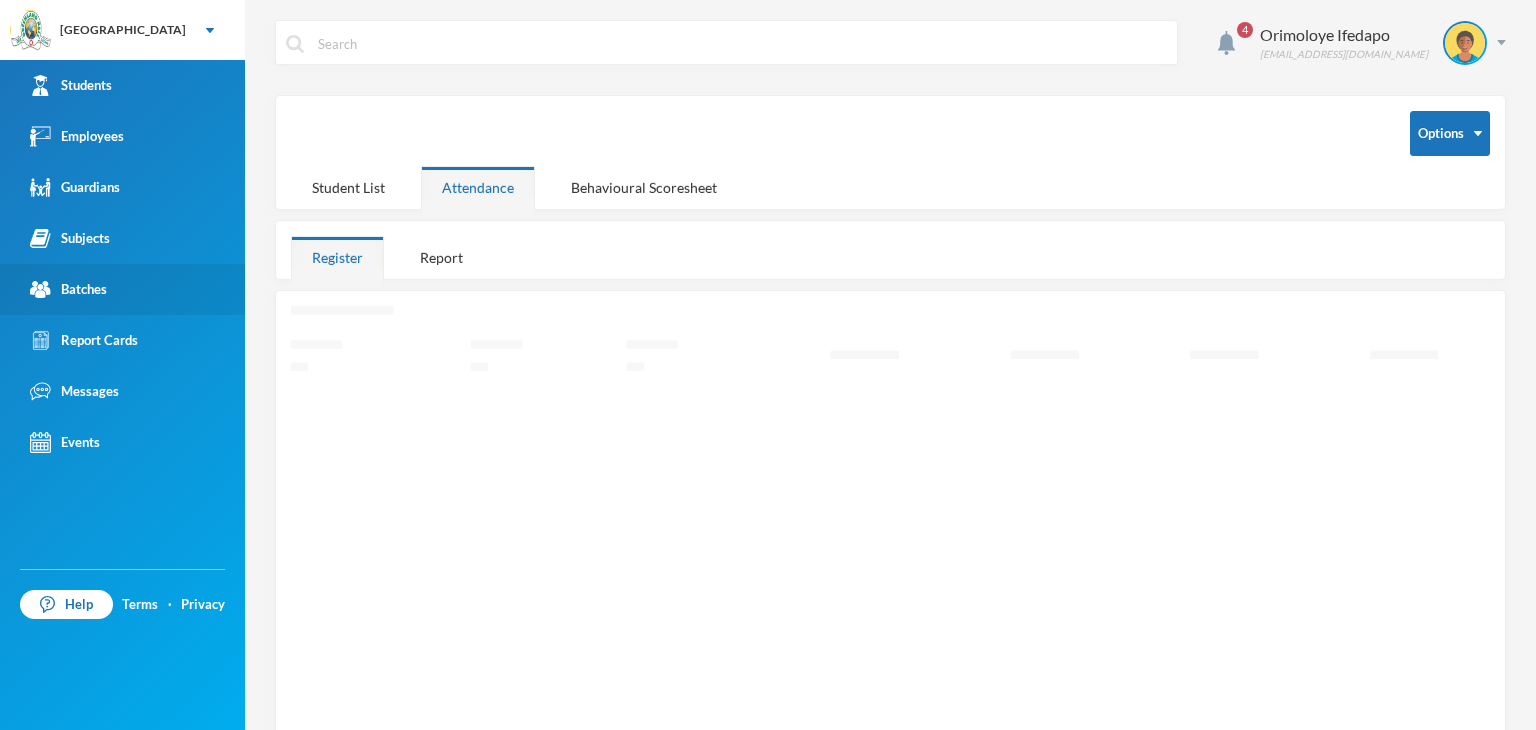 click on "Batches" at bounding box center (68, 289) 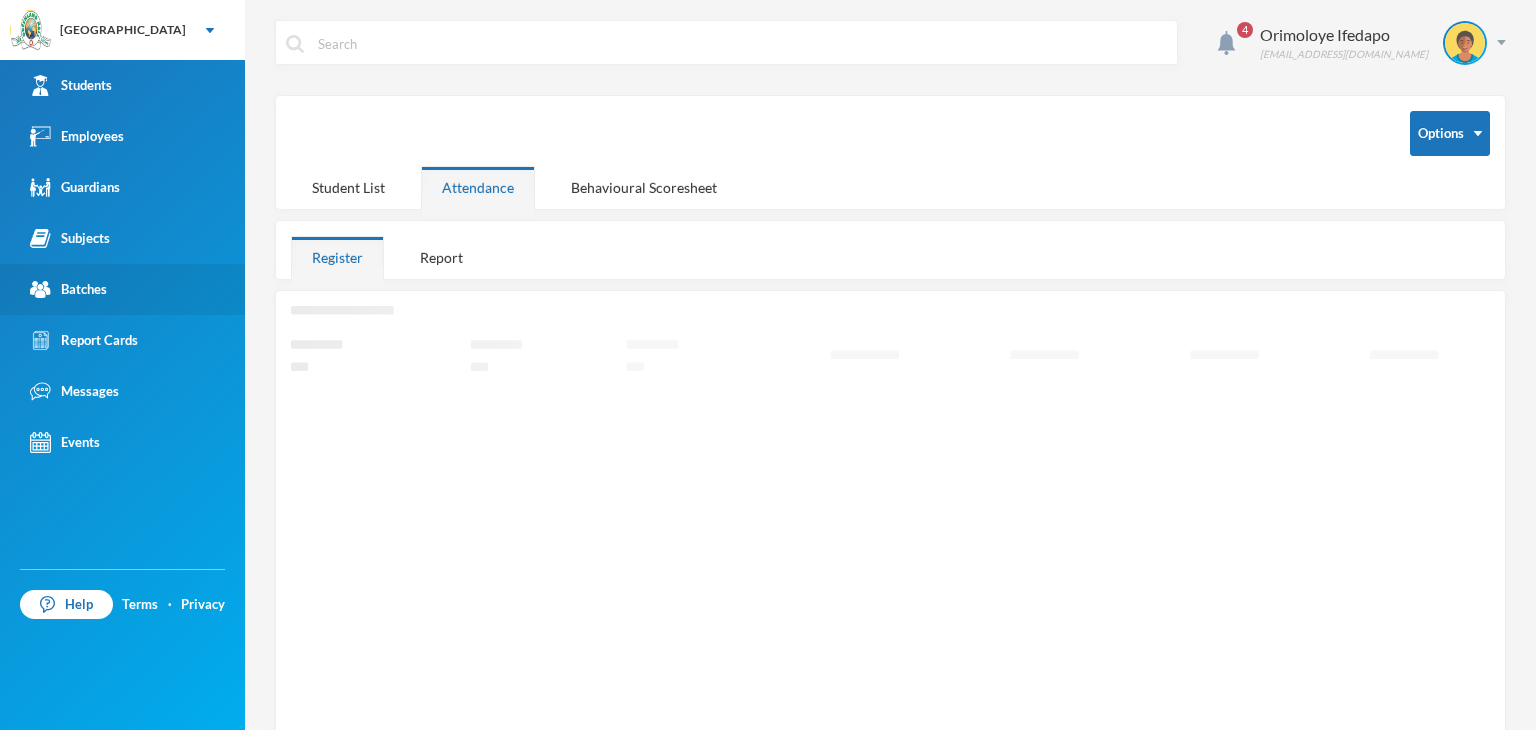 click on "Batches" at bounding box center [68, 289] 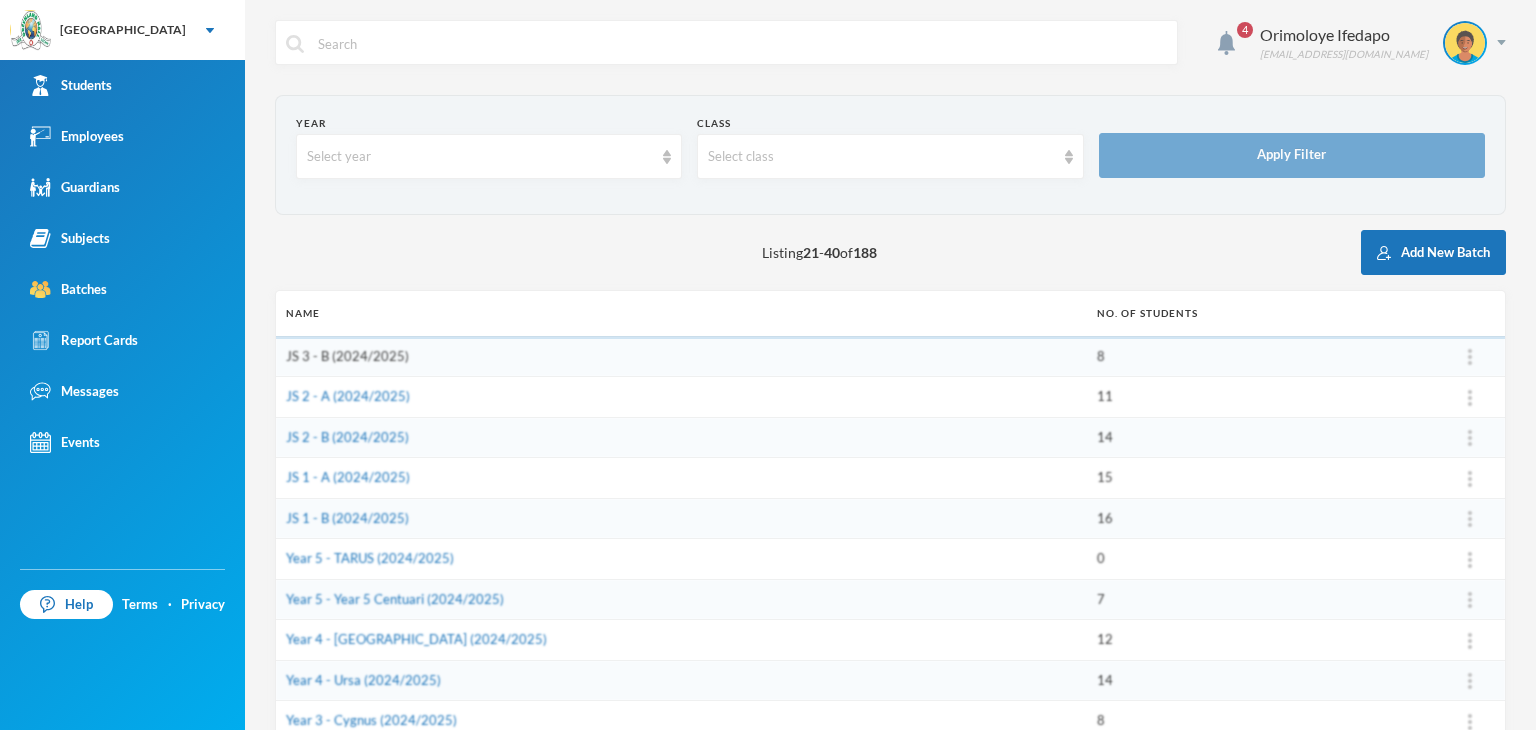 click on "JS 3 - B (2024/2025)" at bounding box center [347, 356] 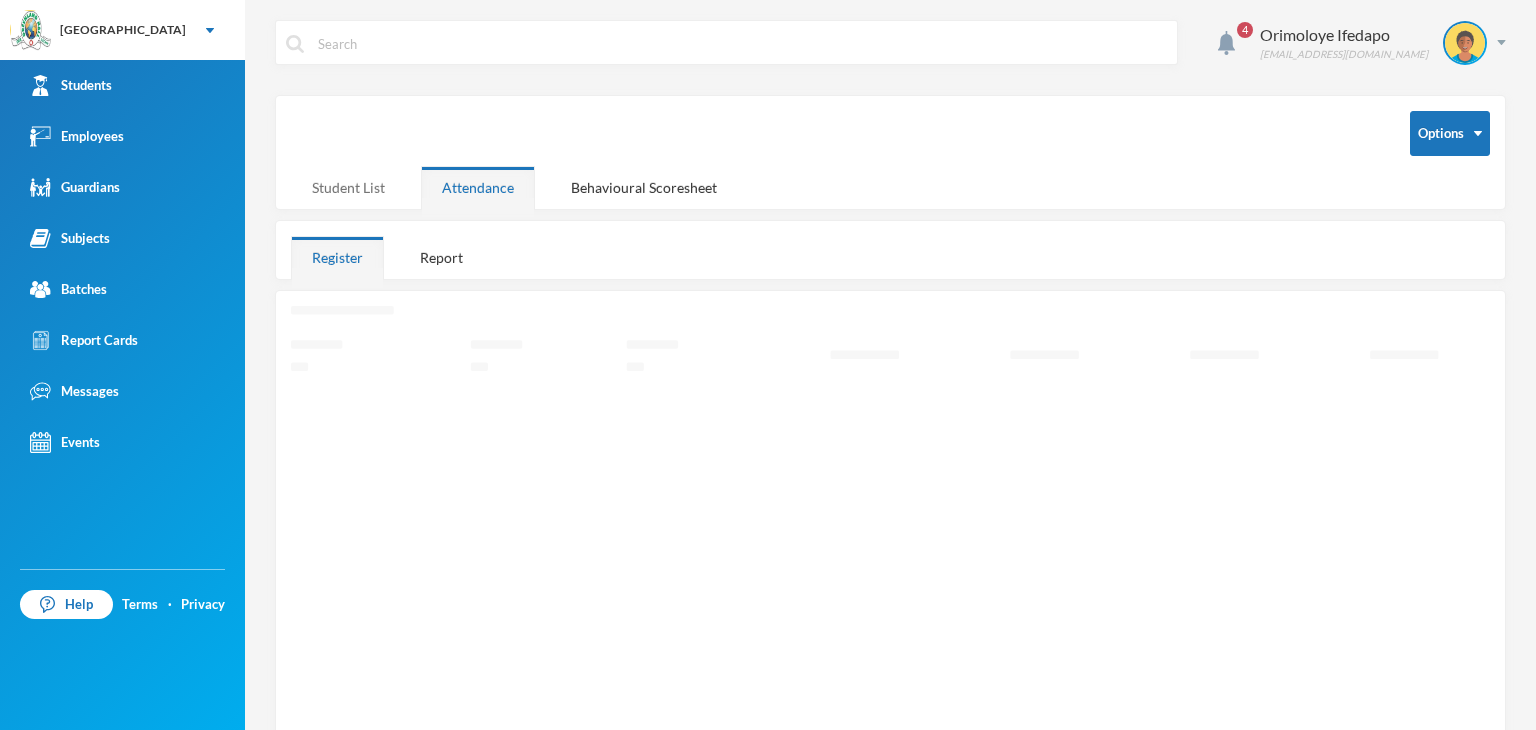 click on "Student List" at bounding box center (348, 187) 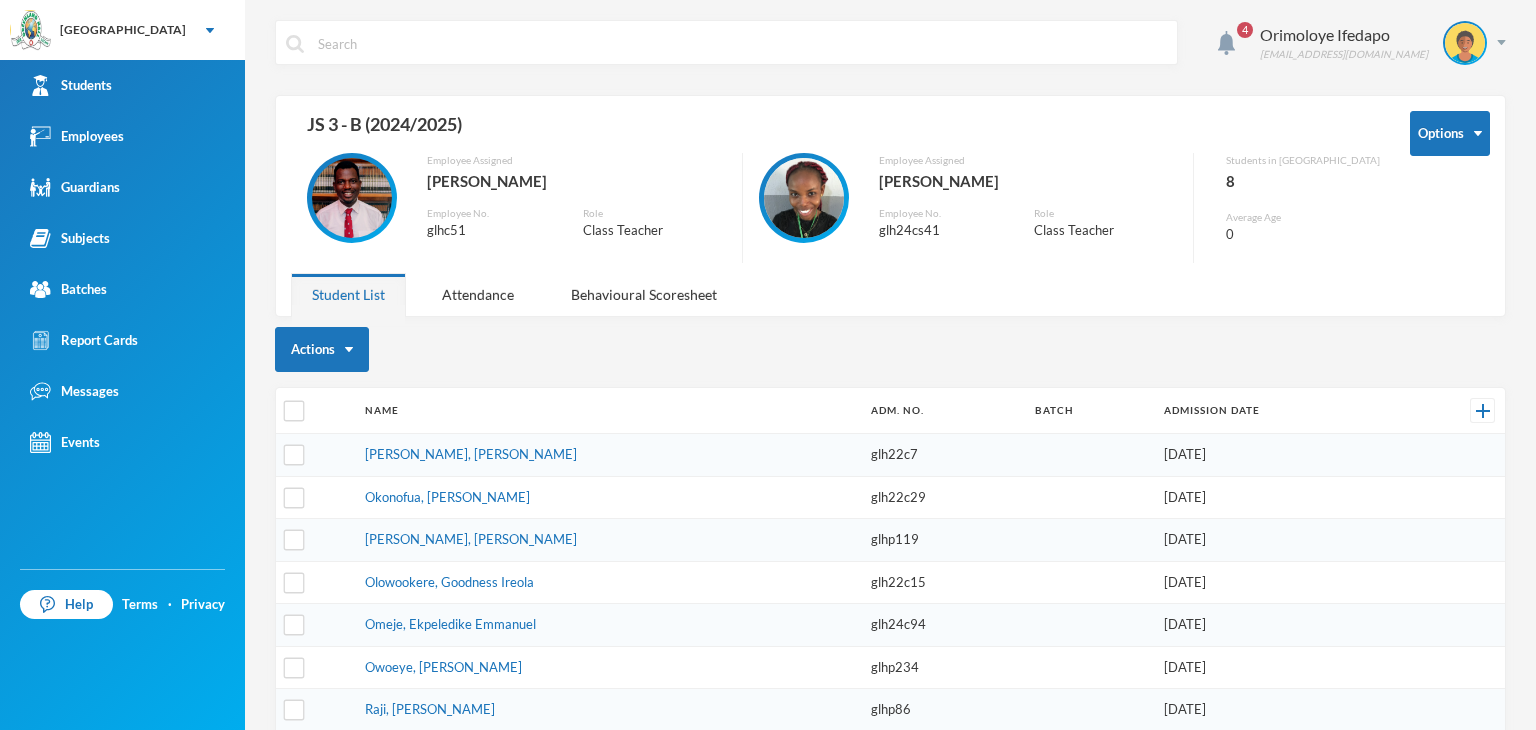 click on "Student List" at bounding box center (348, 294) 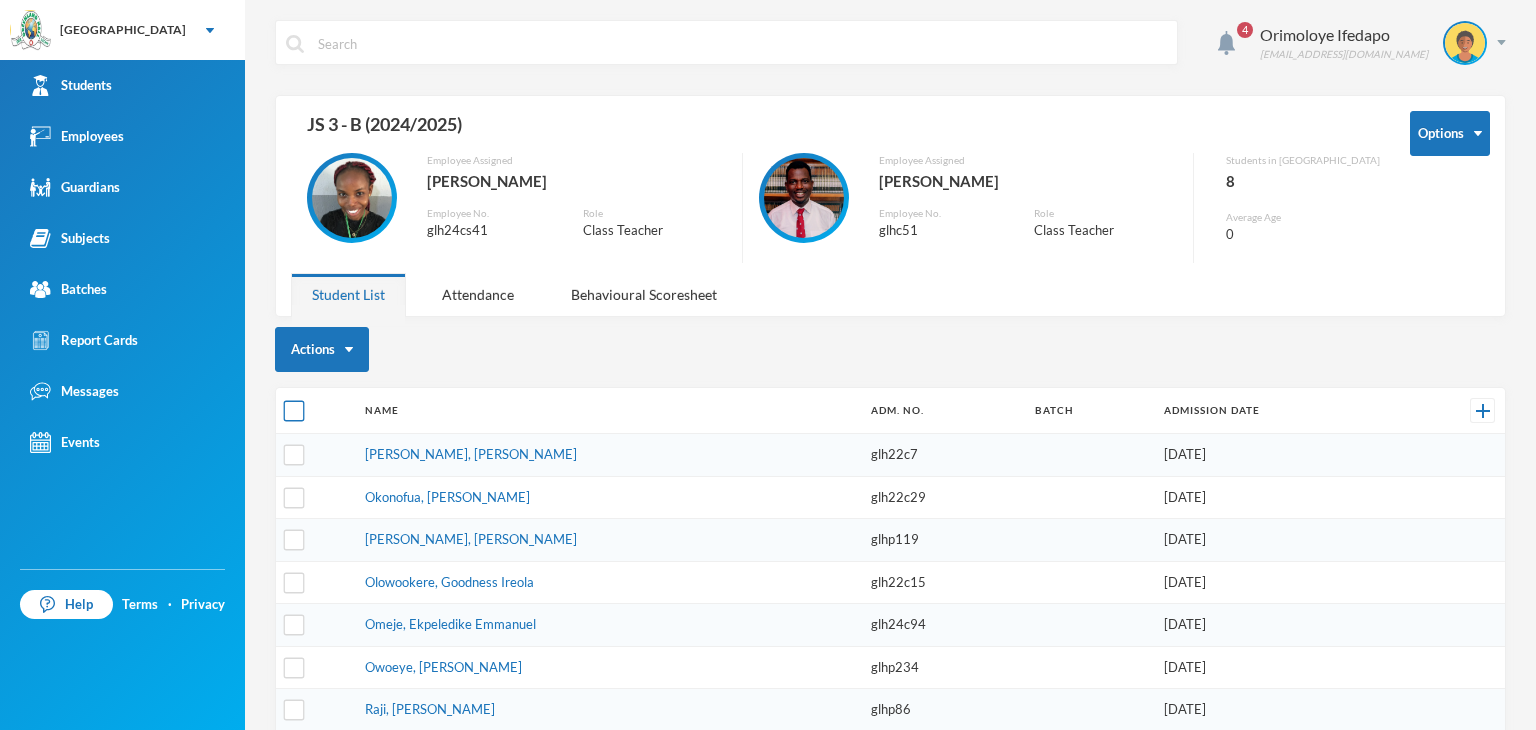 click at bounding box center (294, 411) 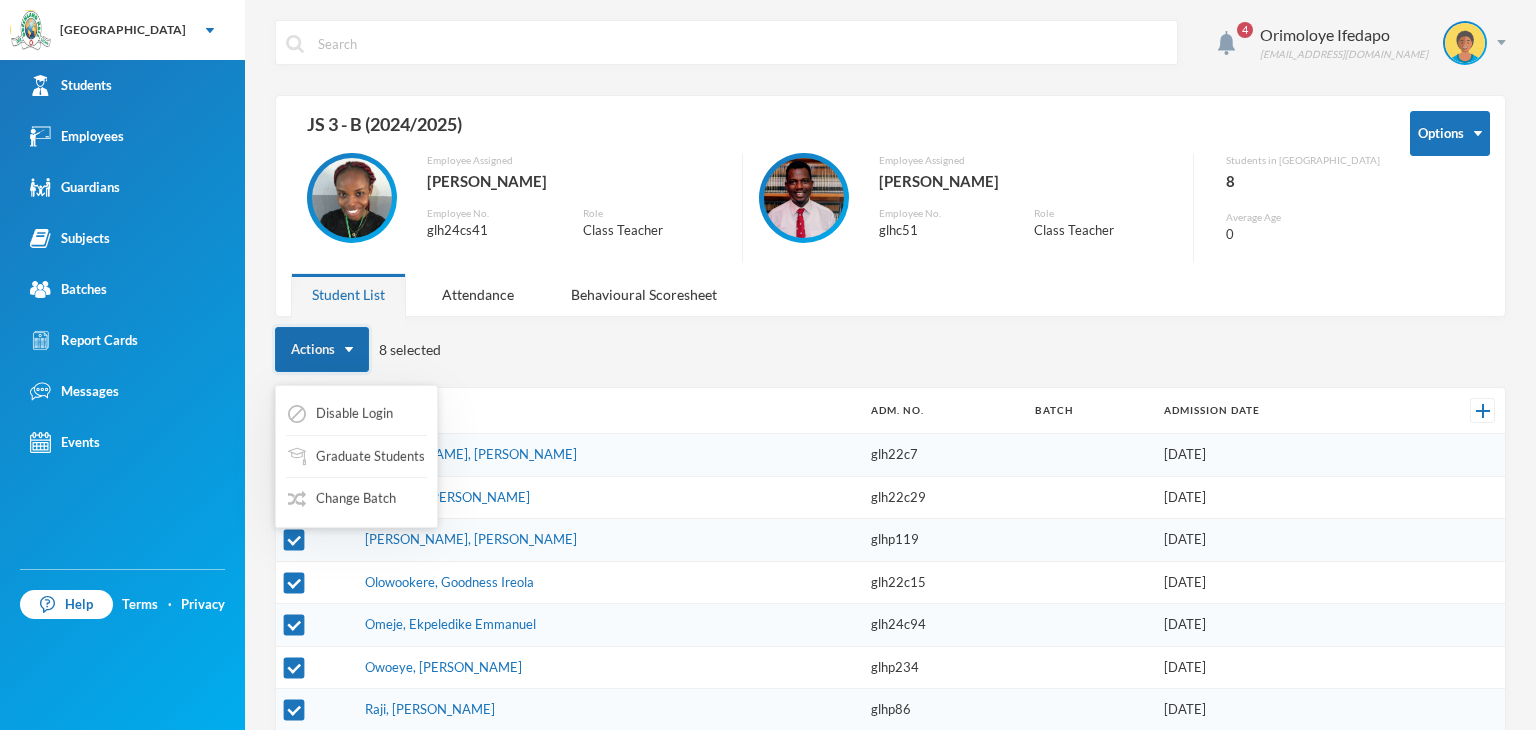 click on "Actions" at bounding box center [322, 349] 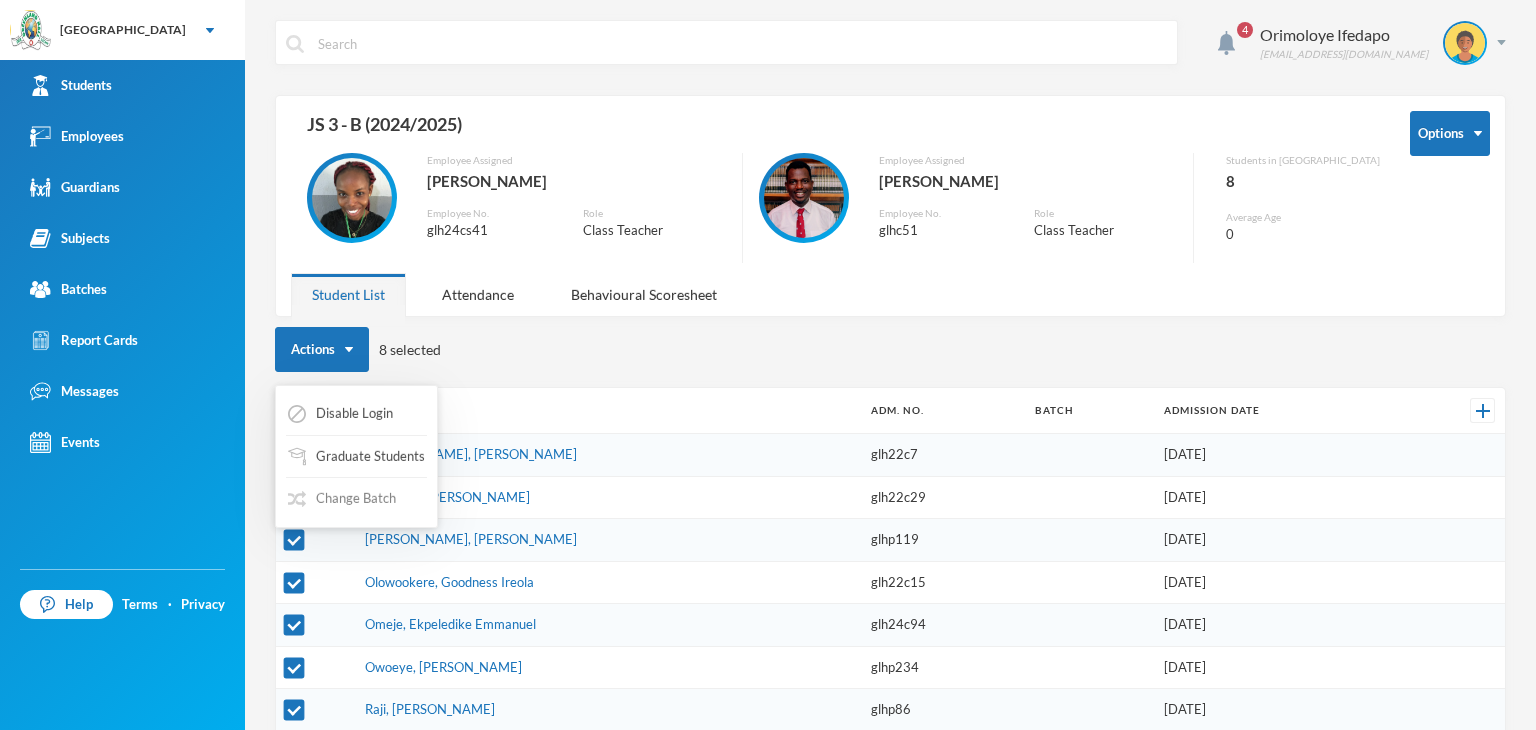 click on "Change Batch" at bounding box center (342, 499) 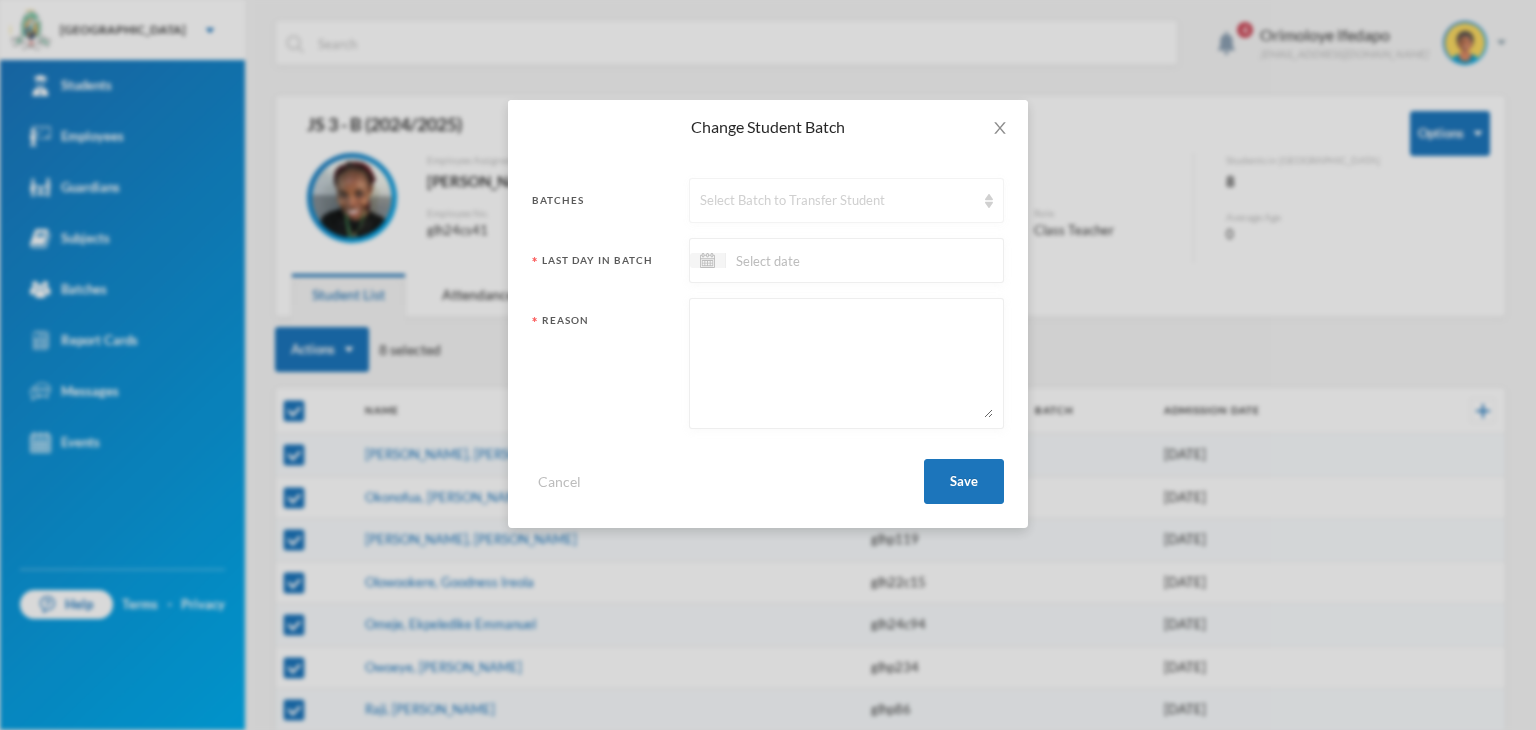 click on "Select Batch to Transfer Student" at bounding box center (846, 200) 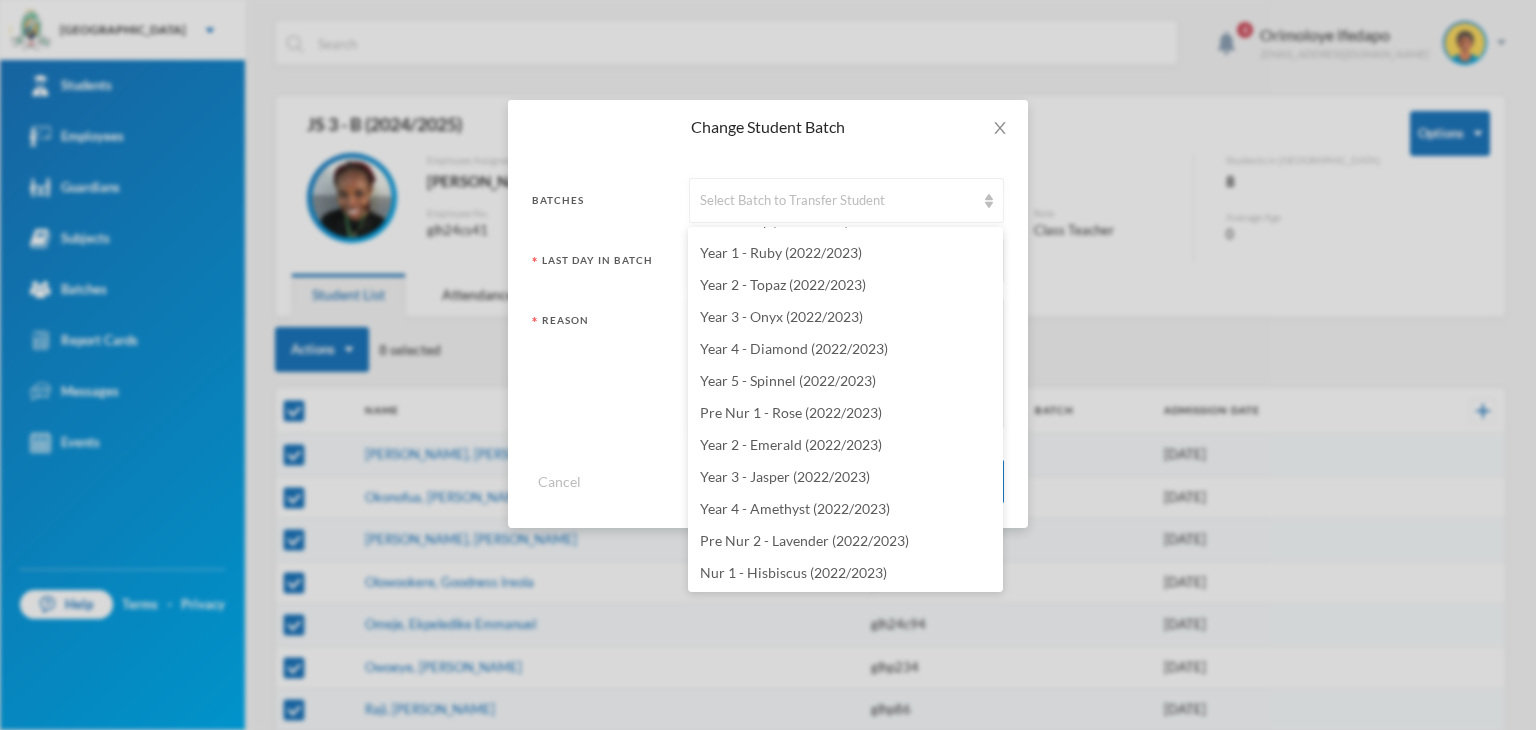 scroll, scrollTop: 5659, scrollLeft: 0, axis: vertical 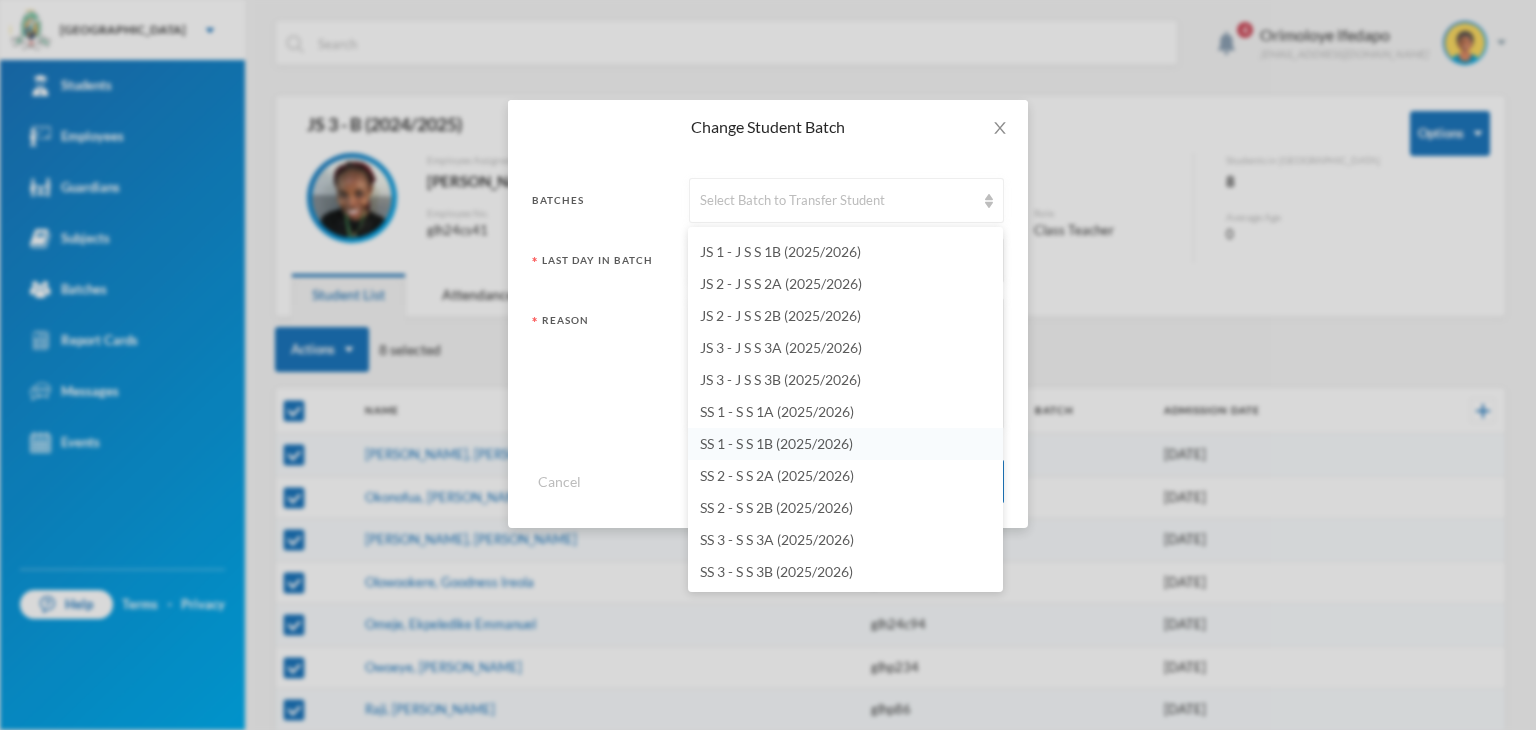 click on "SS 1 - S S 1B (2025/2026)" at bounding box center (776, 443) 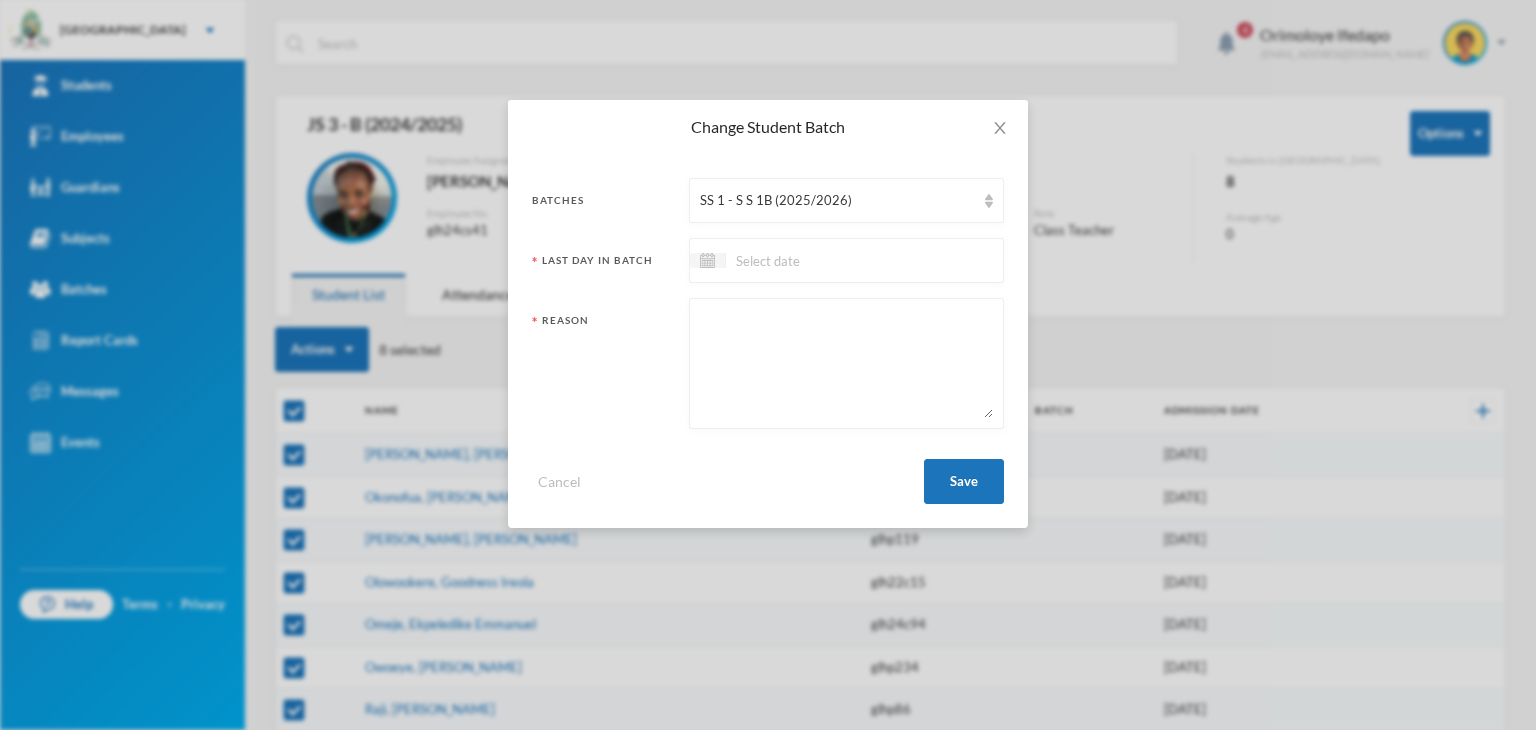 click at bounding box center (810, 260) 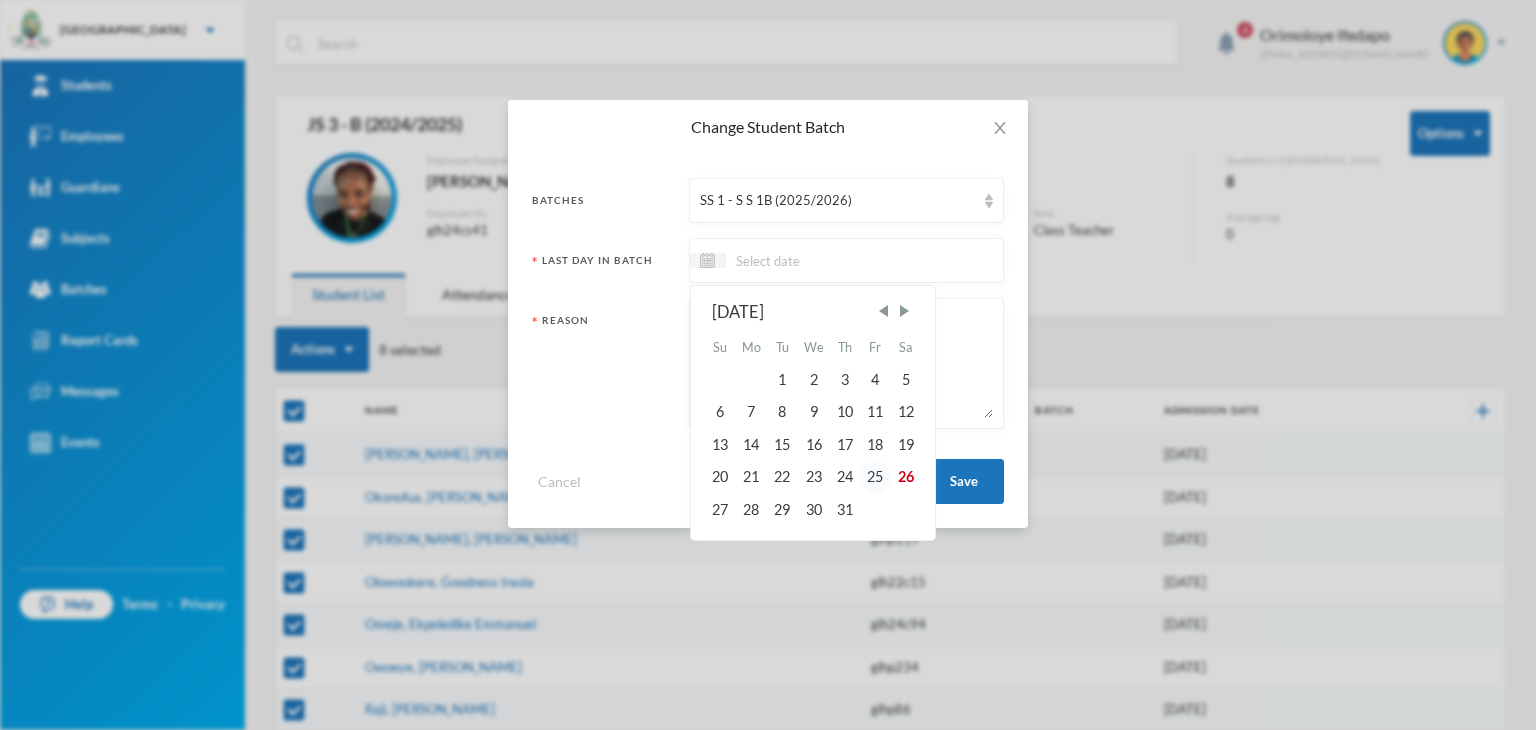 click on "25" at bounding box center [875, 477] 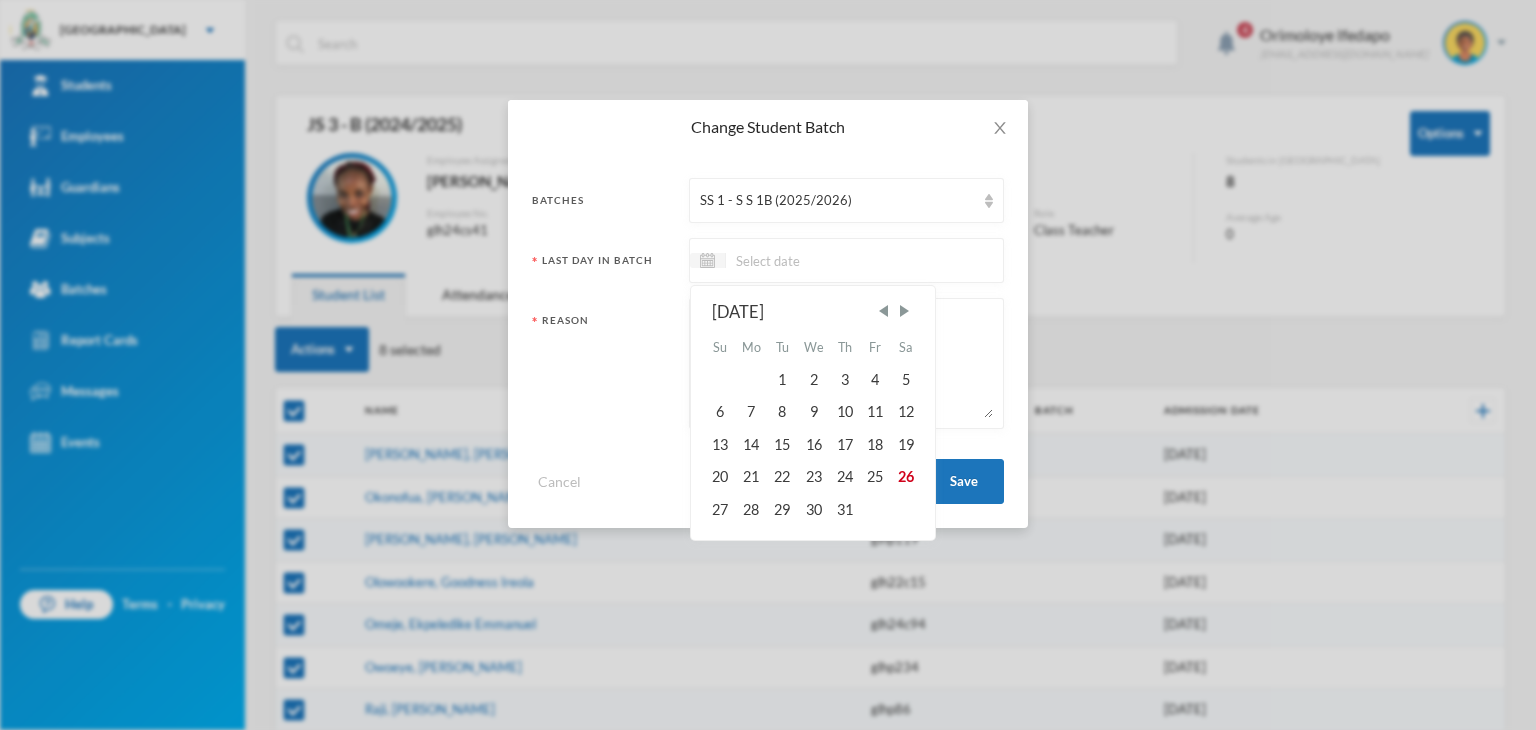 type on "25/07/2025" 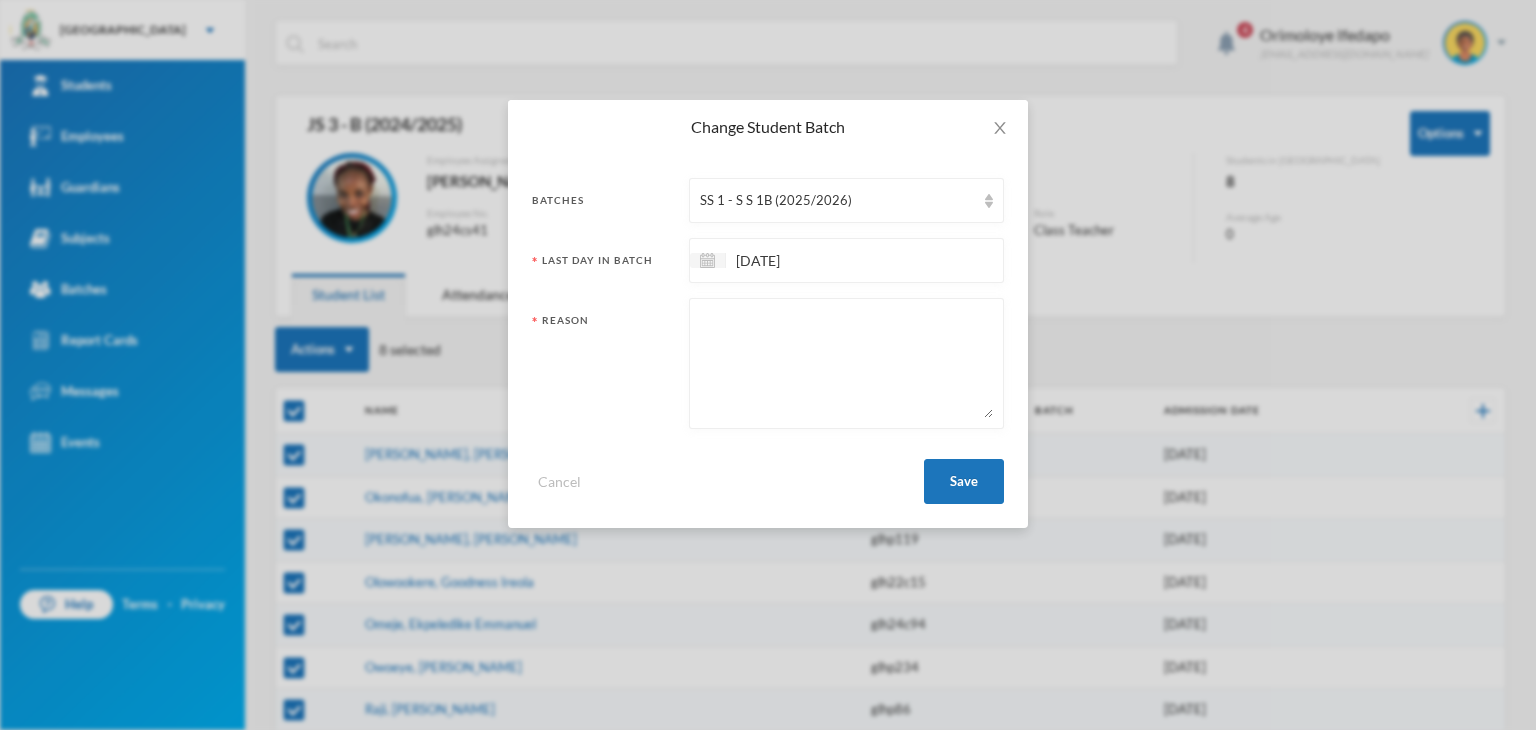 click at bounding box center [846, 363] 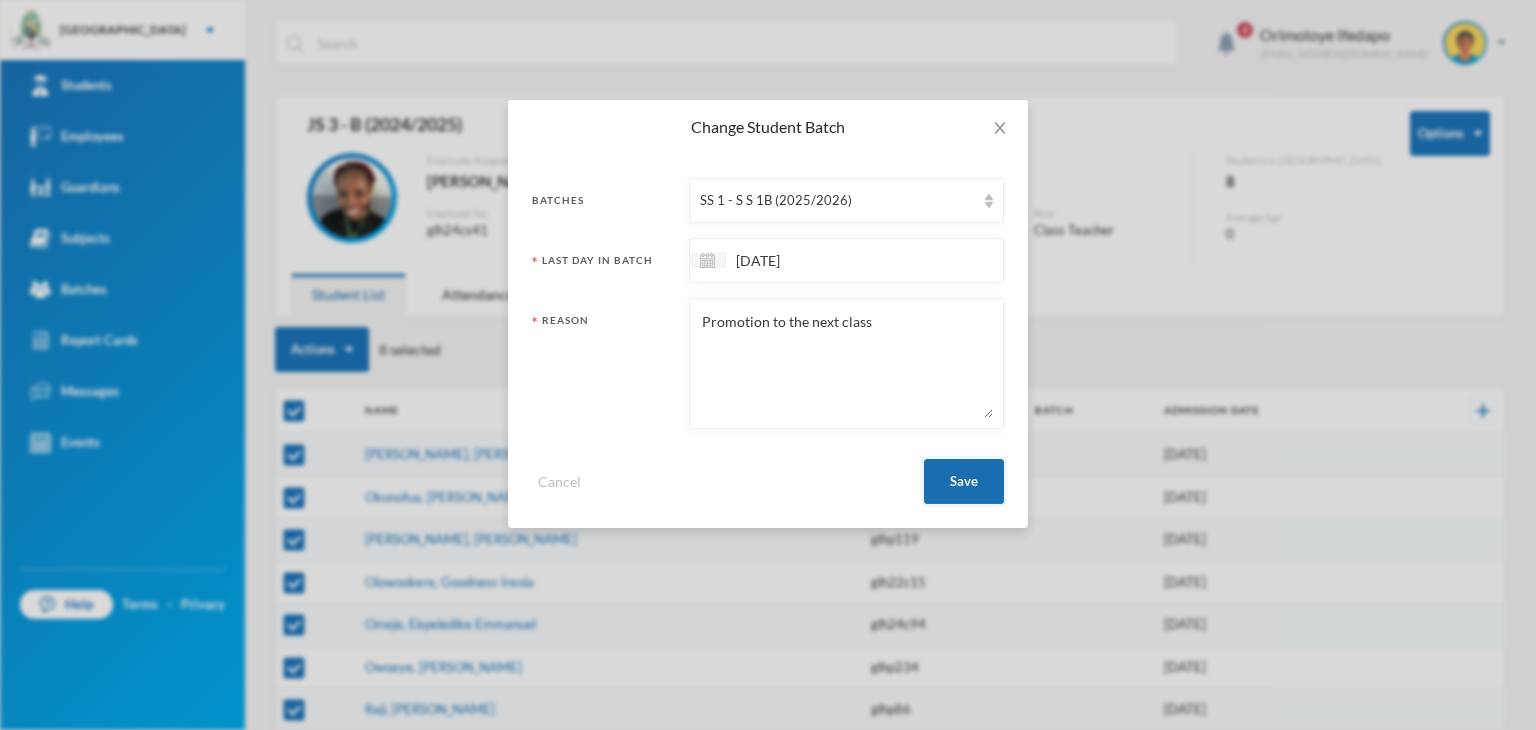 type on "Promotion to the next class" 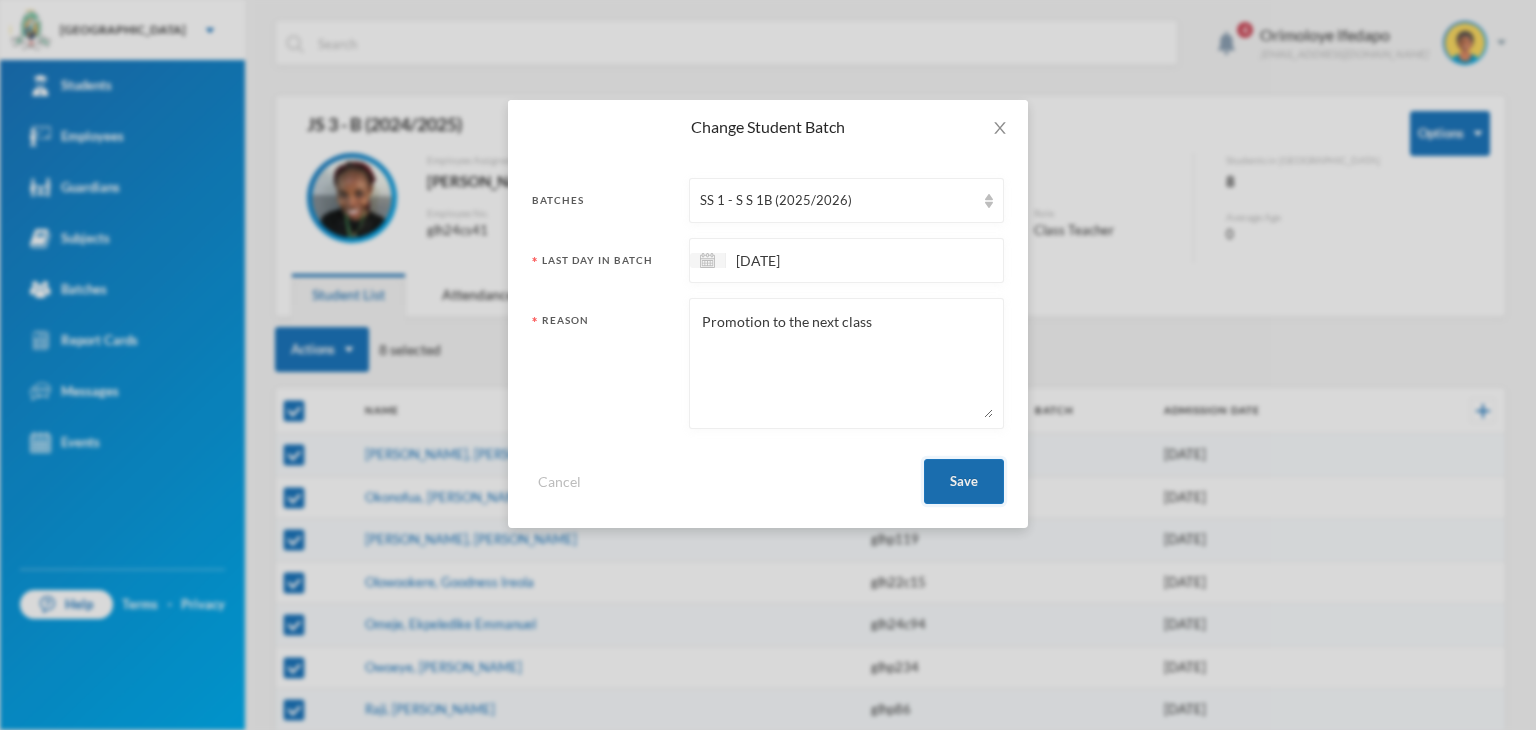click on "Save" at bounding box center [964, 481] 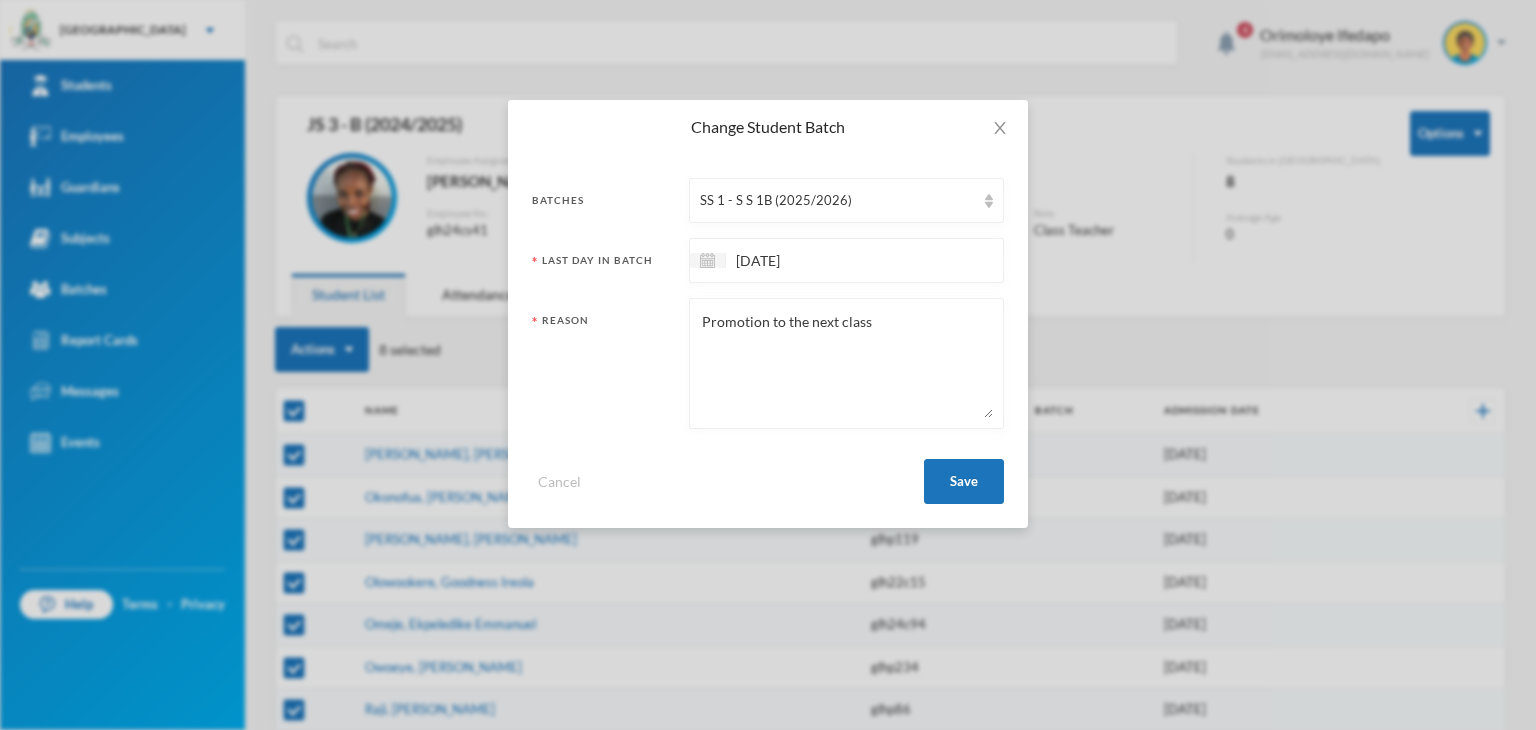 checkbox on "false" 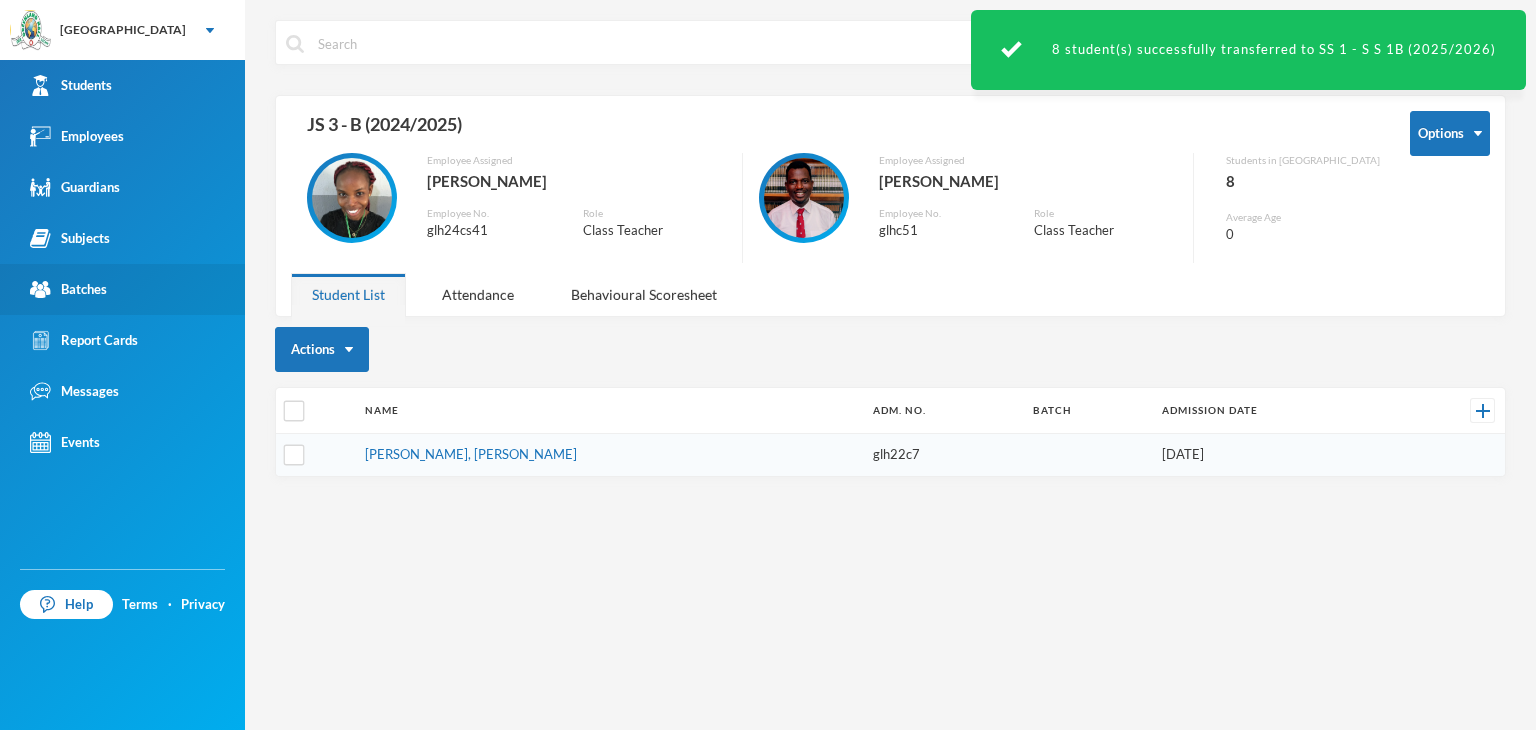 click on "Batches" at bounding box center [68, 289] 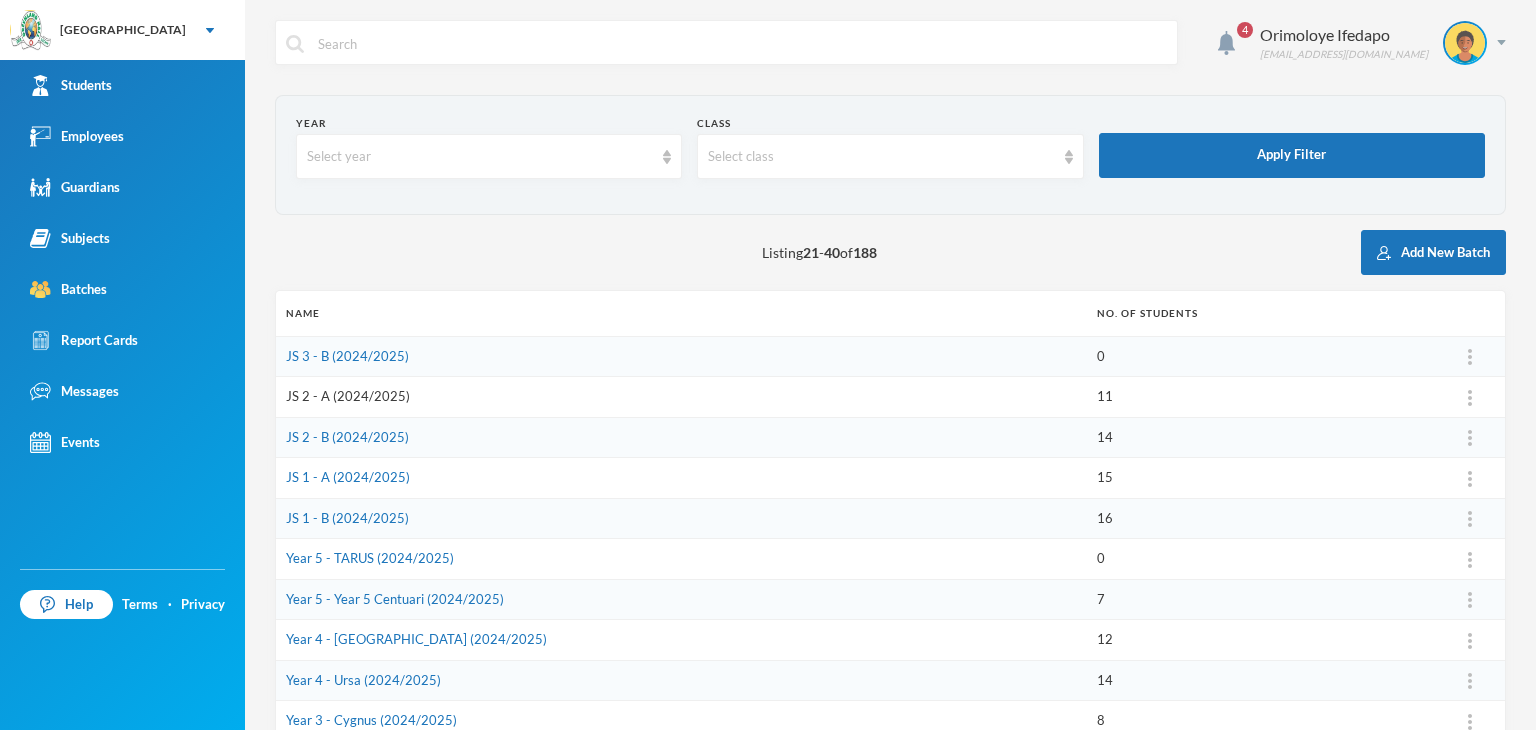 click on "JS 2 - A (2024/2025)" at bounding box center [348, 396] 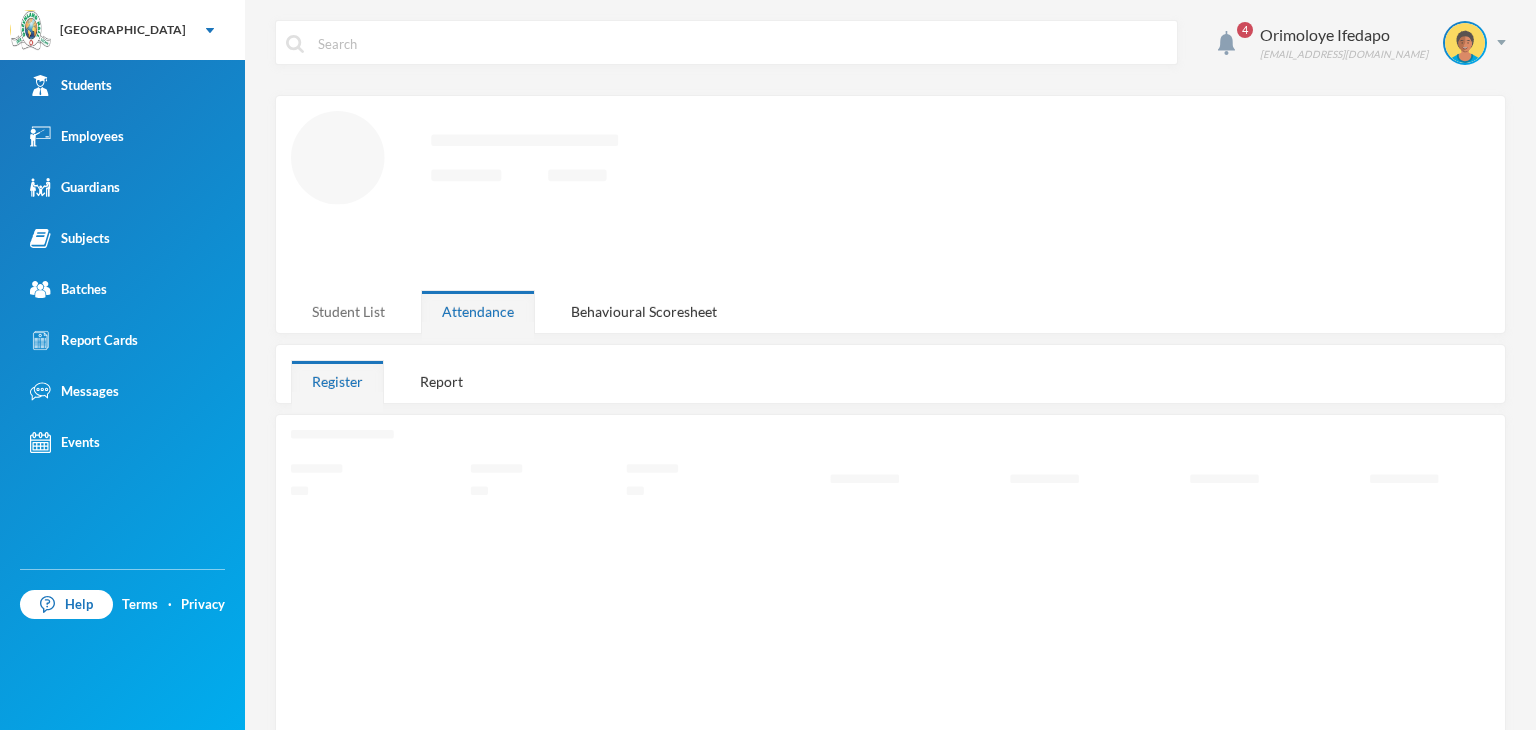 click on "Student List" at bounding box center [348, 311] 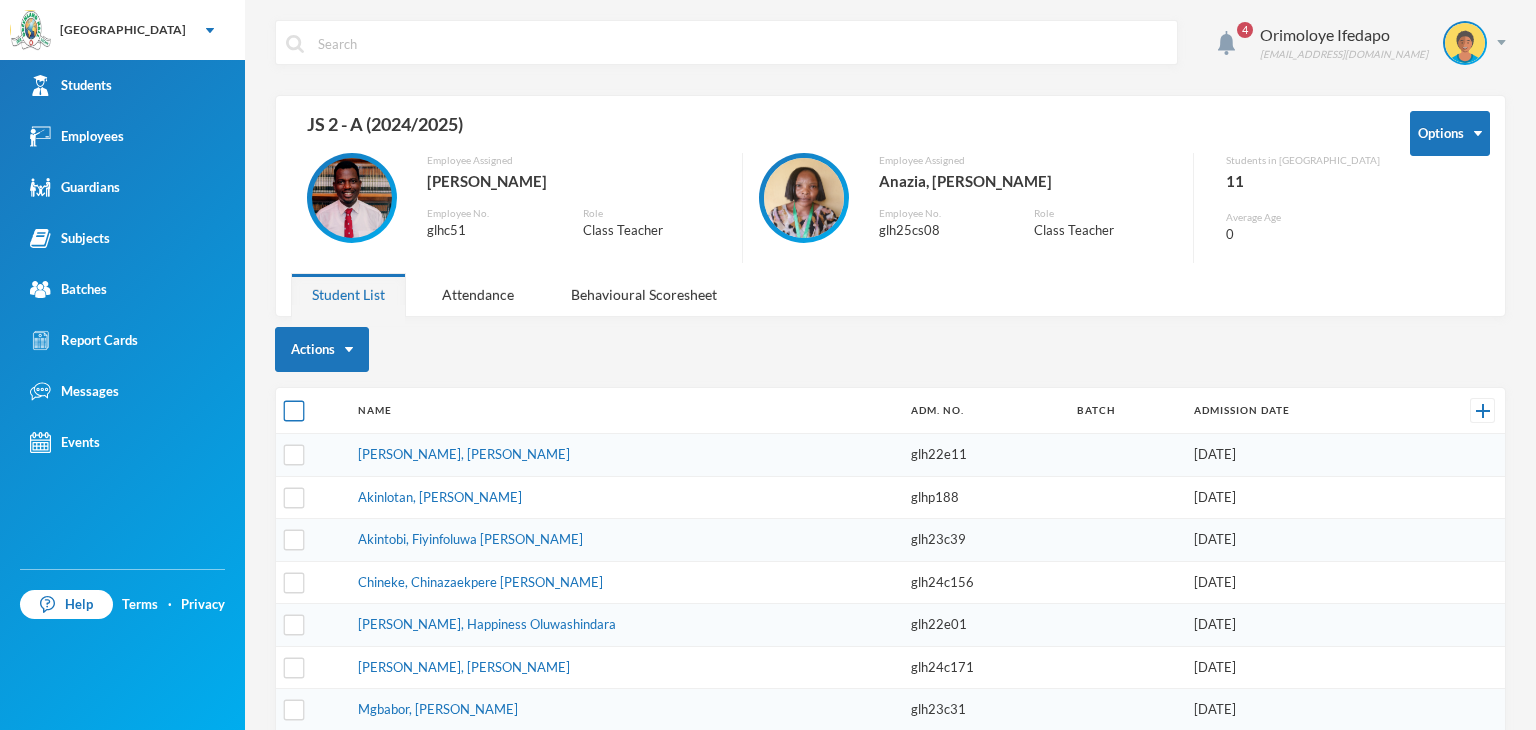 click at bounding box center [294, 411] 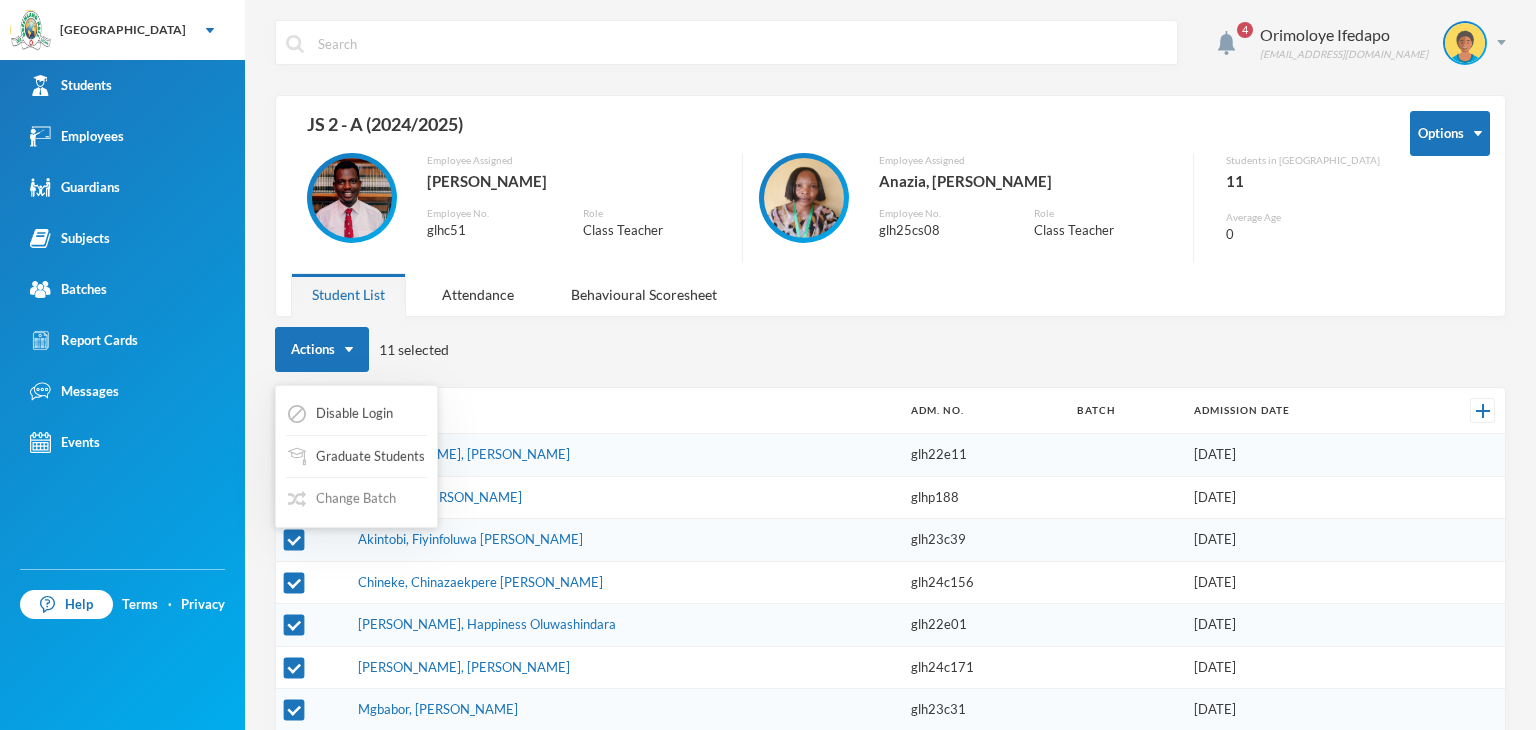 click on "Change Batch" at bounding box center [342, 499] 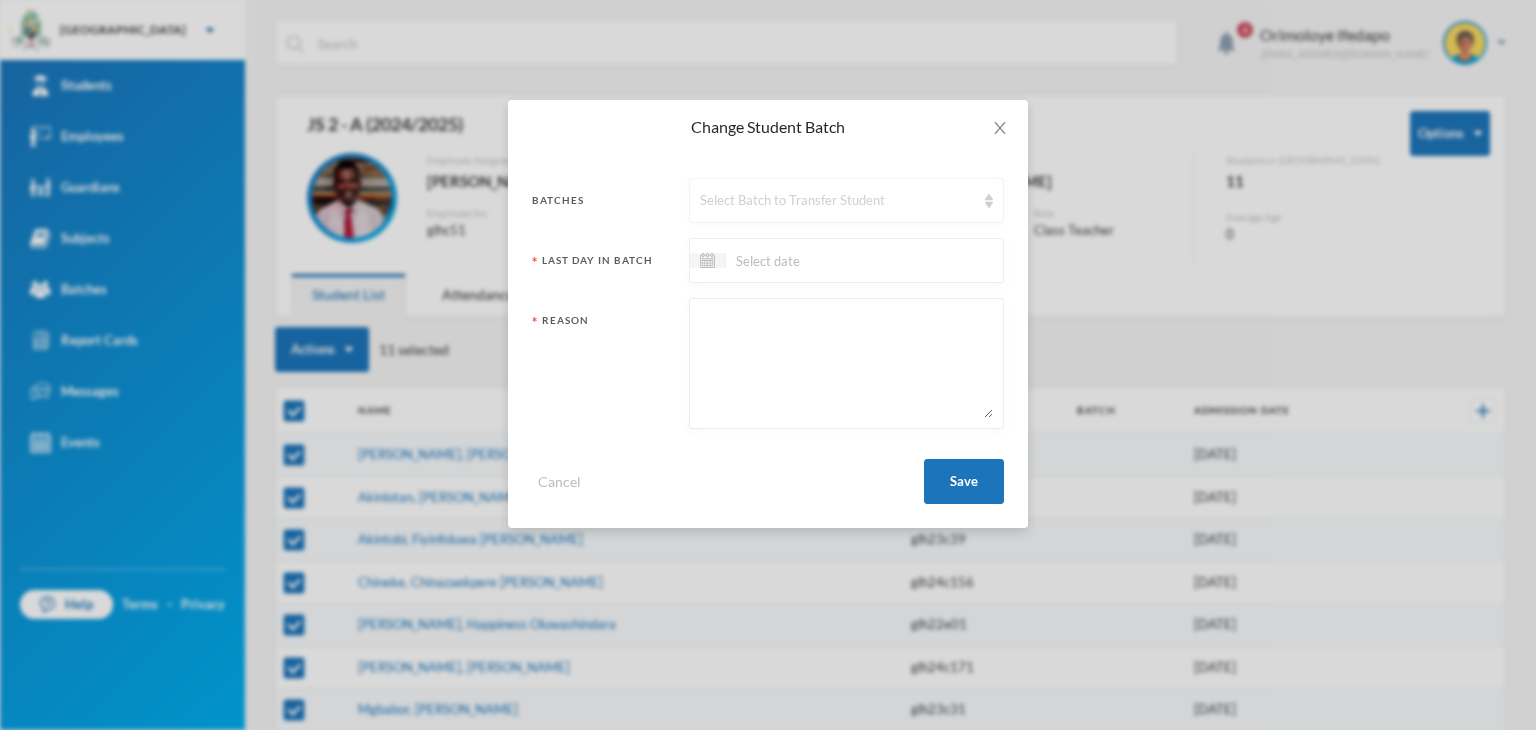 click on "Select Batch to Transfer Student" at bounding box center [837, 201] 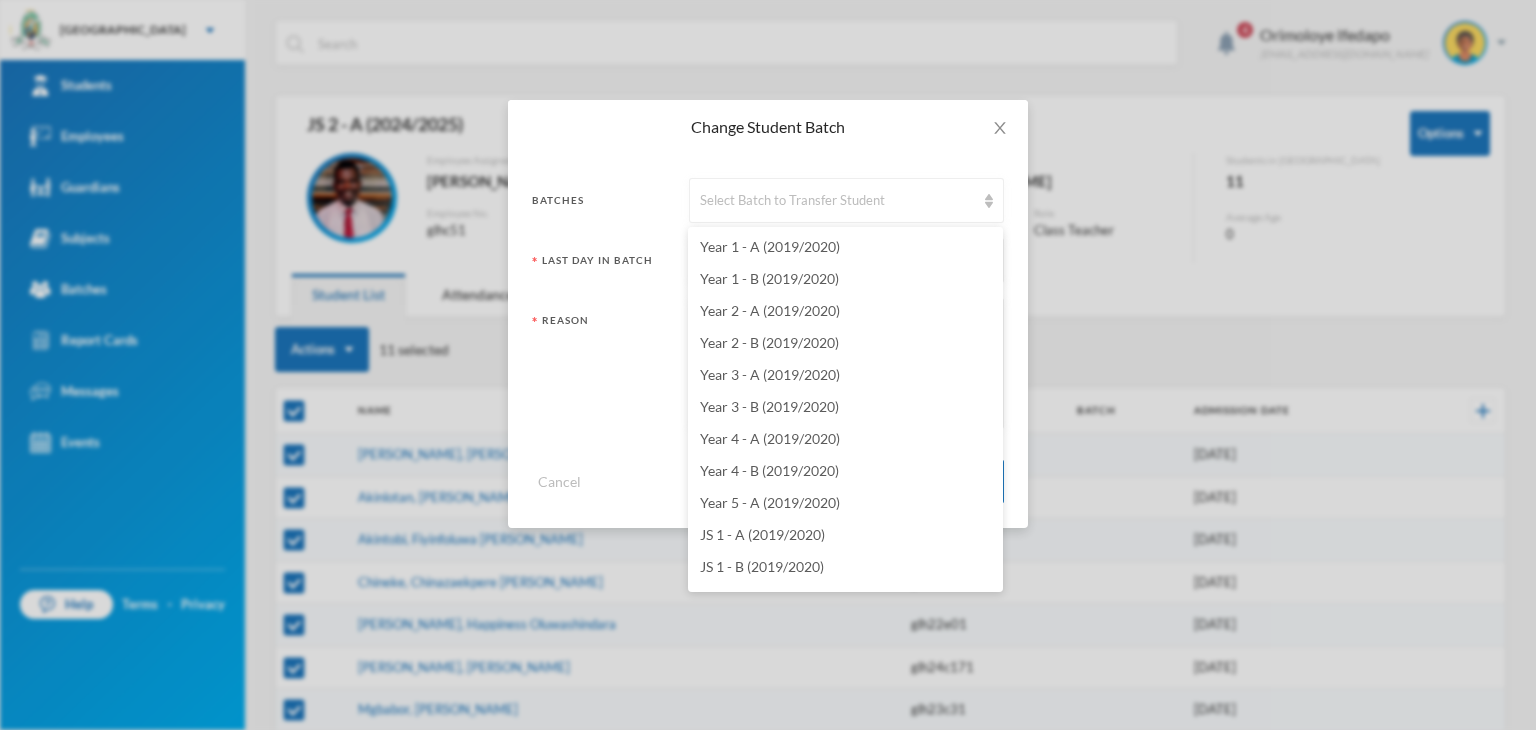 scroll, scrollTop: 5659, scrollLeft: 0, axis: vertical 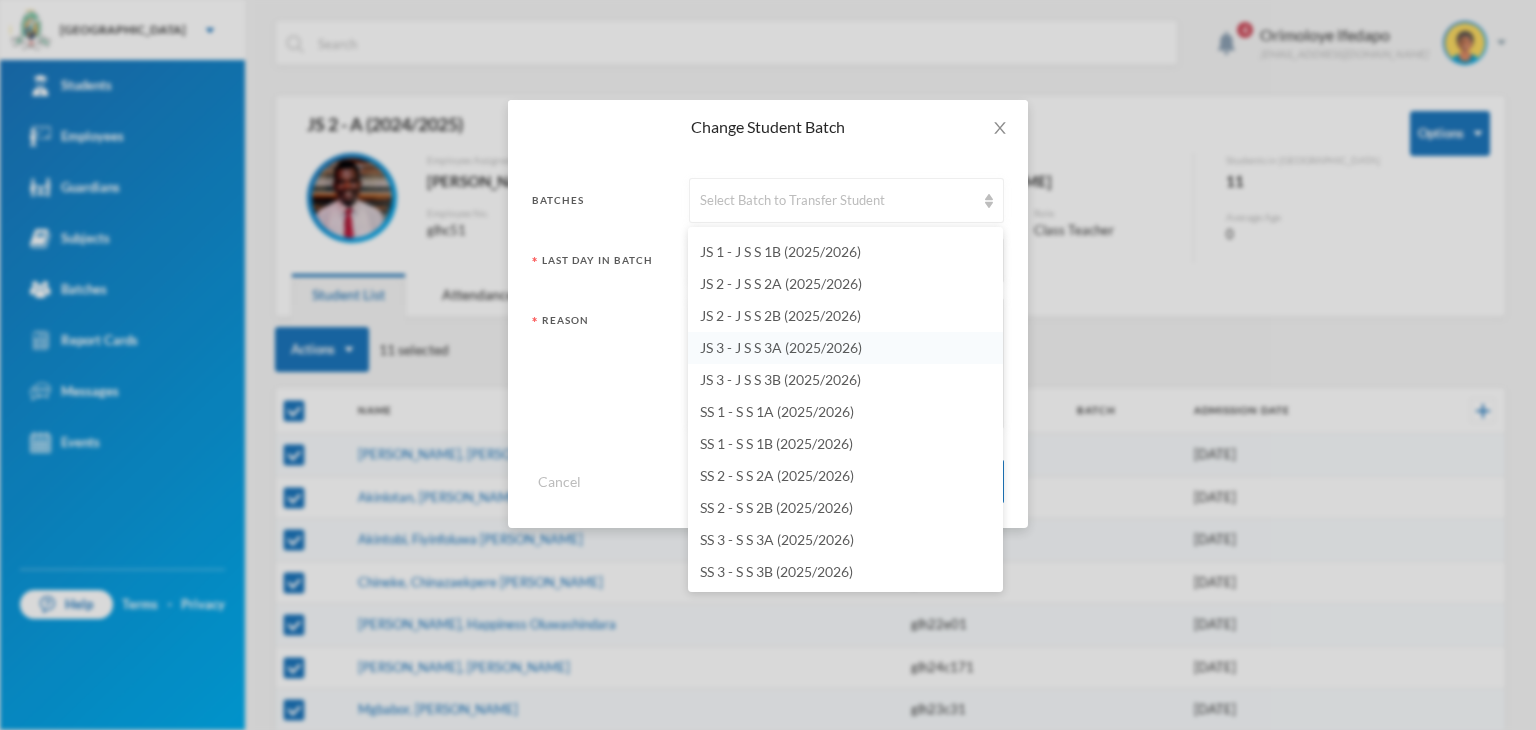 click on "JS 3 - J S S 3A (2025/2026)" at bounding box center (781, 347) 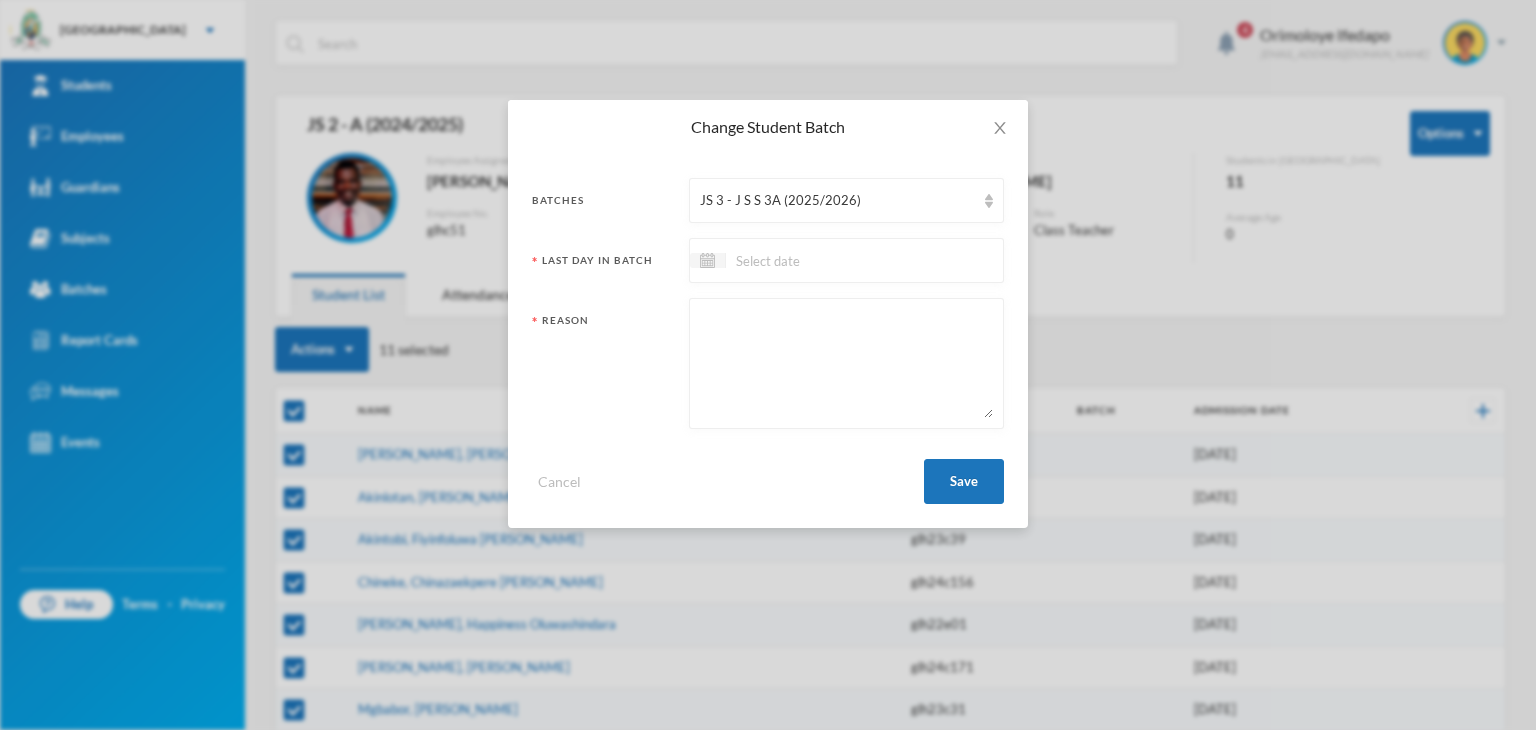 click at bounding box center [846, 260] 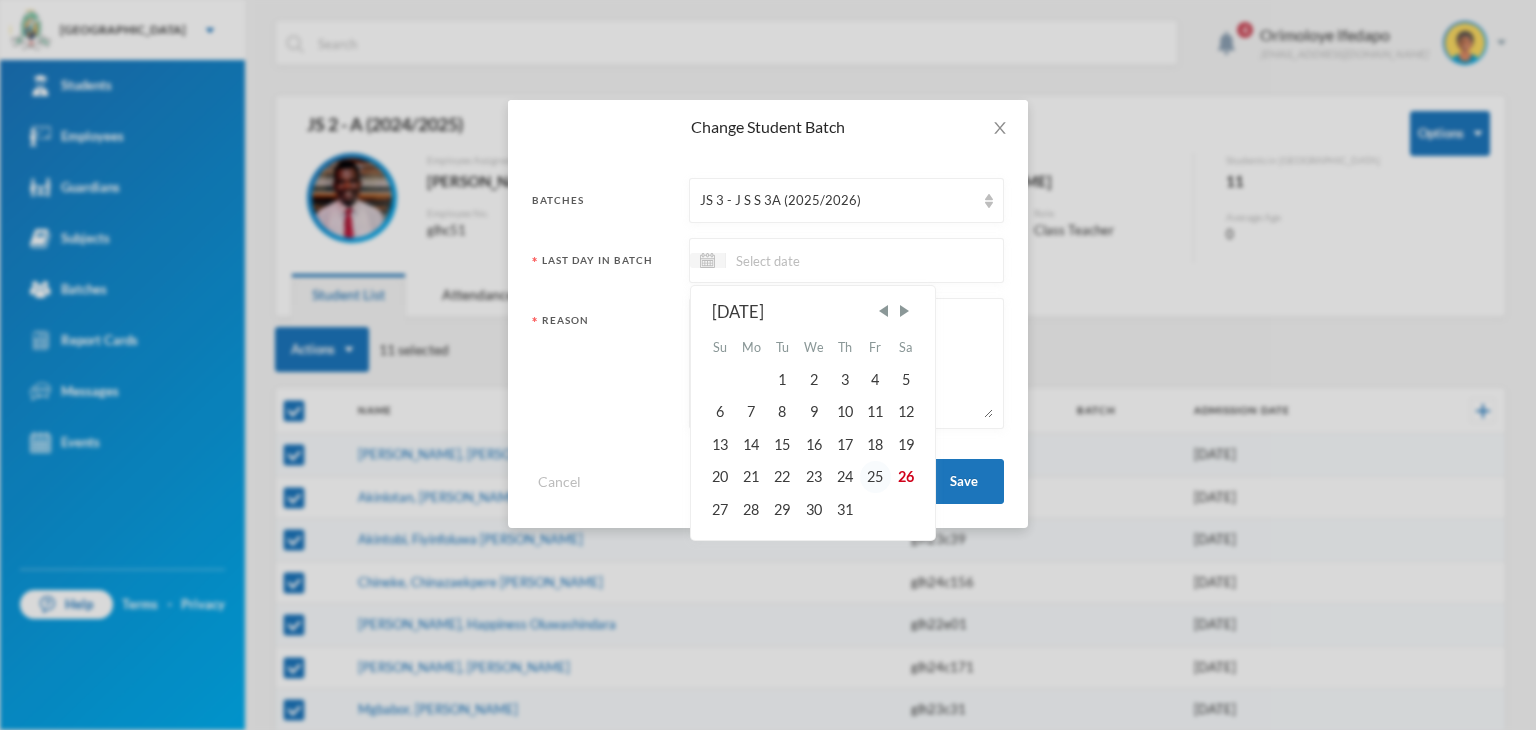click on "25" at bounding box center [875, 477] 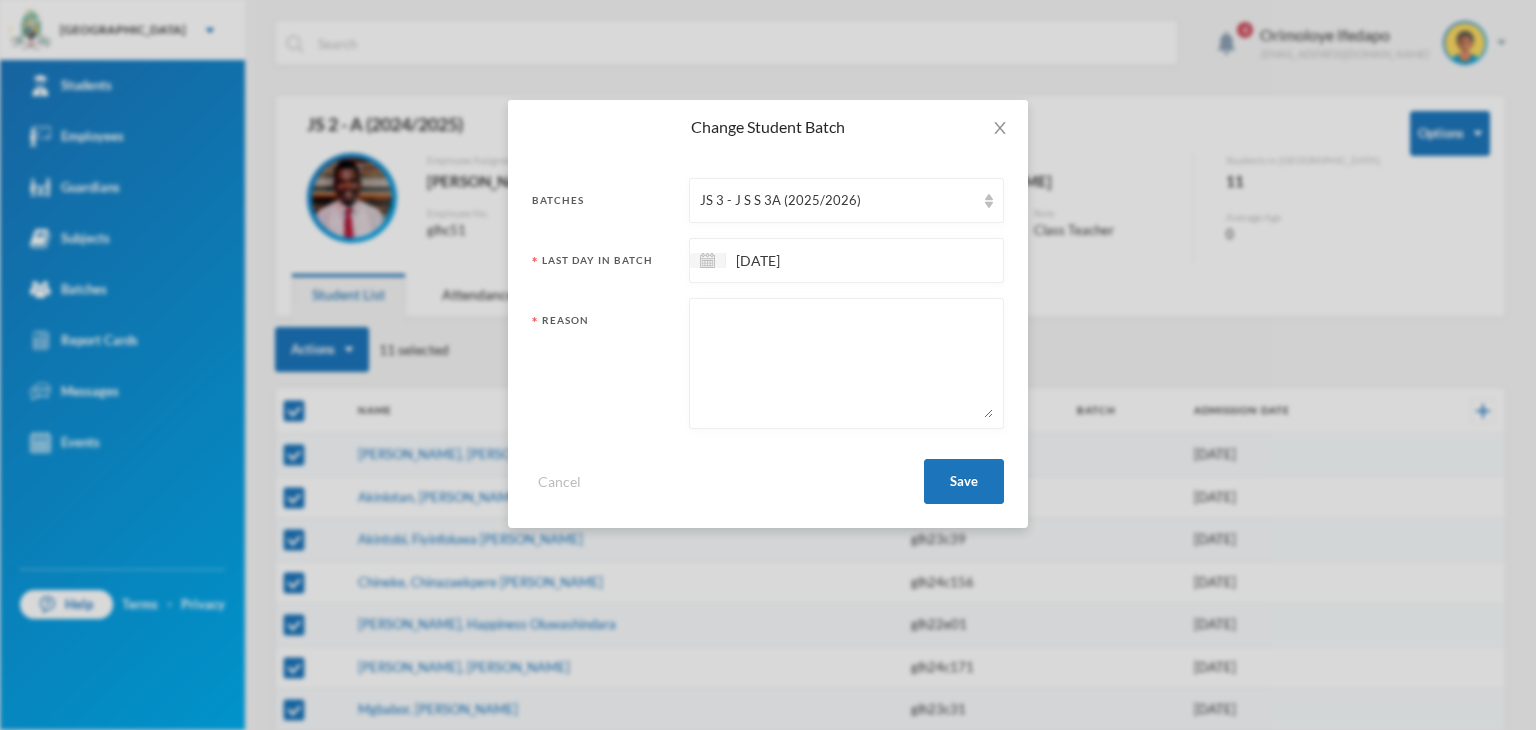 click at bounding box center [846, 363] 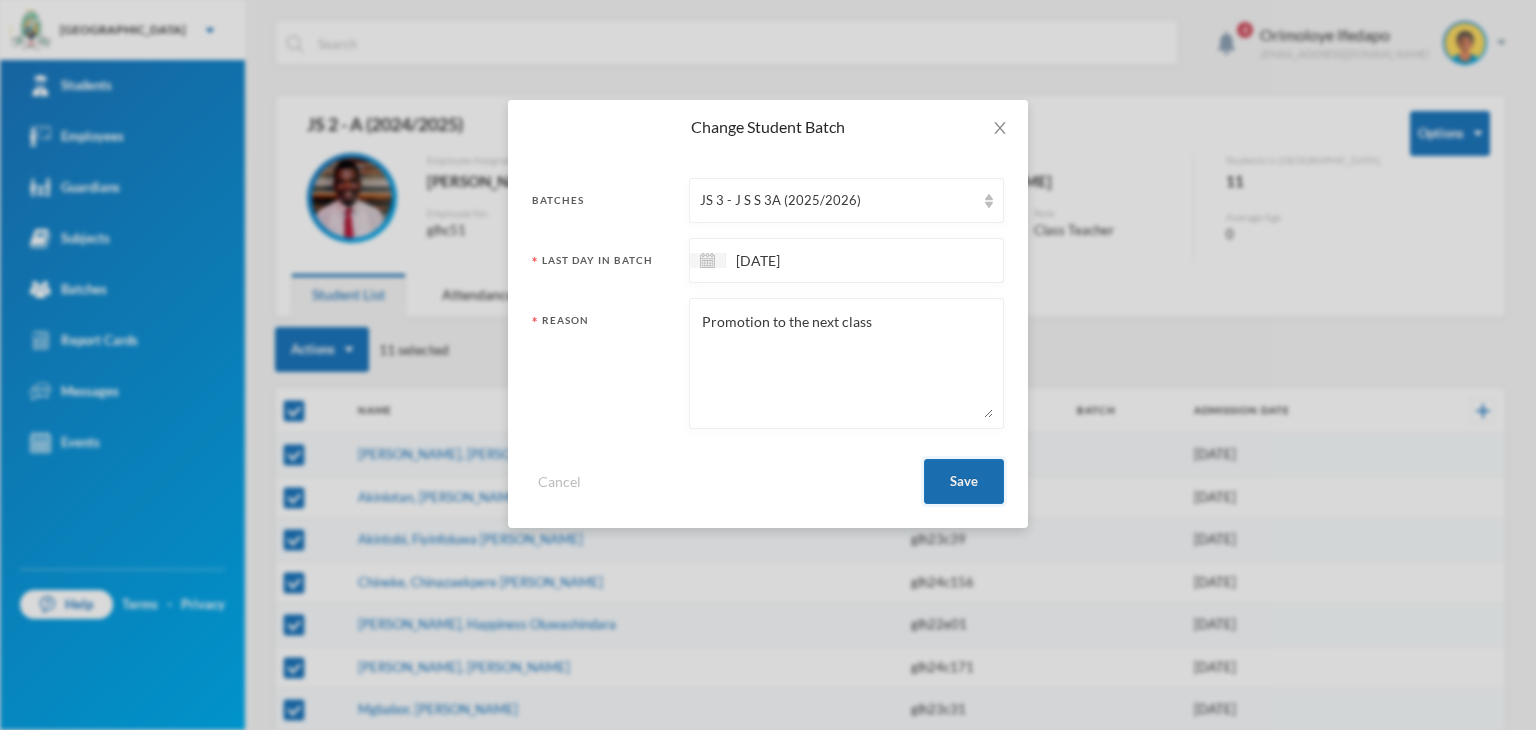type on "Promotion to the next class" 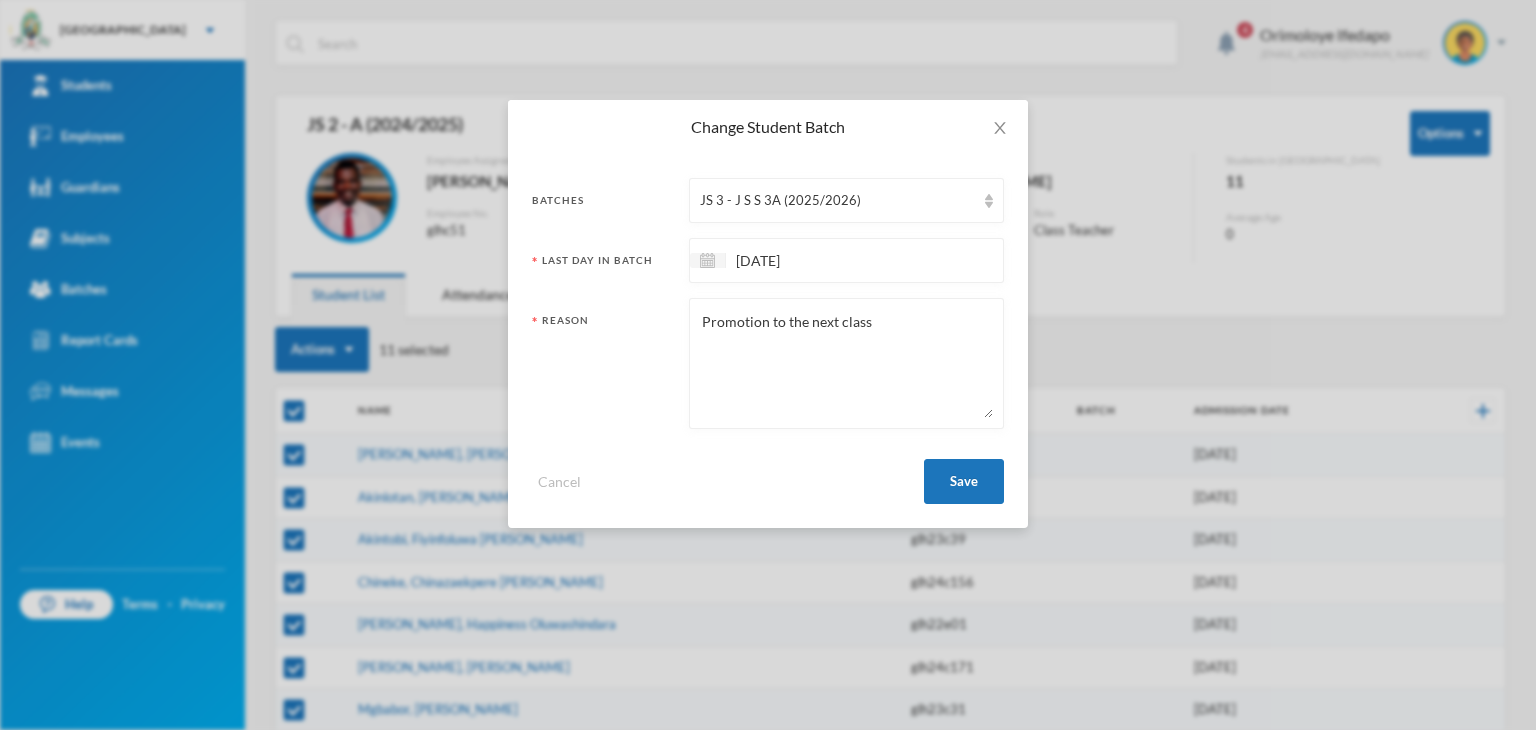 checkbox on "false" 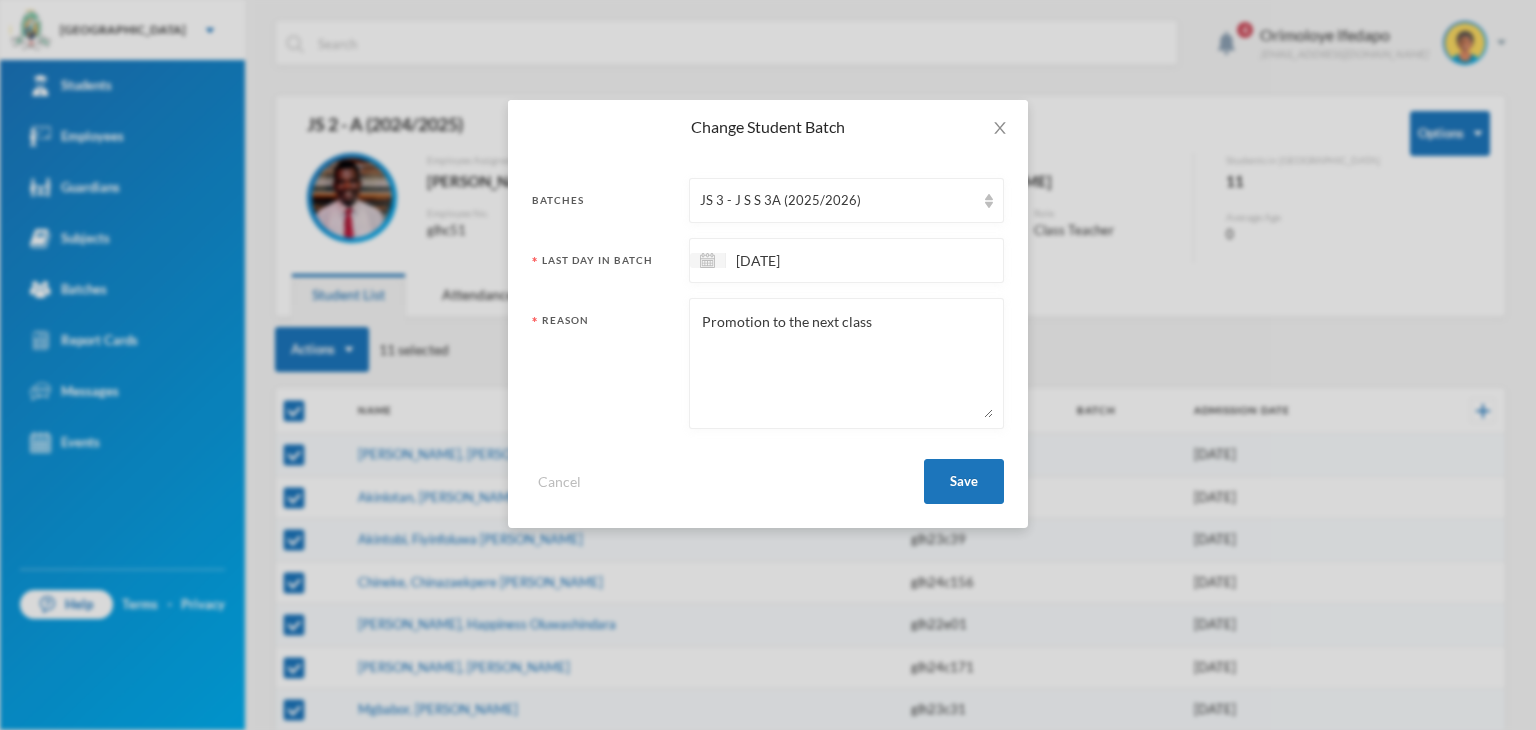 checkbox on "false" 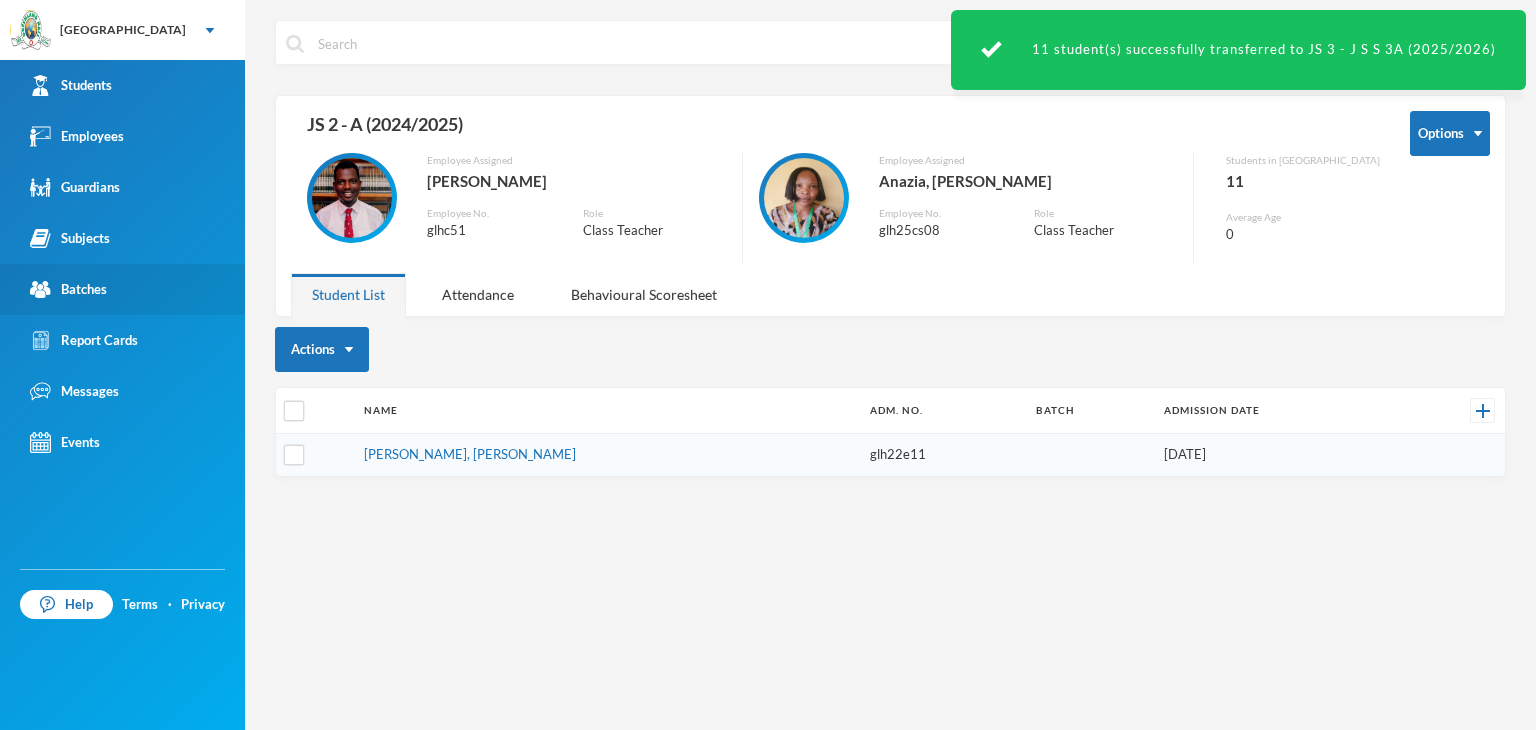 click on "Batches" at bounding box center [68, 289] 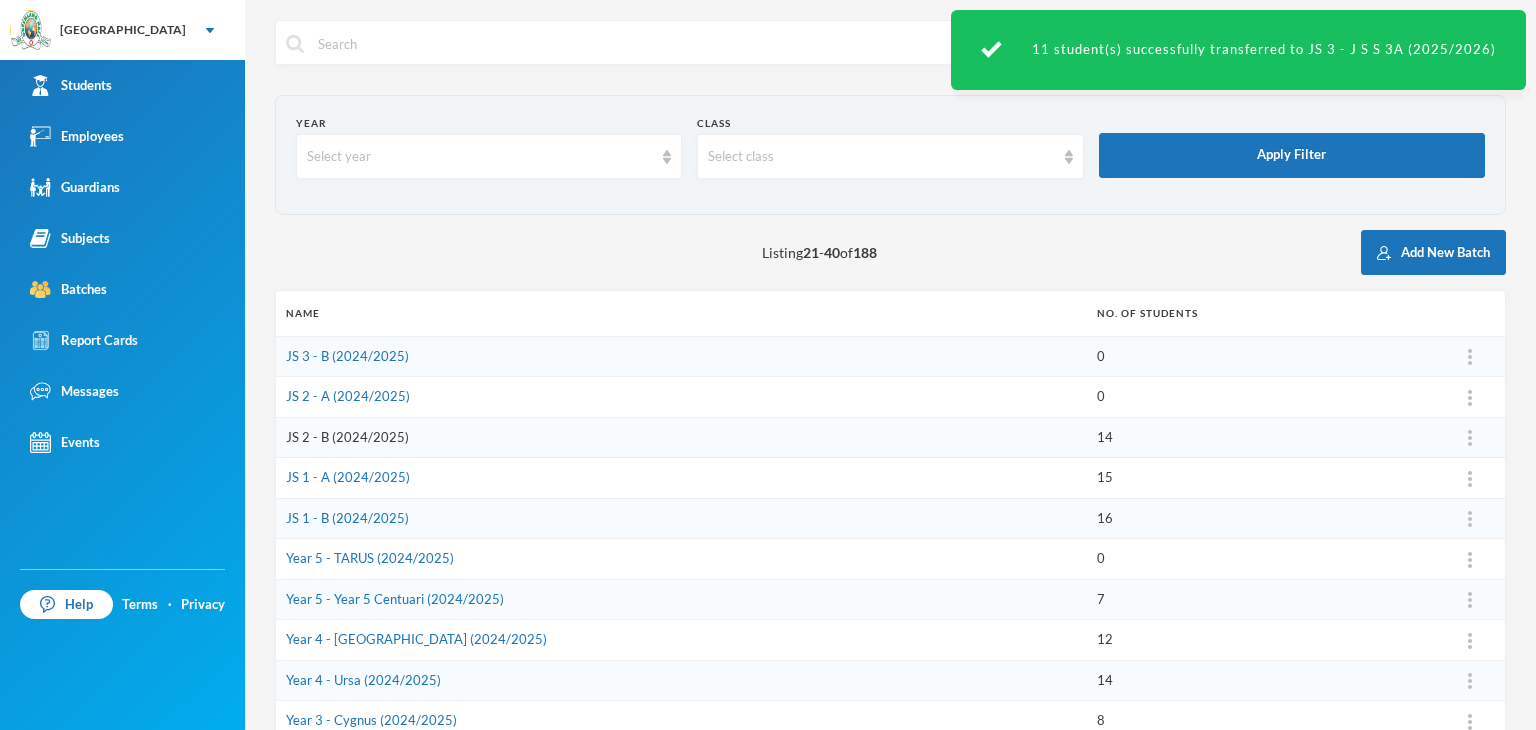 click on "JS 2 - B (2024/2025)" at bounding box center (347, 437) 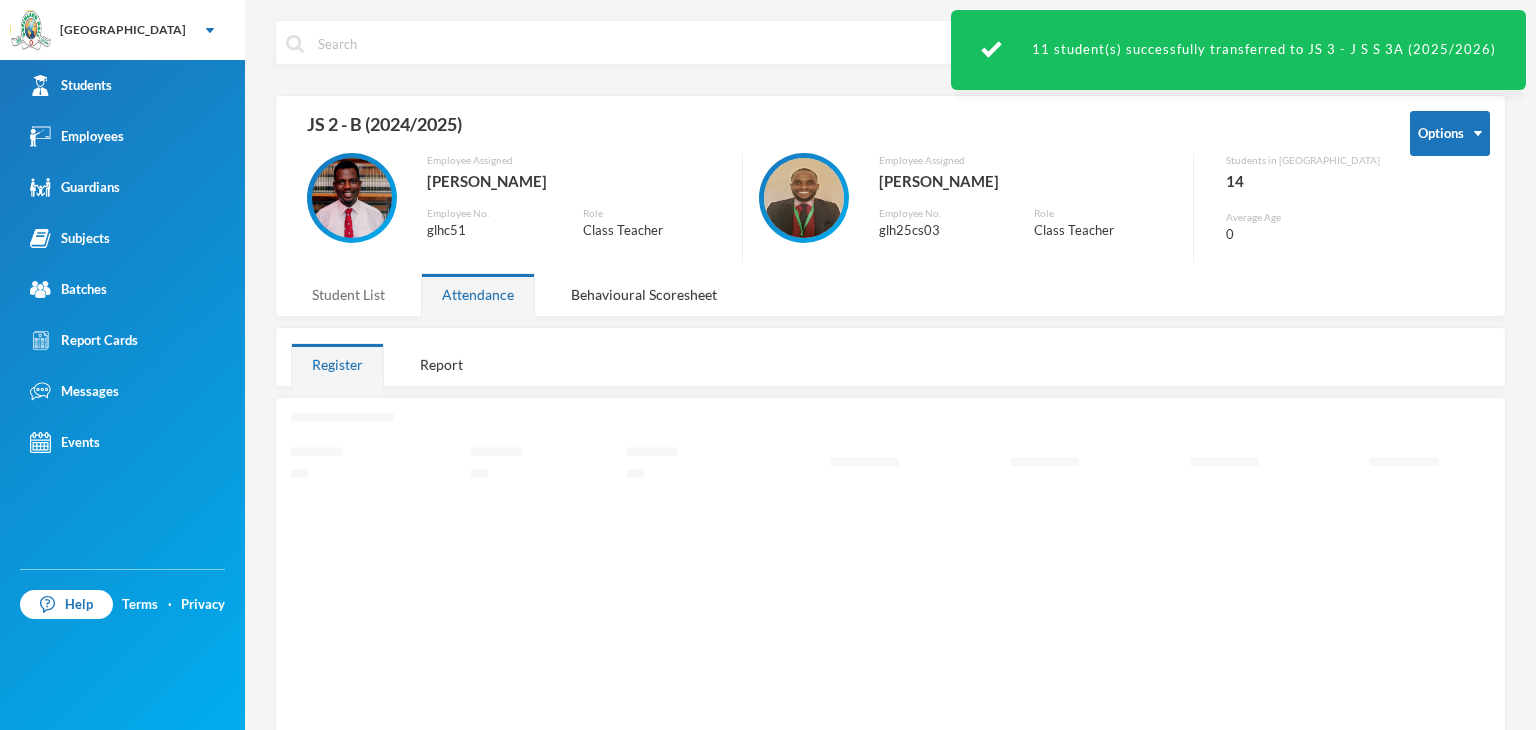 click on "Student List" at bounding box center (348, 294) 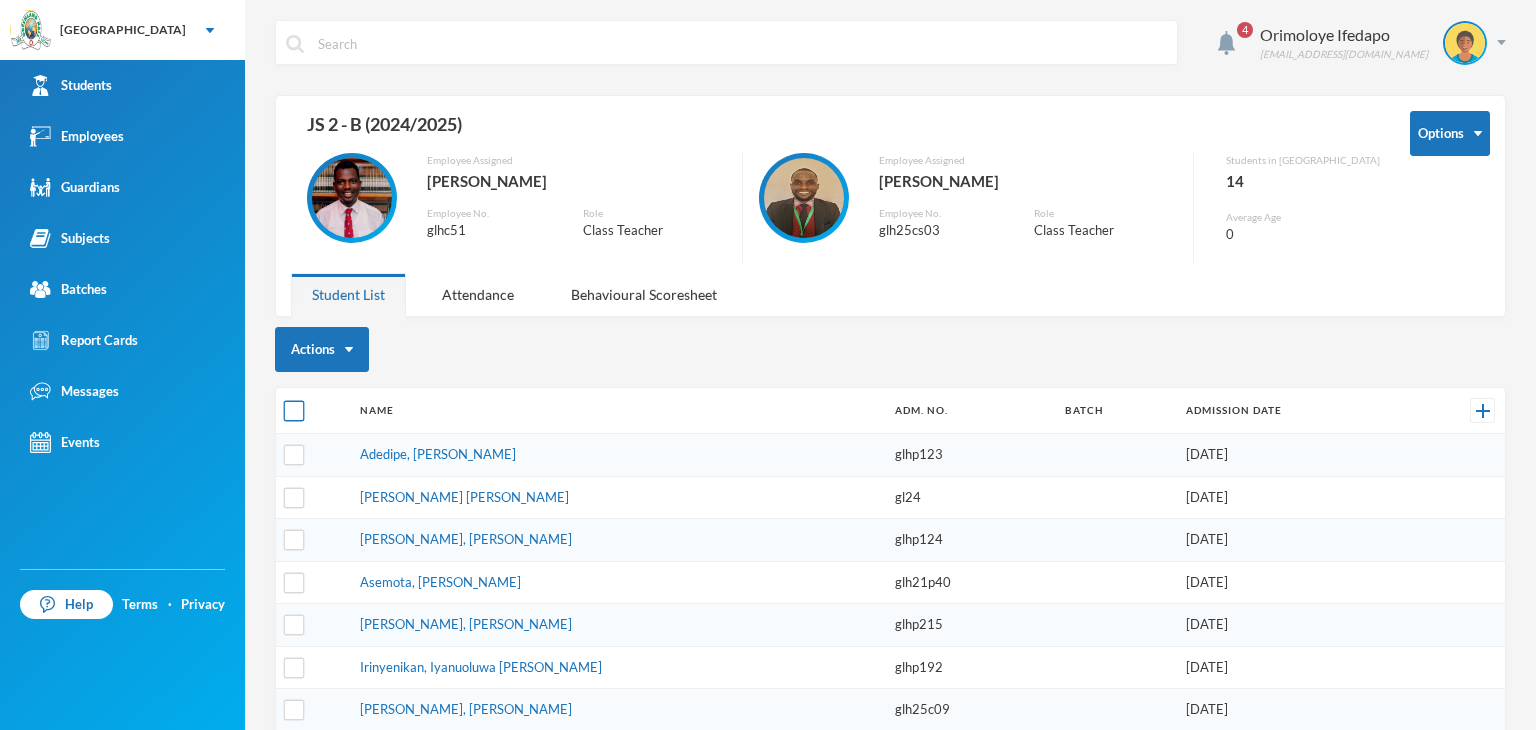 click at bounding box center (294, 411) 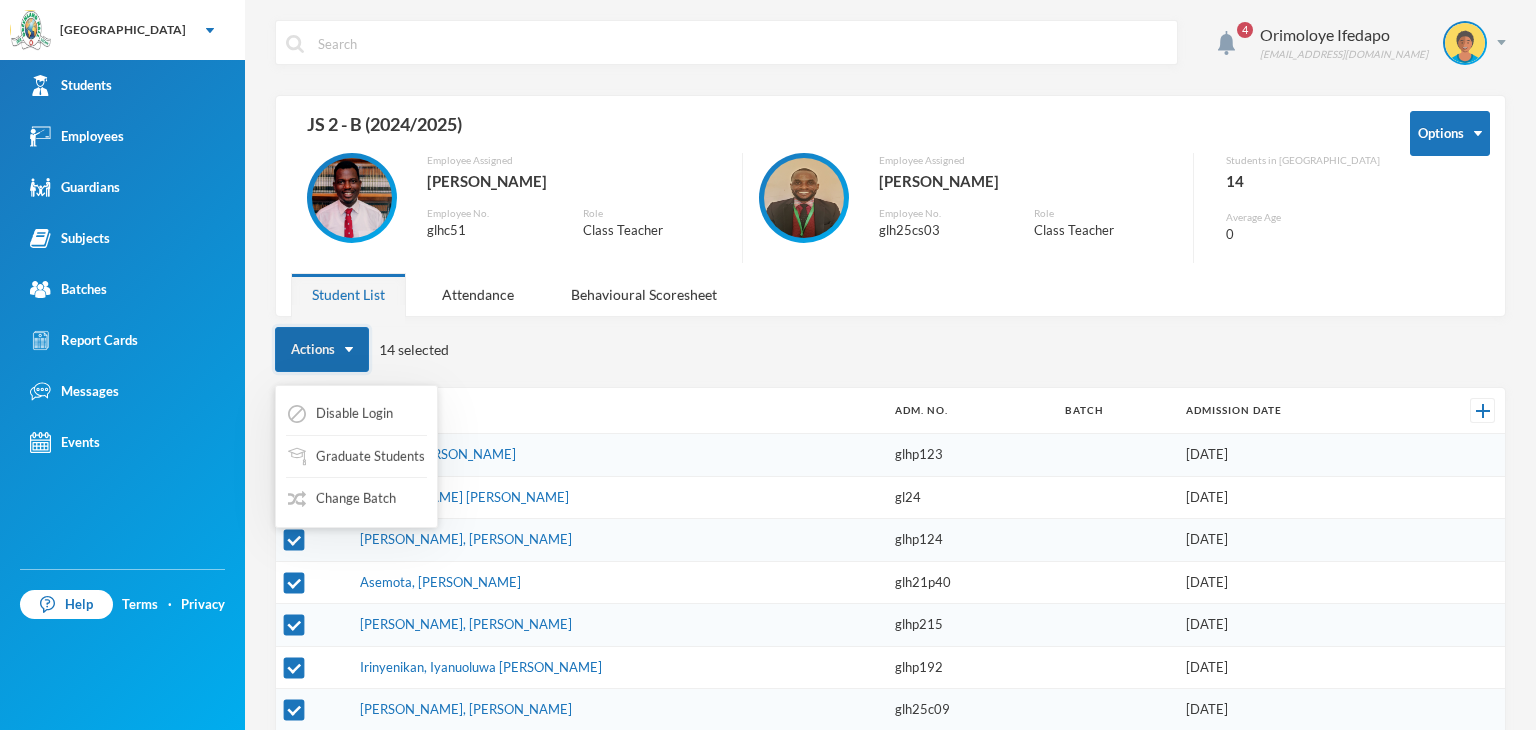 click on "Actions" at bounding box center (322, 349) 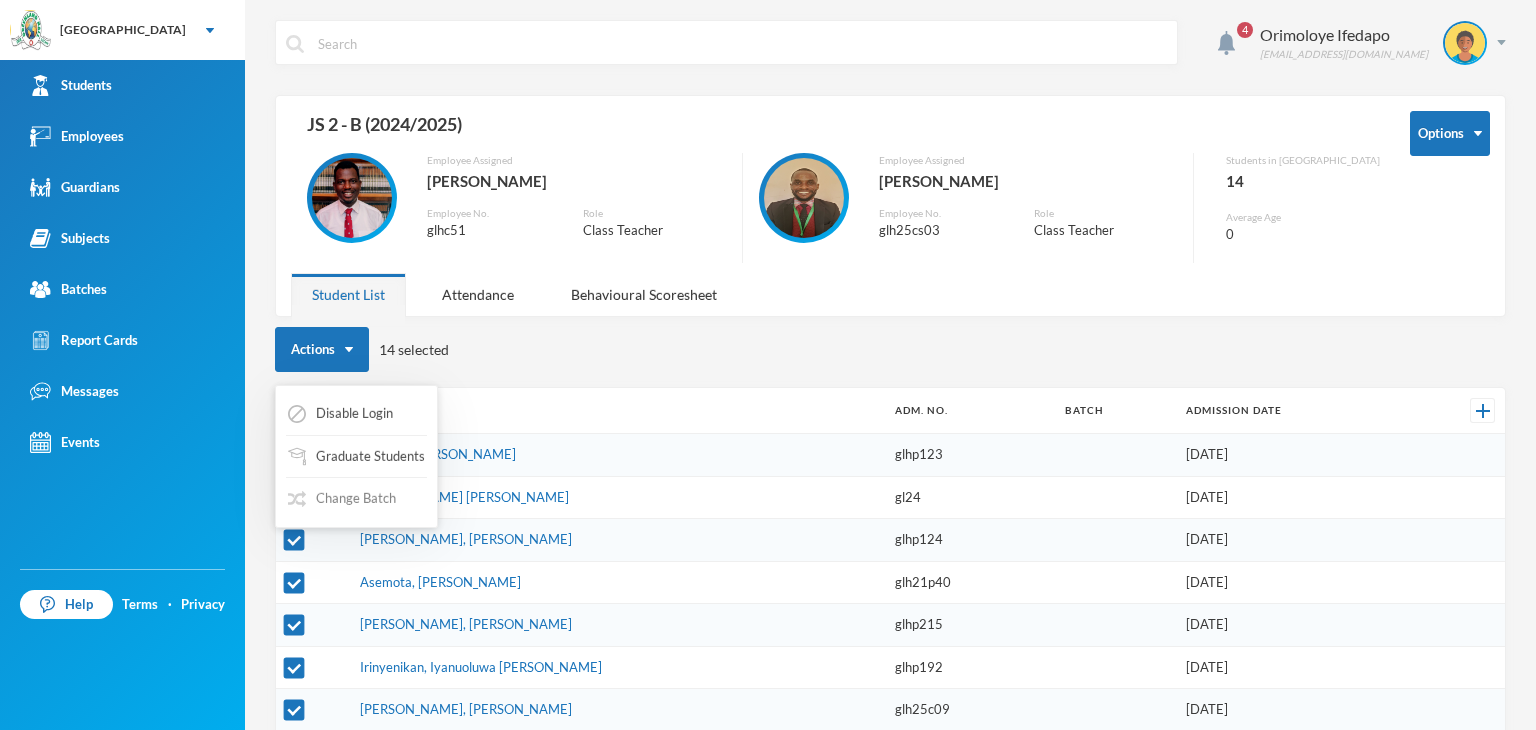 click on "Change Batch" at bounding box center (342, 499) 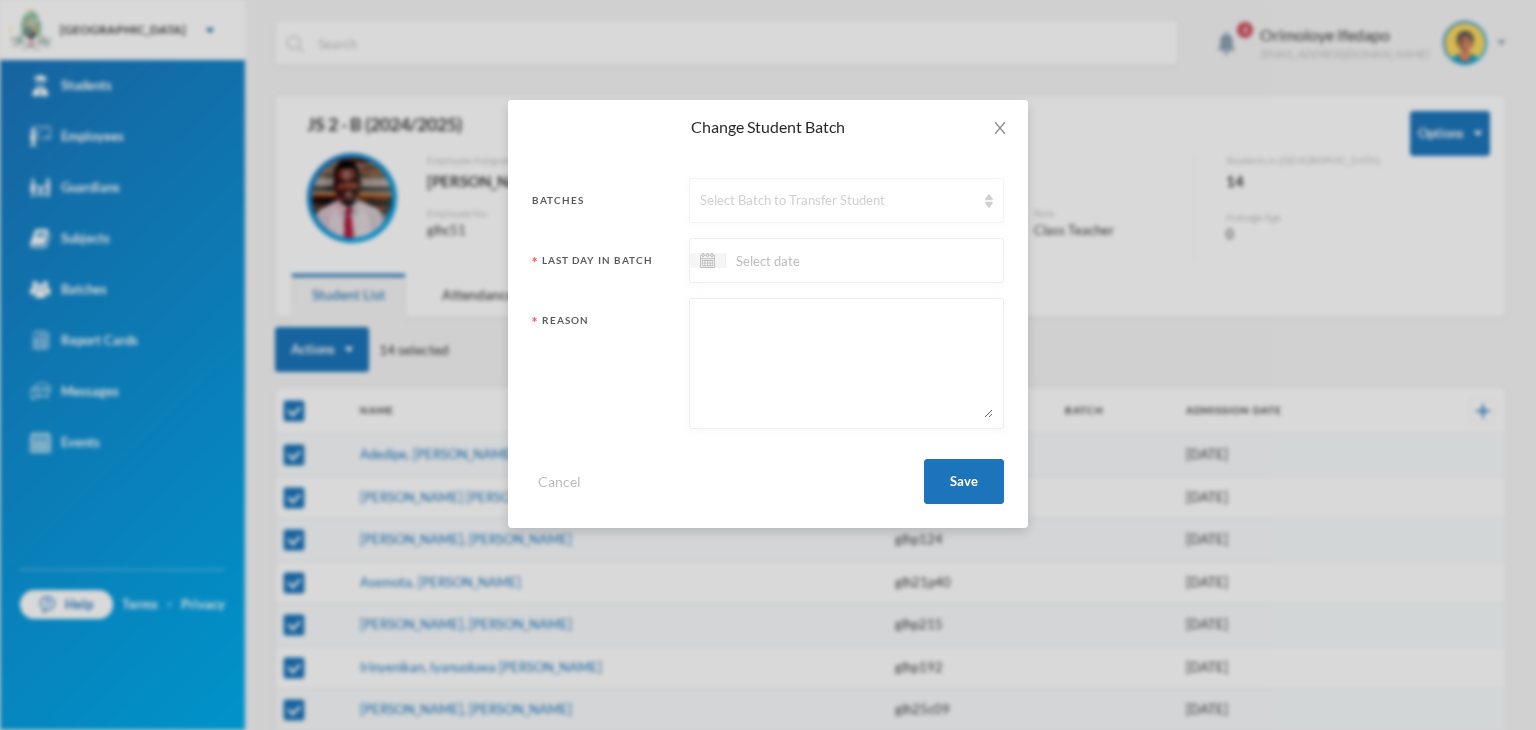 click on "Select Batch to Transfer Student" at bounding box center [837, 201] 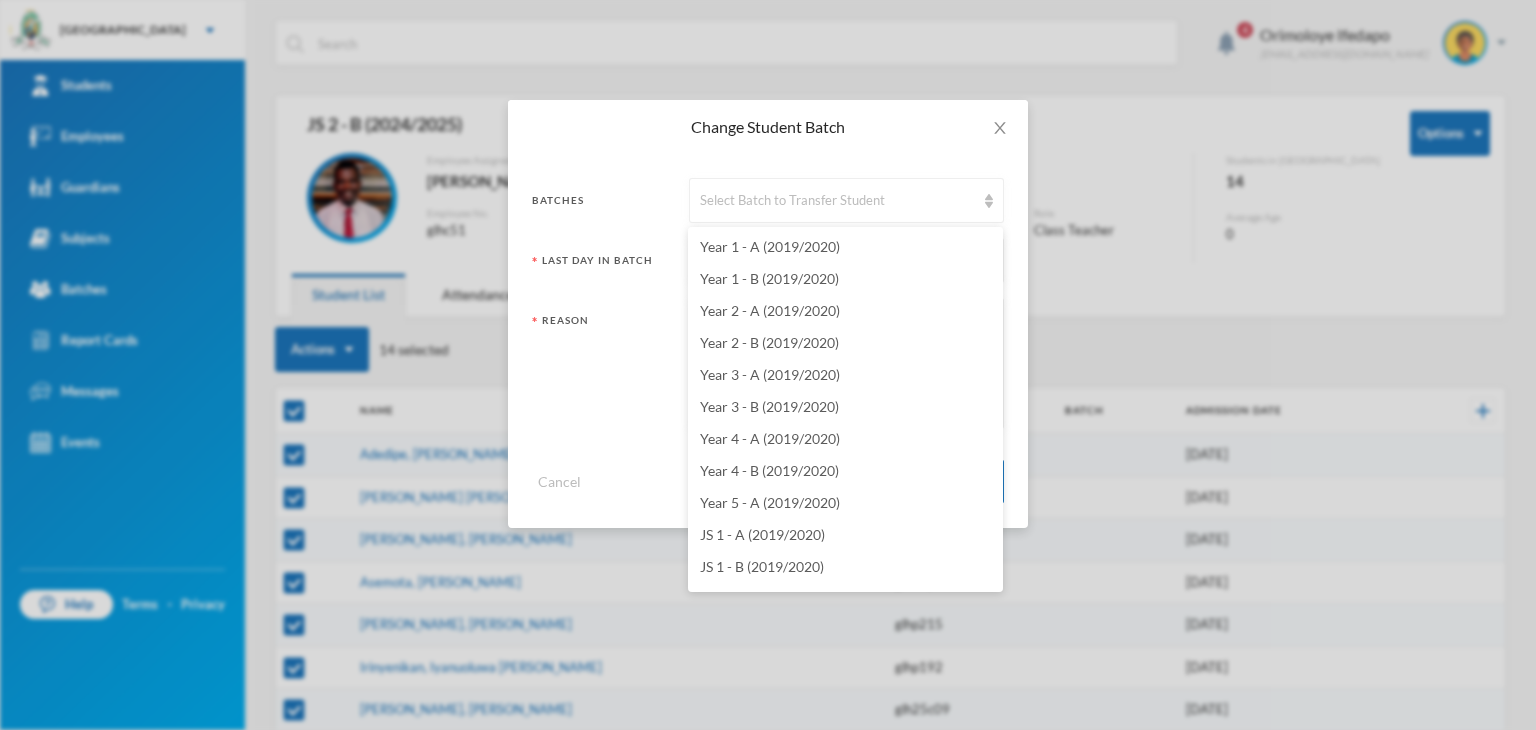 scroll, scrollTop: 5659, scrollLeft: 0, axis: vertical 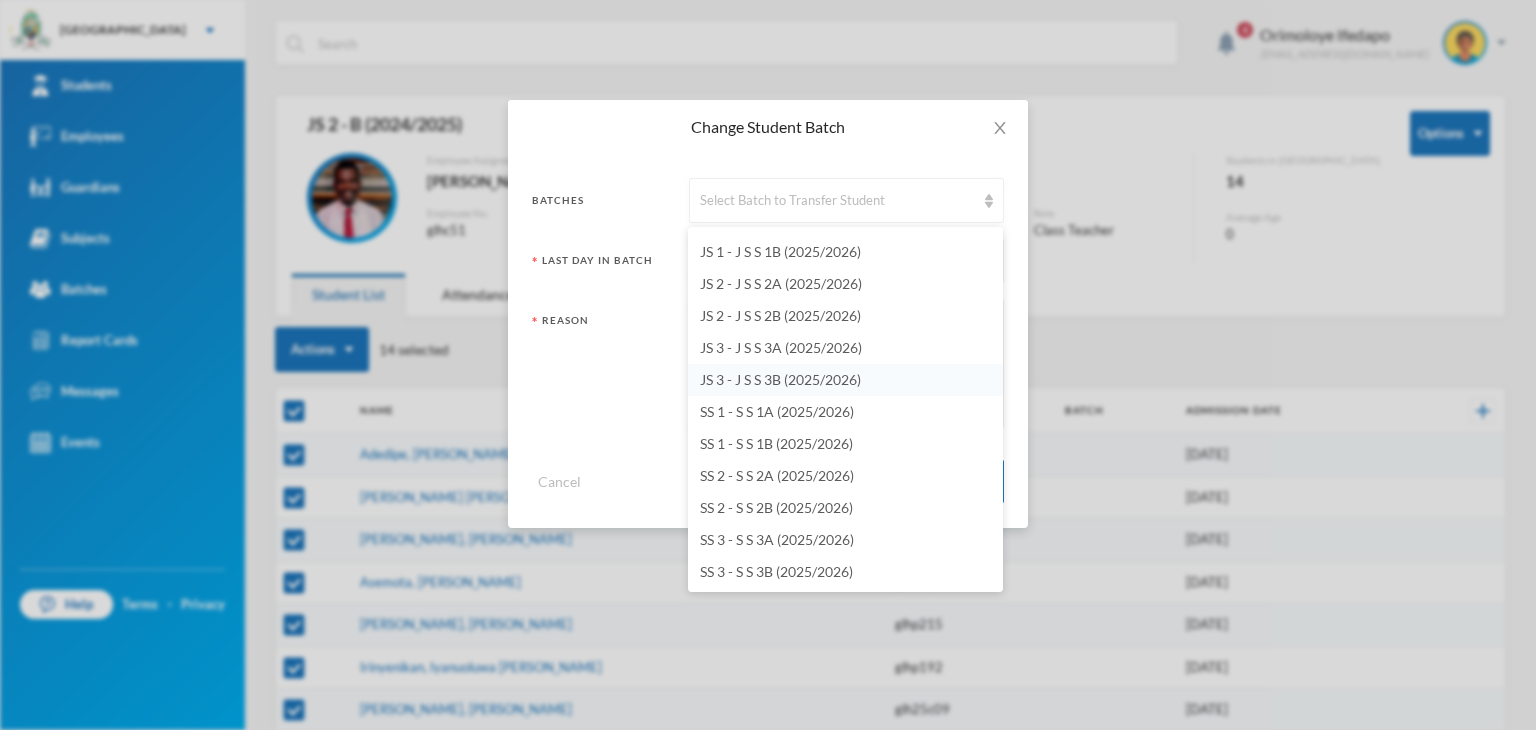 click on "JS 3 - J S S 3B (2025/2026)" at bounding box center [780, 379] 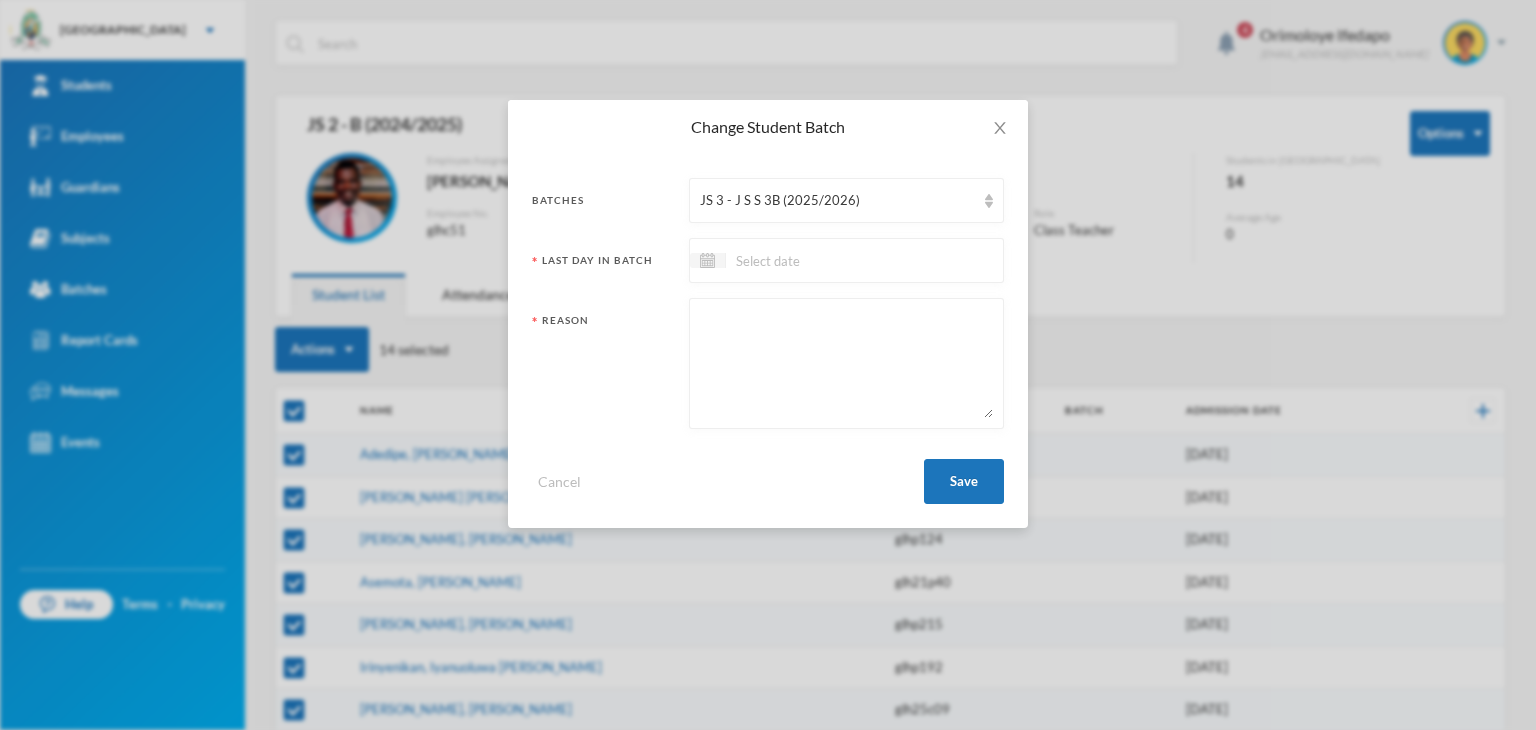 click at bounding box center (846, 363) 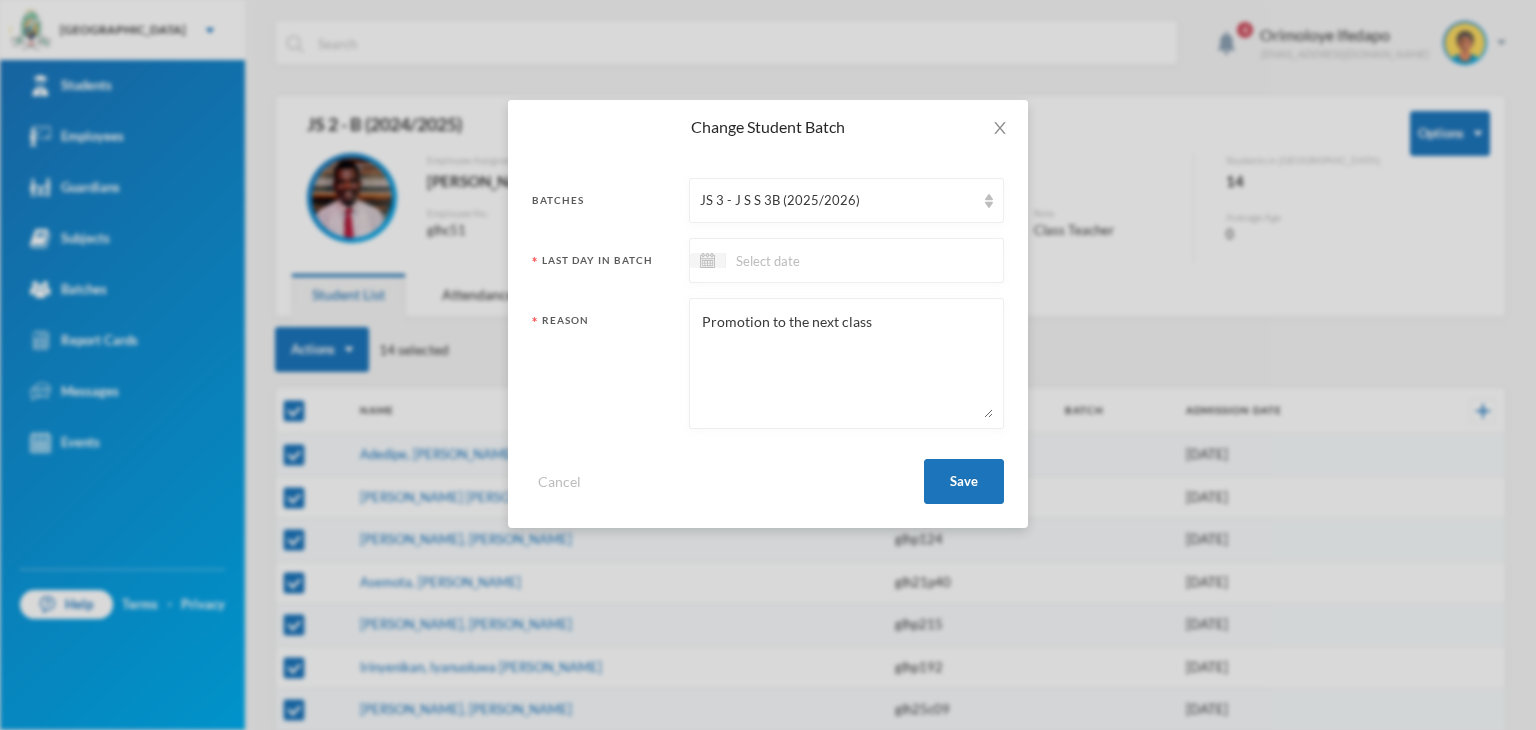 type on "Promotion to the next class" 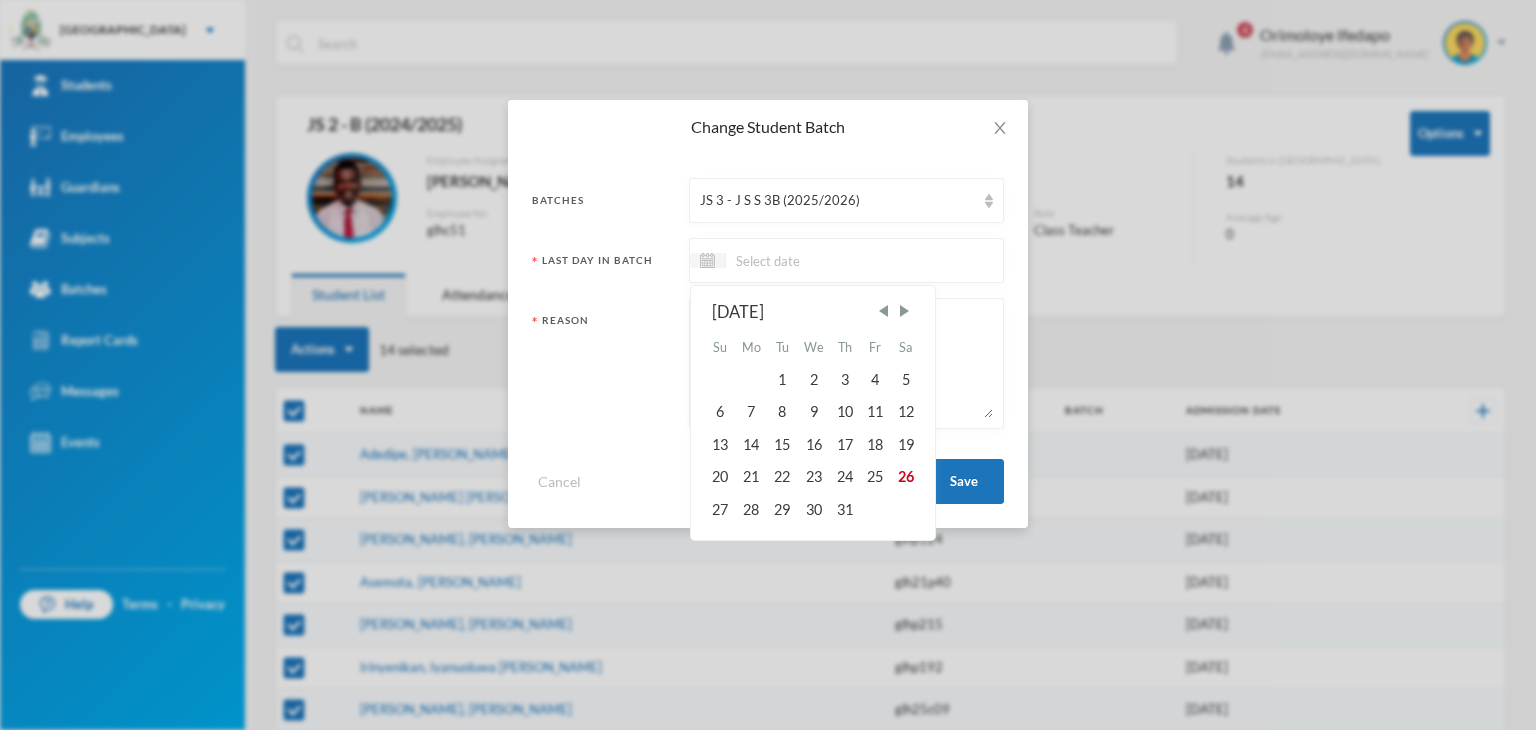 click at bounding box center (810, 260) 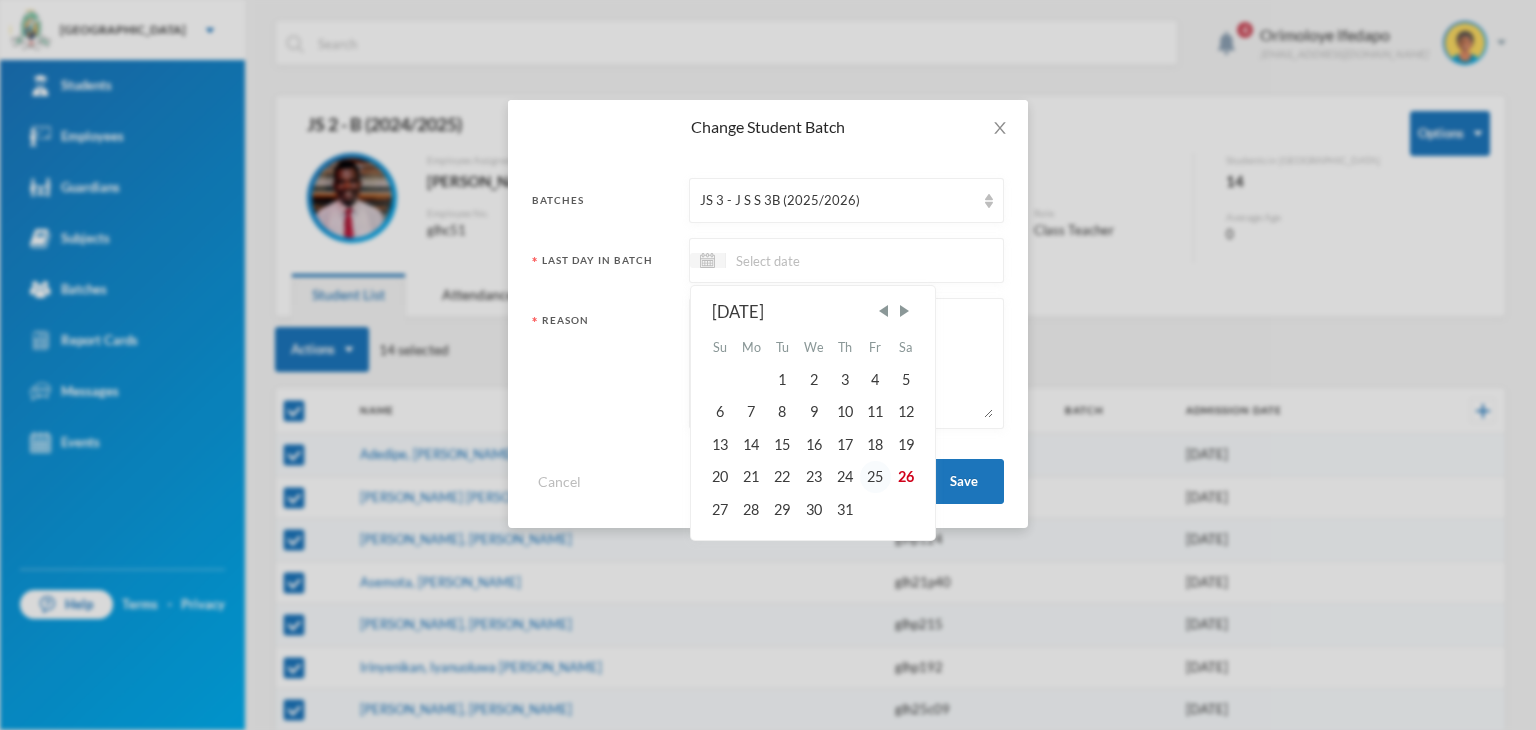 click on "25" at bounding box center (875, 477) 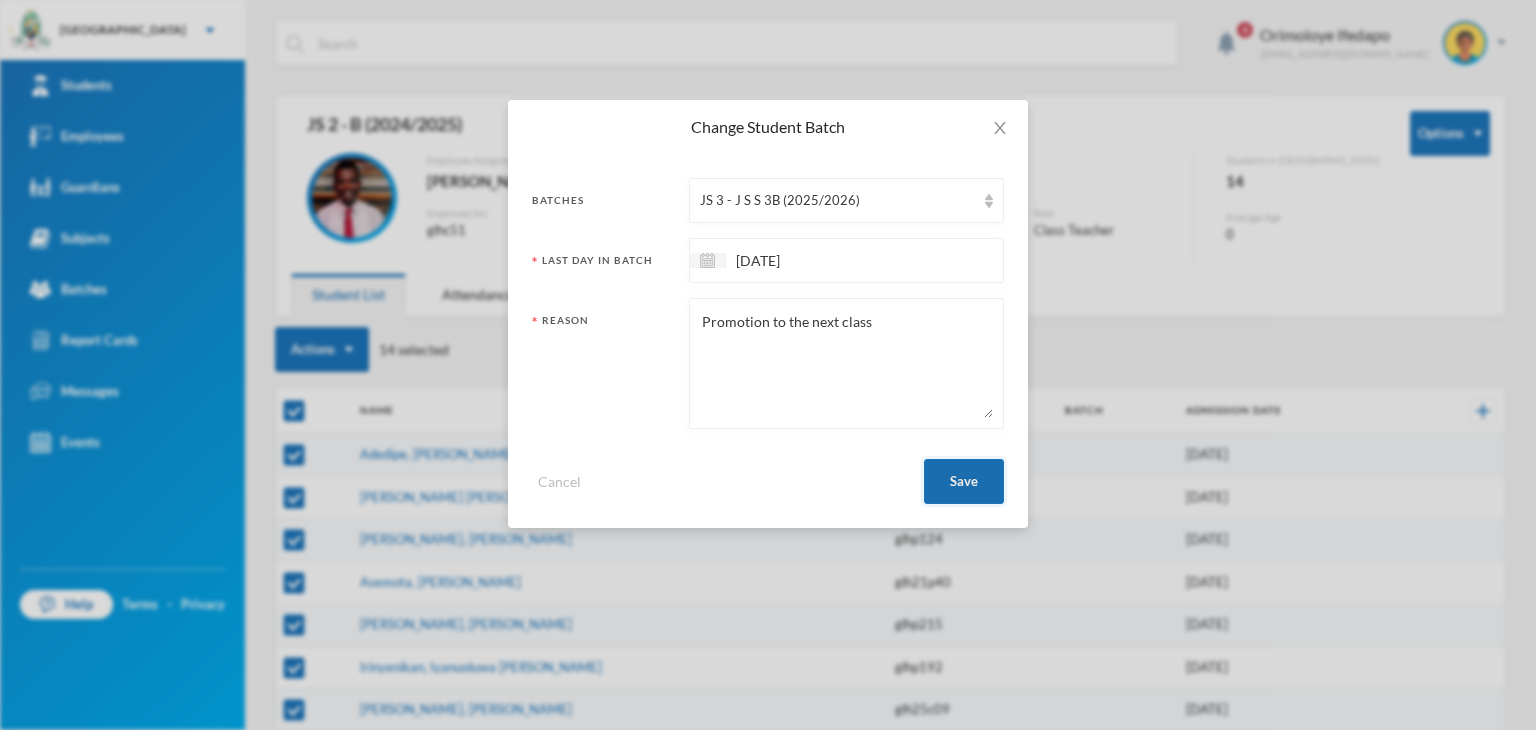 click on "Save" at bounding box center (964, 481) 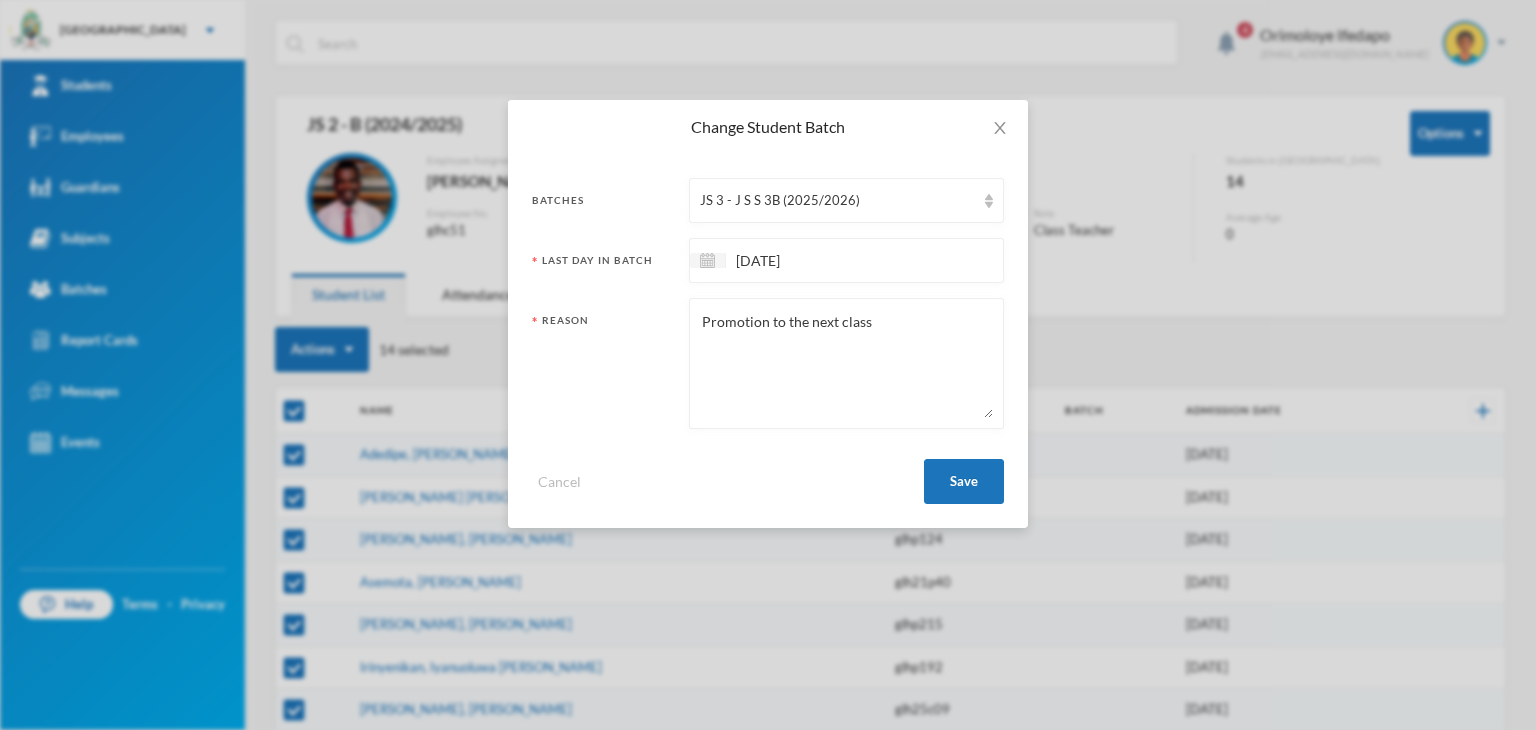 checkbox on "false" 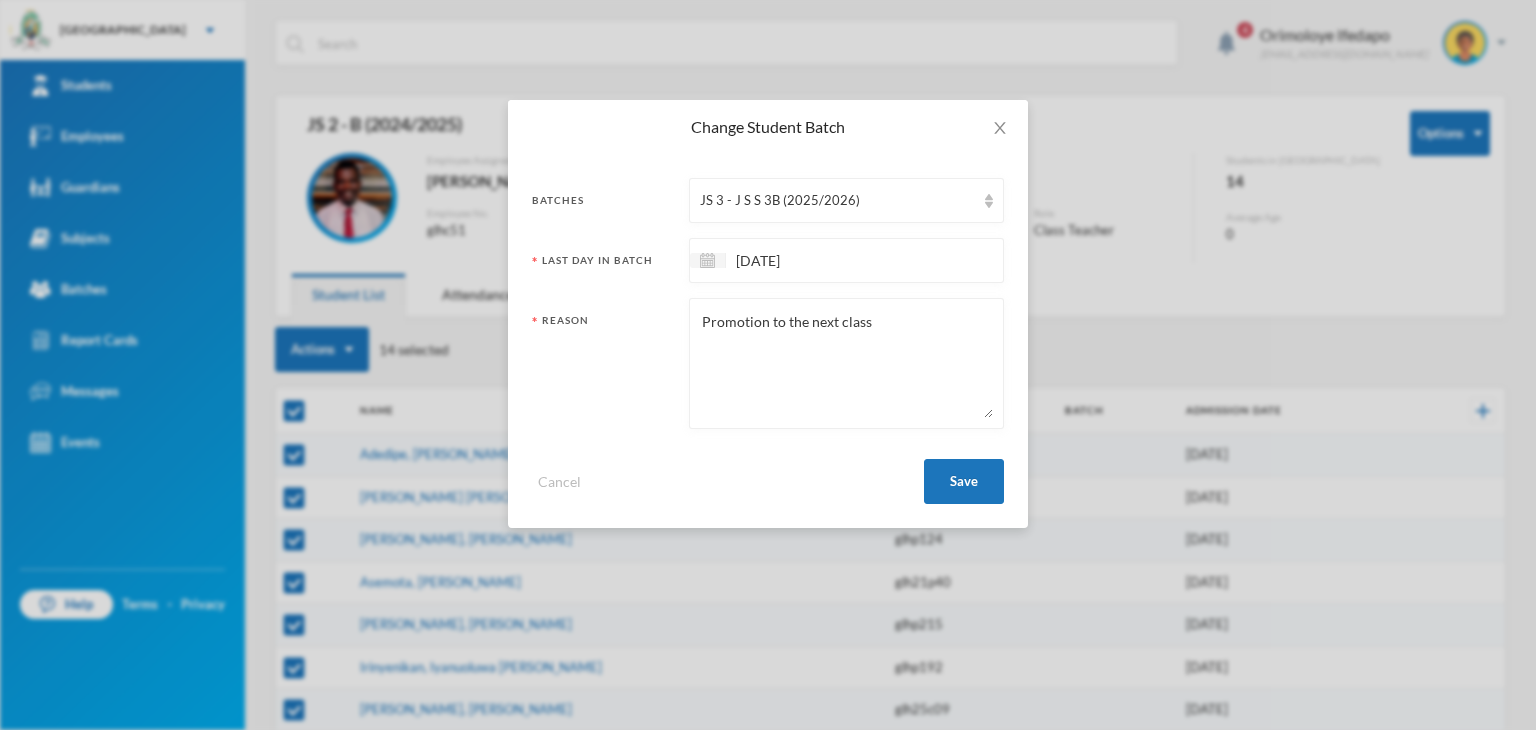 checkbox on "false" 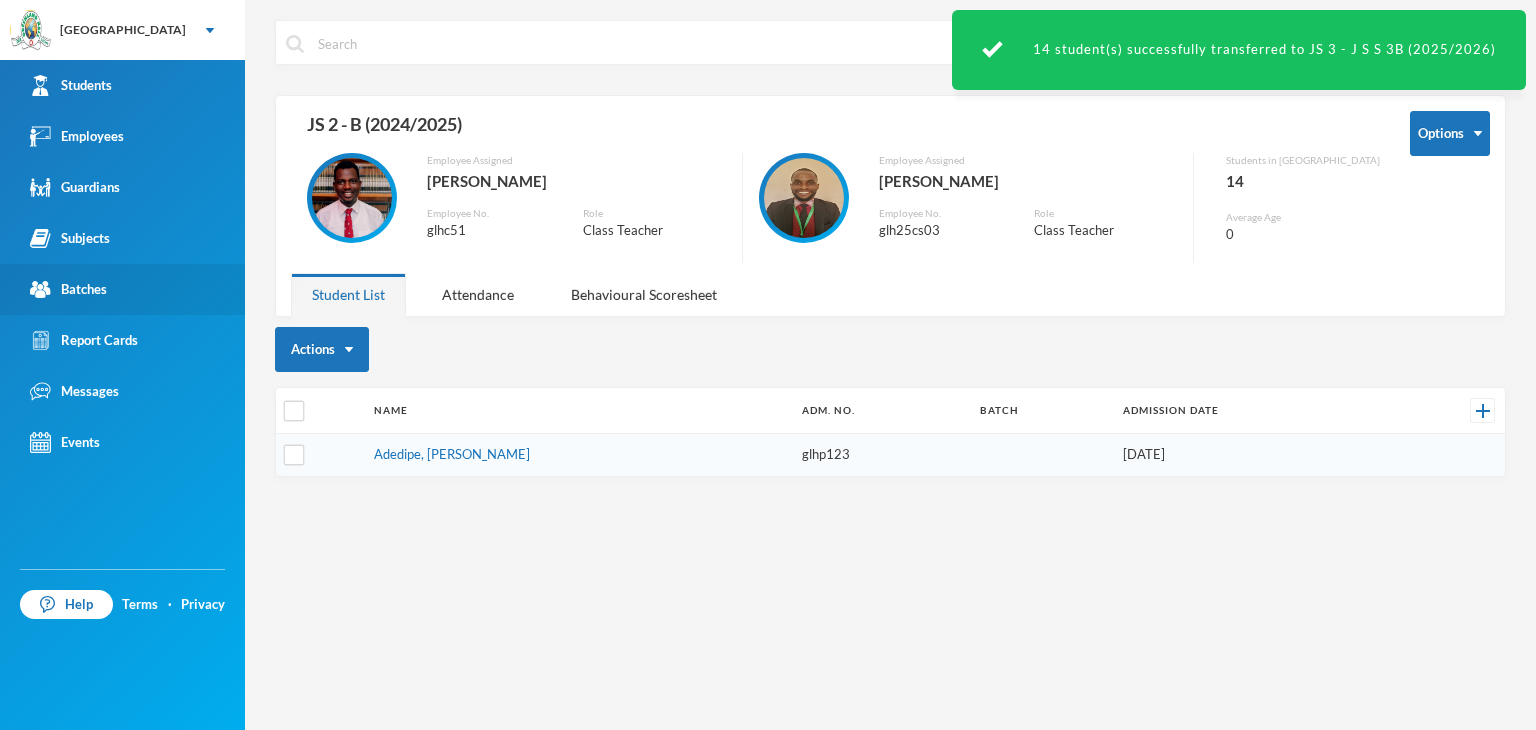click on "Batches" at bounding box center [68, 289] 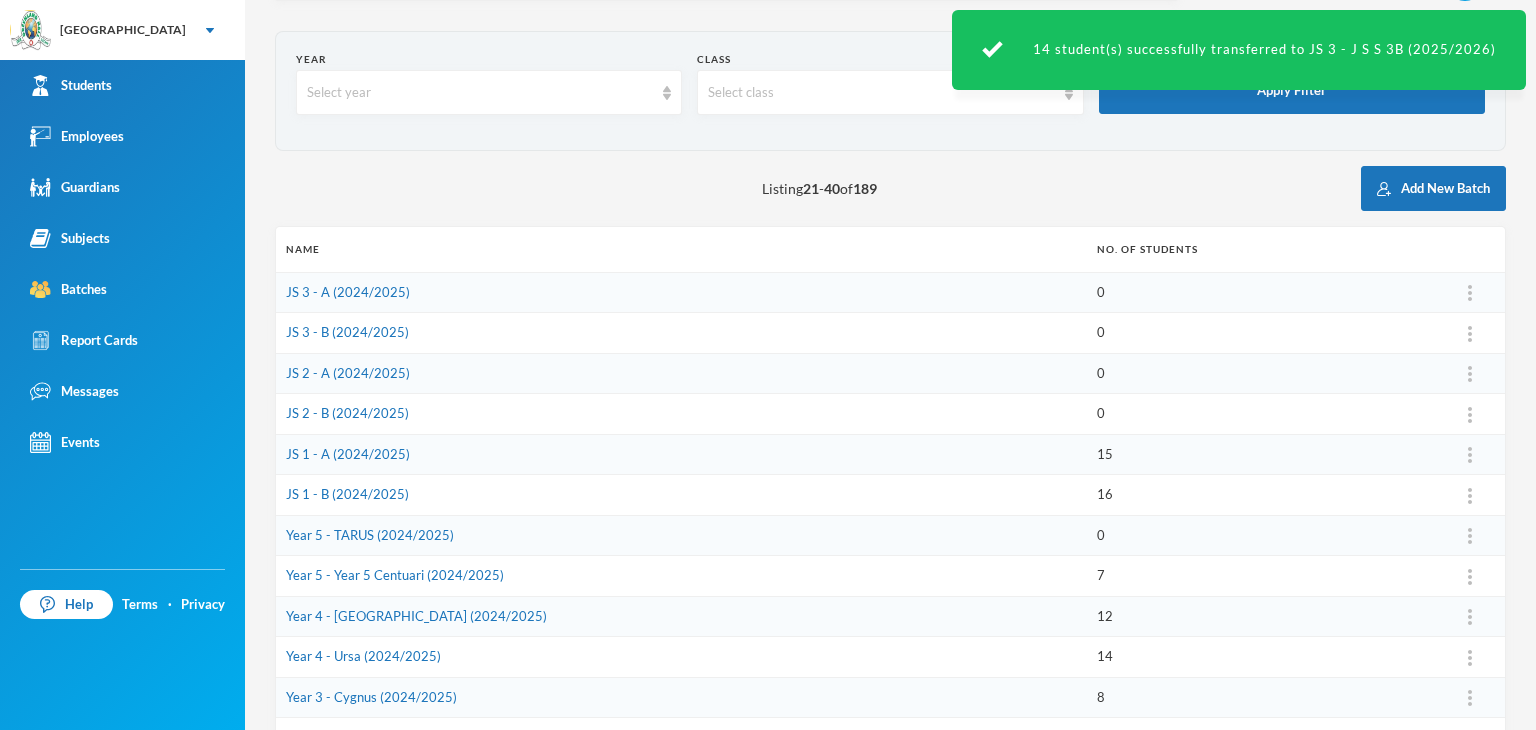 scroll, scrollTop: 100, scrollLeft: 0, axis: vertical 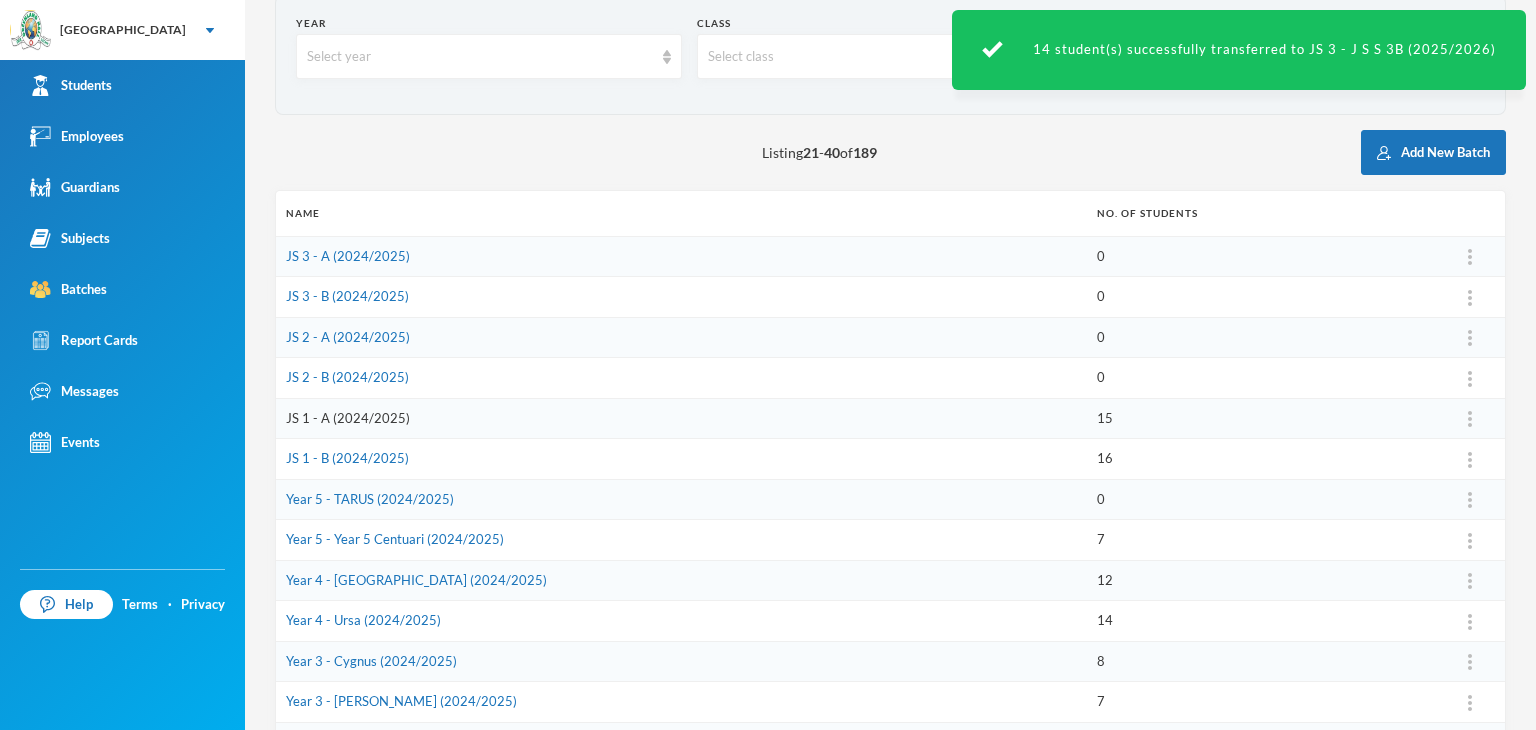 click on "JS 1 - A (2024/2025)" at bounding box center (348, 418) 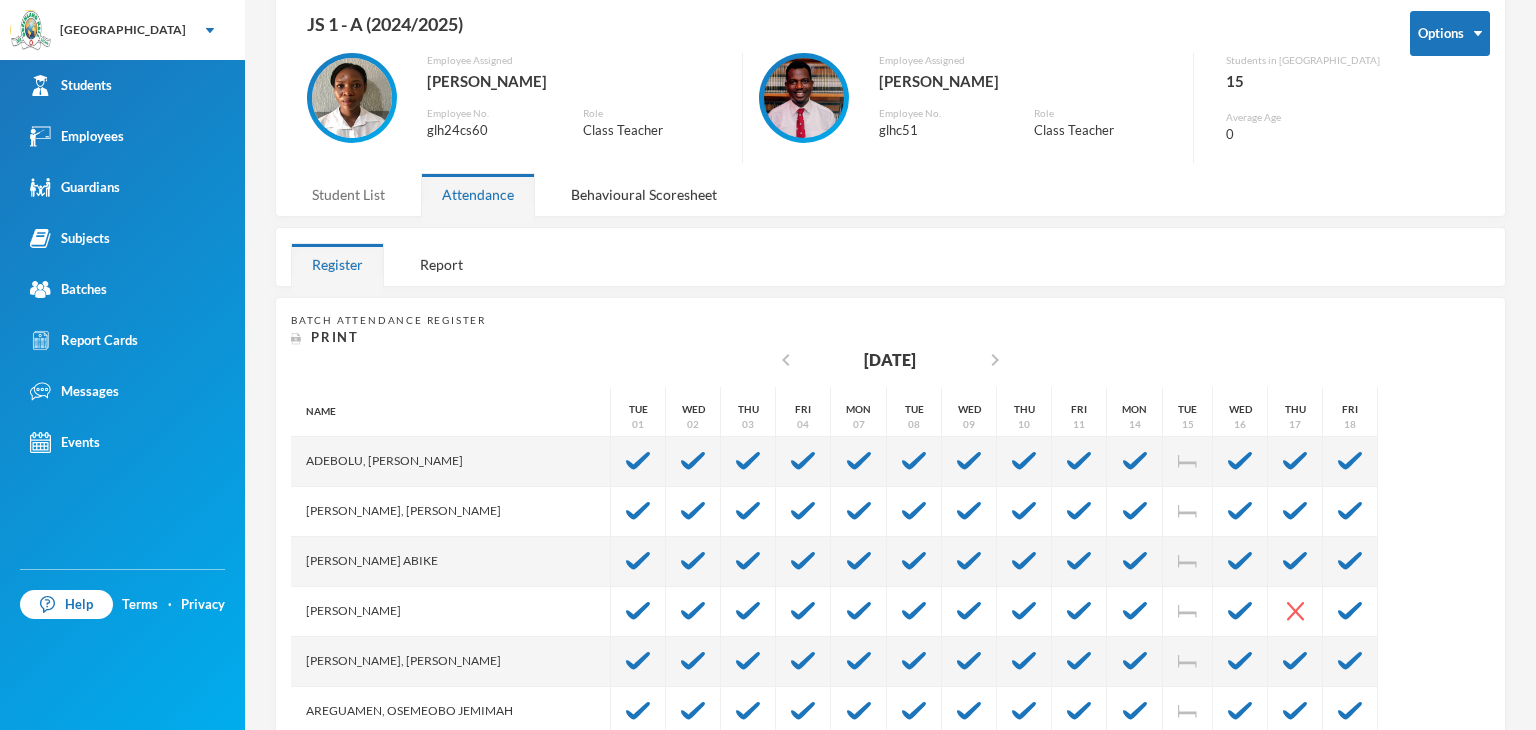 click on "Student List" at bounding box center (348, 194) 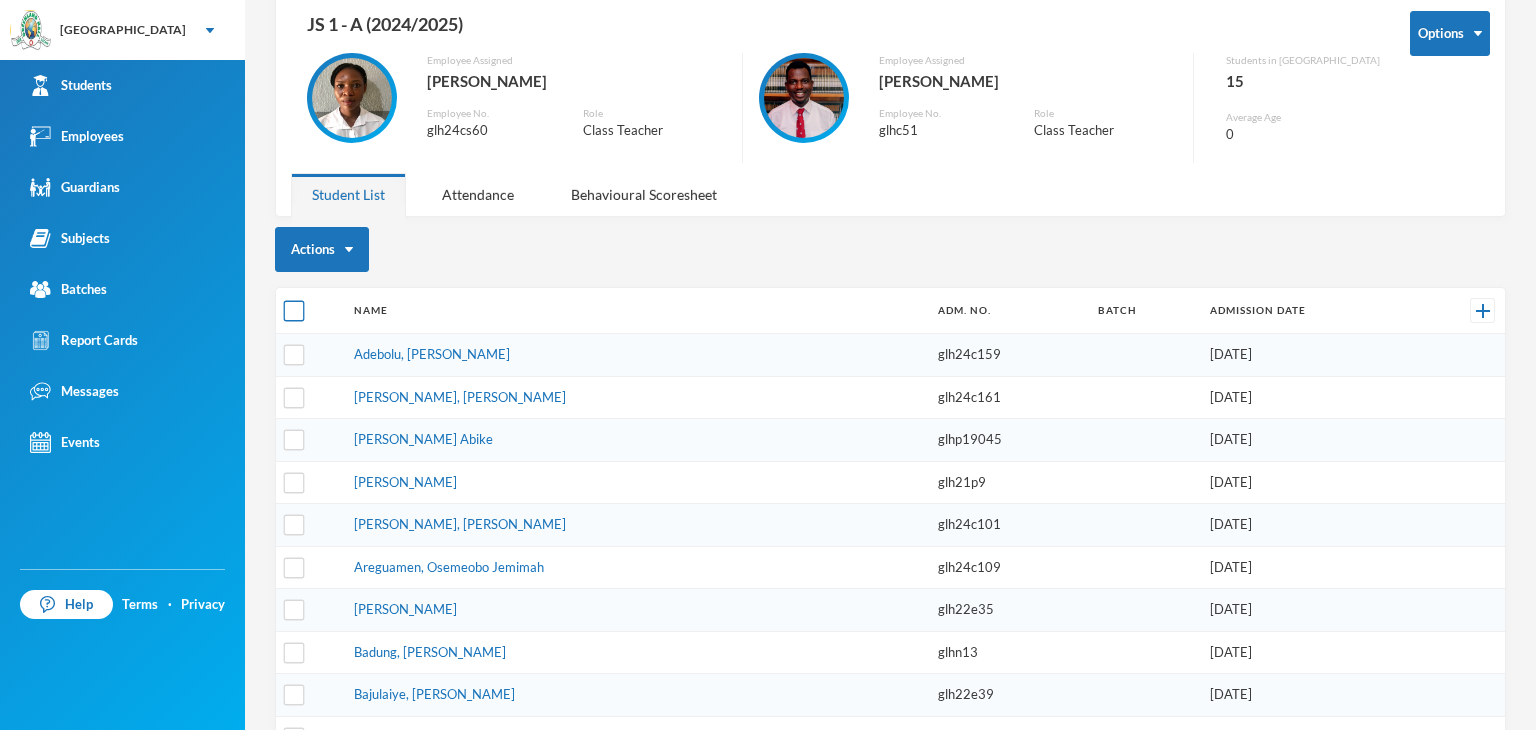 click at bounding box center (294, 311) 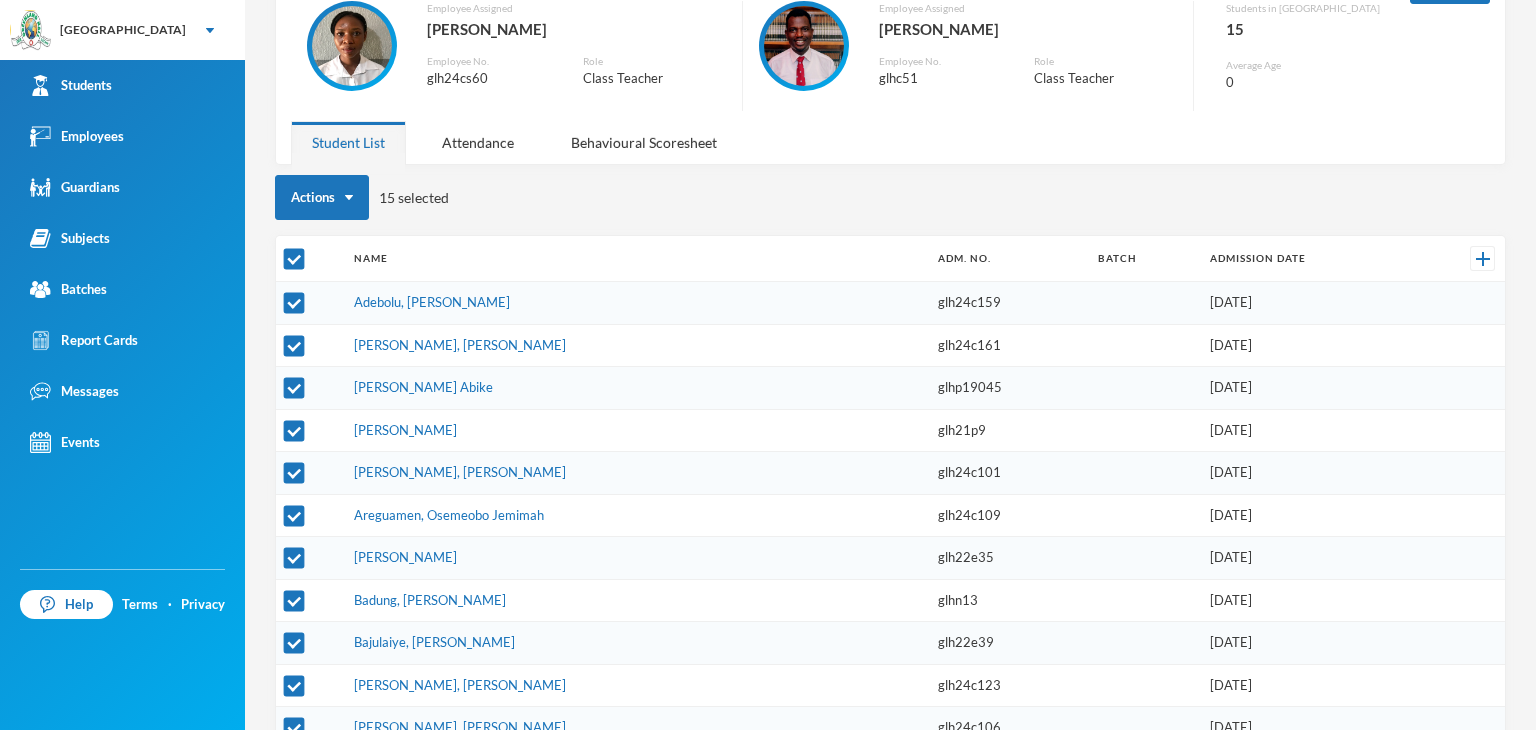 scroll, scrollTop: 50, scrollLeft: 0, axis: vertical 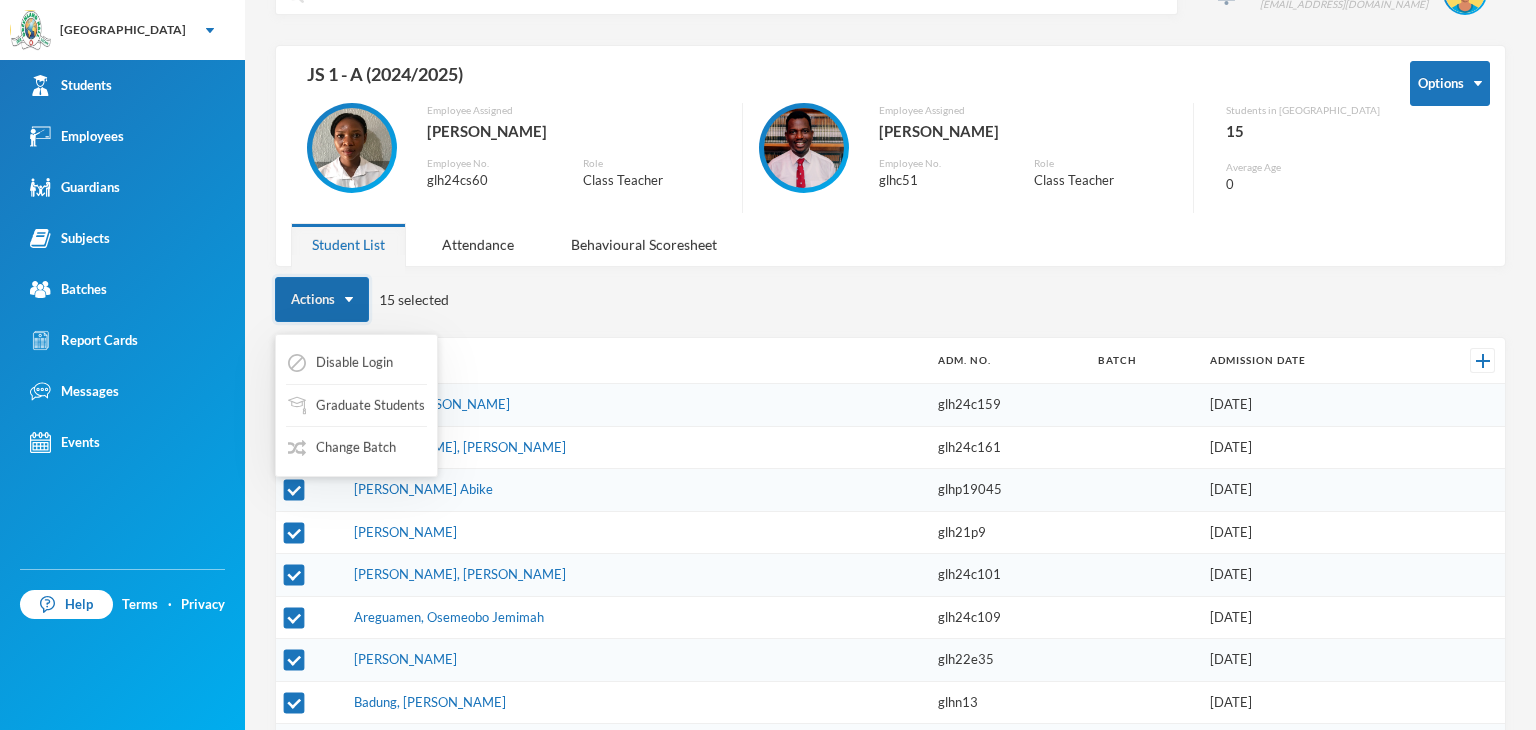 click at bounding box center [349, 299] 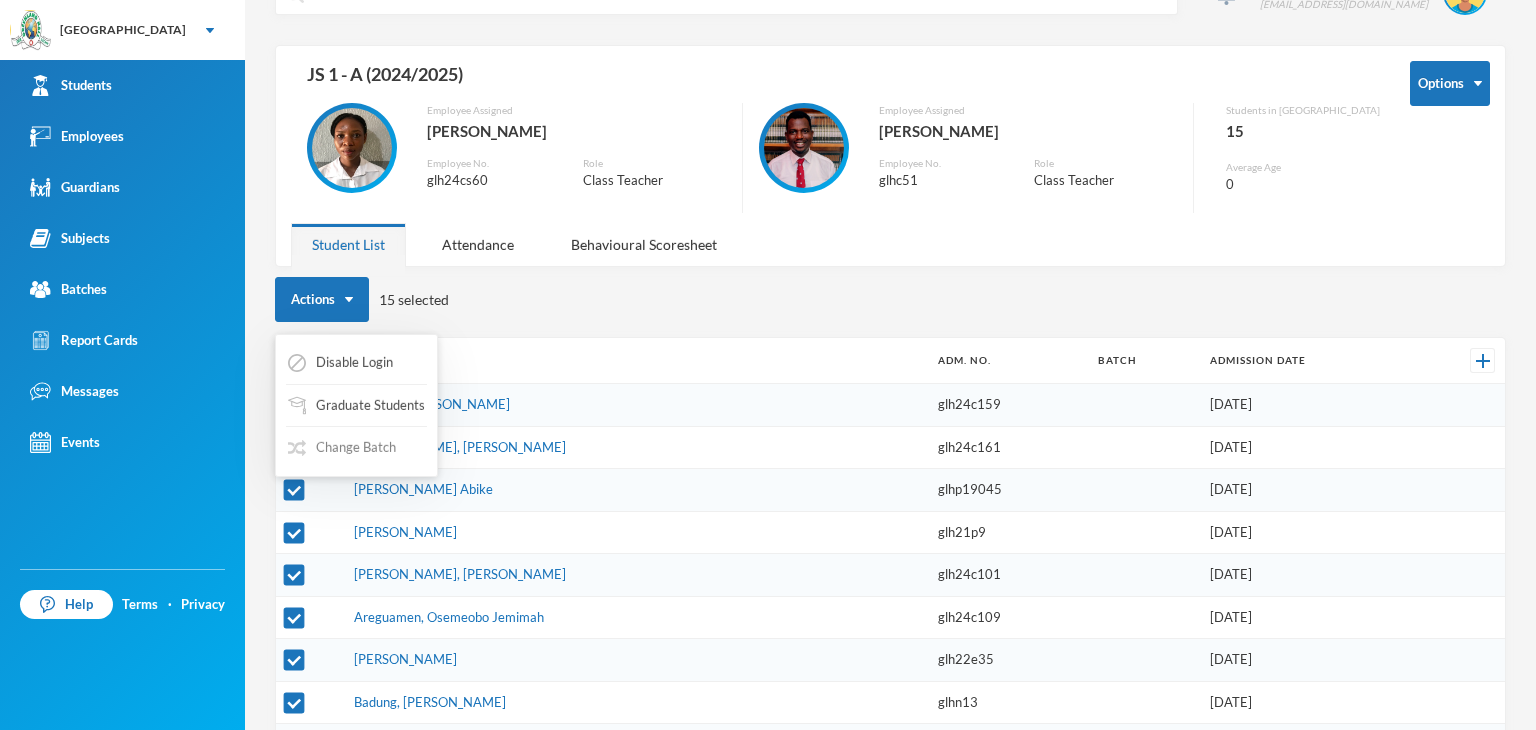 click on "Change Batch" at bounding box center (342, 448) 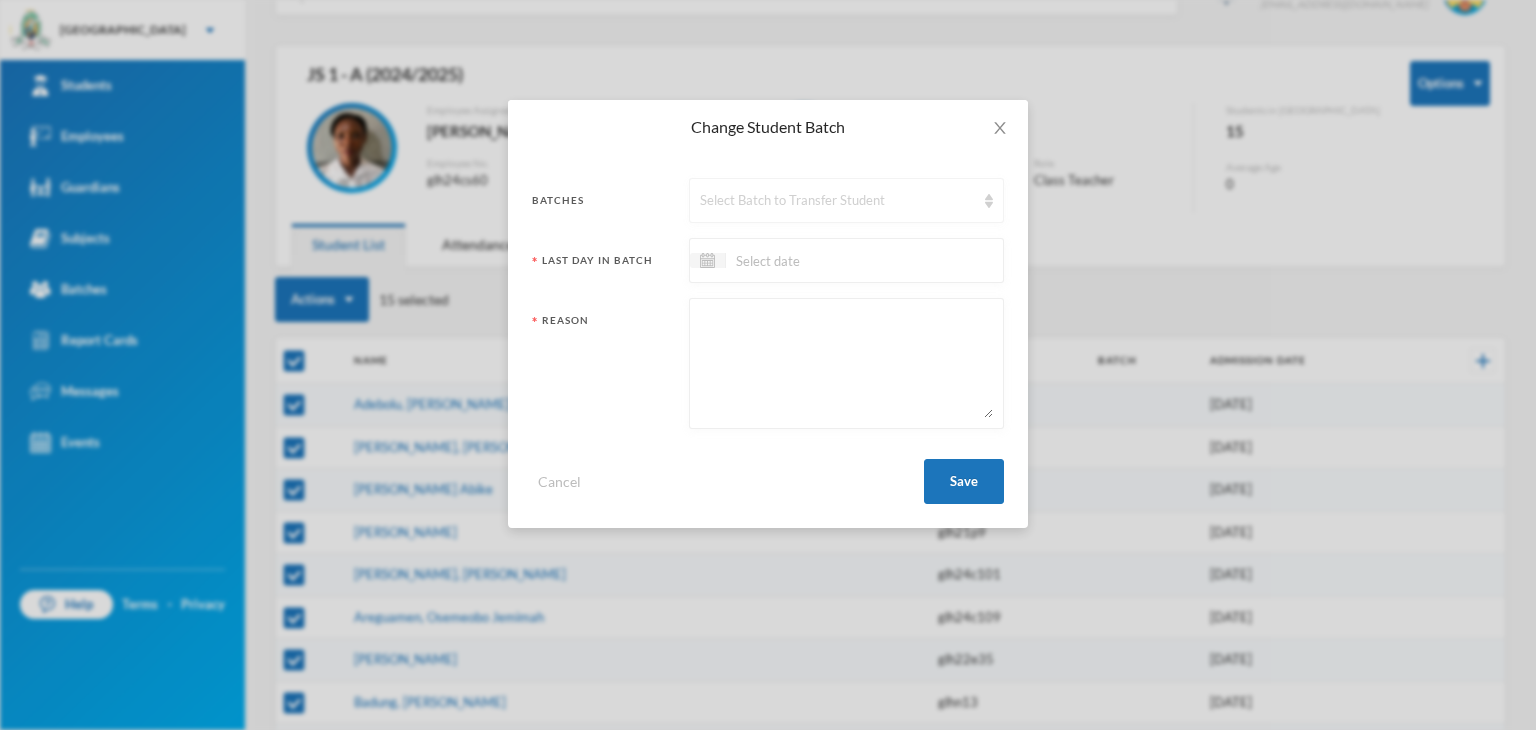 click on "Select Batch to Transfer Student" at bounding box center [837, 201] 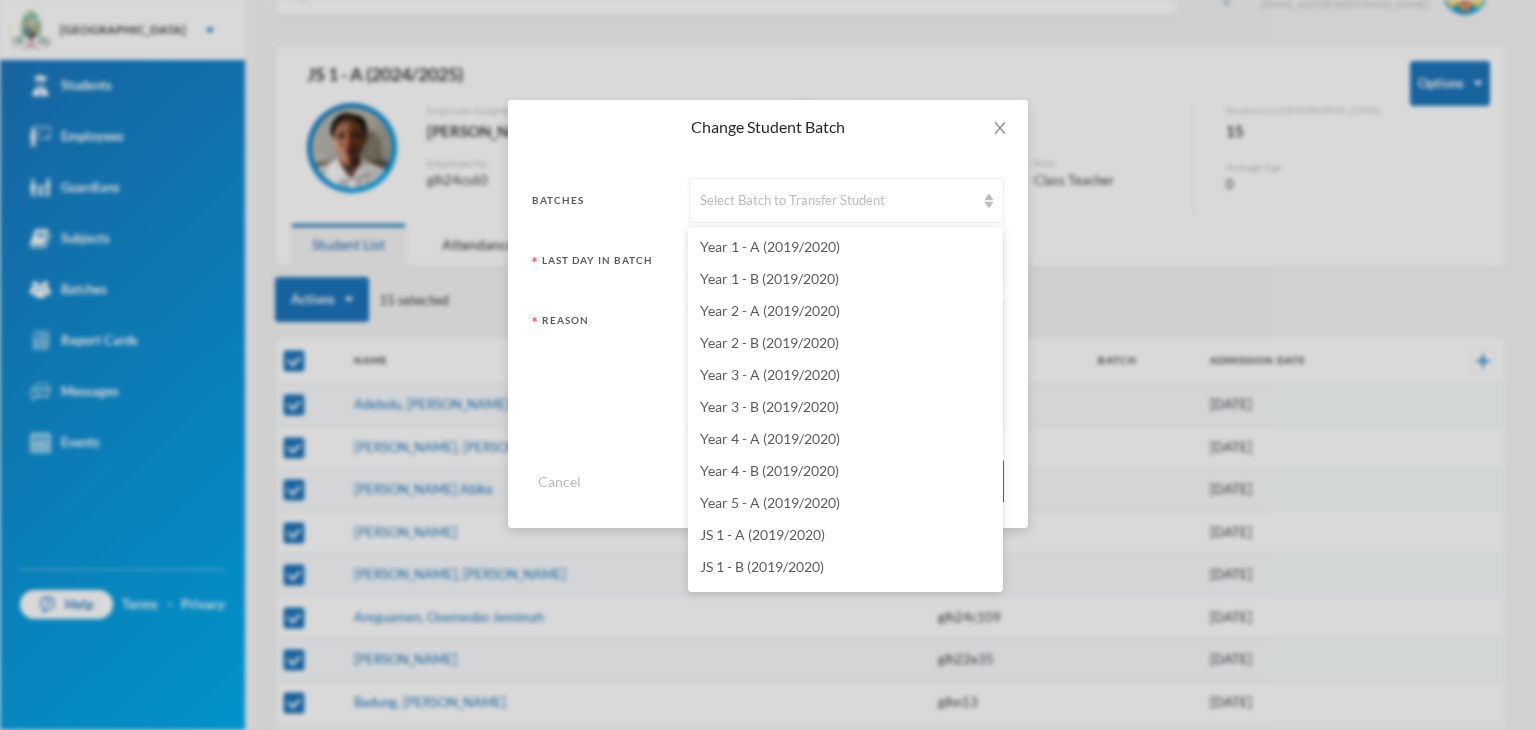 scroll, scrollTop: 5659, scrollLeft: 0, axis: vertical 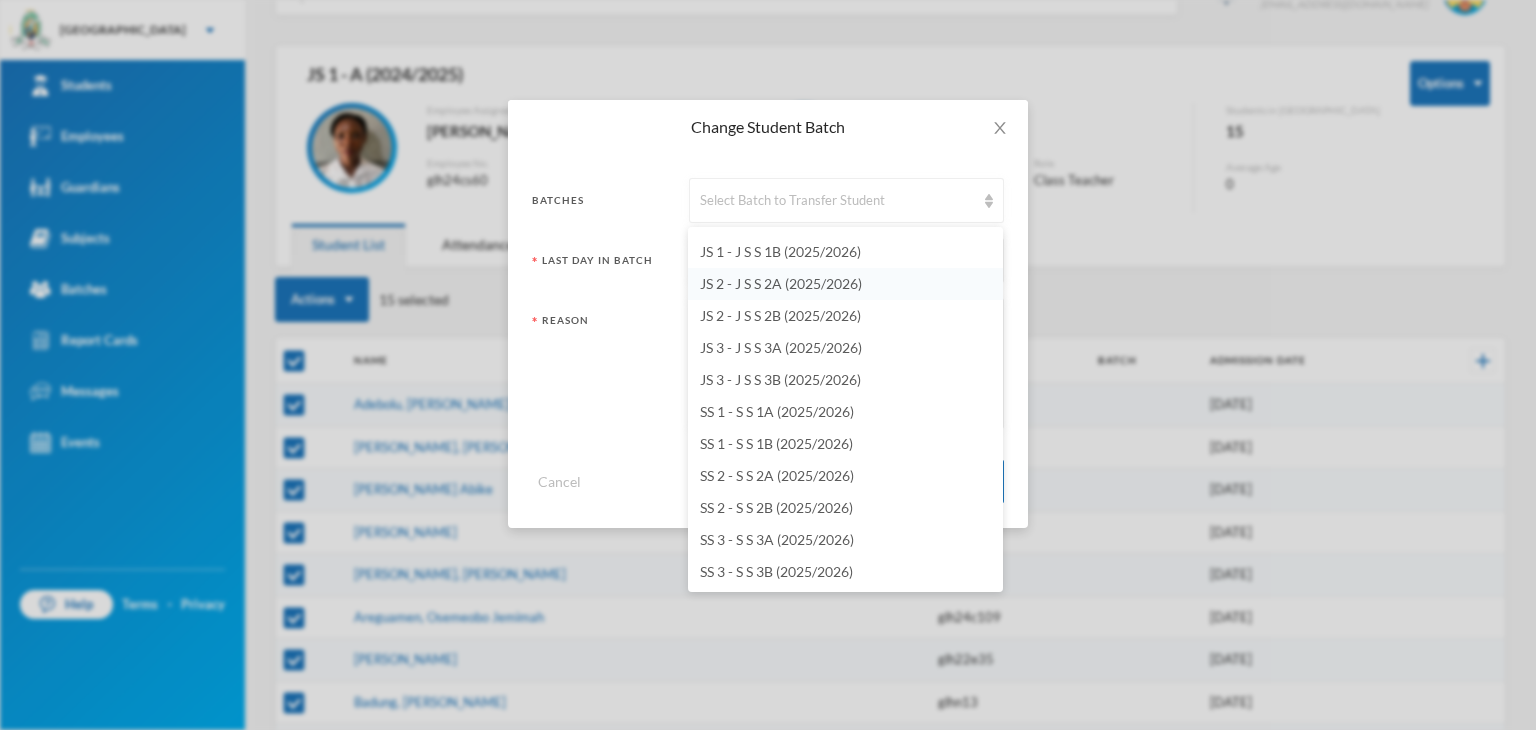 click on "JS 2 - J S S 2A (2025/2026)" at bounding box center [781, 283] 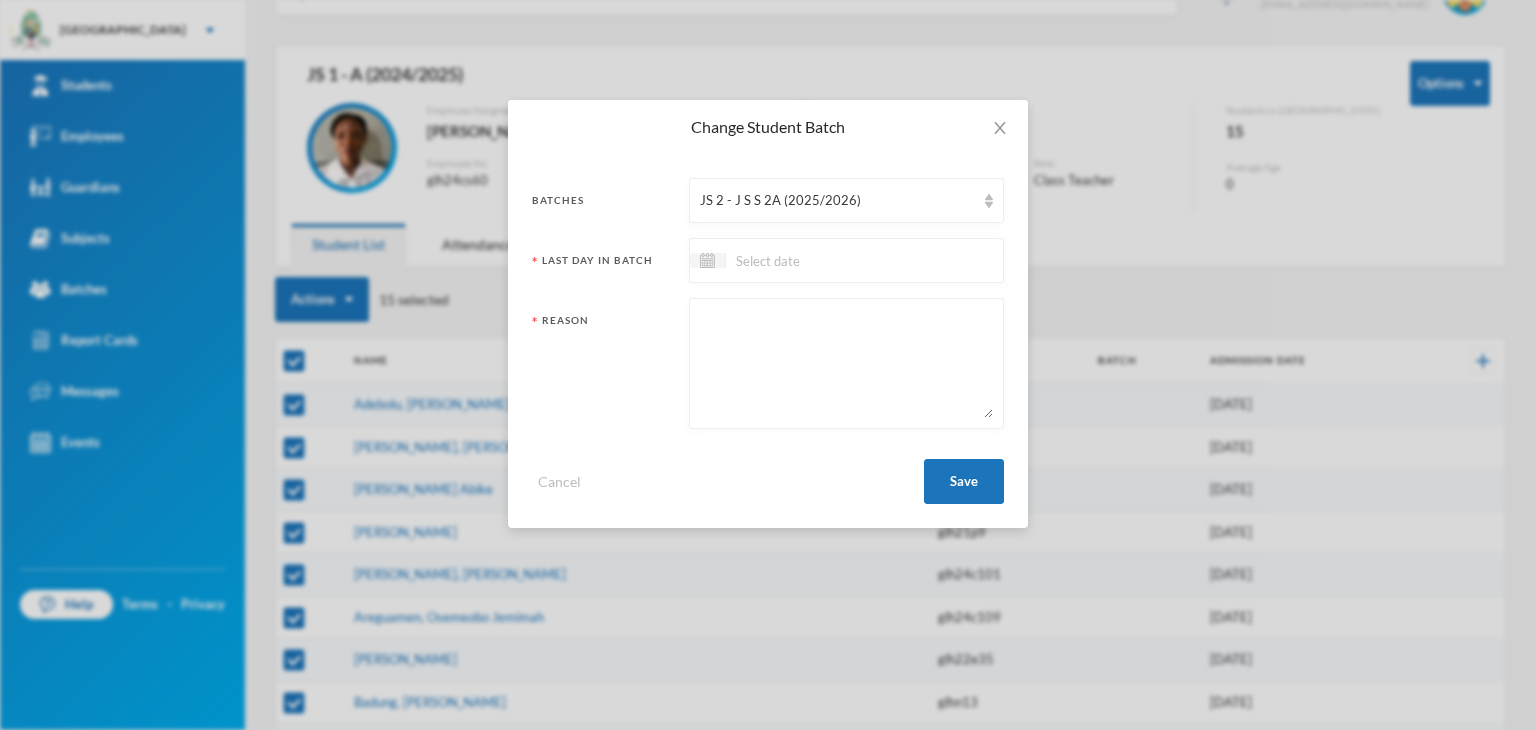 click at bounding box center (810, 260) 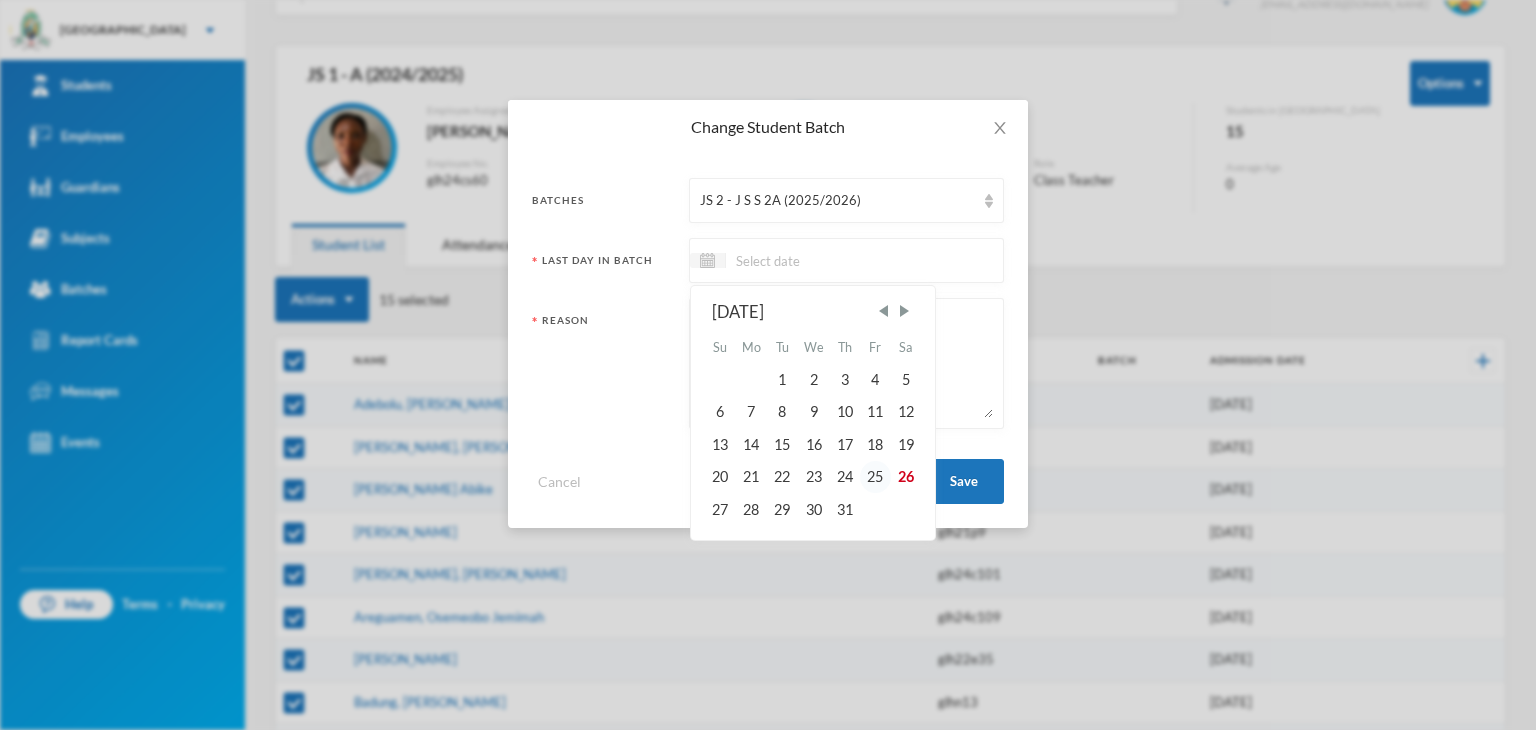 click on "25" at bounding box center [875, 477] 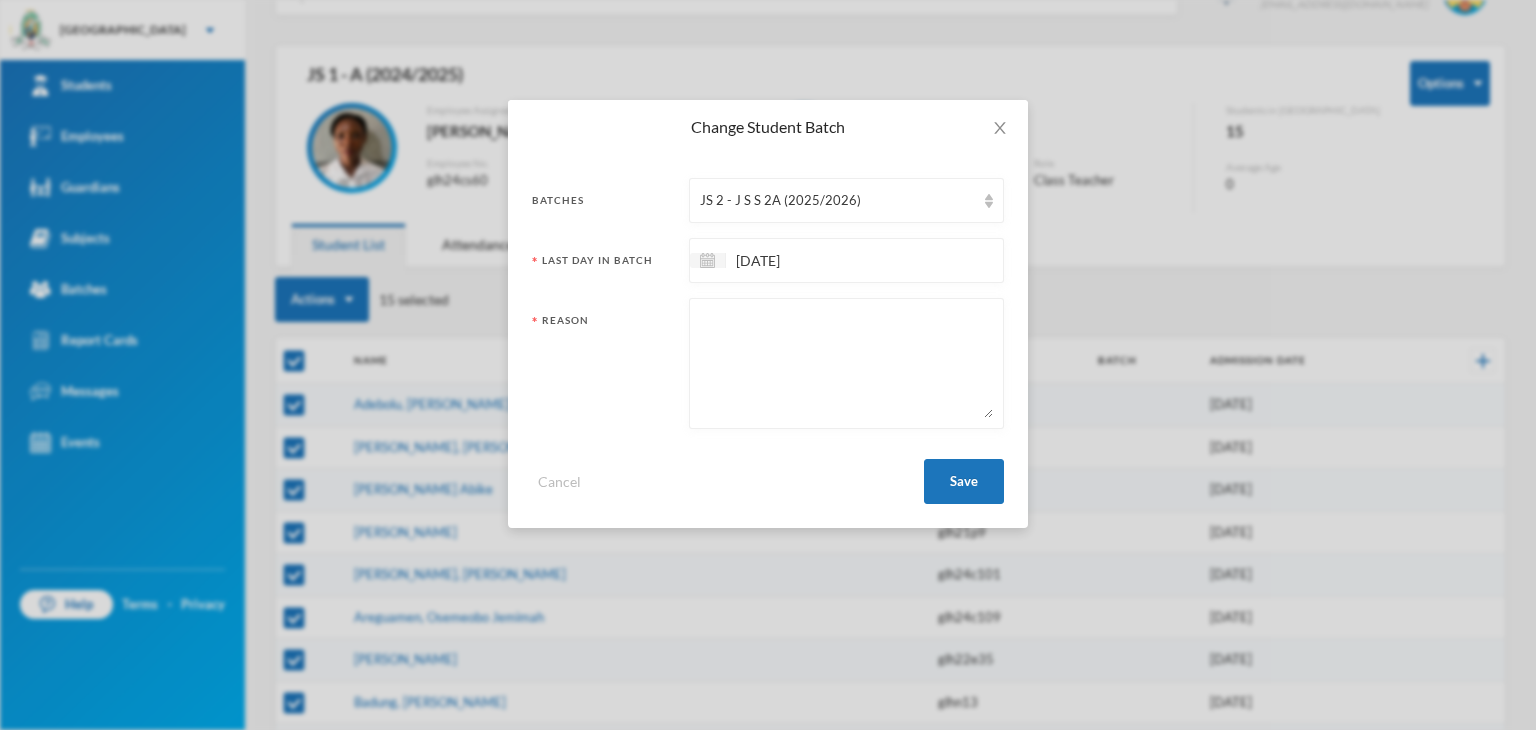click at bounding box center [846, 363] 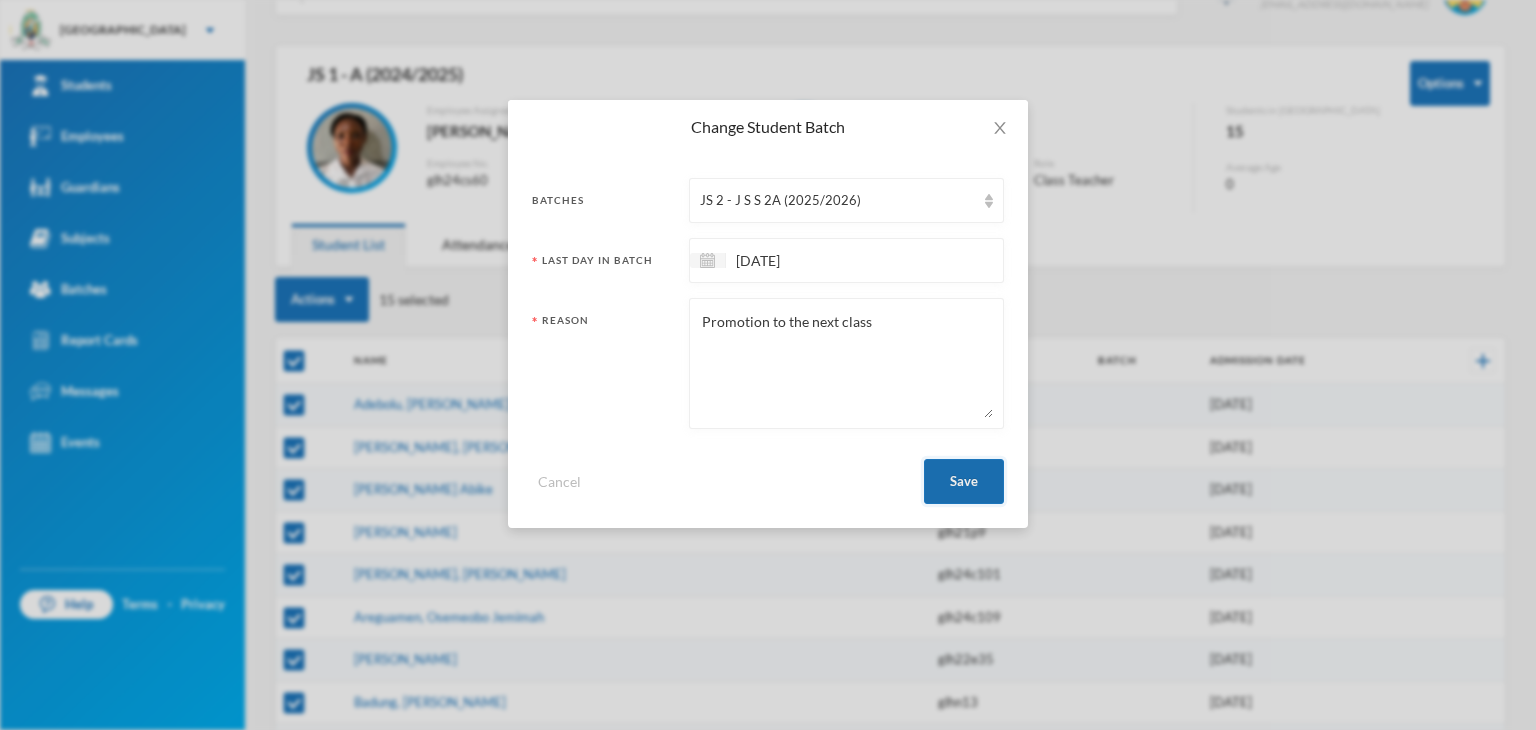 click on "Save" at bounding box center (964, 481) 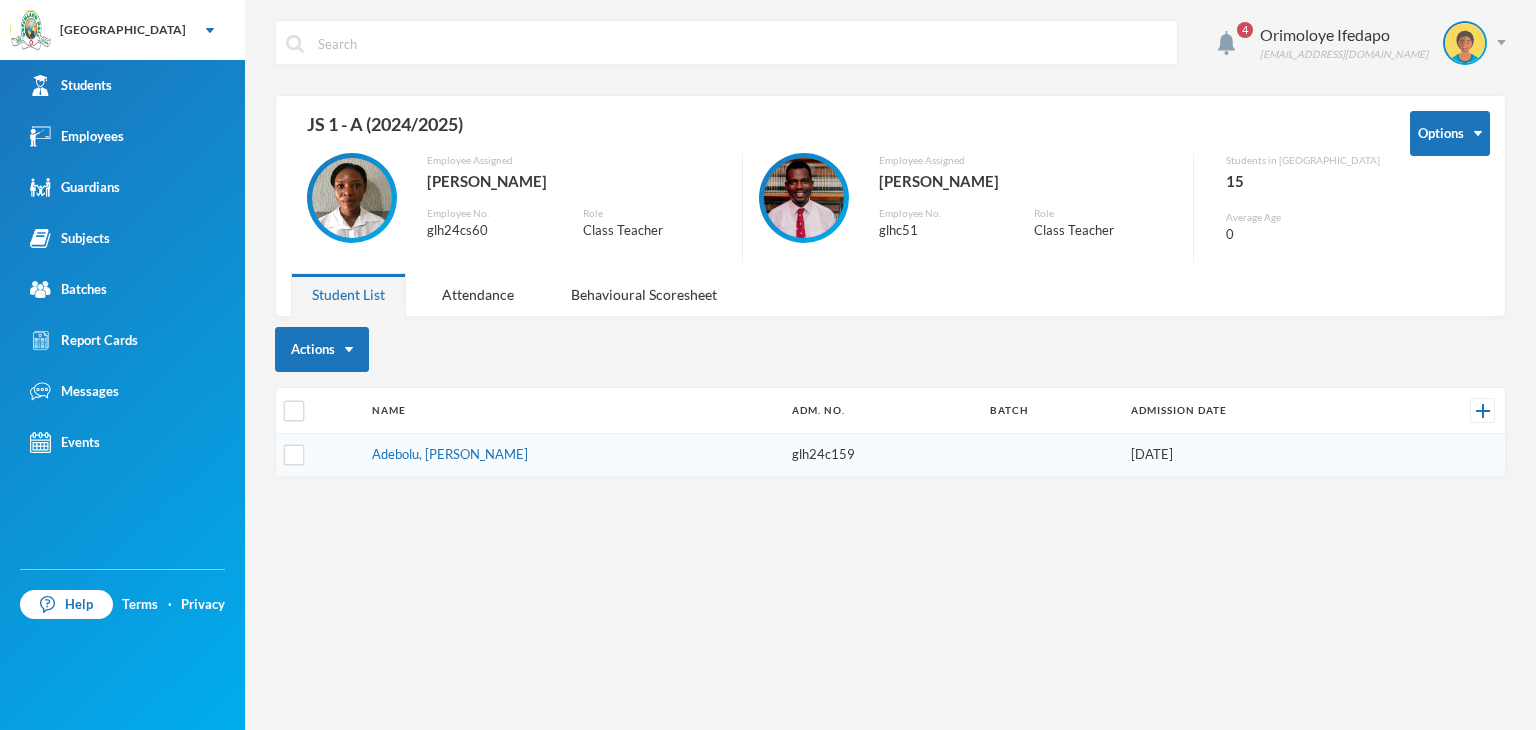 scroll, scrollTop: 0, scrollLeft: 0, axis: both 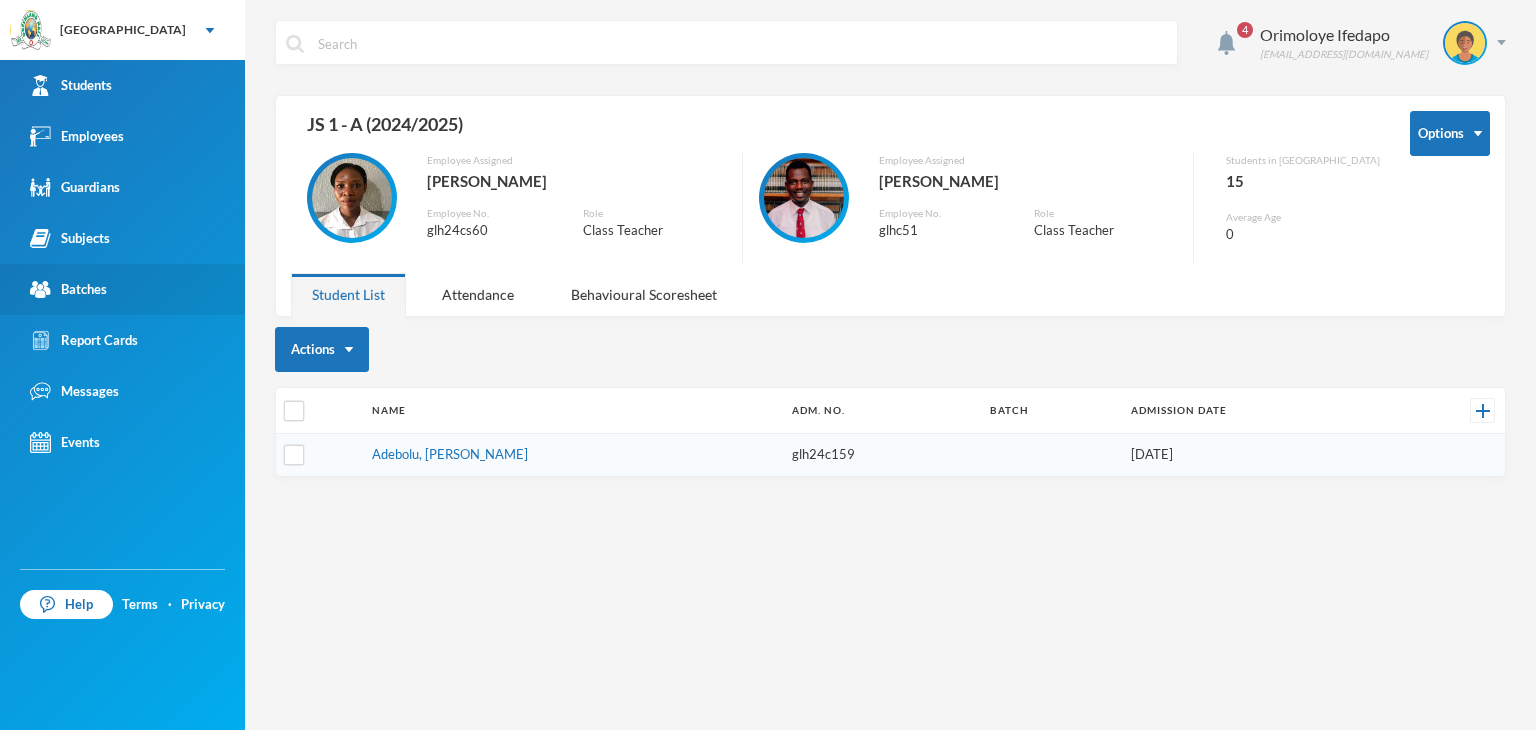 click on "Batches" at bounding box center (68, 289) 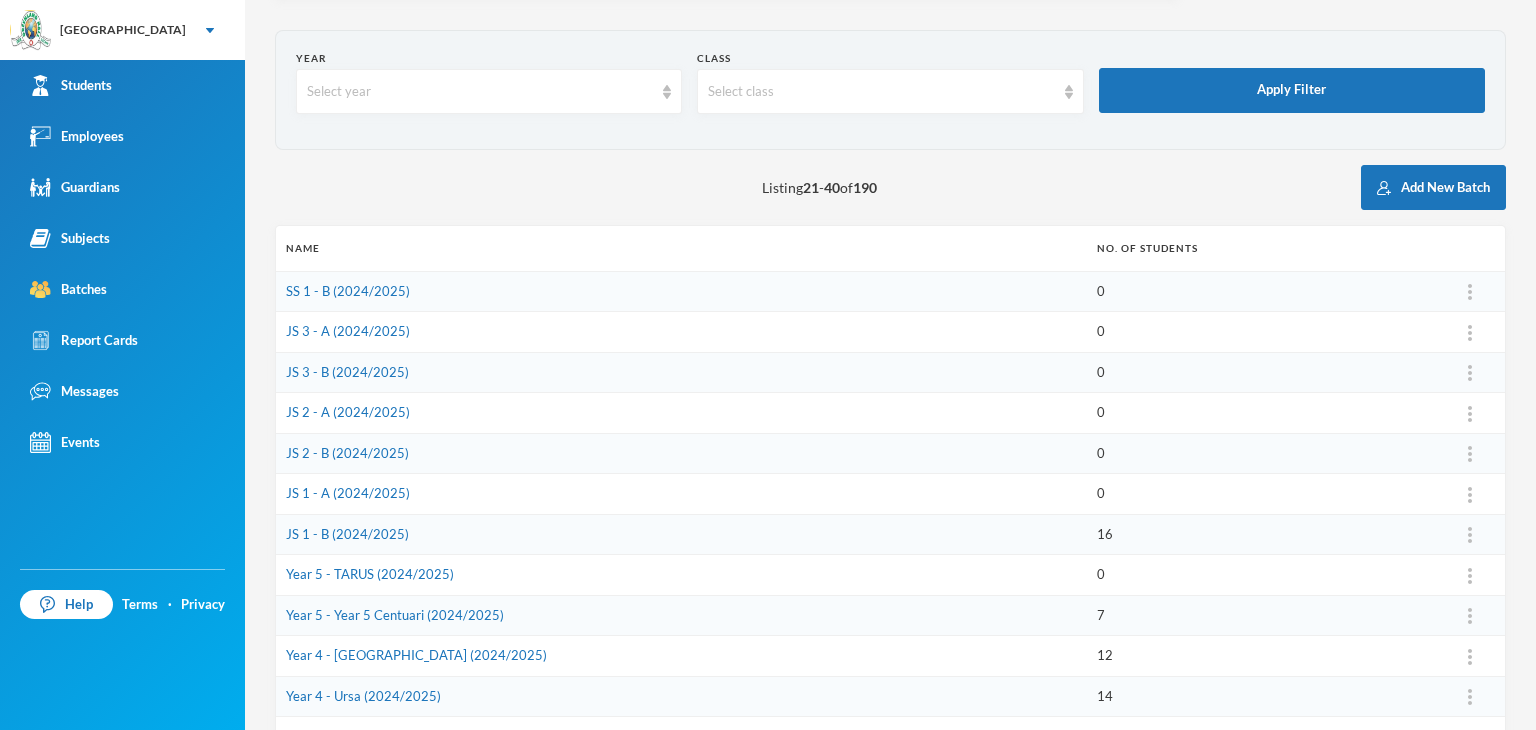 scroll, scrollTop: 100, scrollLeft: 0, axis: vertical 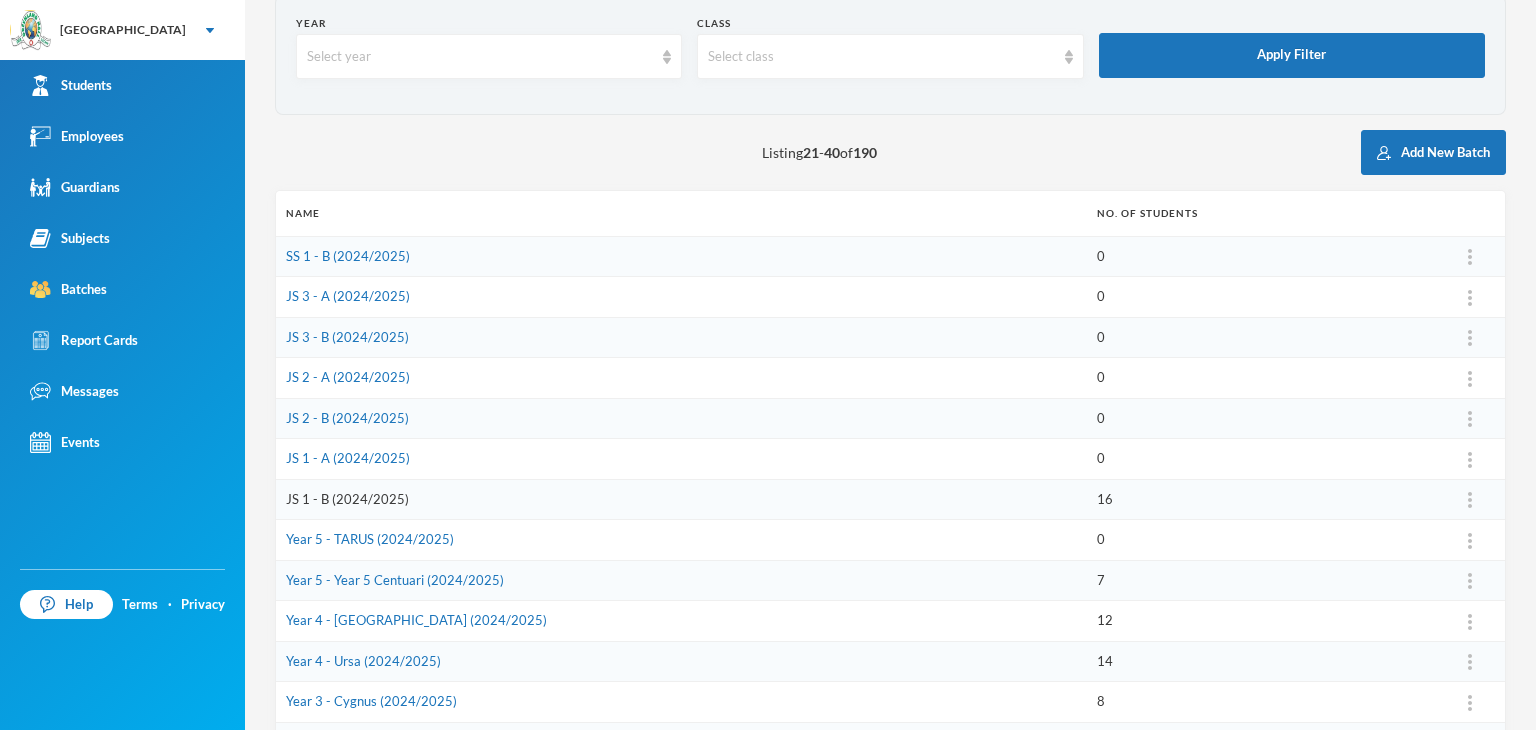 click on "JS 1 - B (2024/2025)" at bounding box center (347, 499) 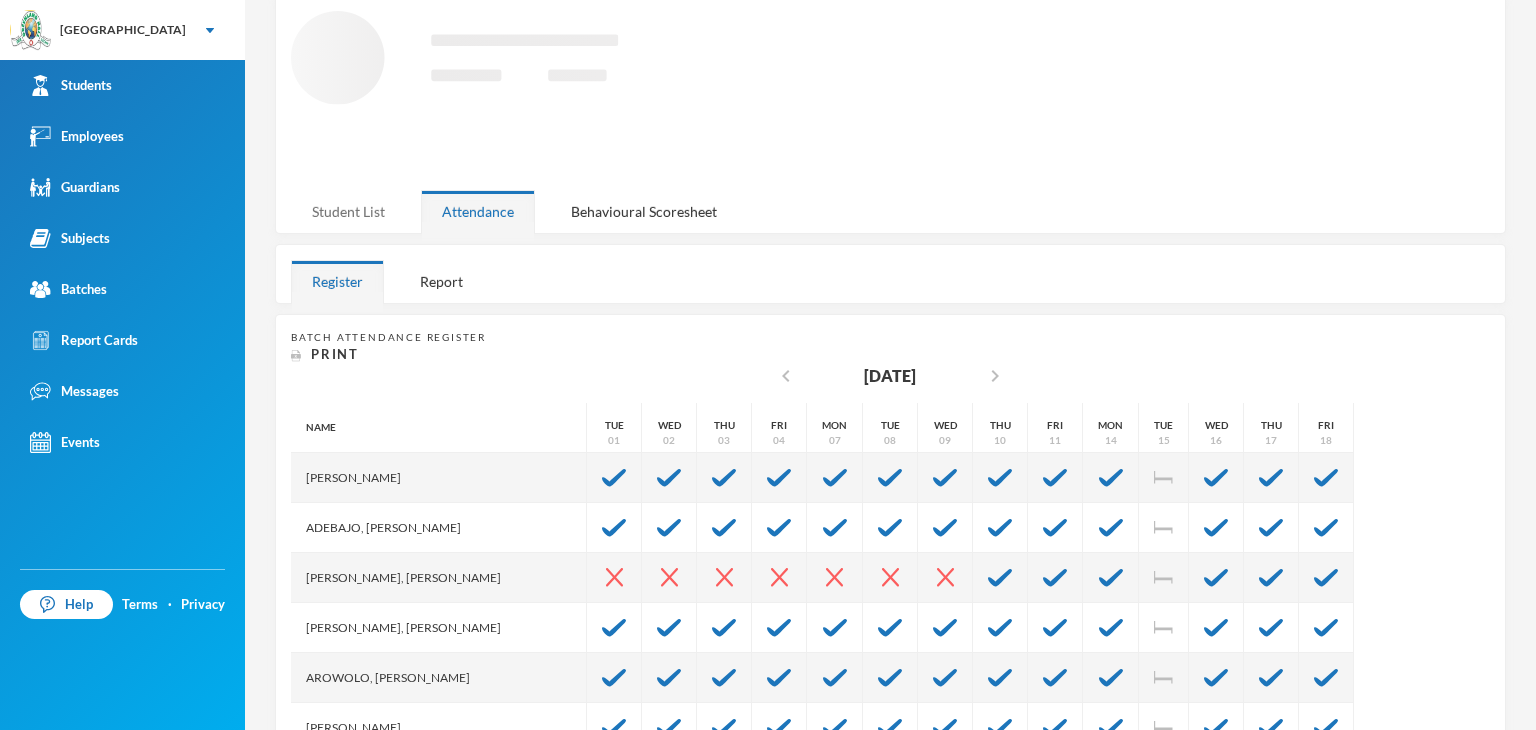click on "Student List" at bounding box center [348, 211] 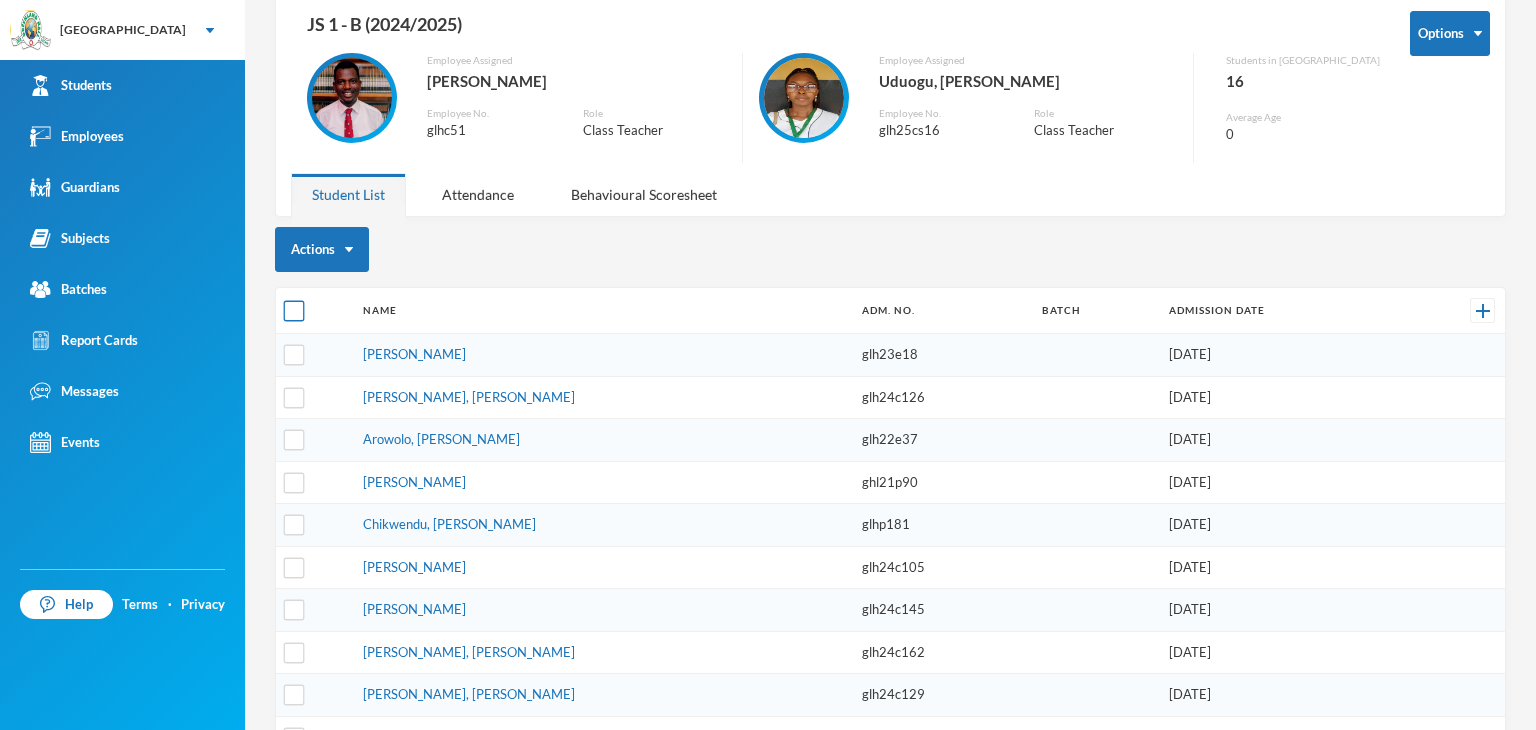 click at bounding box center [294, 311] 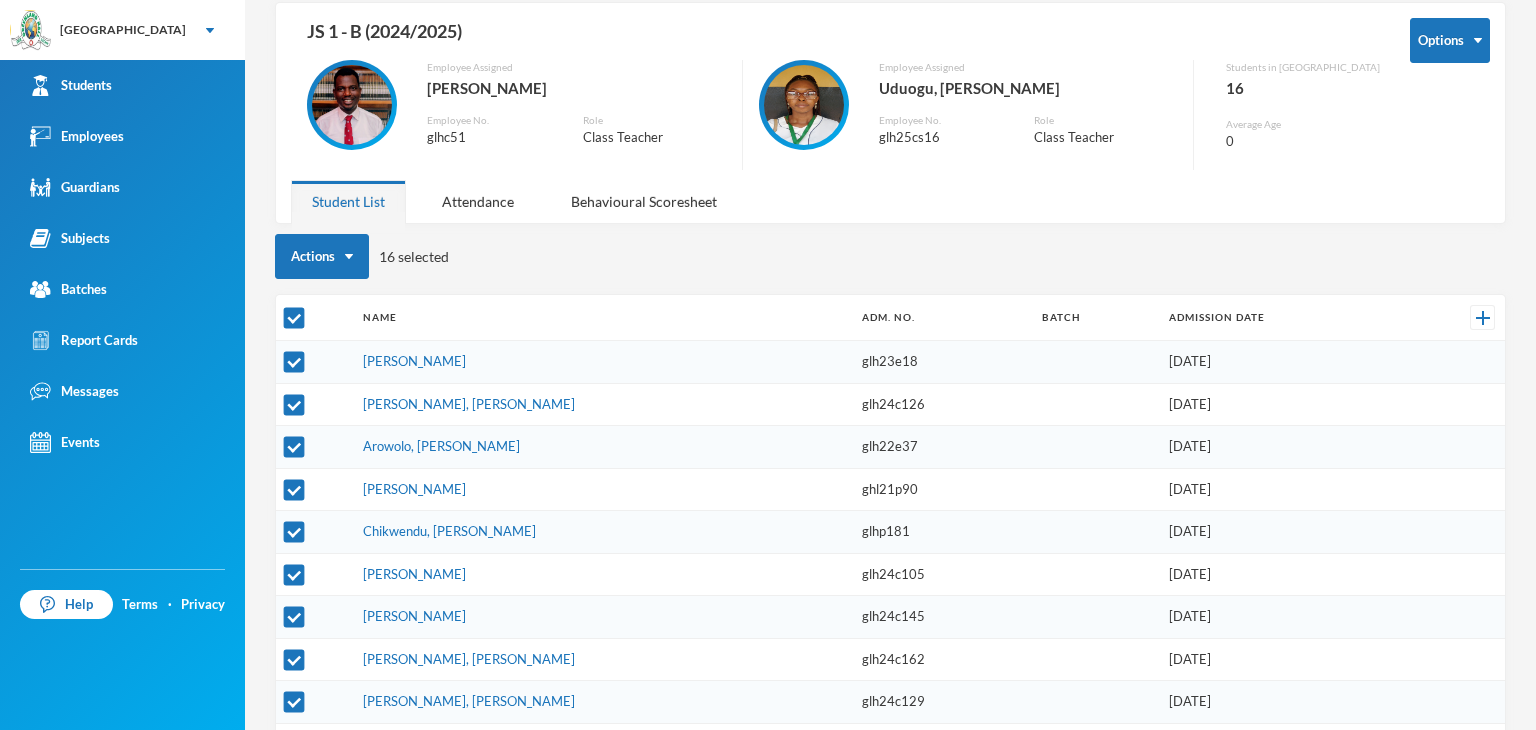 scroll, scrollTop: 0, scrollLeft: 0, axis: both 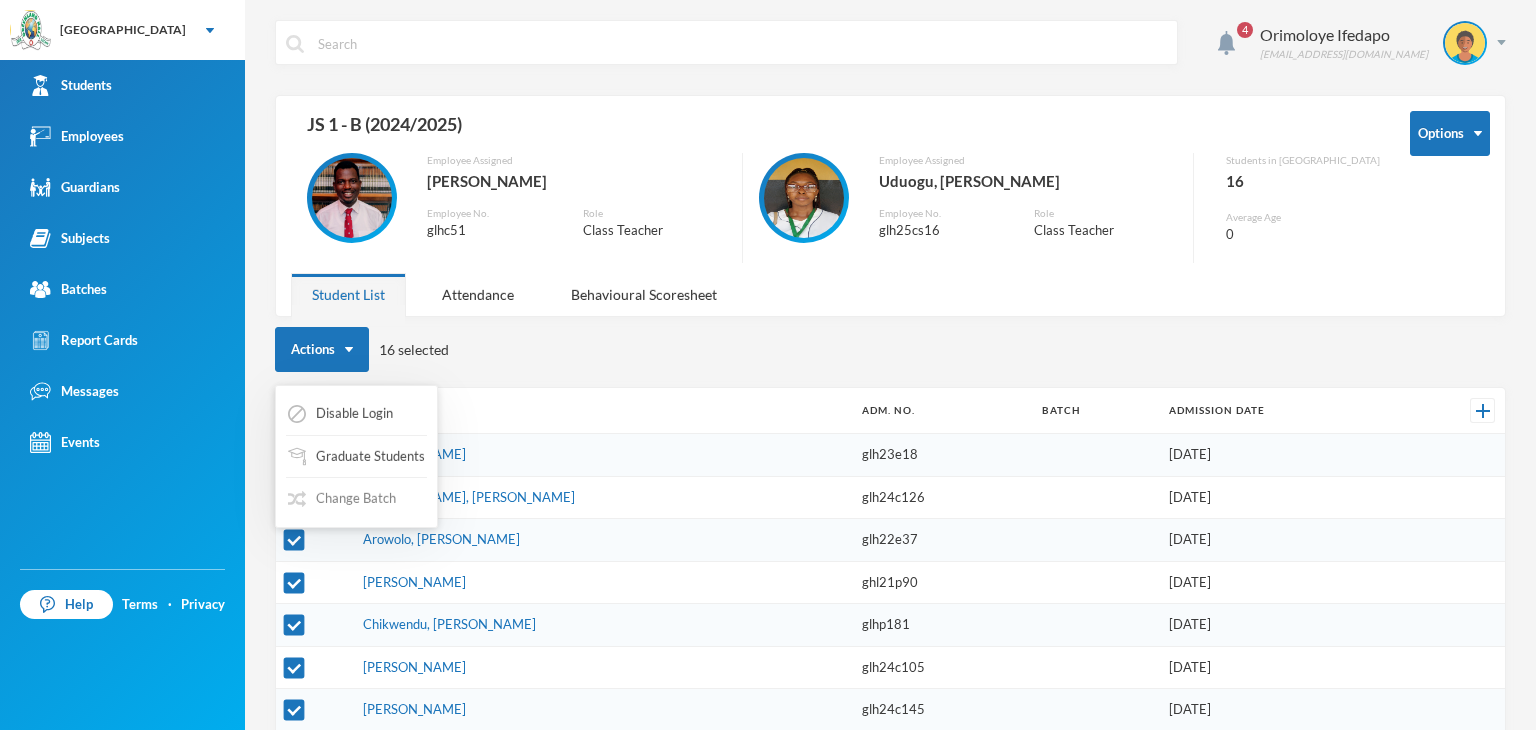 click on "Change Batch" at bounding box center (342, 499) 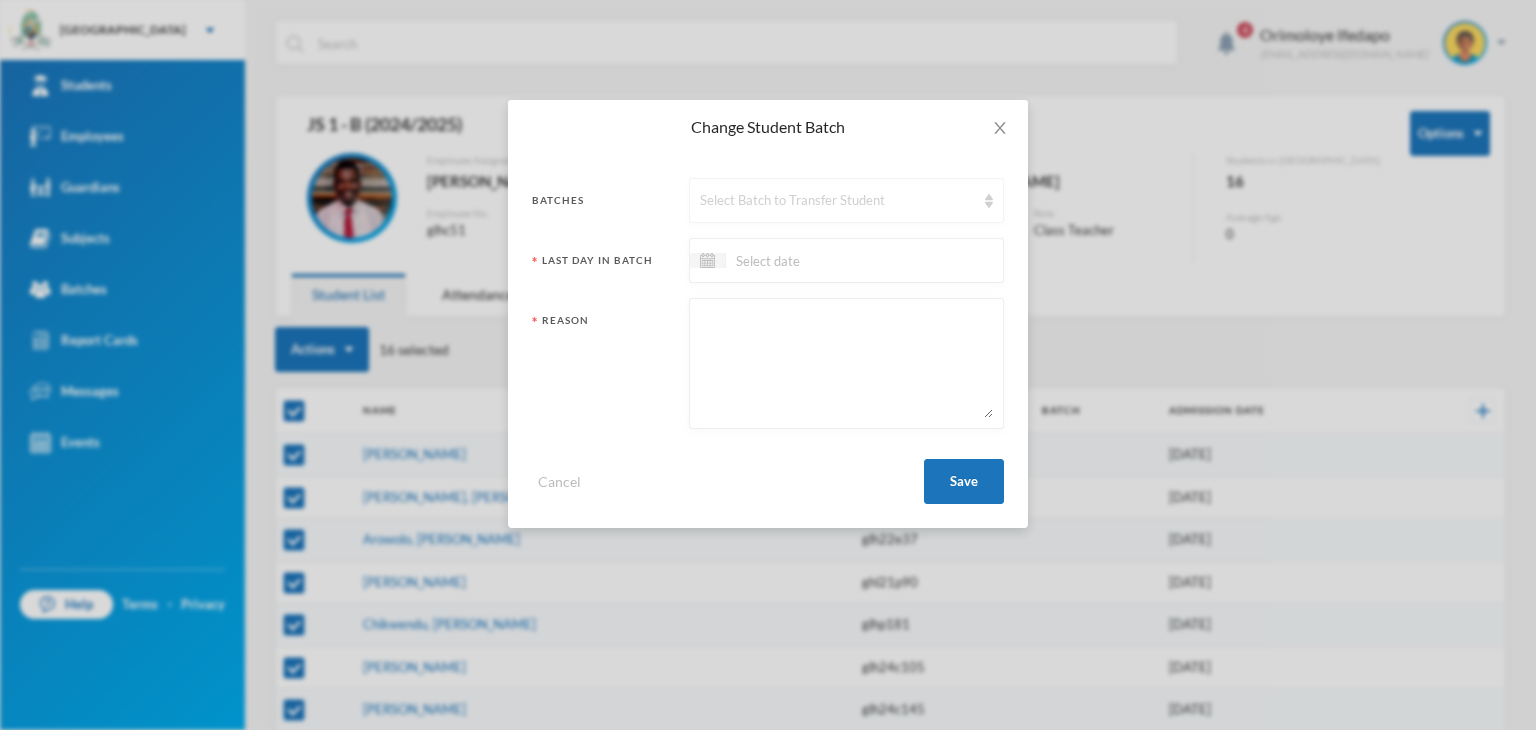 click on "Select Batch to Transfer Student" at bounding box center (837, 201) 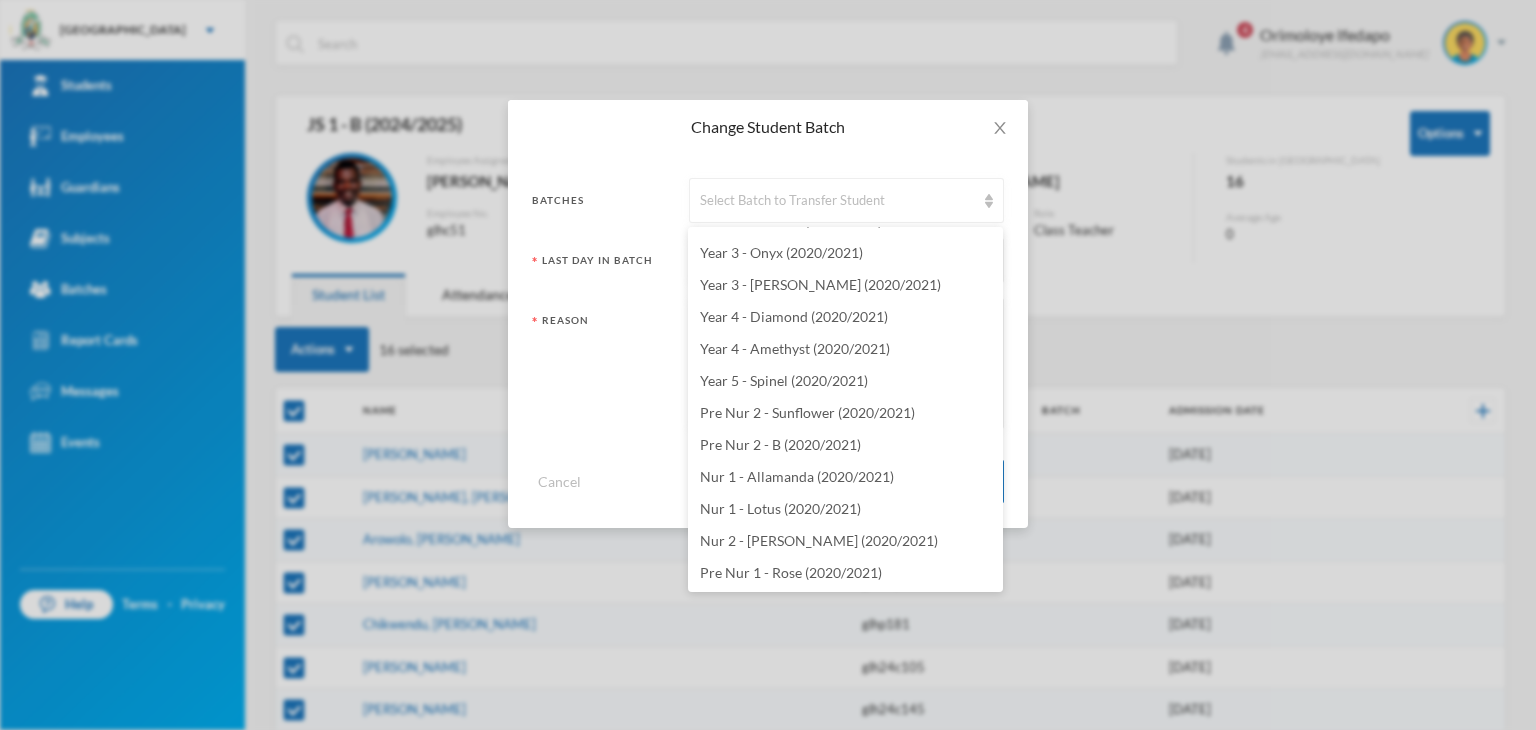 scroll, scrollTop: 0, scrollLeft: 0, axis: both 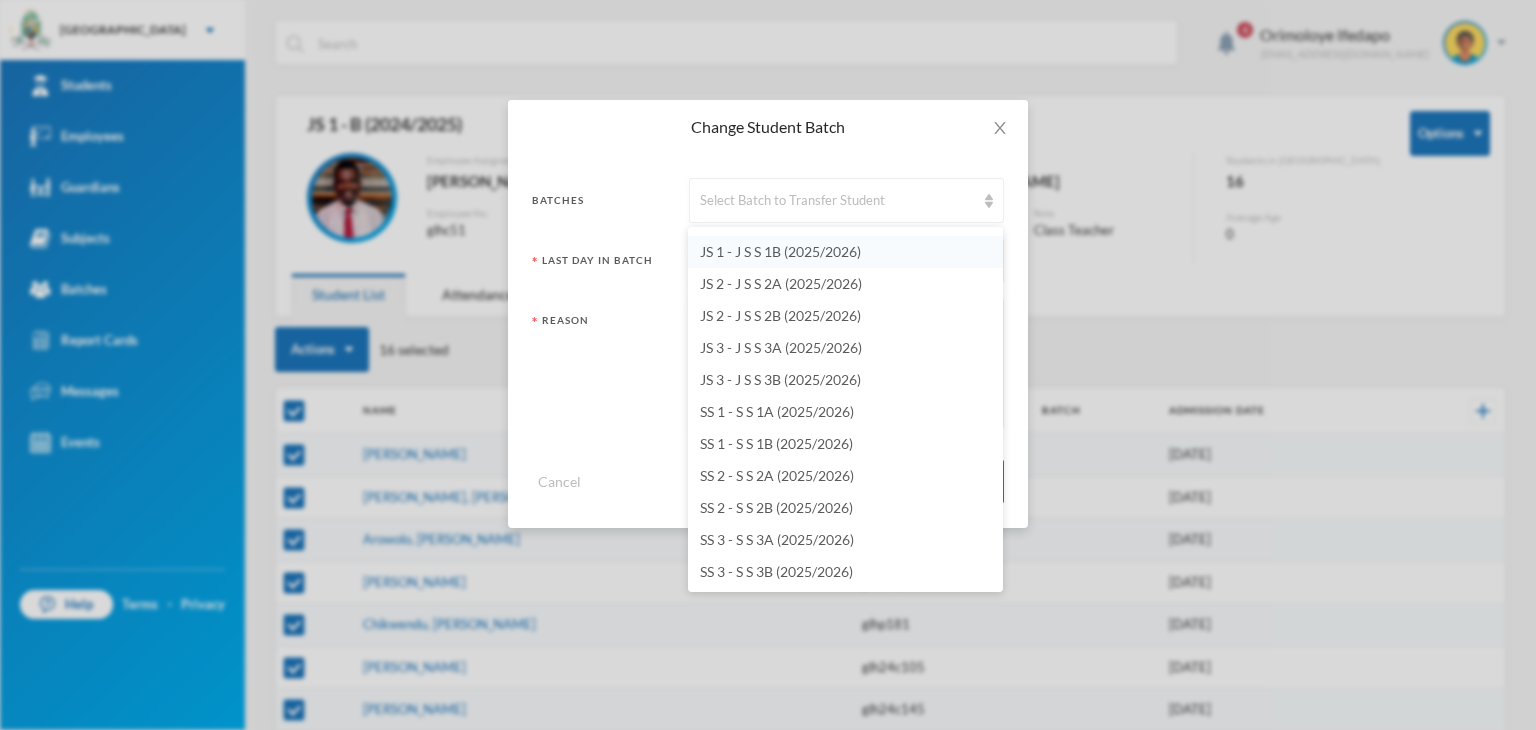 click on "JS 1 - J S S 1B (2025/2026)" at bounding box center [780, 251] 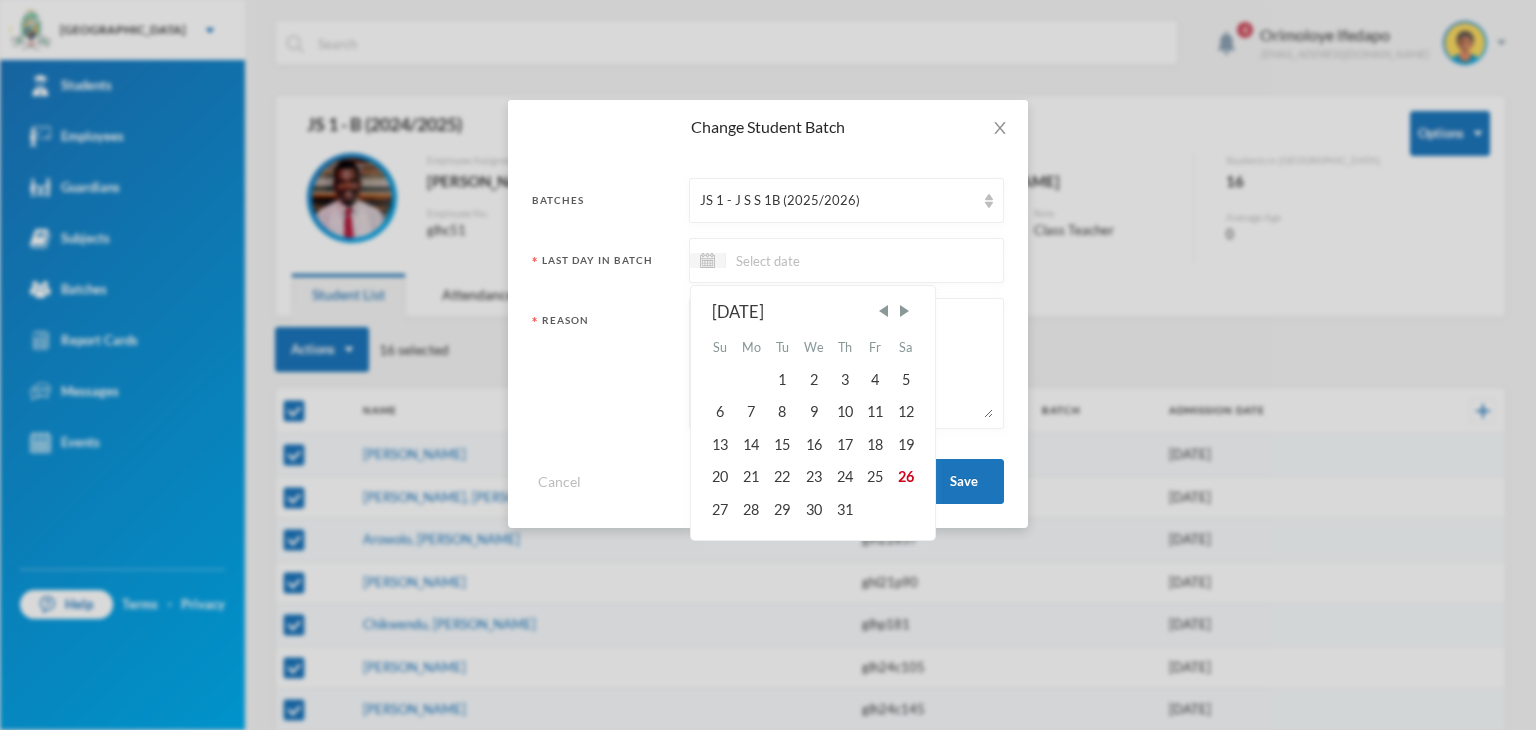 click at bounding box center [810, 260] 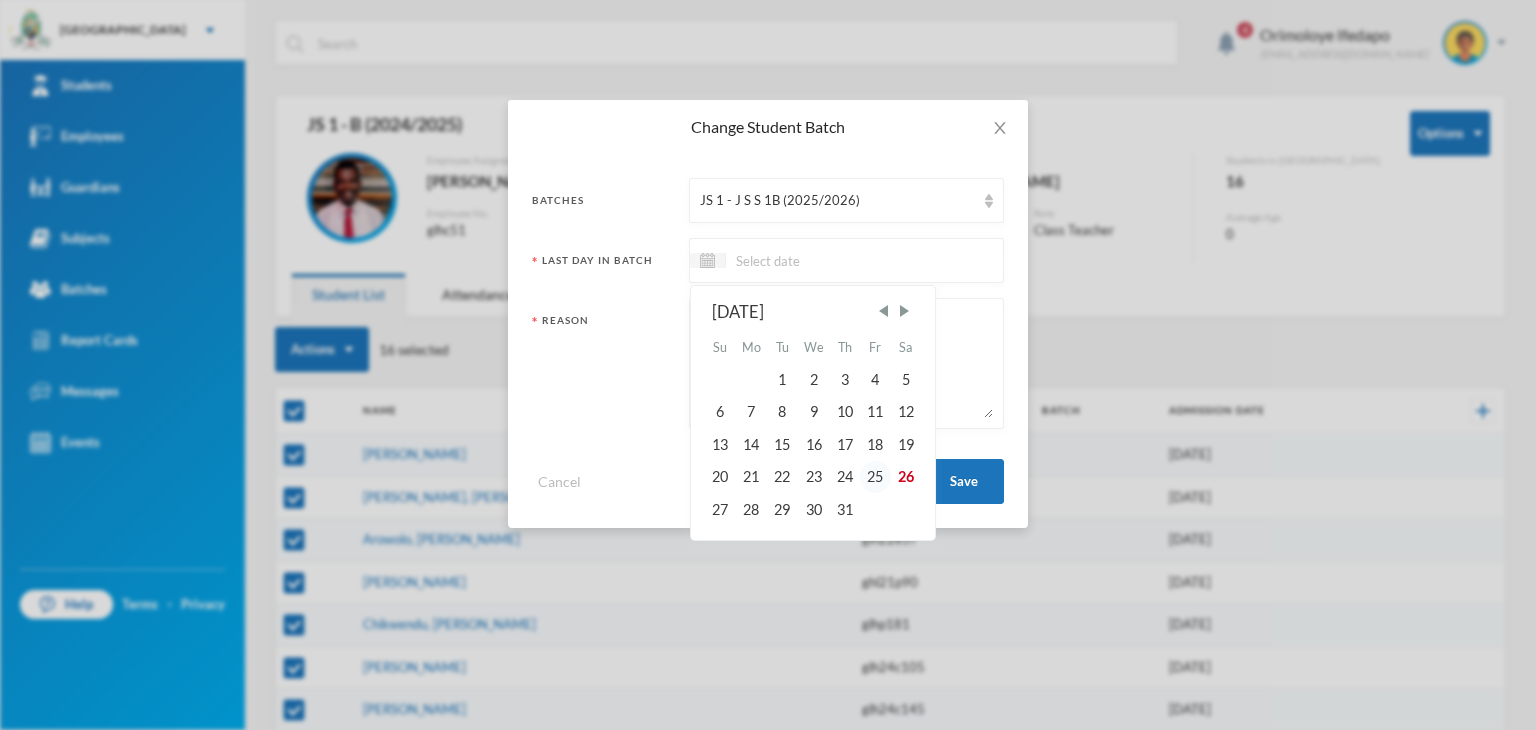 click on "25" at bounding box center [875, 477] 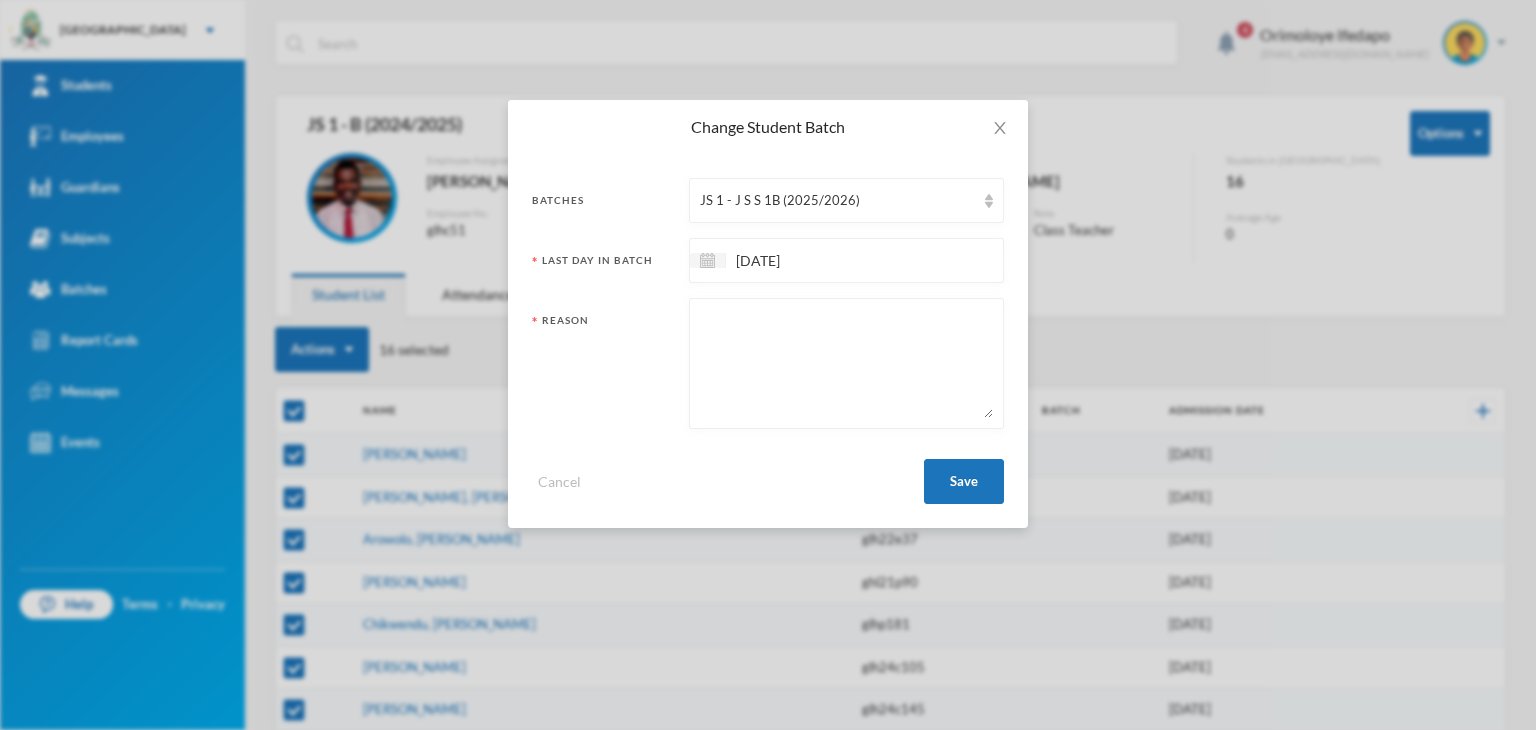 click at bounding box center [846, 363] 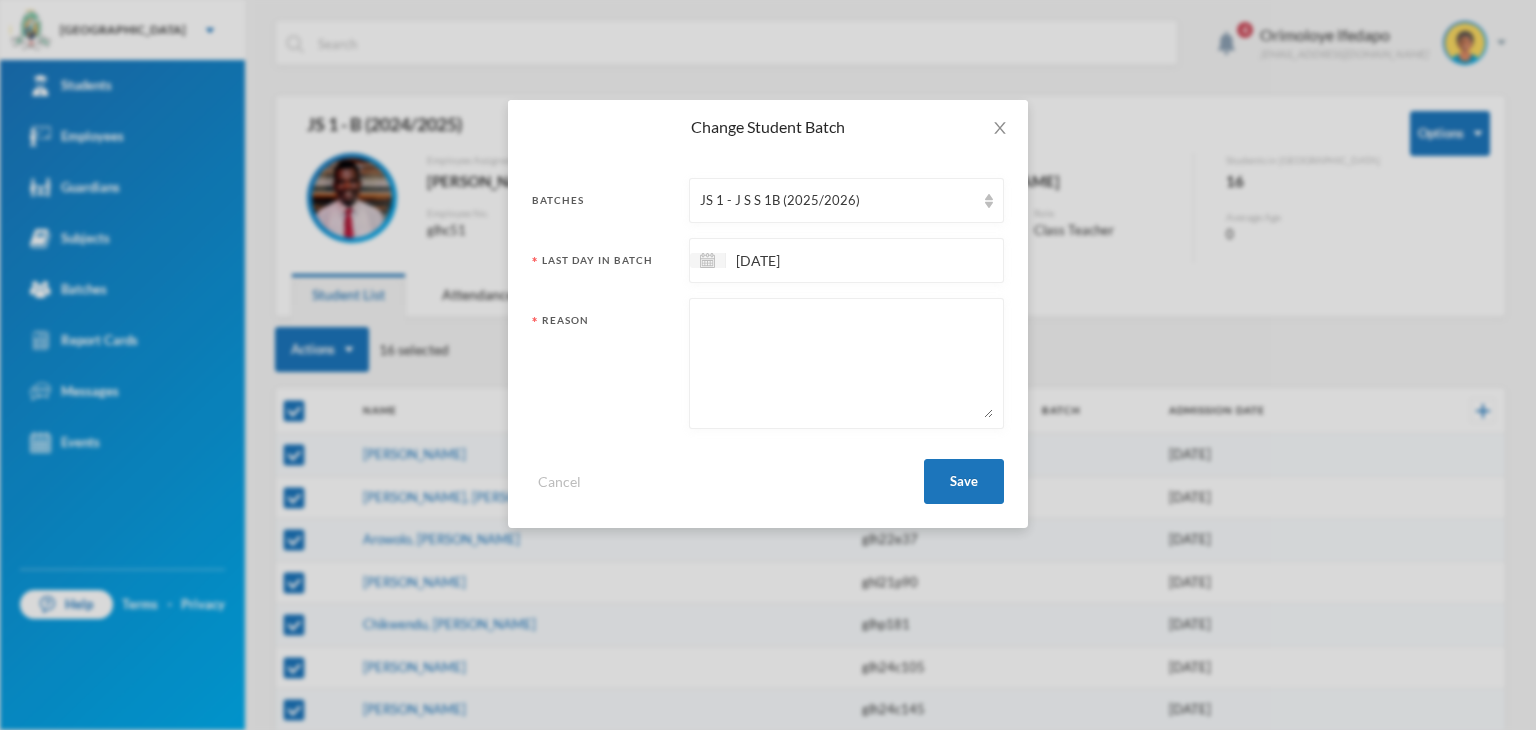 paste on "Promotion to the next class" 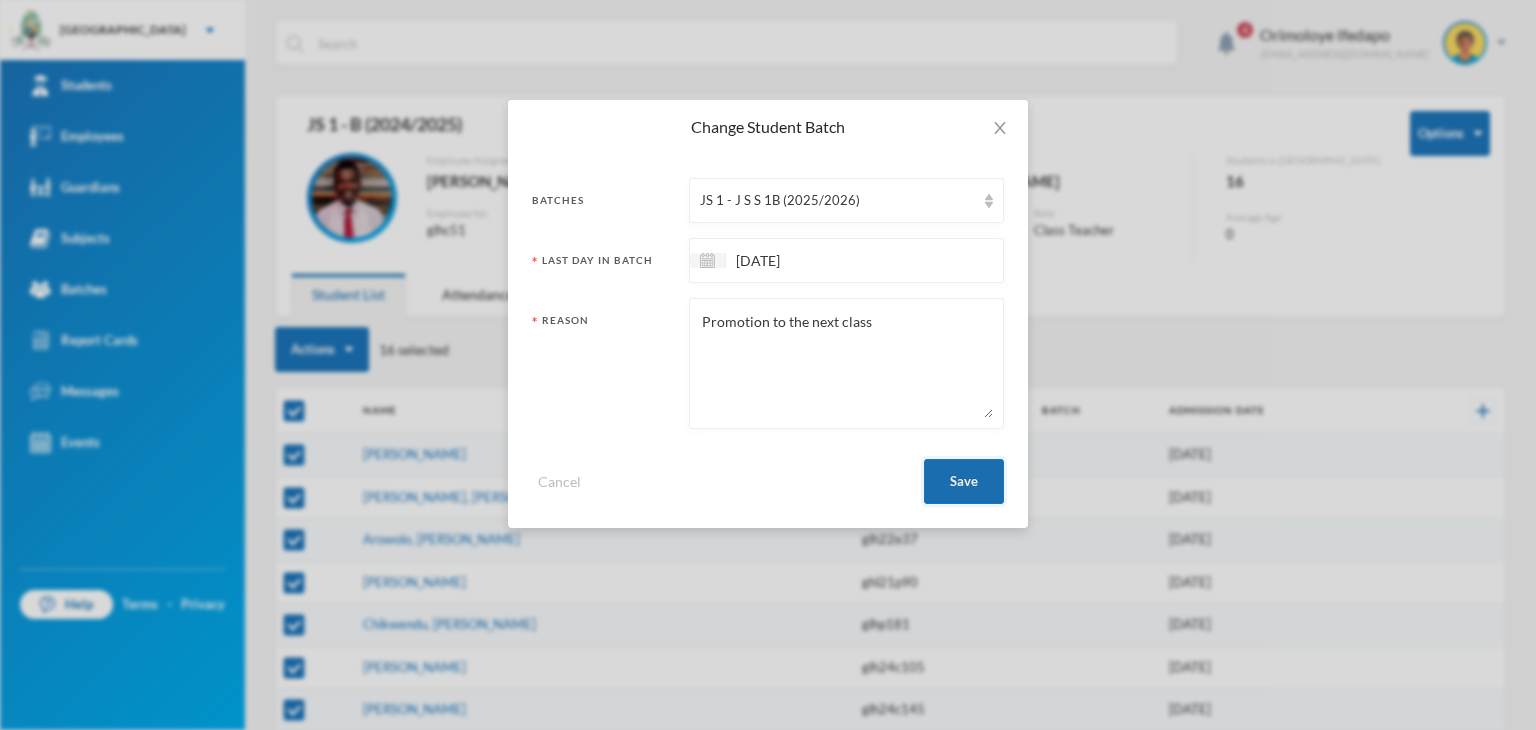 click on "Save" at bounding box center [964, 481] 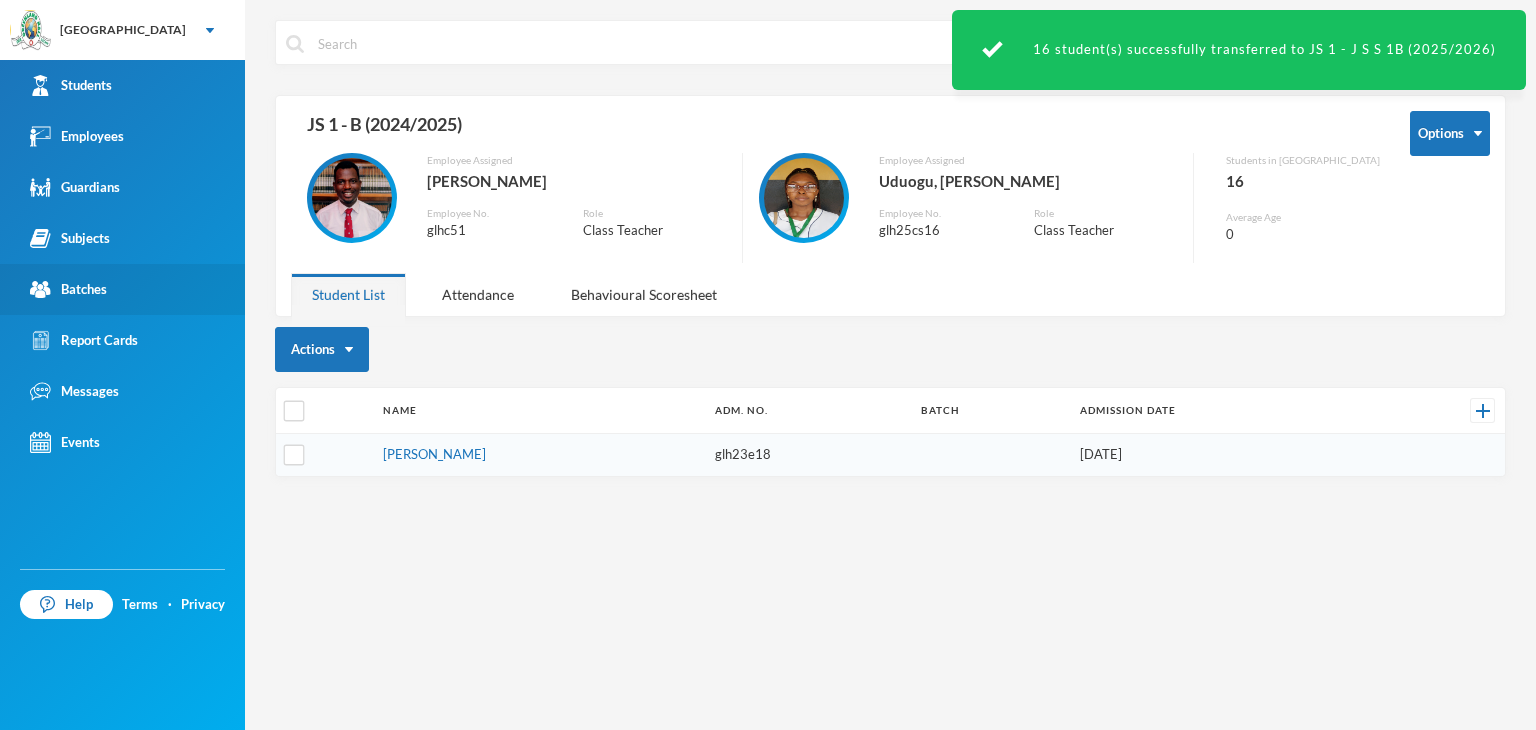 click on "Batches" at bounding box center (68, 289) 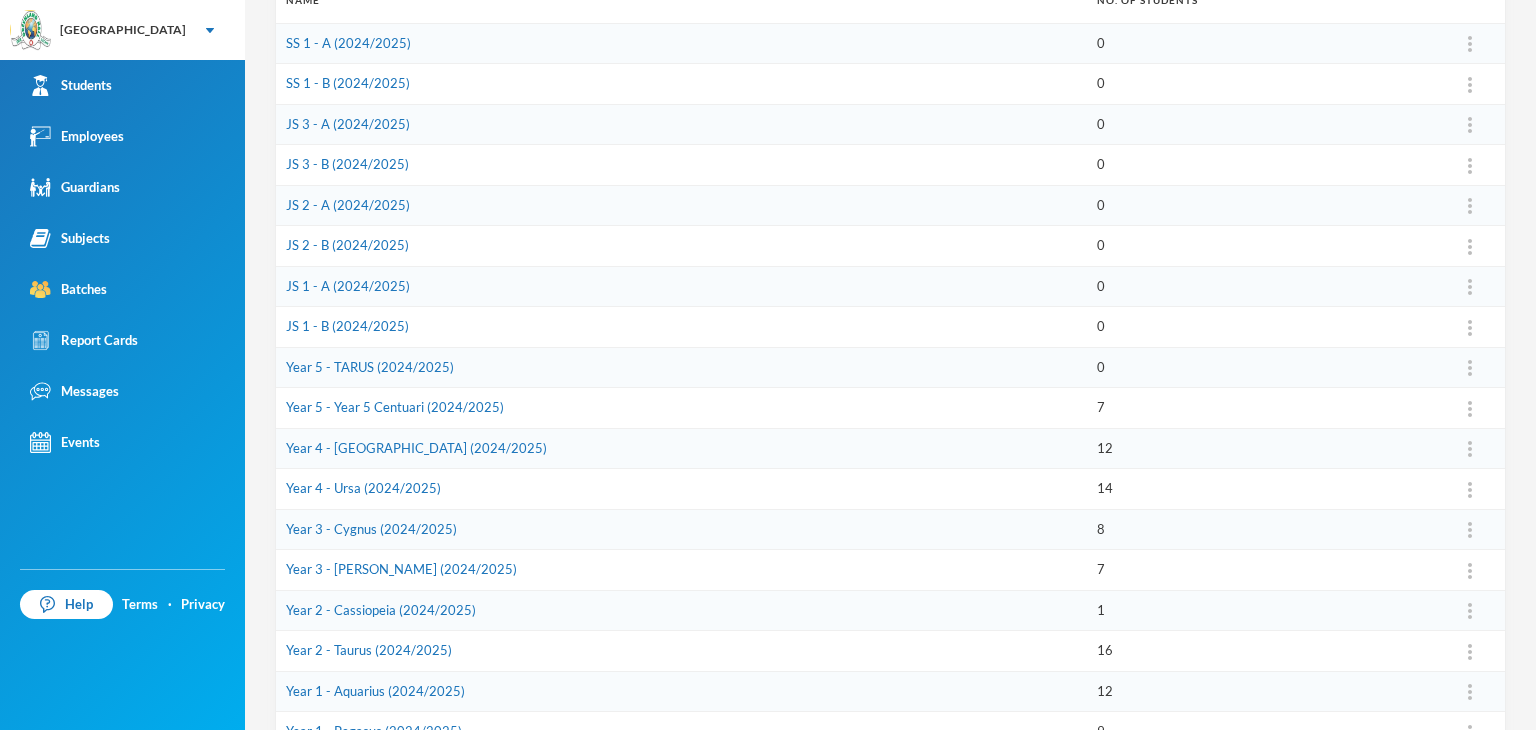 scroll, scrollTop: 400, scrollLeft: 0, axis: vertical 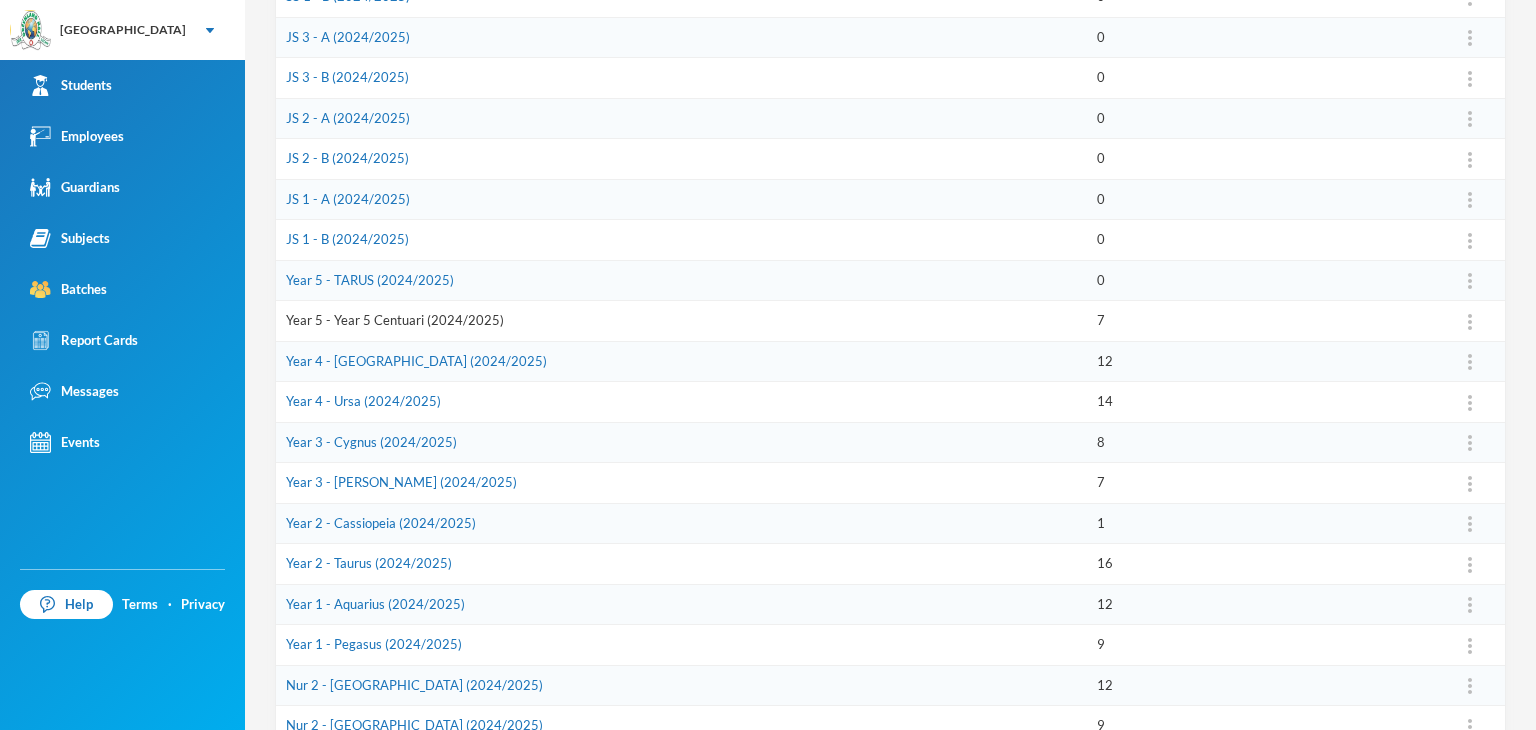 click on "Year 5 - Year 5 Centuari (2024/2025)" at bounding box center (395, 320) 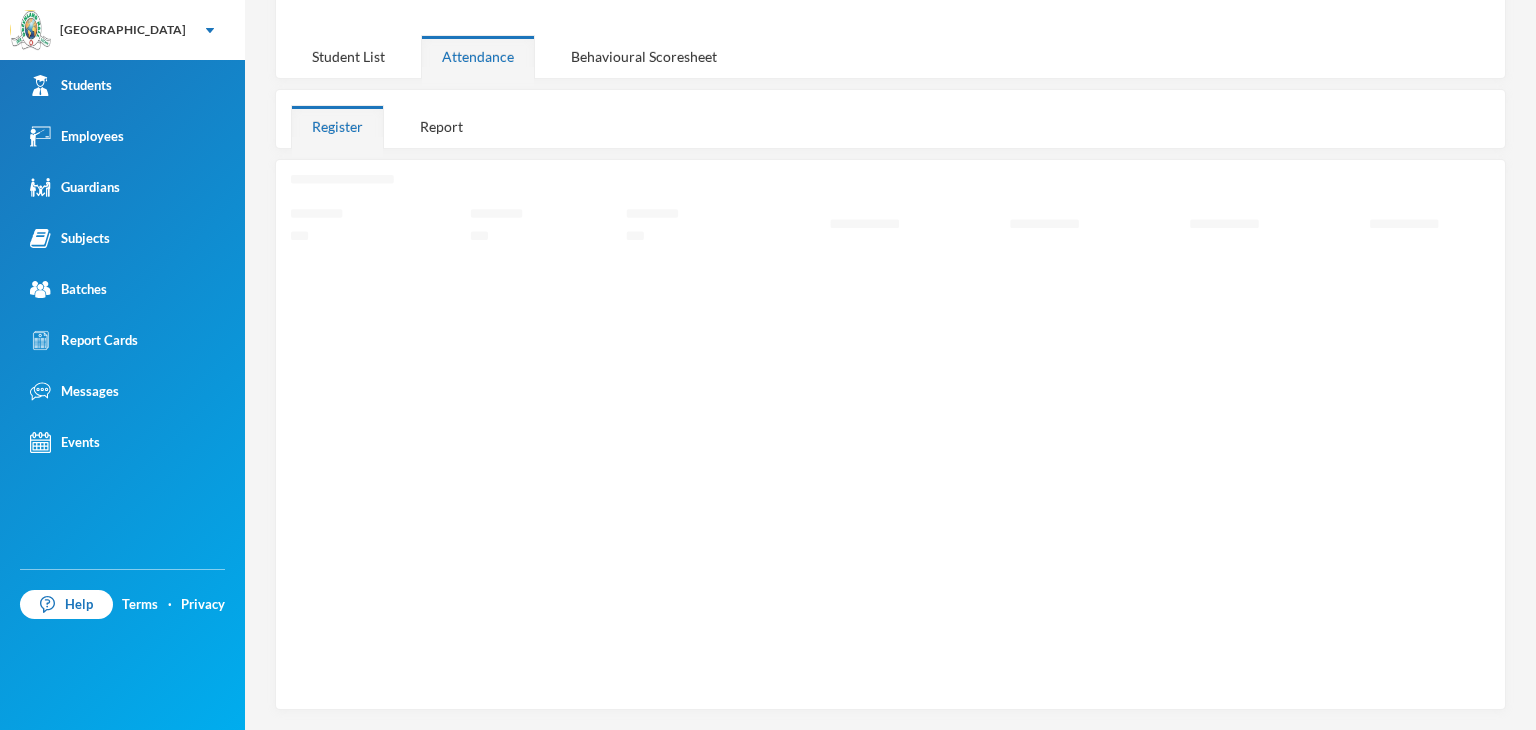 scroll, scrollTop: 246, scrollLeft: 0, axis: vertical 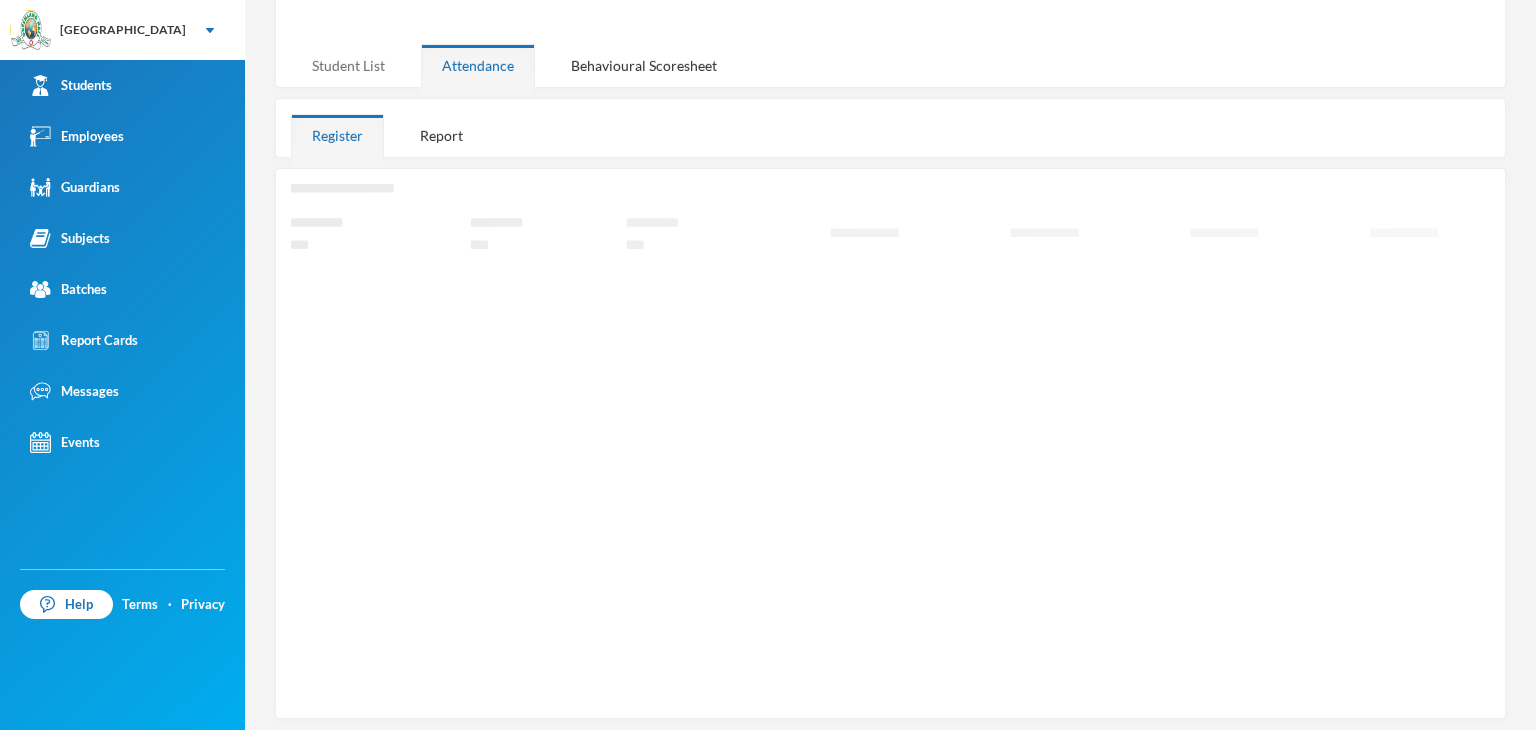 click on "Student List" at bounding box center [348, 65] 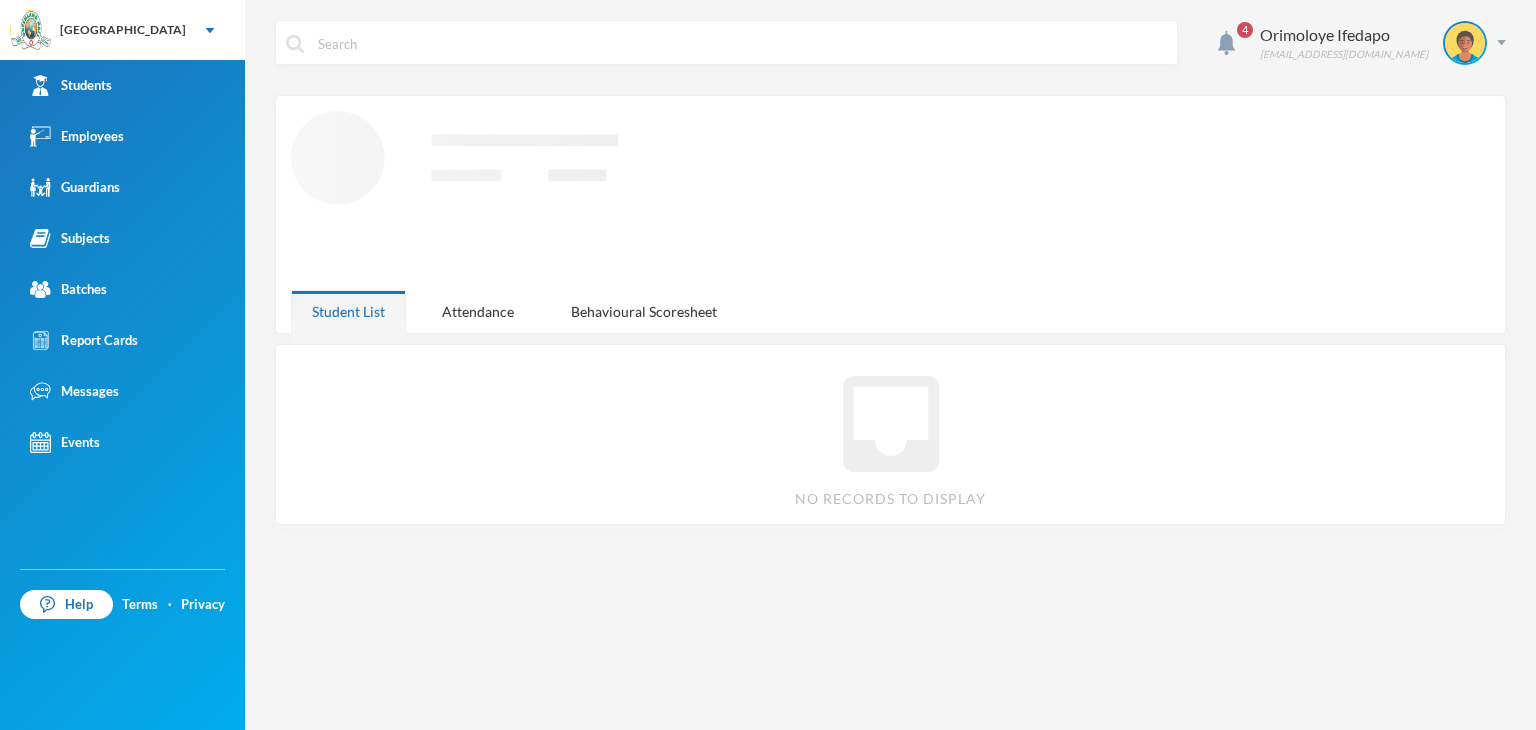 scroll, scrollTop: 0, scrollLeft: 0, axis: both 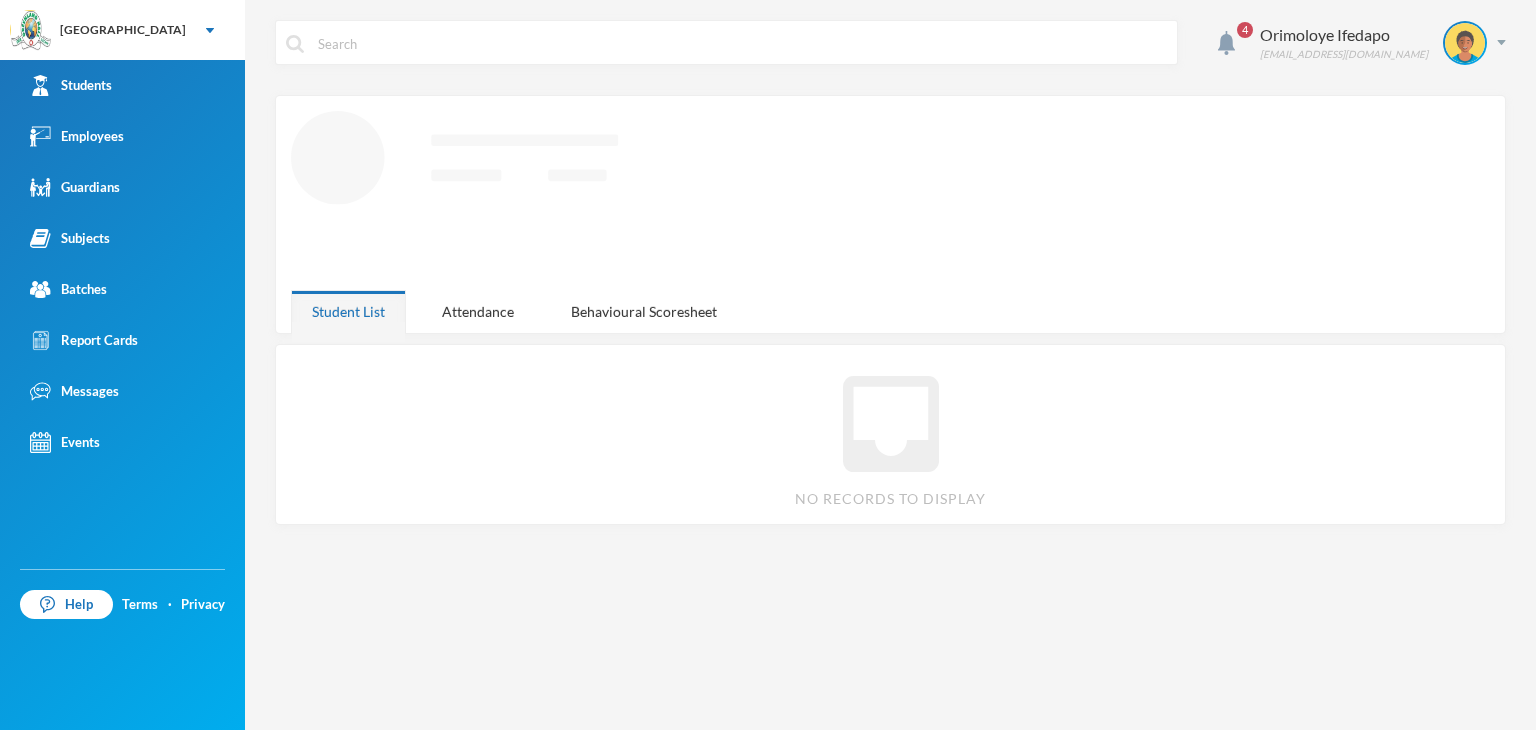 click on "Loading interface..." at bounding box center (875, 195) 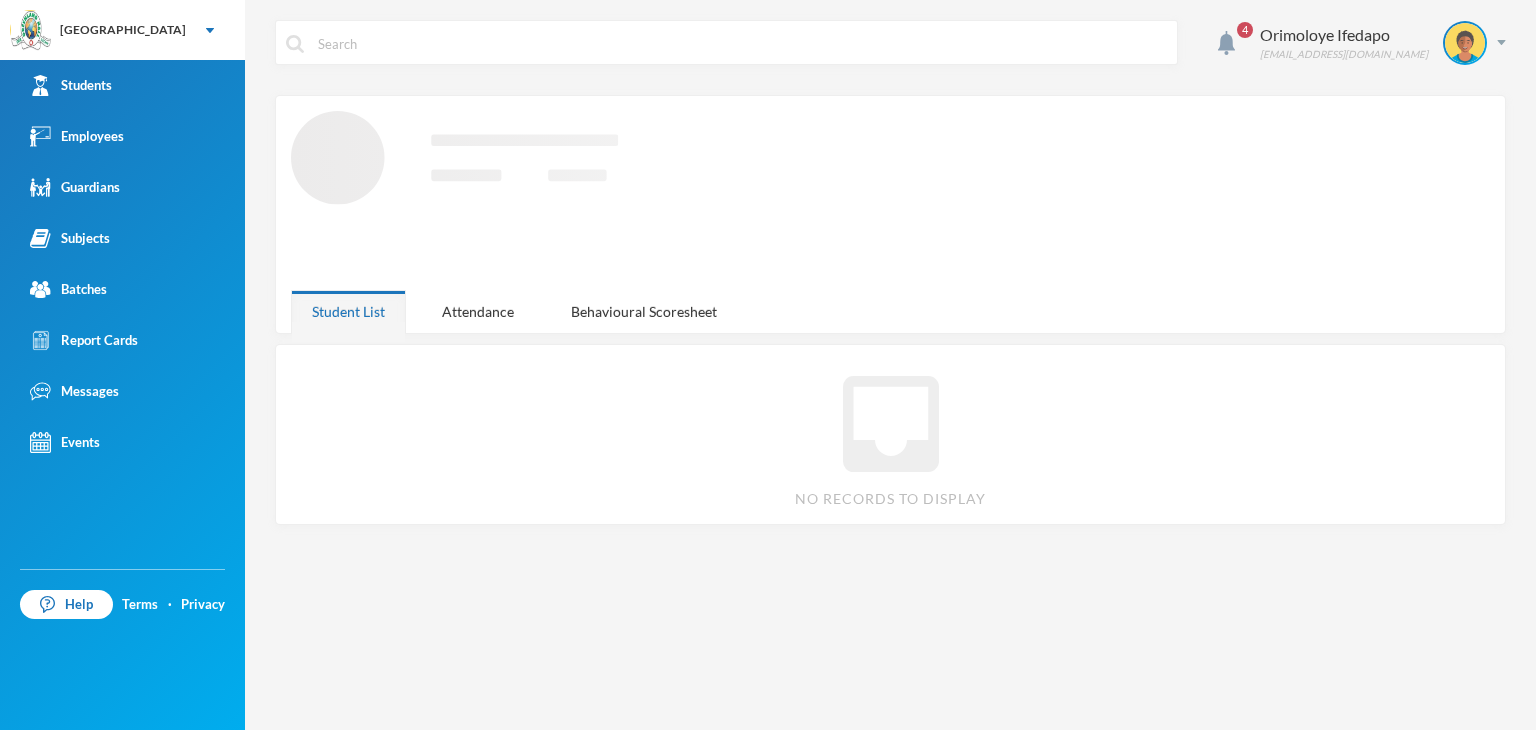click on "Loading interface..." 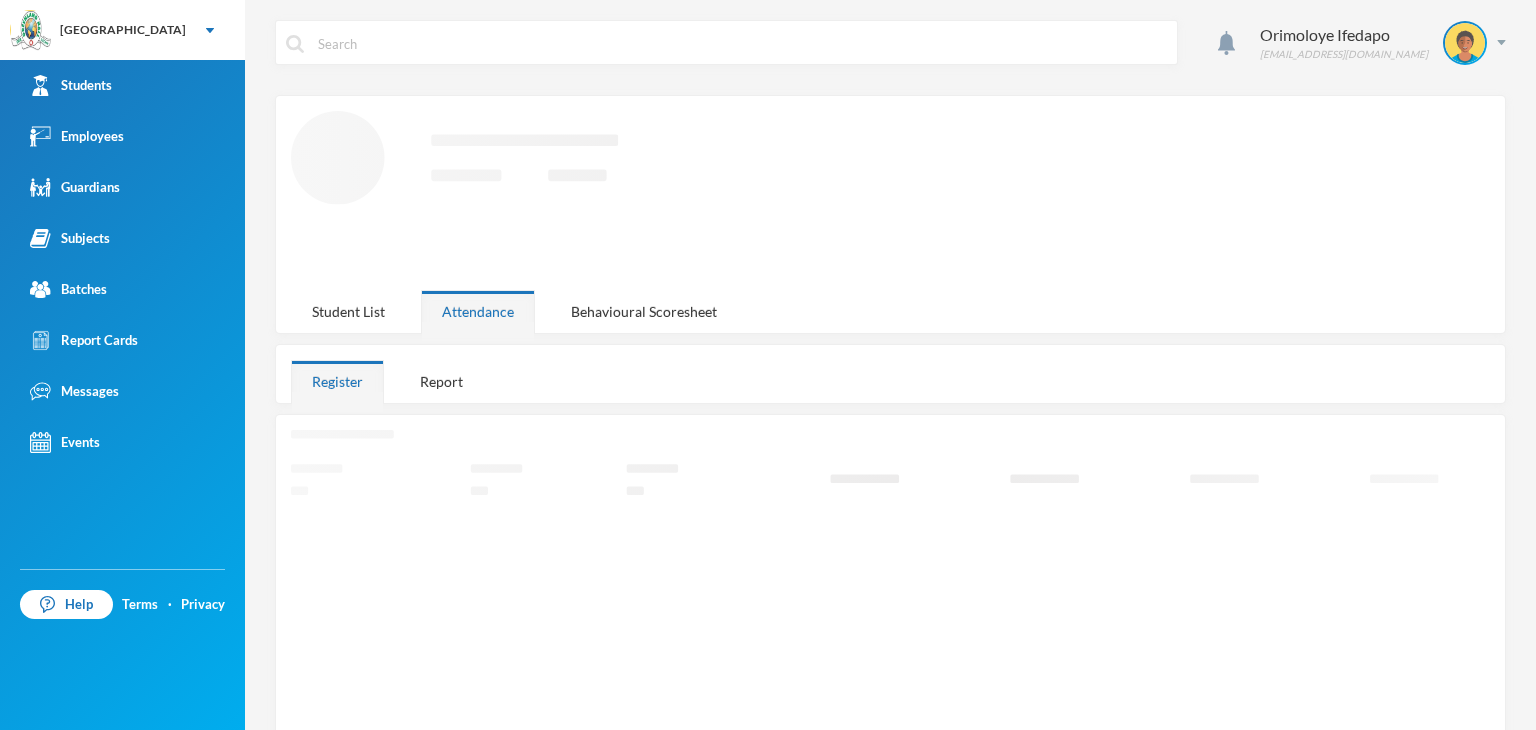 scroll, scrollTop: 0, scrollLeft: 0, axis: both 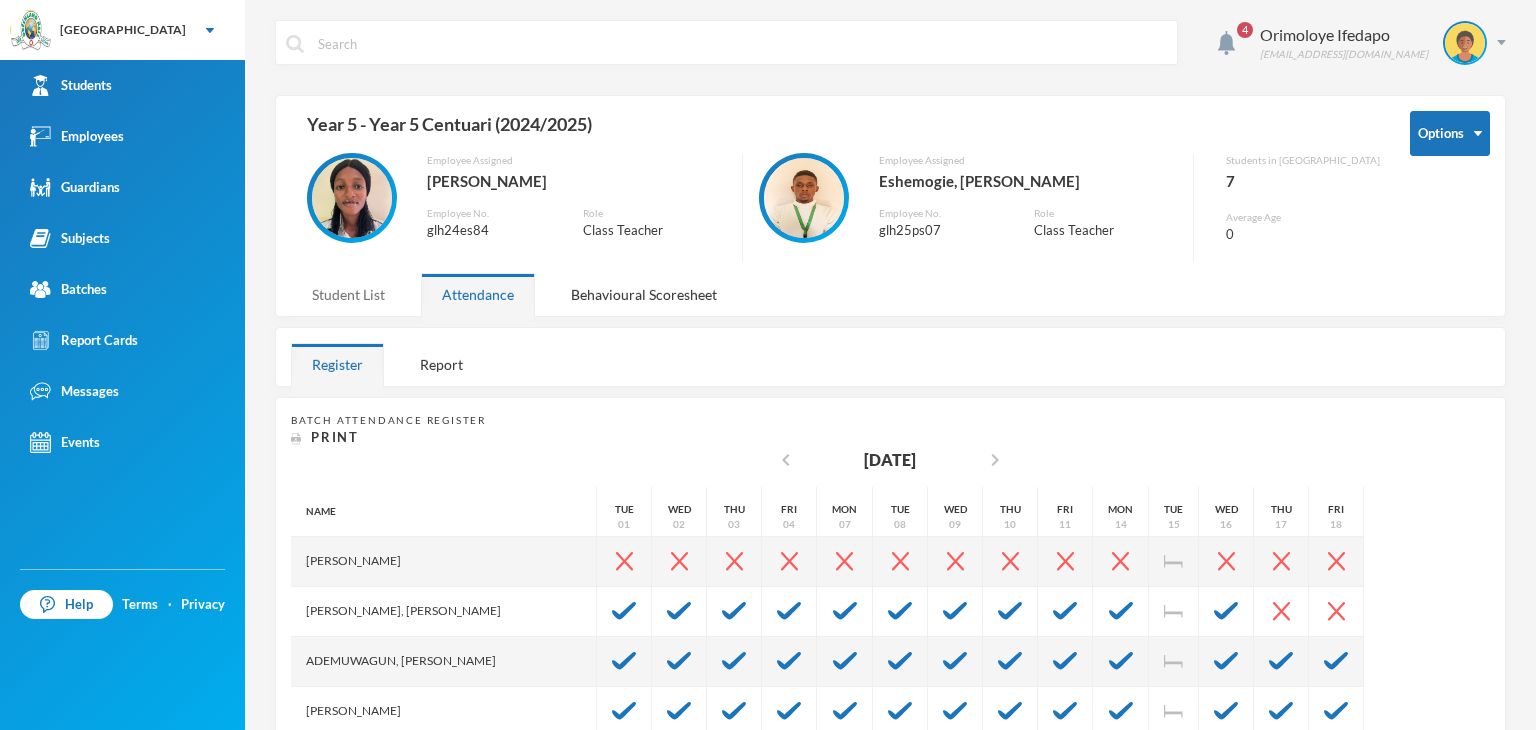 click on "Student List" at bounding box center [348, 294] 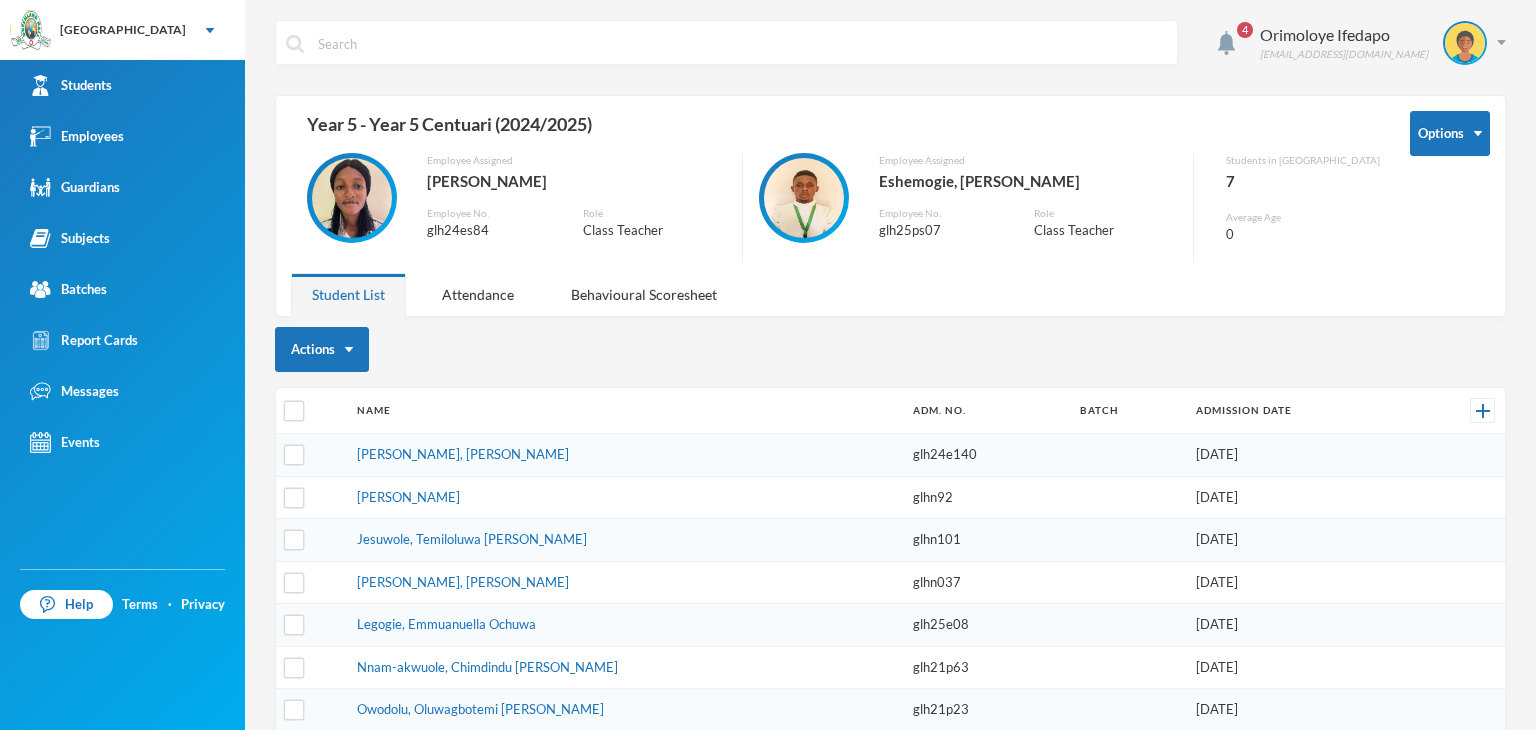 click at bounding box center (311, 411) 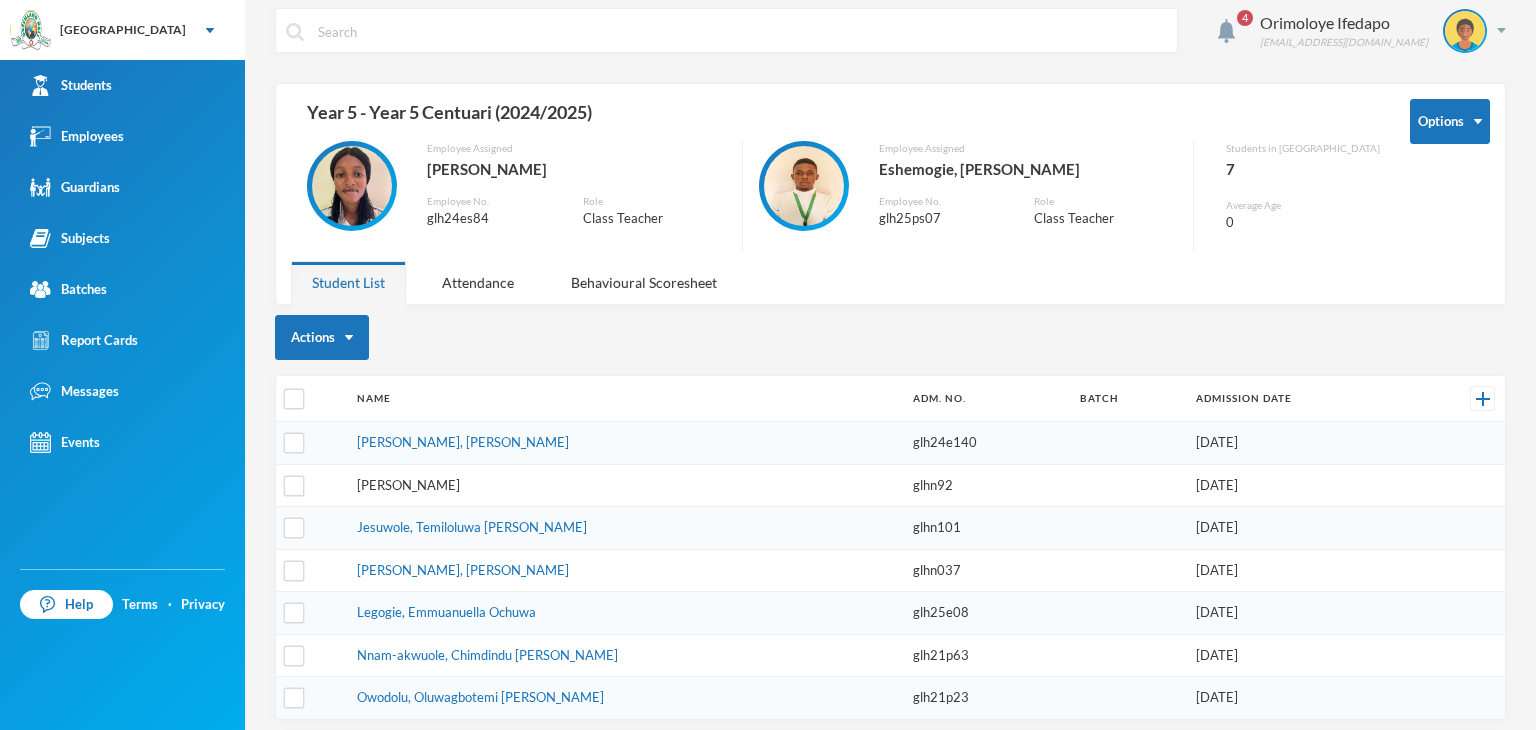 scroll, scrollTop: 16, scrollLeft: 0, axis: vertical 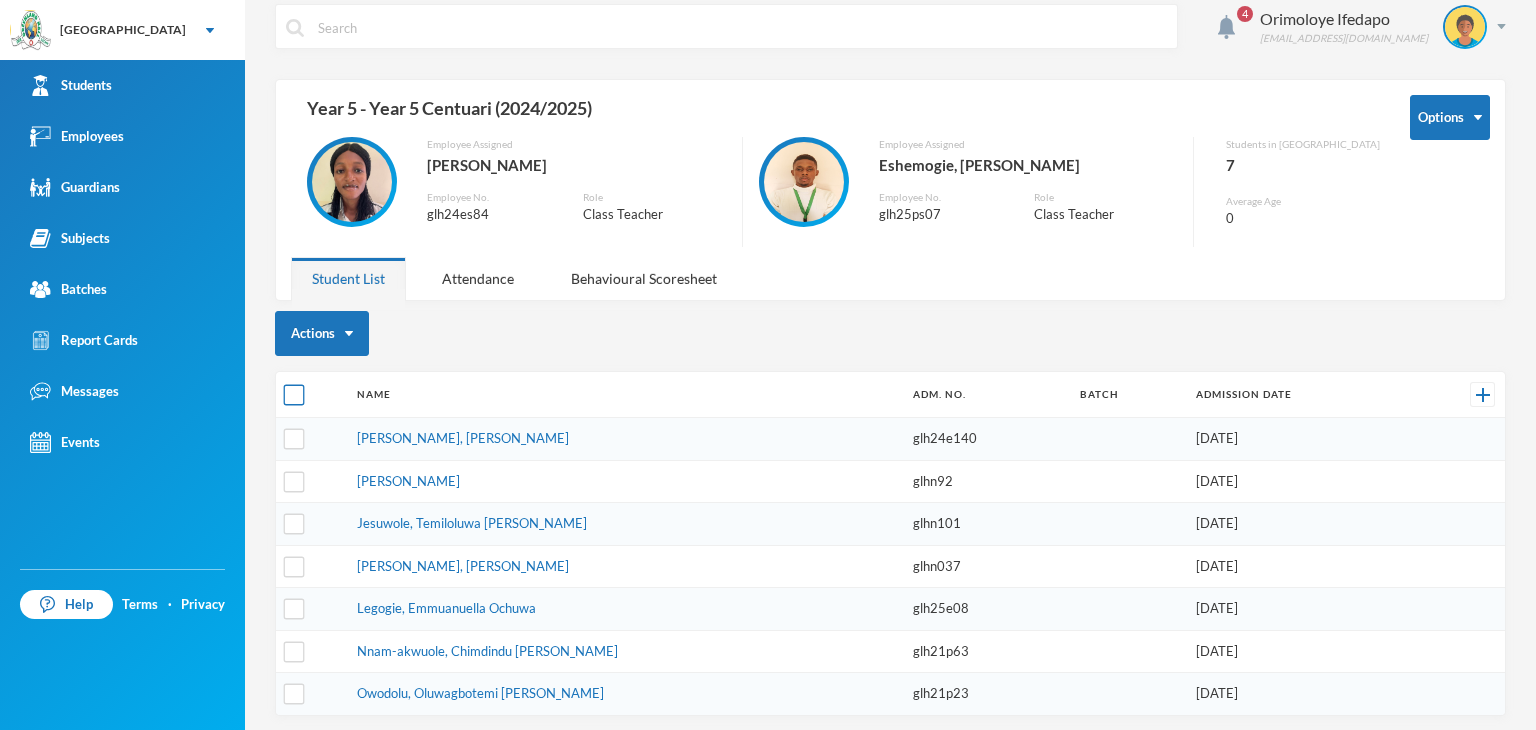 click at bounding box center (294, 395) 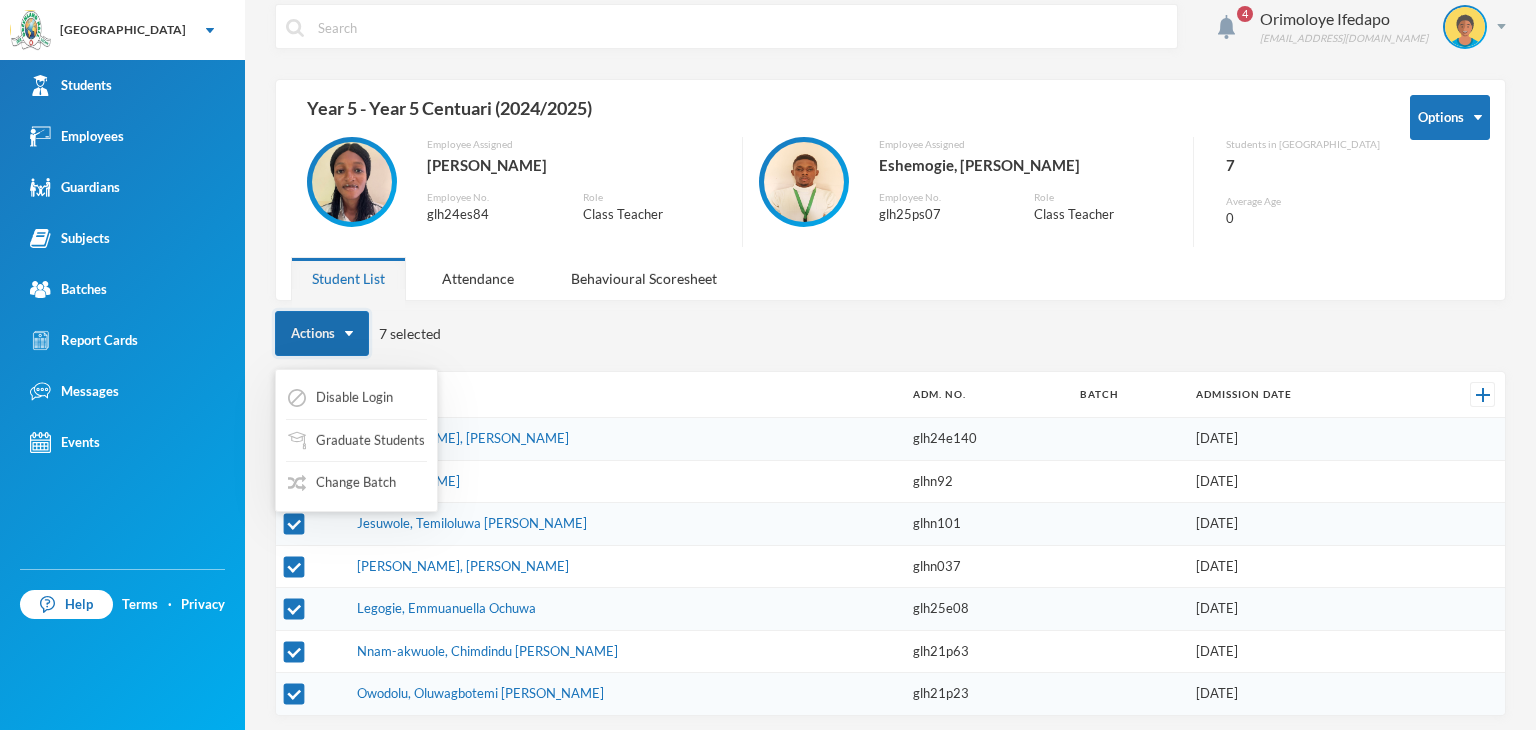 click on "Actions" at bounding box center [322, 333] 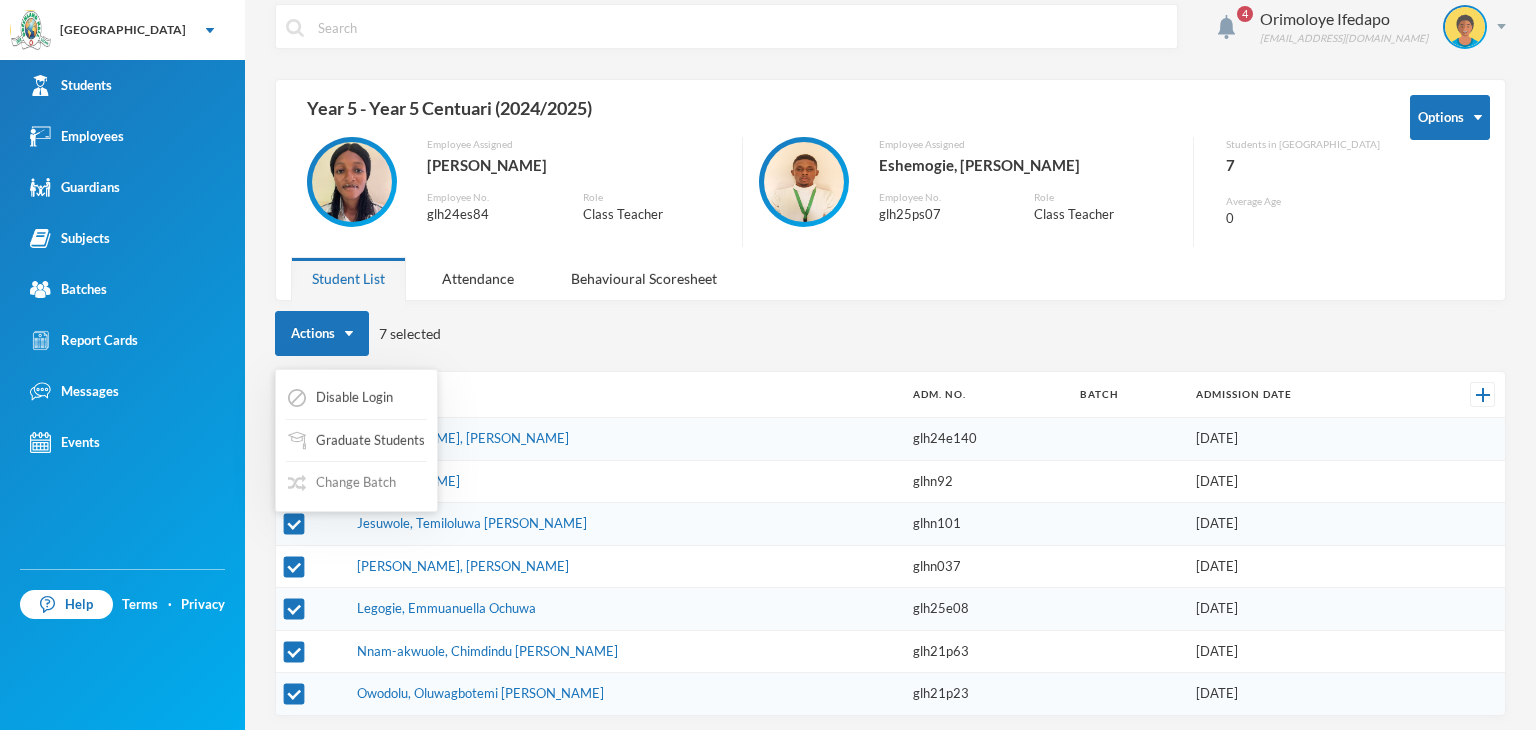 click on "Change Batch" at bounding box center [342, 483] 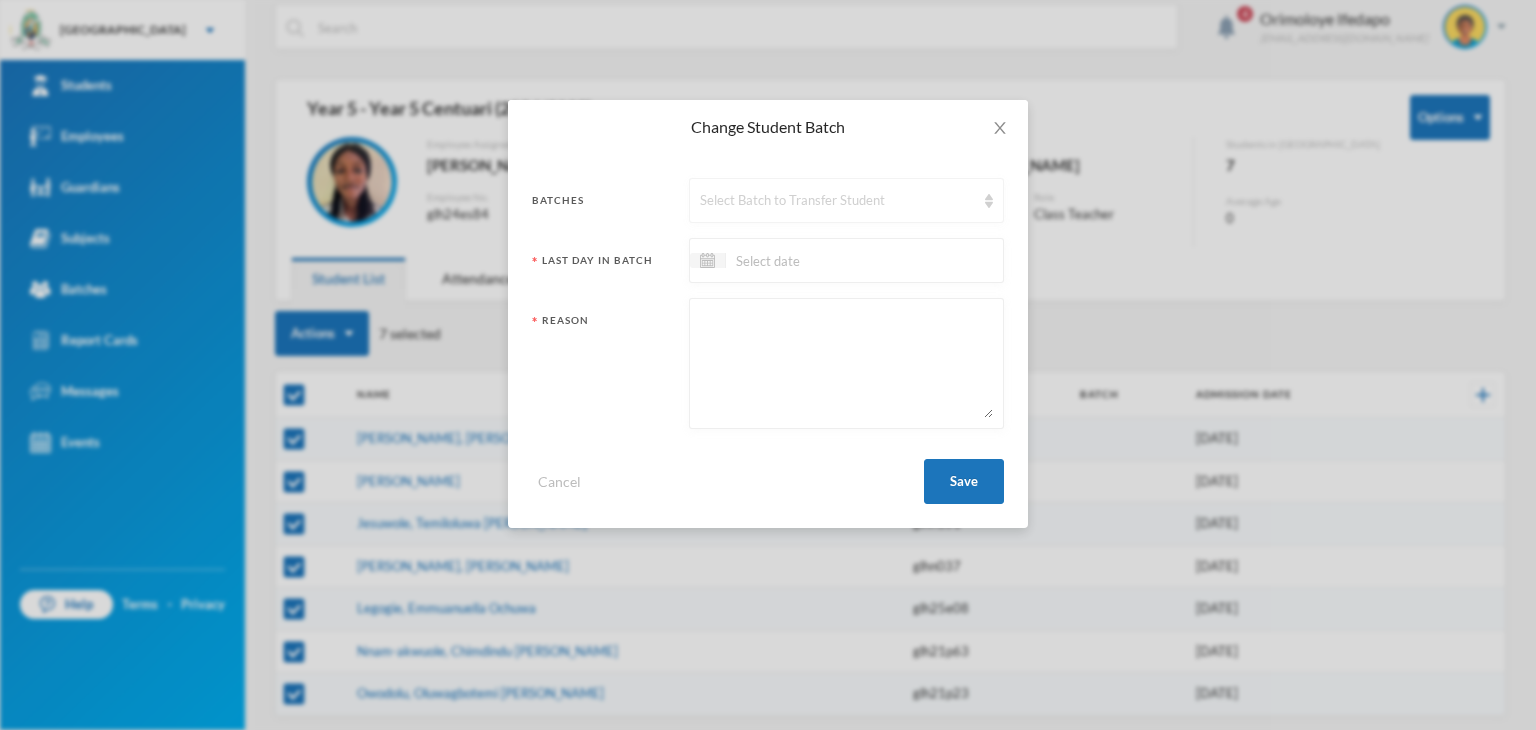 click on "Select Batch to Transfer Student" at bounding box center [846, 200] 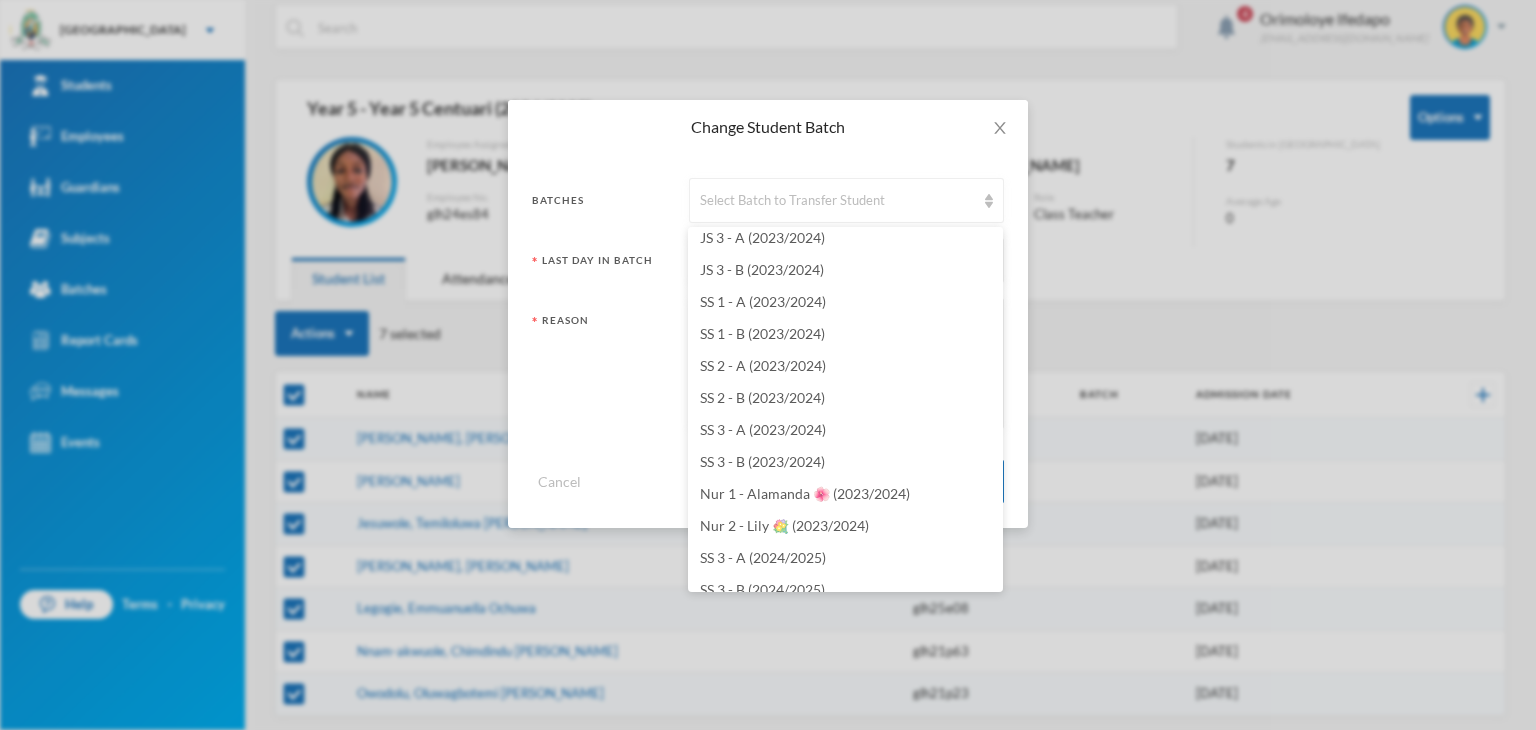 scroll, scrollTop: 5659, scrollLeft: 0, axis: vertical 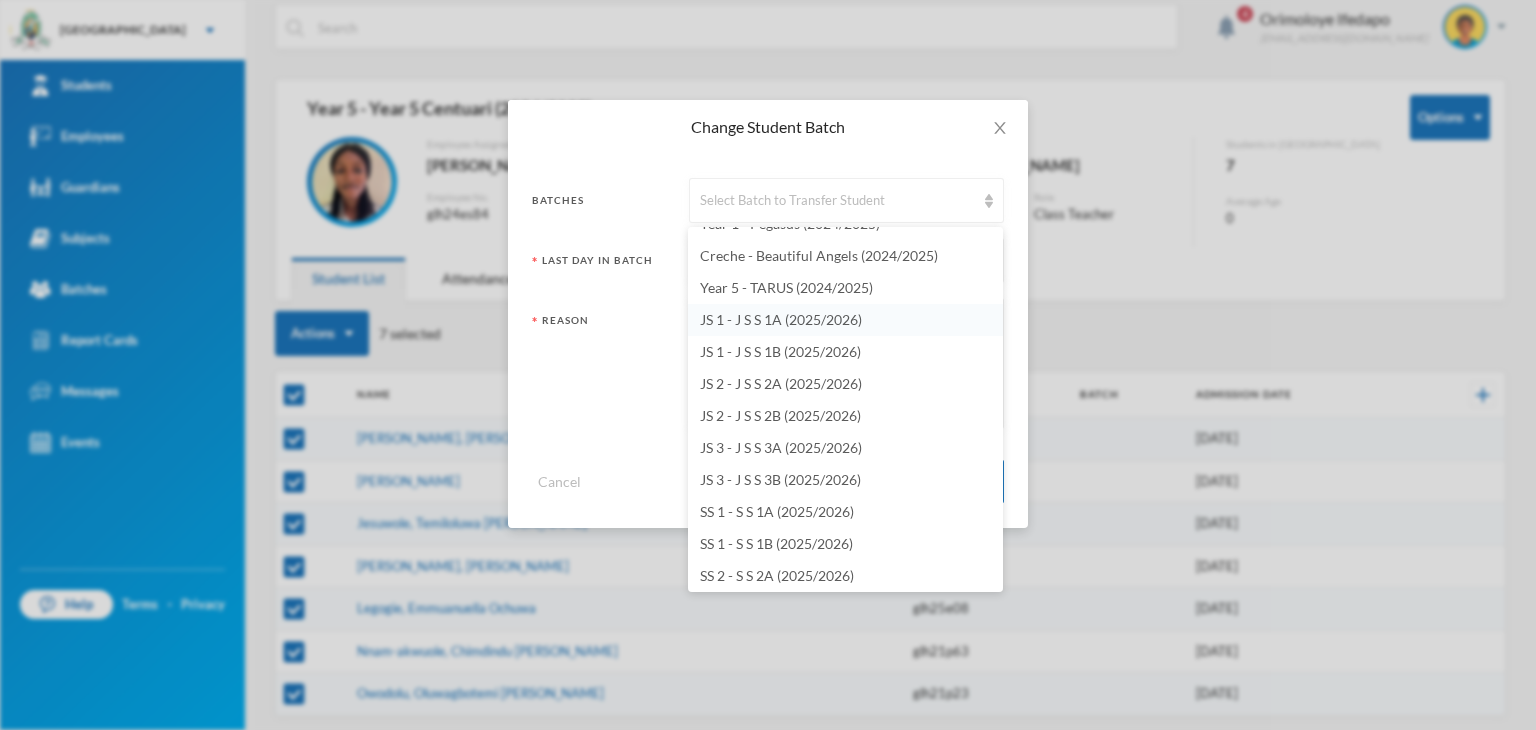 click on "JS 1 - J S S 1A (2025/2026)" at bounding box center [781, 319] 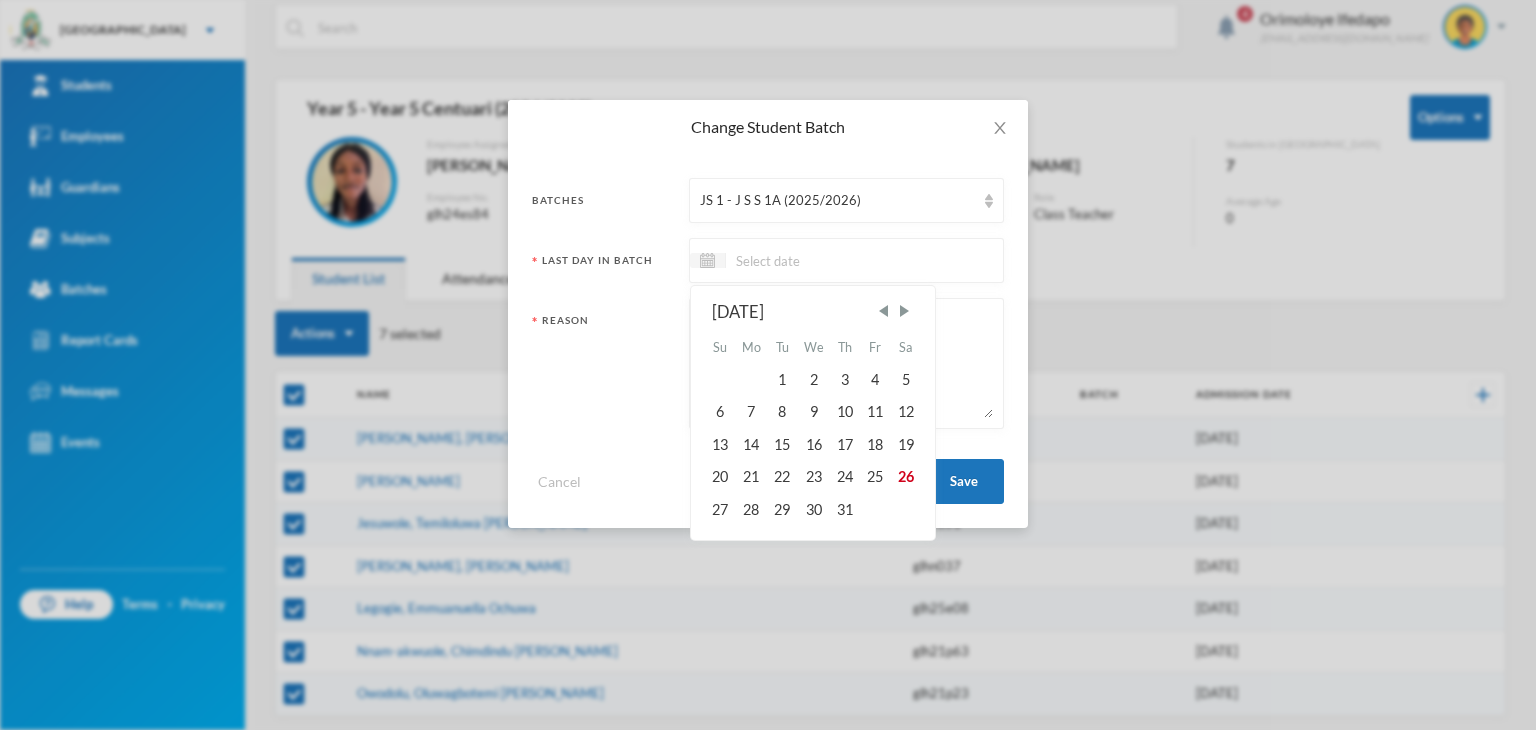 drag, startPoint x: 785, startPoint y: 259, endPoint x: 789, endPoint y: 284, distance: 25.317978 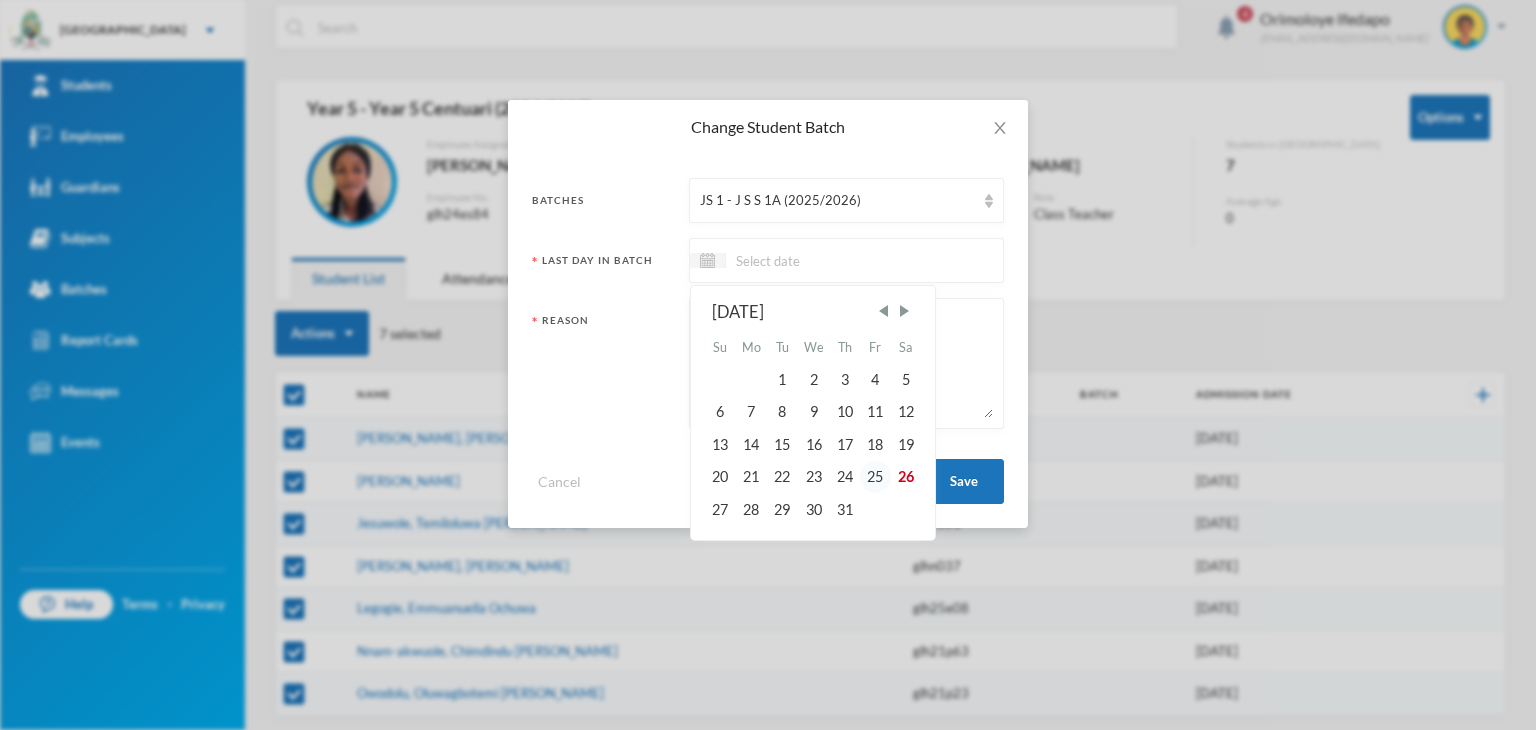 click on "25" at bounding box center [875, 477] 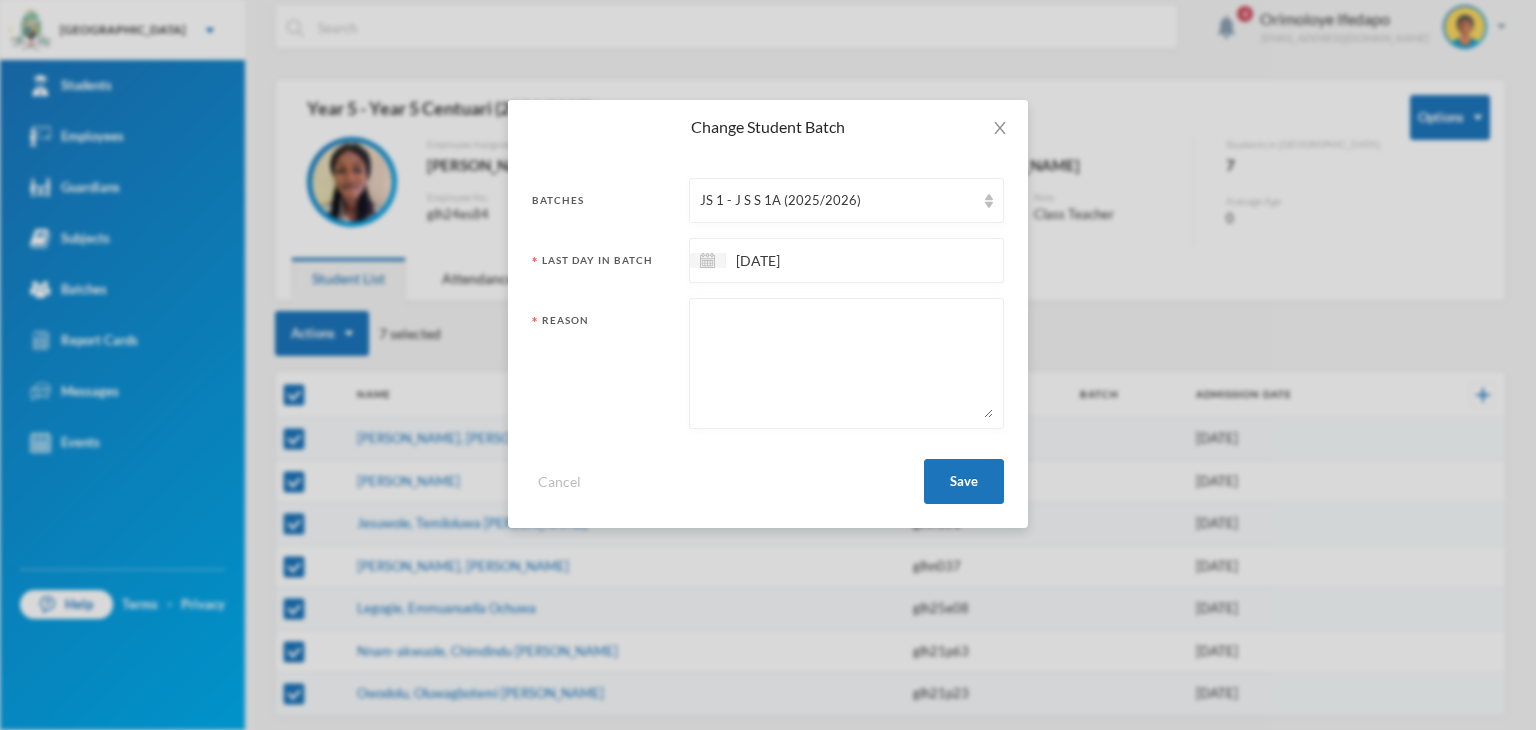 click at bounding box center [846, 363] 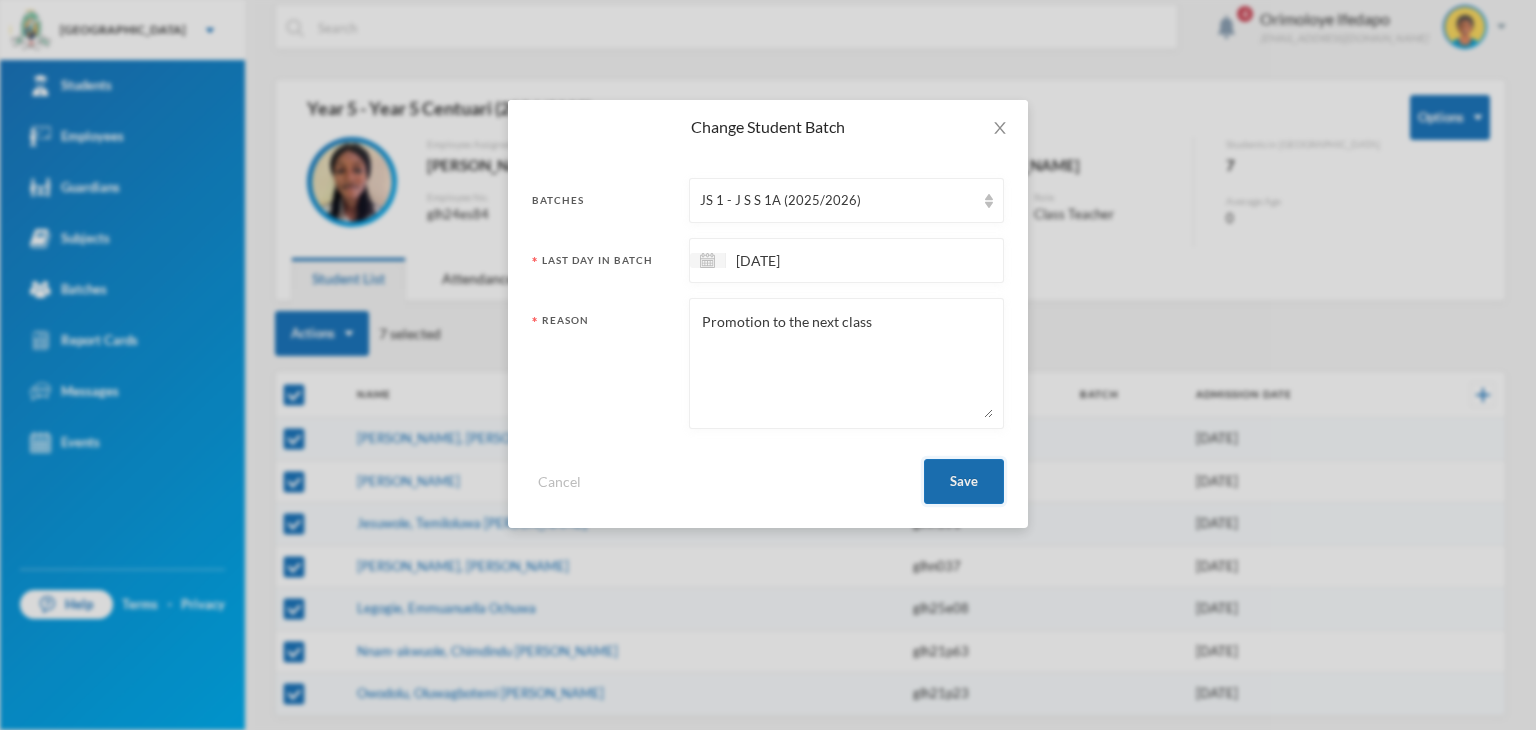type on "Promotion to the next class" 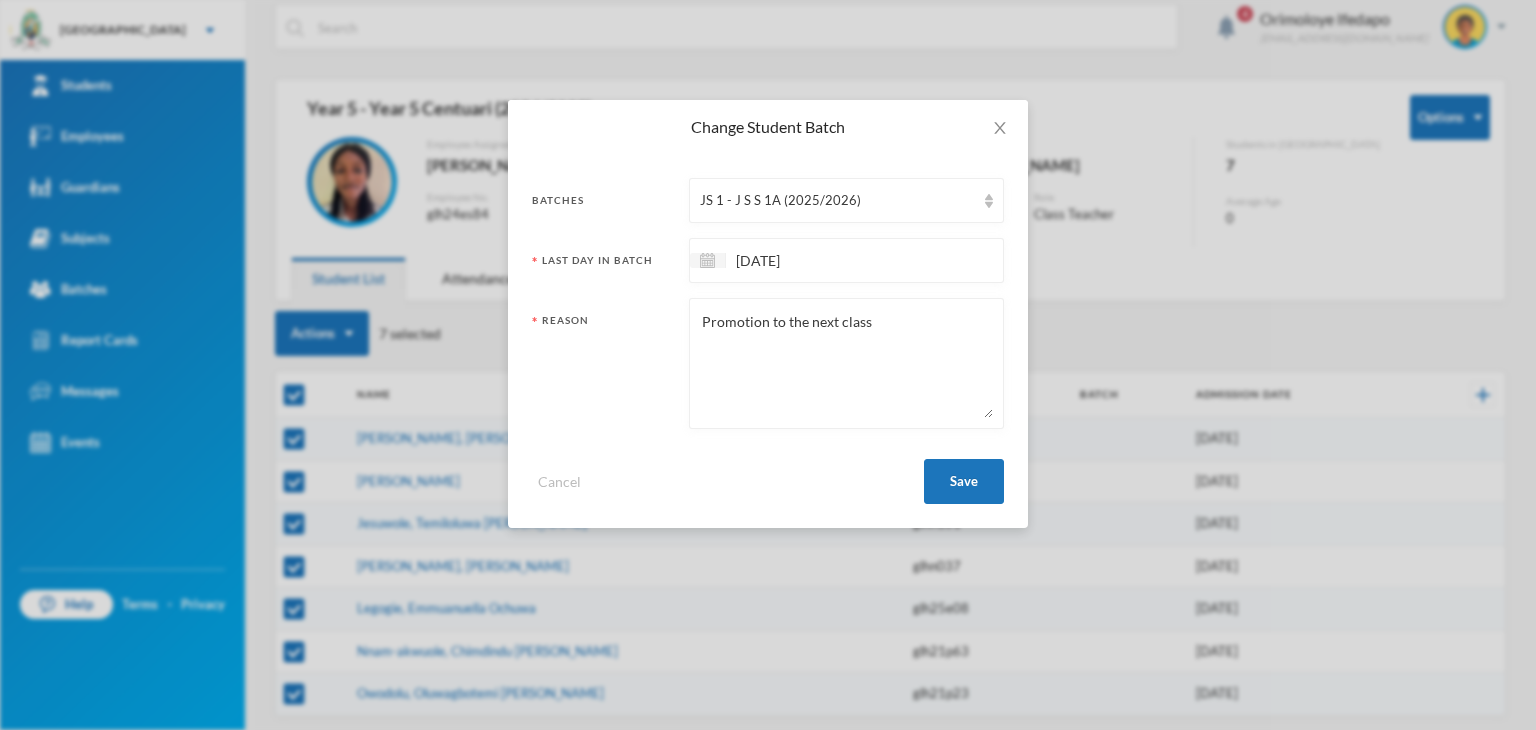 checkbox on "false" 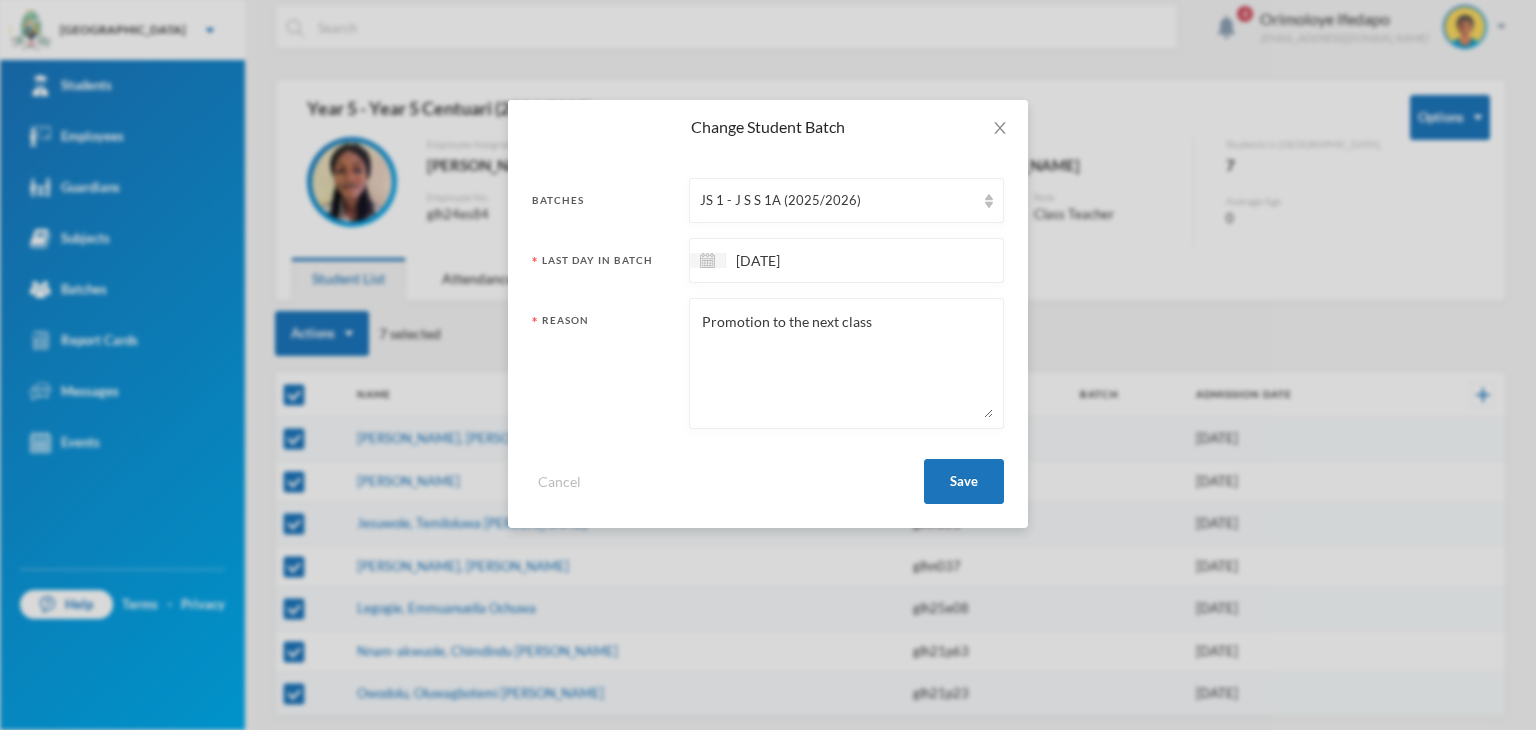 checkbox on "false" 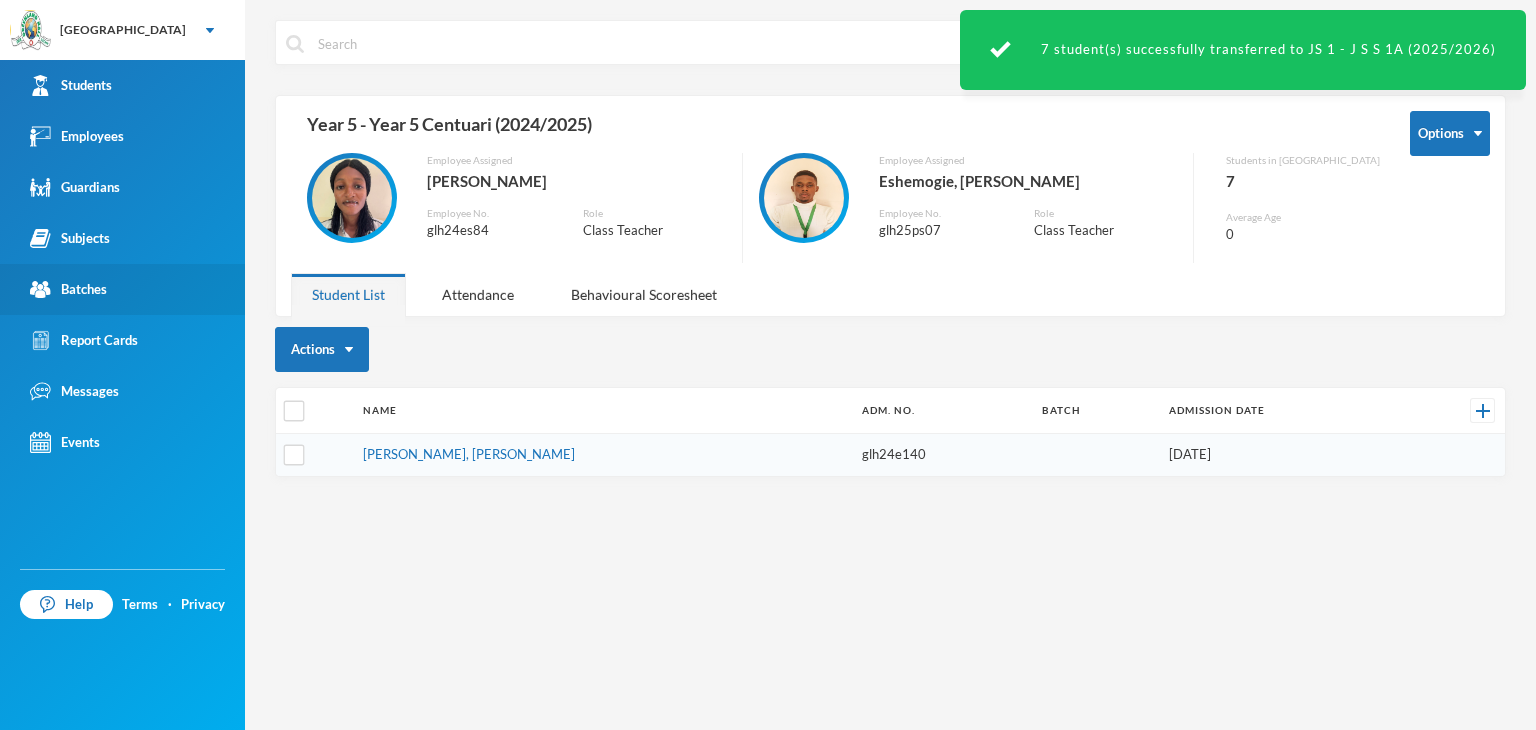 click on "Batches" at bounding box center [68, 289] 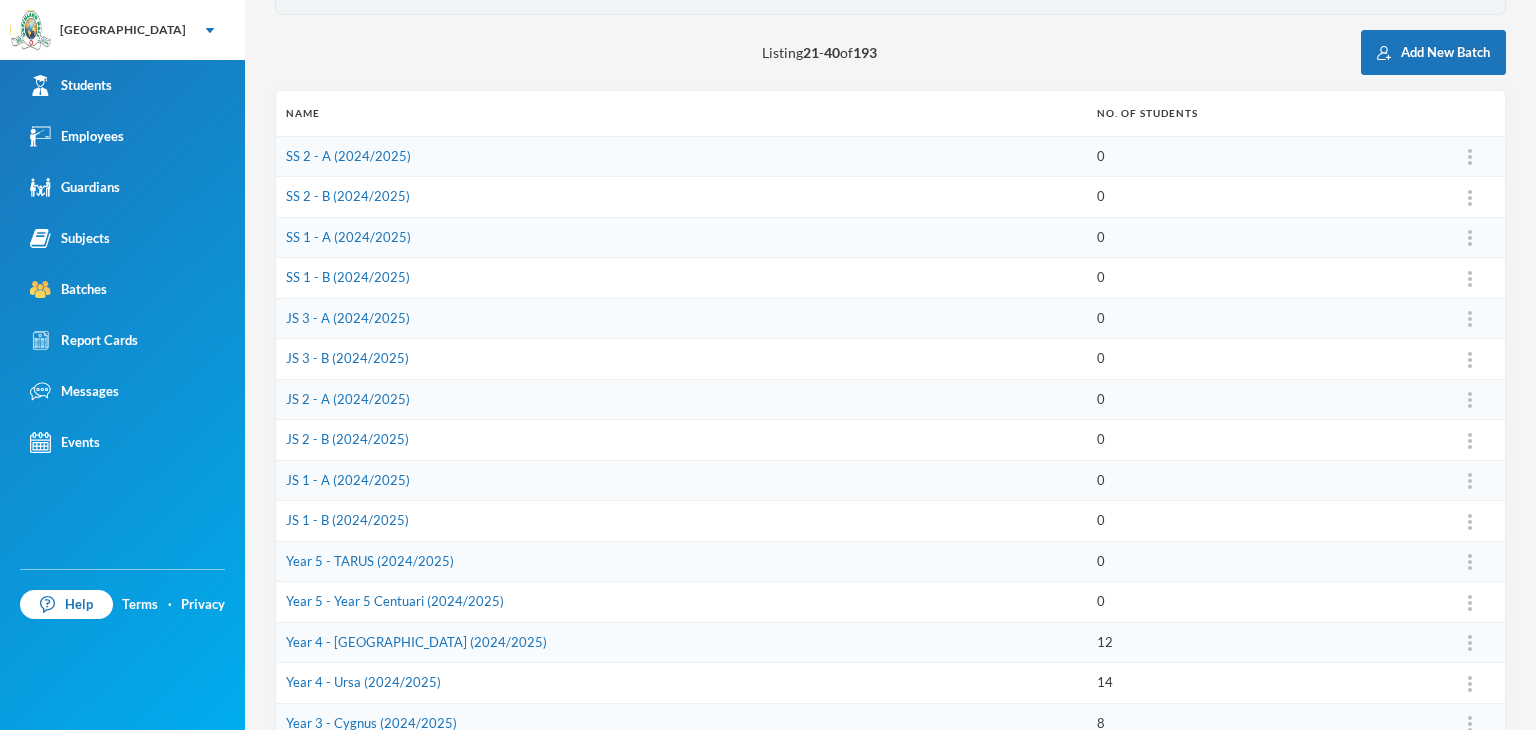 scroll, scrollTop: 535, scrollLeft: 0, axis: vertical 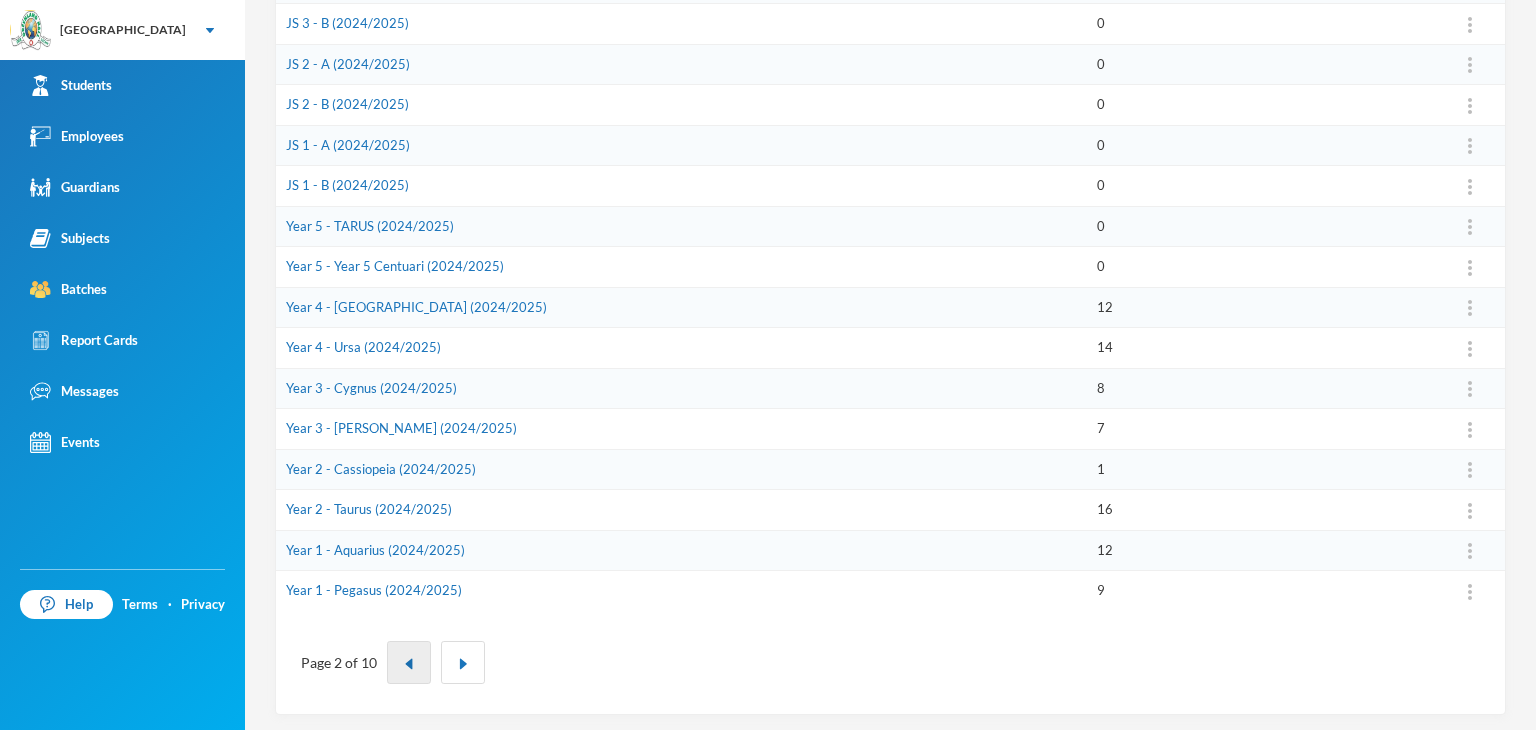 click at bounding box center [409, 662] 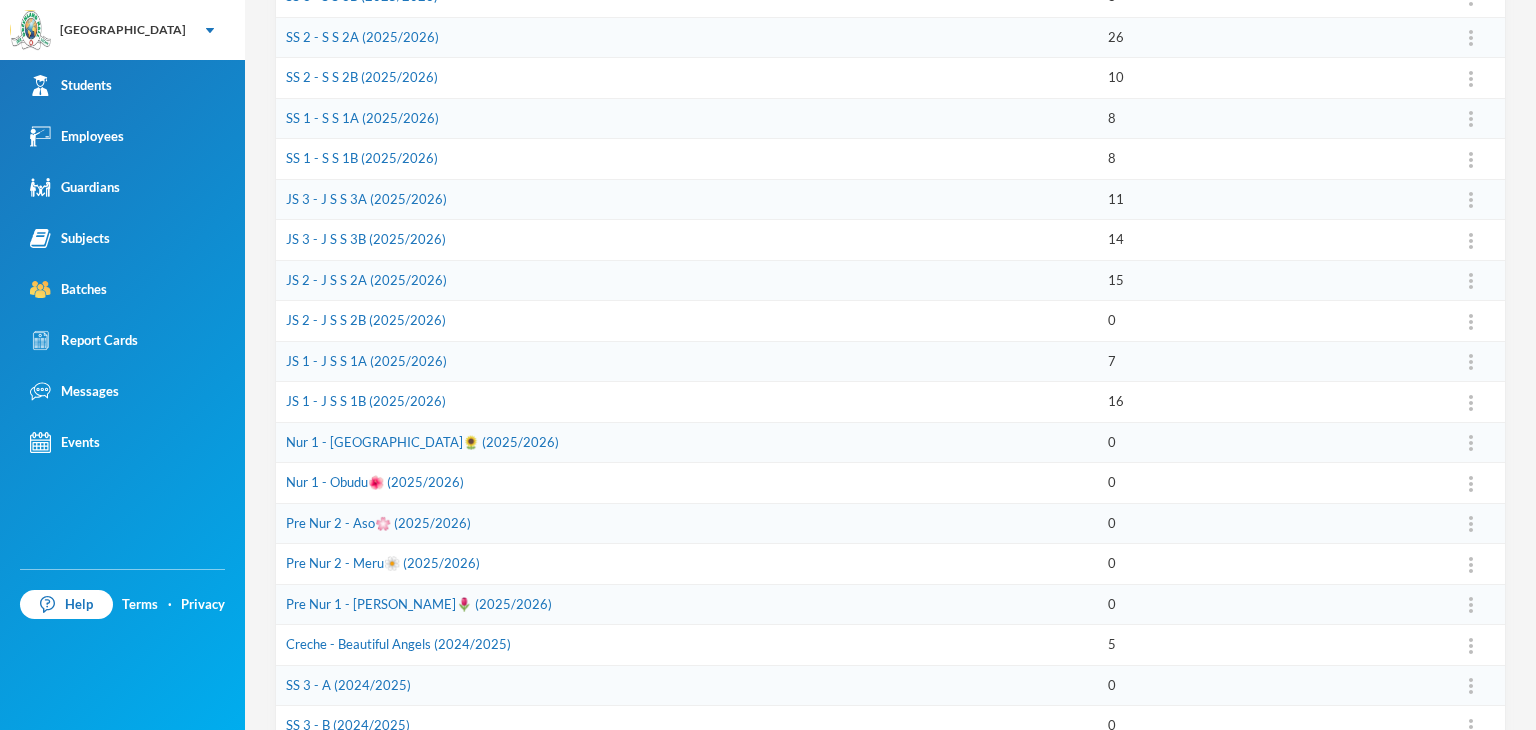 scroll, scrollTop: 200, scrollLeft: 0, axis: vertical 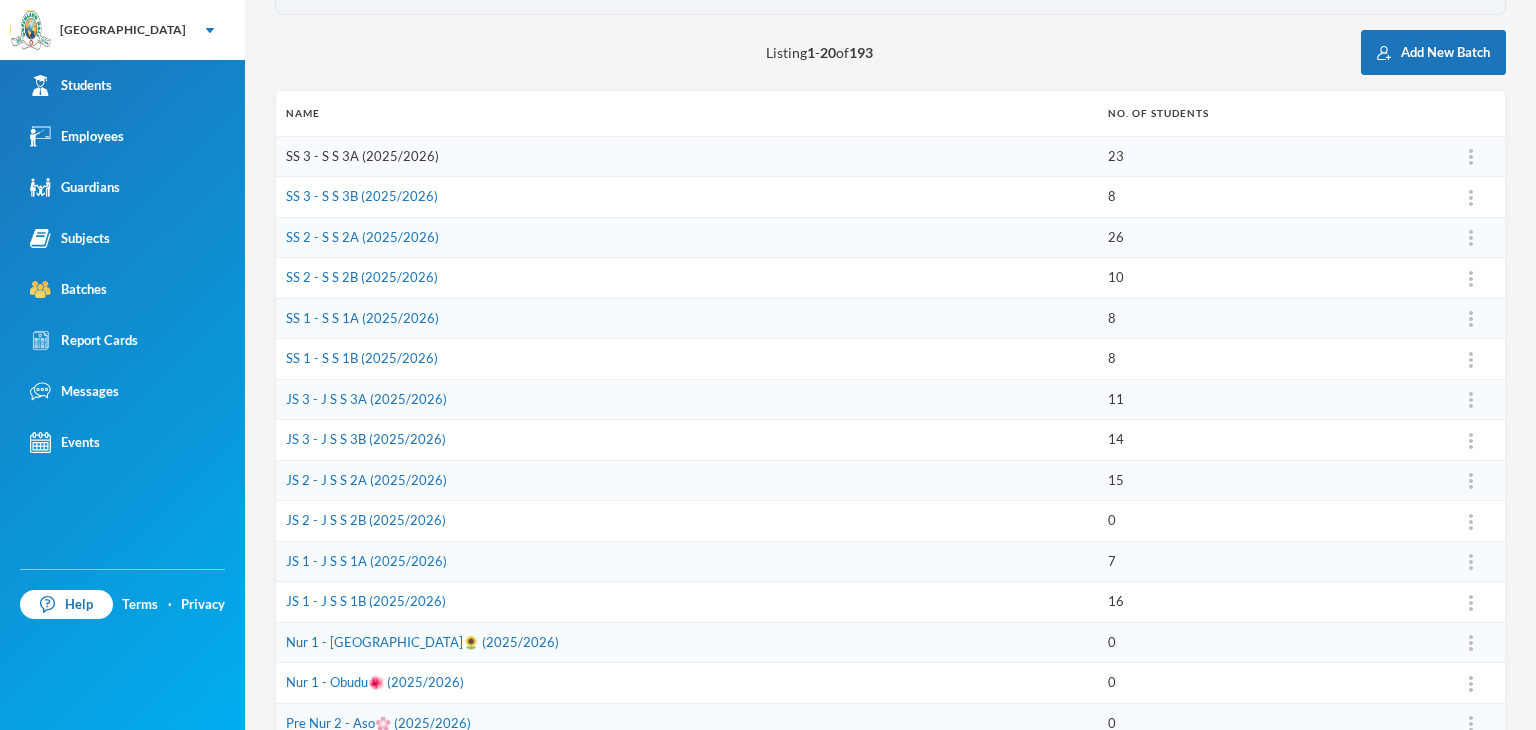 click on "SS 3 - S S 3A (2025/2026)" at bounding box center [362, 156] 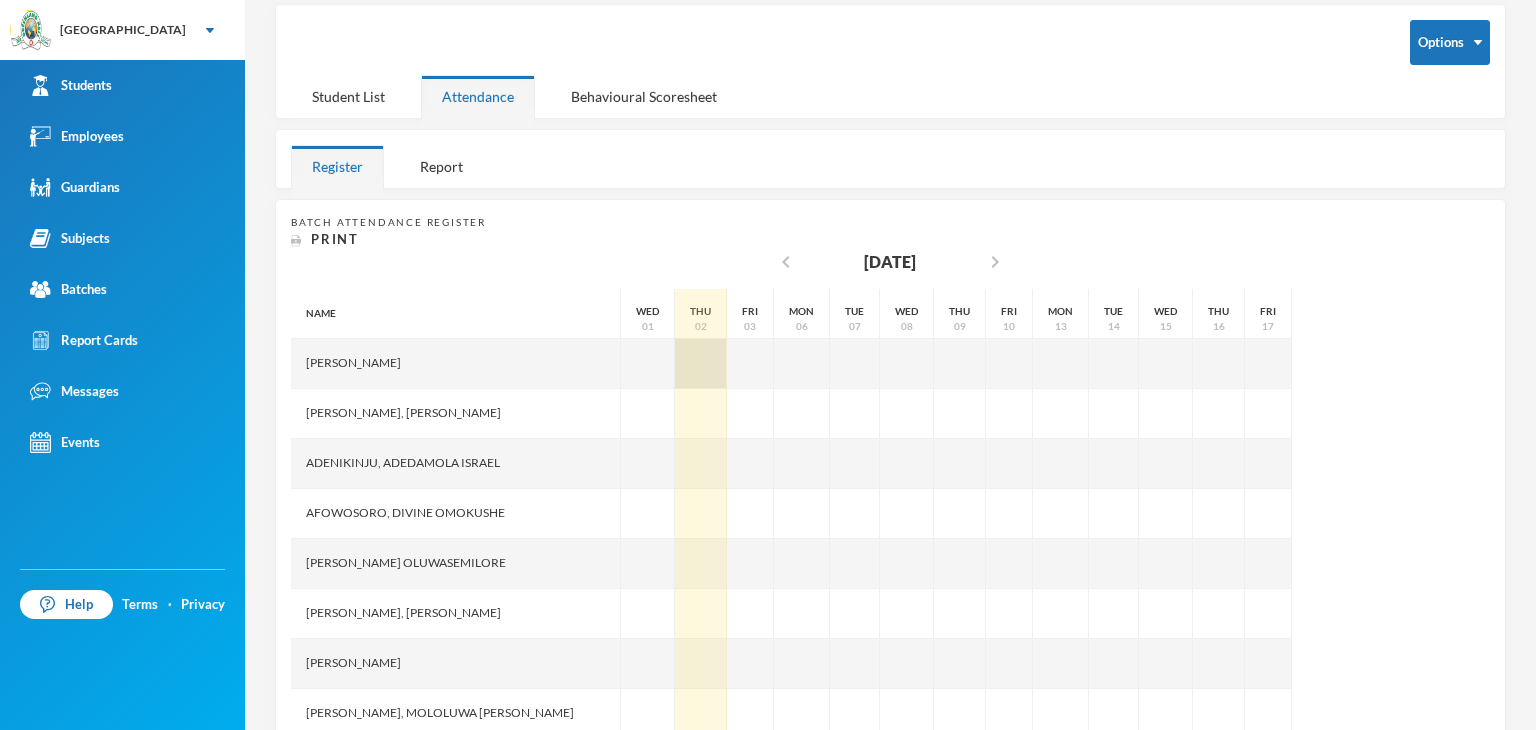 scroll, scrollTop: 193, scrollLeft: 0, axis: vertical 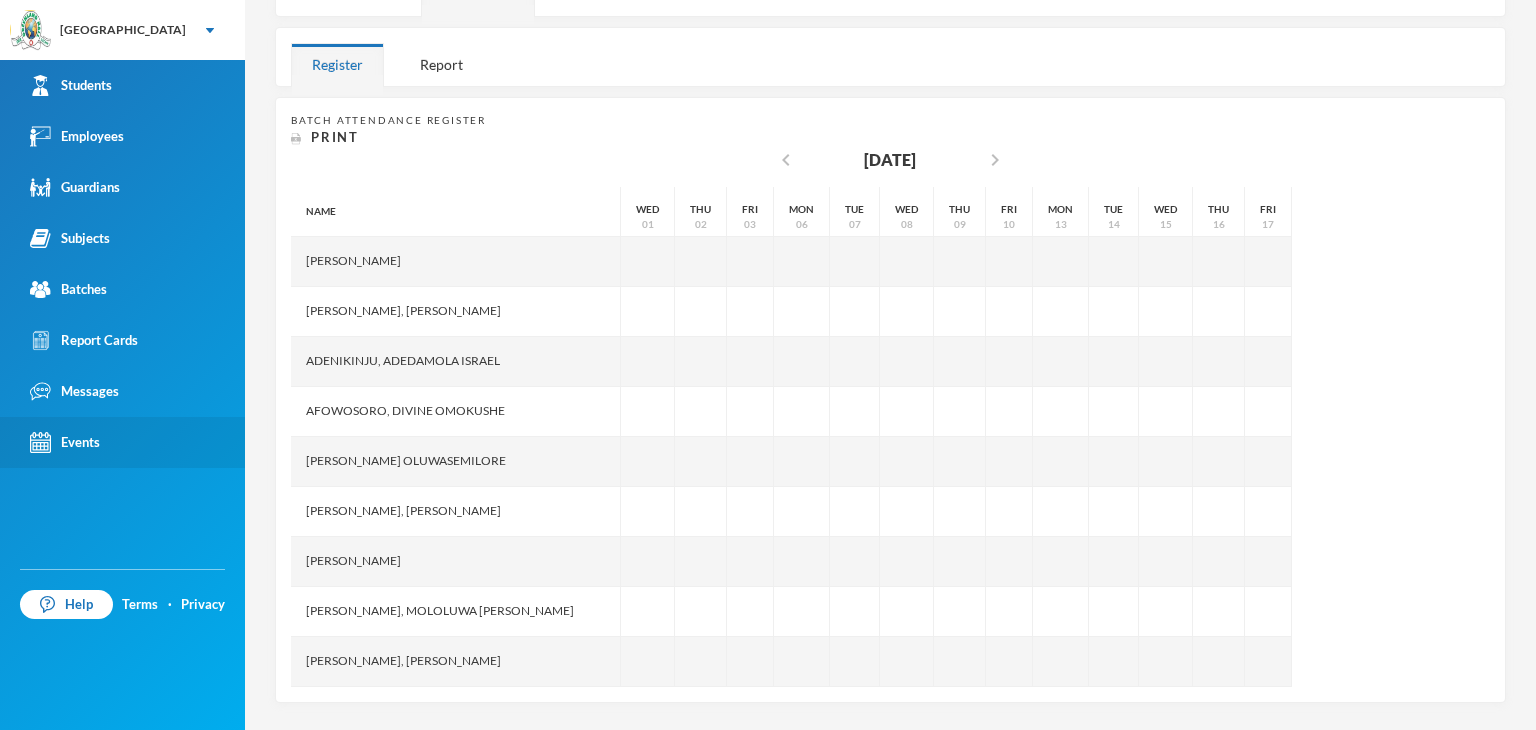 click on "Events" at bounding box center (65, 442) 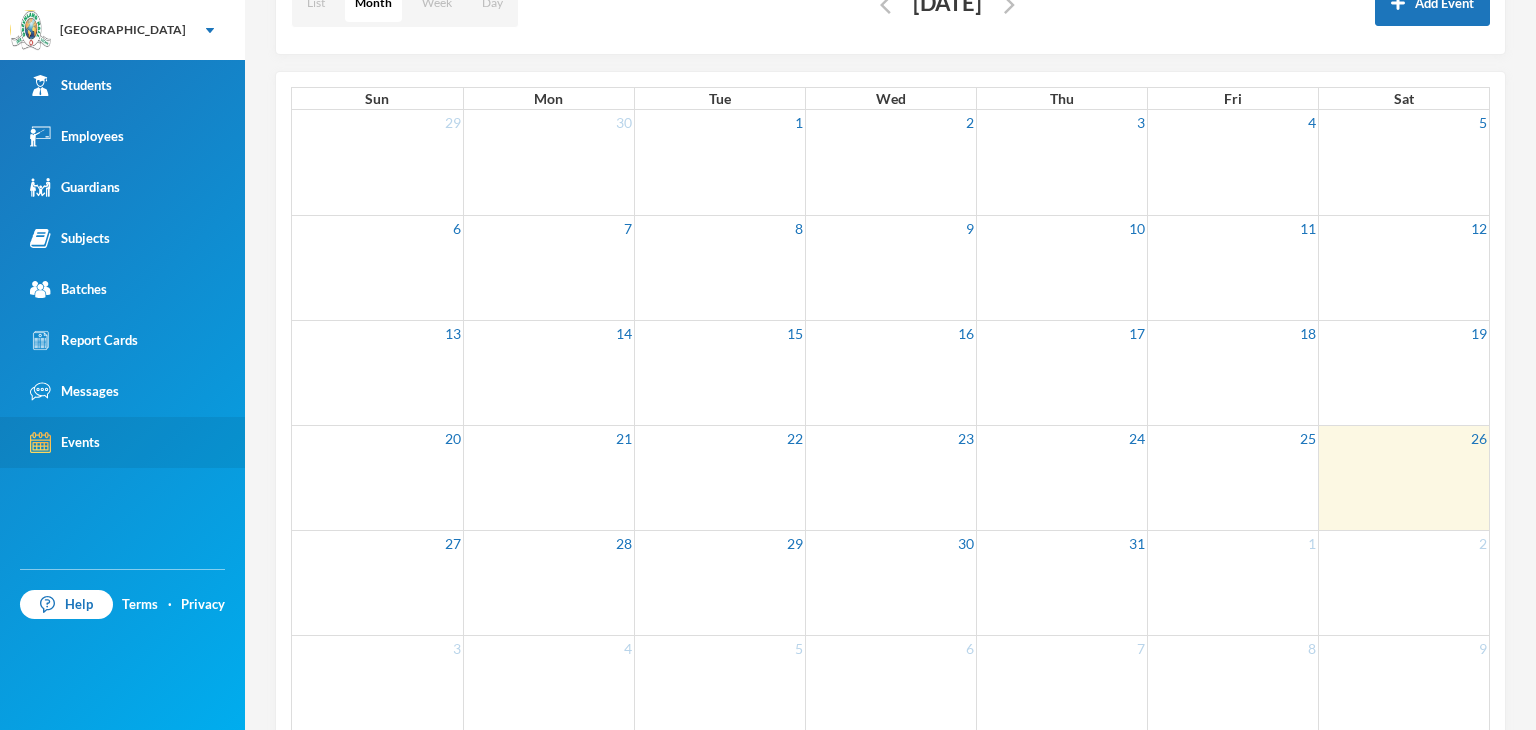 scroll, scrollTop: 0, scrollLeft: 0, axis: both 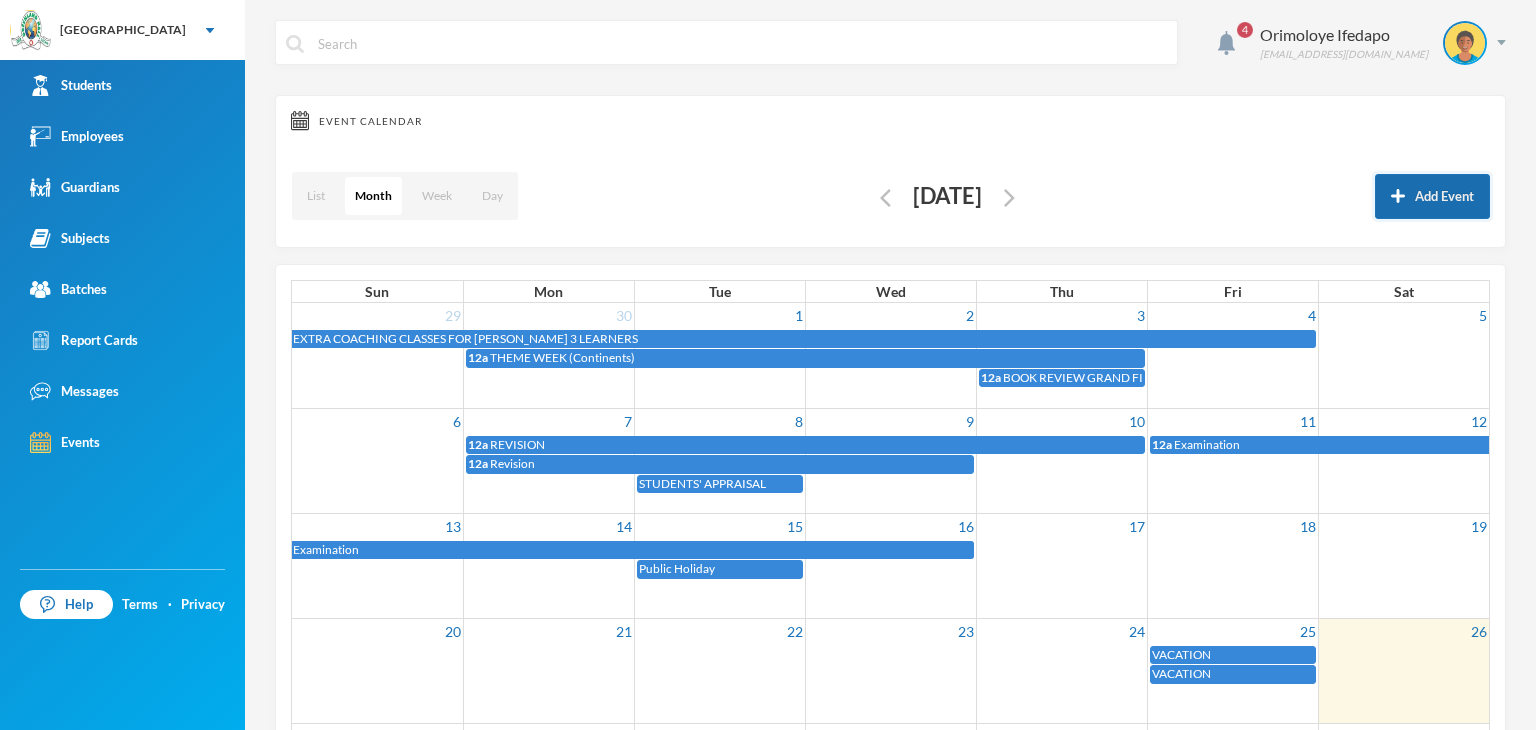 click on "Add Event" at bounding box center (1432, 196) 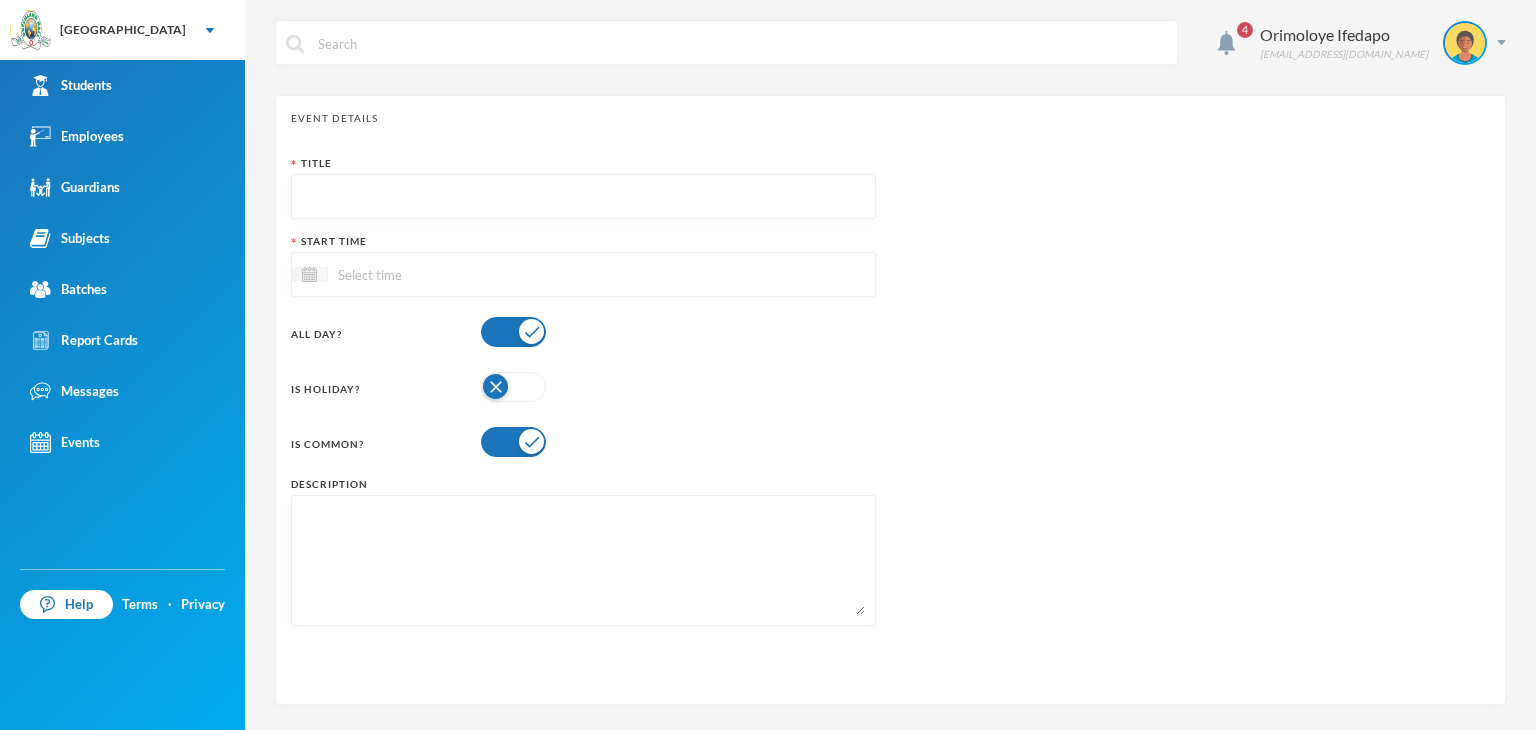 click at bounding box center [583, 197] 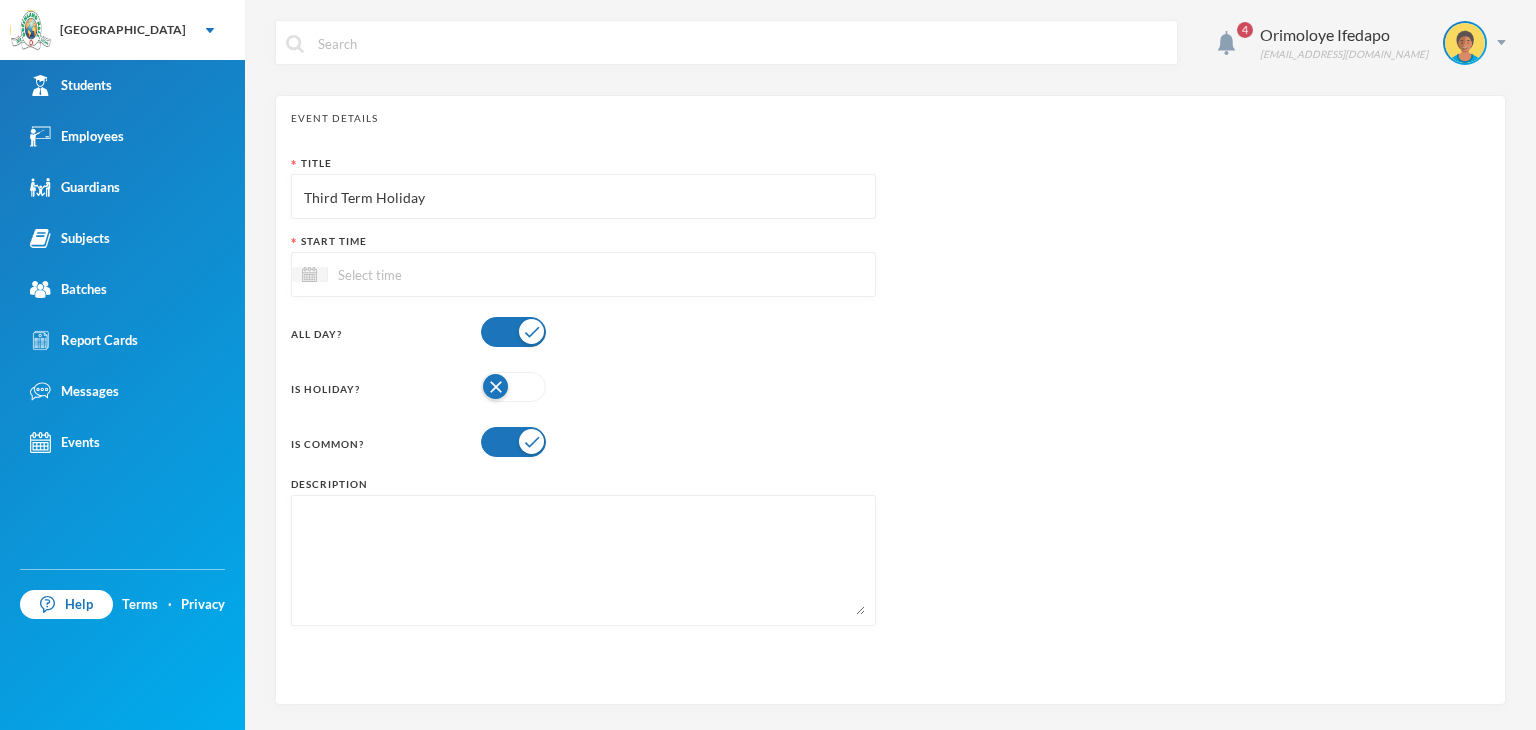 type on "Third Term Holiday" 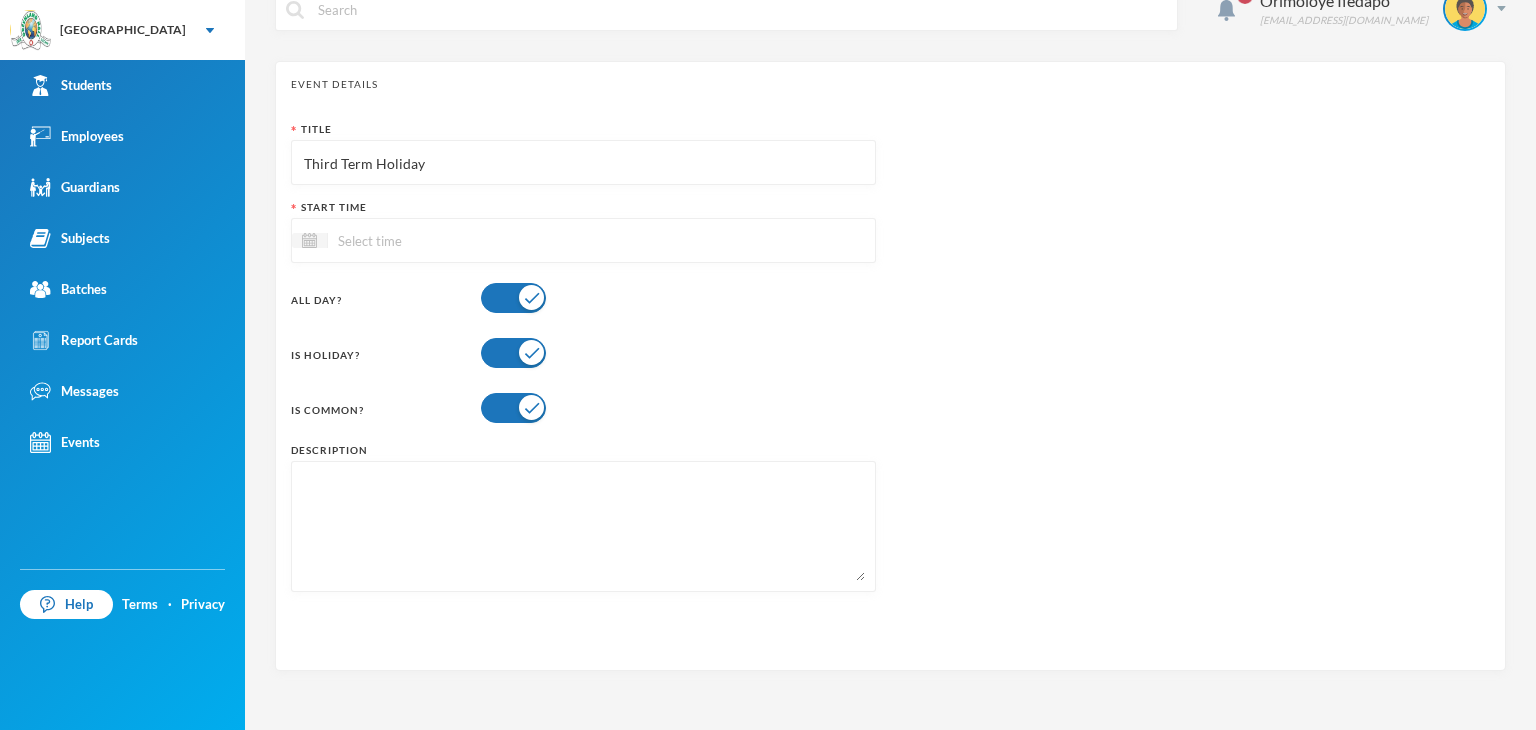 scroll, scrollTop: 0, scrollLeft: 0, axis: both 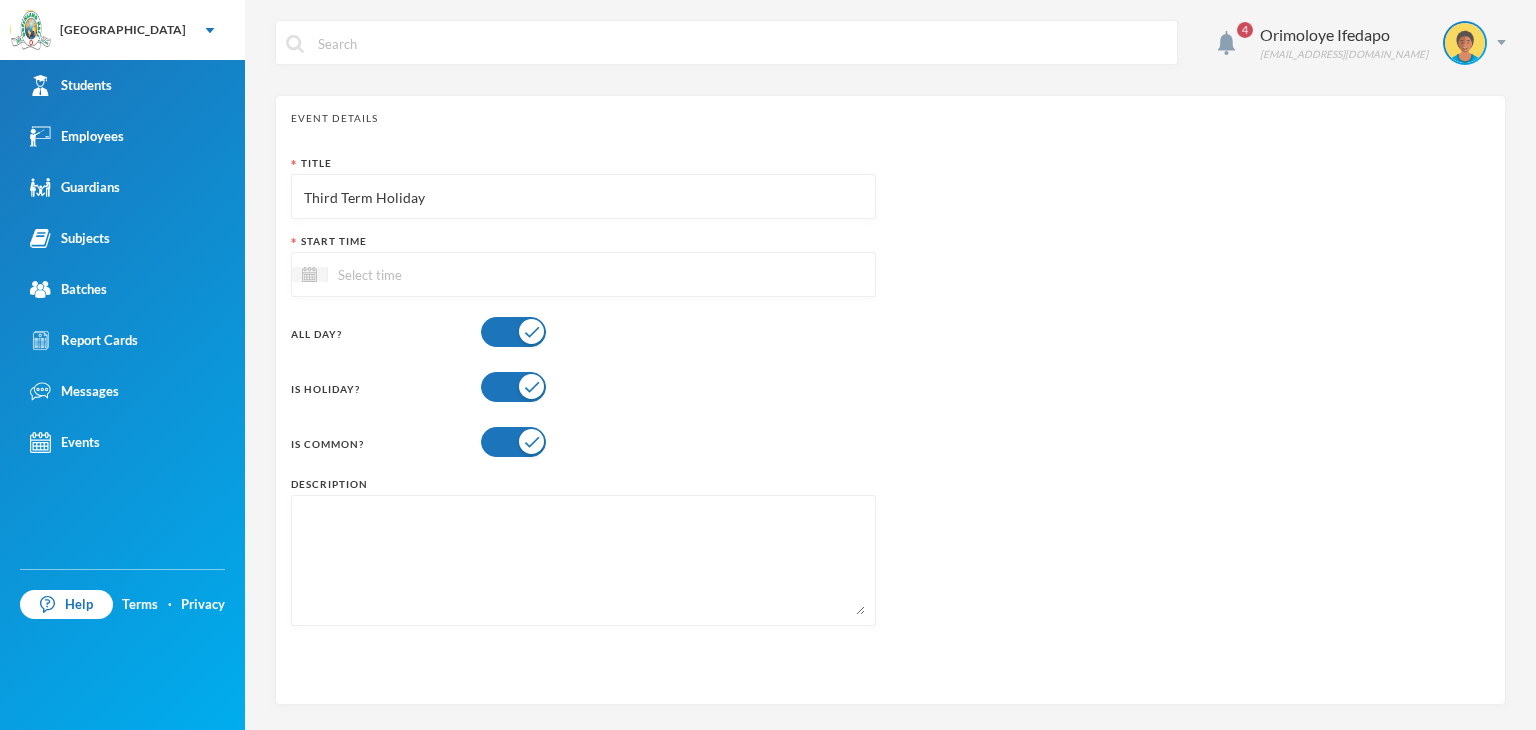 click at bounding box center (583, 560) 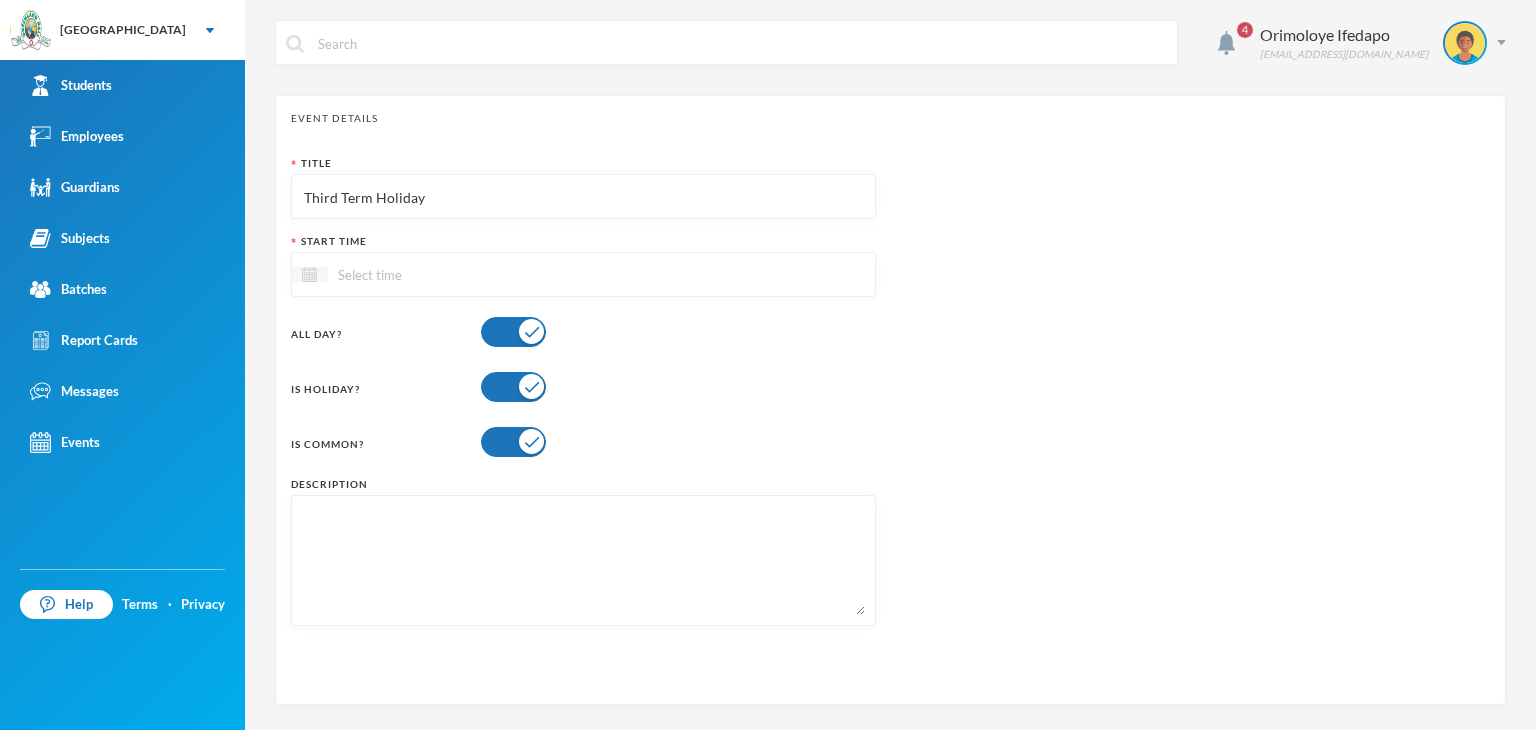 click at bounding box center (310, 274) 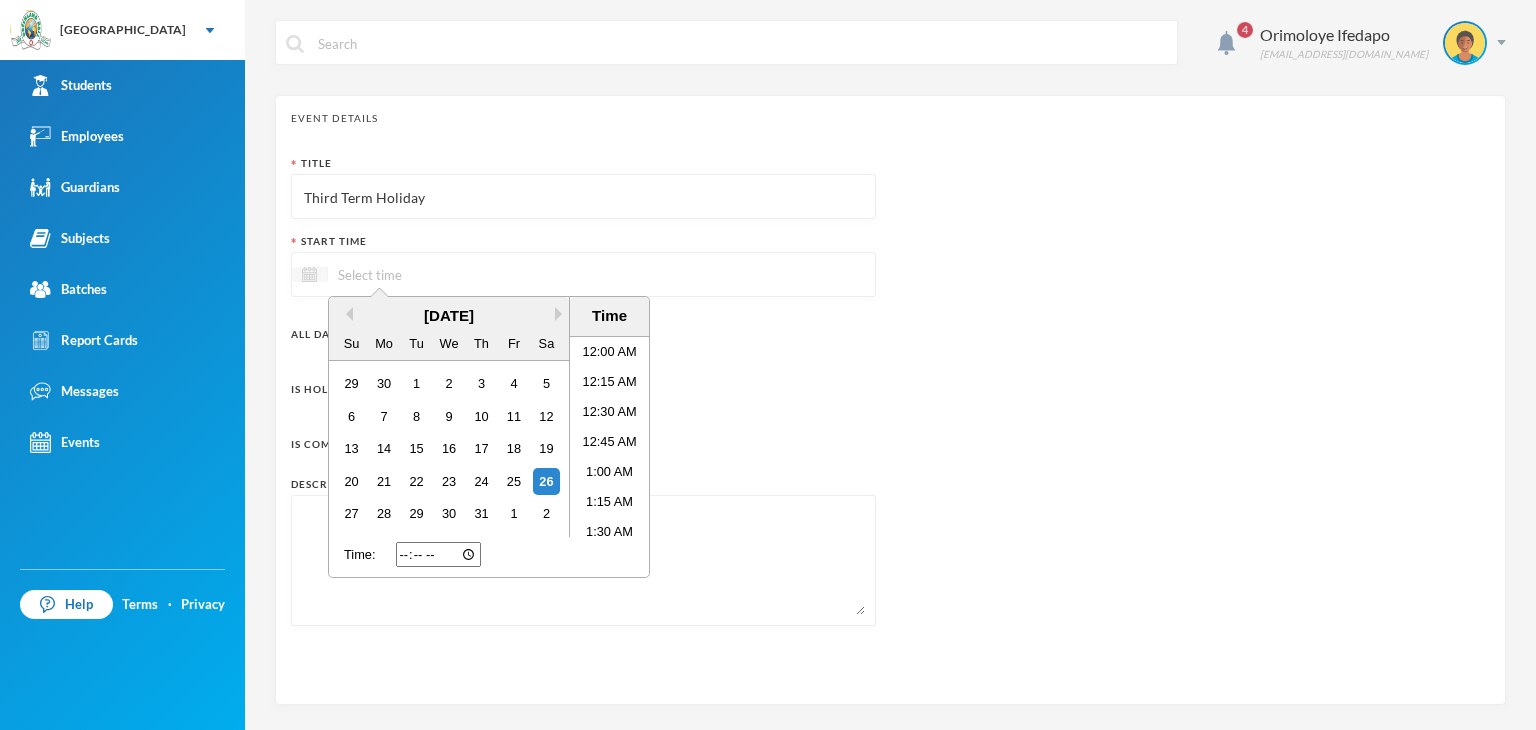 scroll, scrollTop: 1475, scrollLeft: 0, axis: vertical 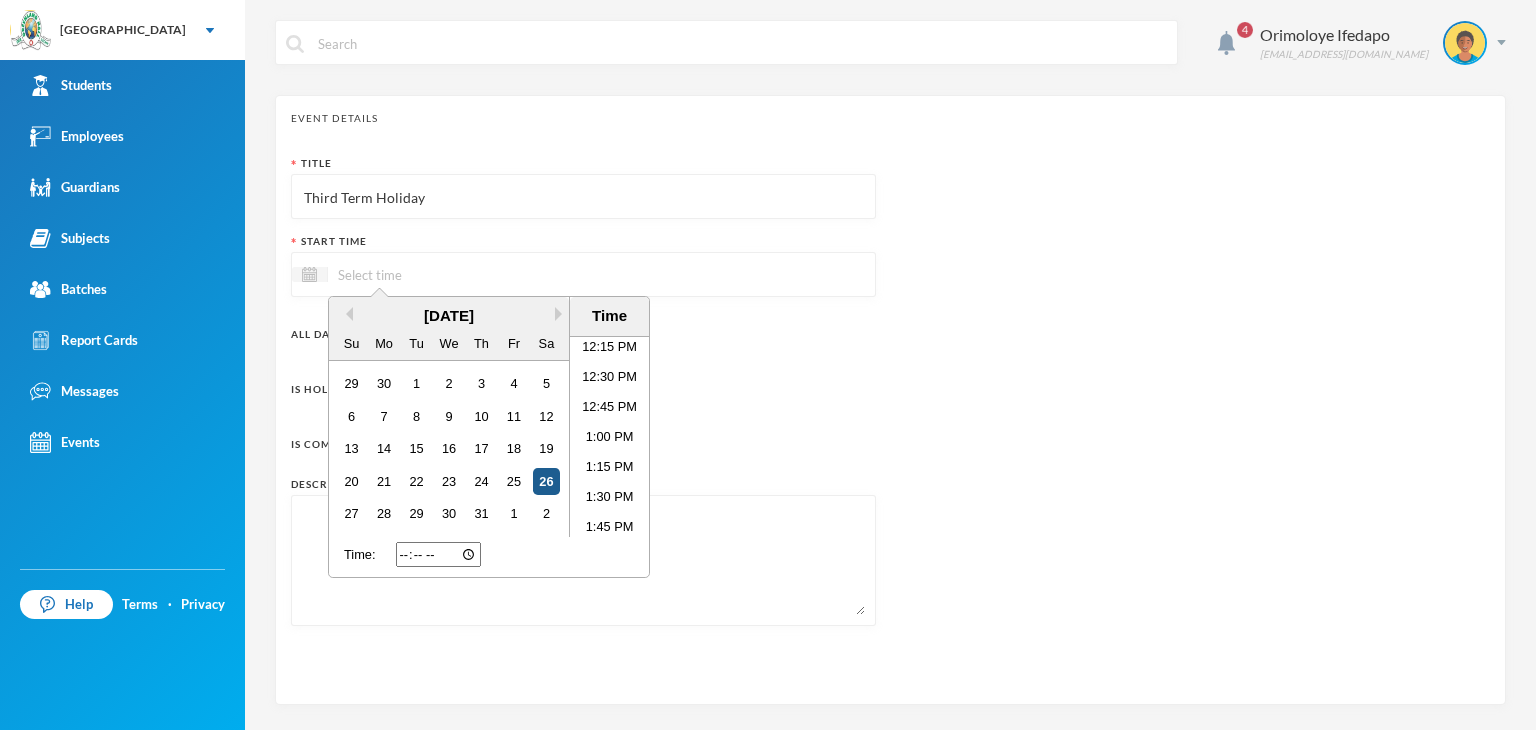 click on "26" at bounding box center [546, 481] 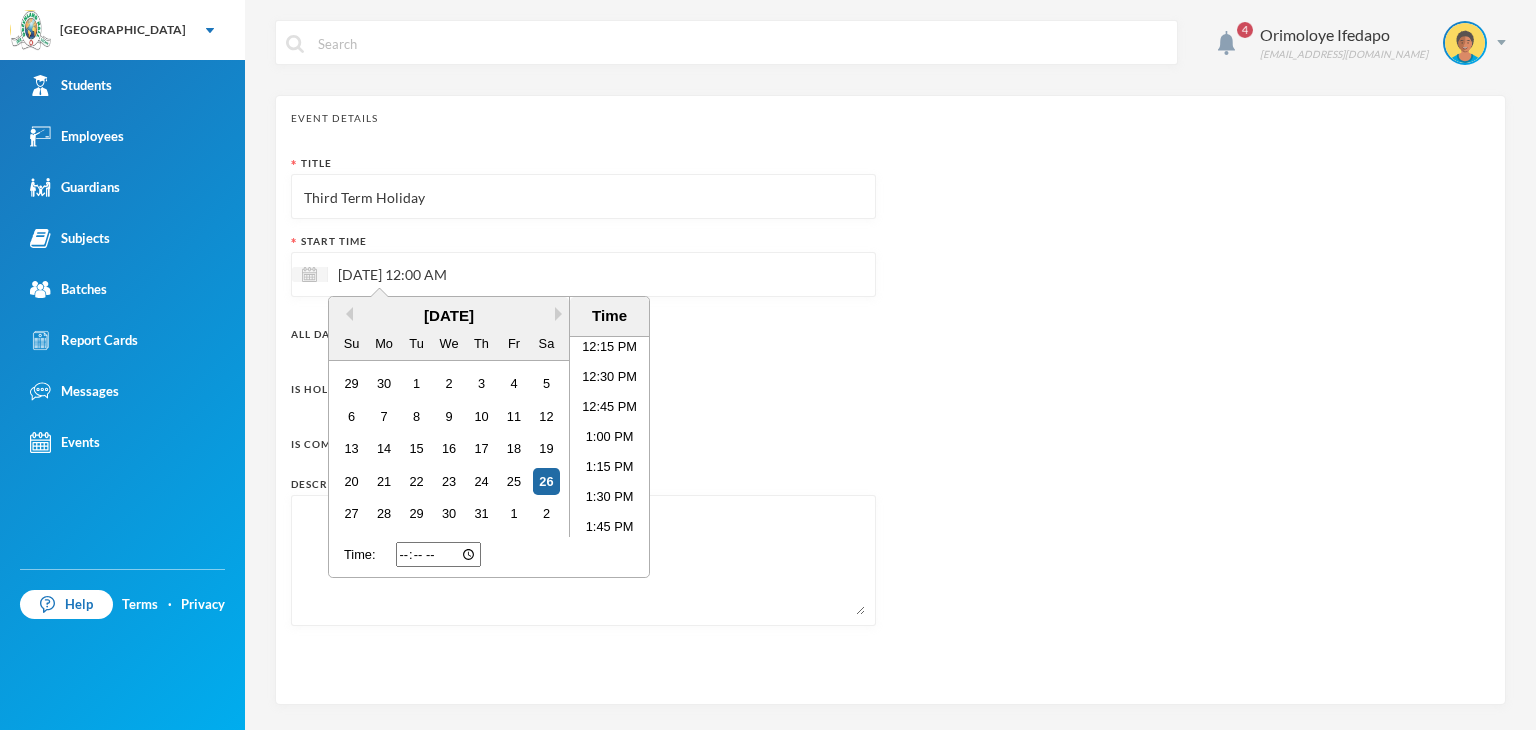 type 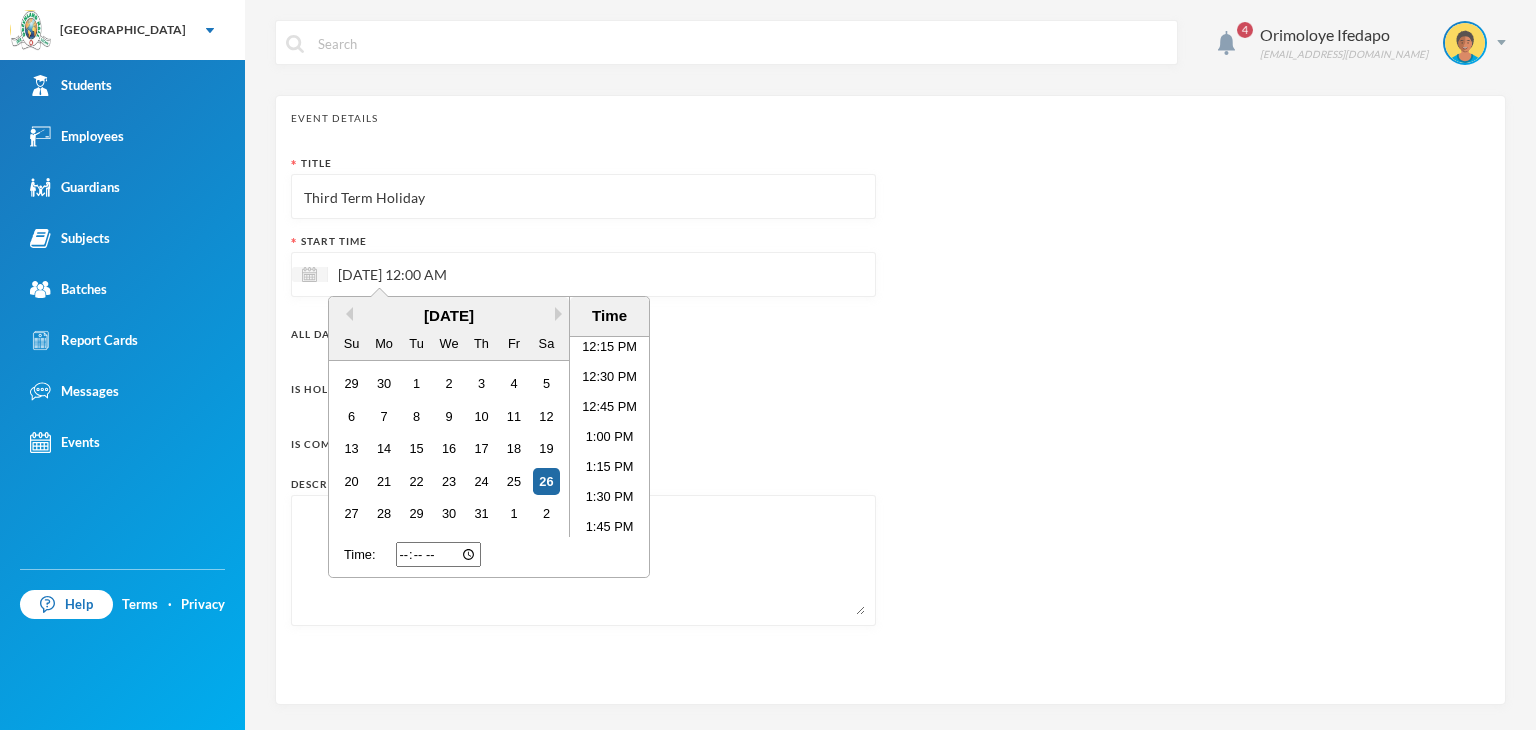 click on "Title Third Term Holiday Start Time 26/07/2025 12:00 AM Previous Month Next Month July 2025 Su Mo Tu We Th Fr Sa 29 30 1 2 3 4 5 6 7 8 9 10 11 12 13 14 15 16 17 18 19 20 21 22 23 24 25 26 27 28 29 30 31 1 2 Time 12:00 AM 12:15 AM 12:30 AM 12:45 AM 1:00 AM 1:15 AM 1:30 AM 1:45 AM 2:00 AM 2:15 AM 2:30 AM 2:45 AM 3:00 AM 3:15 AM 3:30 AM 3:45 AM 4:00 AM 4:15 AM 4:30 AM 4:45 AM 5:00 AM 5:15 AM 5:30 AM 5:45 AM 6:00 AM 6:15 AM 6:30 AM 6:45 AM 7:00 AM 7:15 AM 7:30 AM 7:45 AM 8:00 AM 8:15 AM 8:30 AM 8:45 AM 9:00 AM 9:15 AM 9:30 AM 9:45 AM 10:00 AM 10:15 AM 10:30 AM 10:45 AM 11:00 AM 11:15 AM 11:30 AM 11:45 AM 12:00 PM 12:15 PM 12:30 PM 12:45 PM 1:00 PM 1:15 PM 1:30 PM 1:45 PM 2:00 PM 2:15 PM 2:30 PM 2:45 PM 3:00 PM 3:15 PM 3:30 PM 3:45 PM 4:00 PM 4:15 PM 4:30 PM 4:45 PM 5:00 PM 5:15 PM 5:30 PM 5:45 PM 6:00 PM 6:15 PM 6:30 PM 6:45 PM 7:00 PM 7:15 PM 7:30 PM 7:45 PM 8:00 PM 8:15 PM 8:30 PM 8:45 PM 9:00 PM 9:15 PM 9:30 PM 9:45 PM 10:00 PM 10:15 PM 10:30 PM 10:45 PM 11:00 PM 11:15 PM 11:30 PM 11:45 PM Time: All Day?" at bounding box center [890, 398] 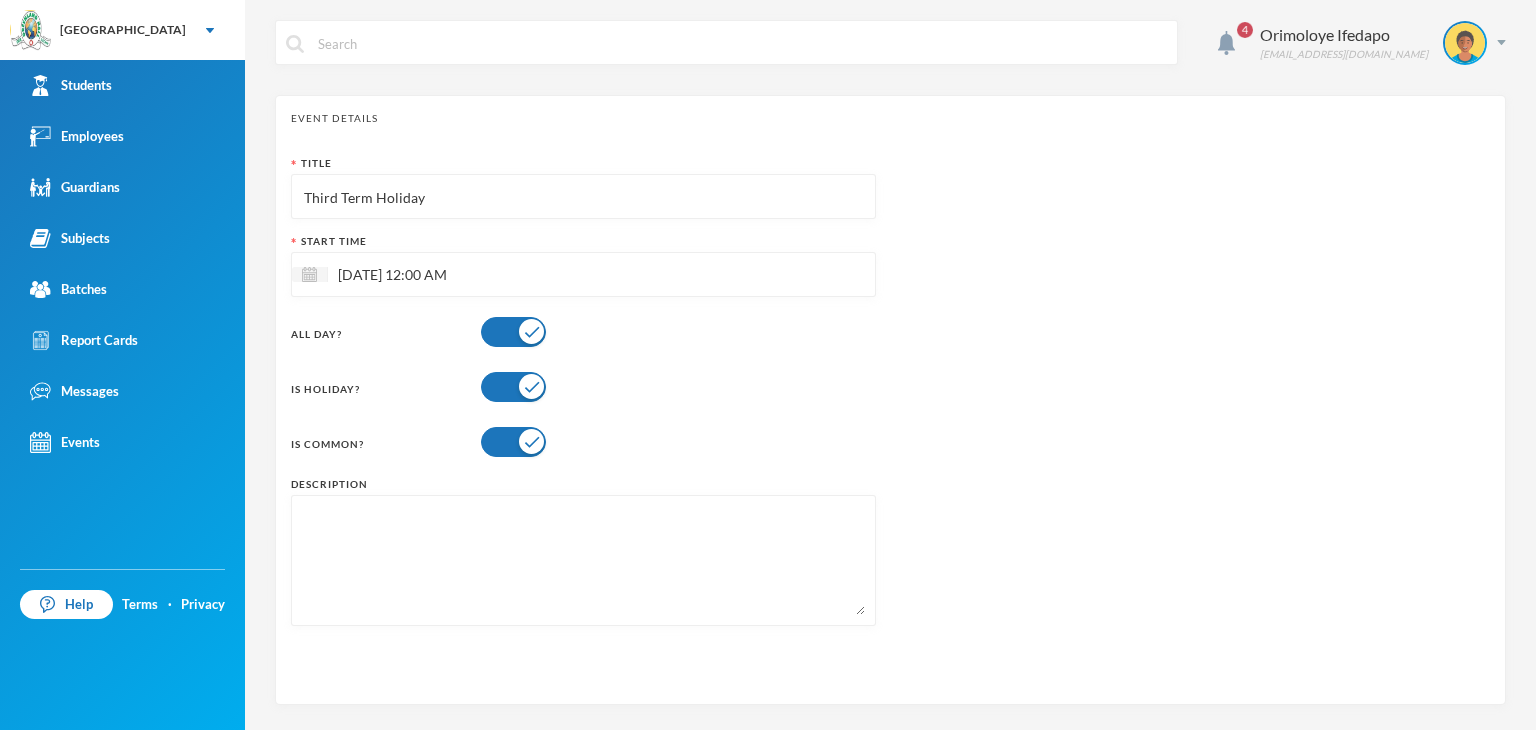 click at bounding box center (513, 332) 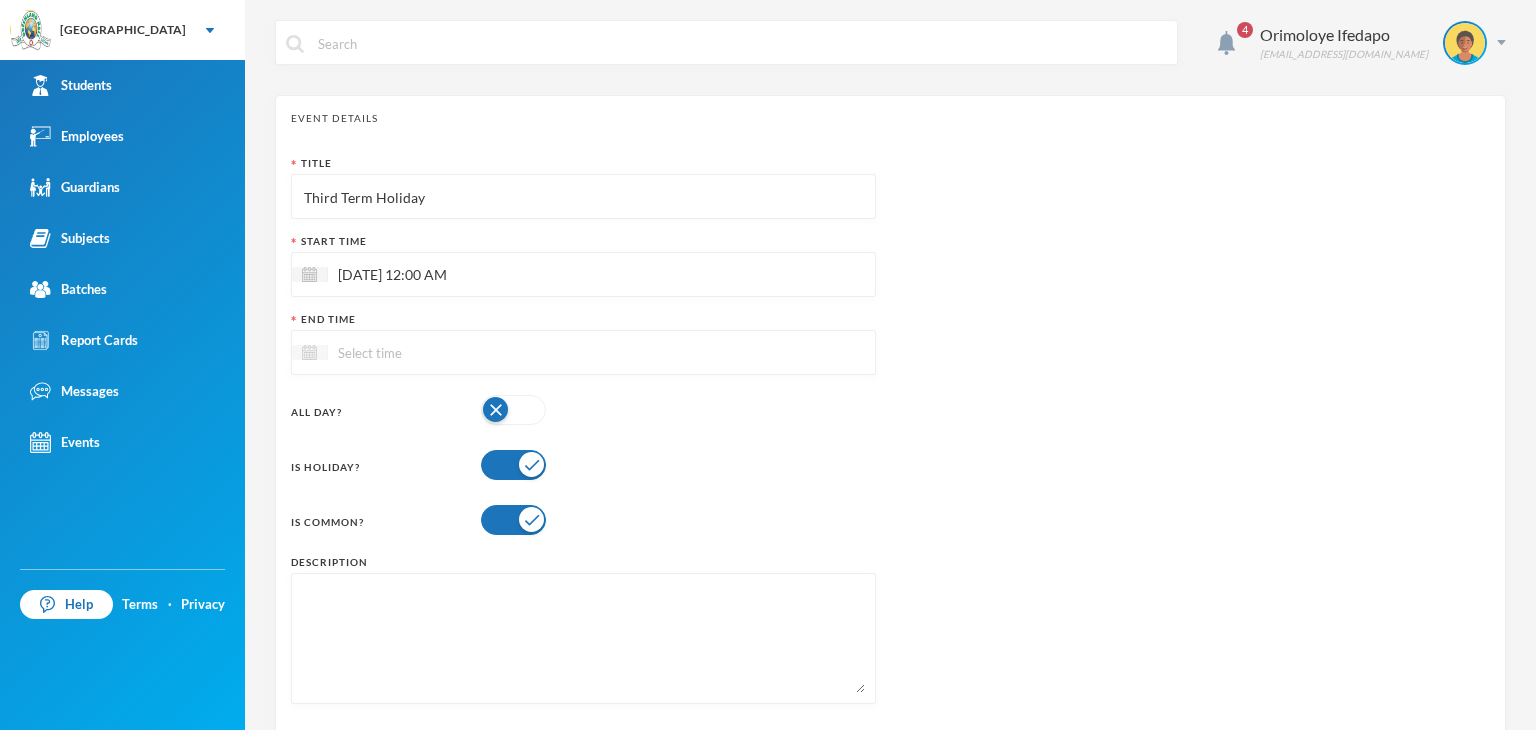 click at bounding box center (310, 352) 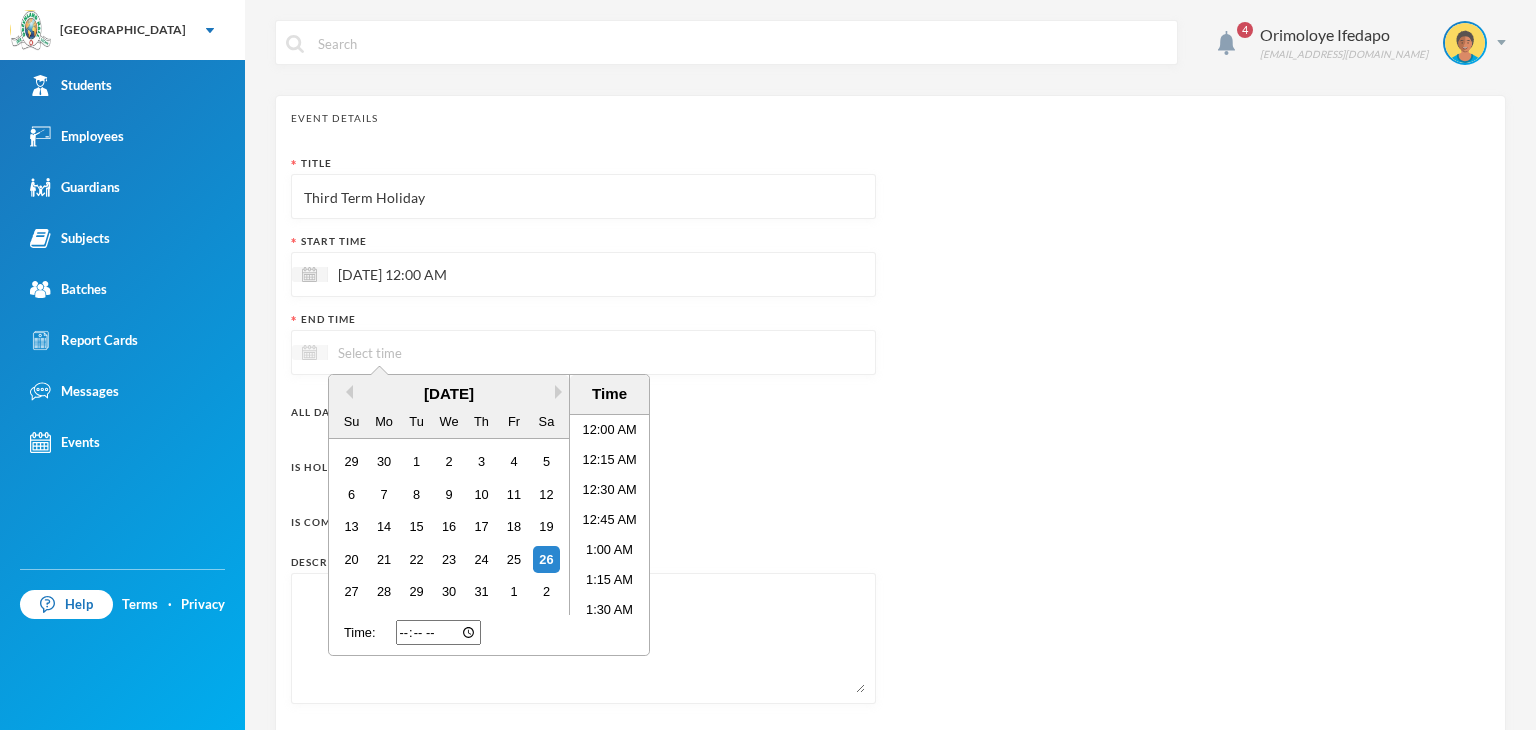 scroll, scrollTop: 1475, scrollLeft: 0, axis: vertical 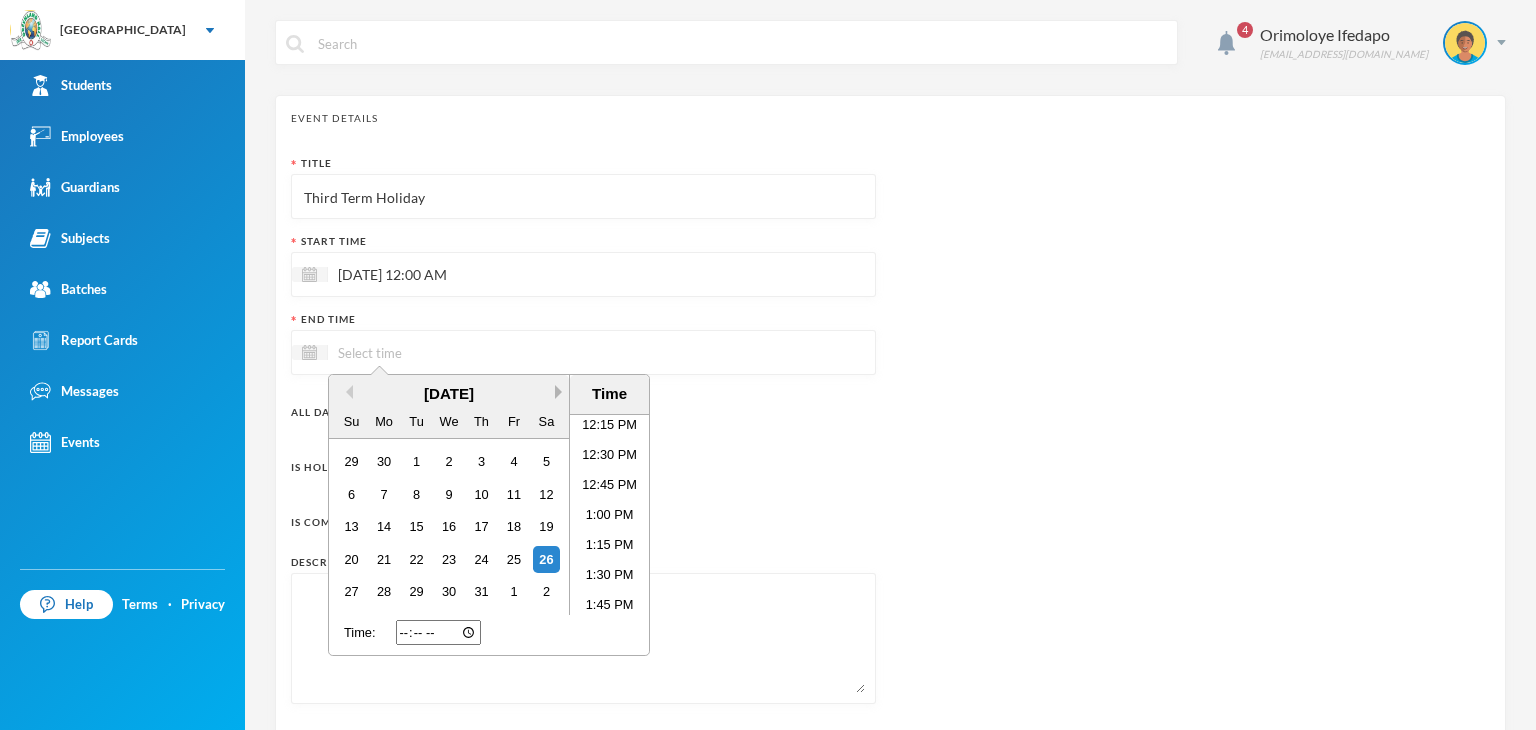 click on "Next Month" at bounding box center (562, 392) 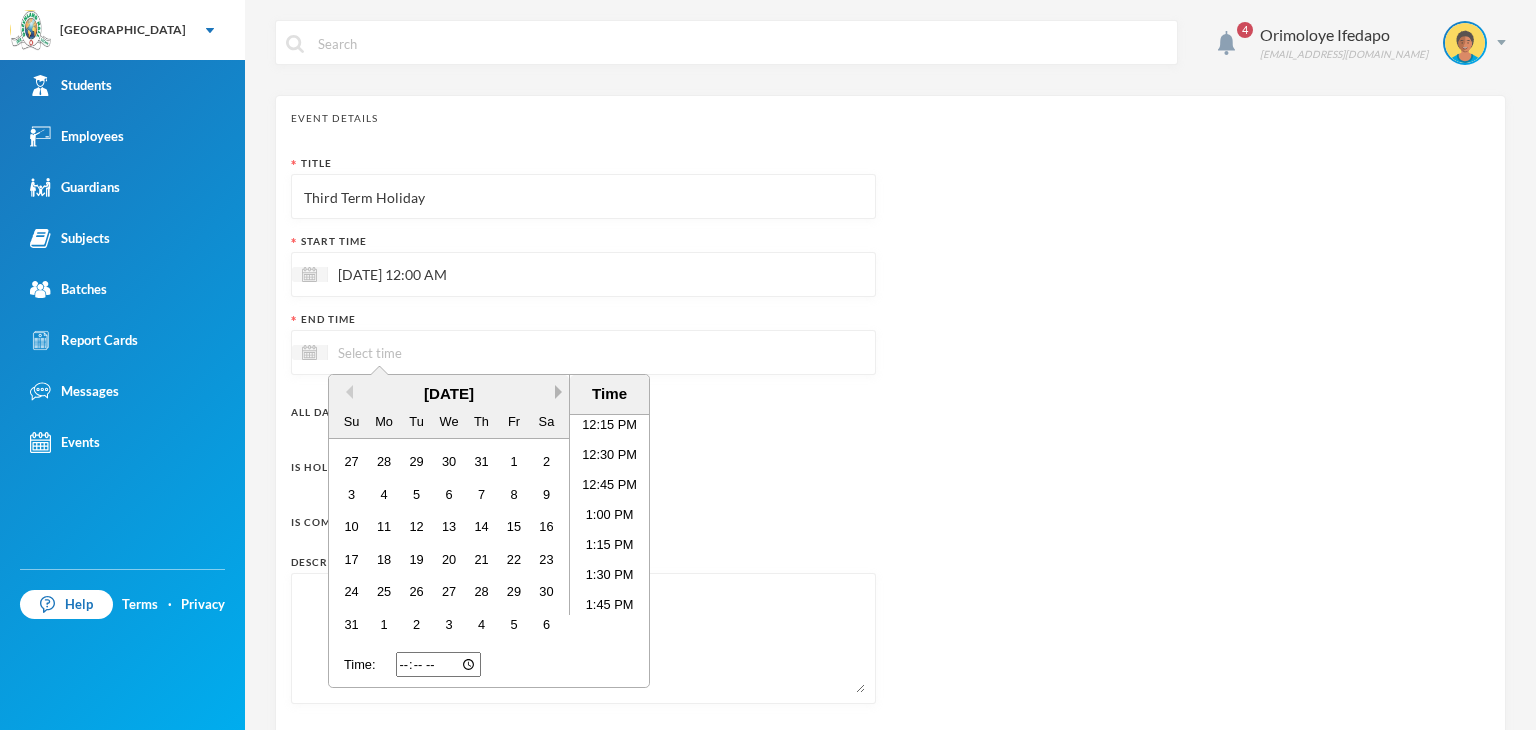 click on "Next Month" at bounding box center (562, 392) 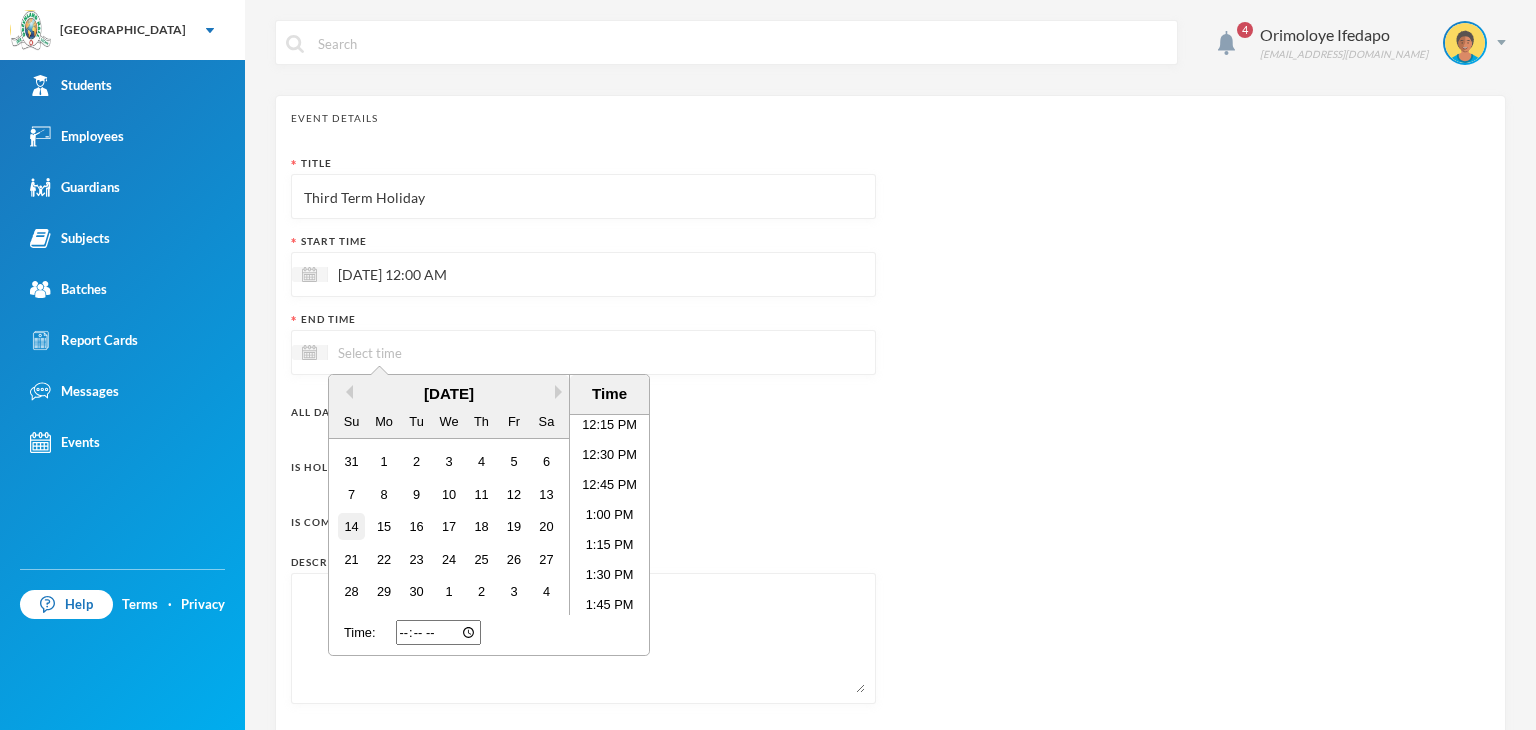 click on "14" at bounding box center (351, 526) 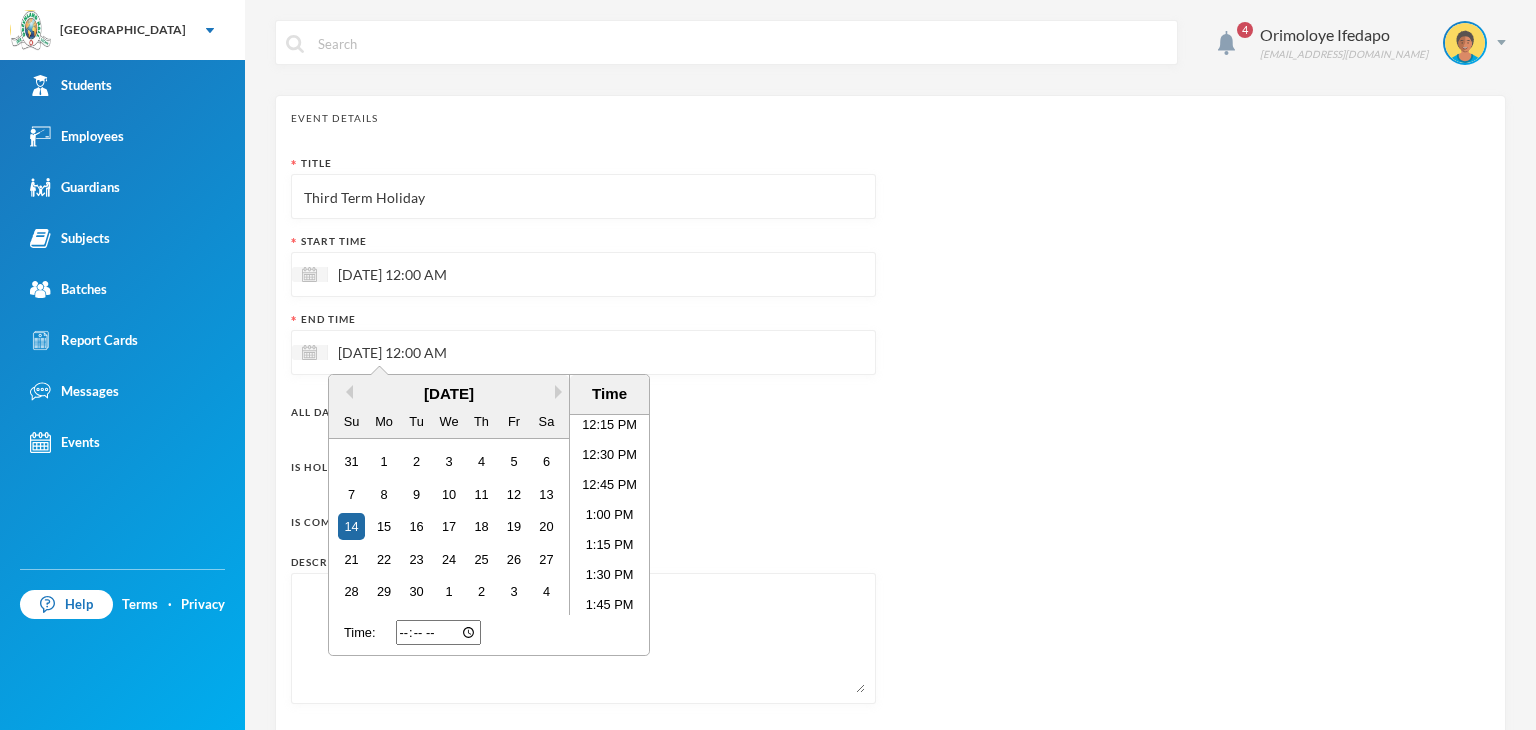 scroll, scrollTop: 2680, scrollLeft: 0, axis: vertical 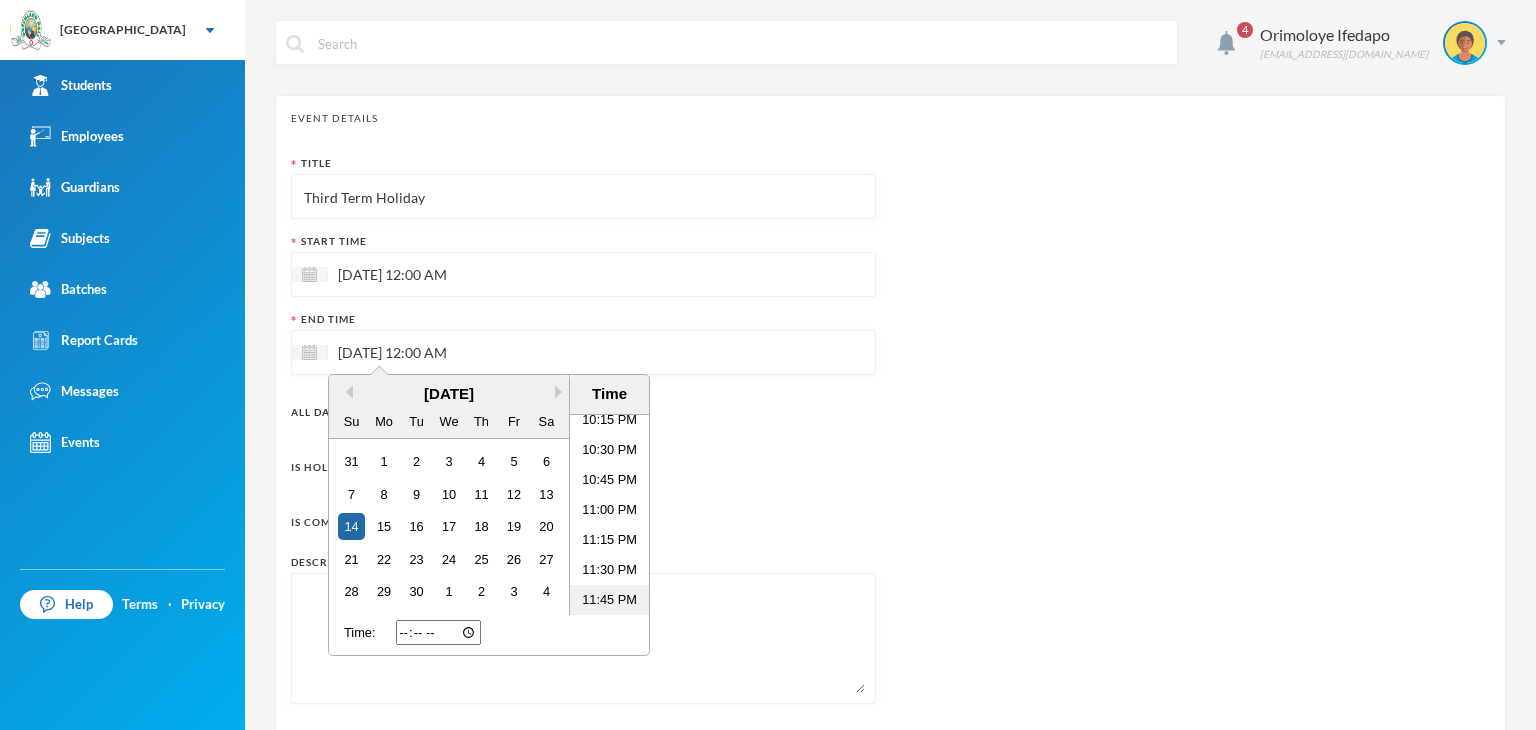 click on "11:45 PM" at bounding box center (609, 600) 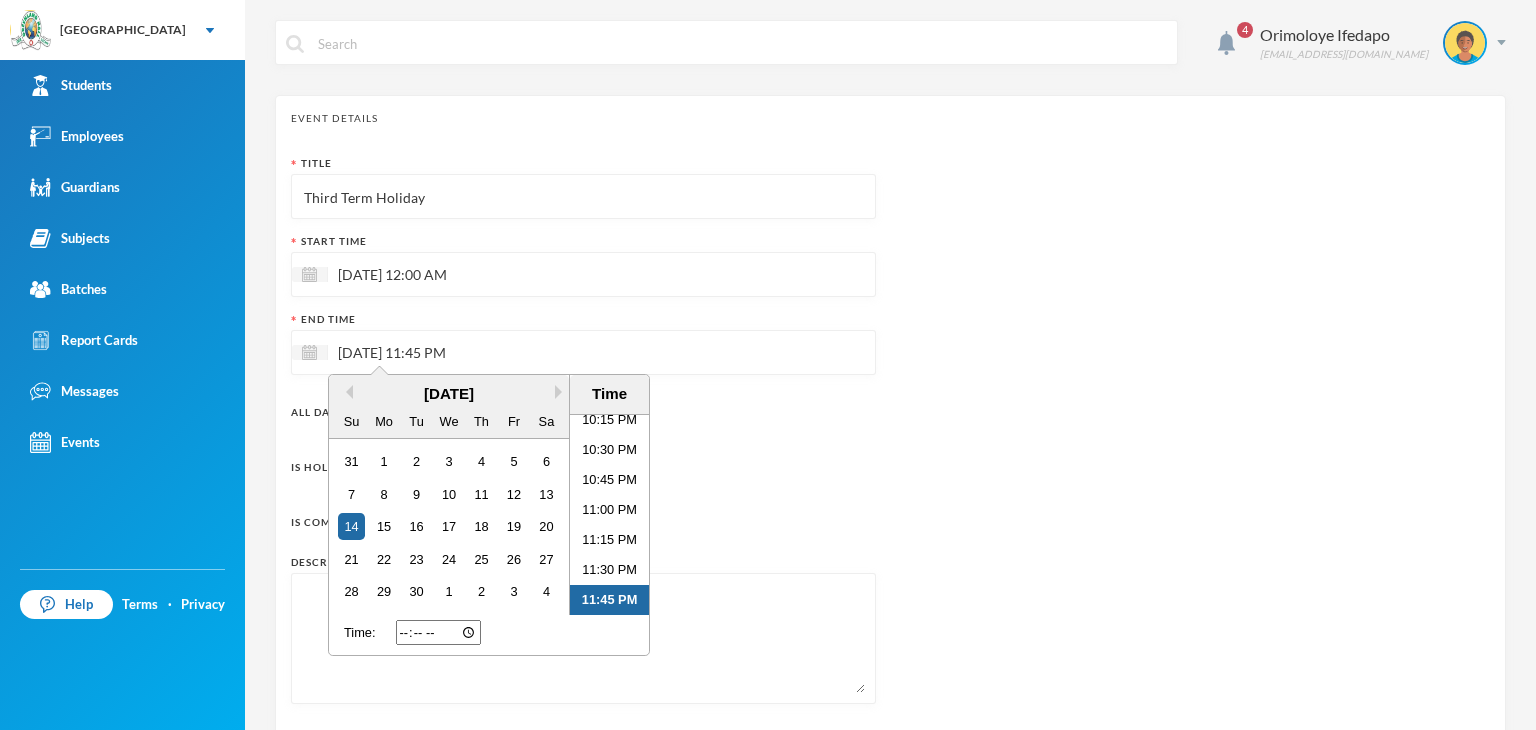 click on "Title Third Term Holiday Start Time 26/07/2025 12:00 AM End Time 14/09/2025 11:45 PM Previous Month Next Month September 2025 Su Mo Tu We Th Fr Sa 31 1 2 3 4 5 6 7 8 9 10 11 12 13 14 15 16 17 18 19 20 21 22 23 24 25 26 27 28 29 30 1 2 3 4 Time 12:00 AM 12:15 AM 12:30 AM 12:45 AM 1:00 AM 1:15 AM 1:30 AM 1:45 AM 2:00 AM 2:15 AM 2:30 AM 2:45 AM 3:00 AM 3:15 AM 3:30 AM 3:45 AM 4:00 AM 4:15 AM 4:30 AM 4:45 AM 5:00 AM 5:15 AM 5:30 AM 5:45 AM 6:00 AM 6:15 AM 6:30 AM 6:45 AM 7:00 AM 7:15 AM 7:30 AM 7:45 AM 8:00 AM 8:15 AM 8:30 AM 8:45 AM 9:00 AM 9:15 AM 9:30 AM 9:45 AM 10:00 AM 10:15 AM 10:30 AM 10:45 AM 11:00 AM 11:15 AM 11:30 AM 11:45 AM 12:00 PM 12:15 PM 12:30 PM 12:45 PM 1:00 PM 1:15 PM 1:30 PM 1:45 PM 2:00 PM 2:15 PM 2:30 PM 2:45 PM 3:00 PM 3:15 PM 3:30 PM 3:45 PM 4:00 PM 4:15 PM 4:30 PM 4:45 PM 5:00 PM 5:15 PM 5:30 PM 5:45 PM 6:00 PM 6:15 PM 6:30 PM 6:45 PM 7:00 PM 7:15 PM 7:30 PM 7:45 PM 8:00 PM 8:15 PM 8:30 PM 8:45 PM 9:00 PM 9:15 PM 9:30 PM 9:45 PM 10:00 PM 10:15 PM 10:30 PM 10:45 PM 11:00 PM 11:15 PM Time:" at bounding box center [583, 437] 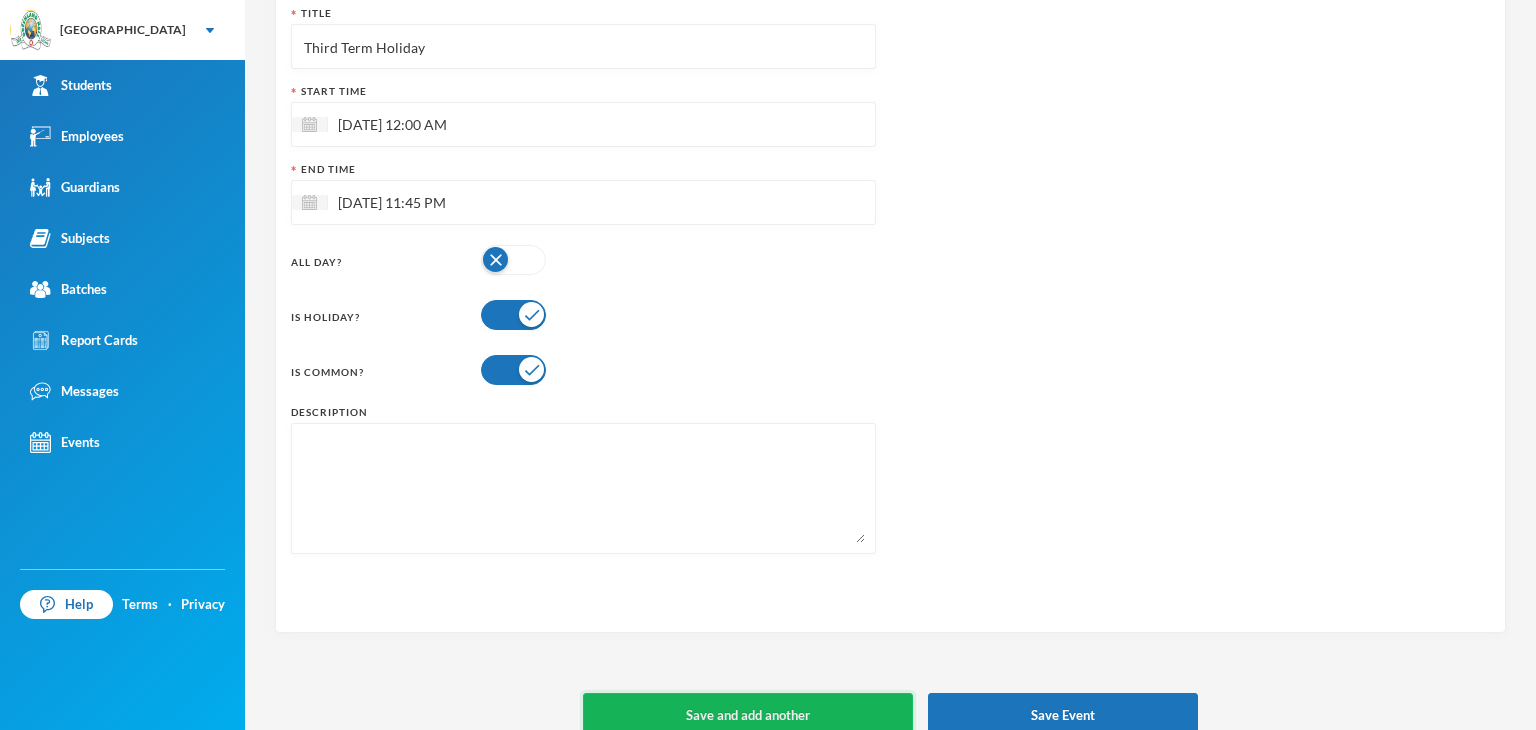 scroll, scrollTop: 177, scrollLeft: 0, axis: vertical 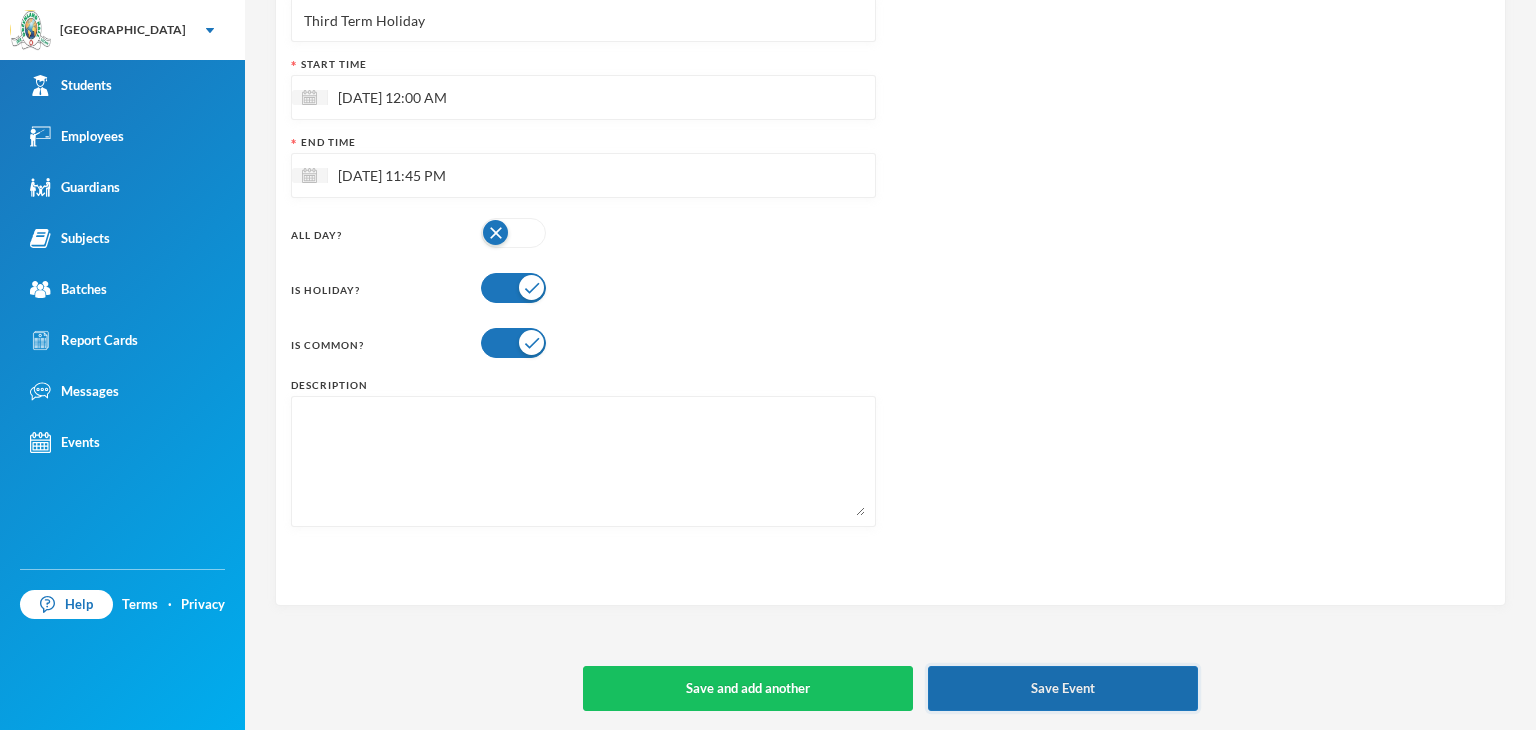 click on "Save Event" at bounding box center [1063, 688] 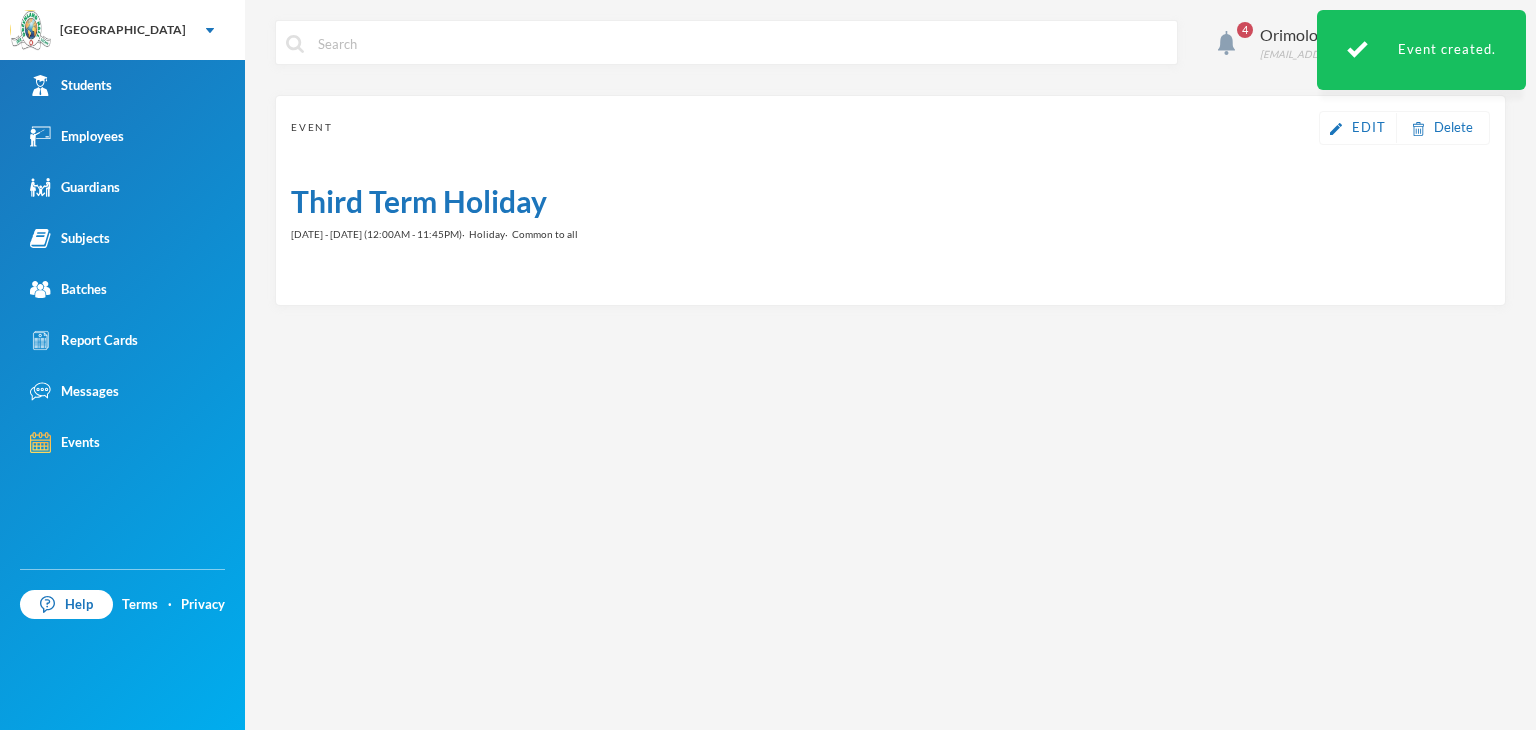 scroll, scrollTop: 0, scrollLeft: 0, axis: both 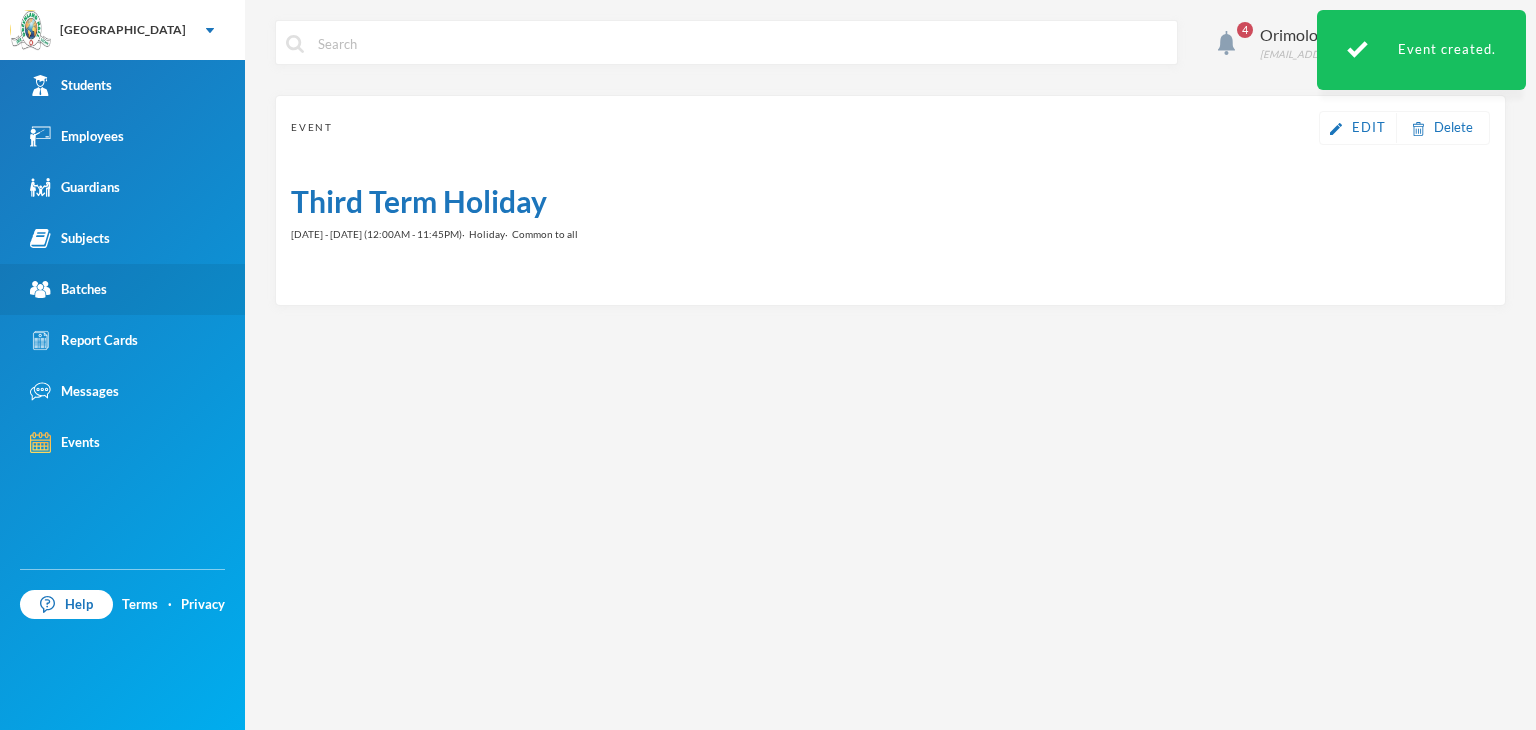 click on "Batches" at bounding box center [68, 289] 